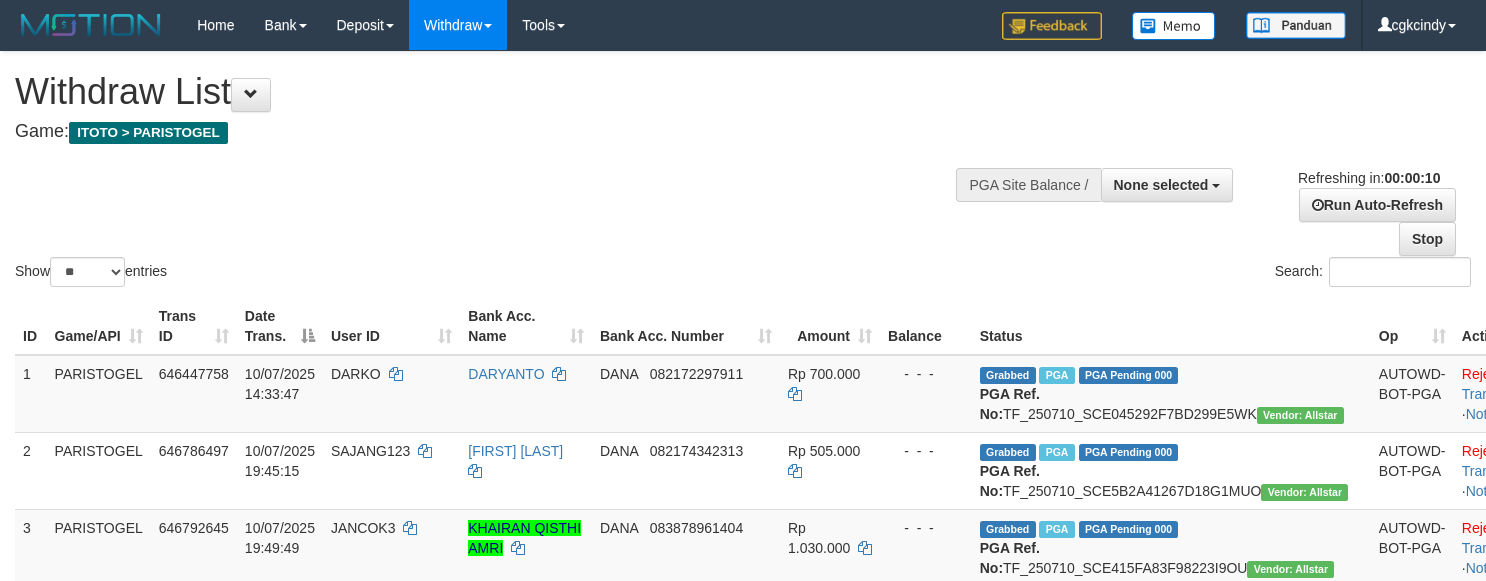 select 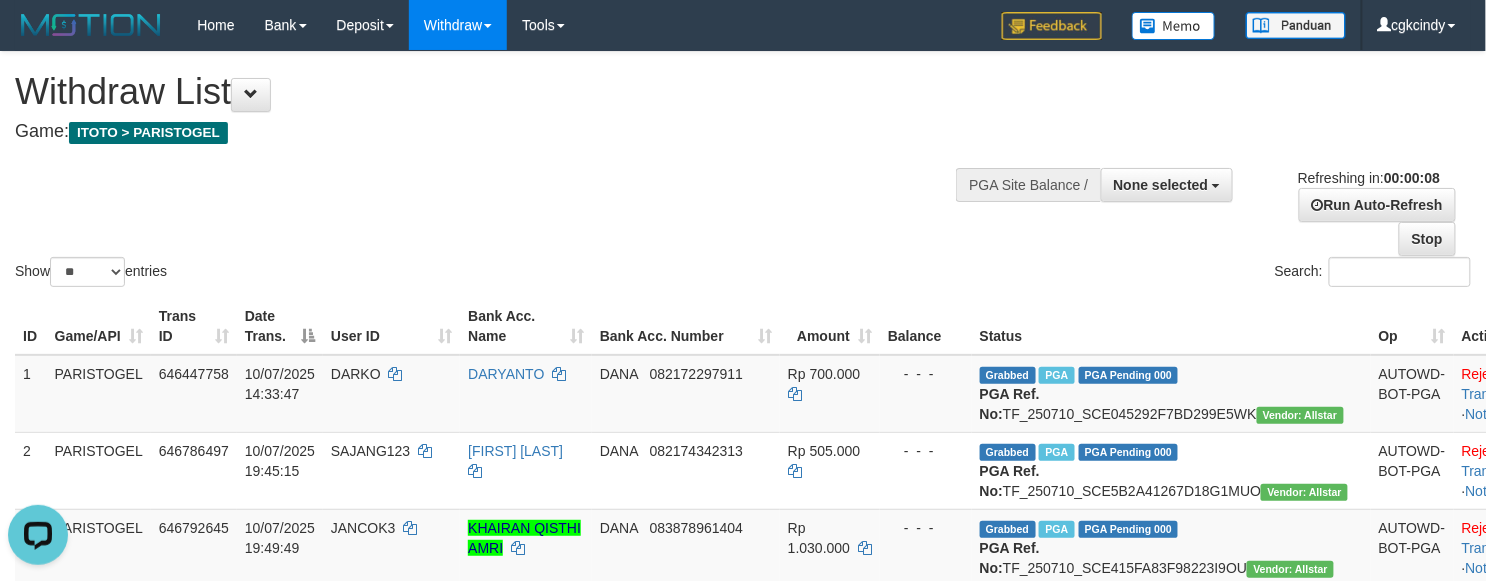 scroll, scrollTop: 0, scrollLeft: 0, axis: both 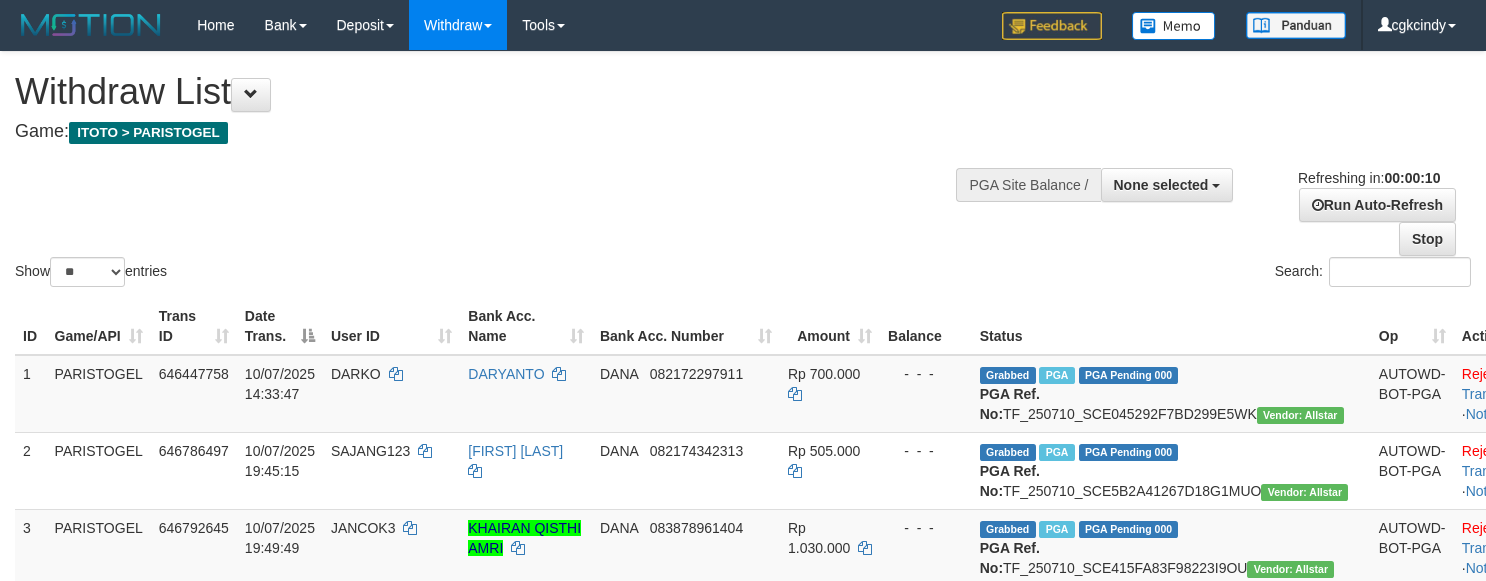 select 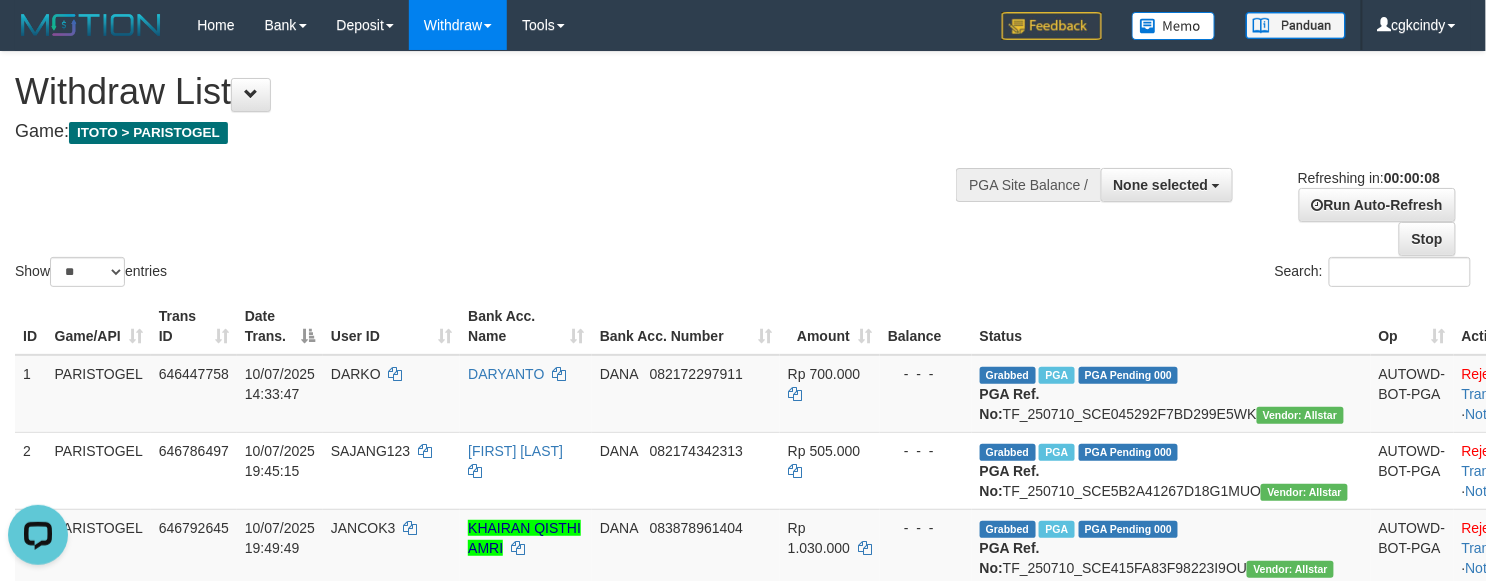 scroll, scrollTop: 0, scrollLeft: 0, axis: both 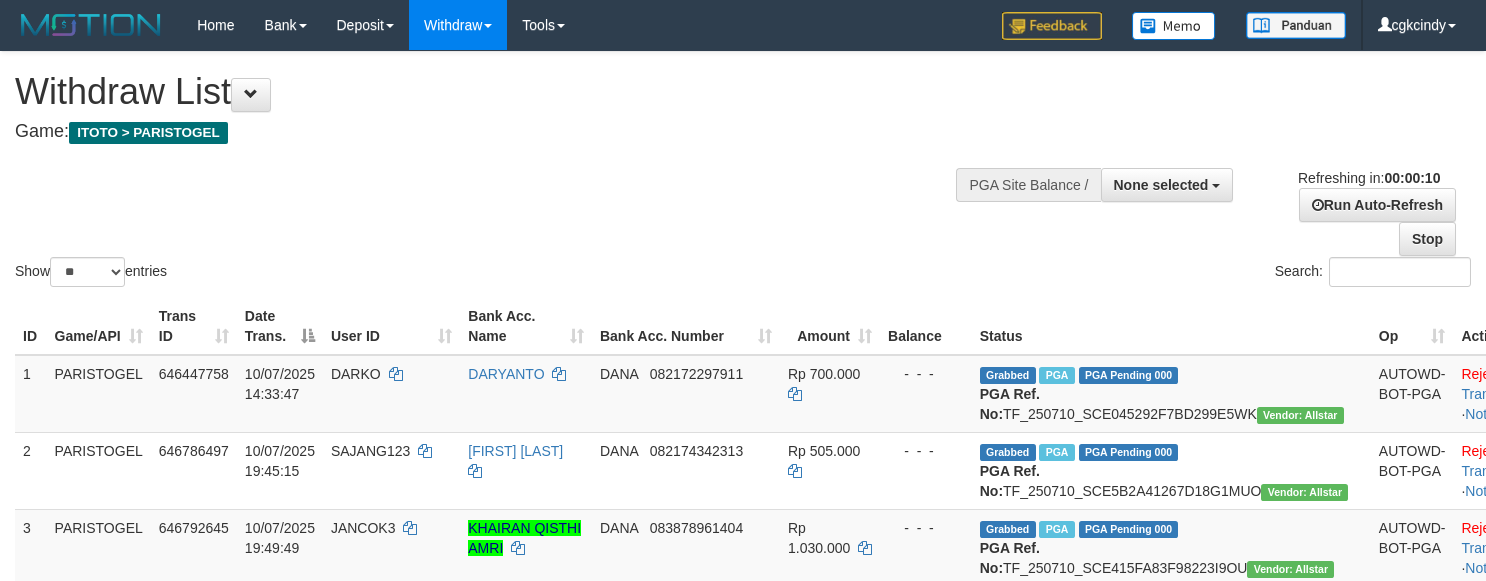 select 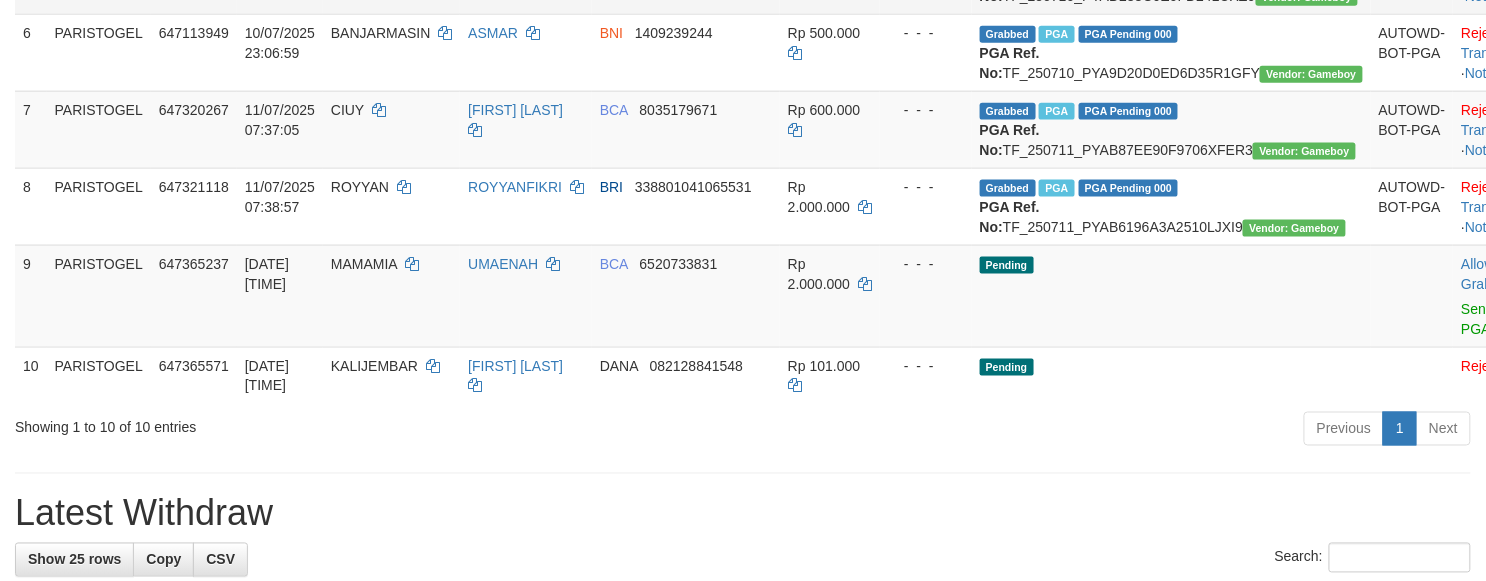 scroll, scrollTop: 933, scrollLeft: 0, axis: vertical 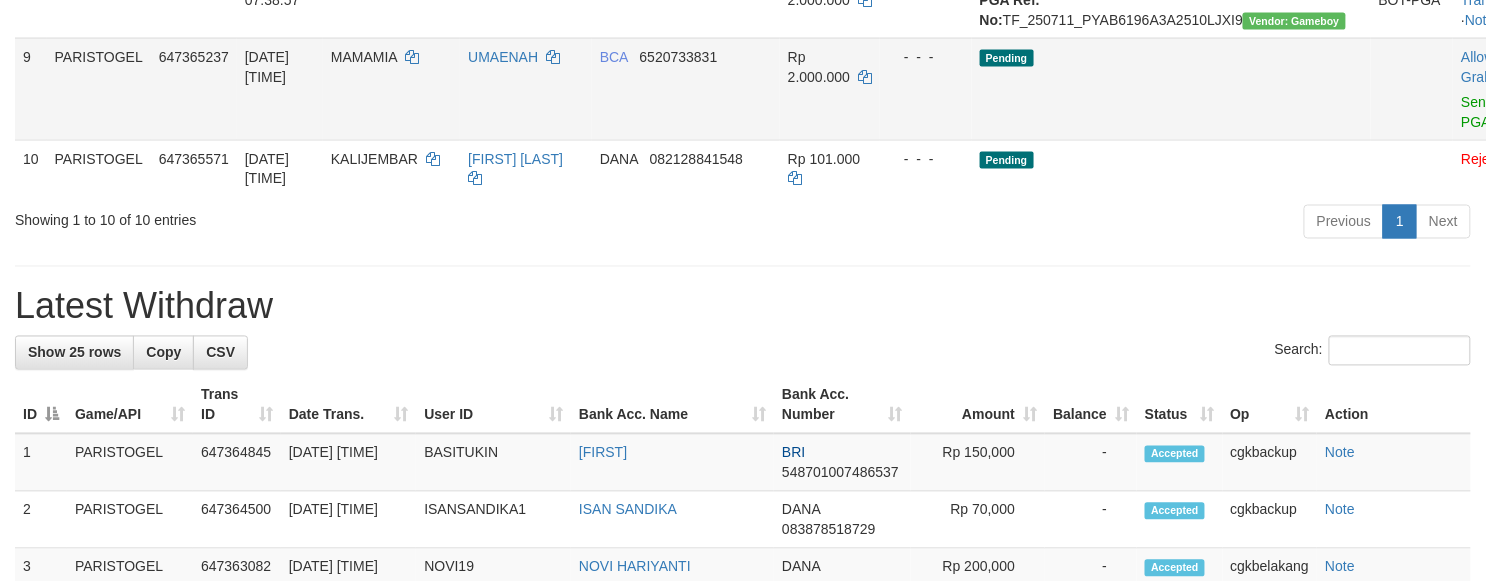 click on "MAMAMIA" at bounding box center [391, 89] 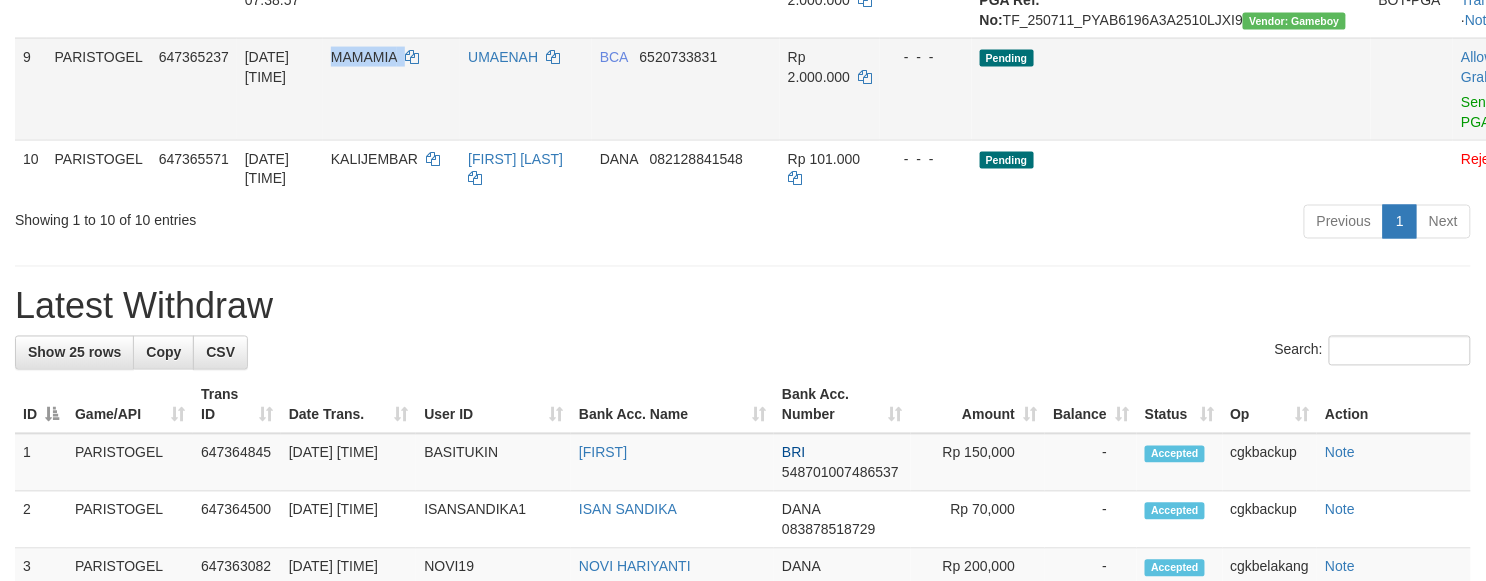 copy on "MAMAMIA" 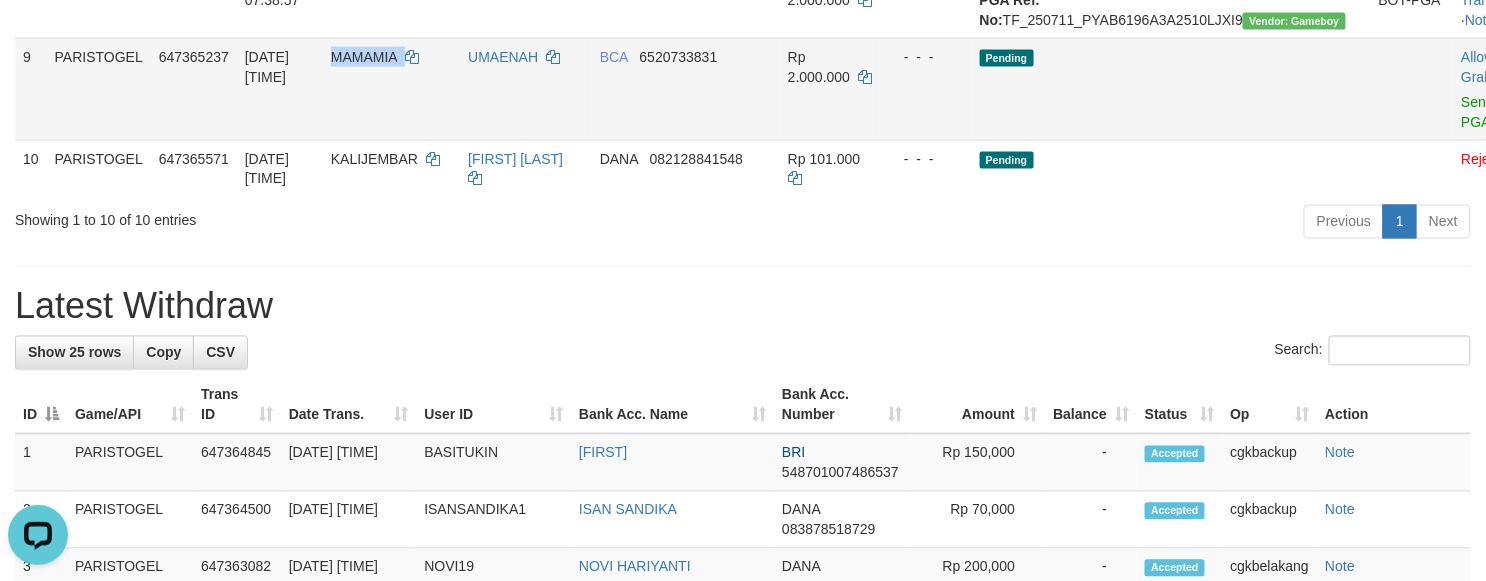 scroll, scrollTop: 0, scrollLeft: 0, axis: both 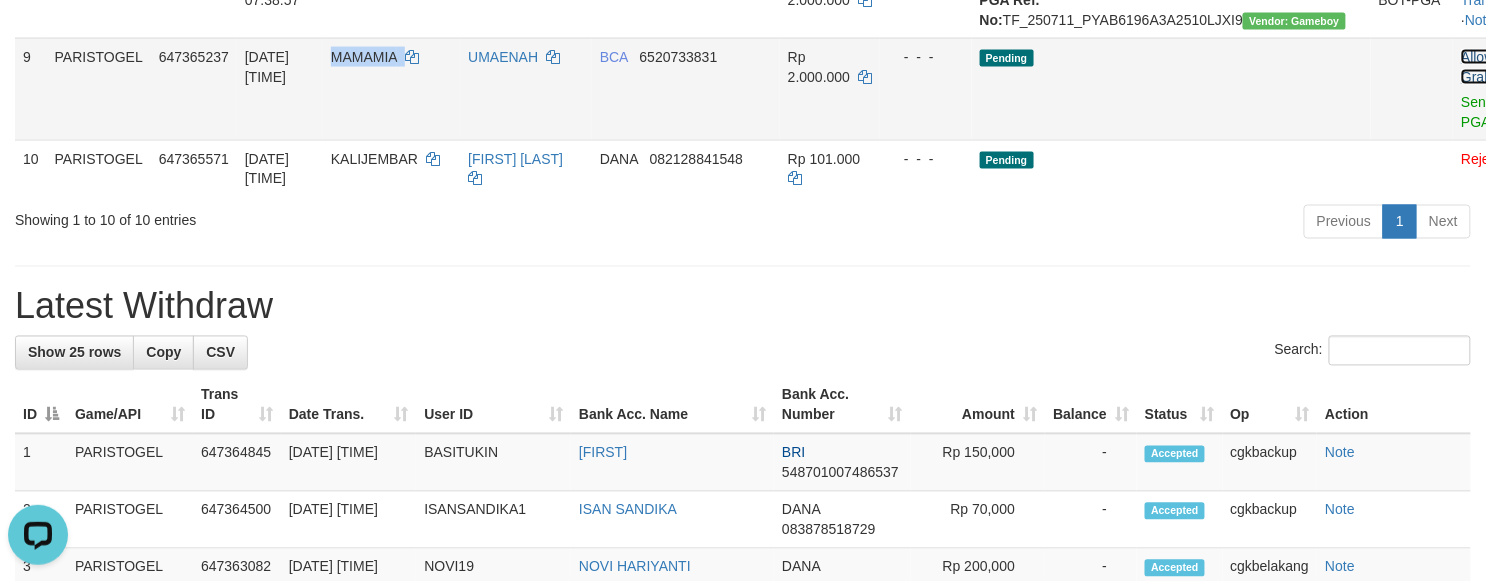 click on "Allow Grab" at bounding box center (1477, 67) 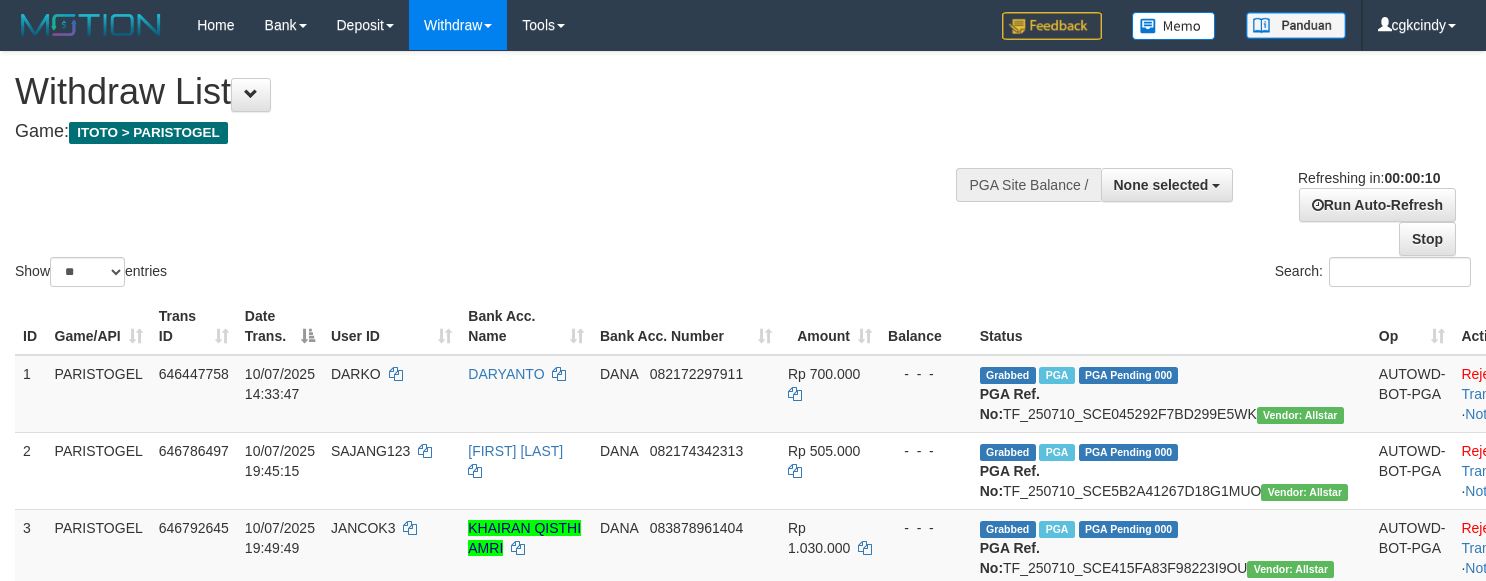 select 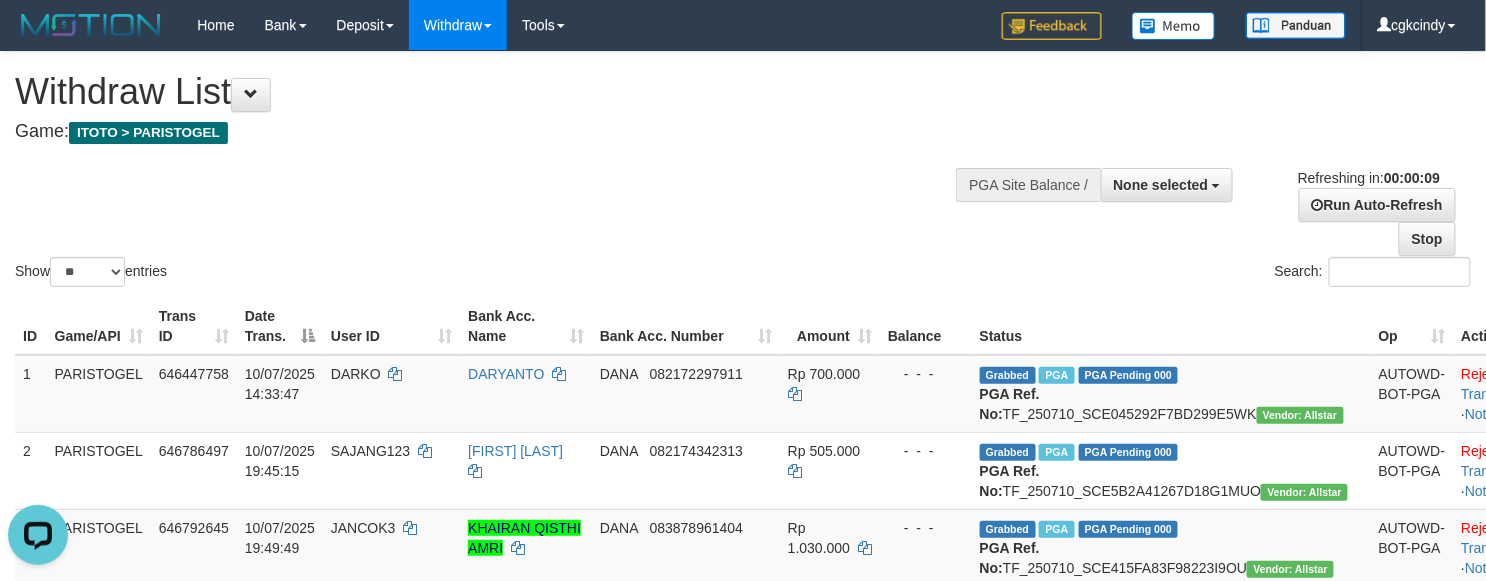 scroll, scrollTop: 0, scrollLeft: 0, axis: both 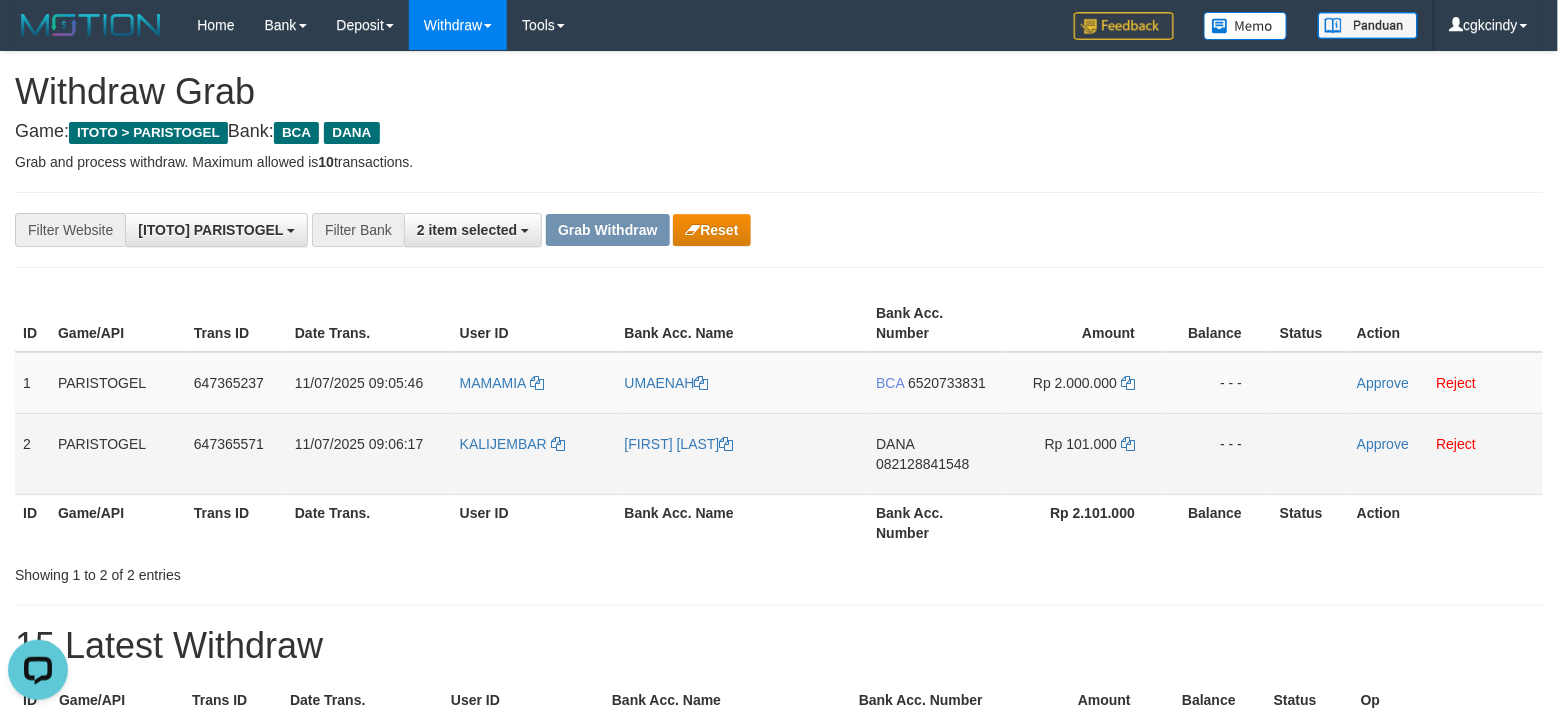click on "KALIJEMBAR" at bounding box center [534, 453] 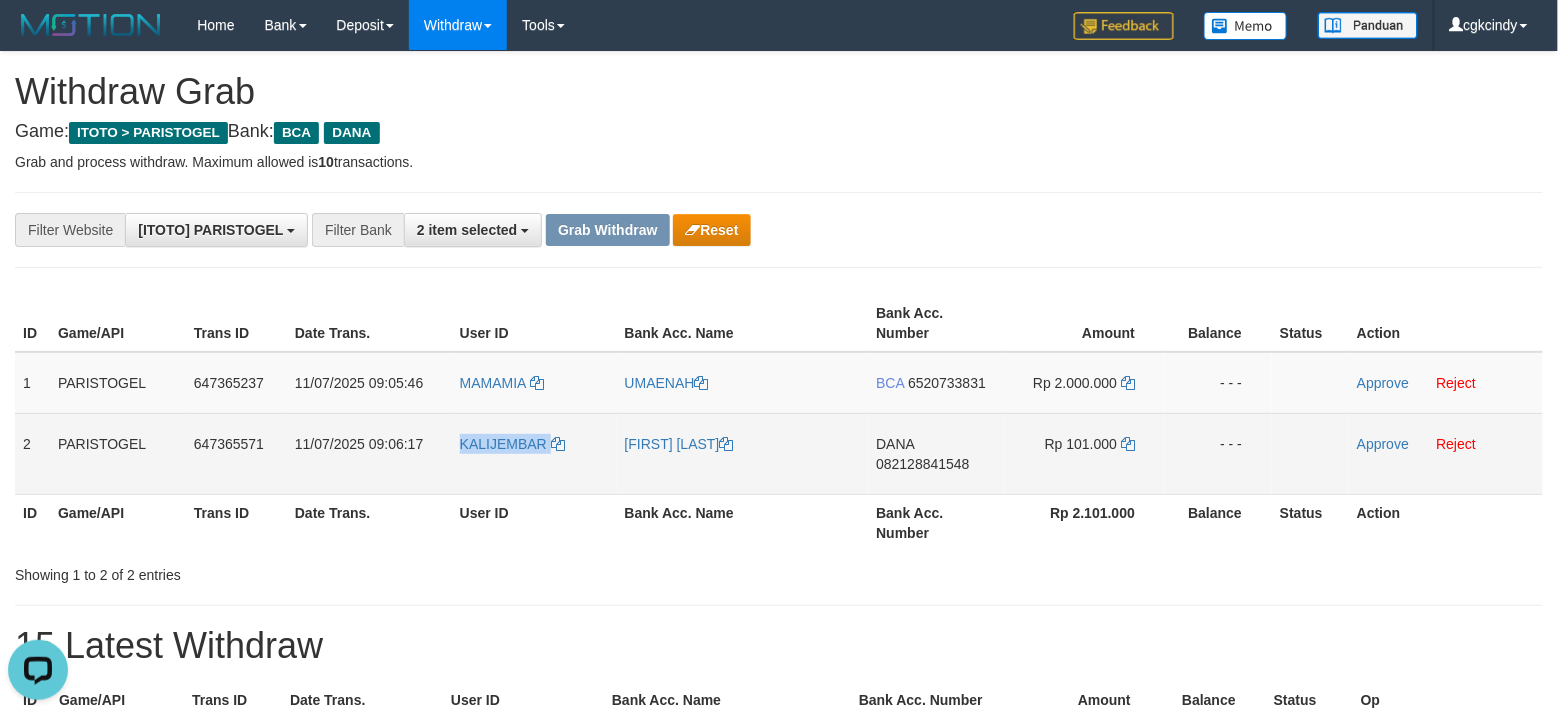 click on "KALIJEMBAR" at bounding box center [534, 453] 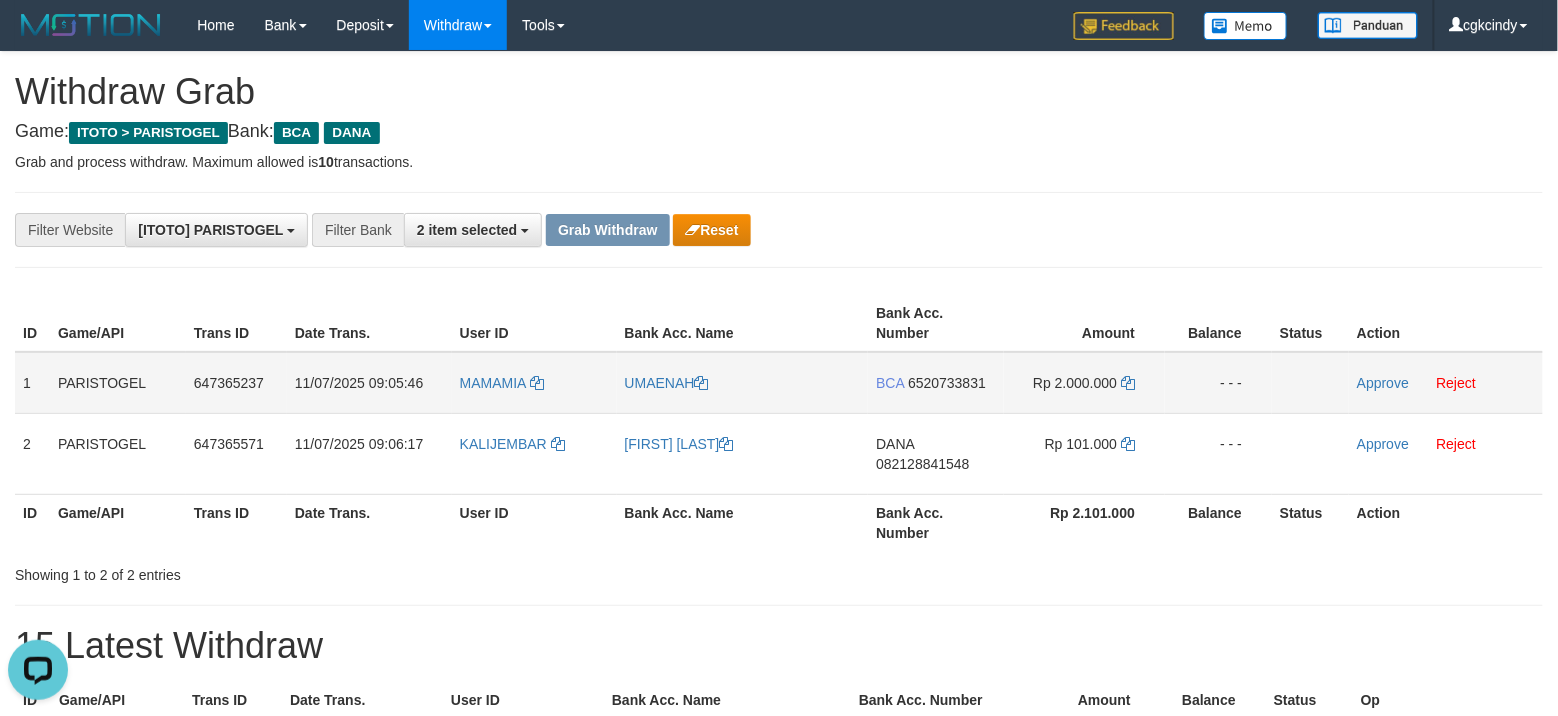 click on "MAMAMIA" at bounding box center (534, 383) 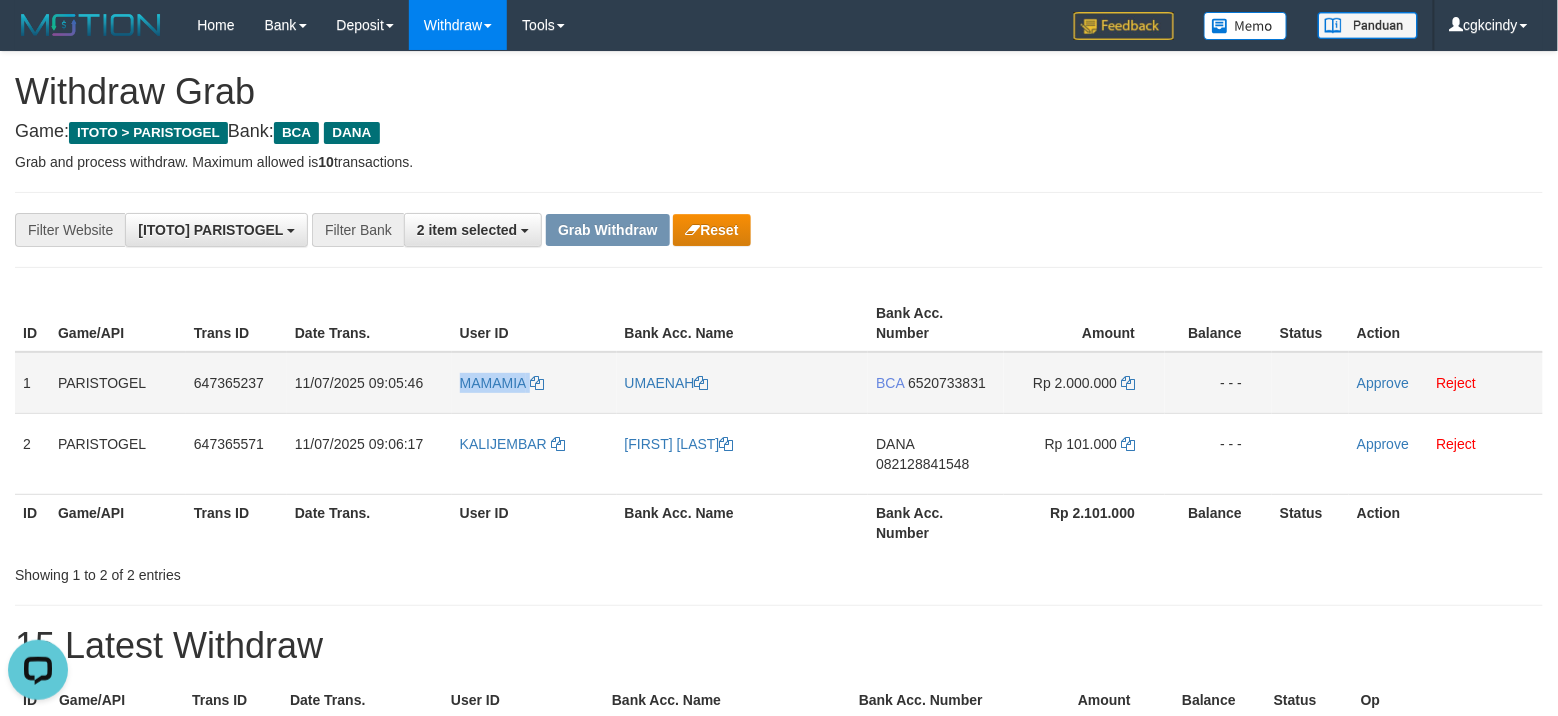 click on "MAMAMIA" at bounding box center [534, 383] 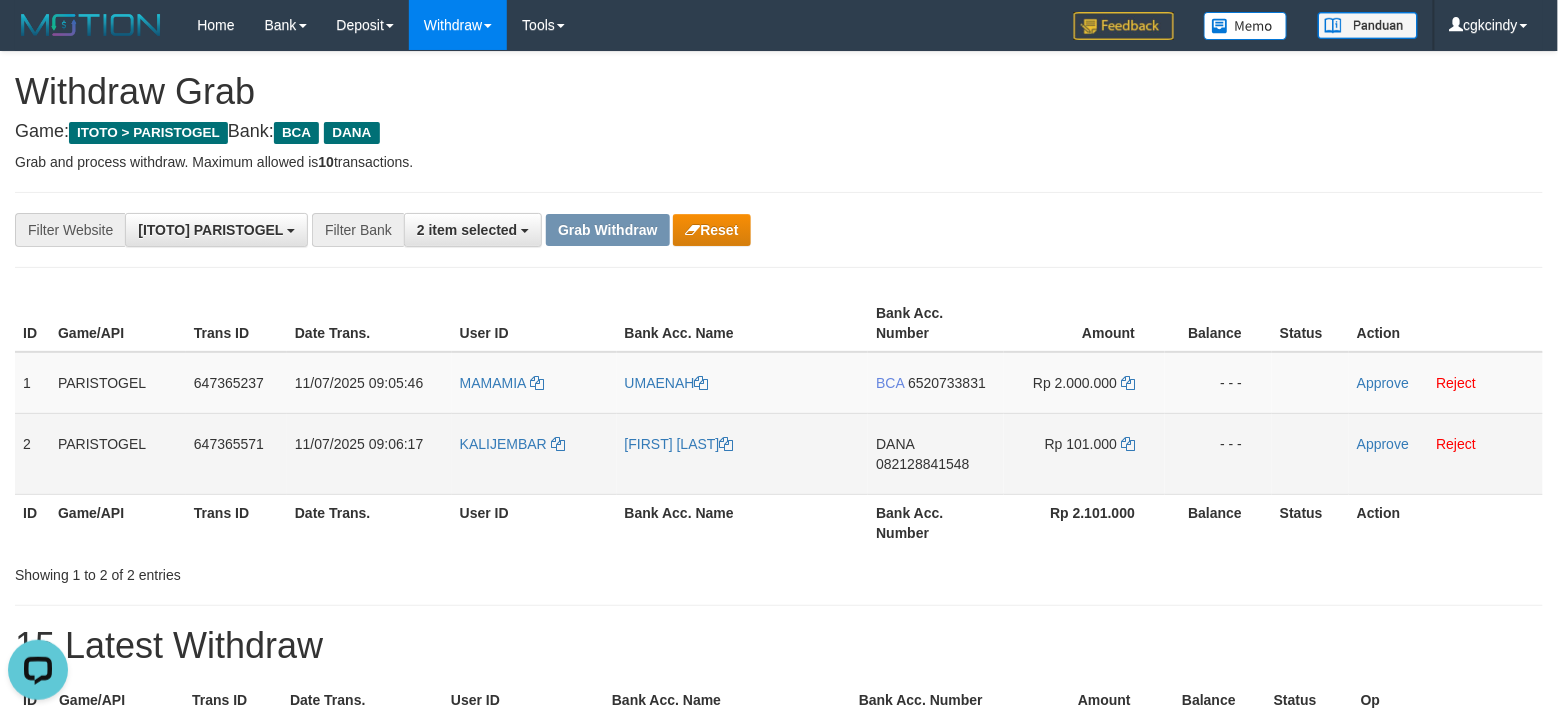 click on "KALIJEMBAR" at bounding box center [534, 453] 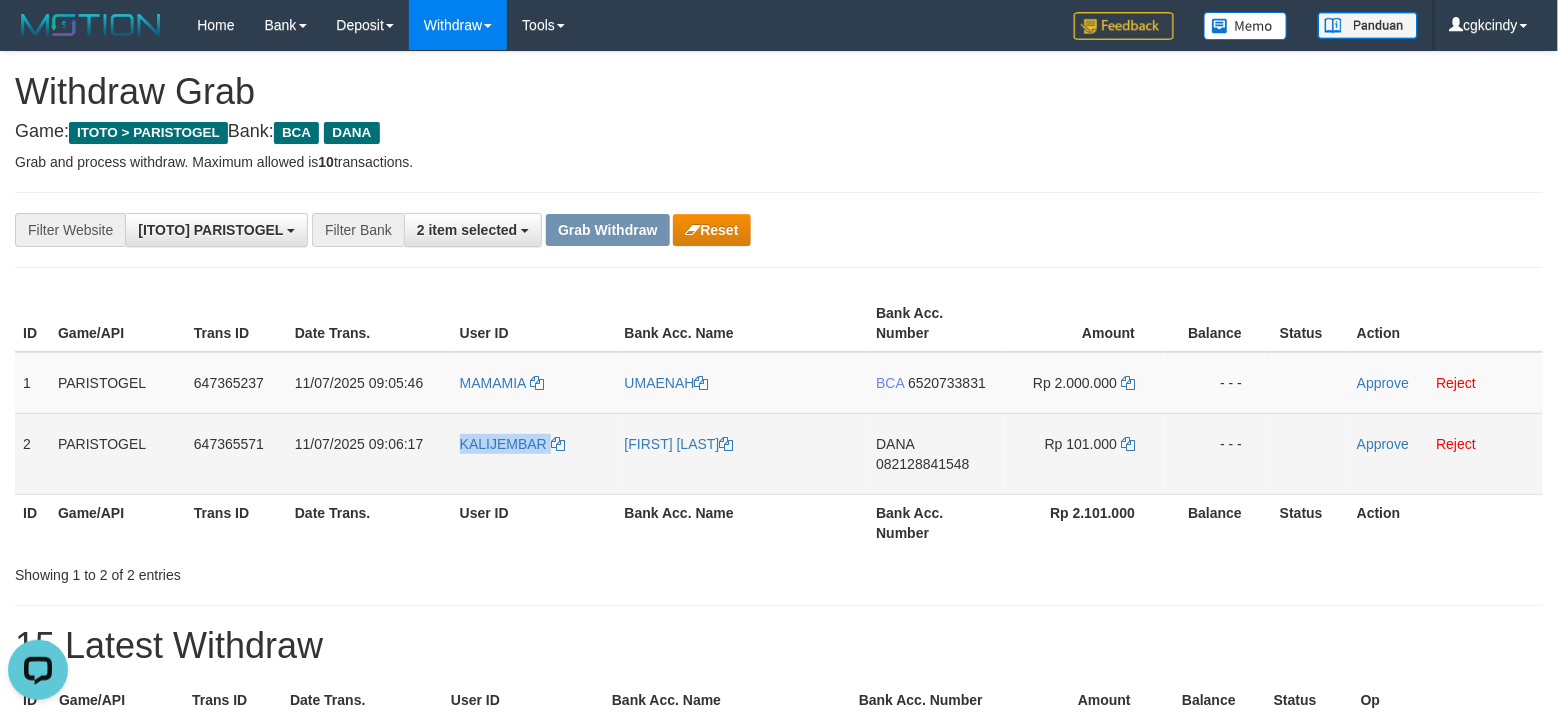 click on "KALIJEMBAR" at bounding box center [534, 453] 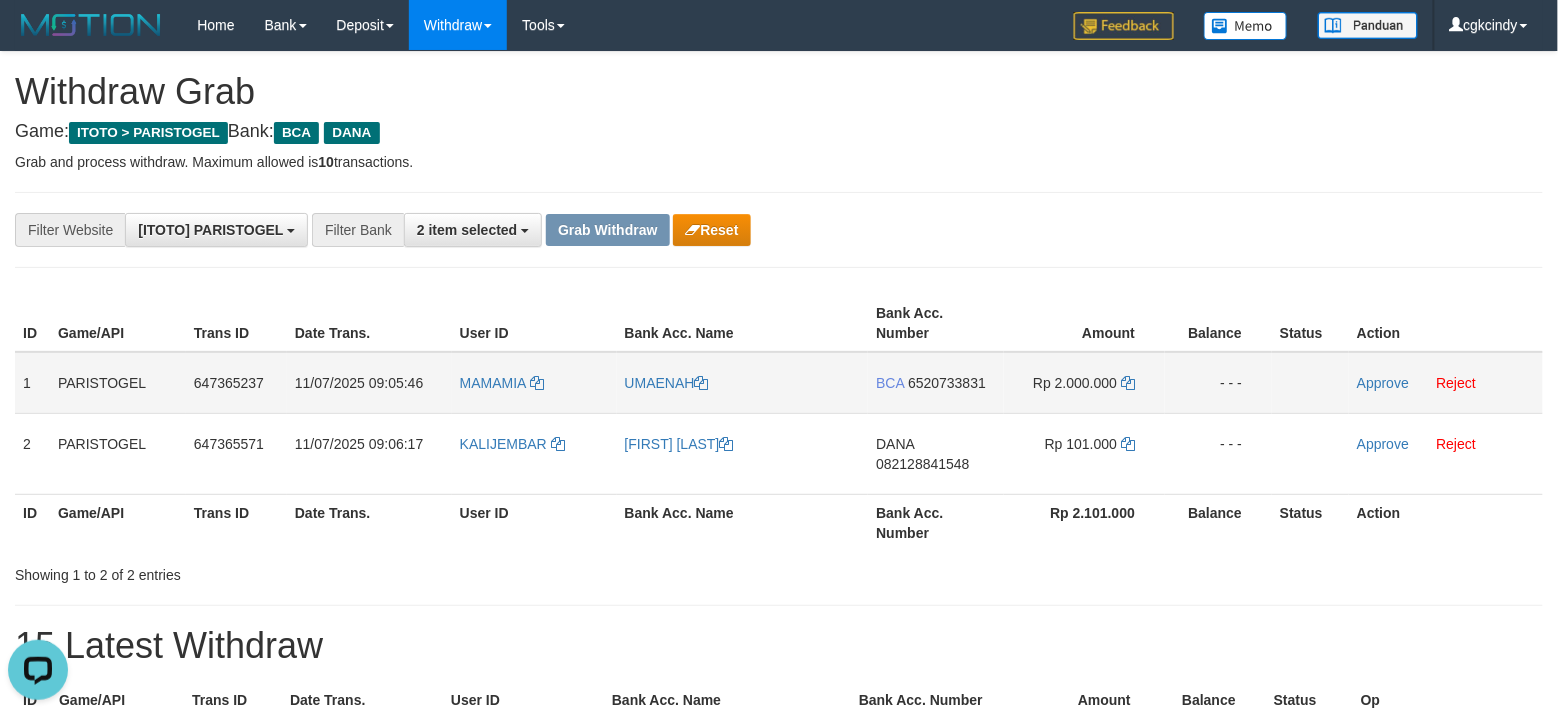 click on "MAMAMIA" at bounding box center (534, 383) 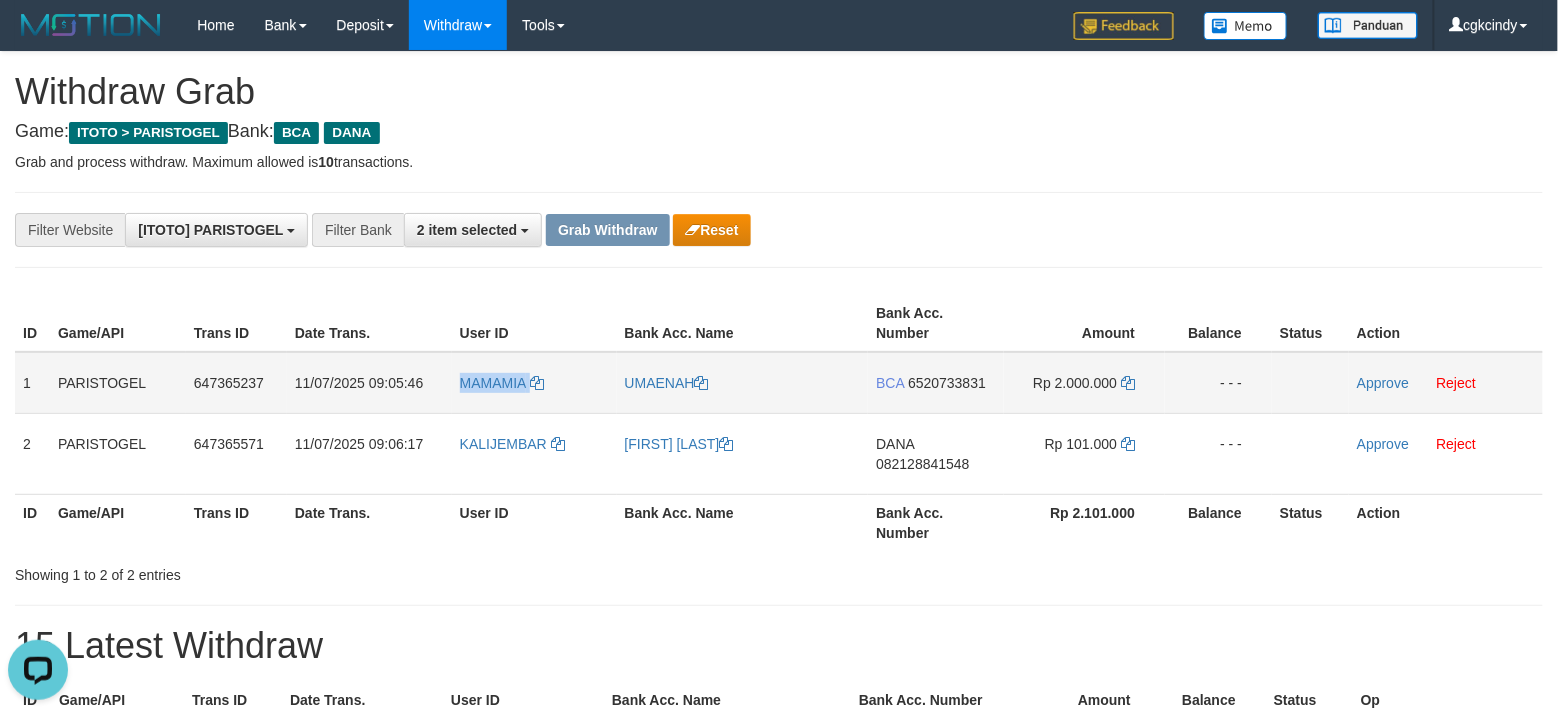 copy on "MAMAMIA" 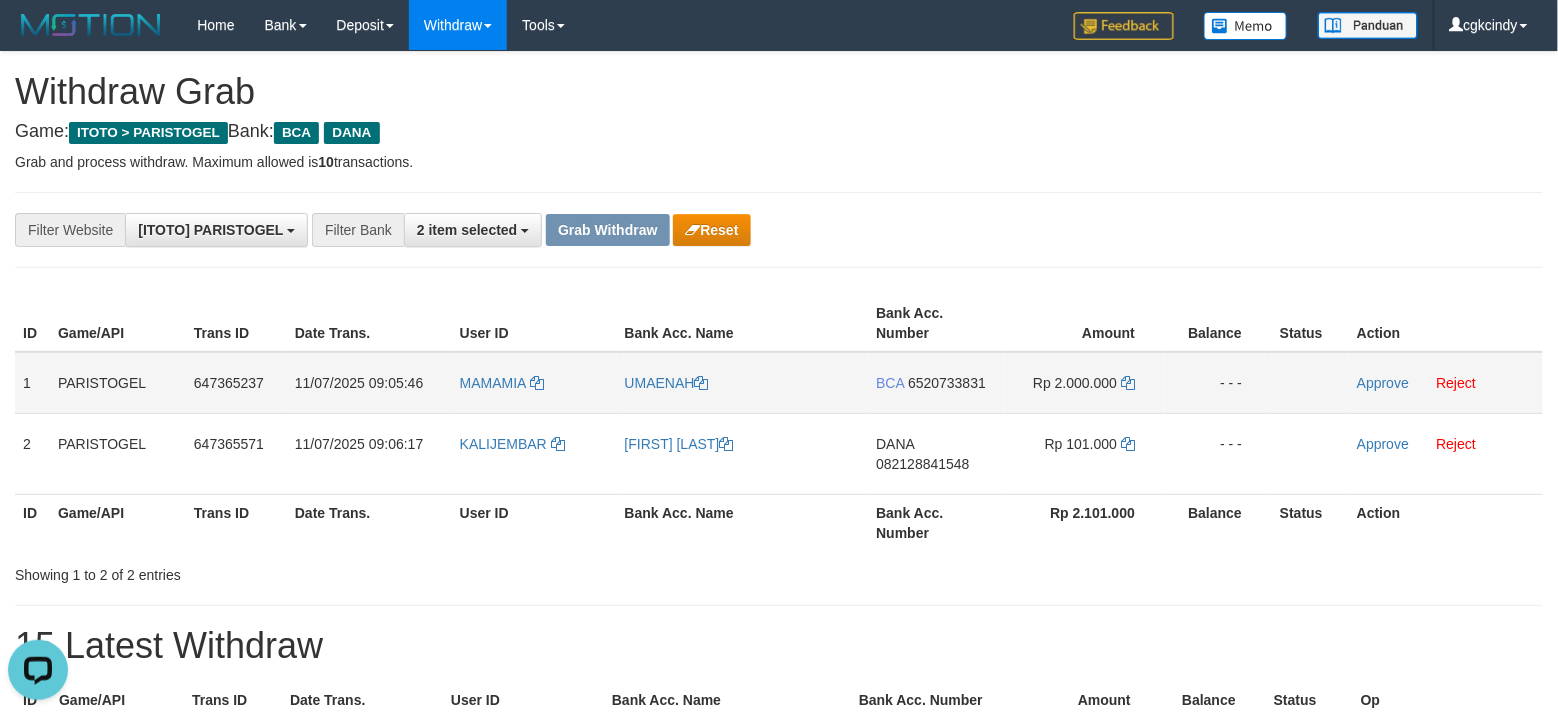 click on "UMAENAH" at bounding box center [743, 383] 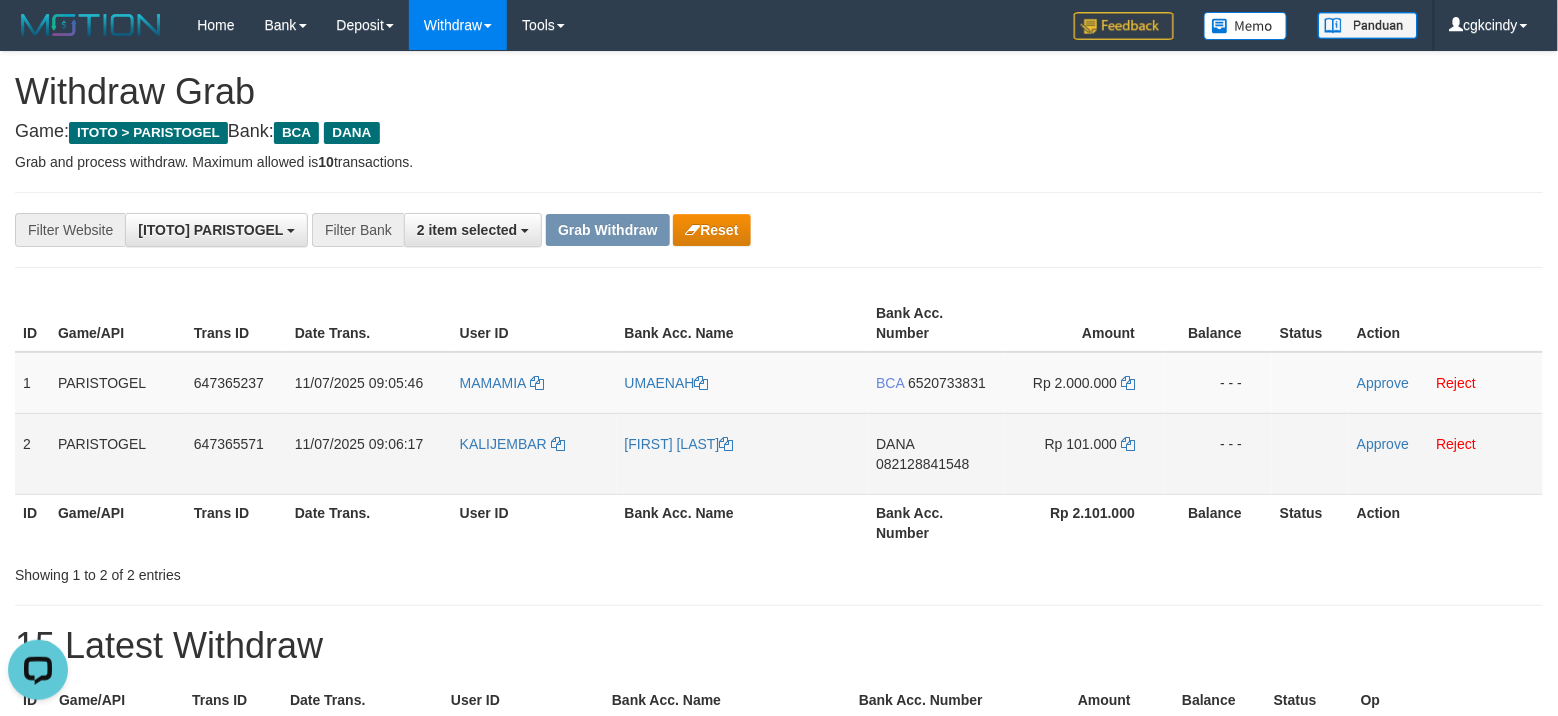 drag, startPoint x: 562, startPoint y: 485, endPoint x: 522, endPoint y: 482, distance: 40.112343 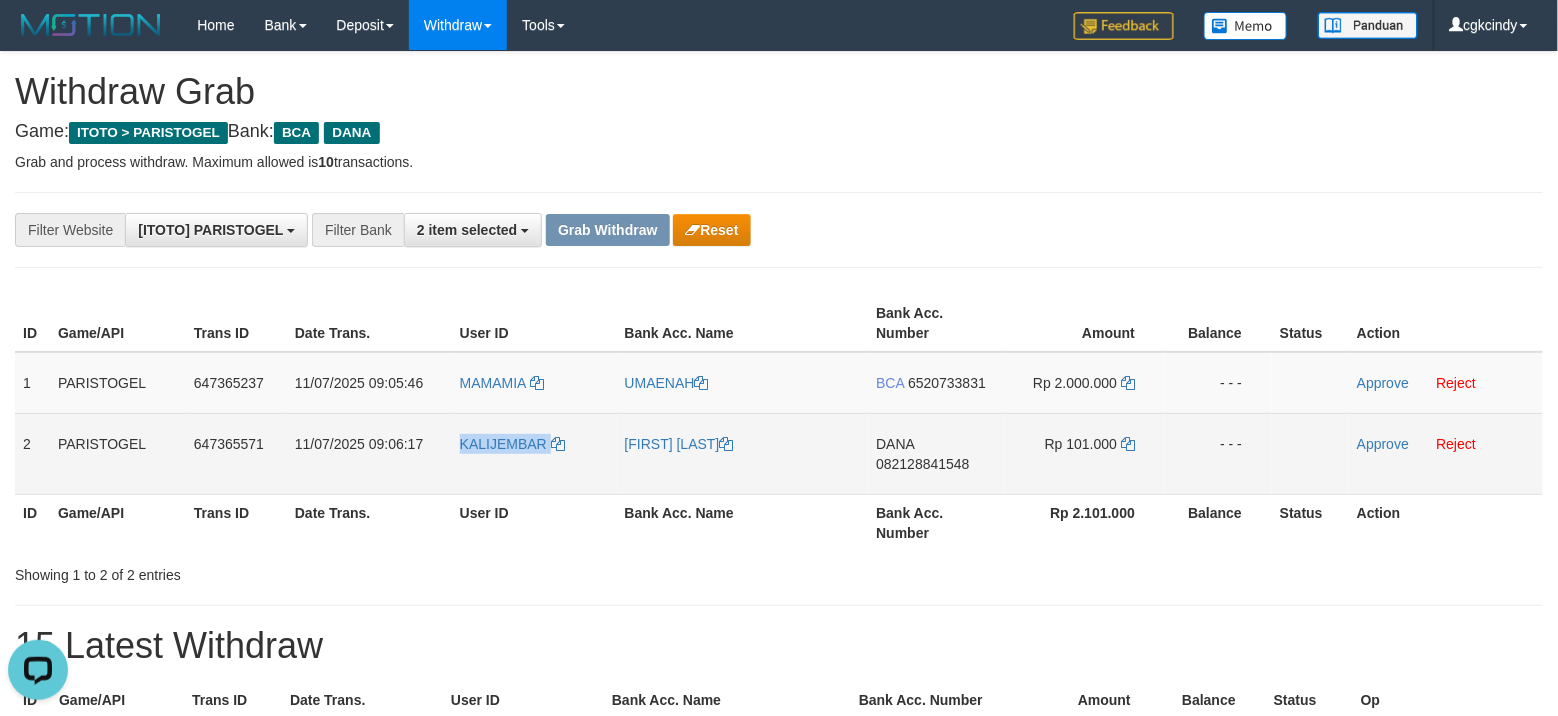 copy on "KALIJEMBAR" 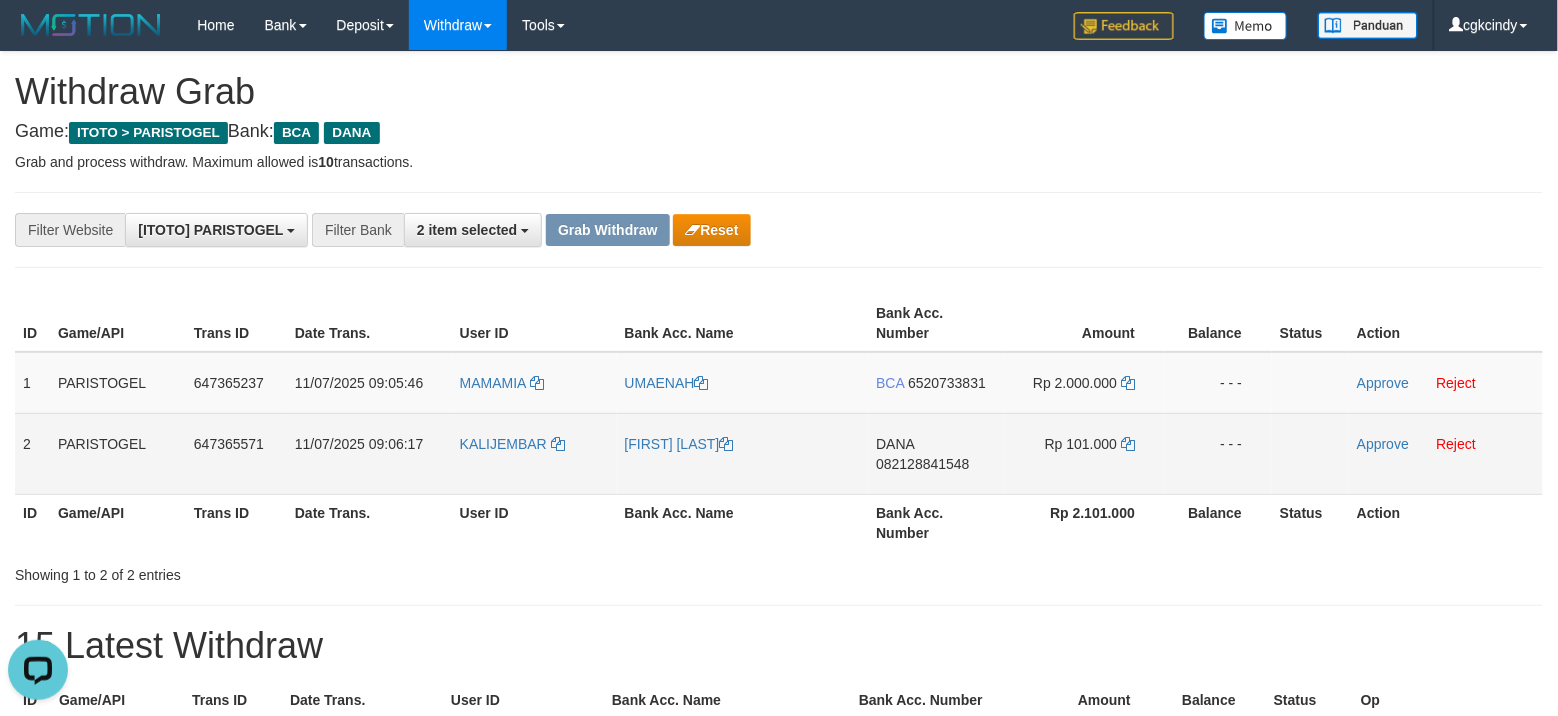 click on "[FULL NAME]" at bounding box center (743, 453) 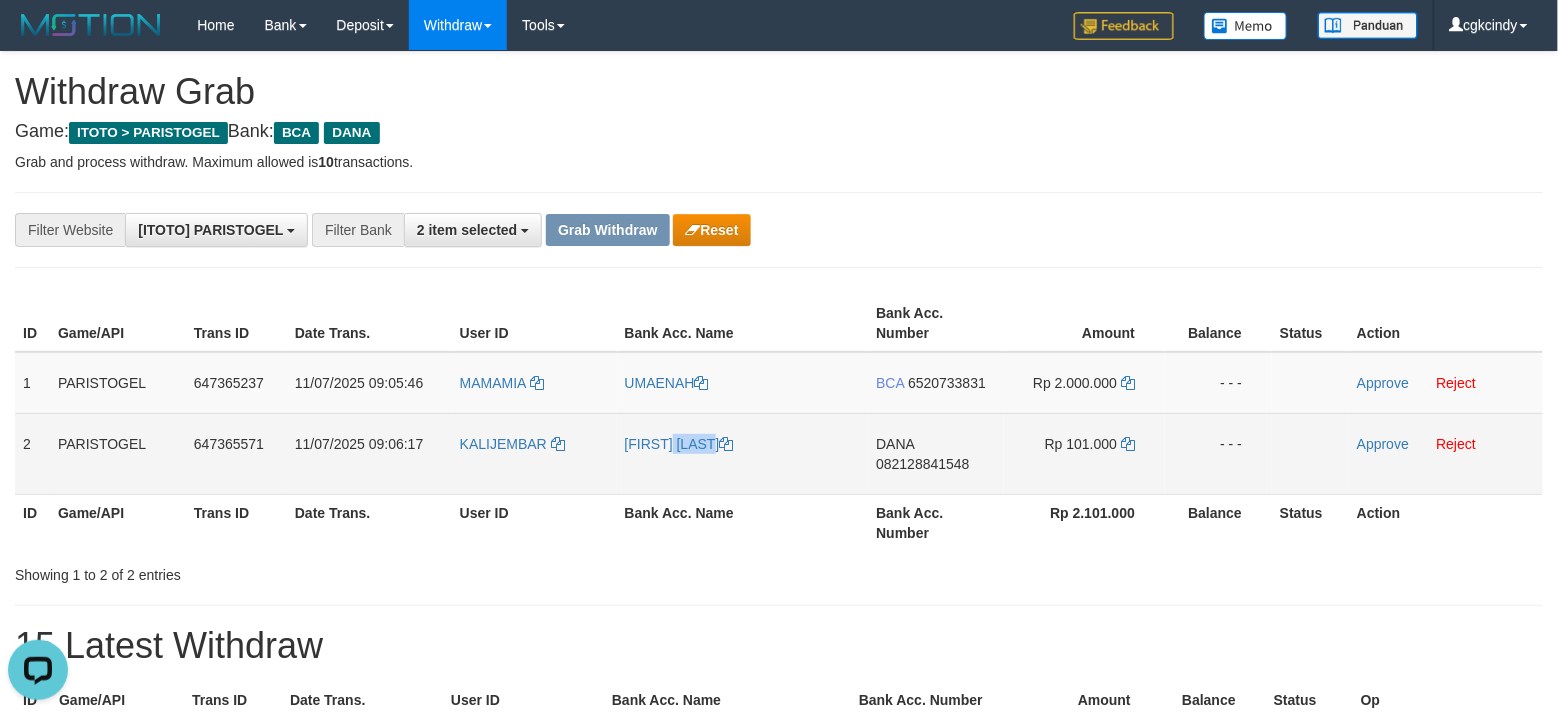 click on "[FULL NAME]" at bounding box center (743, 453) 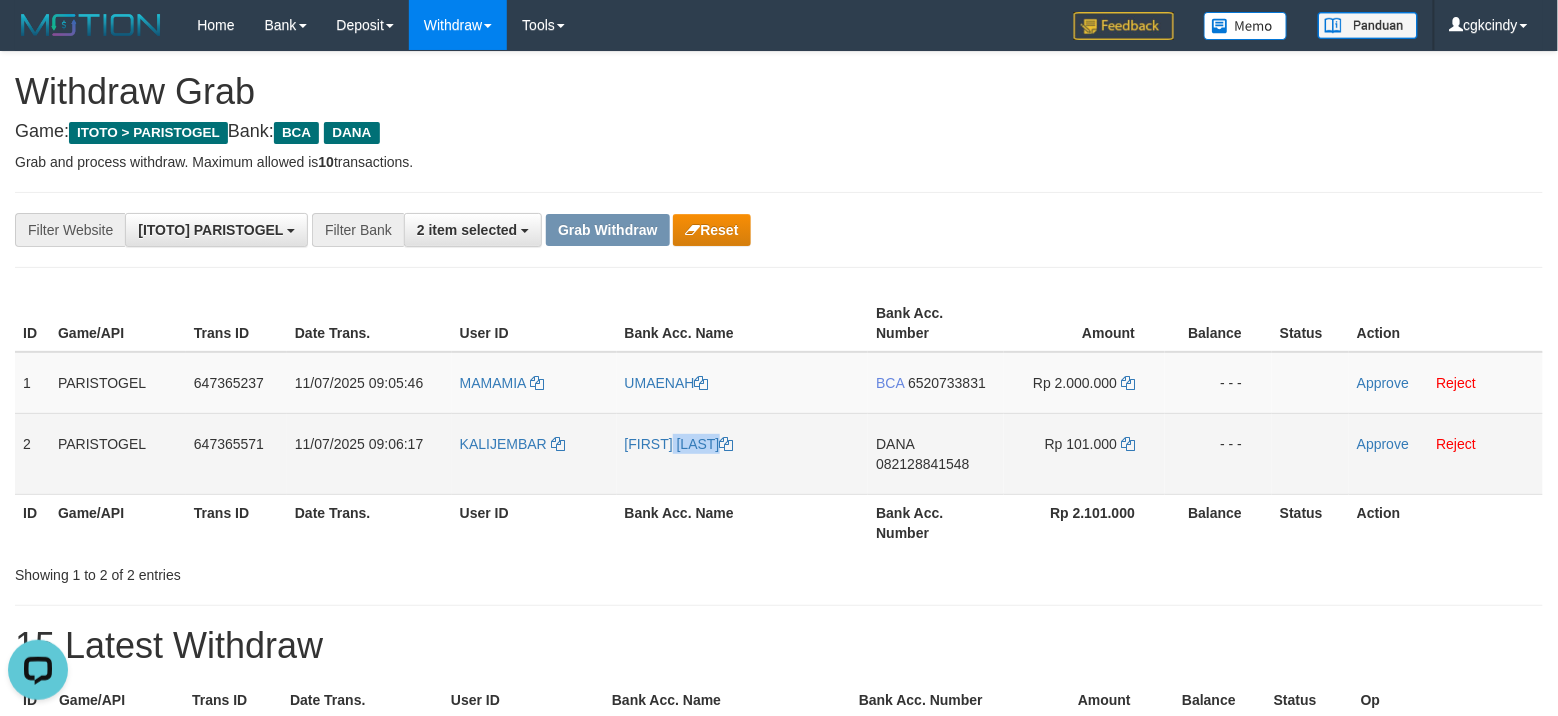 copy on "[FULL NAME]" 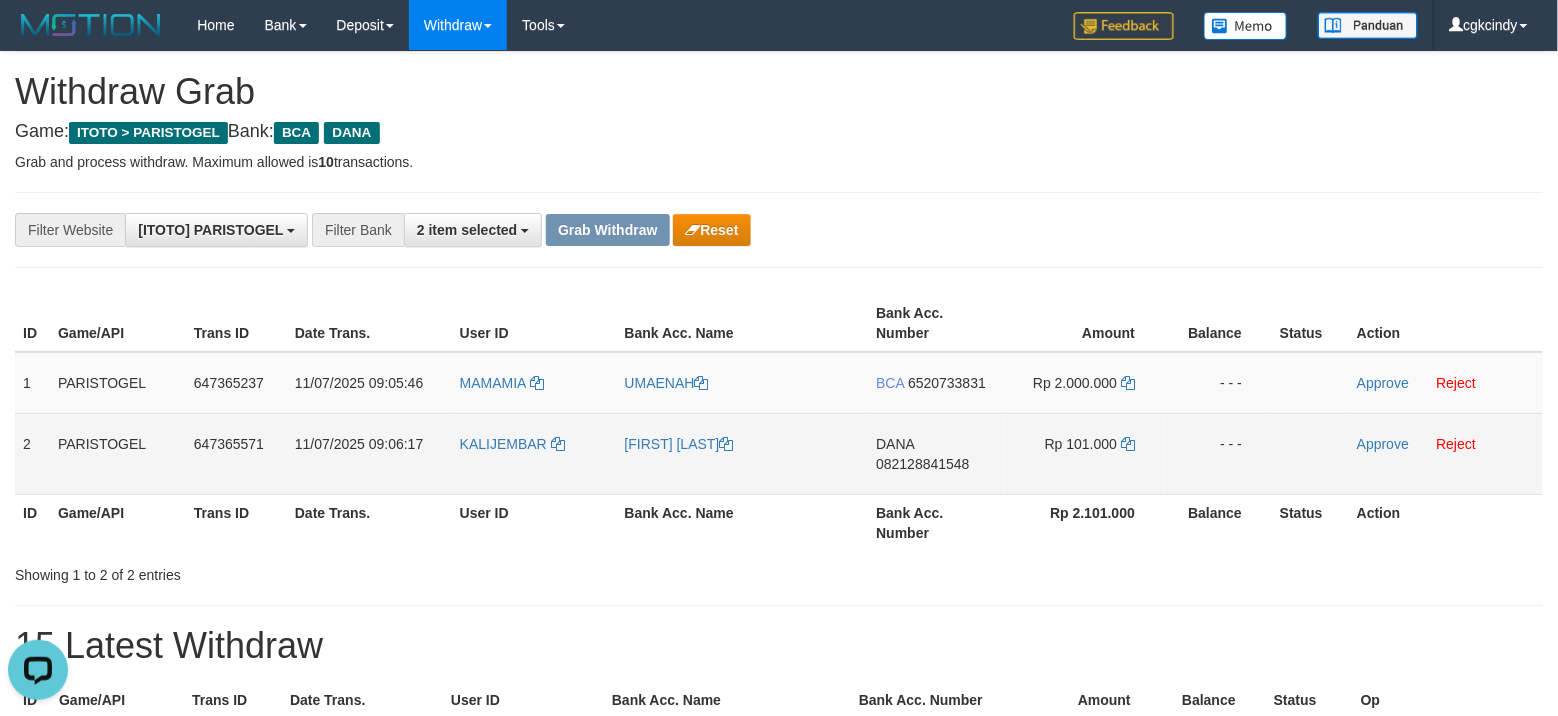 click on "DANA
082128841548" at bounding box center [936, 453] 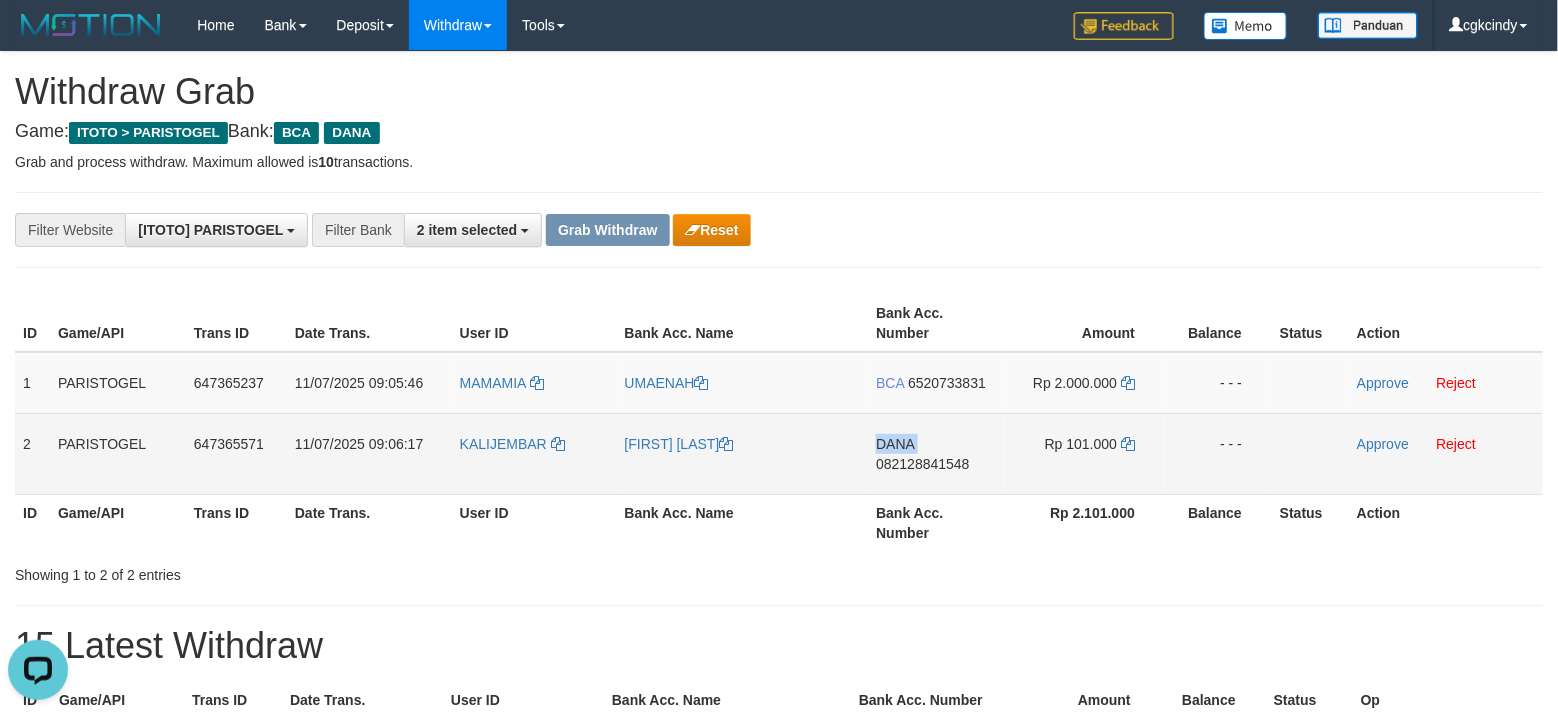 copy on "DANA" 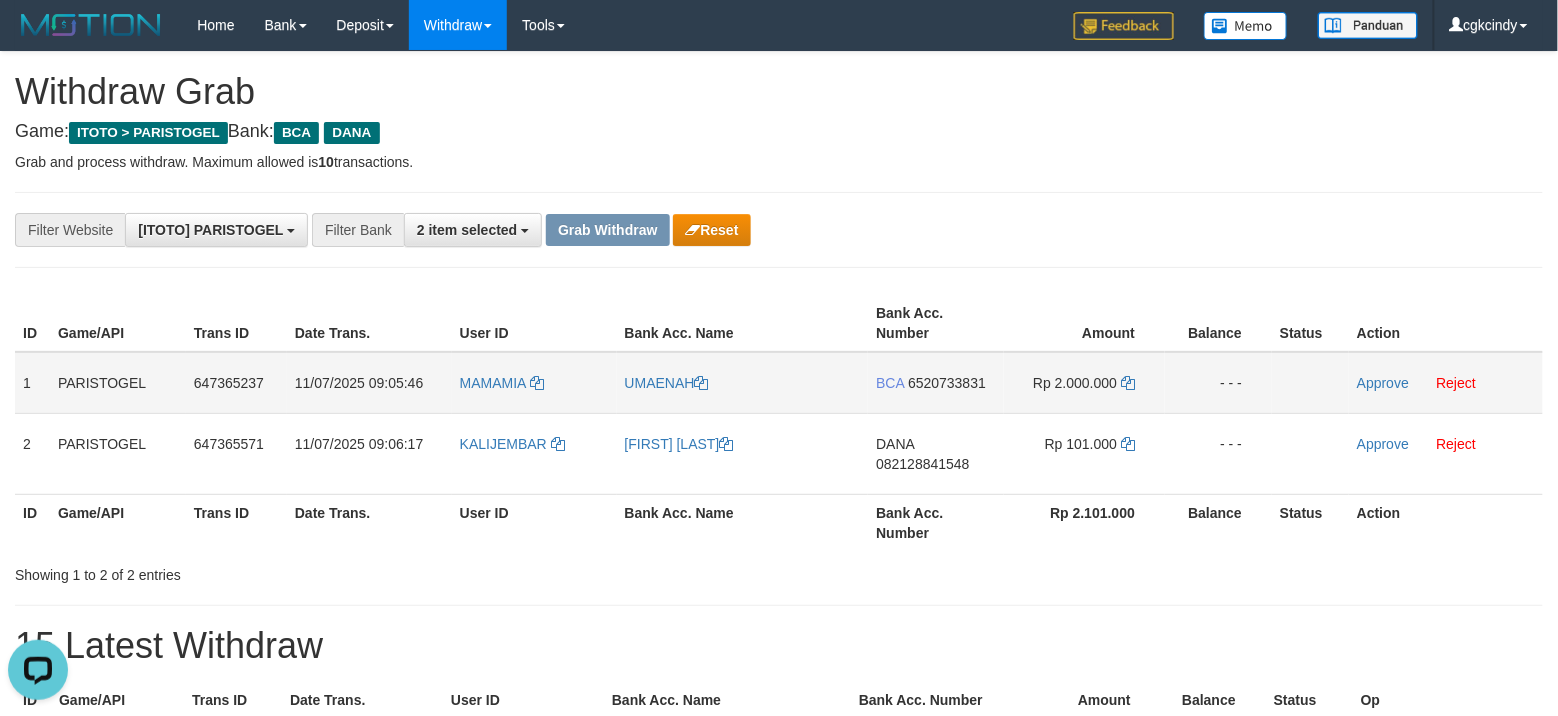 click on "BCA
6520733831" at bounding box center (936, 383) 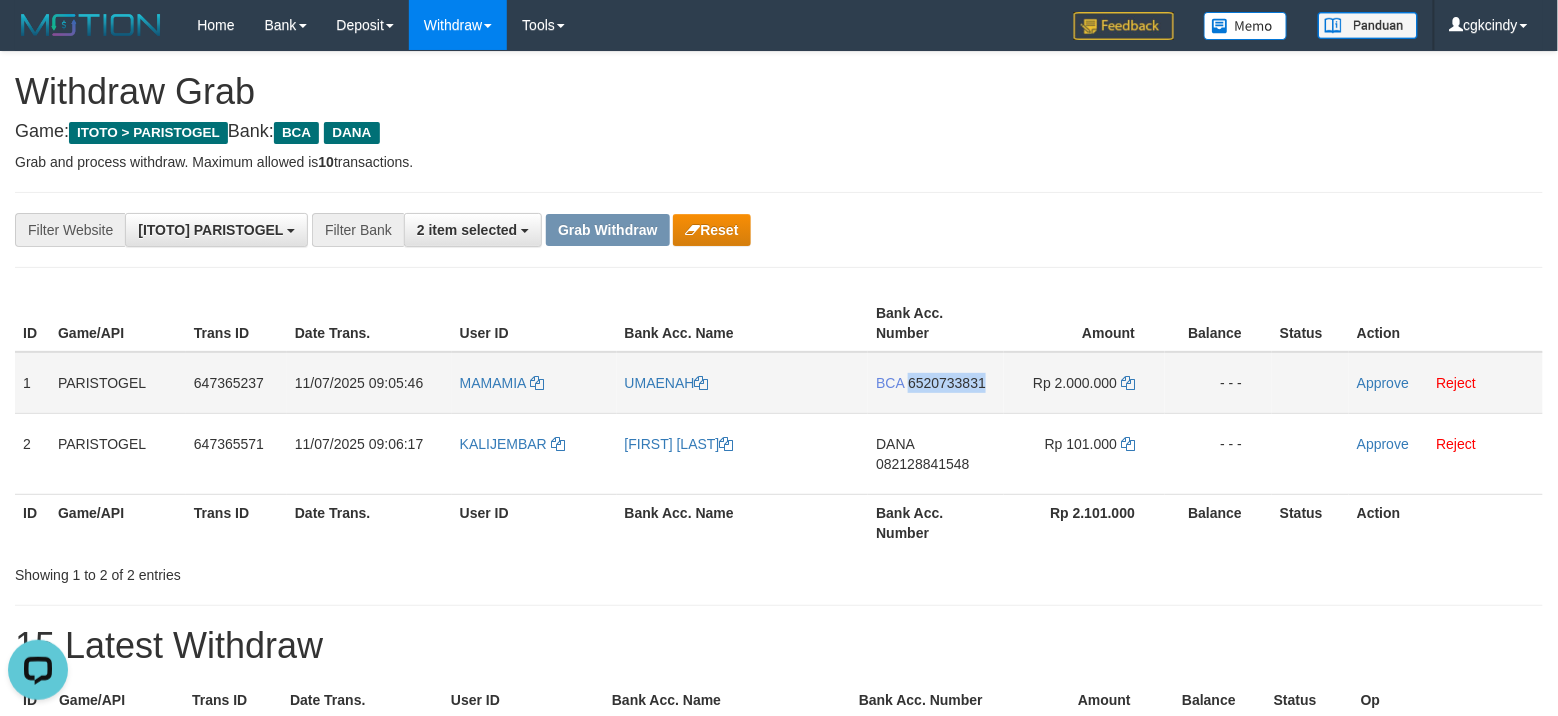 copy on "6520733831" 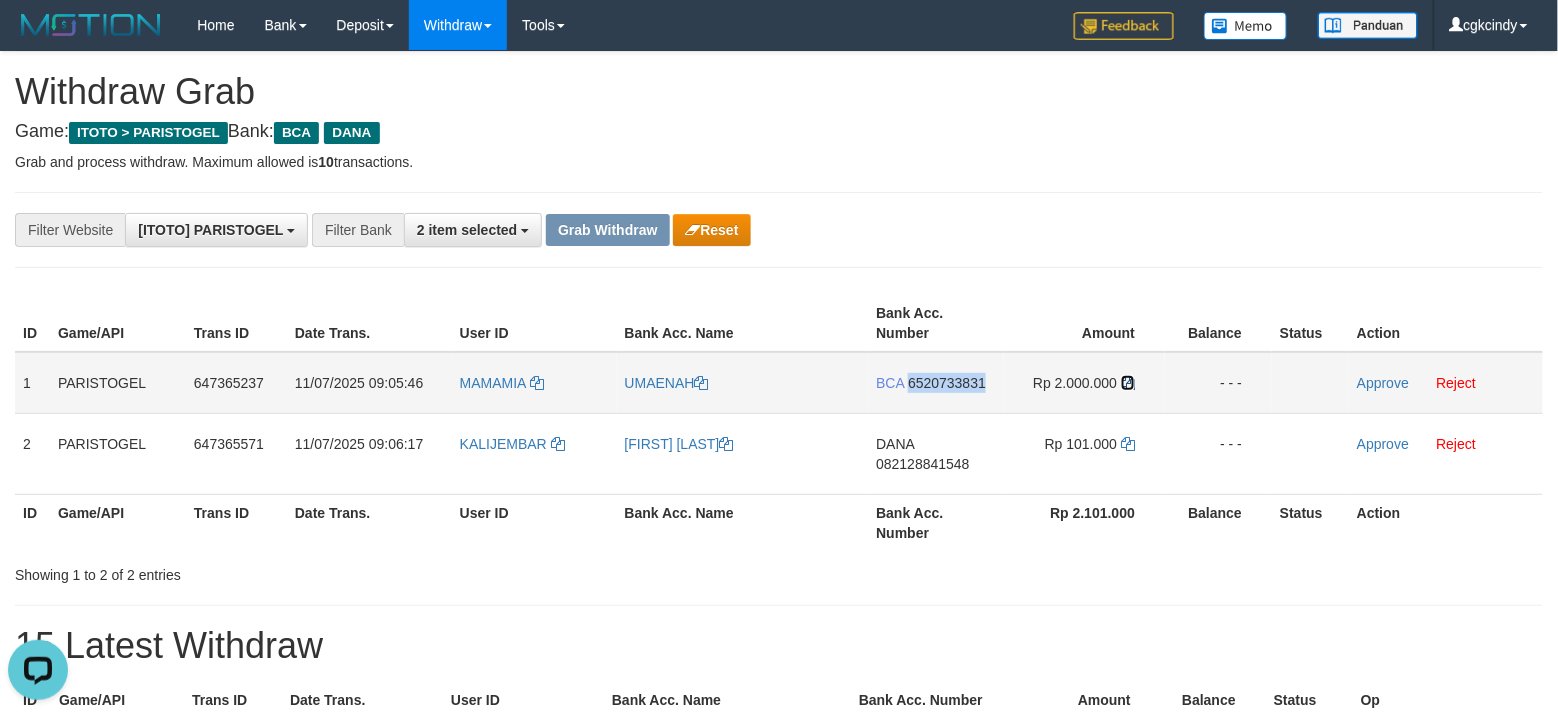 click at bounding box center (1128, 383) 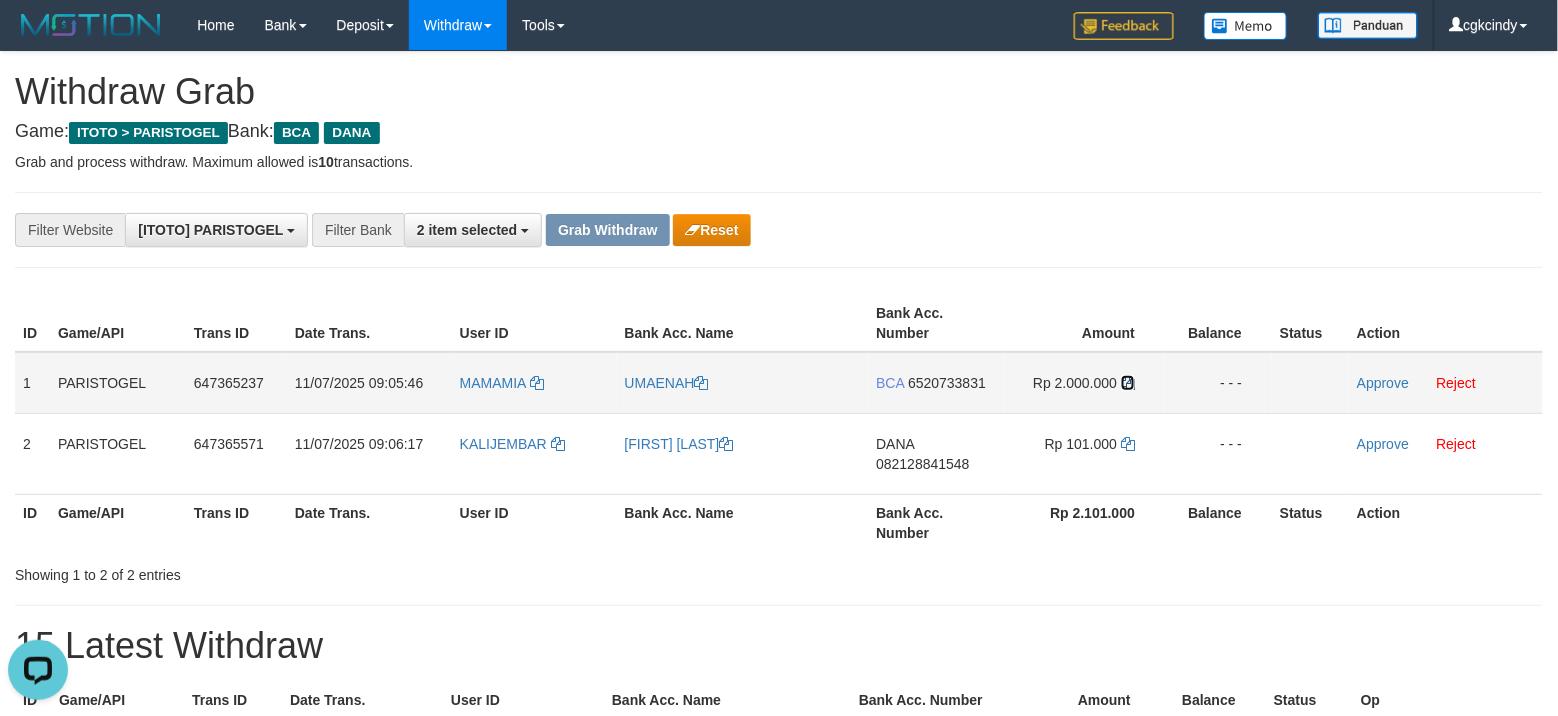 click at bounding box center [1128, 383] 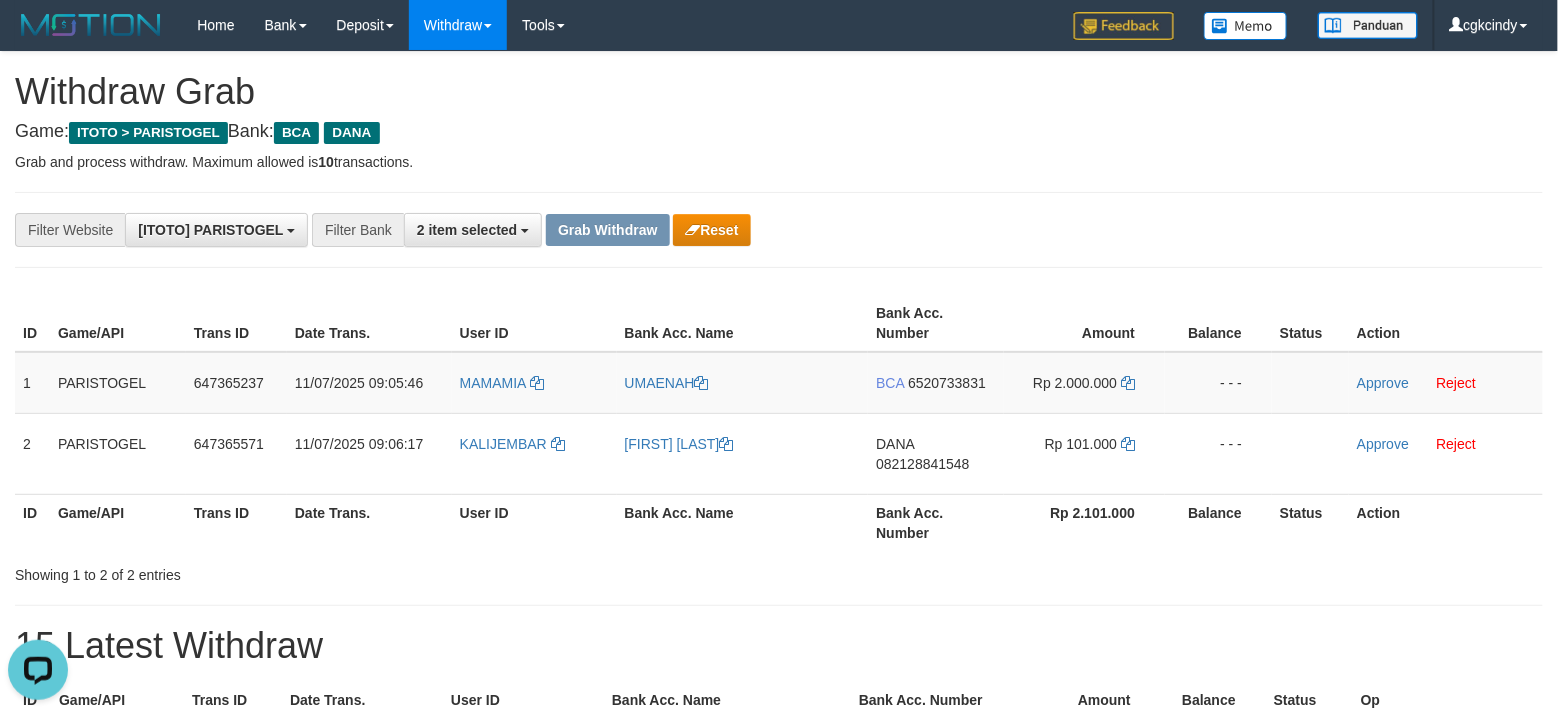 drag, startPoint x: 896, startPoint y: 474, endPoint x: 910, endPoint y: 494, distance: 24.41311 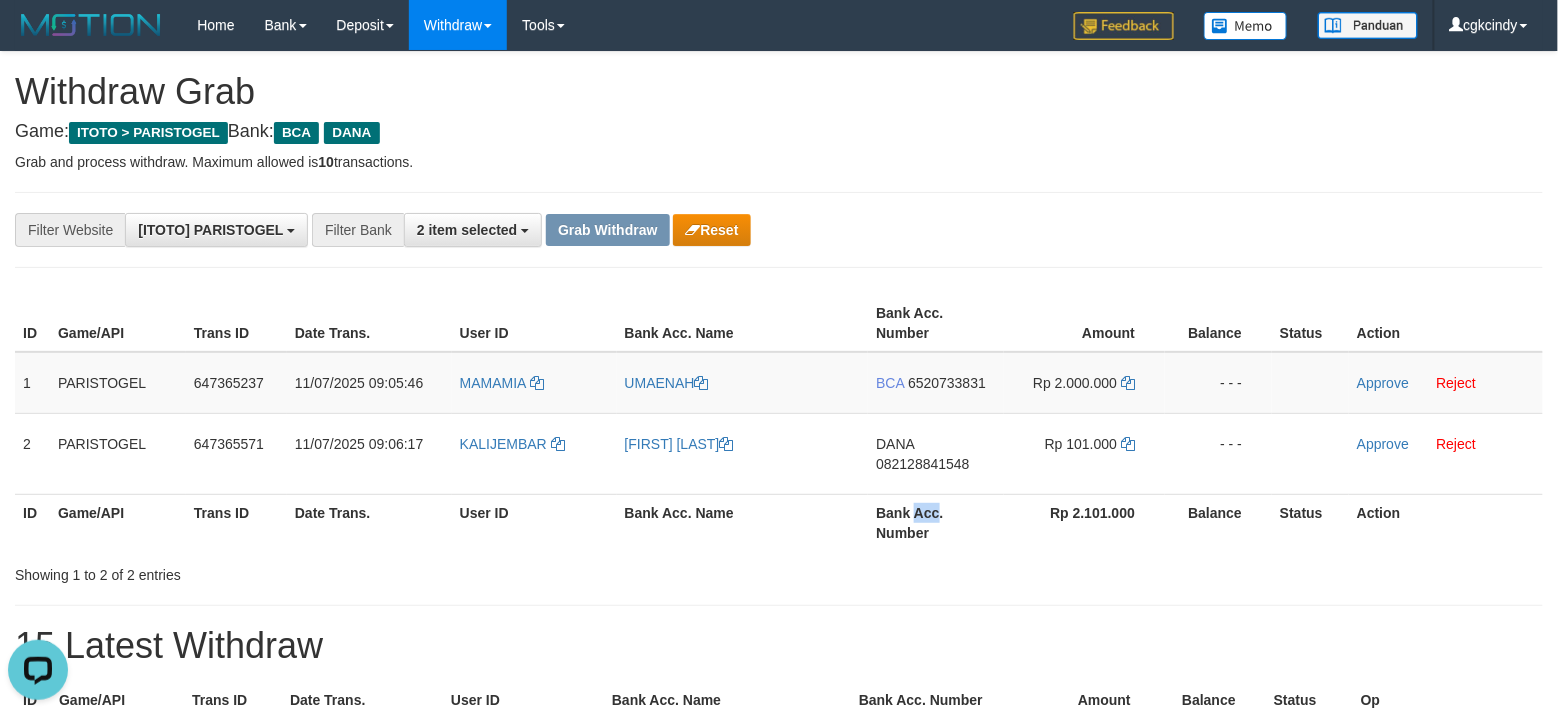 click on "Bank Acc. Number" at bounding box center (936, 522) 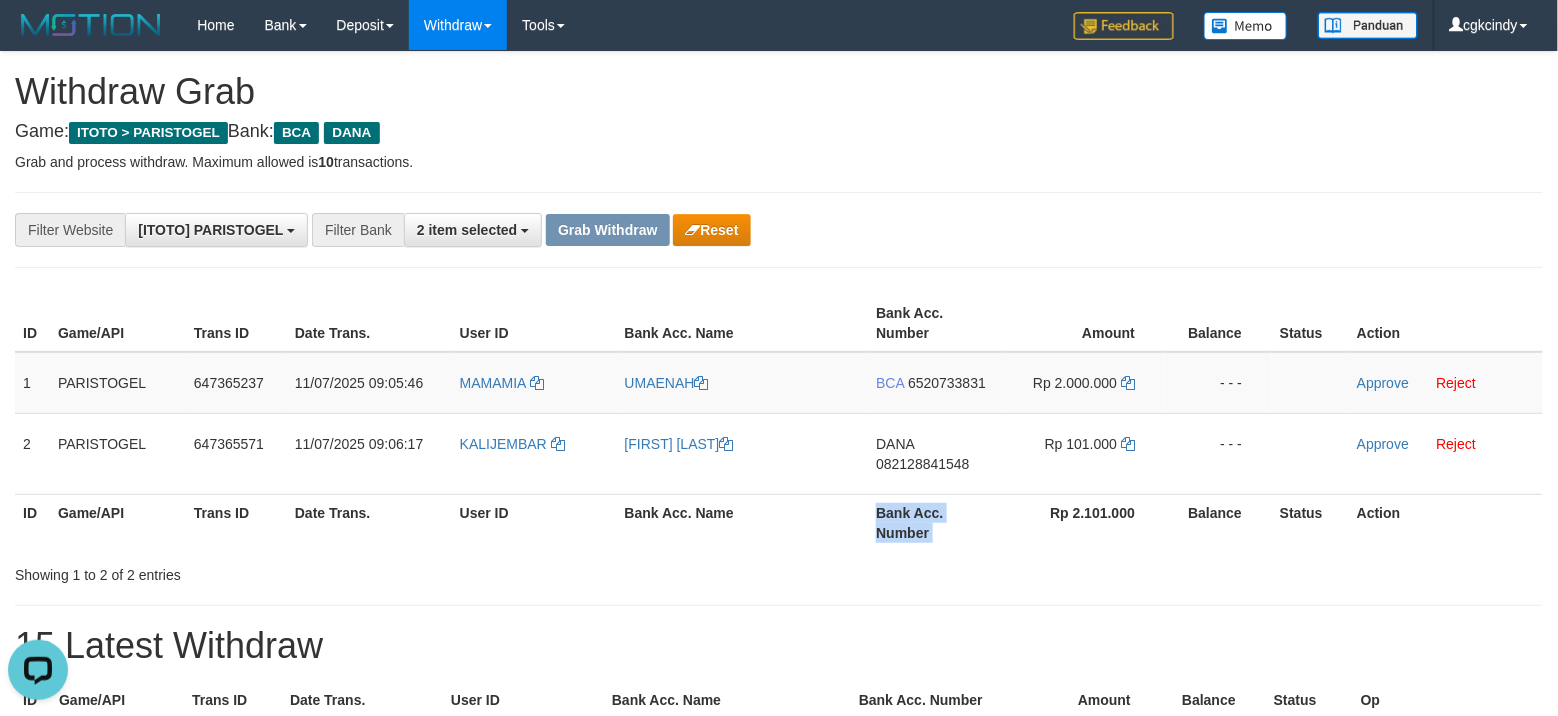 click on "Bank Acc. Number" at bounding box center [936, 522] 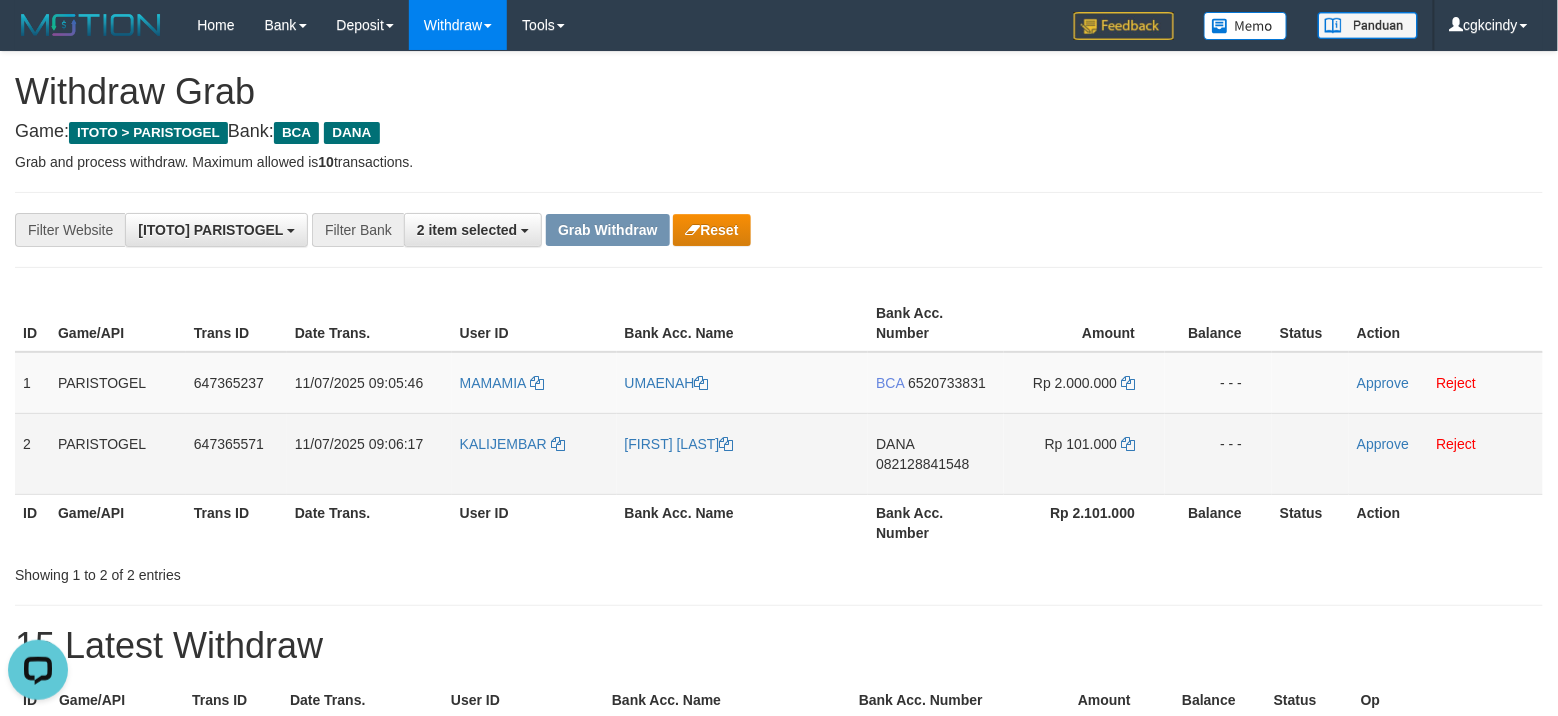 click on "DANA
082128841548" at bounding box center (936, 453) 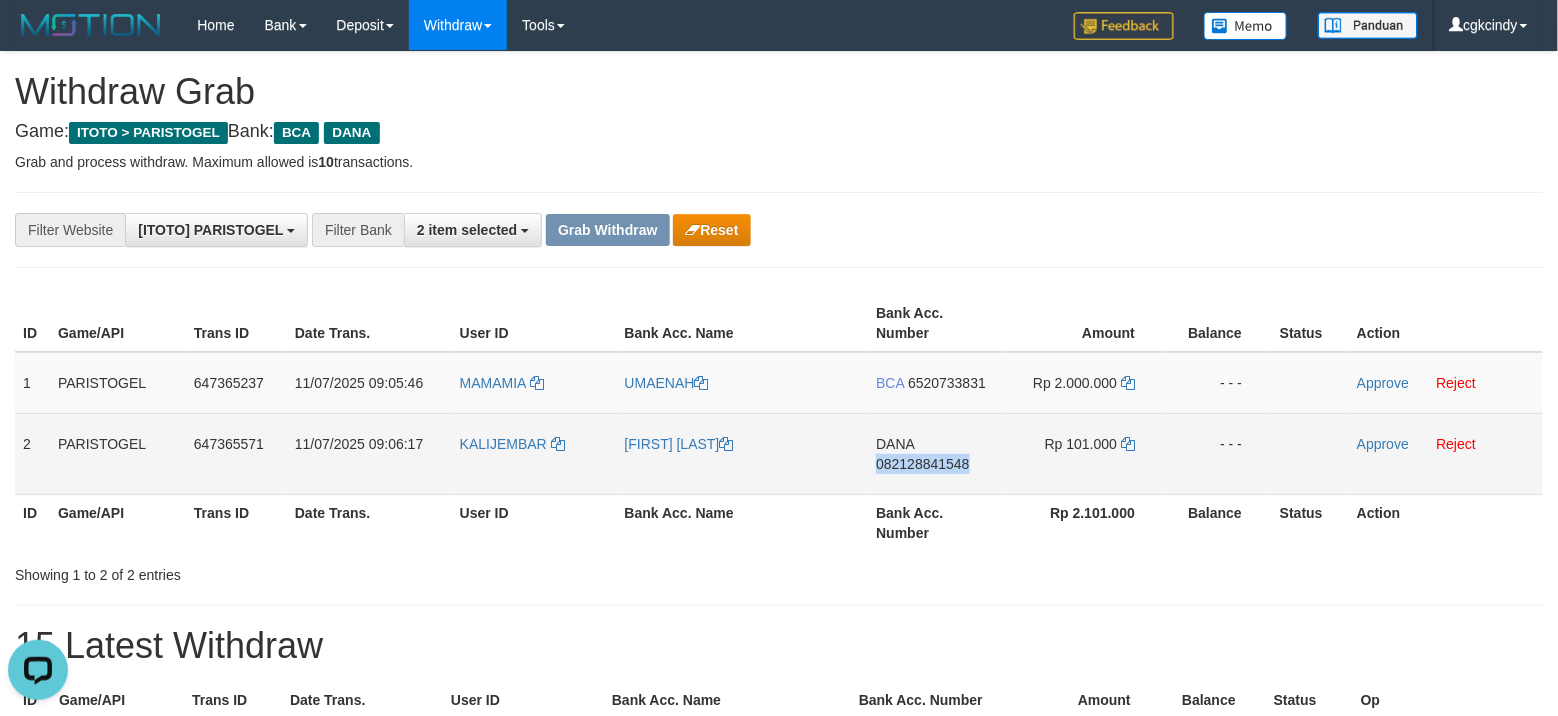 click on "DANA
082128841548" at bounding box center (936, 453) 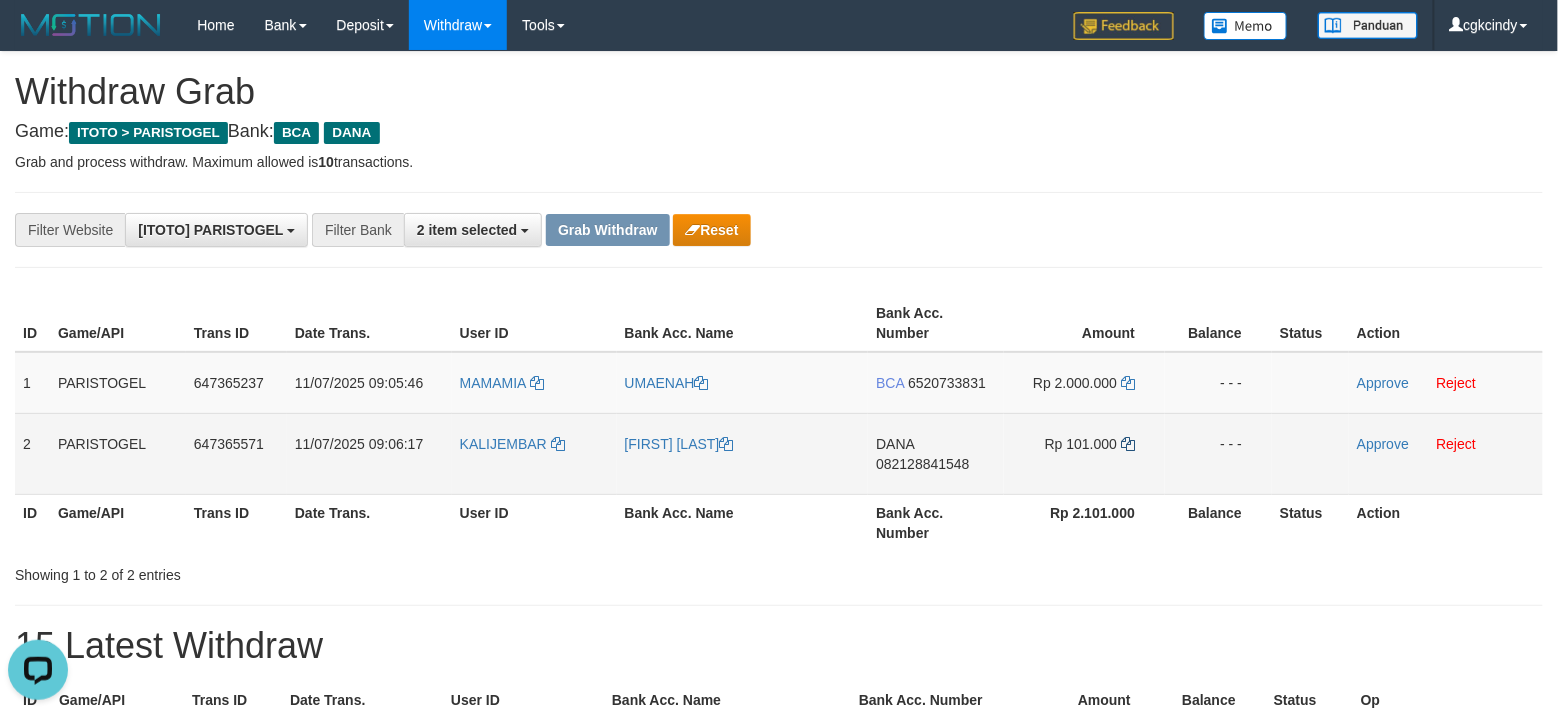 drag, startPoint x: 1130, startPoint y: 434, endPoint x: 1130, endPoint y: 449, distance: 15 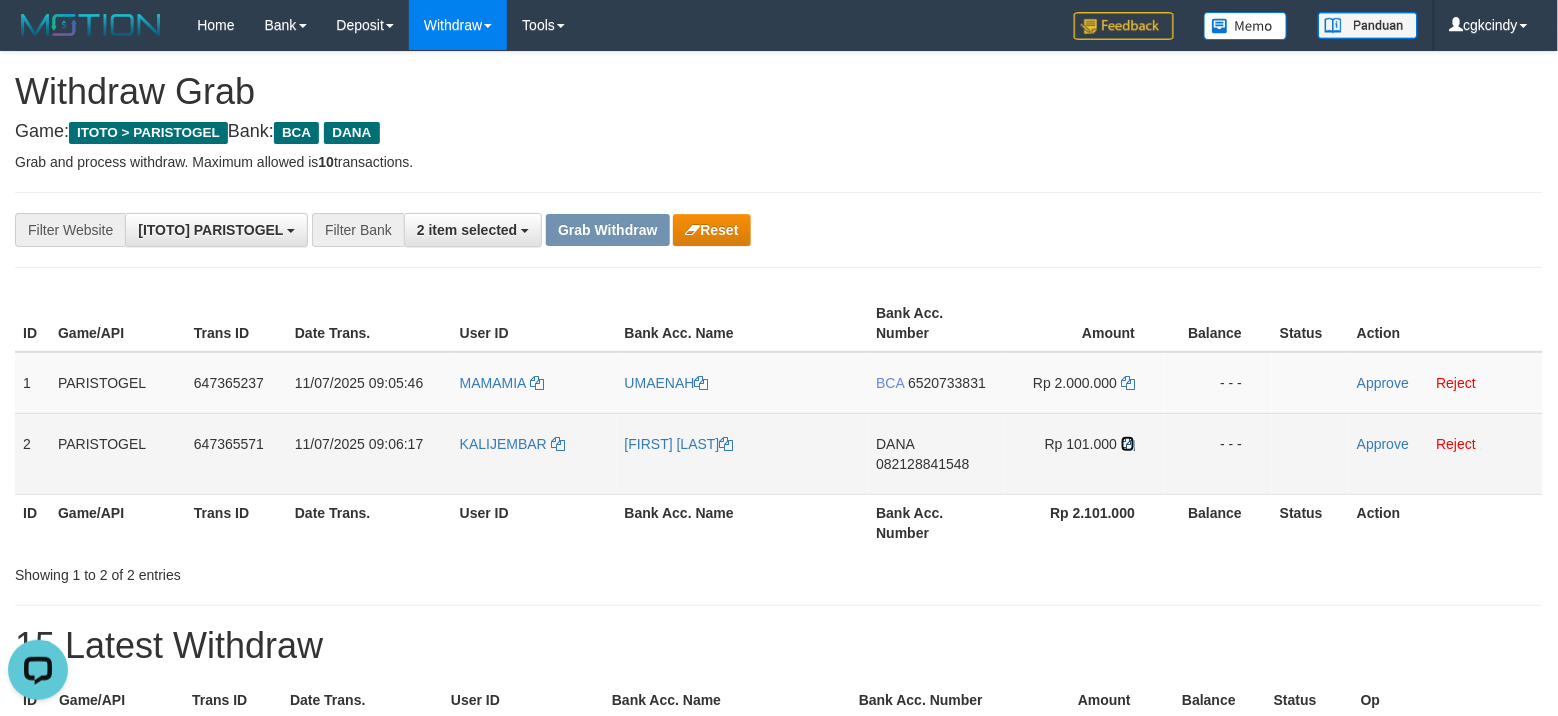 click at bounding box center (1128, 444) 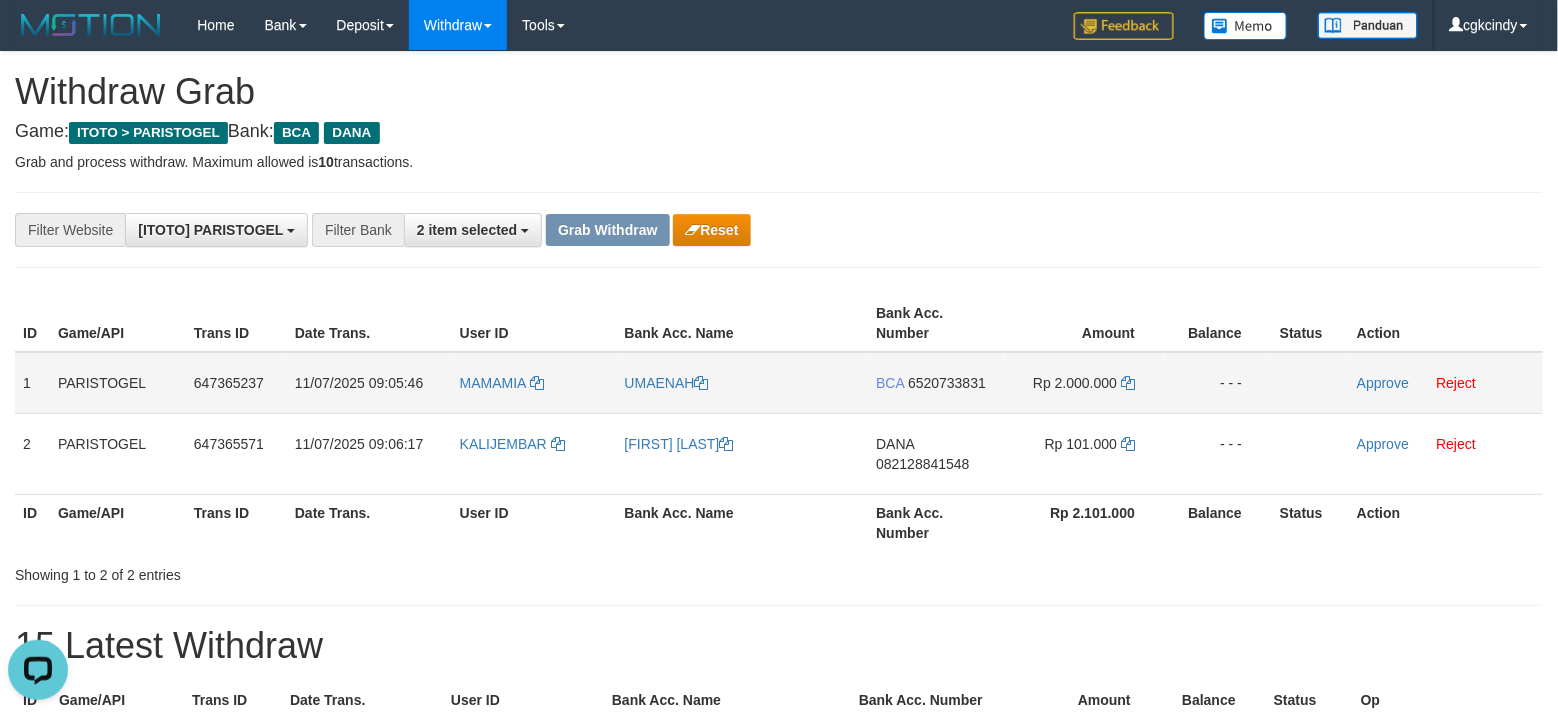 click on "Approve
Reject" at bounding box center [1446, 383] 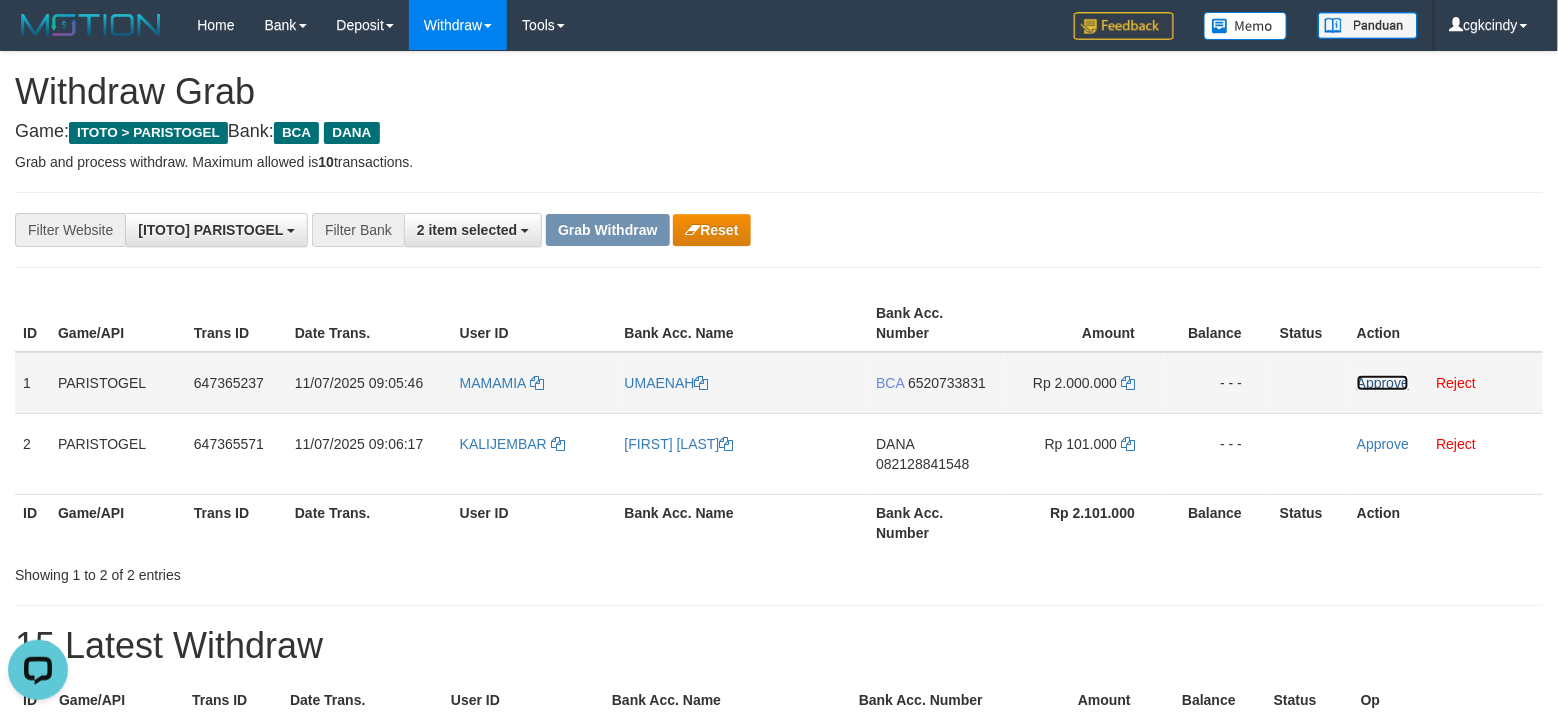 click on "Approve" at bounding box center [1383, 383] 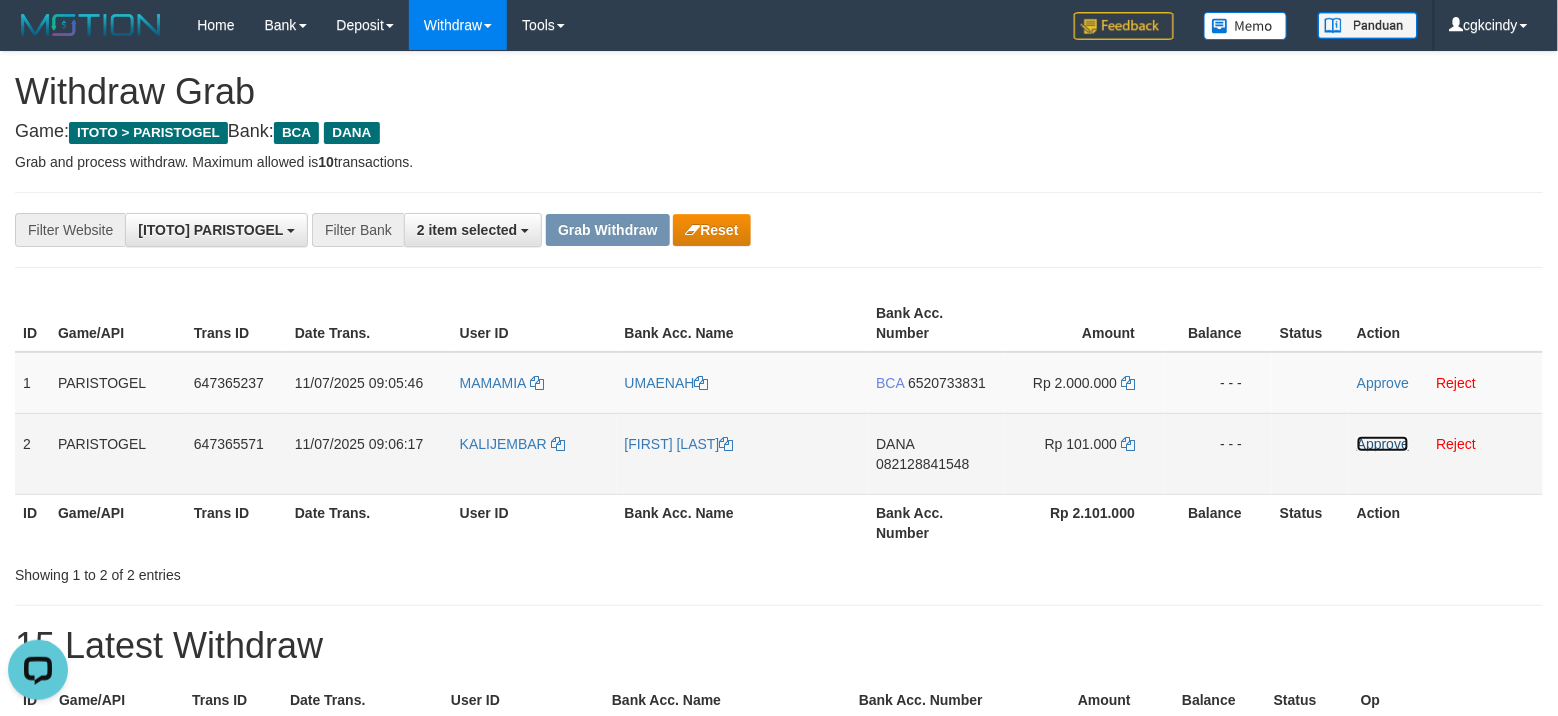click on "Approve" at bounding box center (1383, 444) 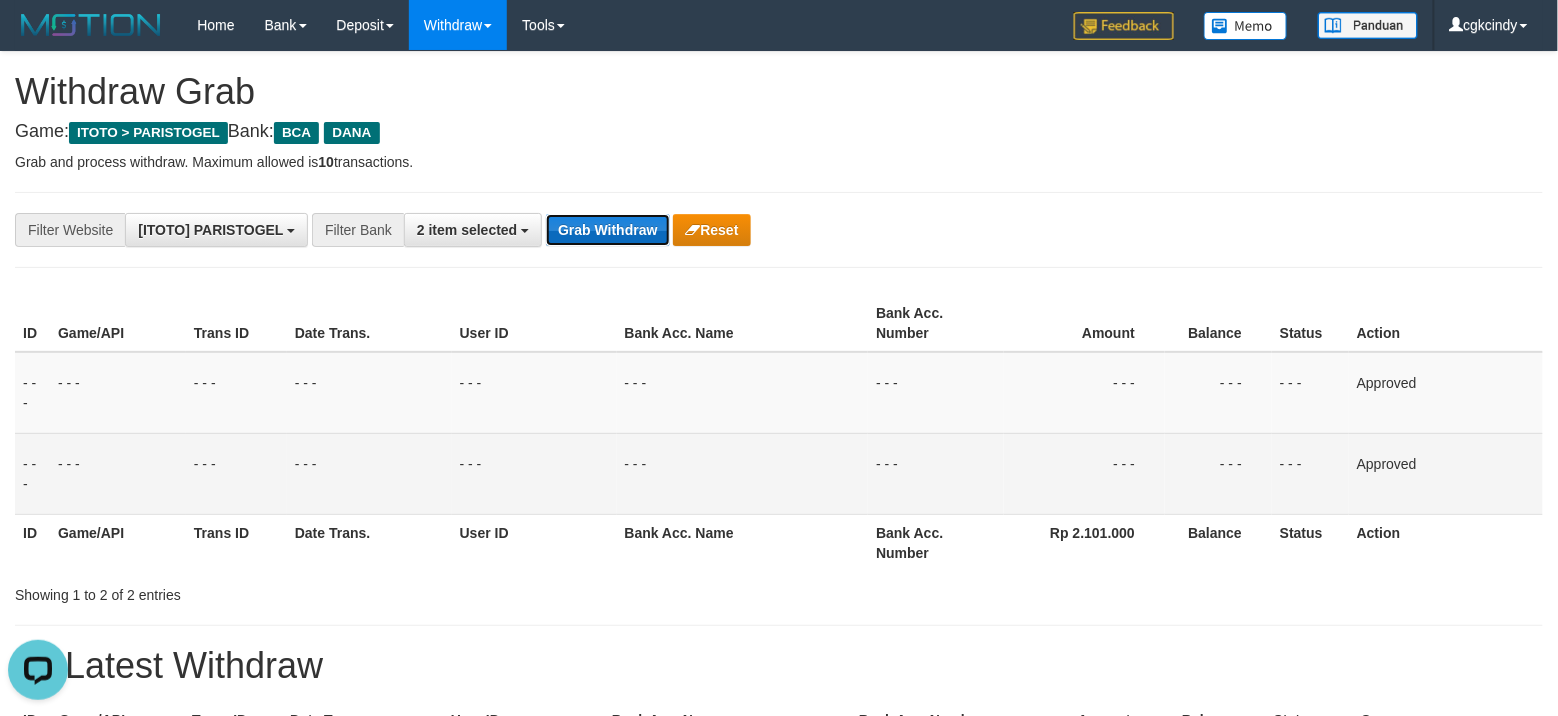 click on "Grab Withdraw" at bounding box center (607, 230) 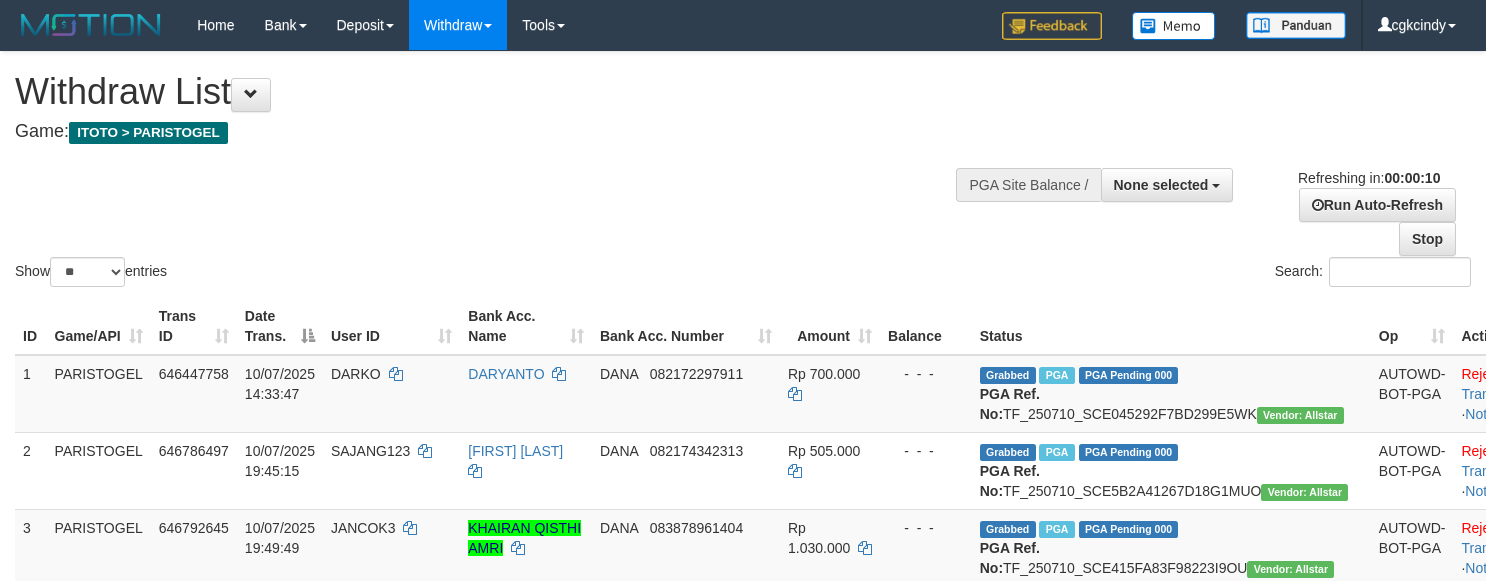 select 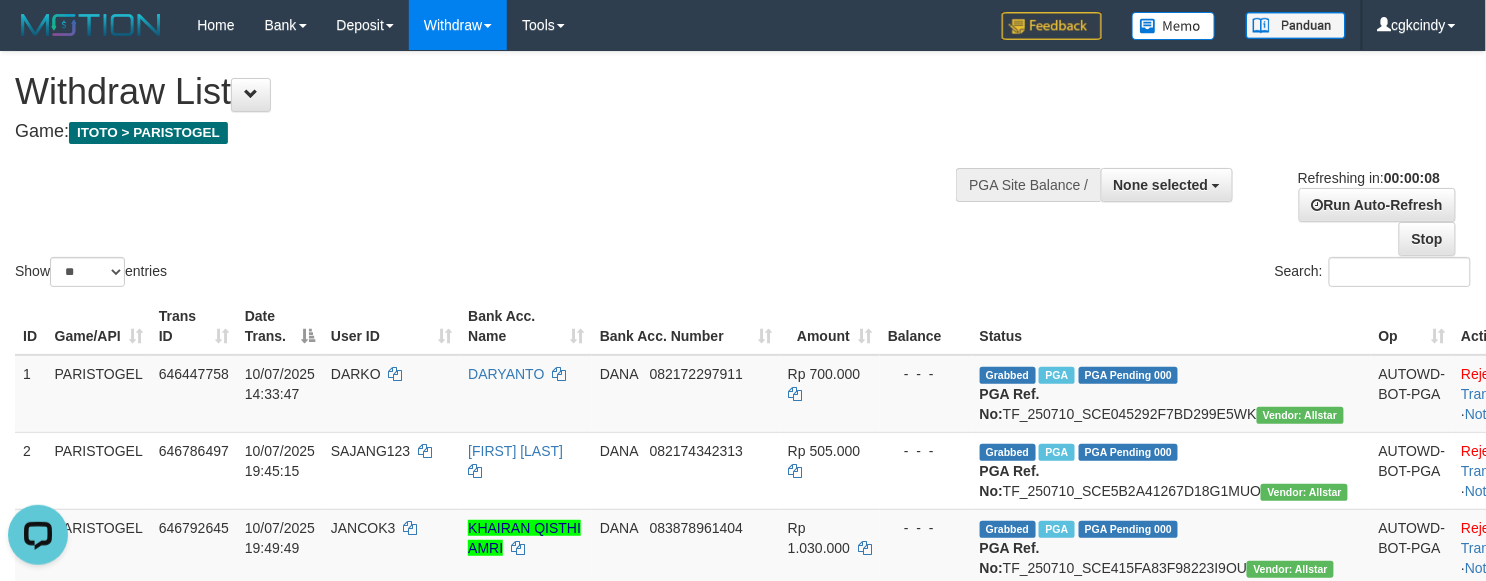 scroll, scrollTop: 0, scrollLeft: 0, axis: both 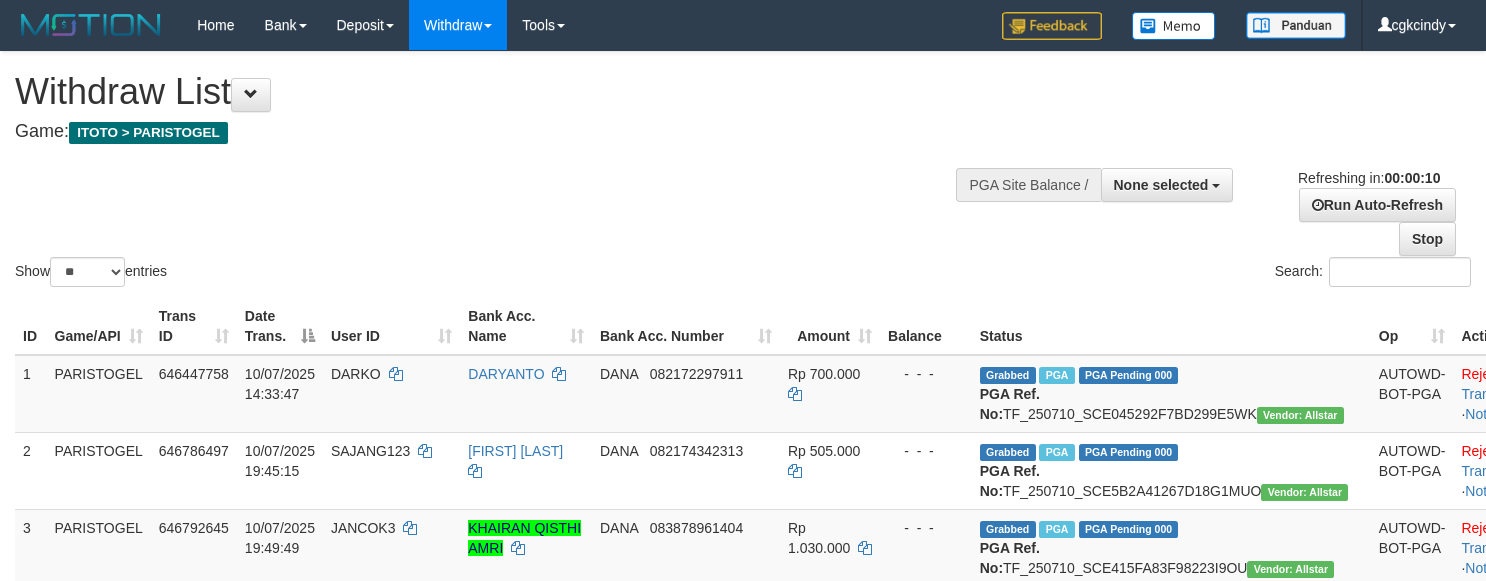 select 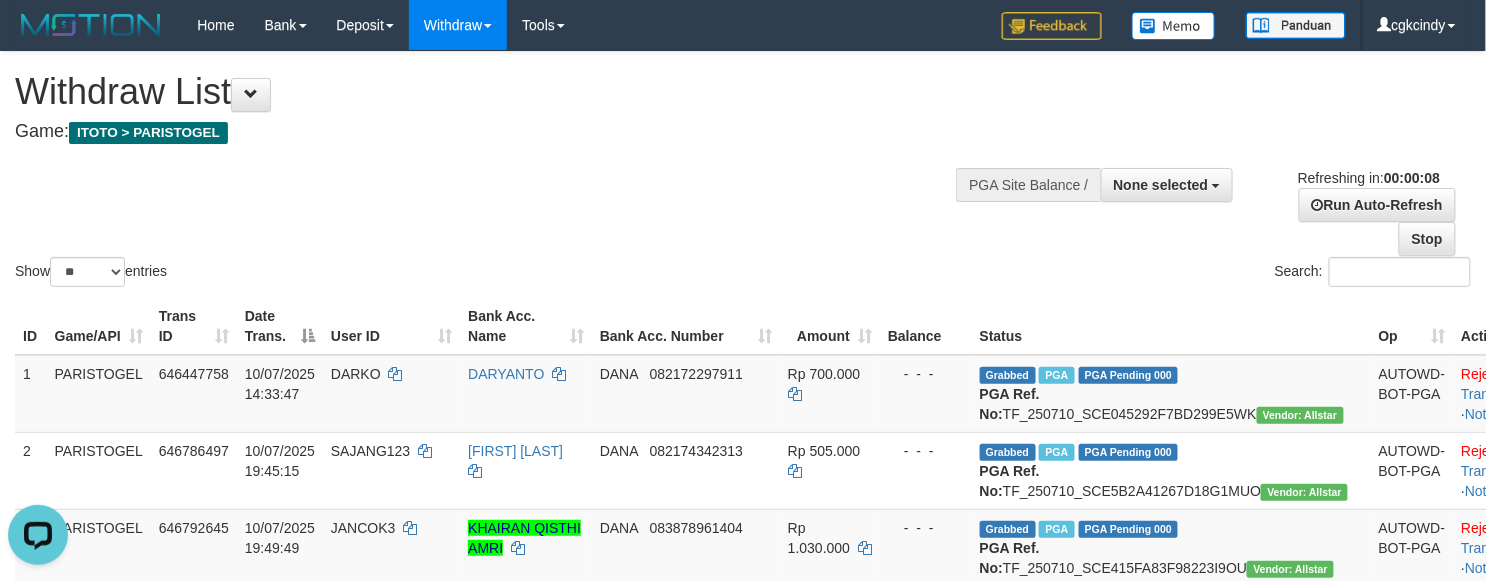 scroll, scrollTop: 0, scrollLeft: 0, axis: both 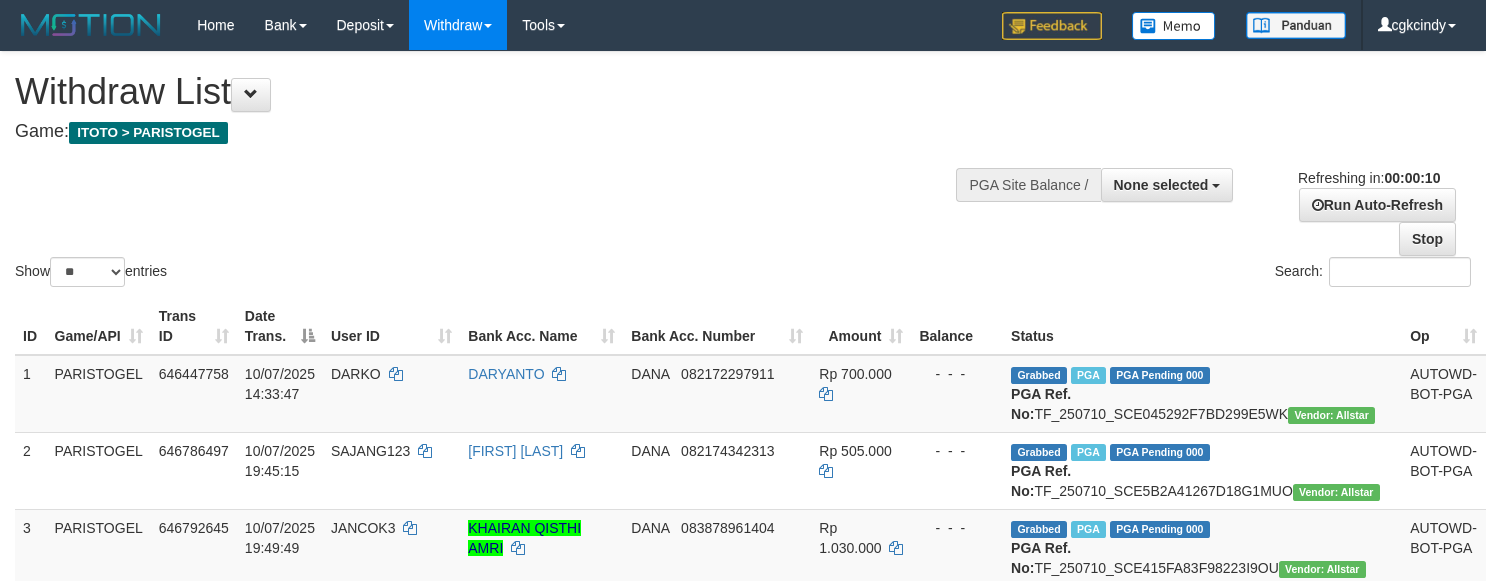 select 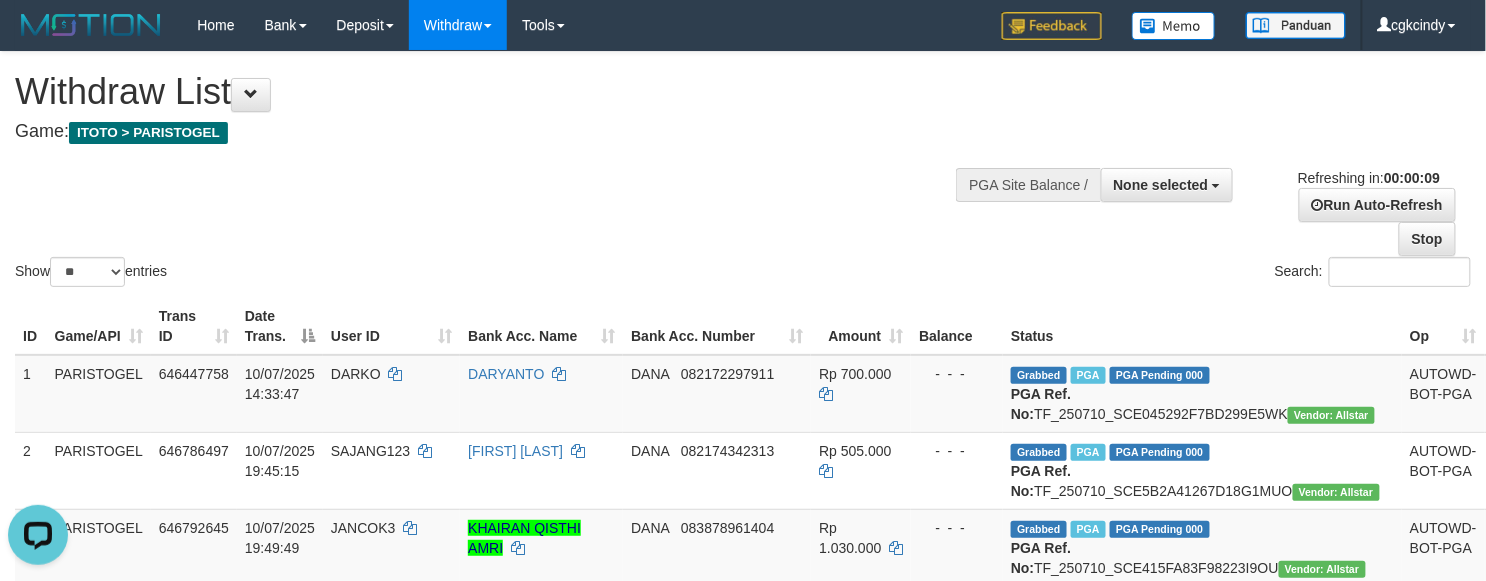 scroll, scrollTop: 0, scrollLeft: 0, axis: both 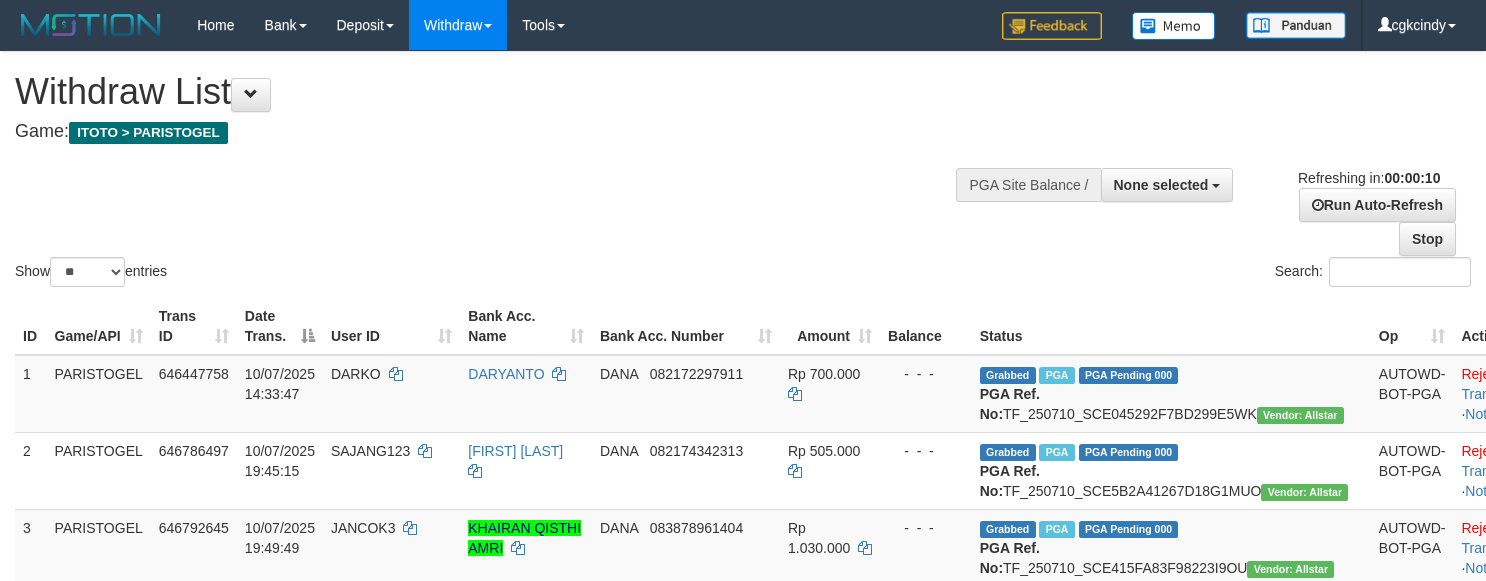 select 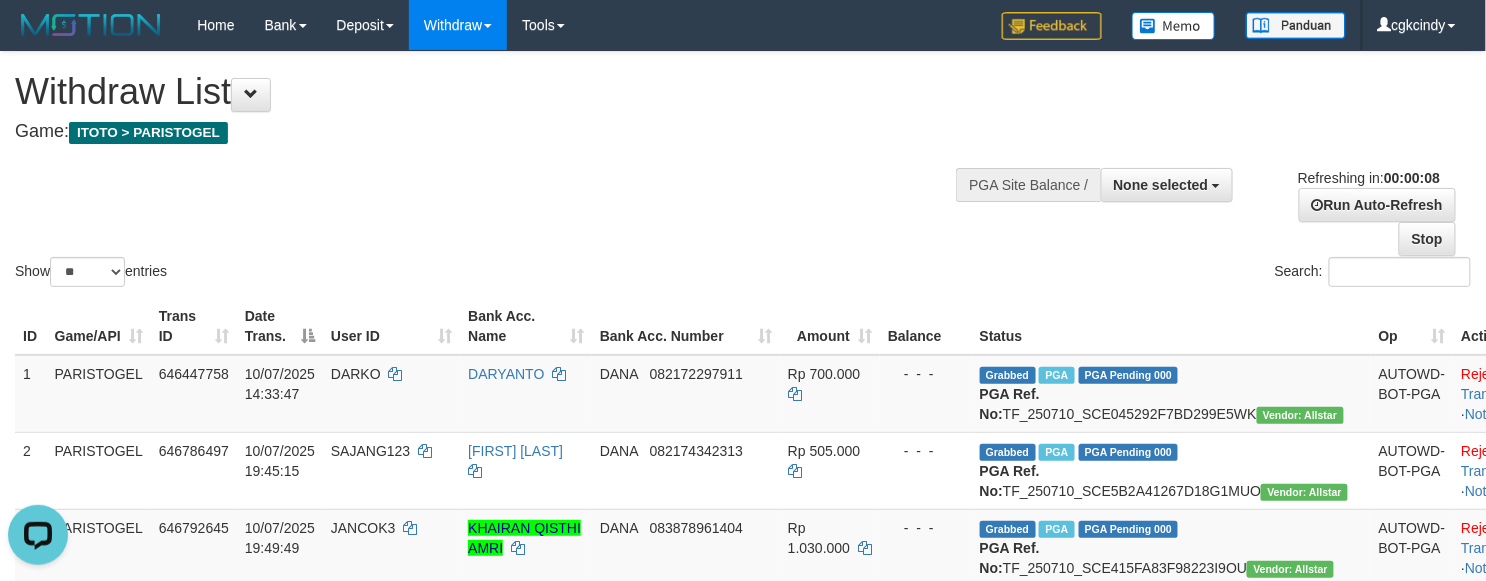 scroll, scrollTop: 0, scrollLeft: 0, axis: both 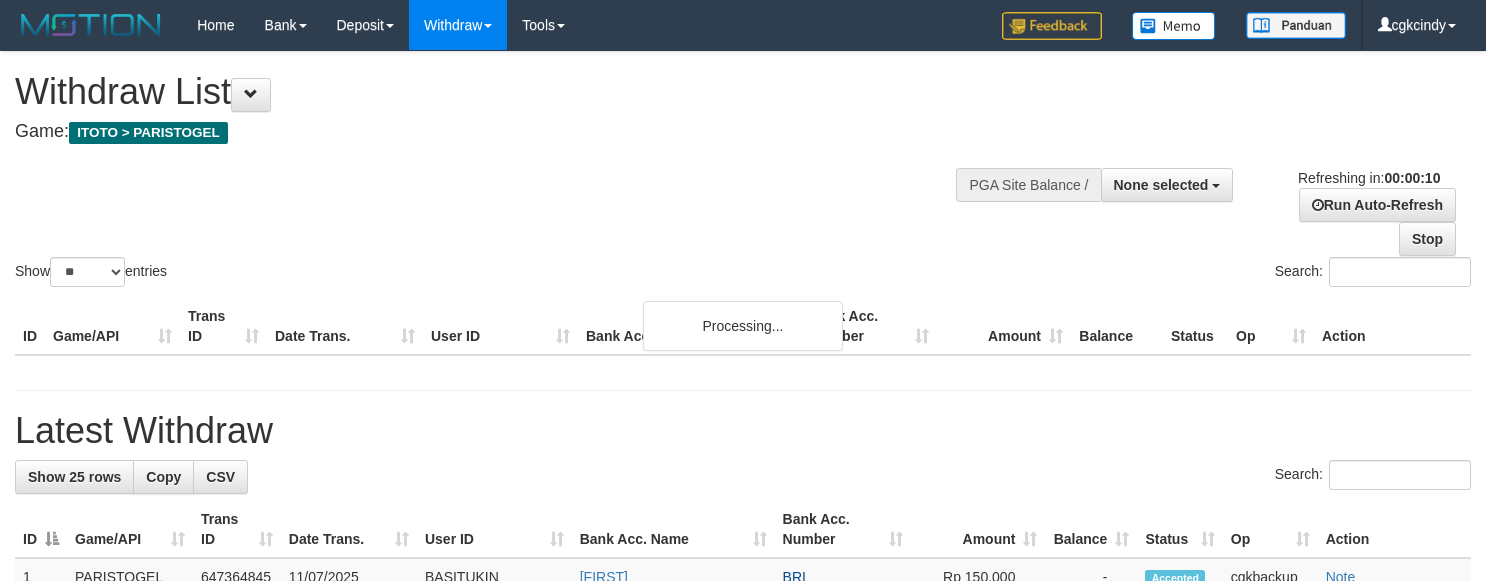 select 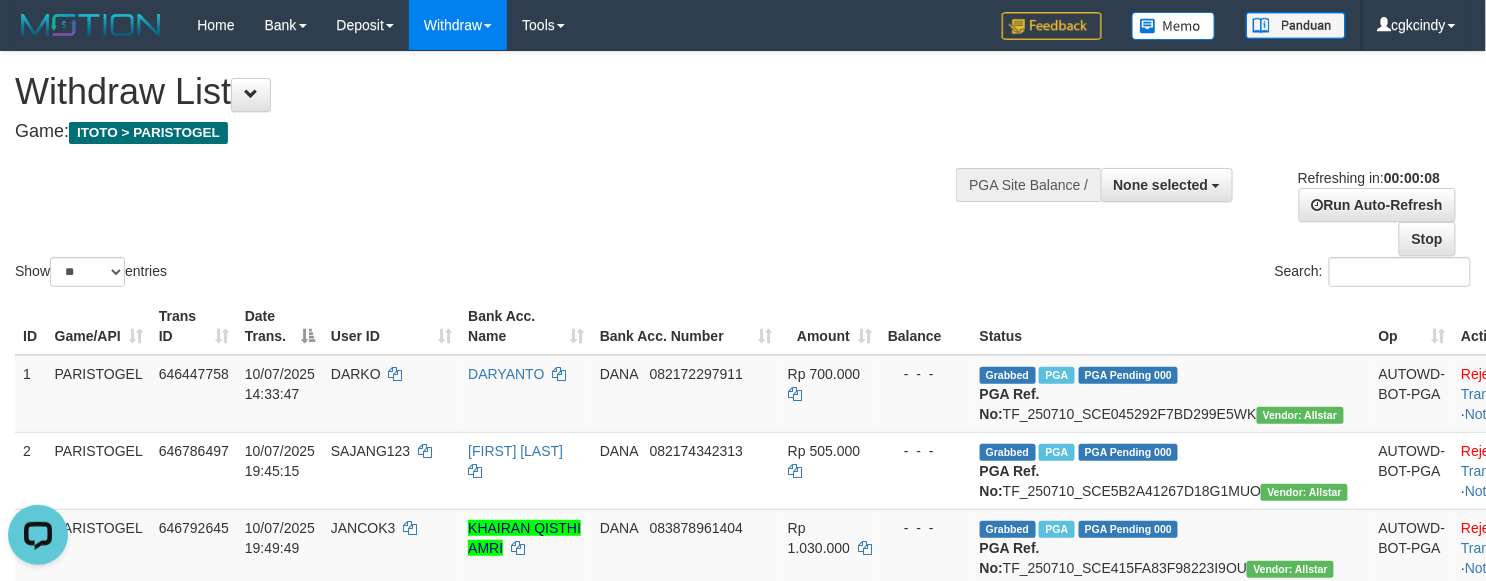scroll, scrollTop: 0, scrollLeft: 0, axis: both 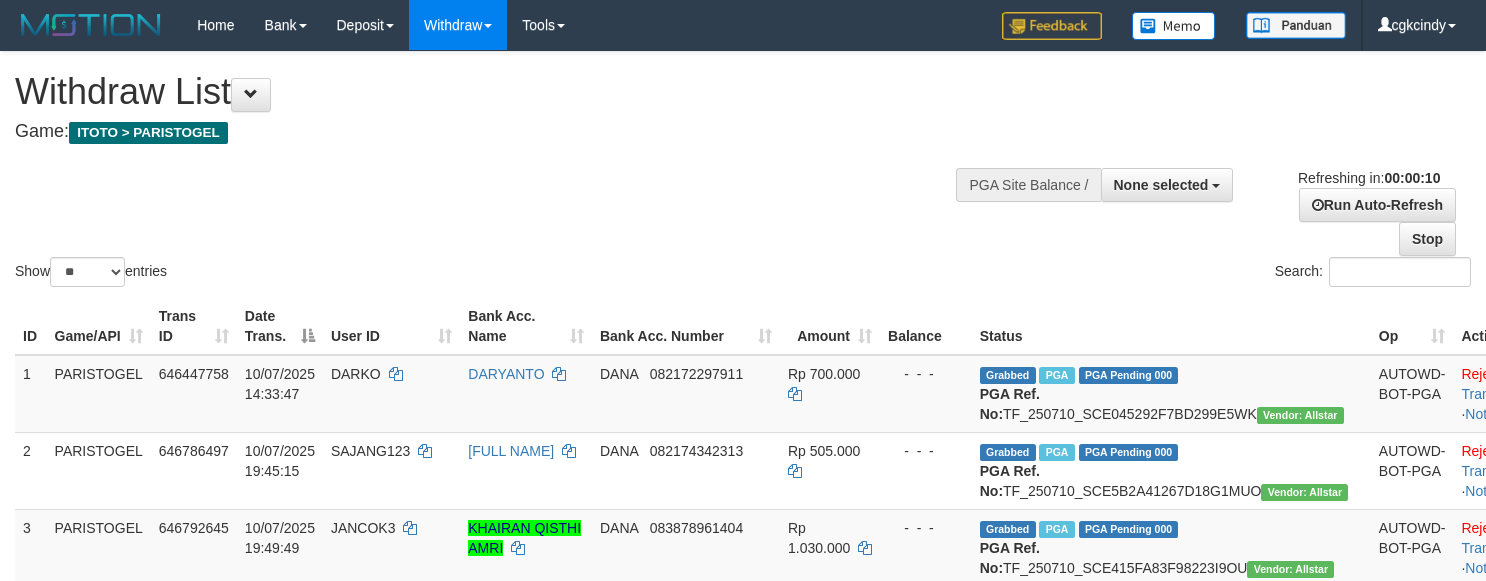 select 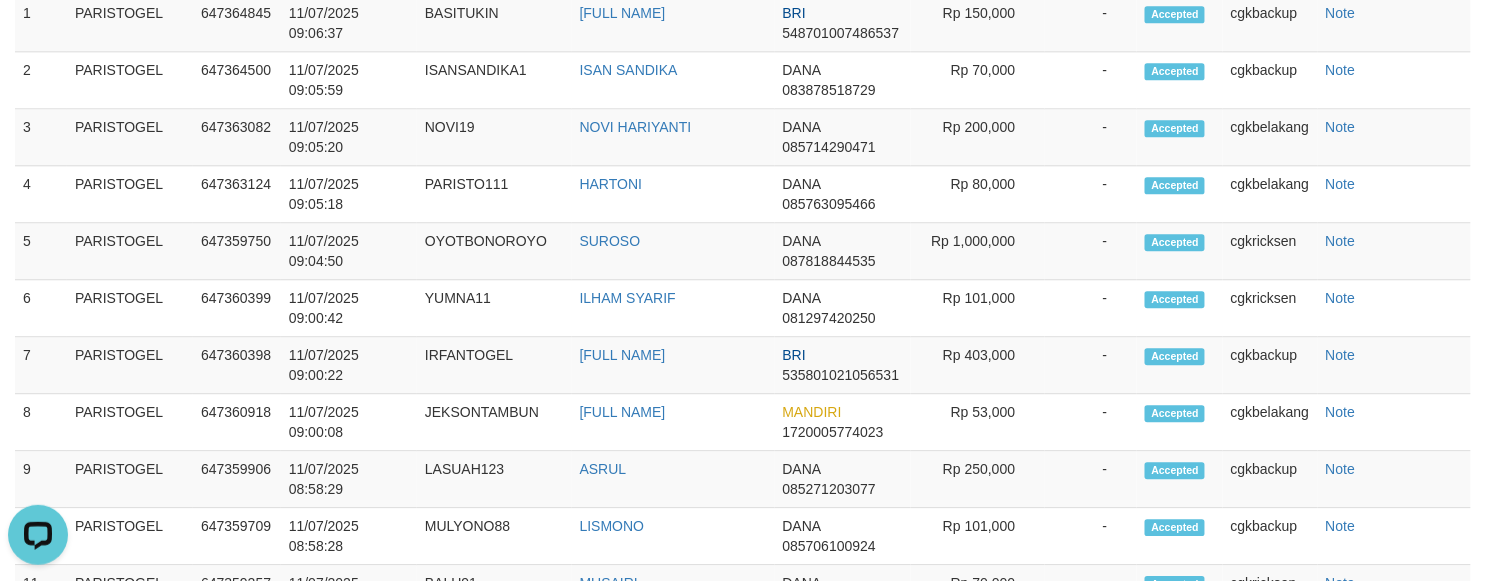 scroll, scrollTop: 0, scrollLeft: 0, axis: both 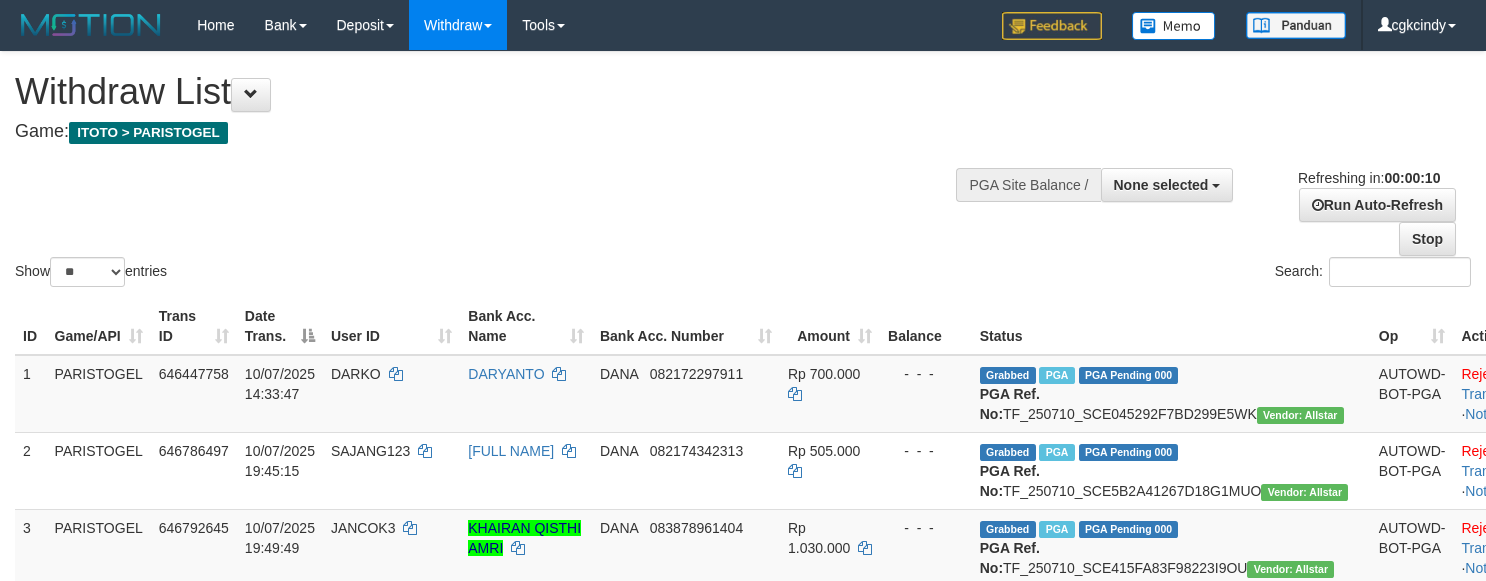 select 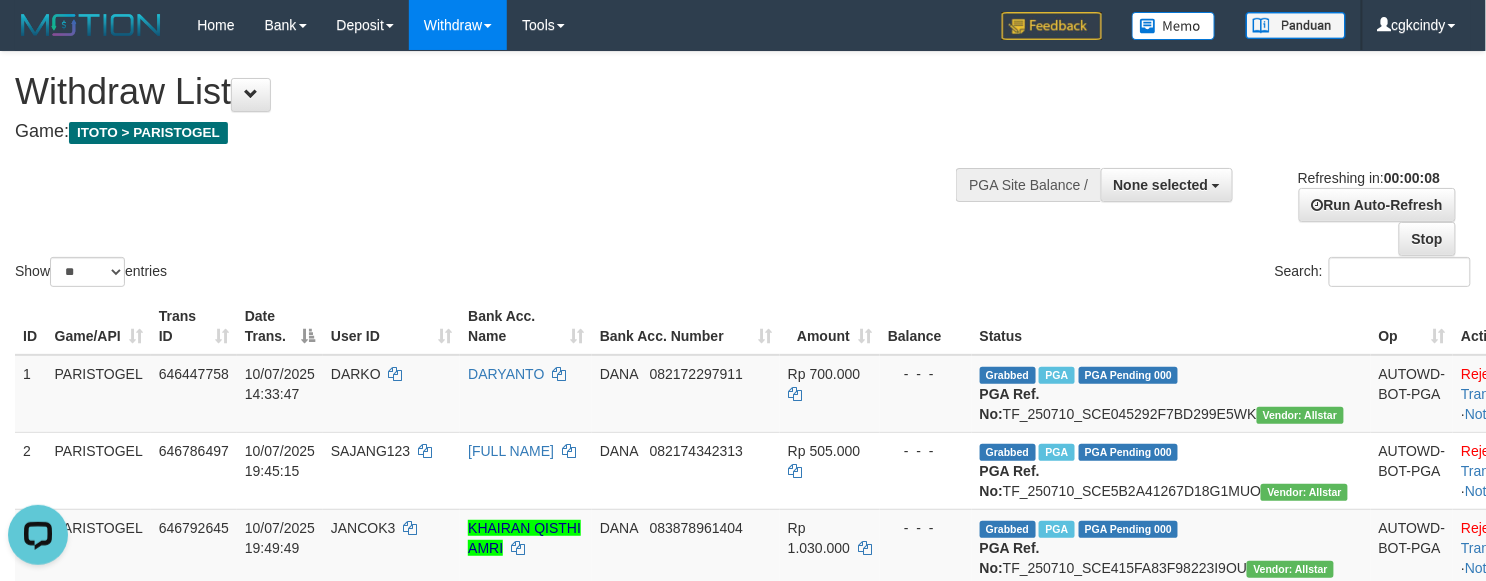 scroll, scrollTop: 0, scrollLeft: 0, axis: both 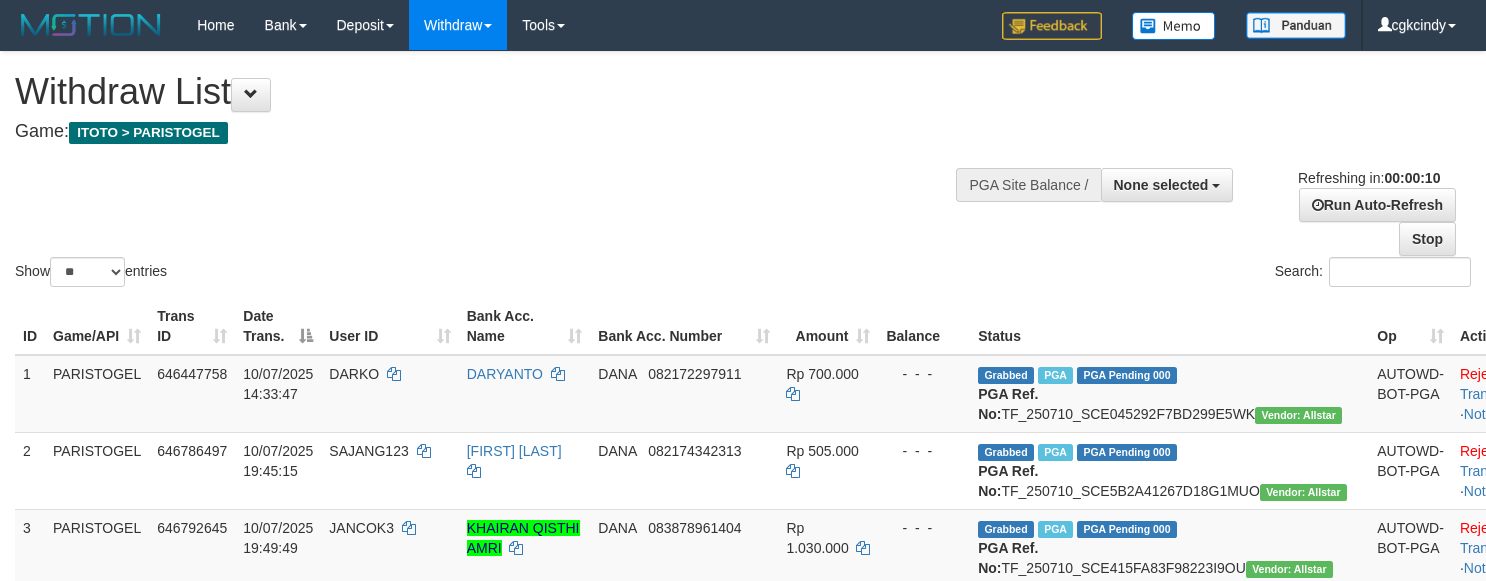 select 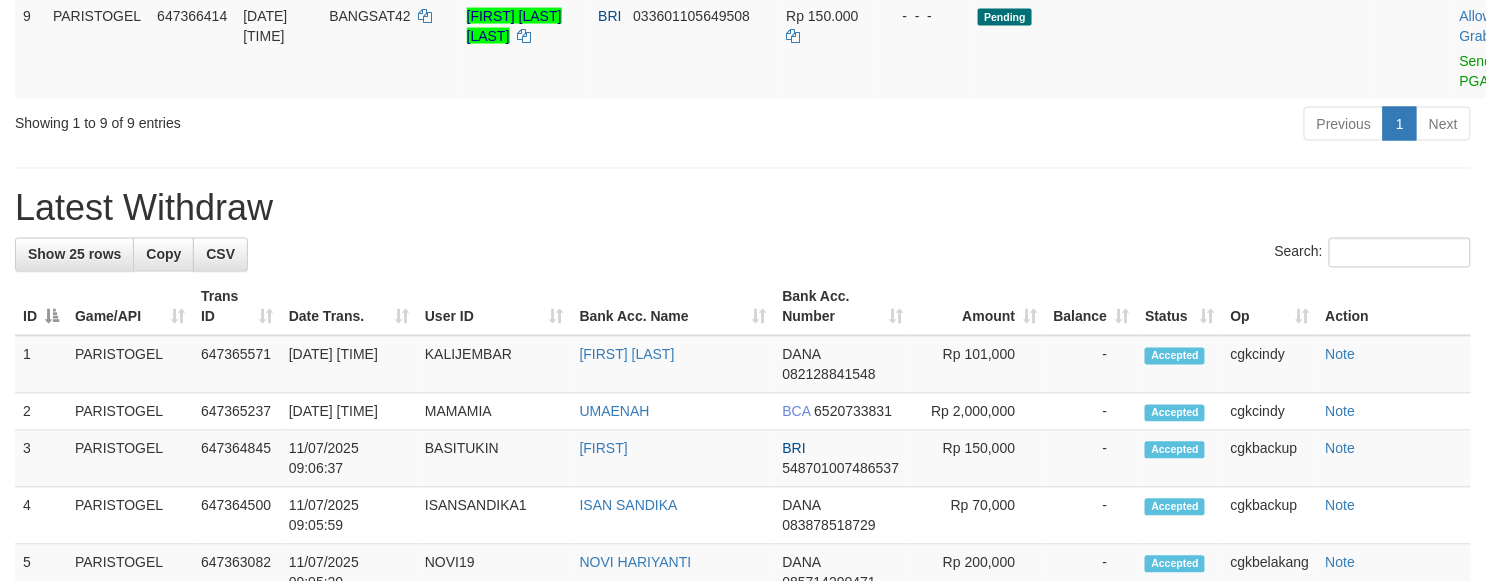 scroll, scrollTop: 800, scrollLeft: 0, axis: vertical 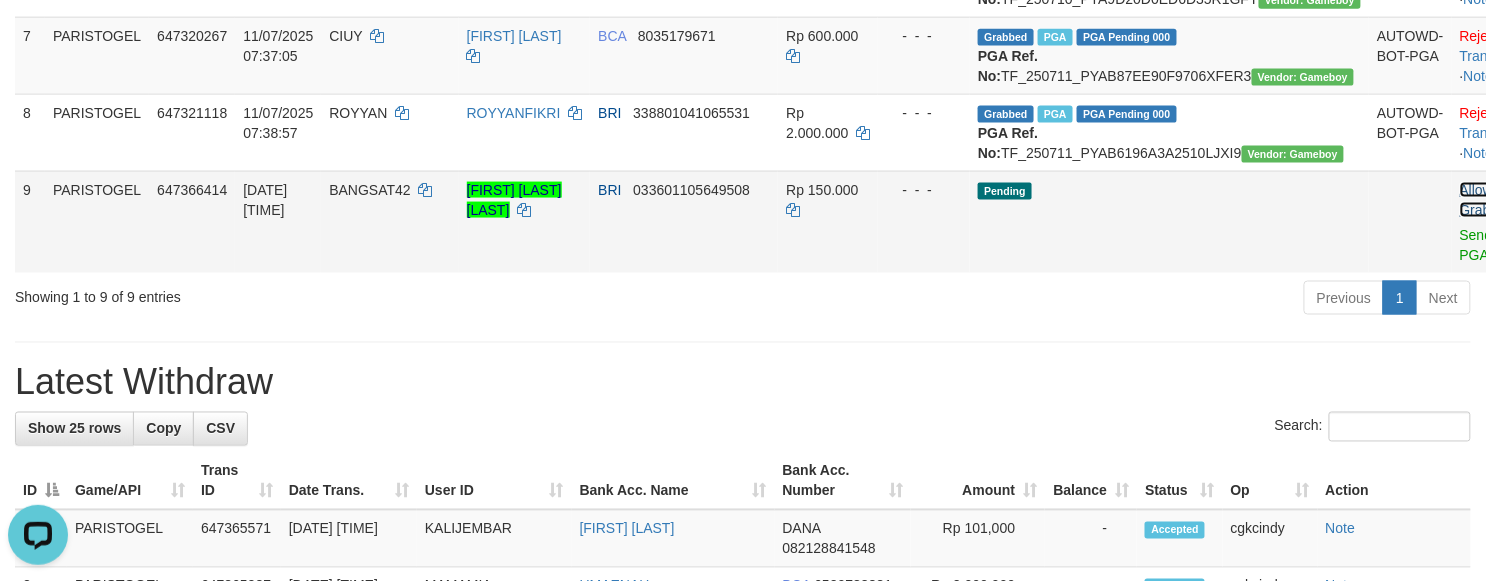 click on "Allow Grab" at bounding box center (1476, 200) 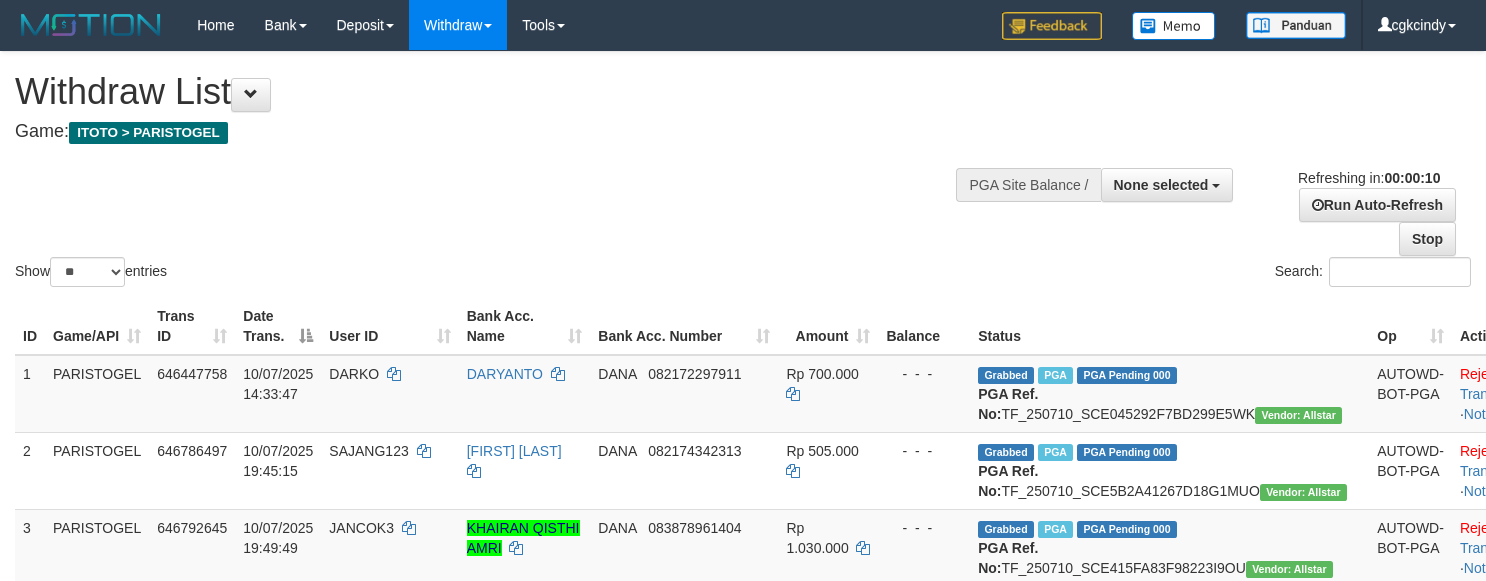 select 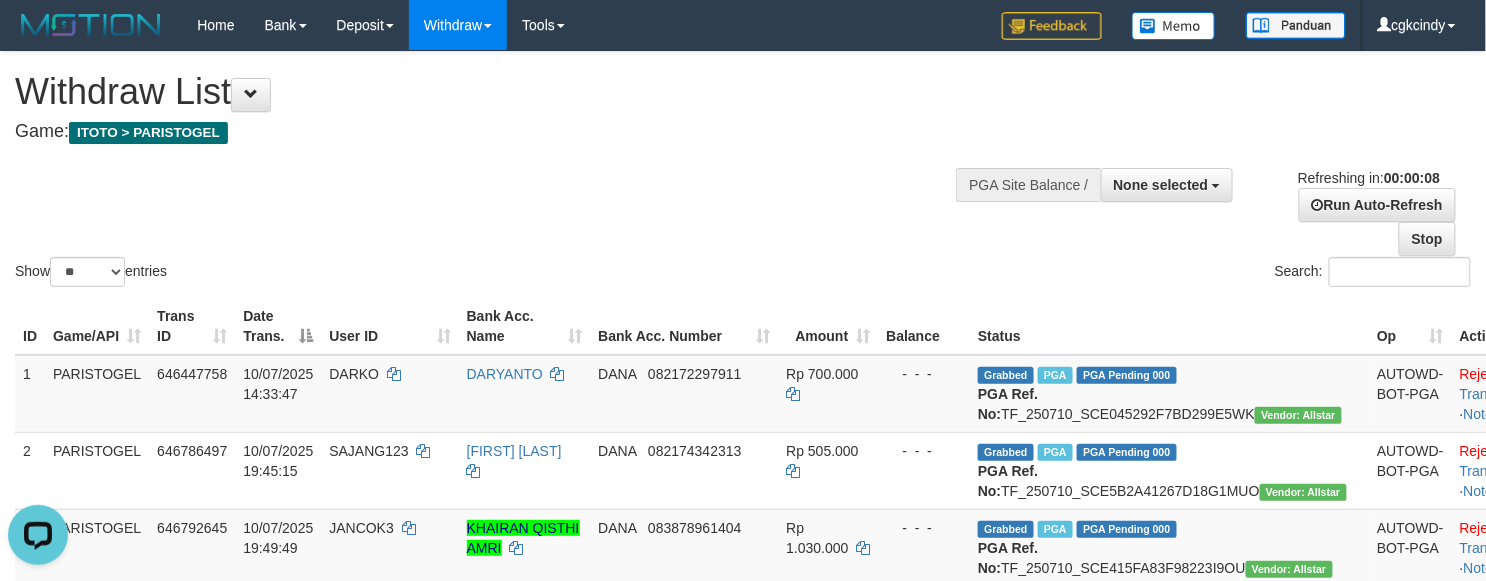 scroll, scrollTop: 0, scrollLeft: 0, axis: both 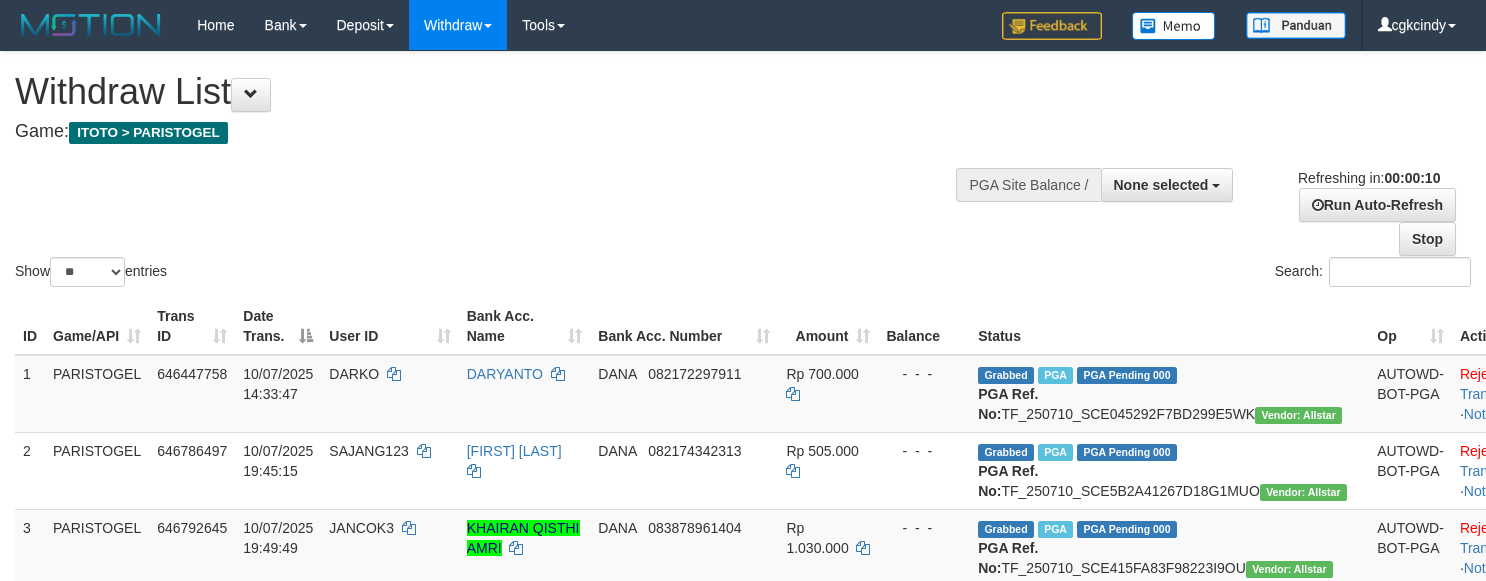 select 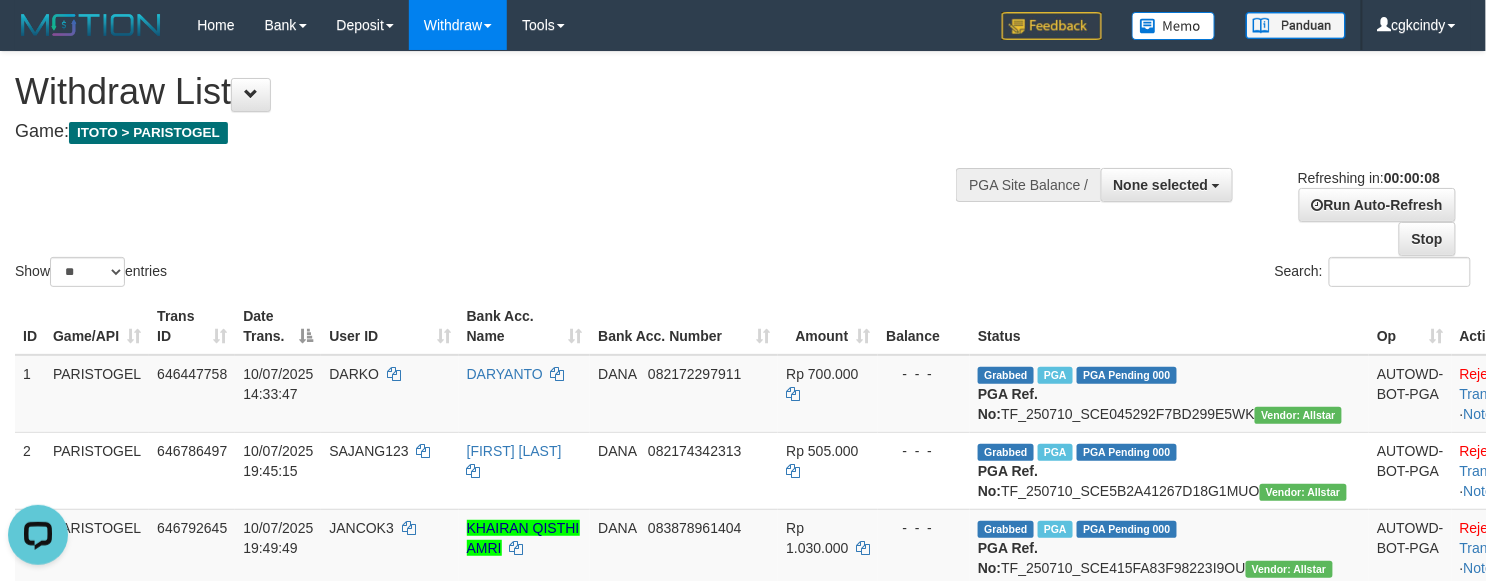 scroll, scrollTop: 0, scrollLeft: 0, axis: both 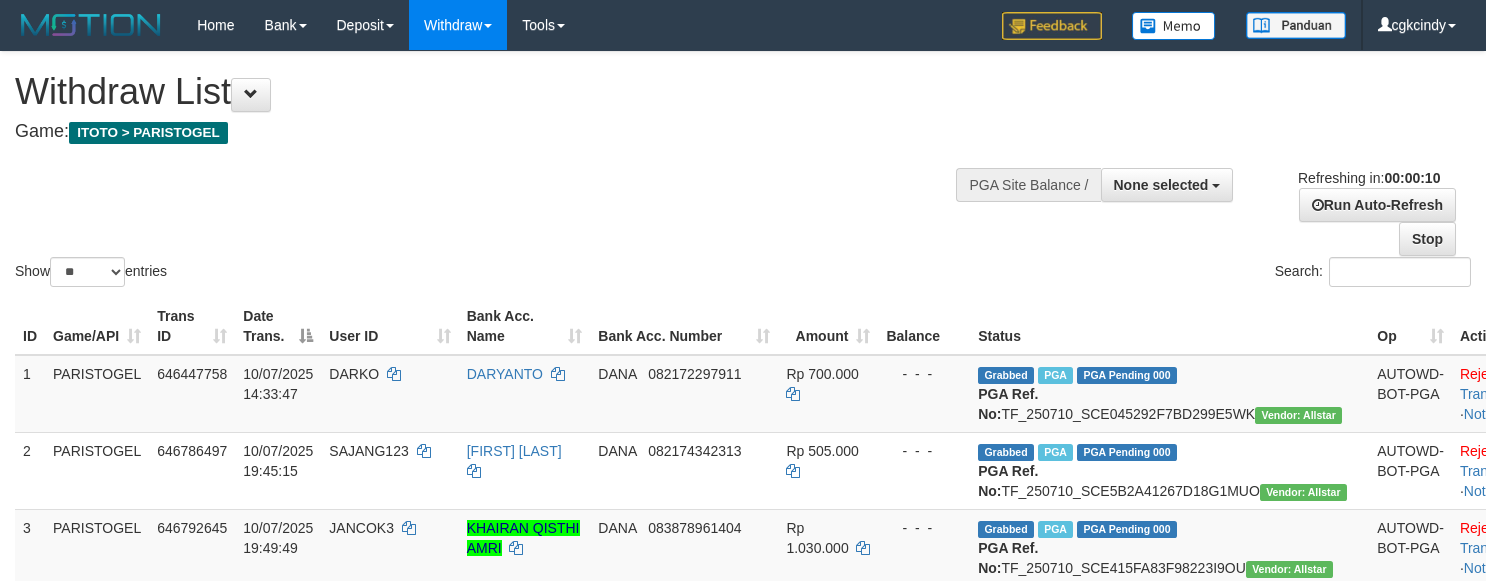 select 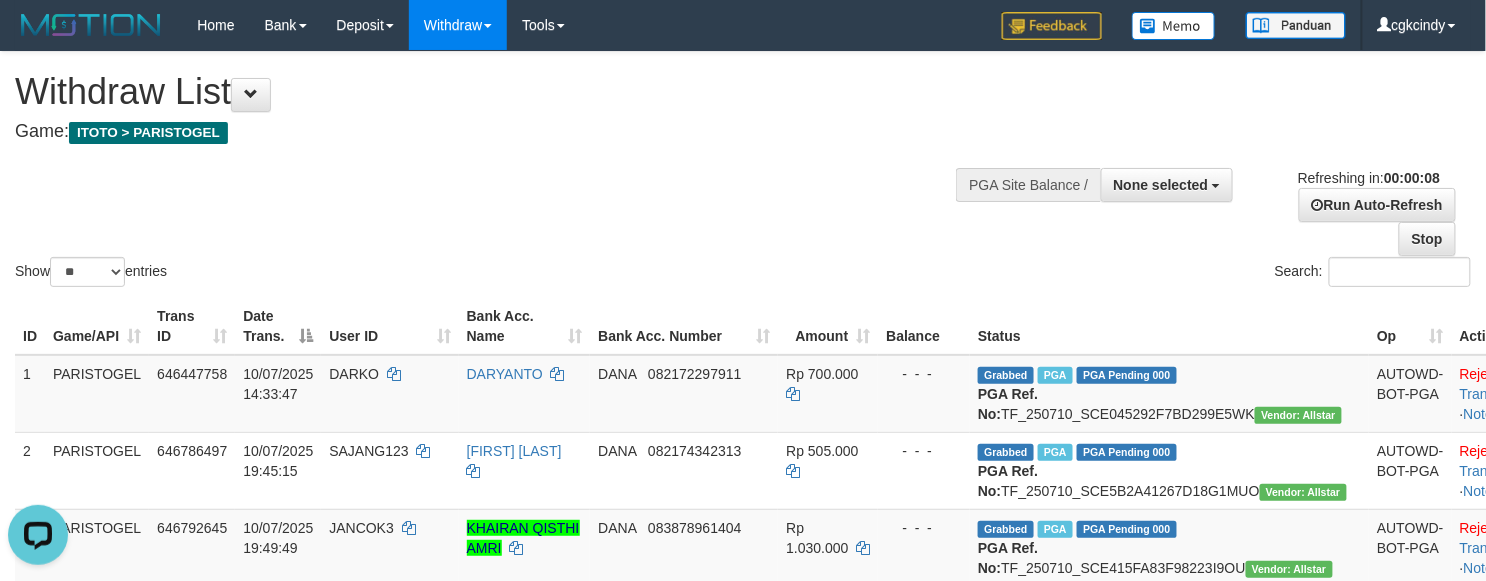 scroll, scrollTop: 0, scrollLeft: 0, axis: both 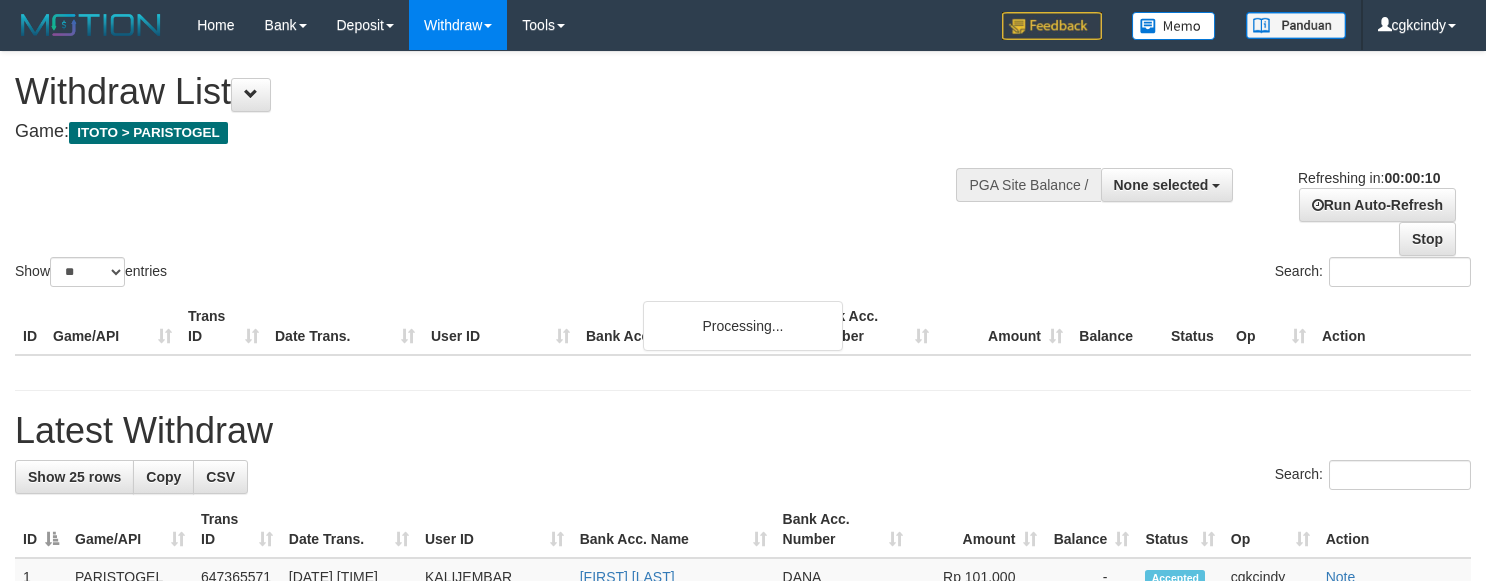 select 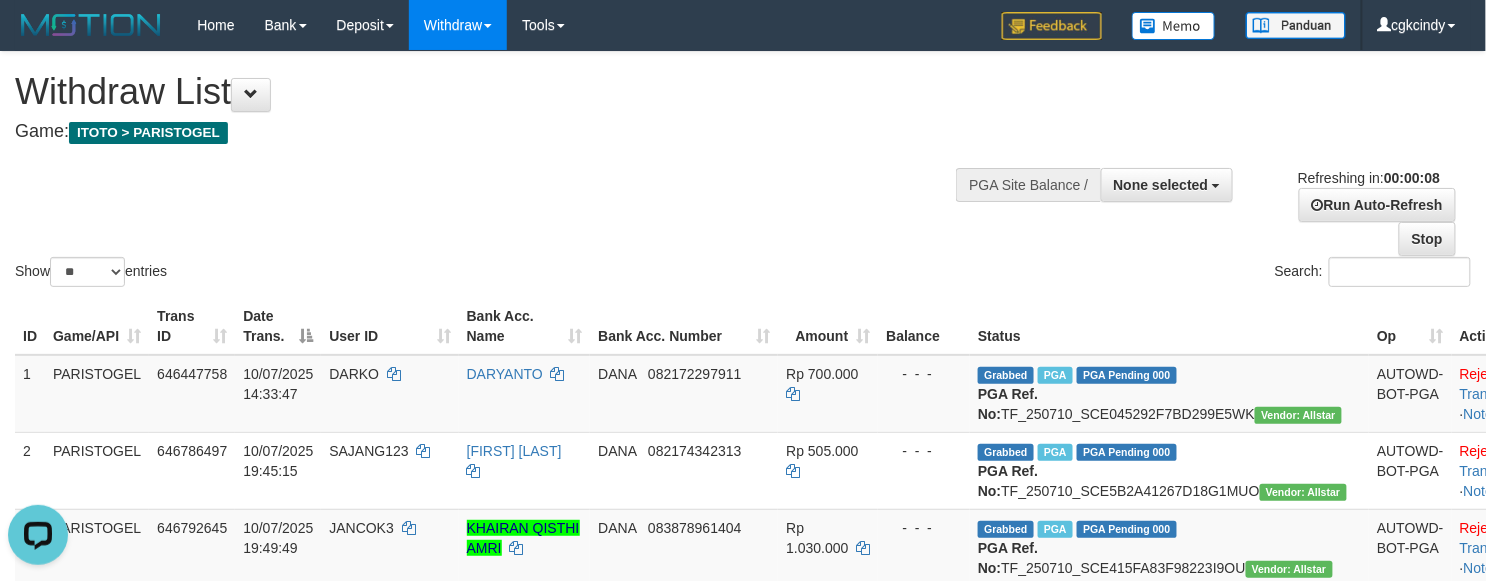 scroll, scrollTop: 0, scrollLeft: 0, axis: both 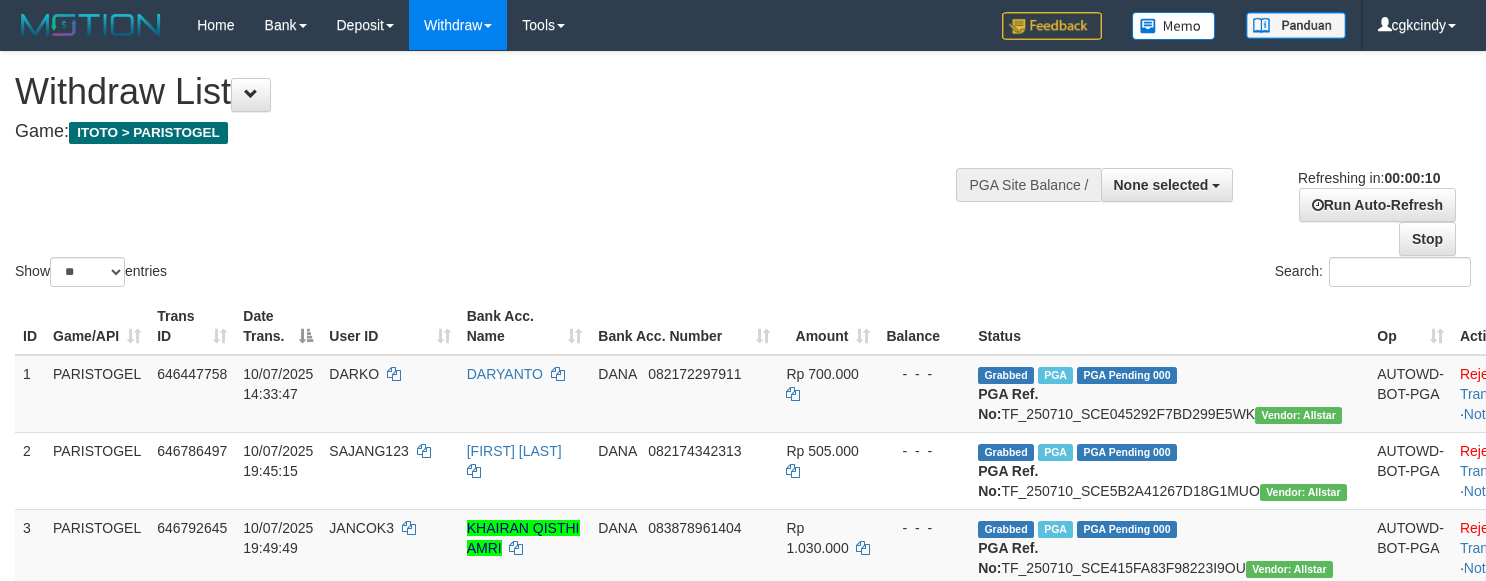 select 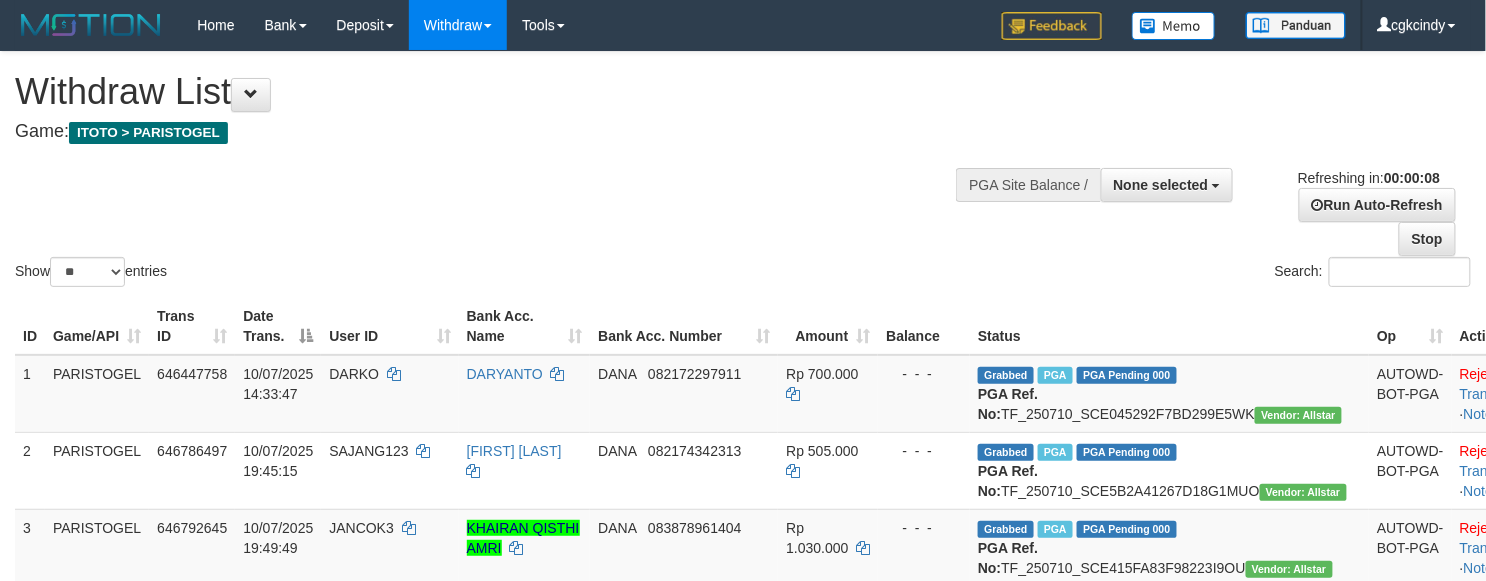 scroll, scrollTop: 8, scrollLeft: 0, axis: vertical 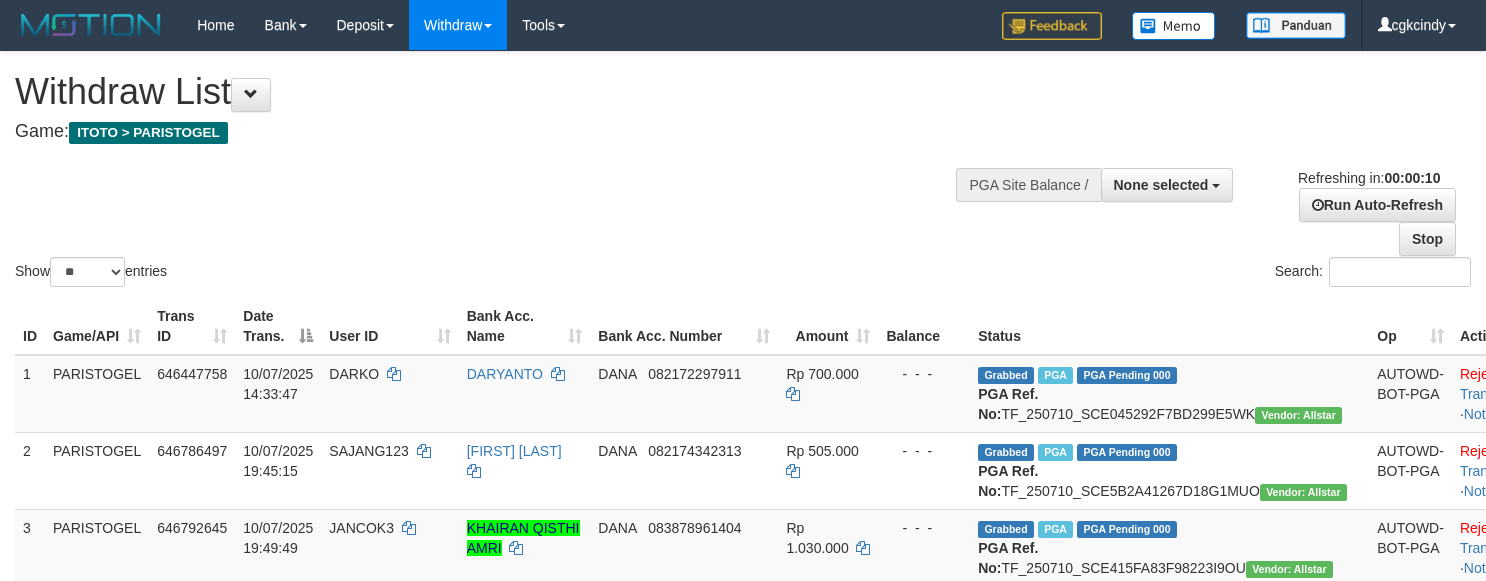 select 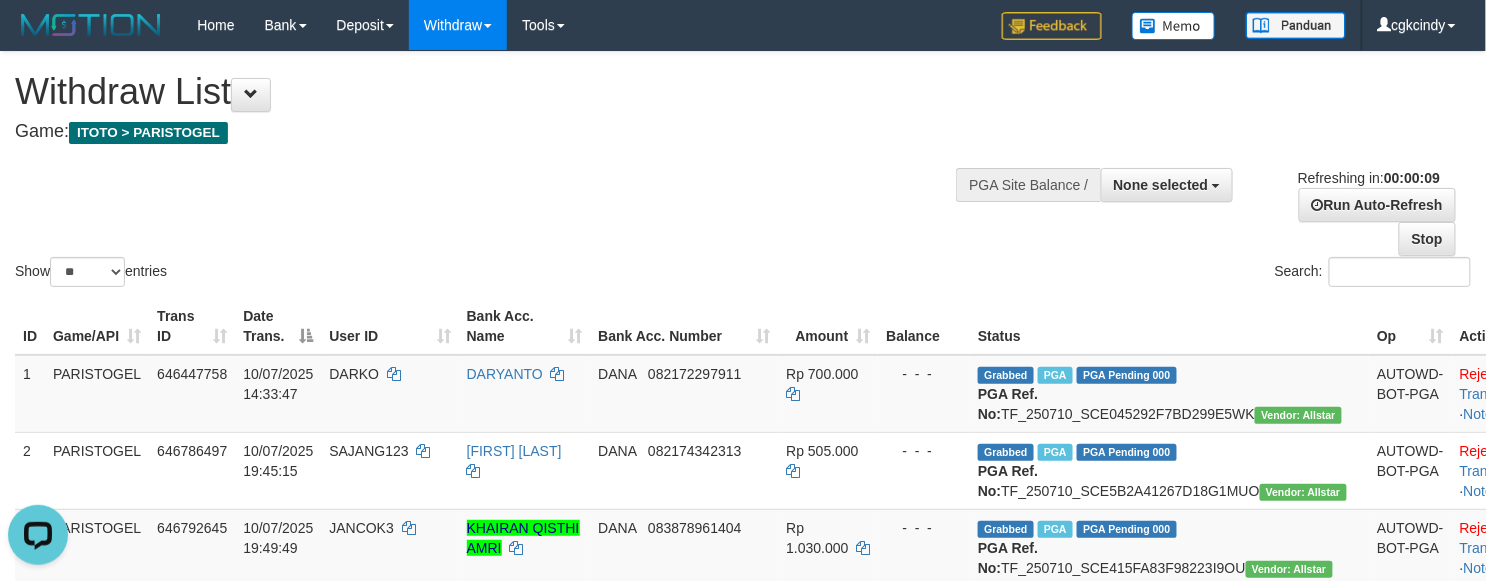scroll, scrollTop: 0, scrollLeft: 0, axis: both 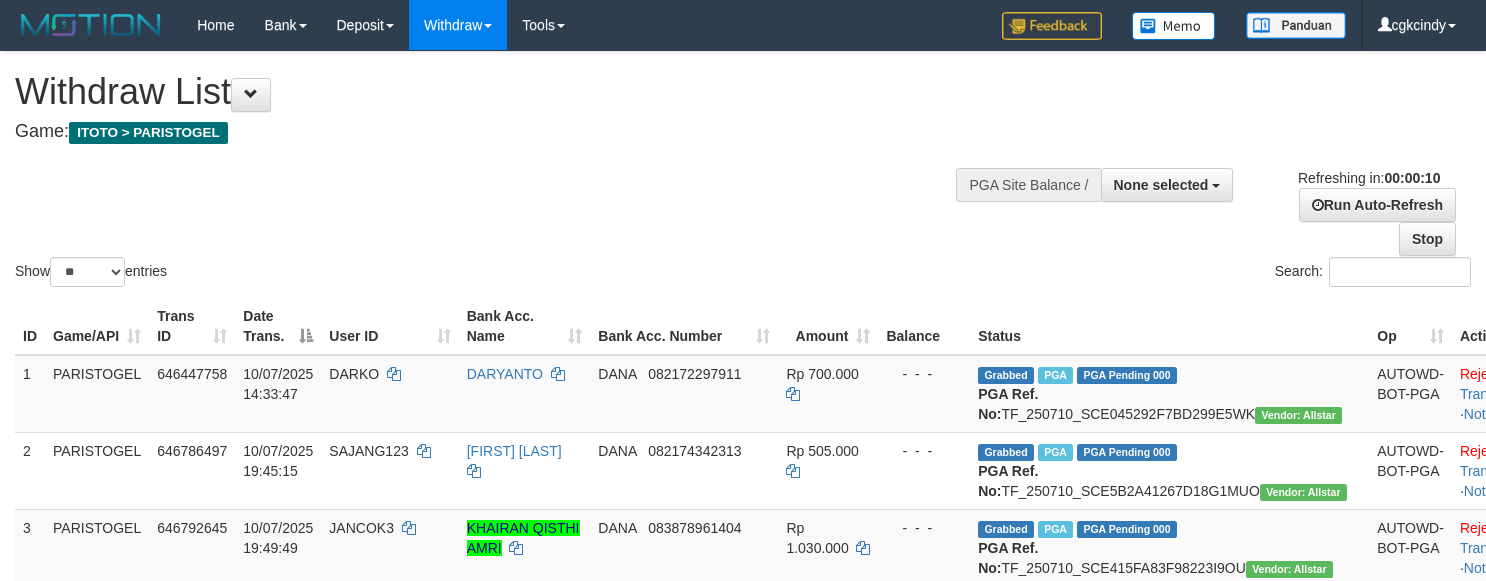select 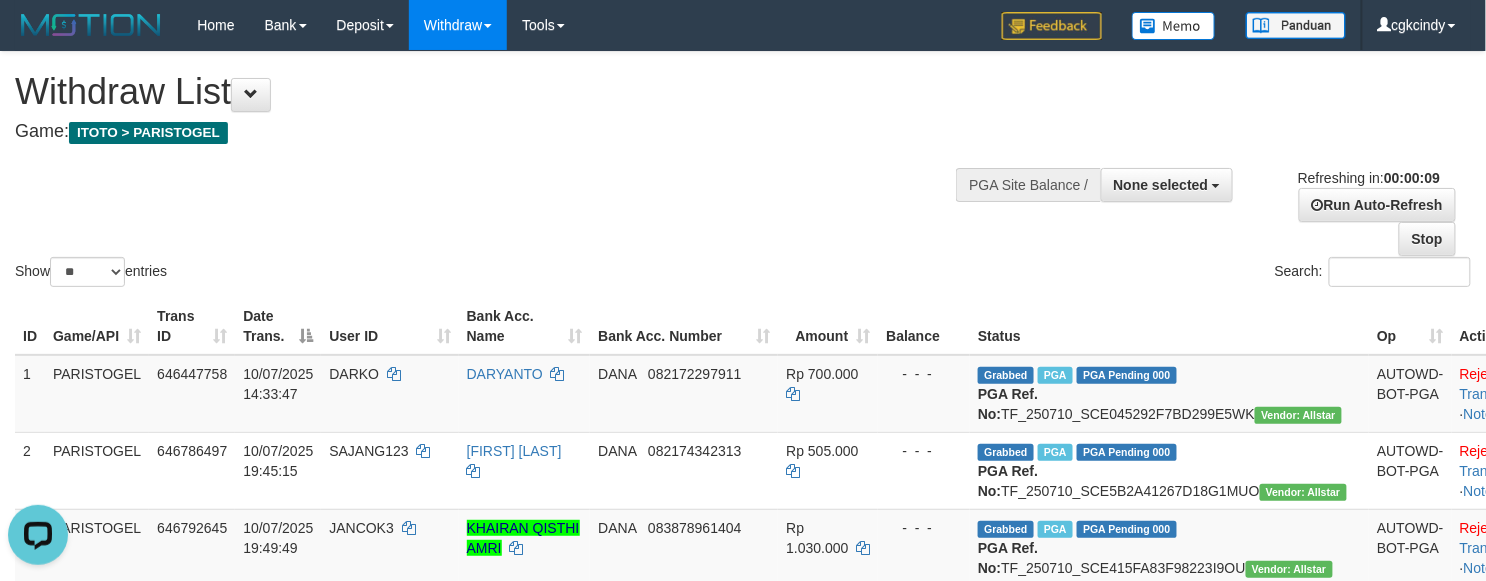 scroll, scrollTop: 0, scrollLeft: 0, axis: both 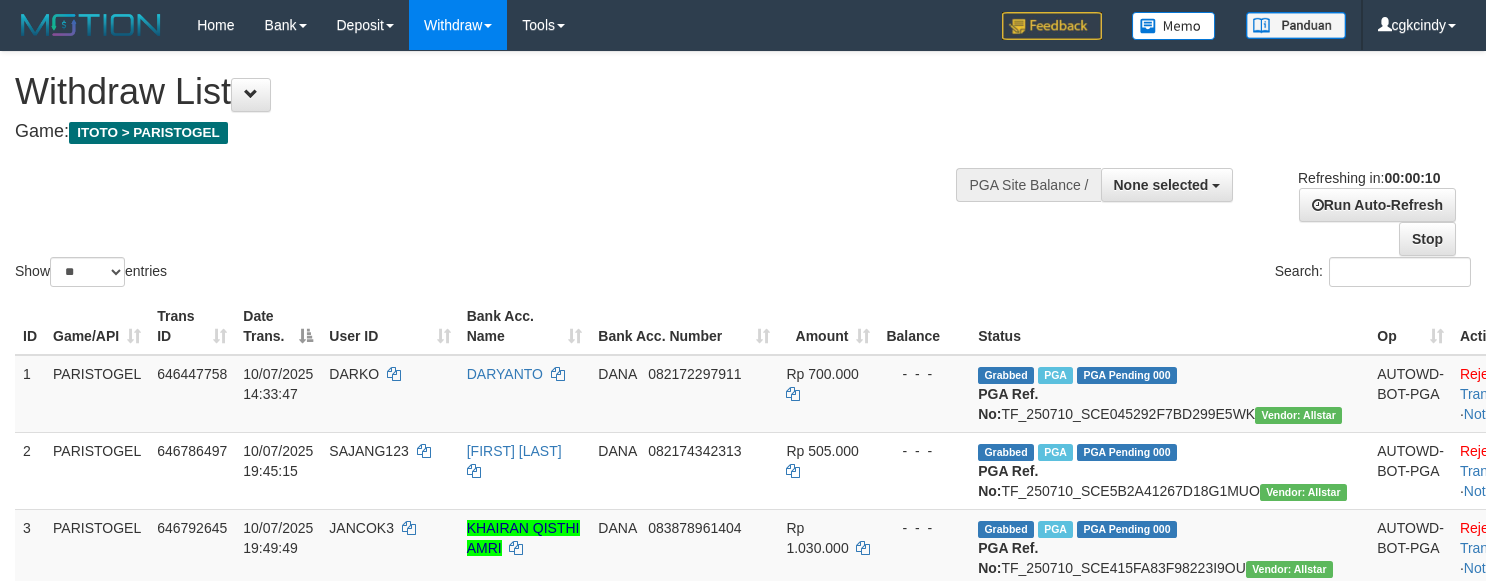 select 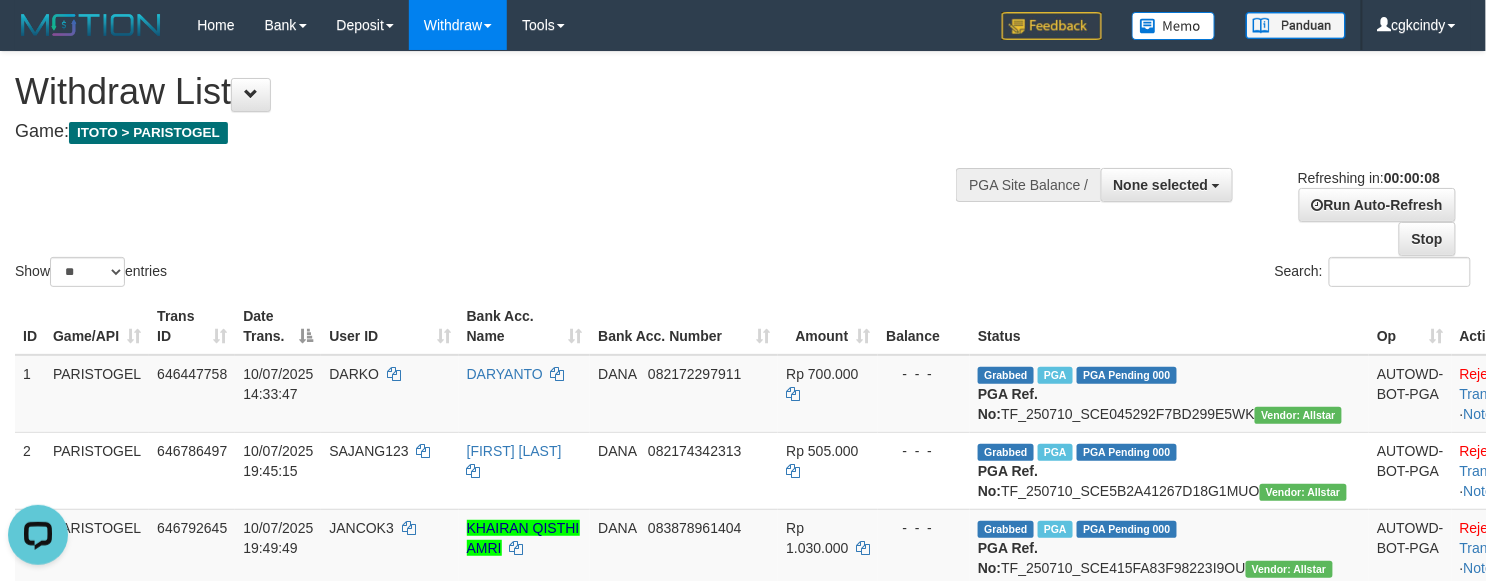 scroll, scrollTop: 0, scrollLeft: 0, axis: both 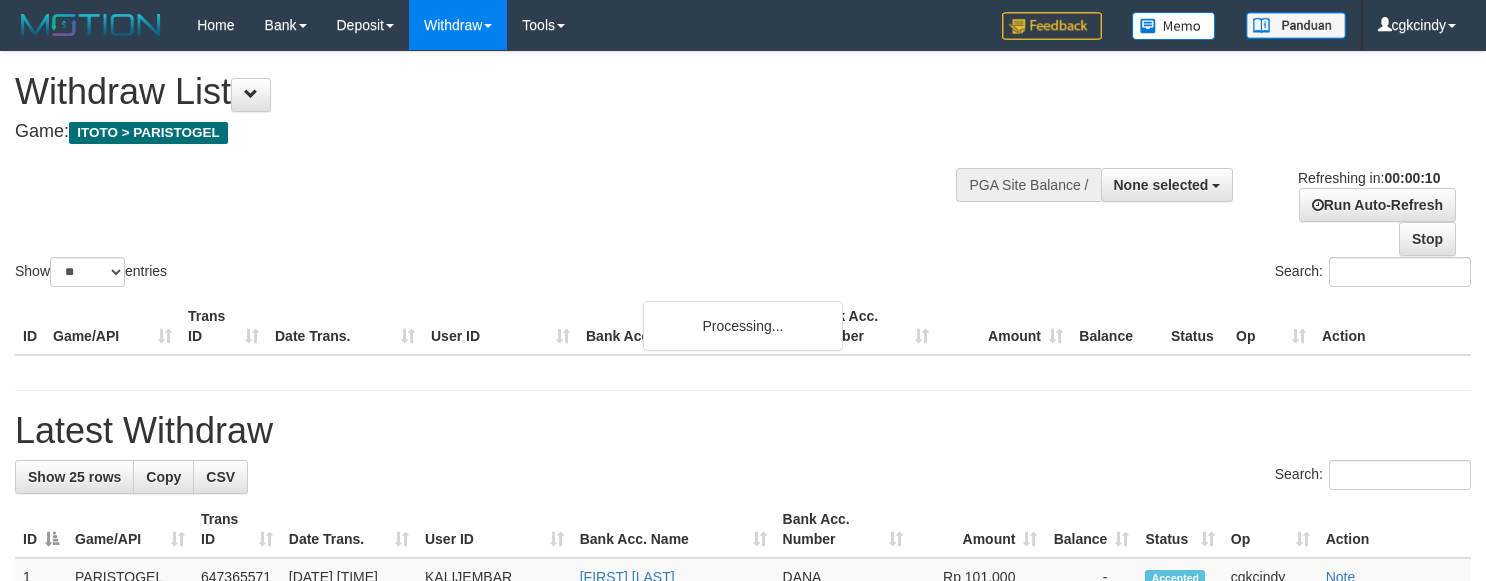 select 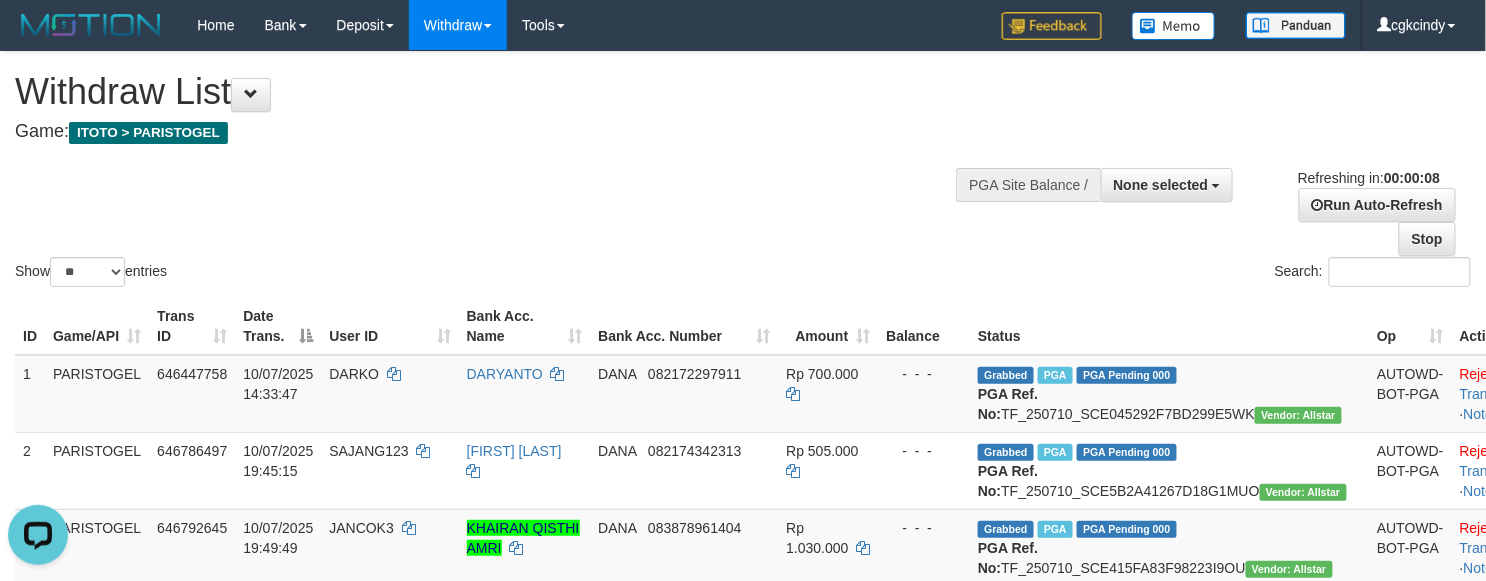 scroll, scrollTop: 0, scrollLeft: 0, axis: both 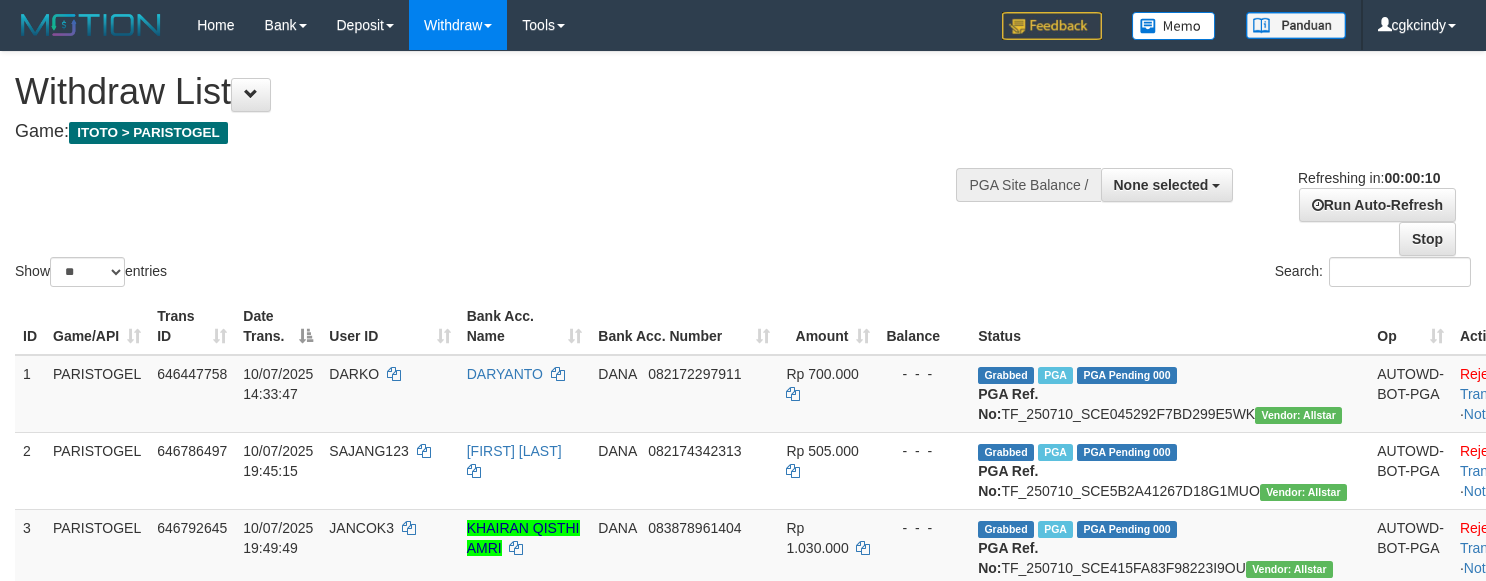 select 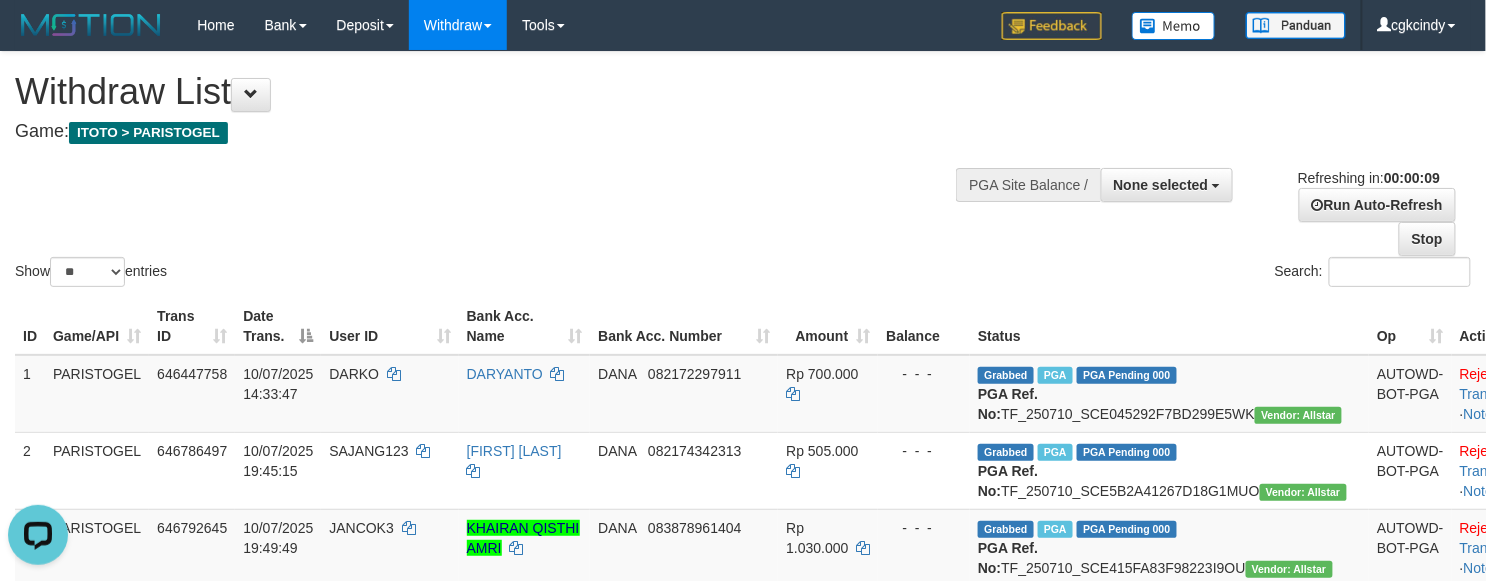 scroll, scrollTop: 0, scrollLeft: 0, axis: both 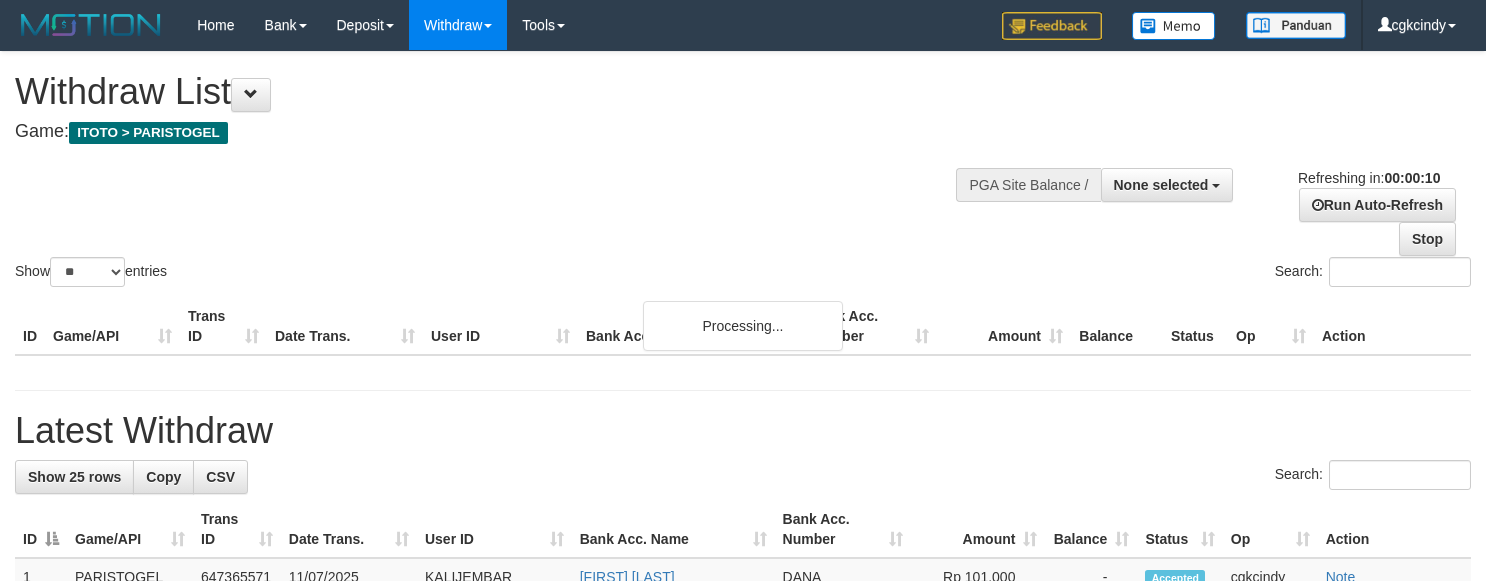 select 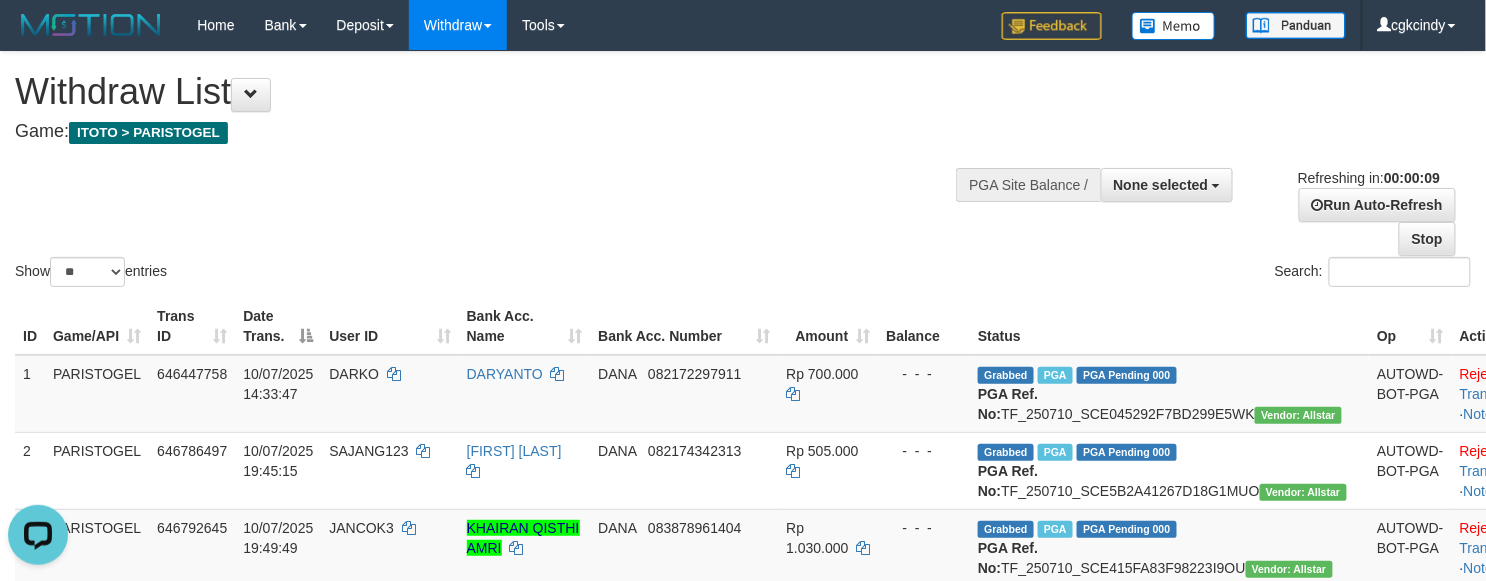 scroll, scrollTop: 0, scrollLeft: 0, axis: both 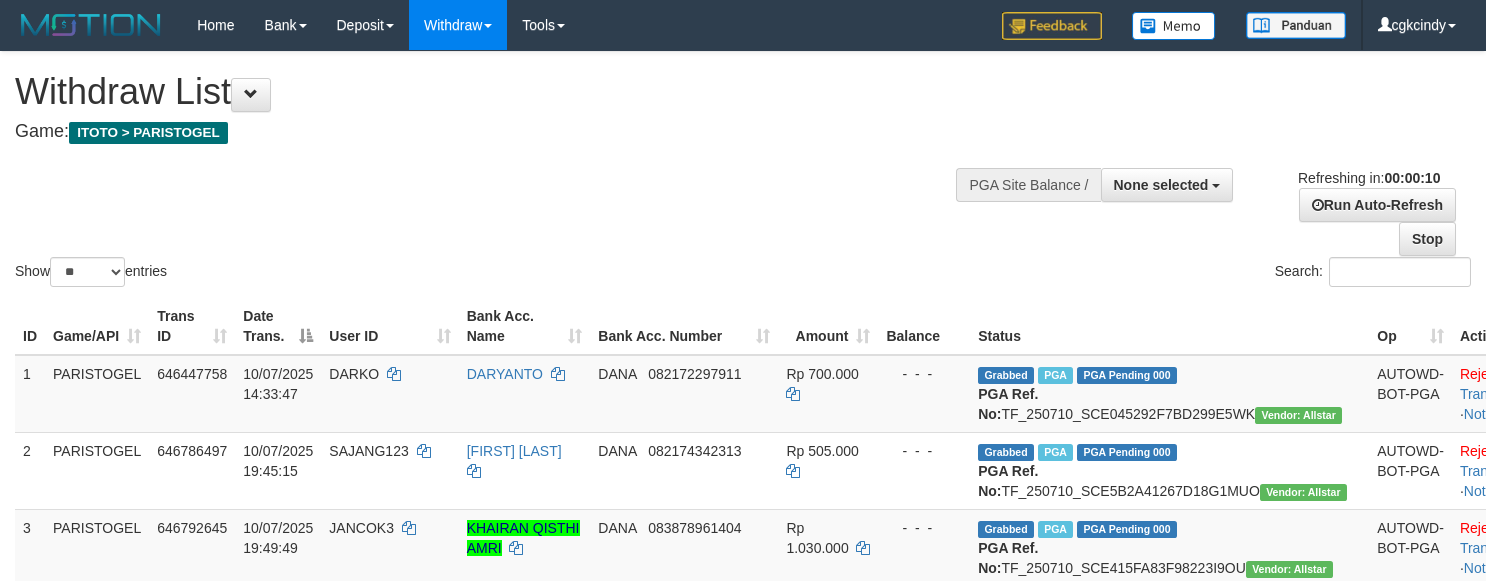 select 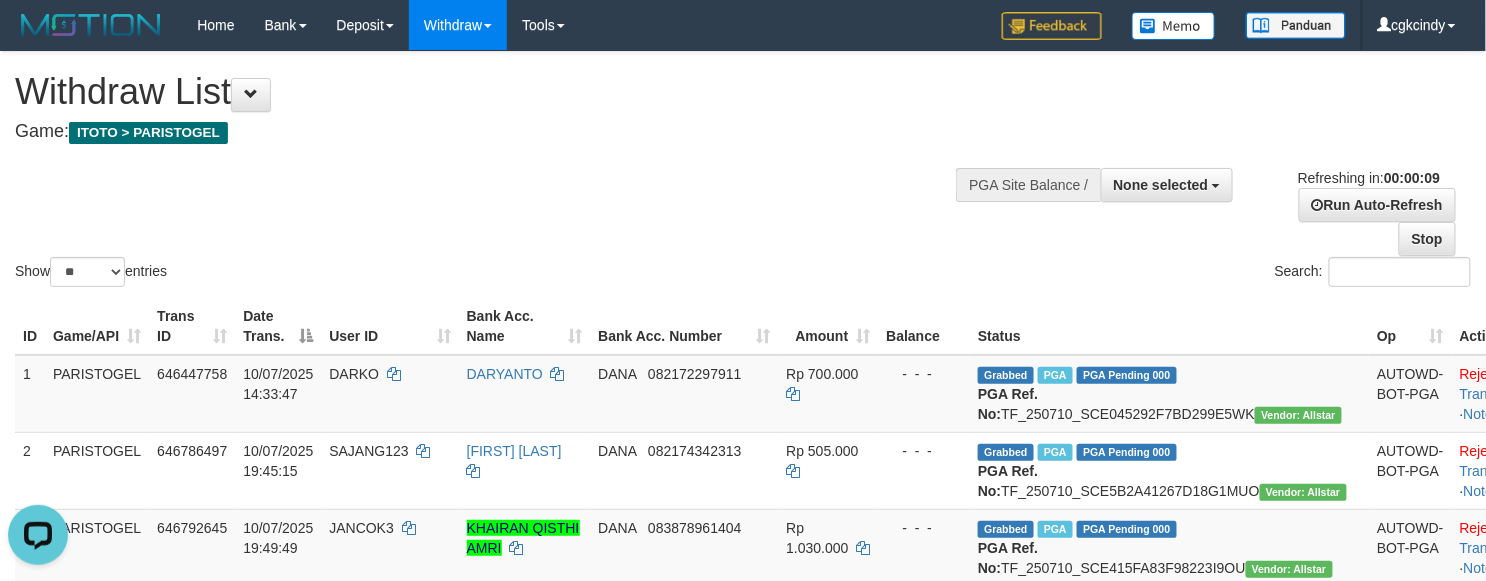 scroll, scrollTop: 0, scrollLeft: 0, axis: both 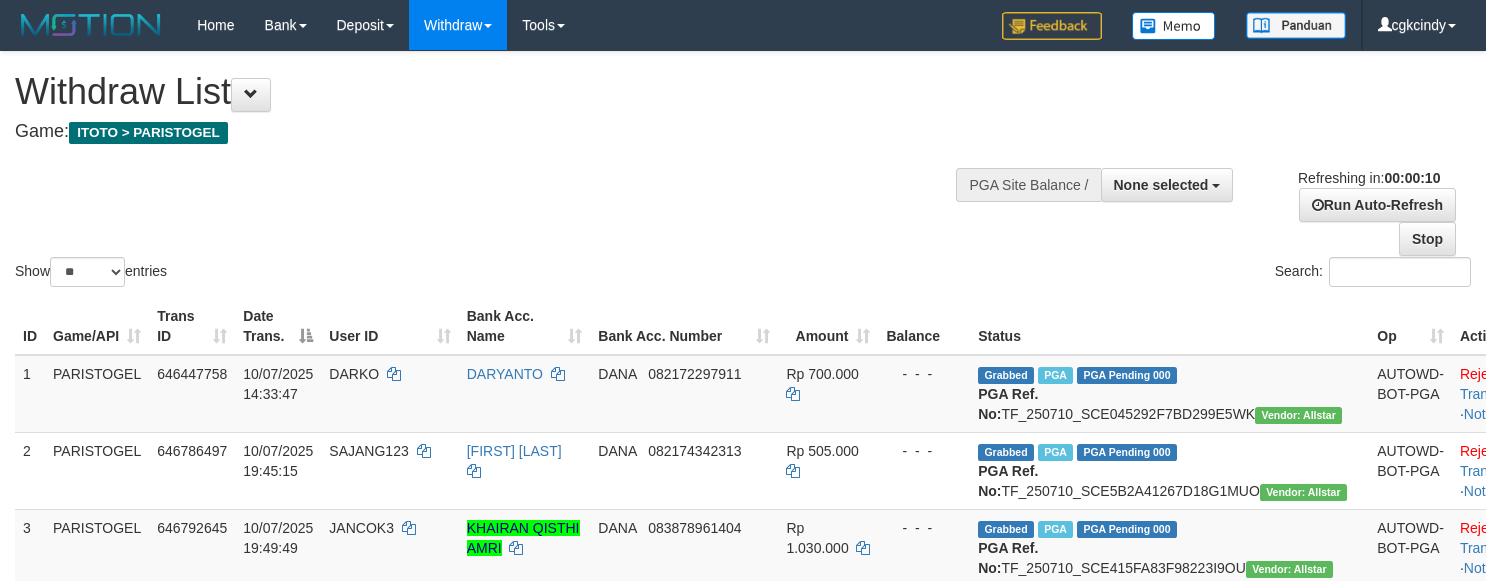 select 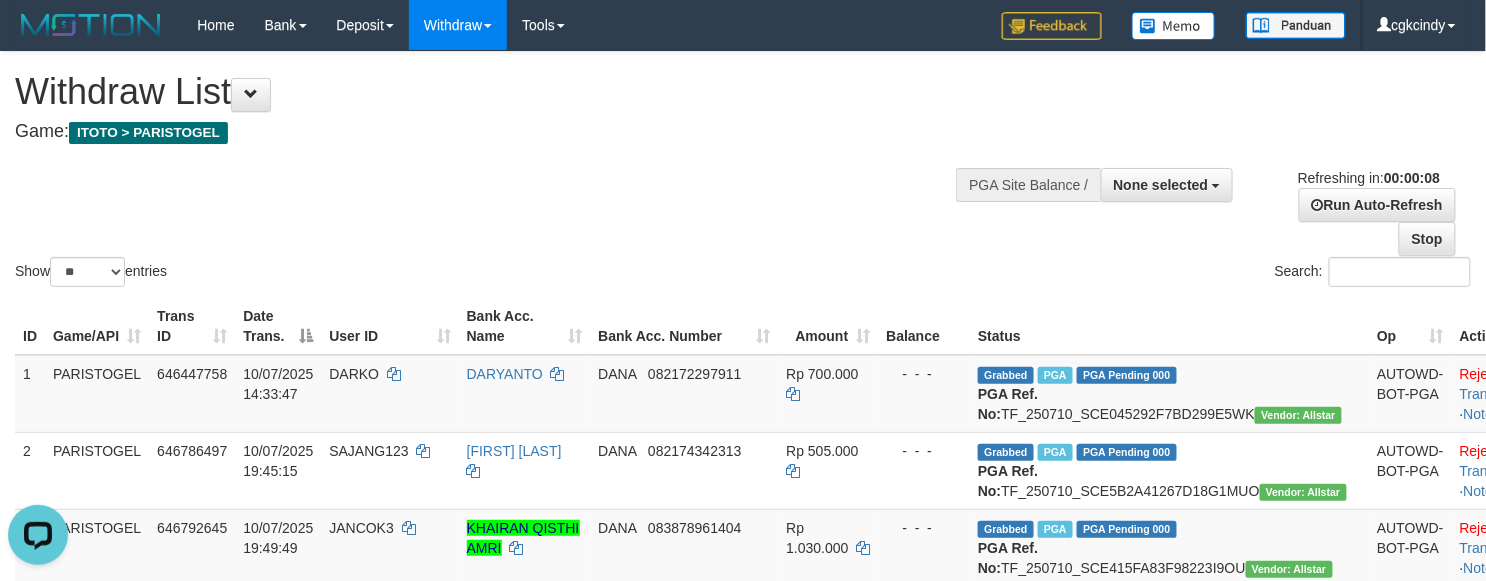scroll, scrollTop: 0, scrollLeft: 0, axis: both 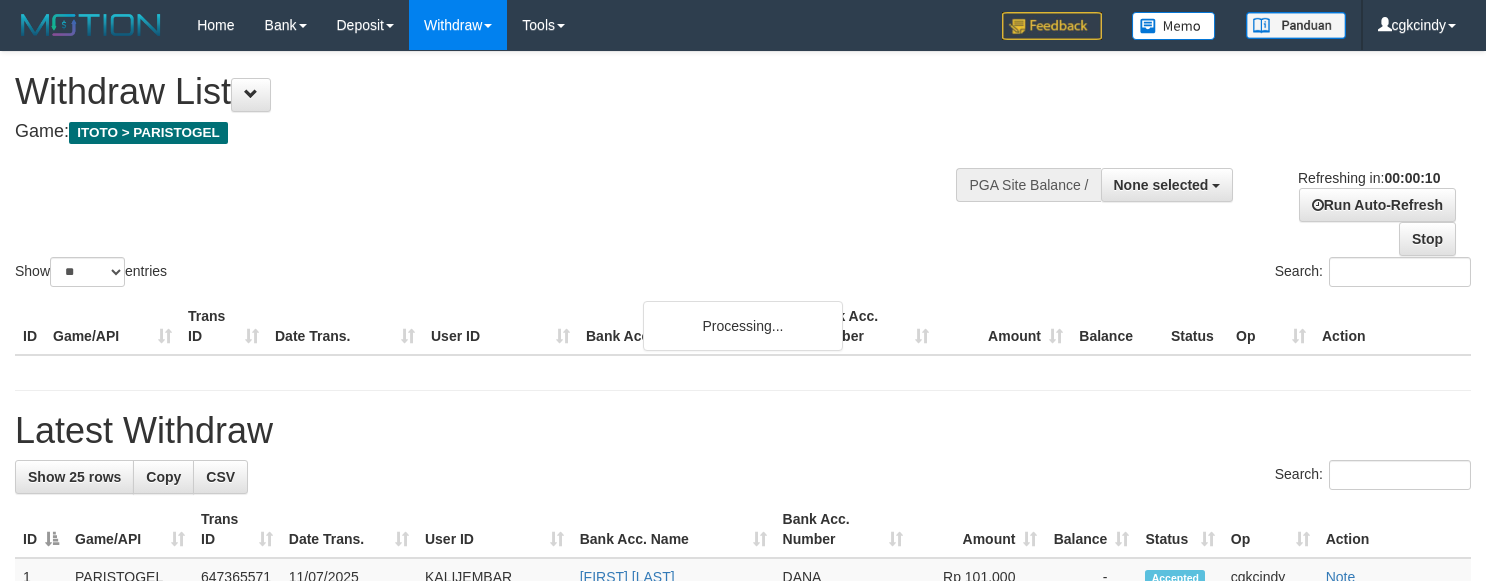 select 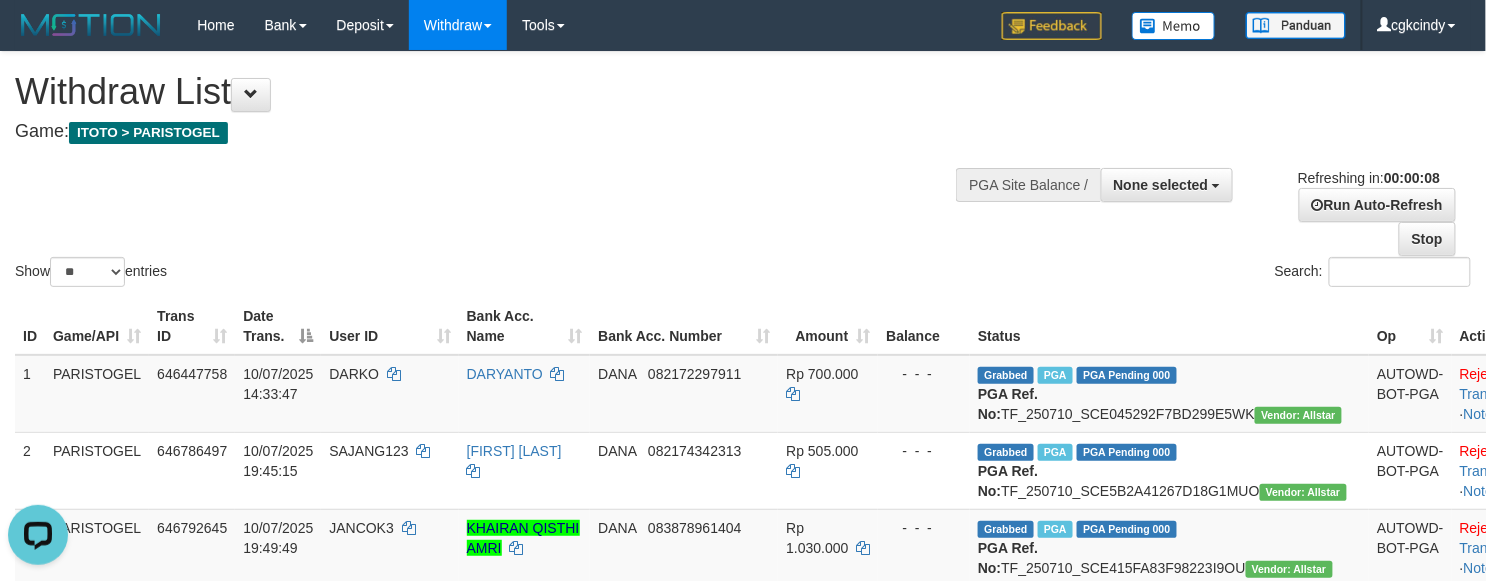 scroll, scrollTop: 0, scrollLeft: 0, axis: both 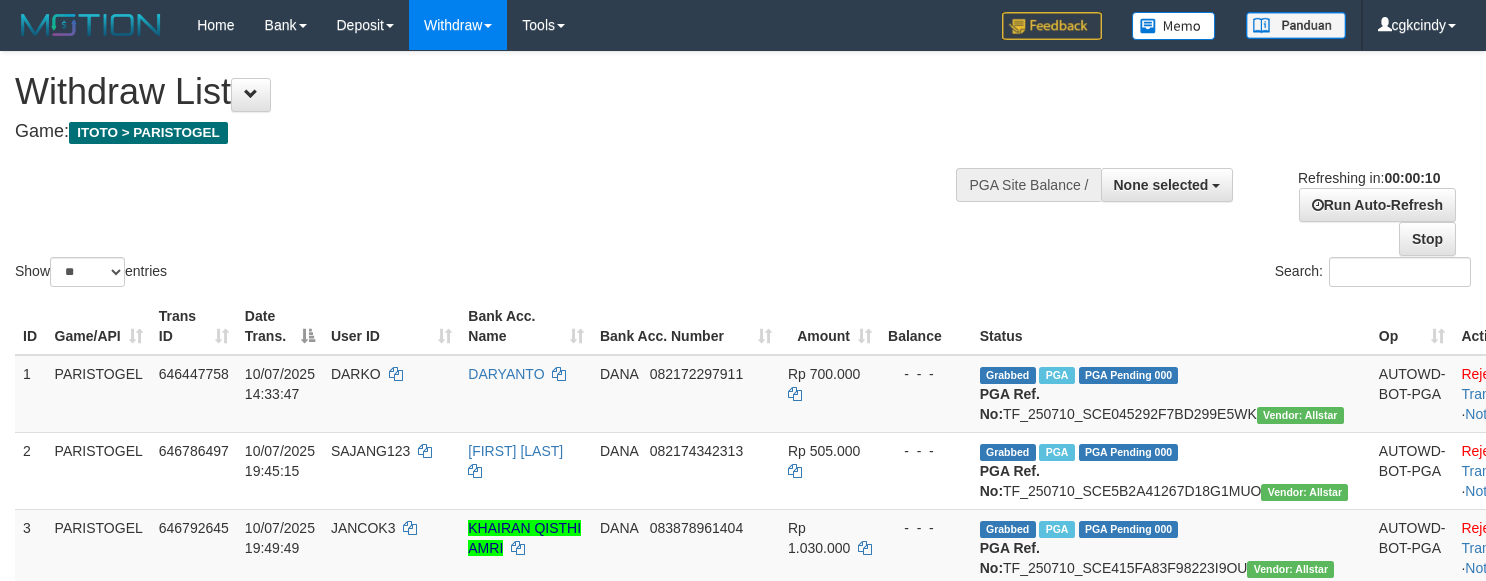 select 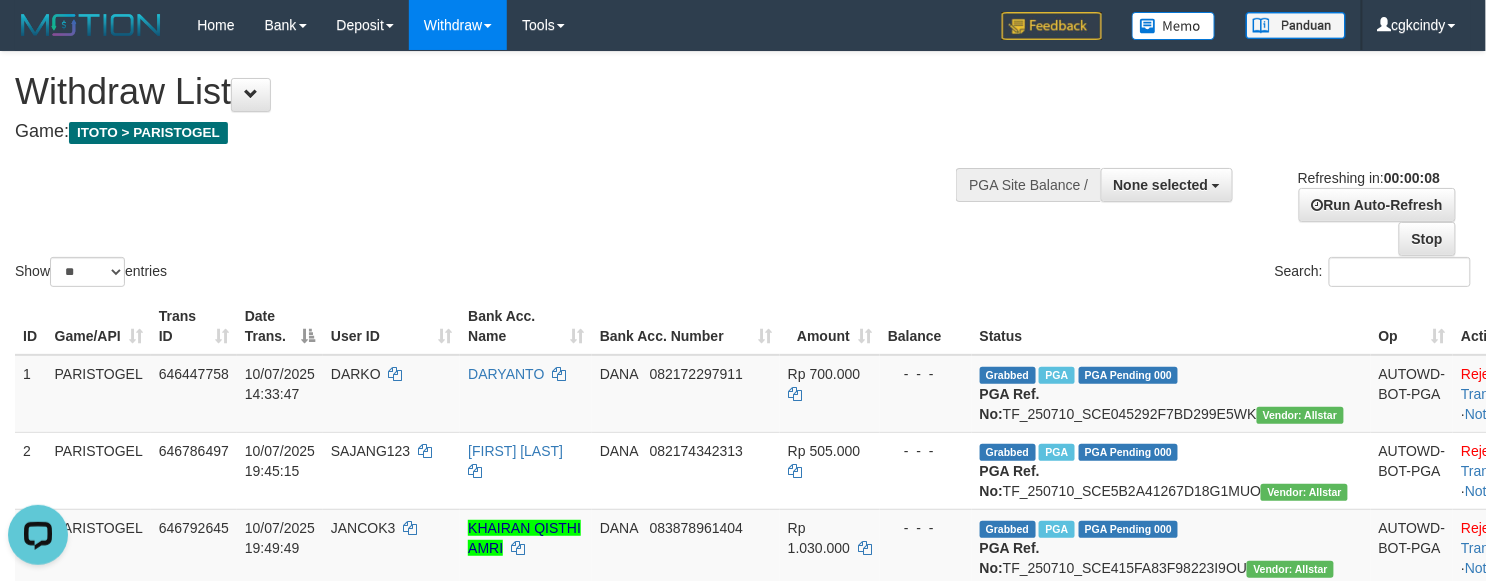 scroll, scrollTop: 0, scrollLeft: 0, axis: both 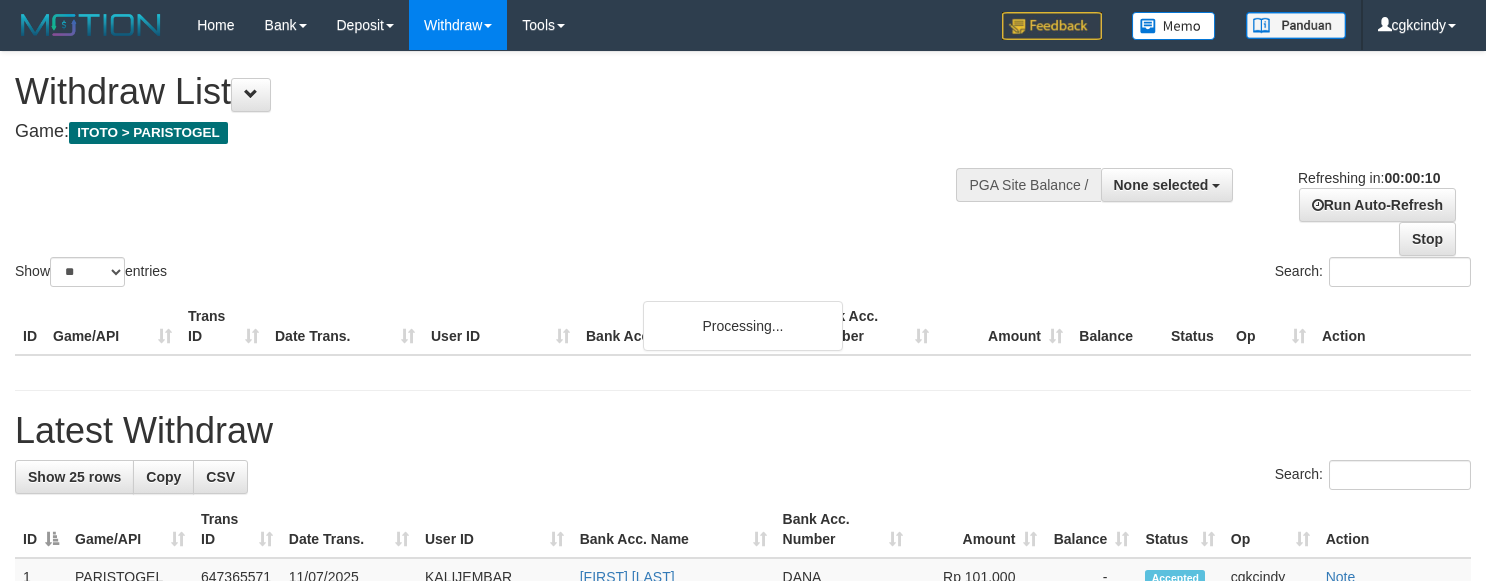 select 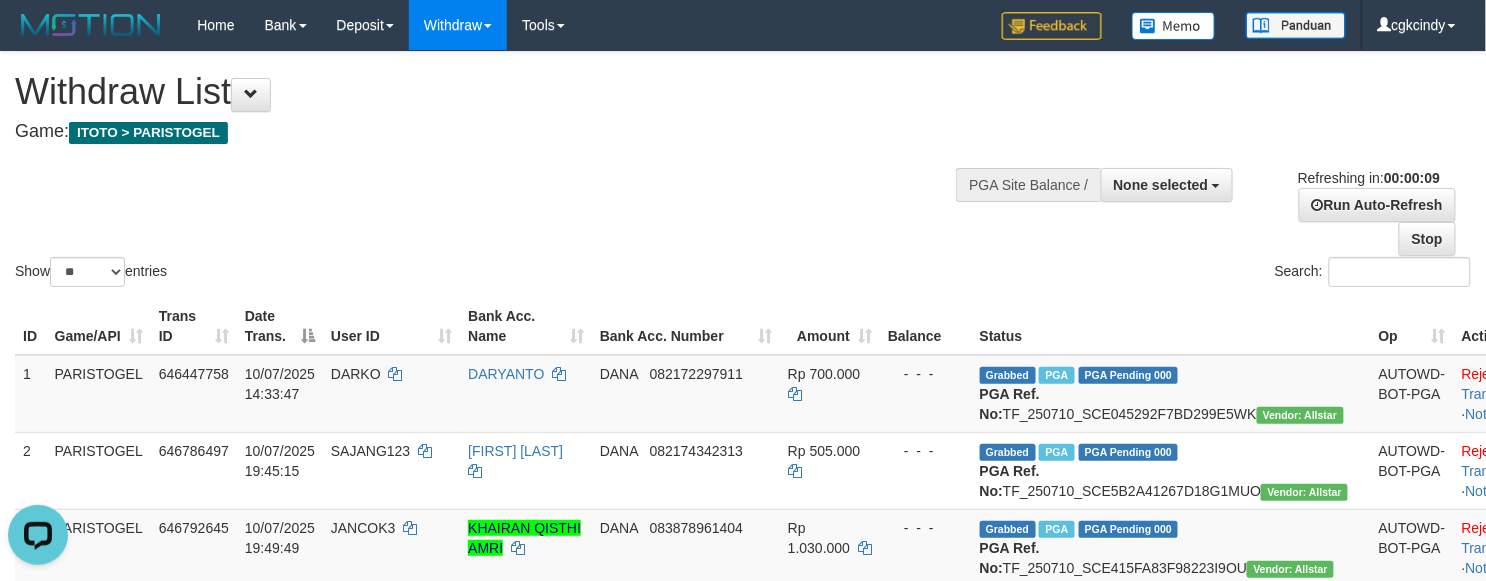 scroll, scrollTop: 0, scrollLeft: 0, axis: both 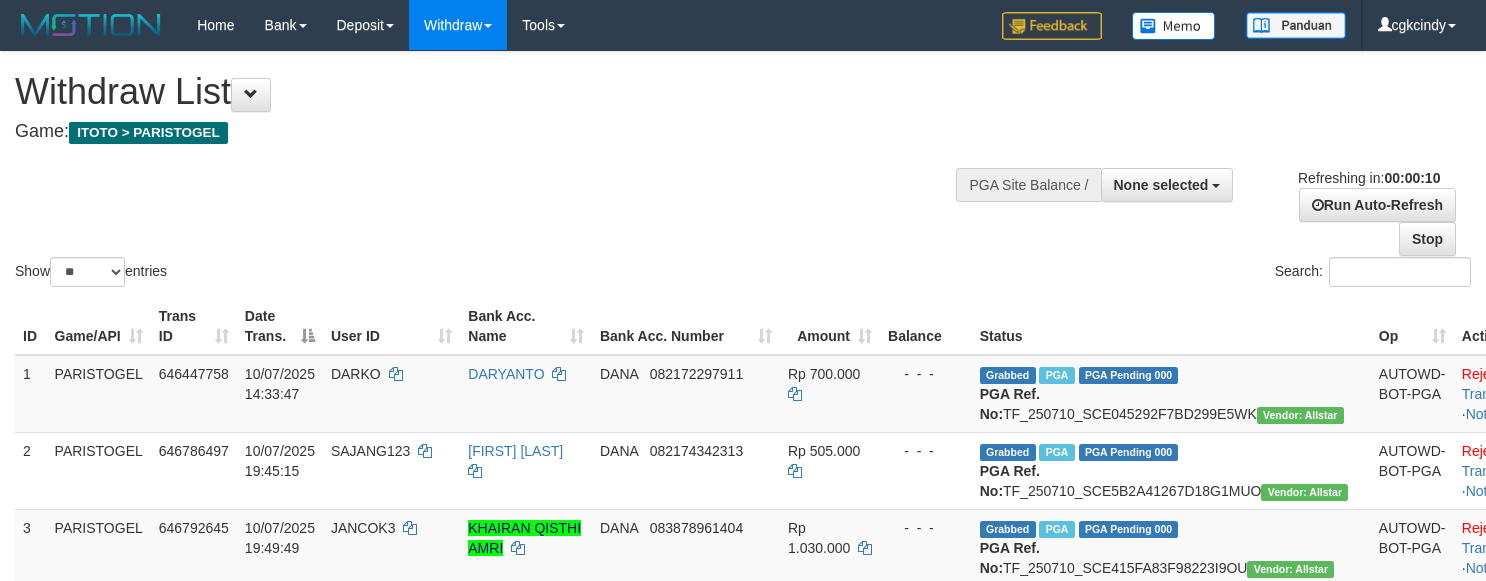 select 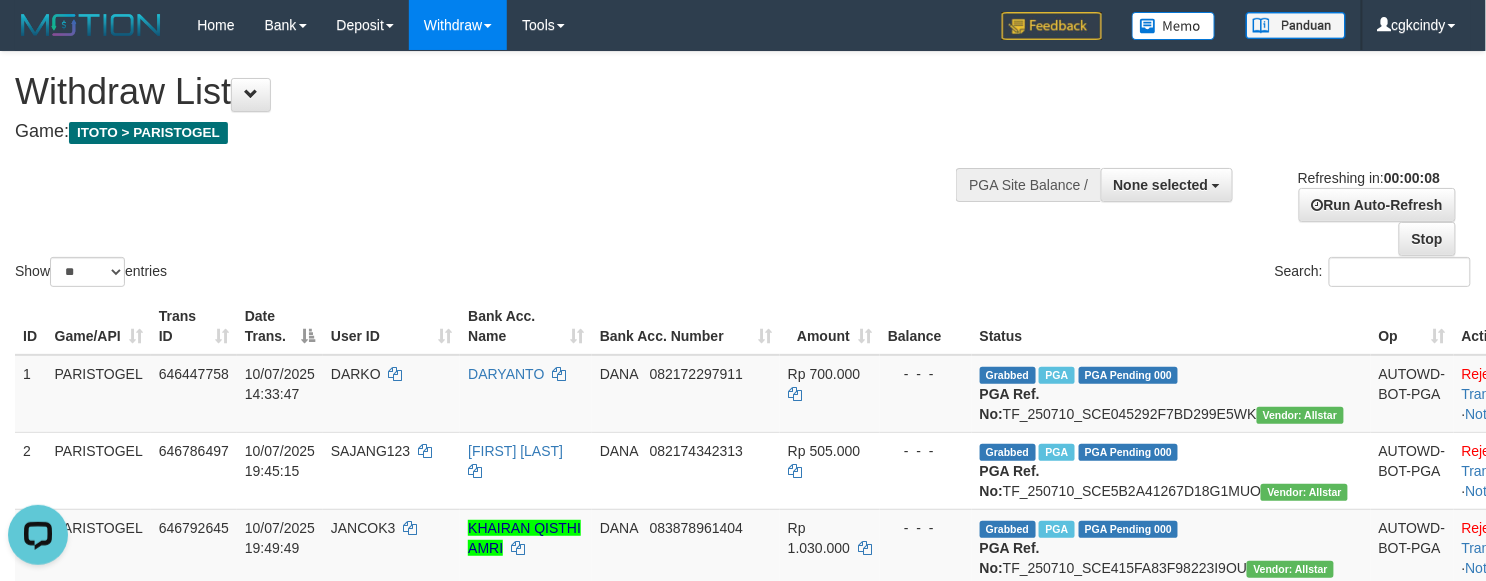 scroll, scrollTop: 0, scrollLeft: 0, axis: both 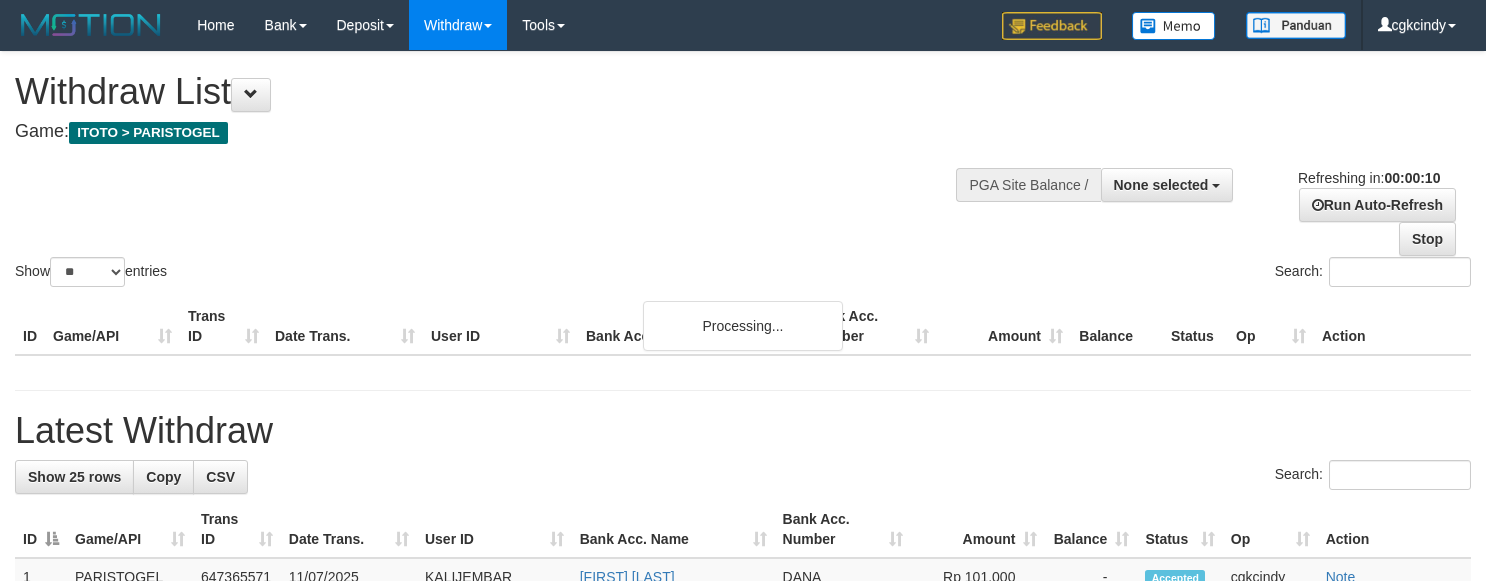 select 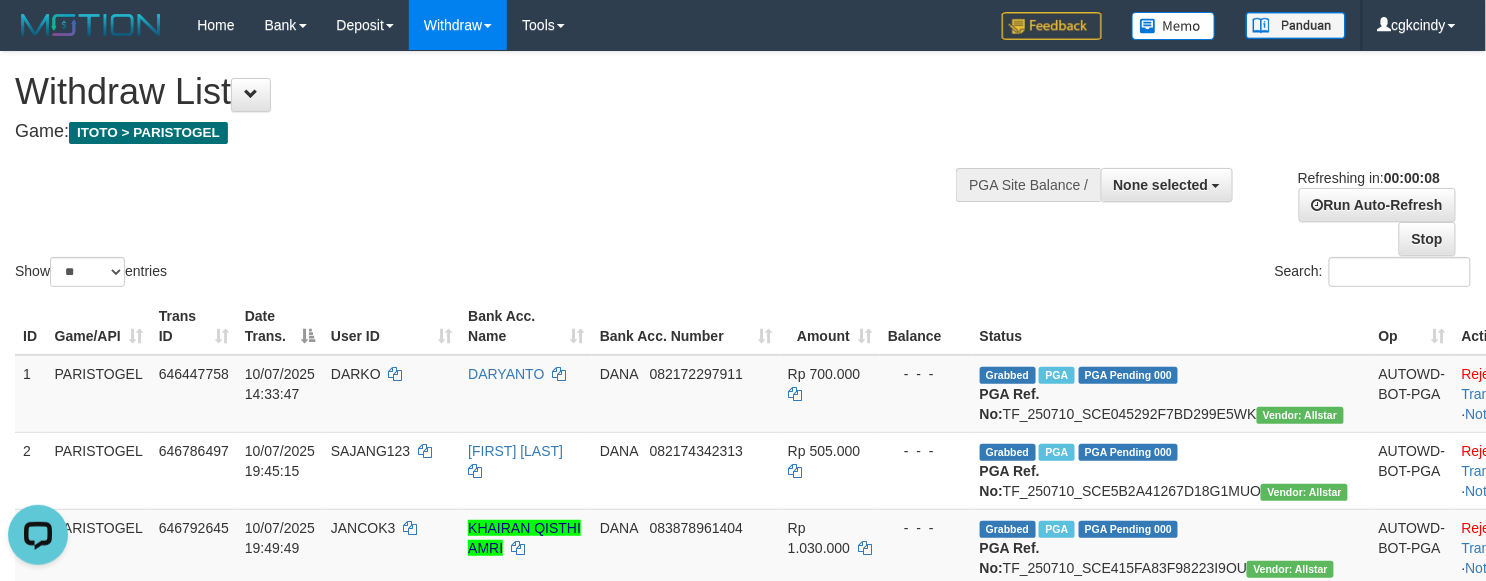 scroll, scrollTop: 0, scrollLeft: 0, axis: both 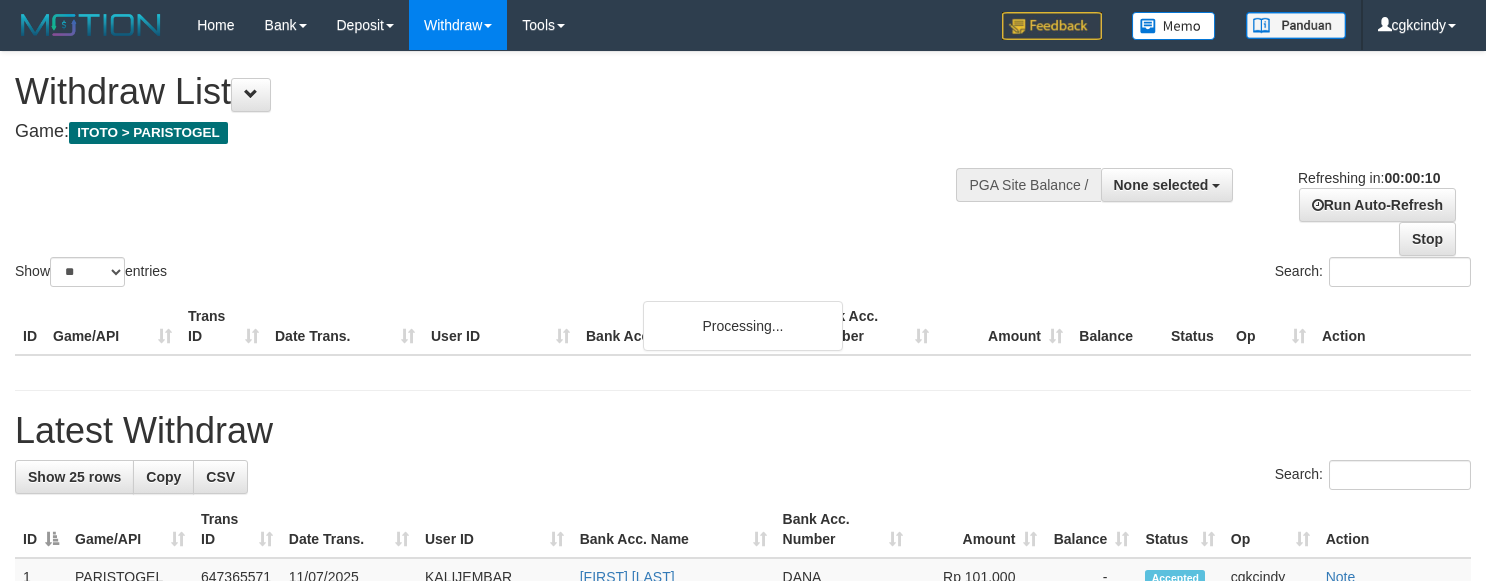 select 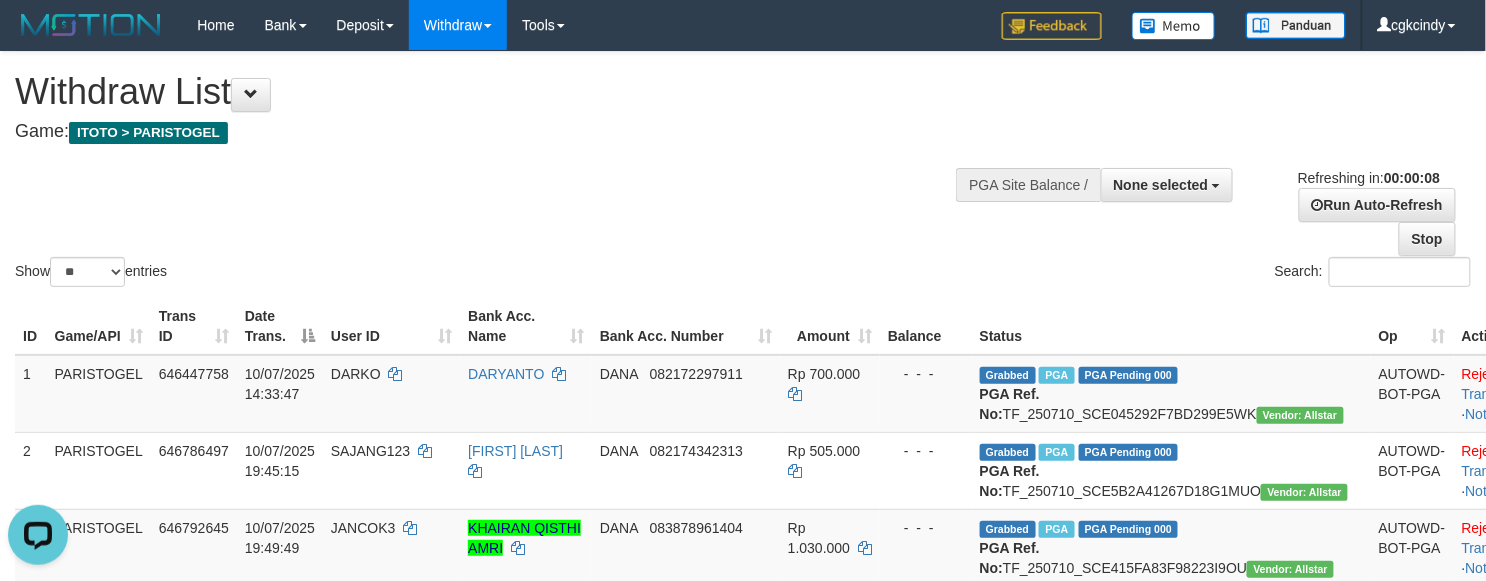 scroll, scrollTop: 0, scrollLeft: 0, axis: both 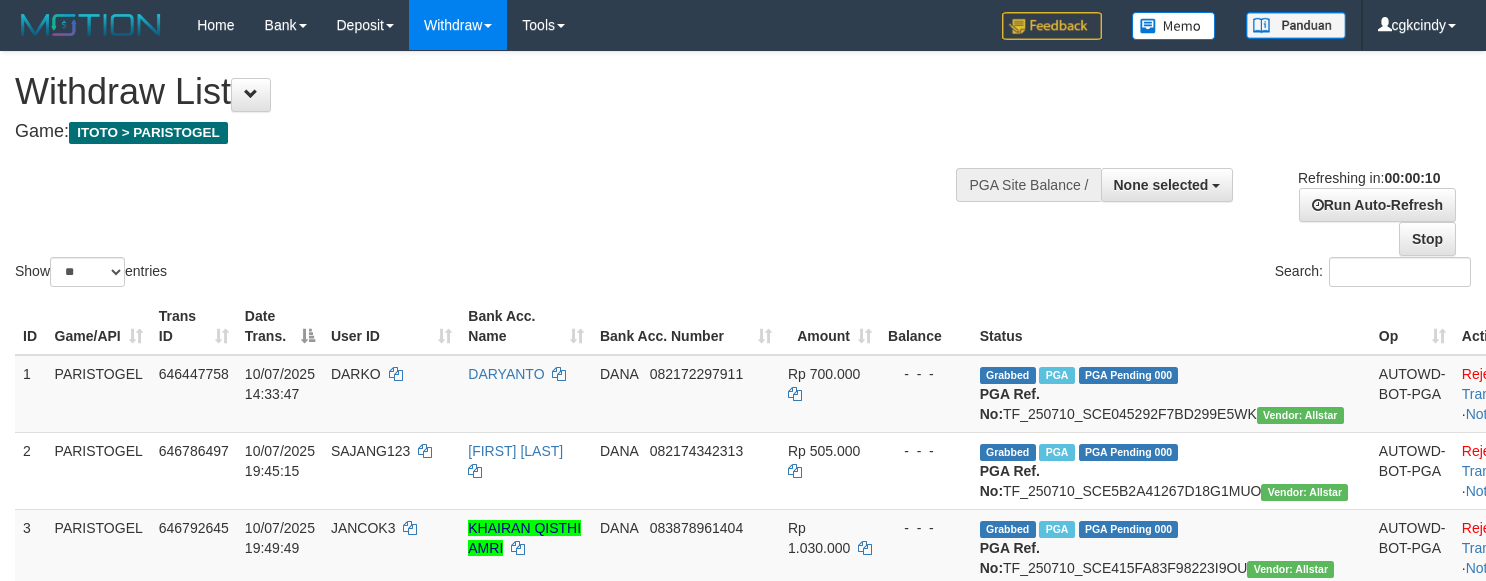 select 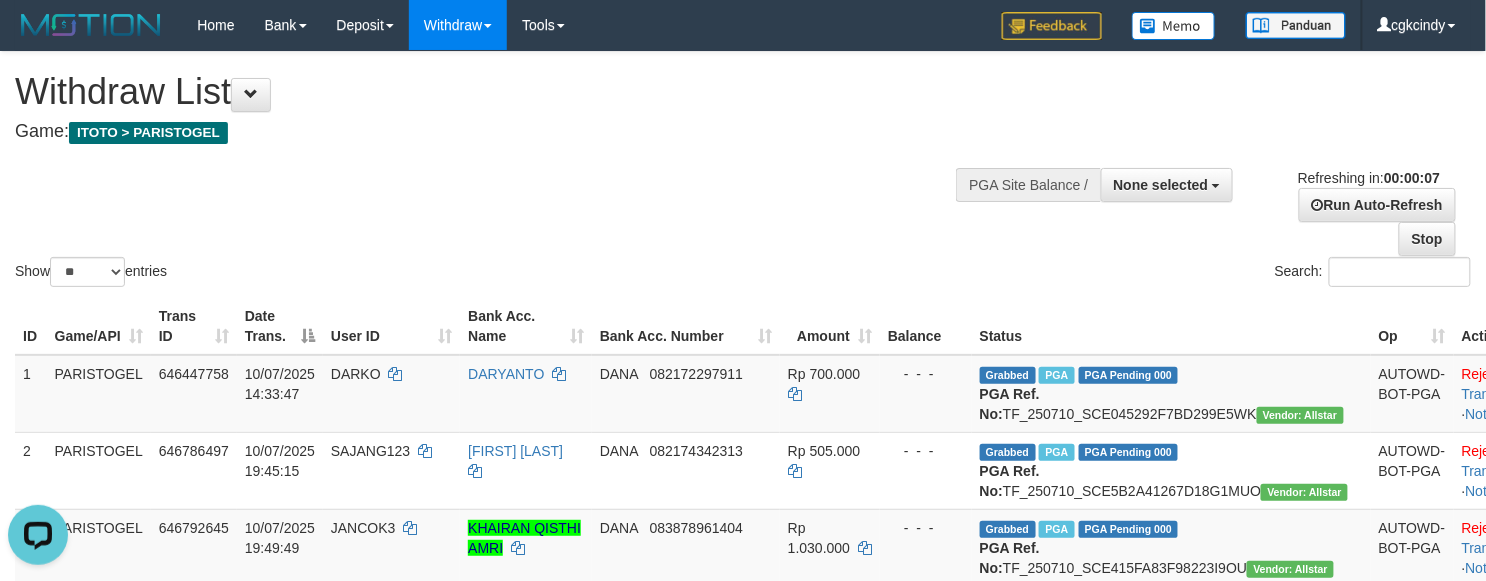 scroll, scrollTop: 0, scrollLeft: 0, axis: both 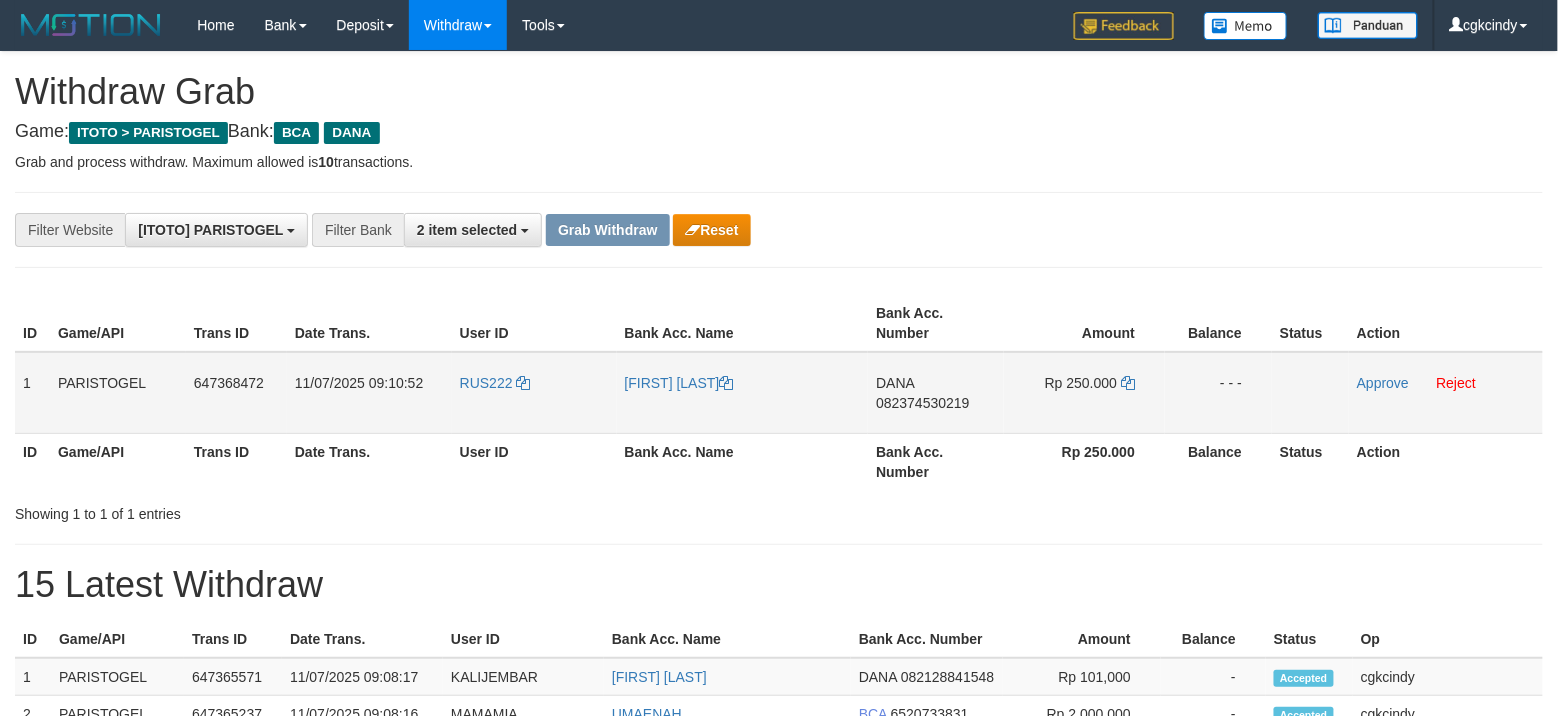 click on "RUS222" at bounding box center [534, 393] 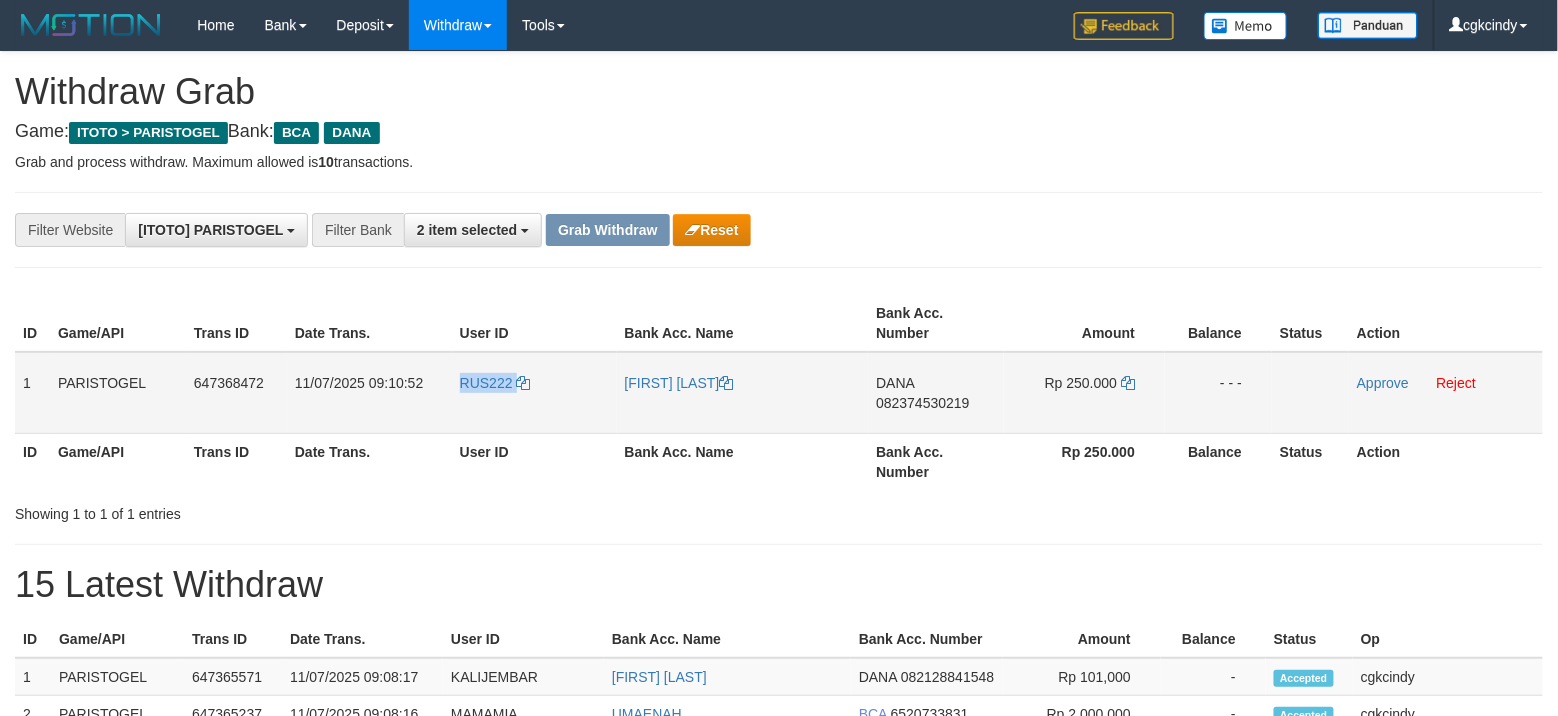 click on "RUS222" at bounding box center (534, 393) 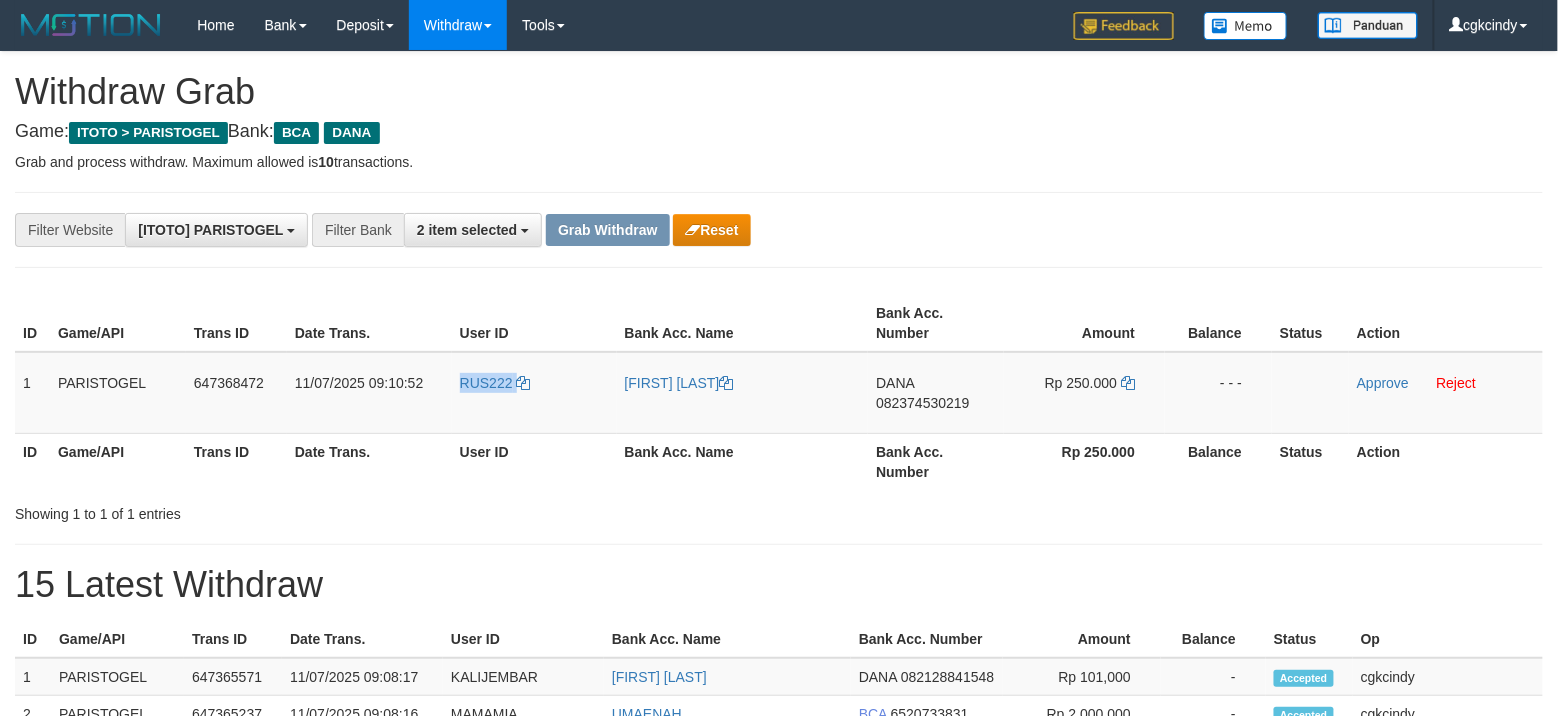 copy on "RUS222" 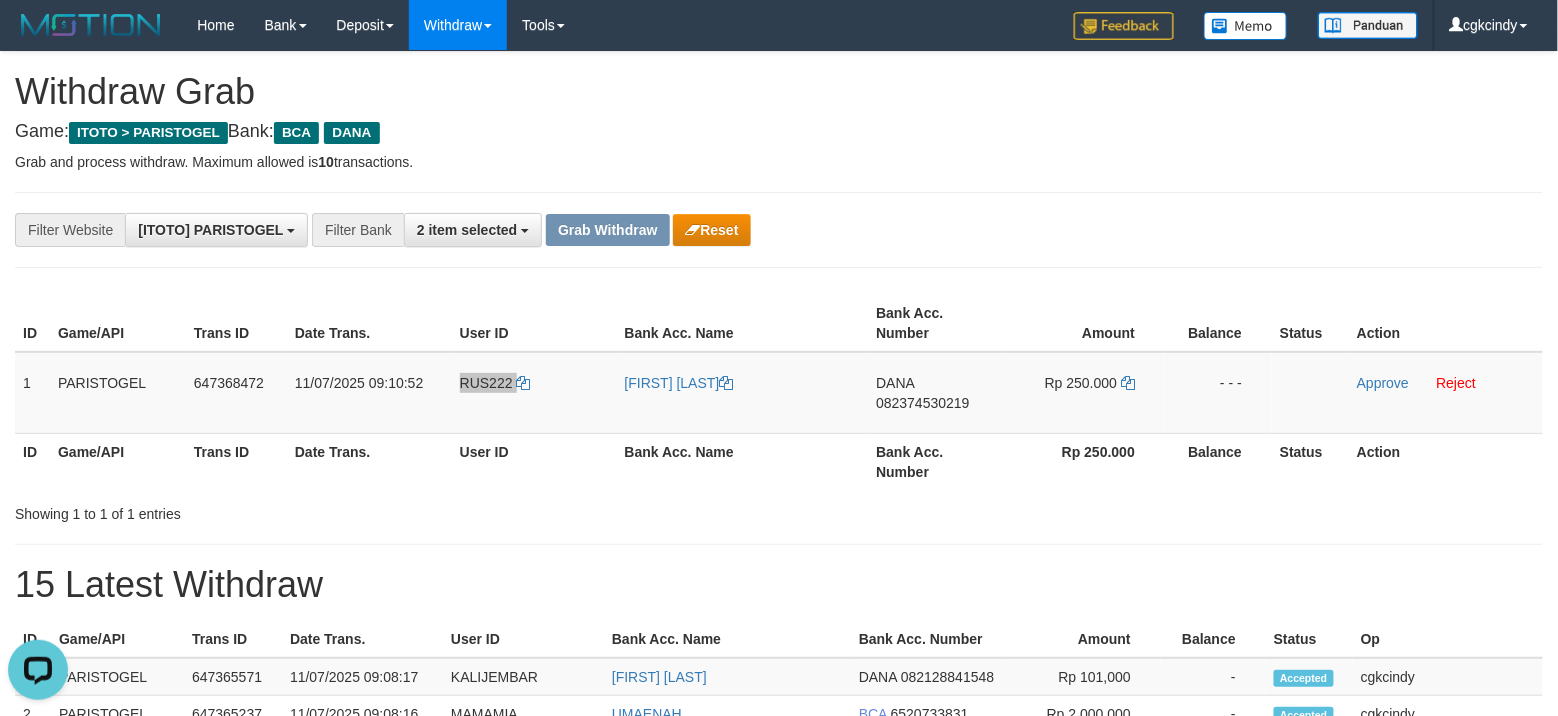 scroll, scrollTop: 0, scrollLeft: 0, axis: both 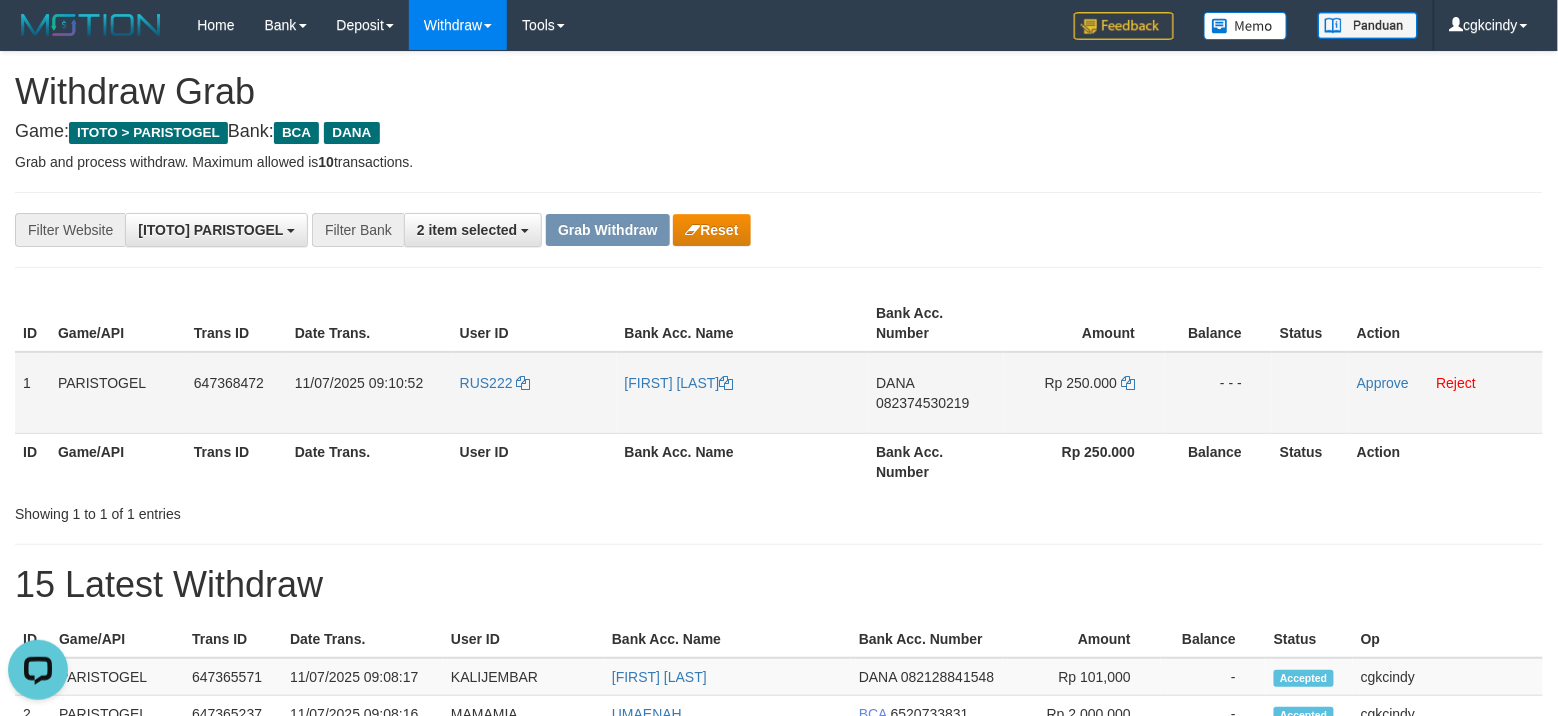 click on "[FIRST] [LAST]" at bounding box center (743, 393) 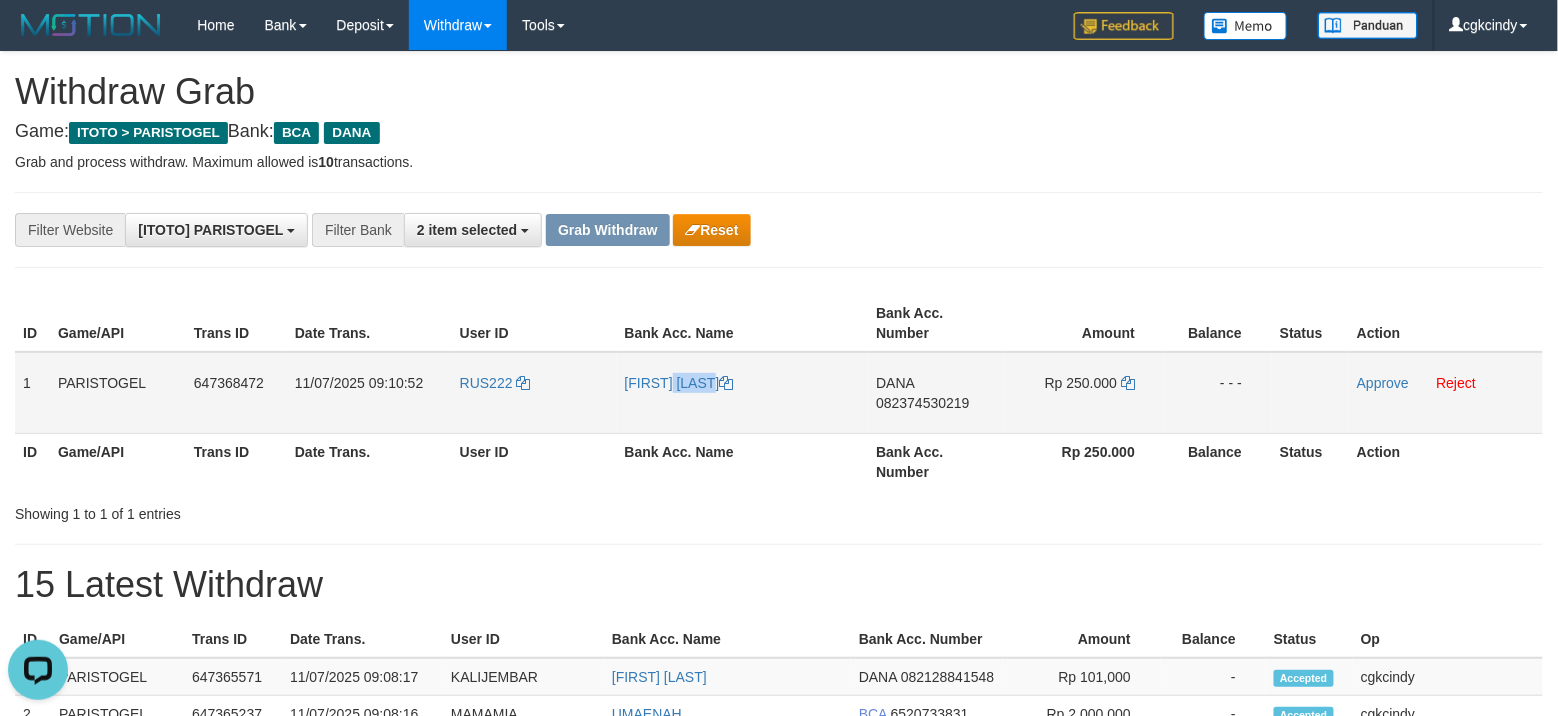 copy on "RINDI" 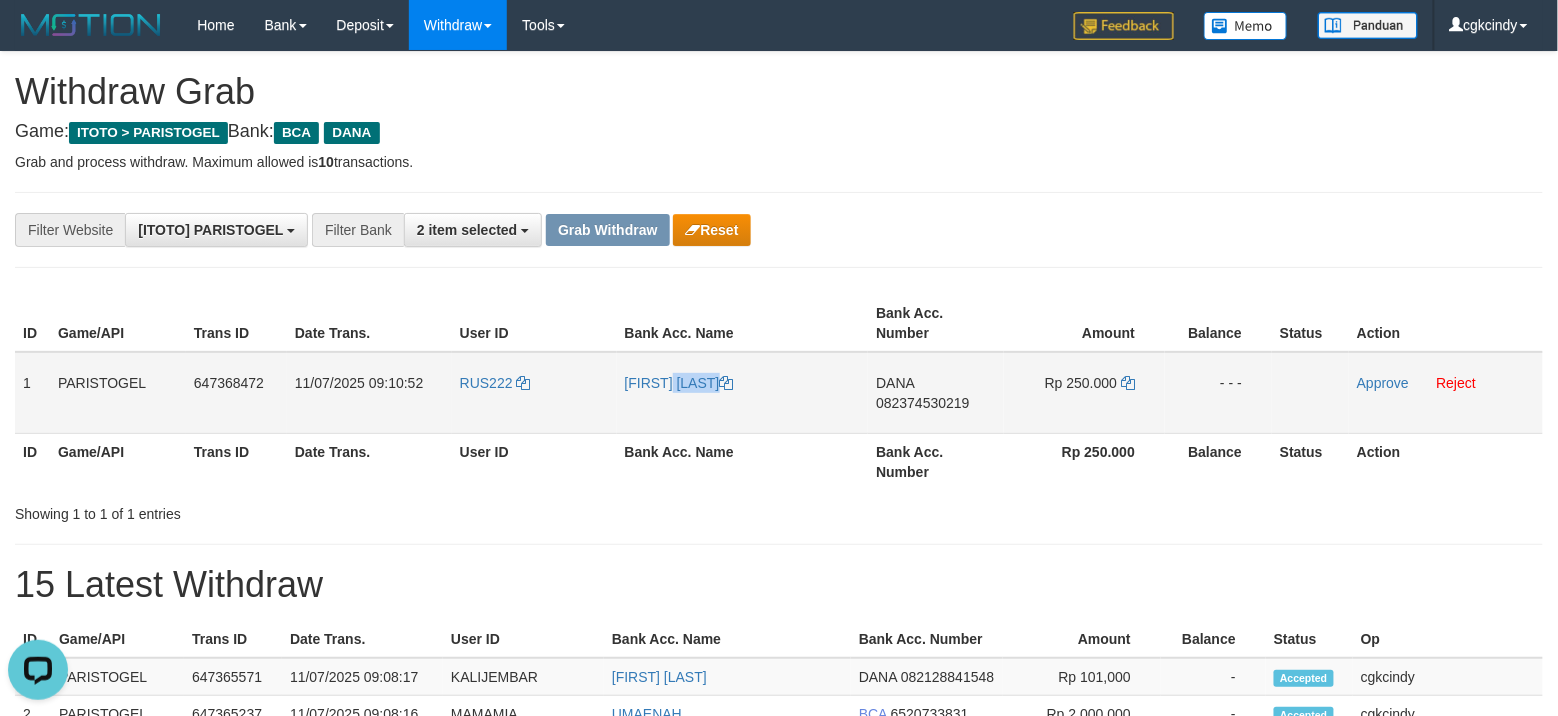 copy on "[FIRST] [LAST]" 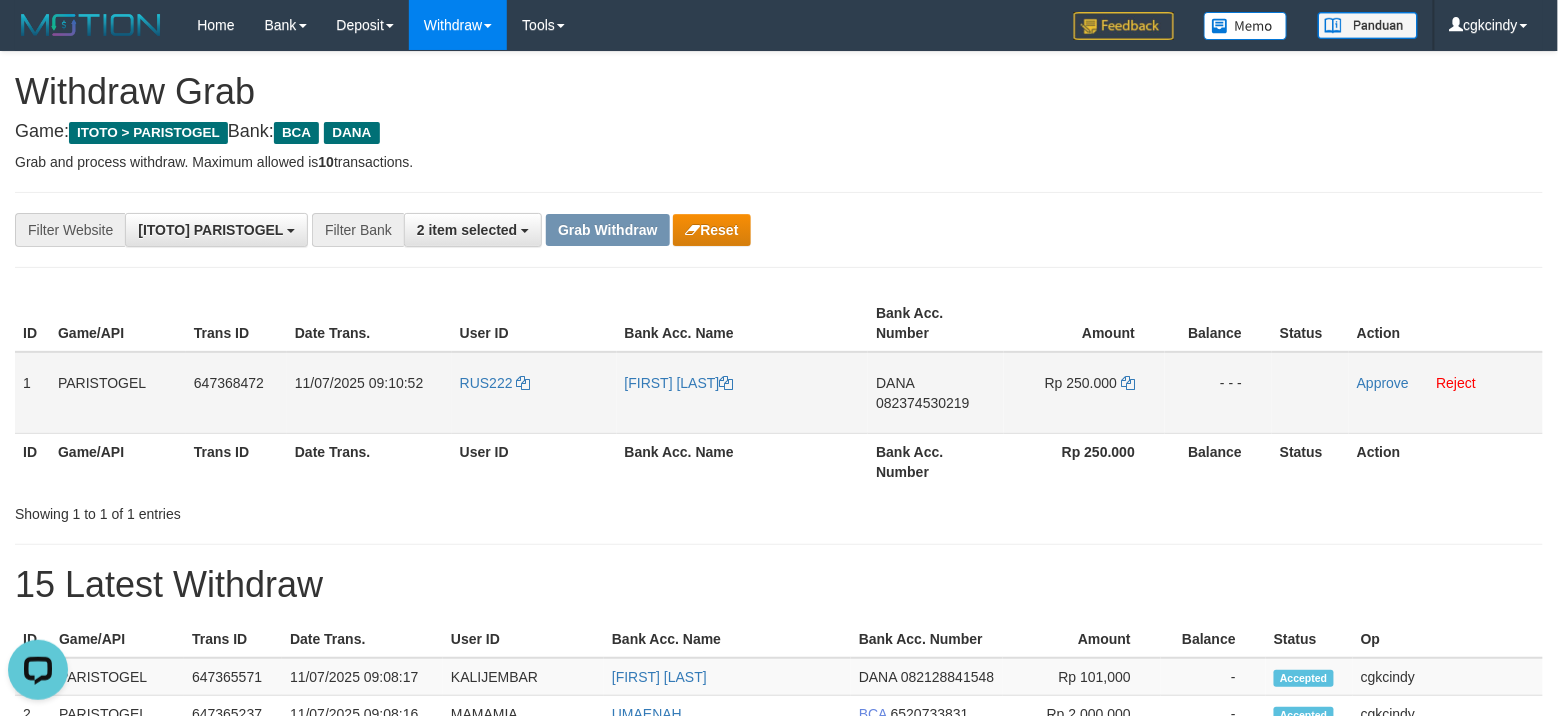 click on "DANA
082374530219" at bounding box center (936, 393) 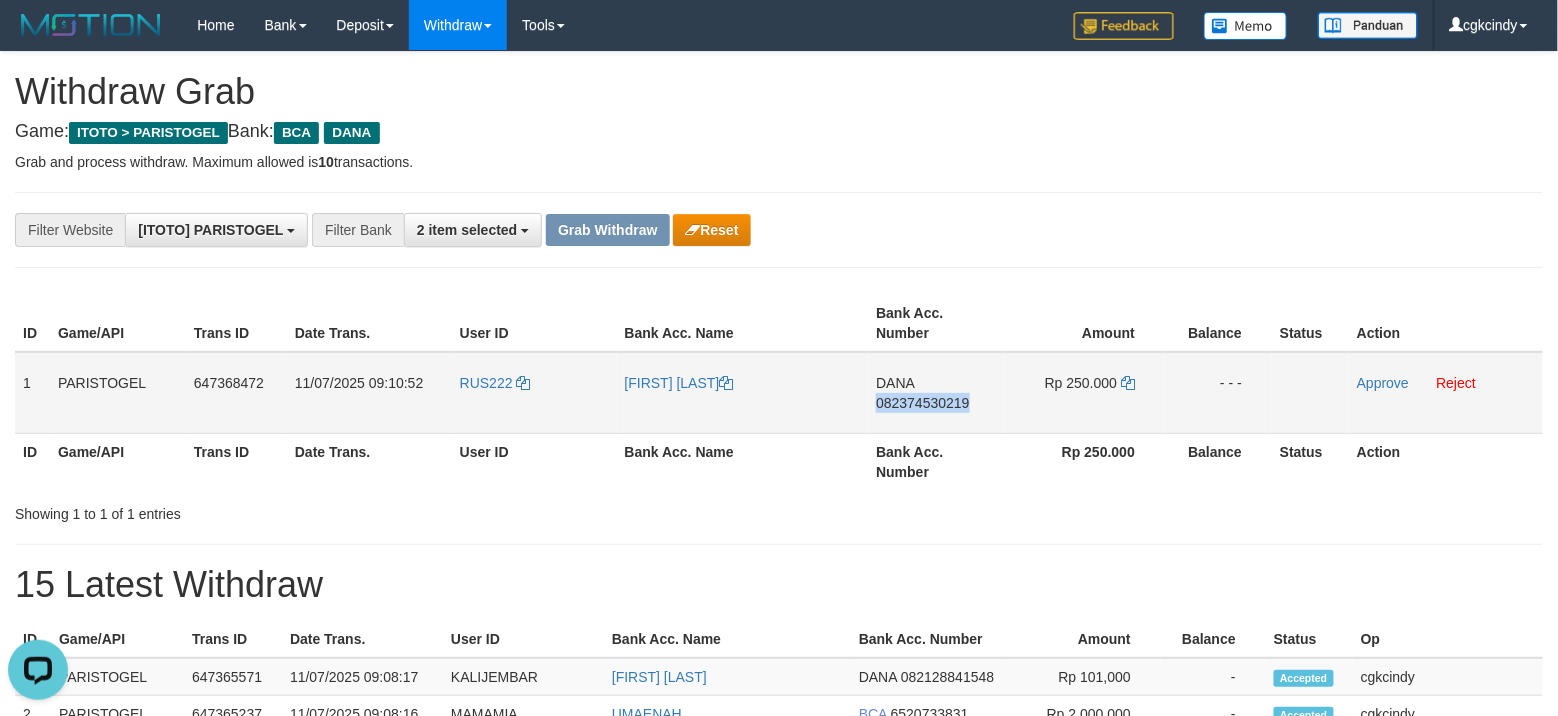 copy on "082374530219" 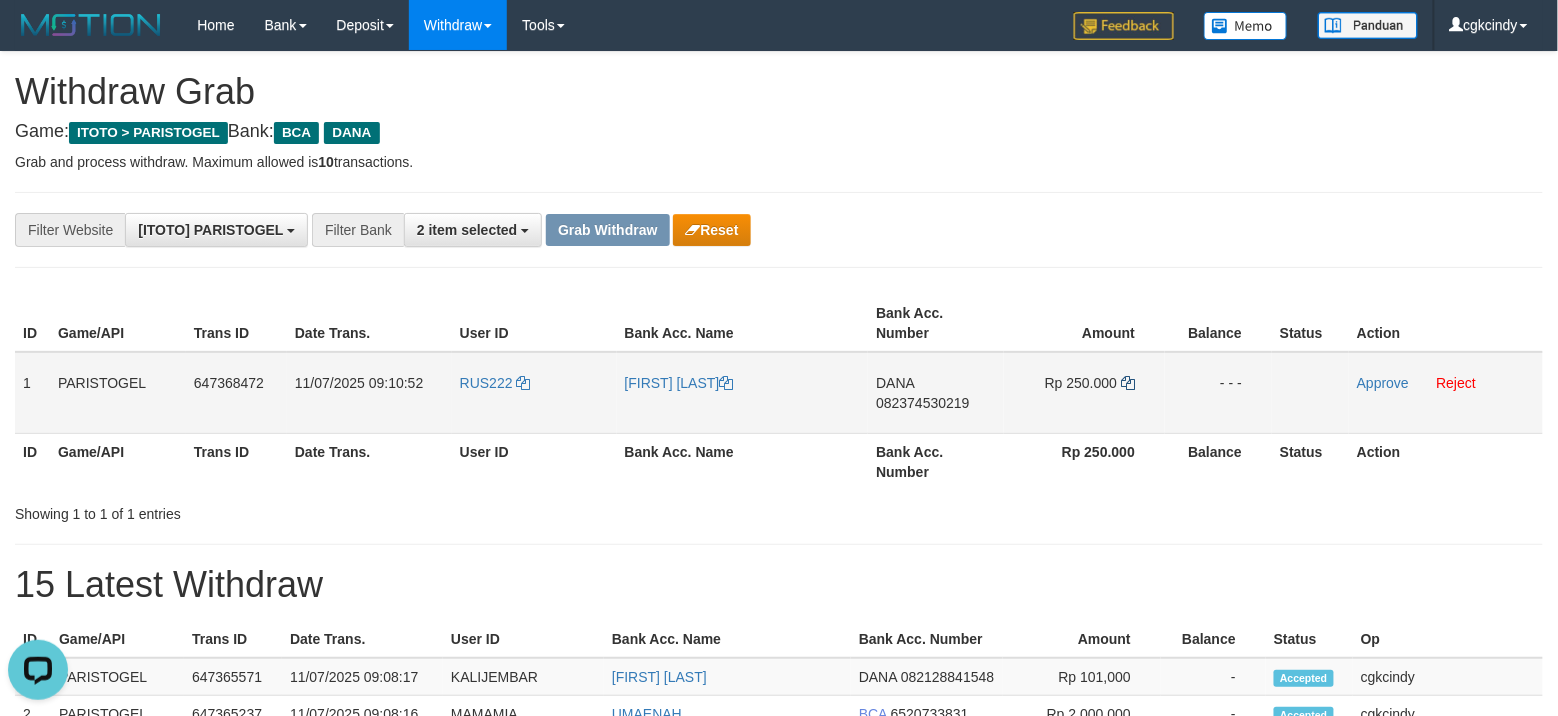 click on "Rp 250.000" at bounding box center (1084, 393) 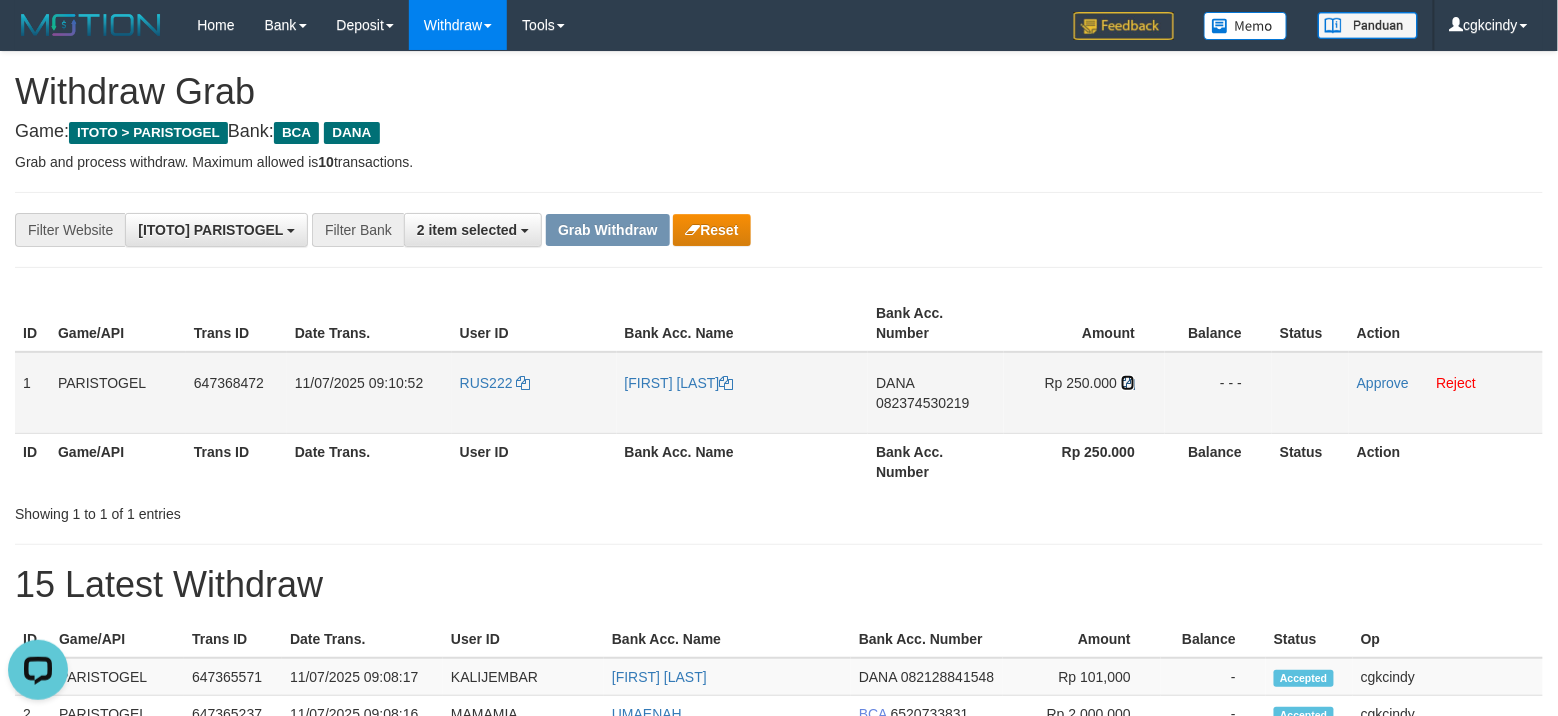 click at bounding box center [1128, 383] 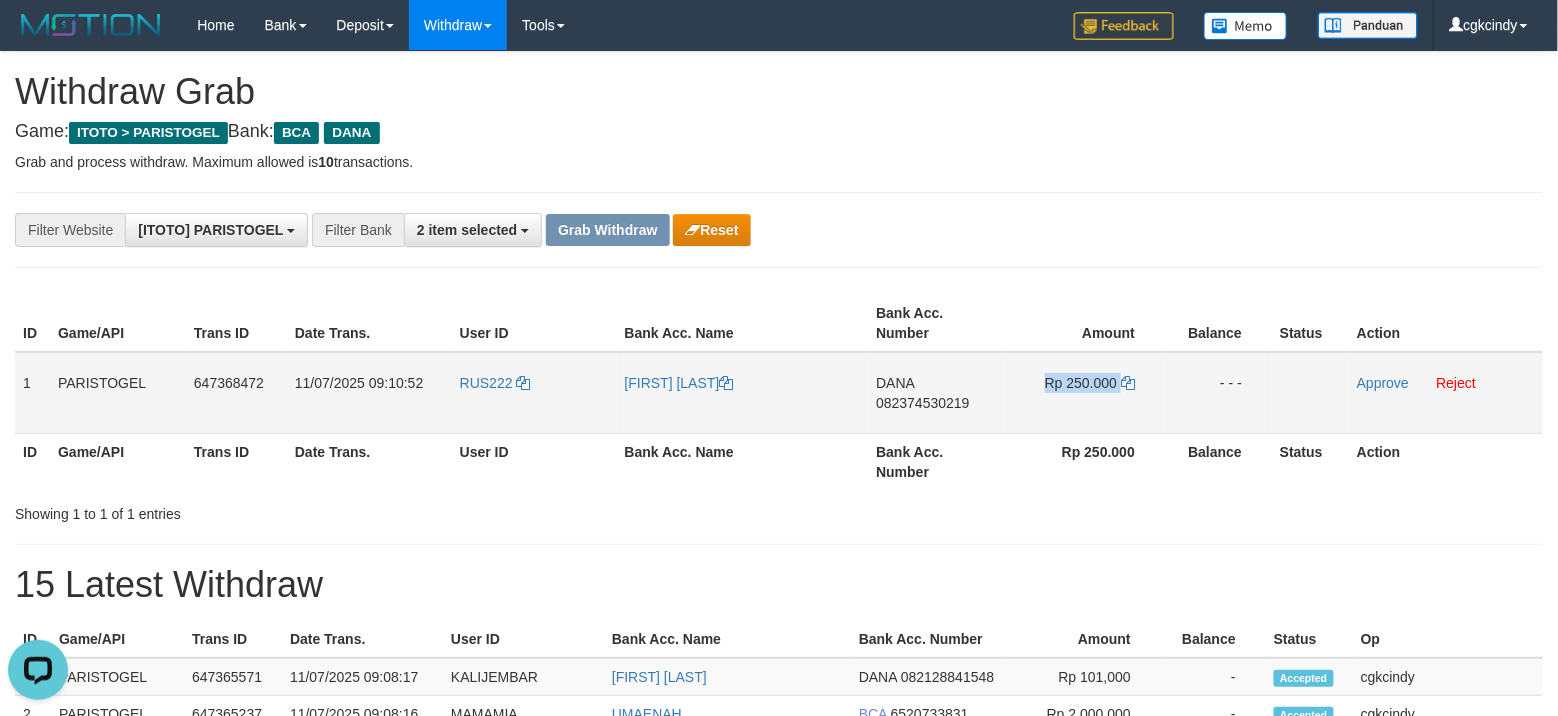 click on "Rp 250.000" at bounding box center [1084, 393] 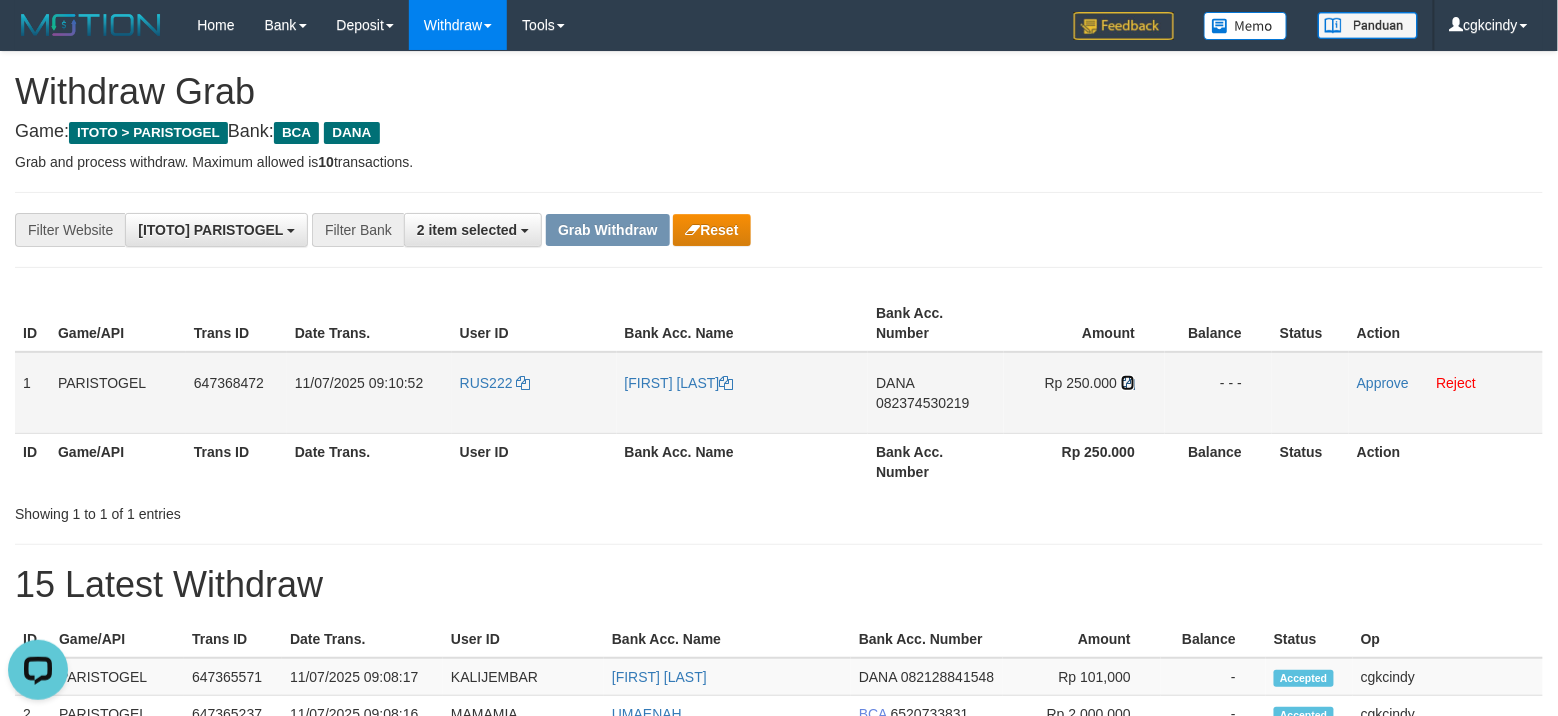click at bounding box center (1128, 383) 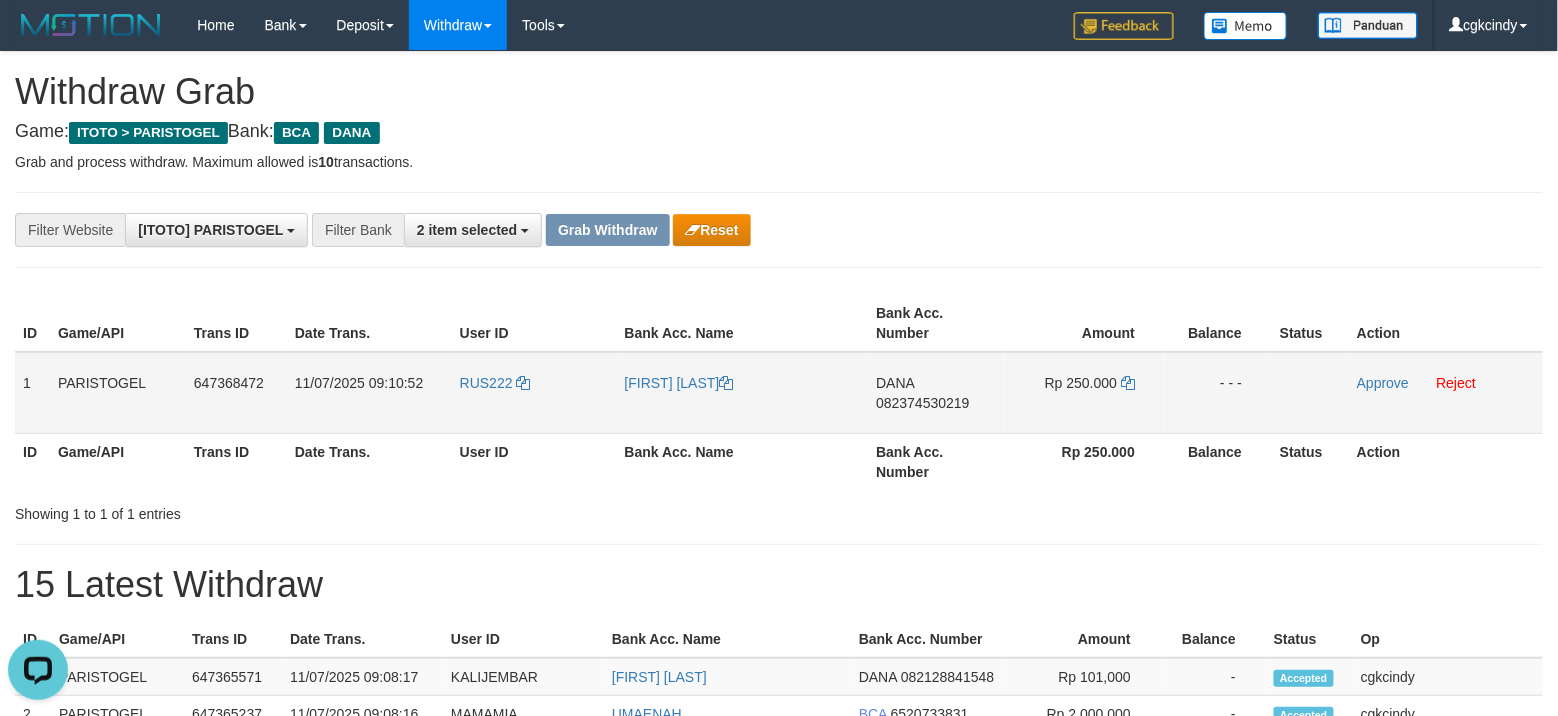 click on "Approve
Reject" at bounding box center (1446, 393) 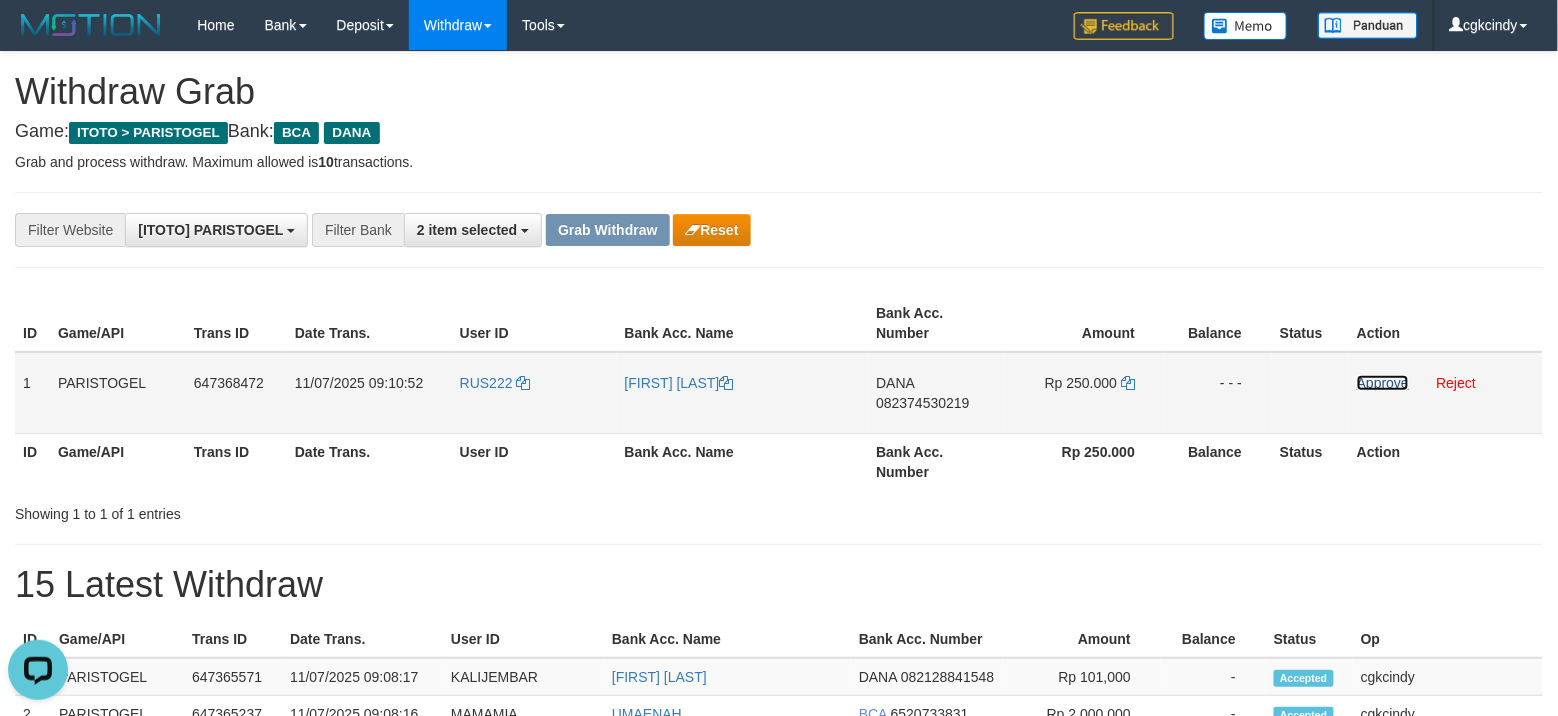 click on "Approve" at bounding box center [1383, 383] 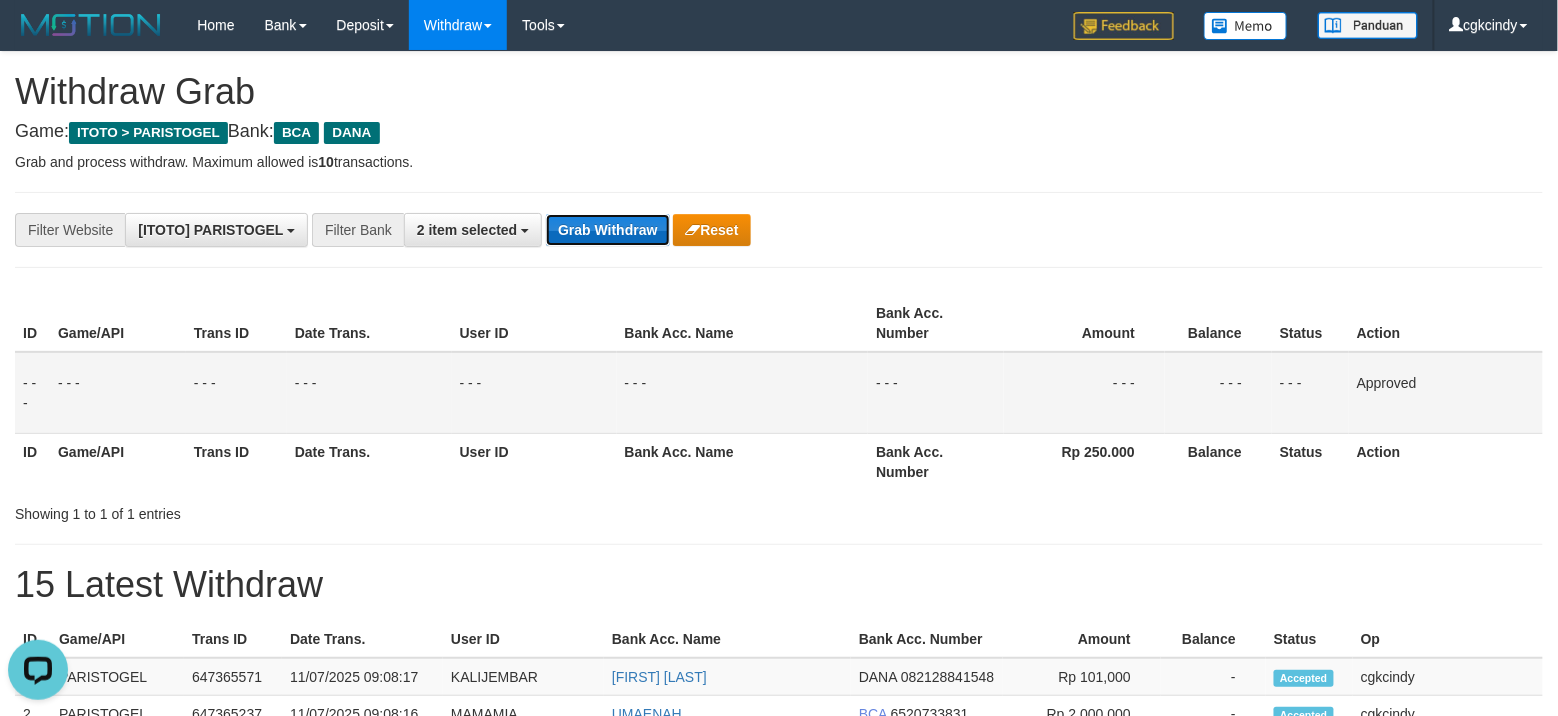 click on "Grab Withdraw" at bounding box center [607, 230] 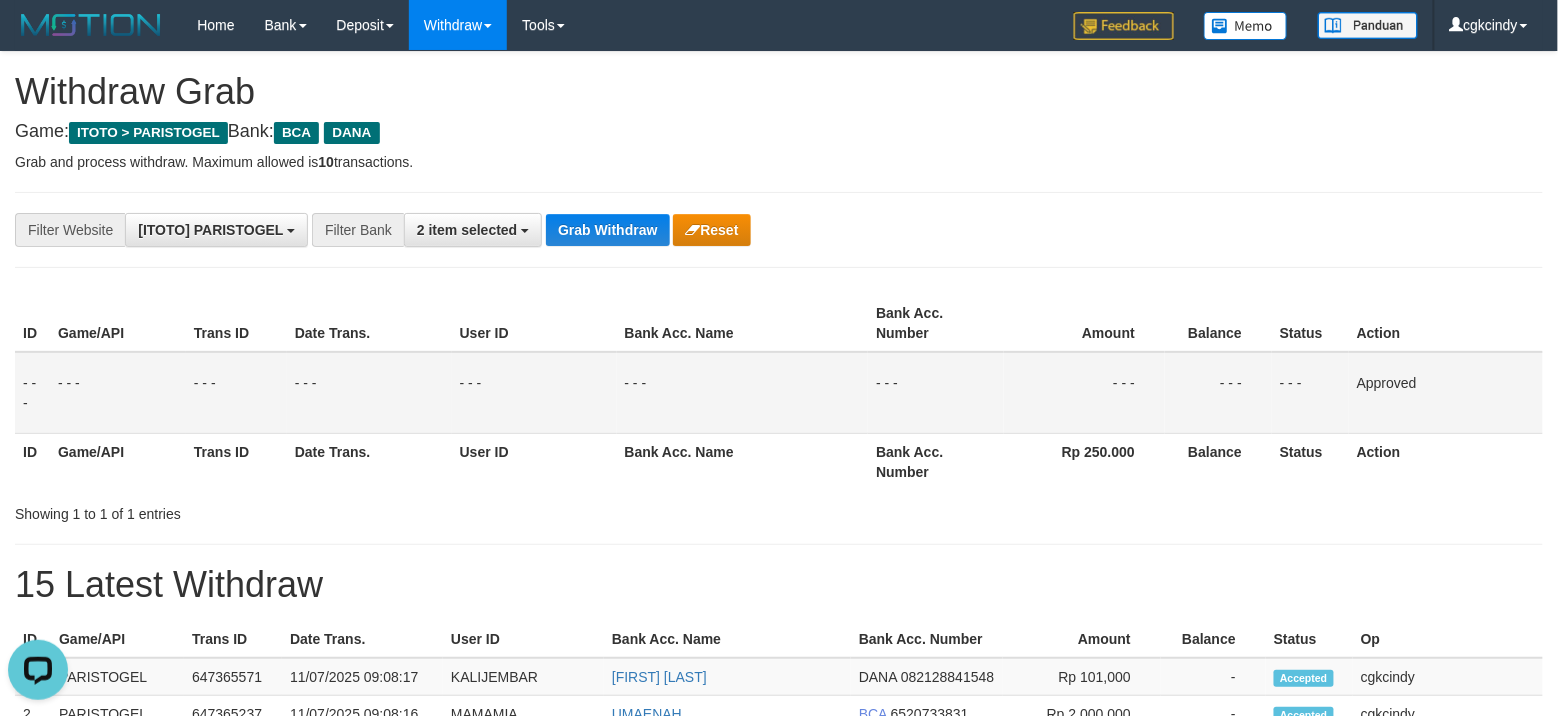 drag, startPoint x: 1173, startPoint y: 101, endPoint x: 1136, endPoint y: 97, distance: 37.215588 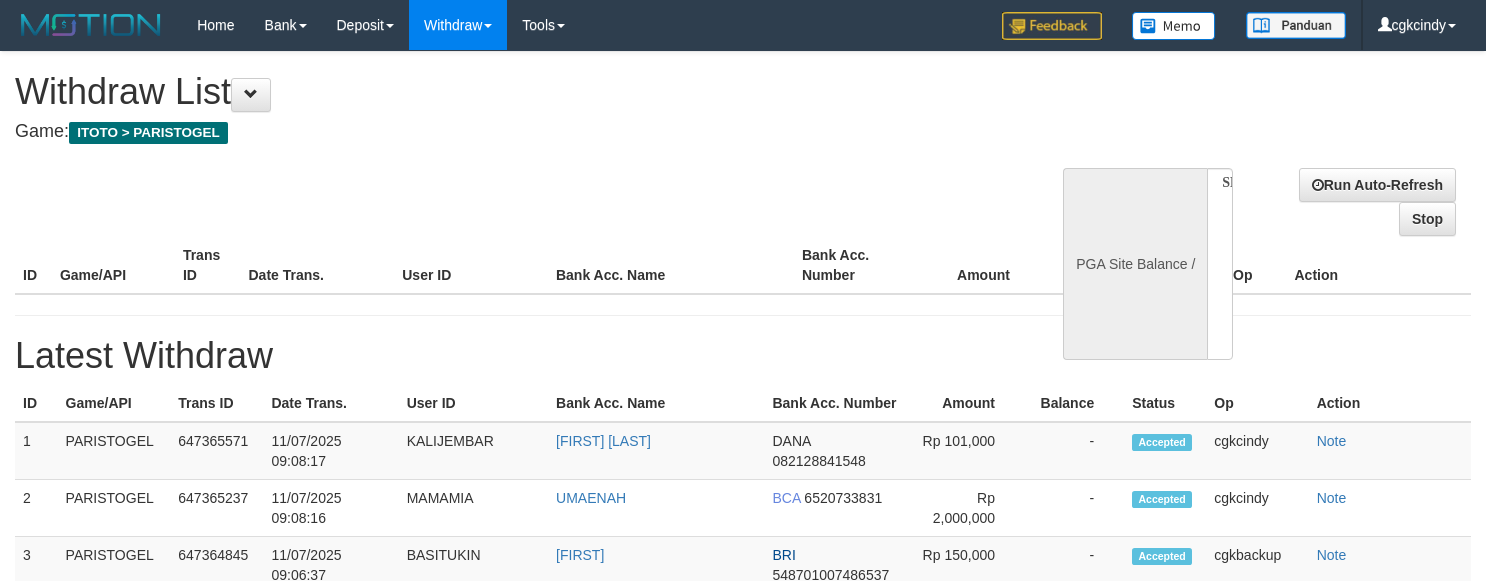 select 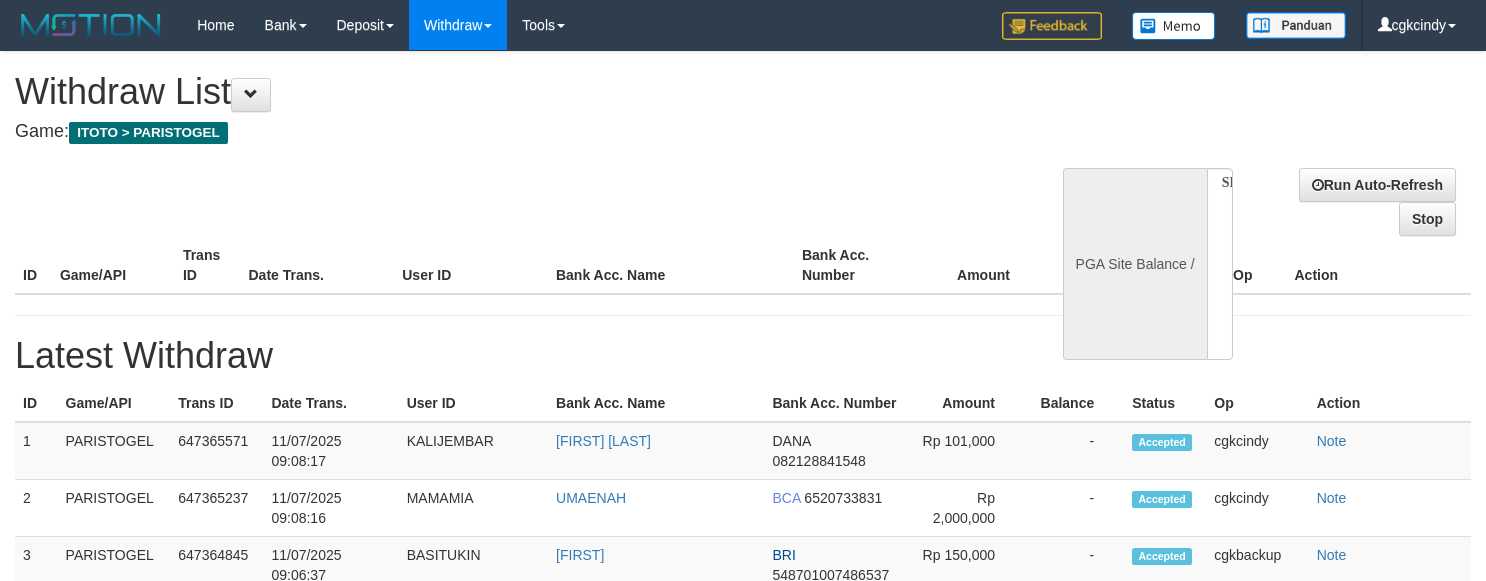 scroll, scrollTop: 0, scrollLeft: 0, axis: both 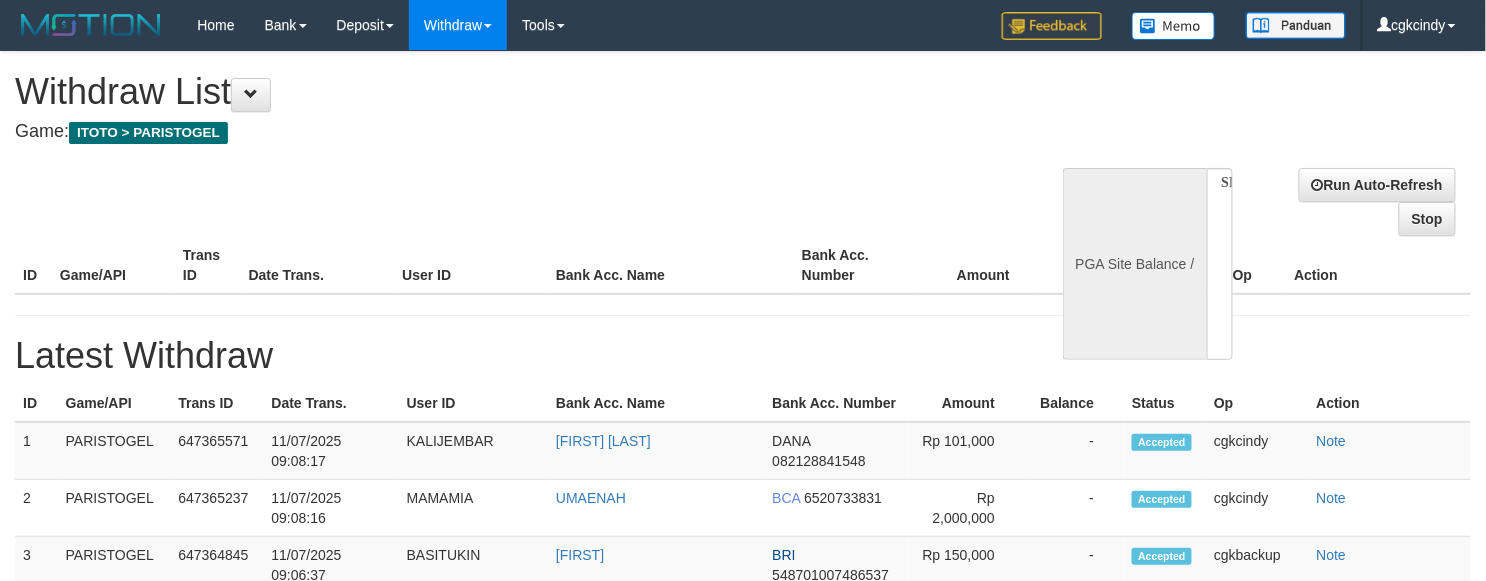 select on "**" 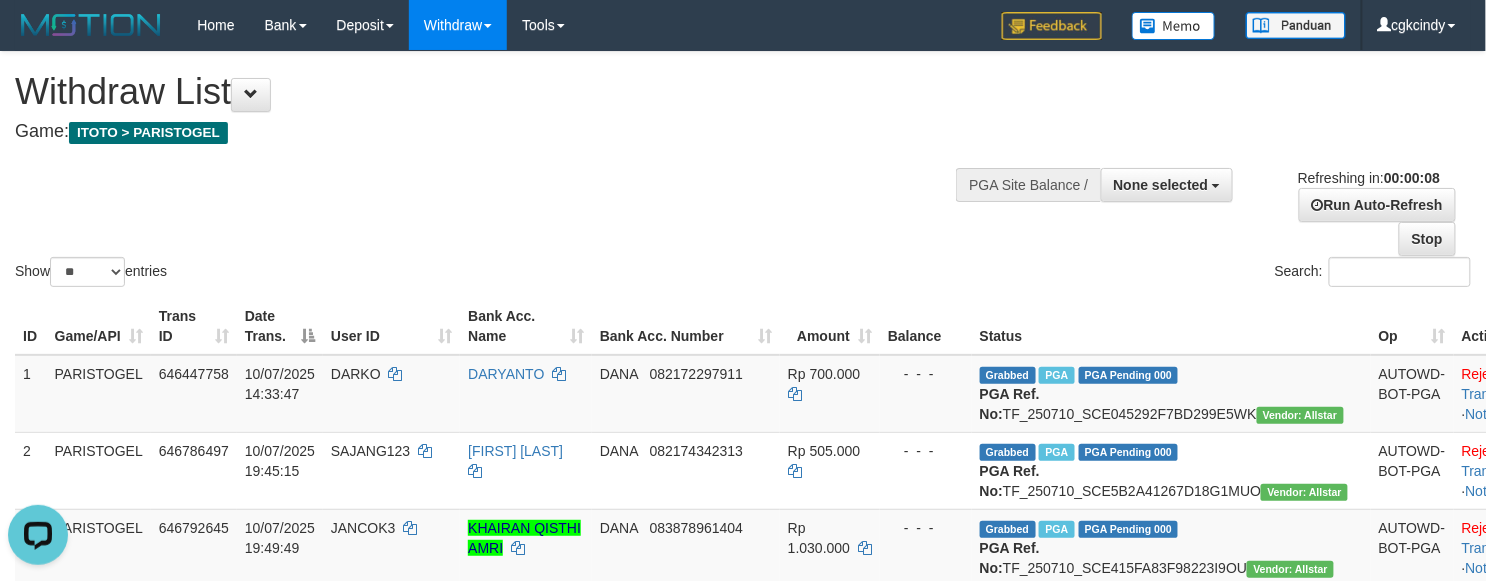 scroll, scrollTop: 0, scrollLeft: 0, axis: both 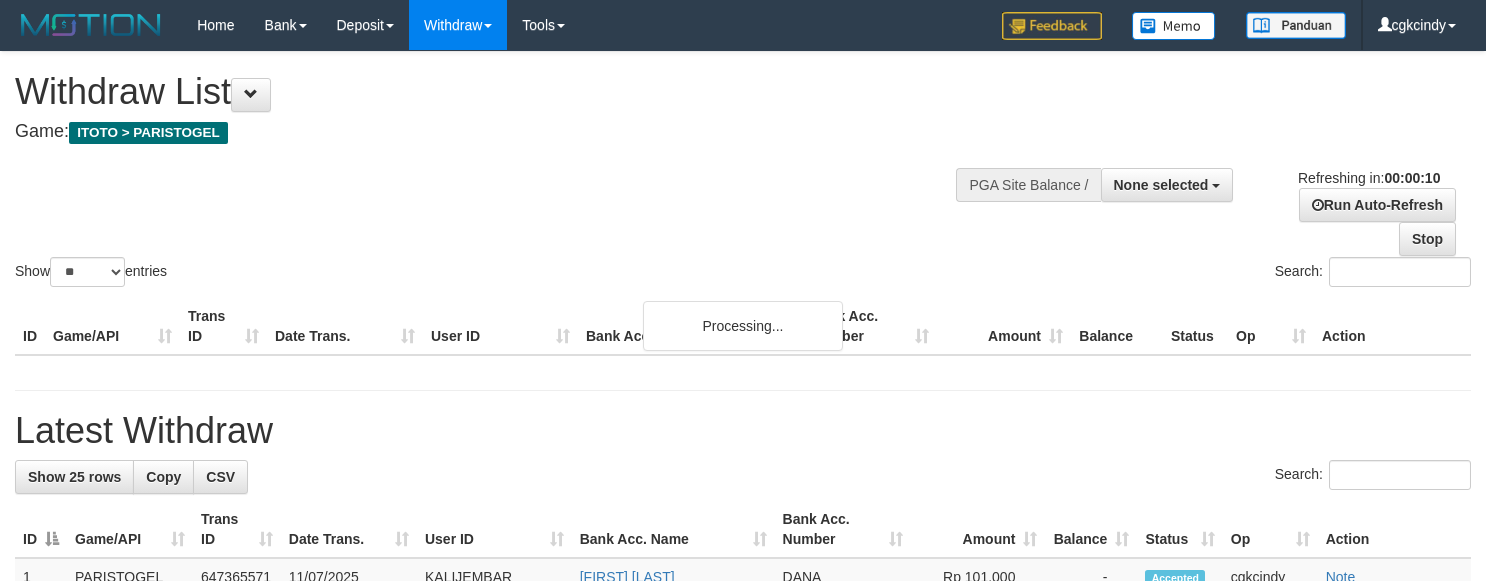 select 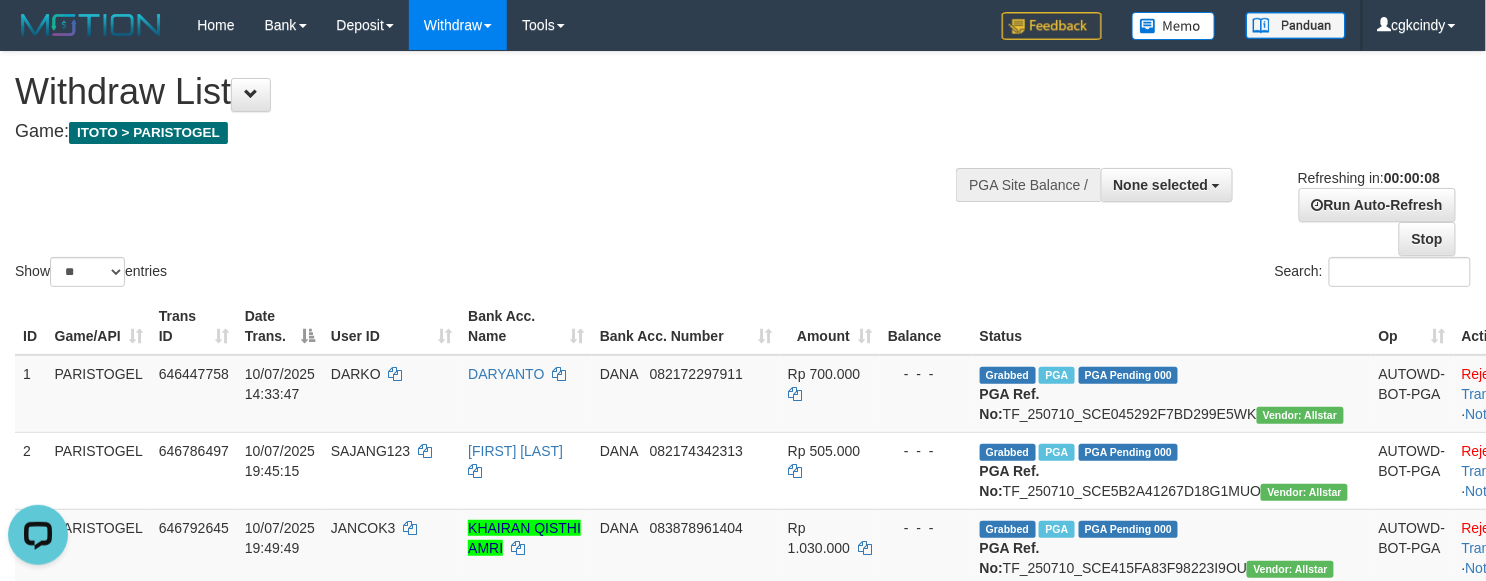 scroll, scrollTop: 0, scrollLeft: 0, axis: both 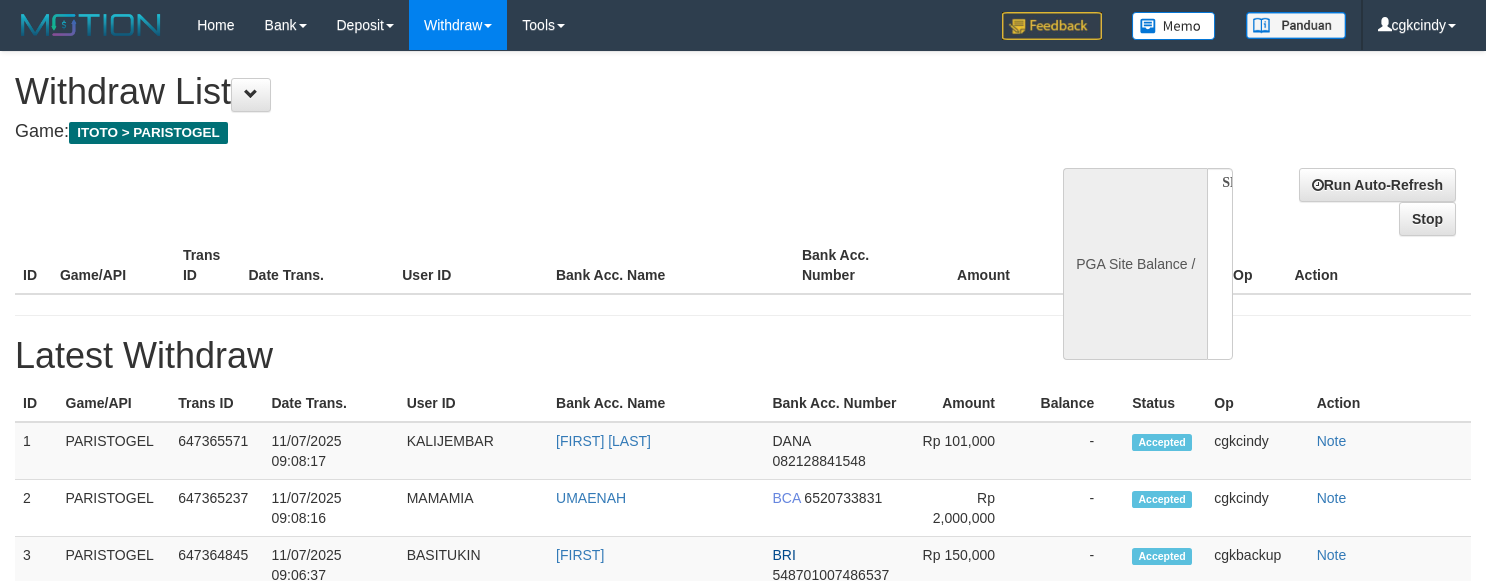 select 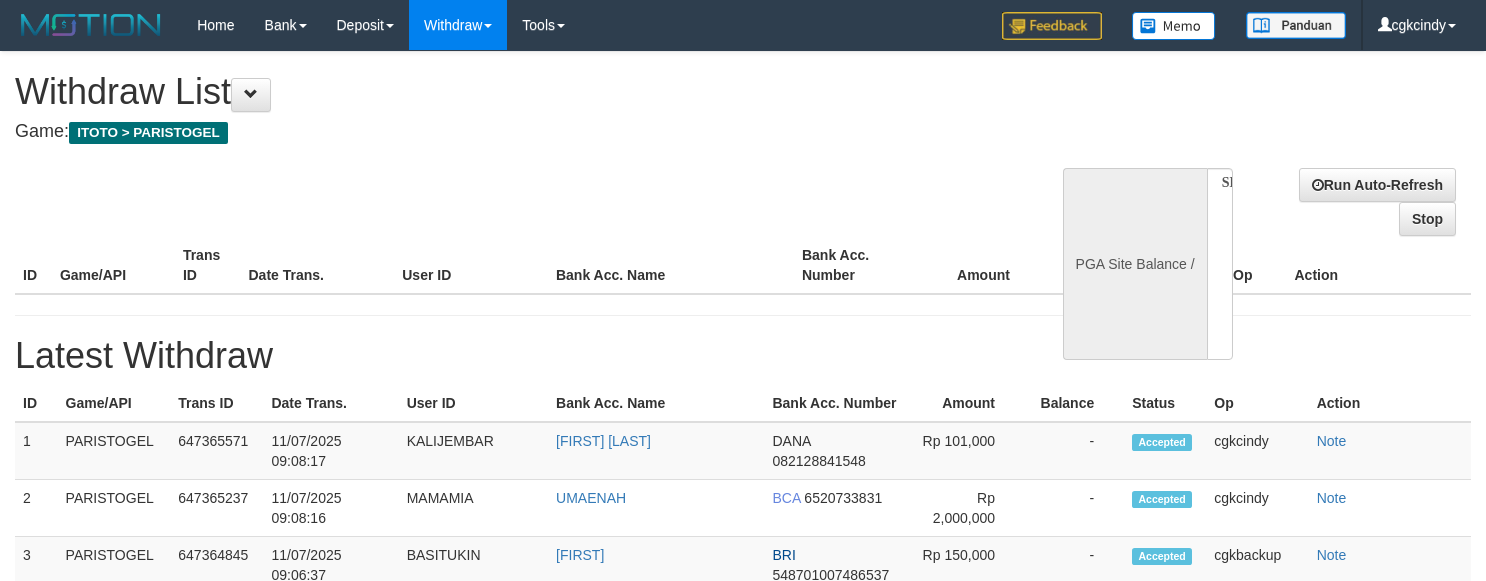 scroll, scrollTop: 0, scrollLeft: 0, axis: both 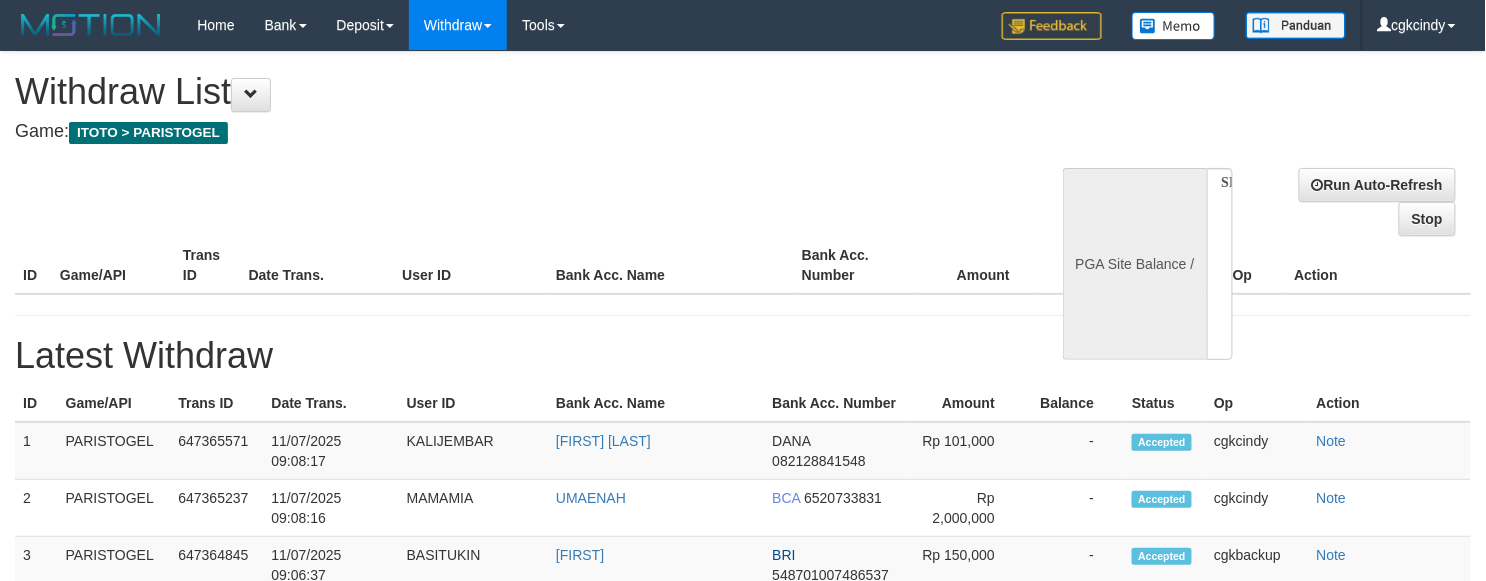 select on "**" 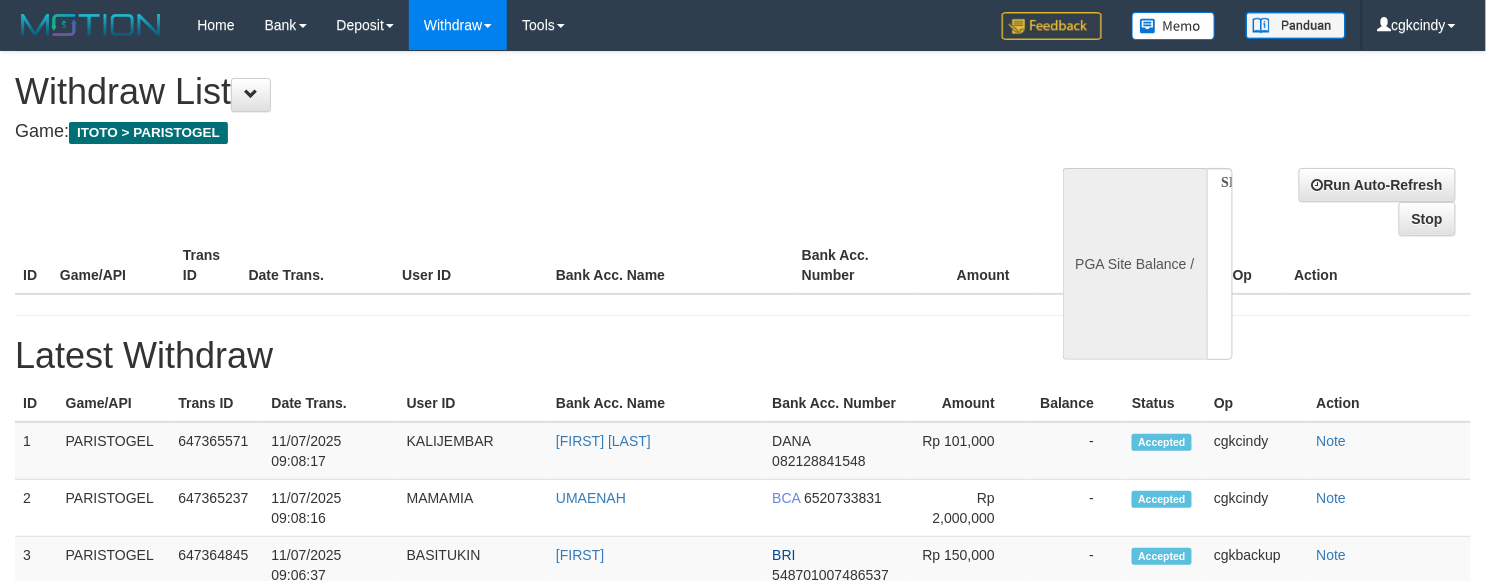 select 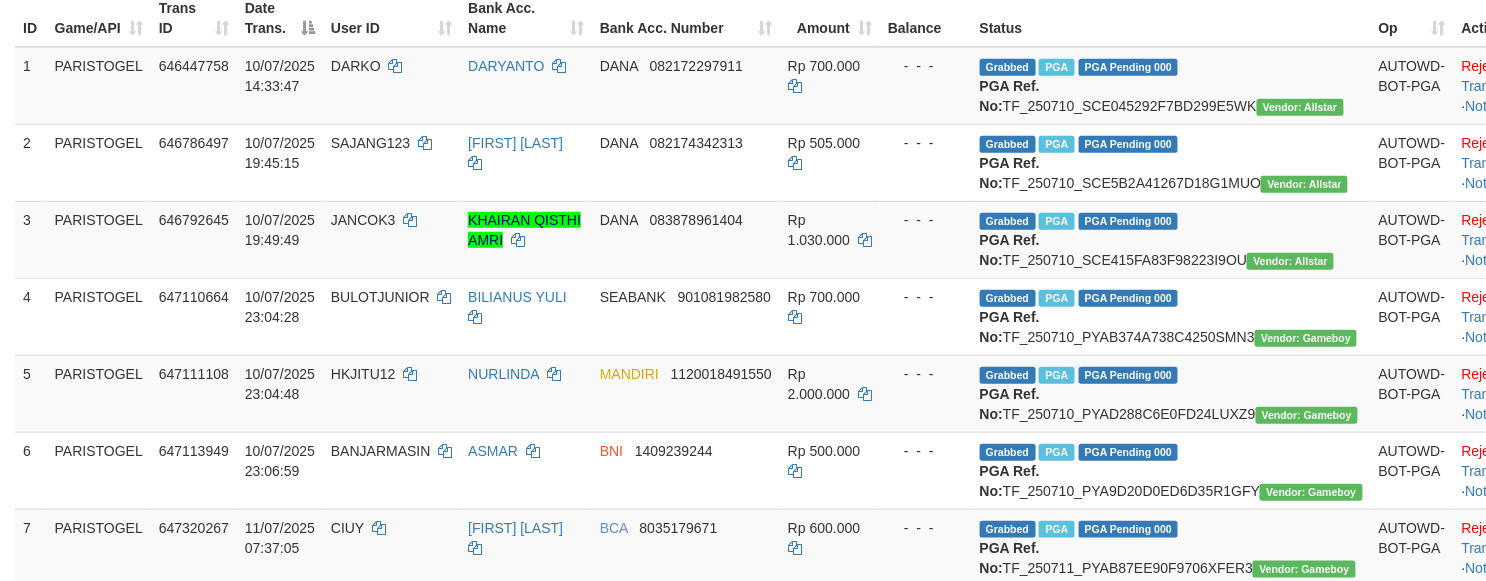 scroll, scrollTop: 666, scrollLeft: 0, axis: vertical 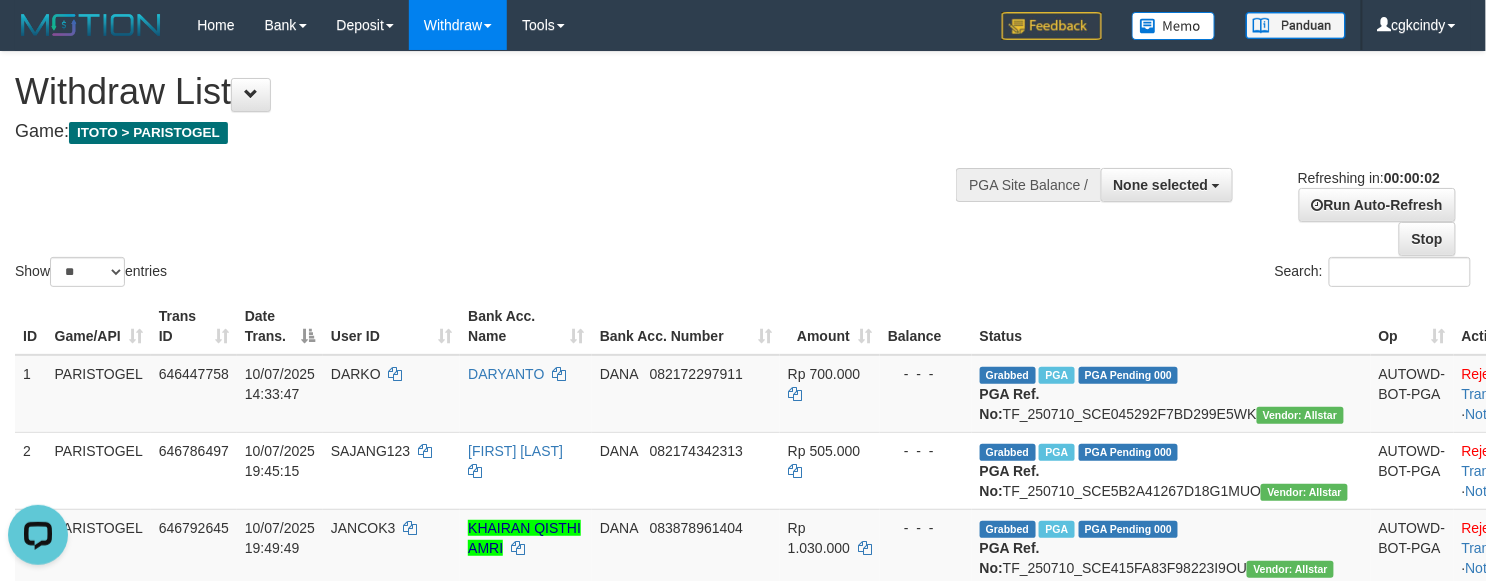 click on "Show  ** ** ** ***  entries Search:" at bounding box center [743, 171] 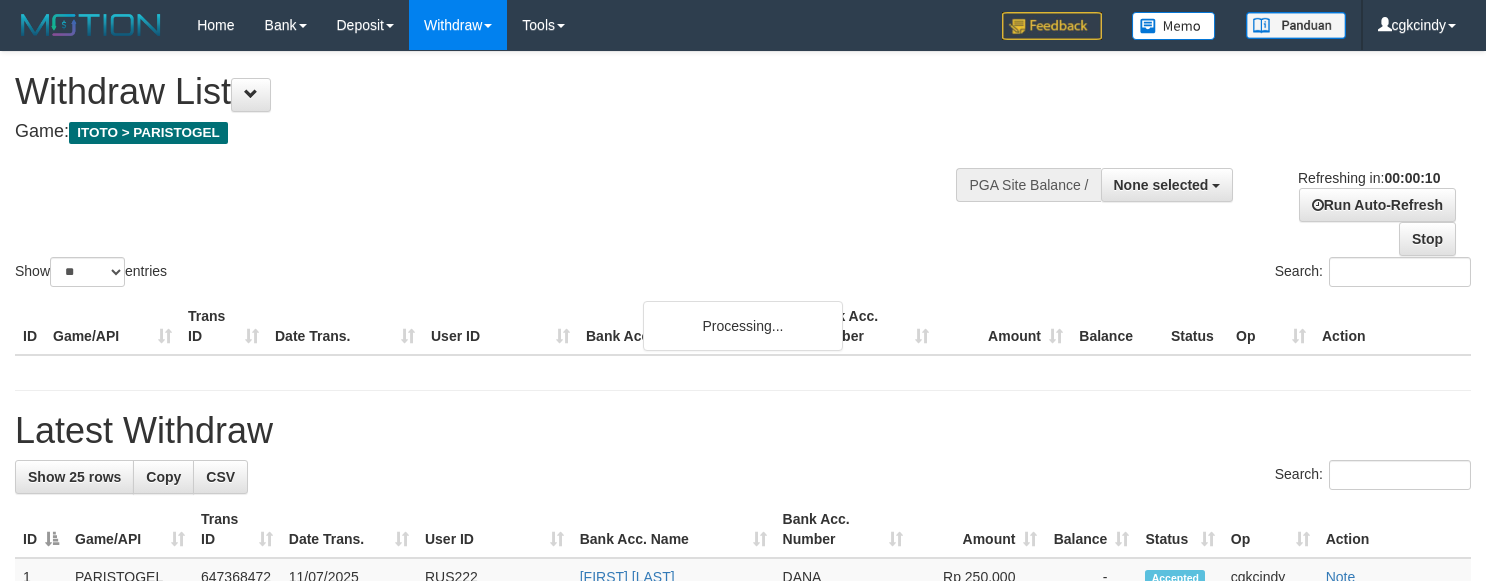 select 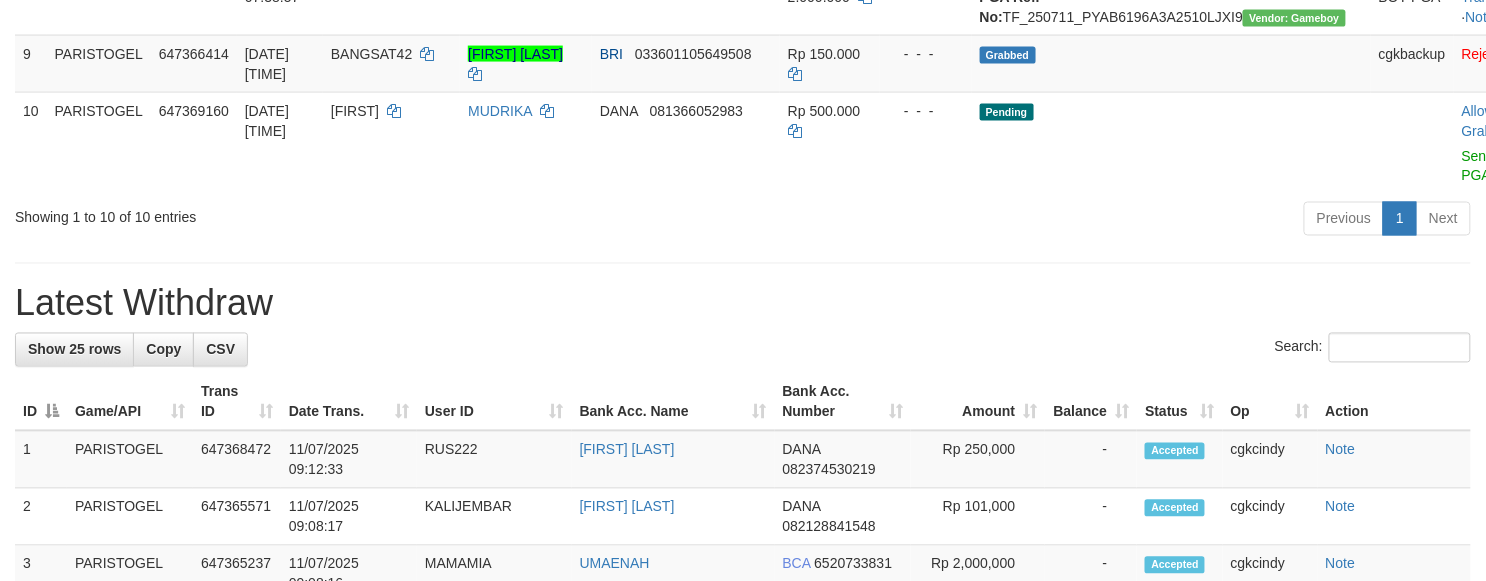 scroll, scrollTop: 933, scrollLeft: 0, axis: vertical 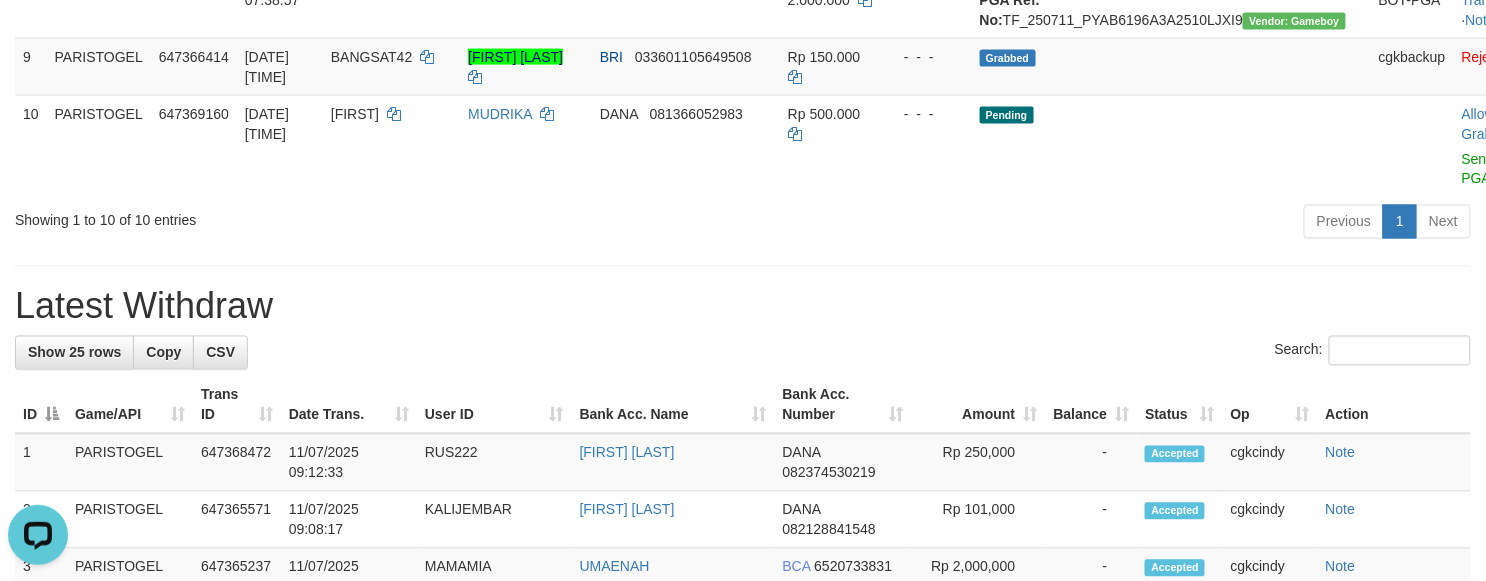 click on "Previous 1 Next" at bounding box center (1052, 224) 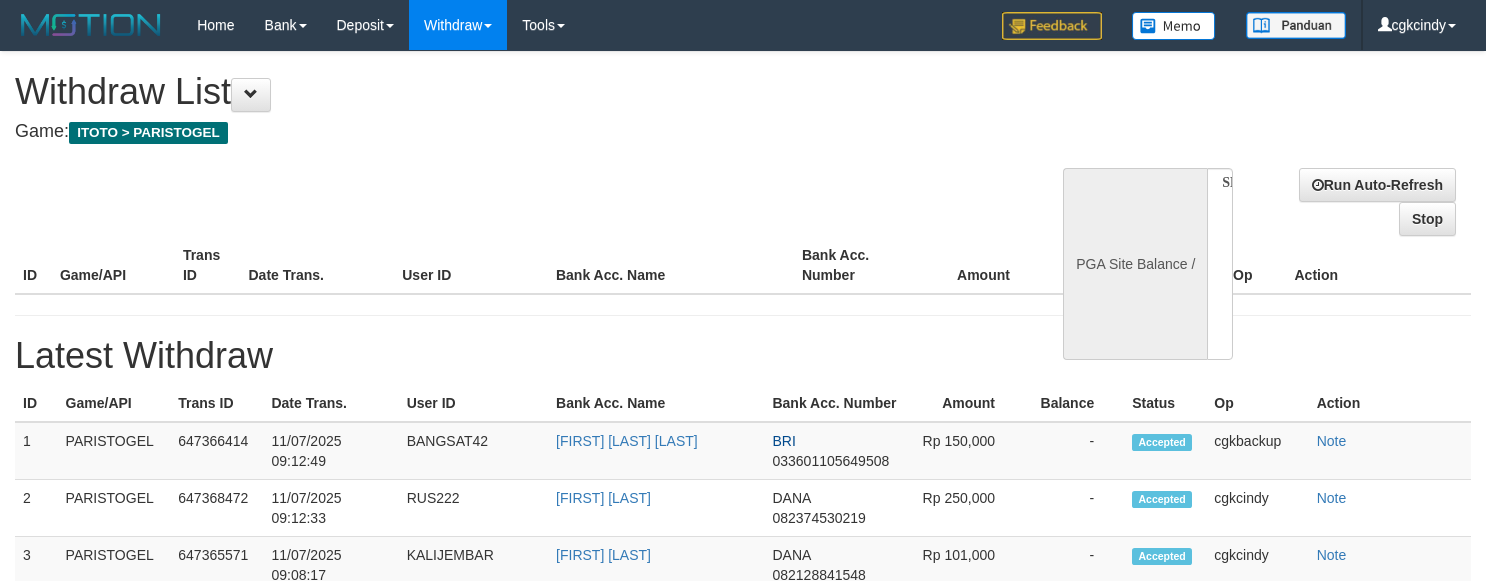 select 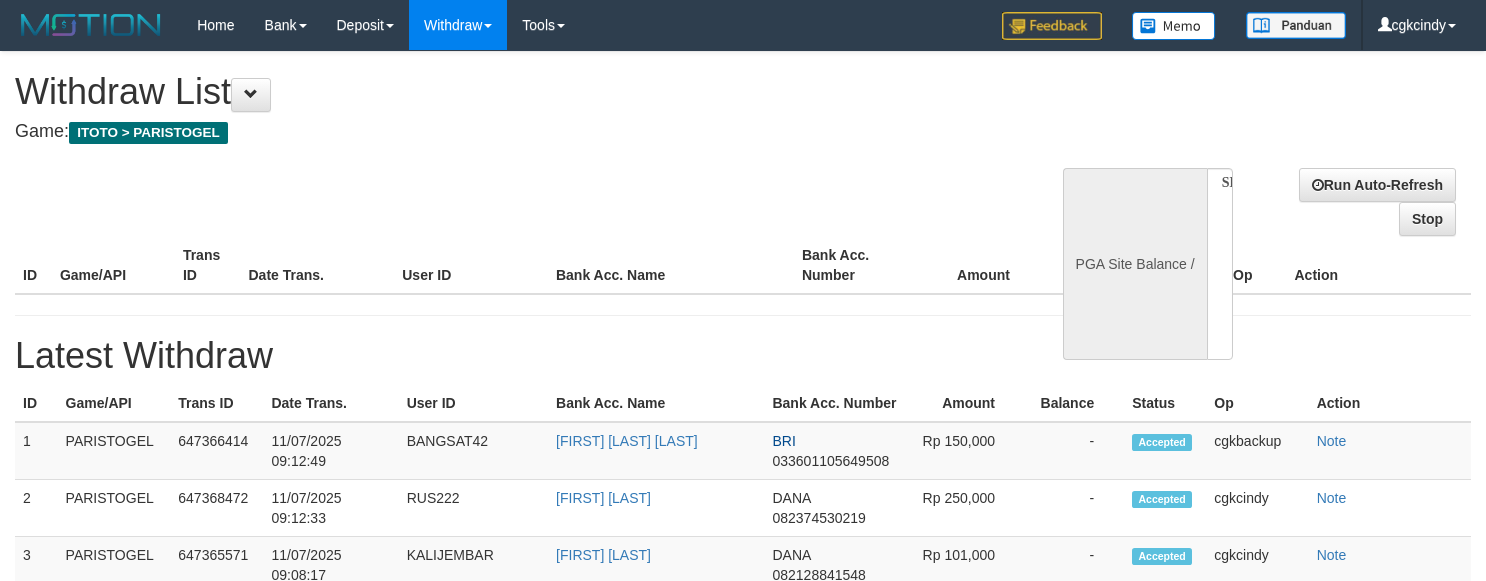scroll, scrollTop: 0, scrollLeft: 0, axis: both 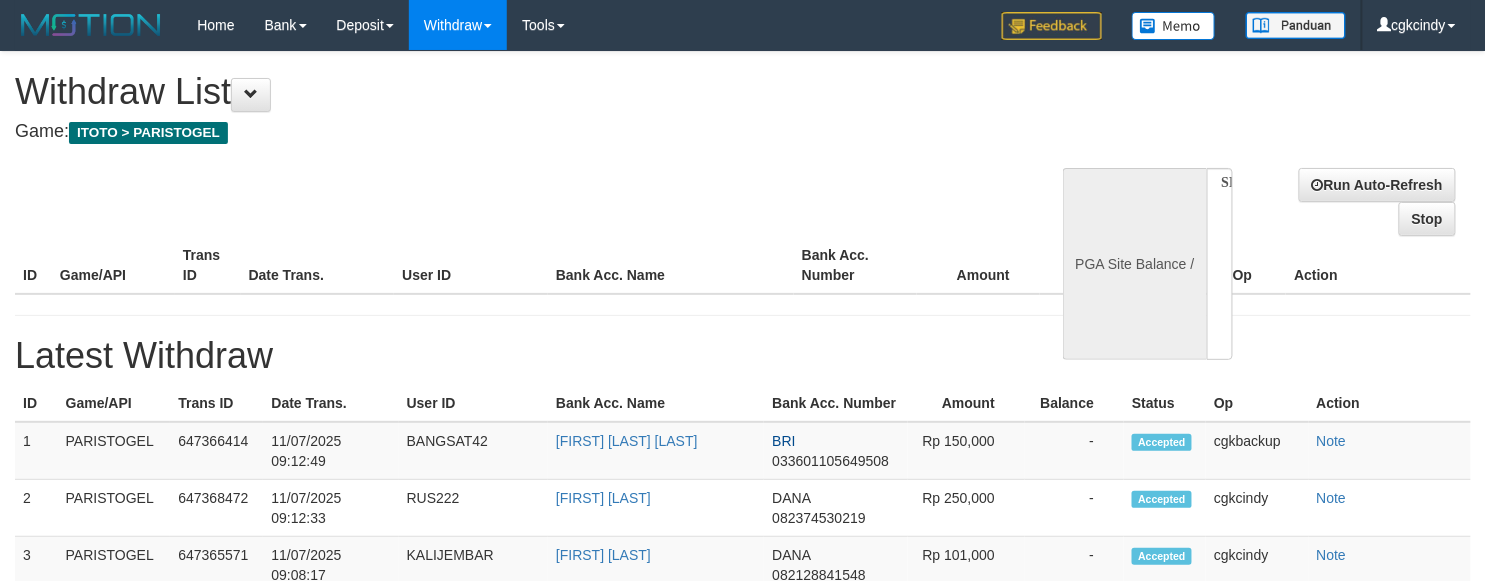 select on "**" 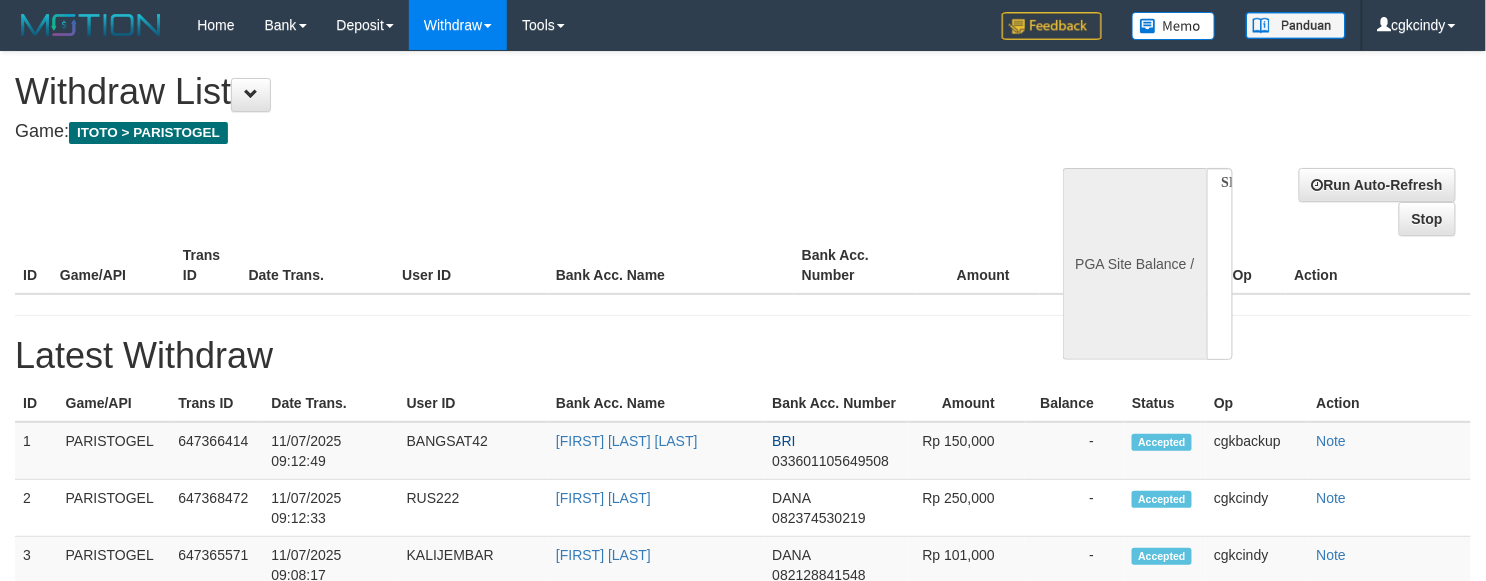 select 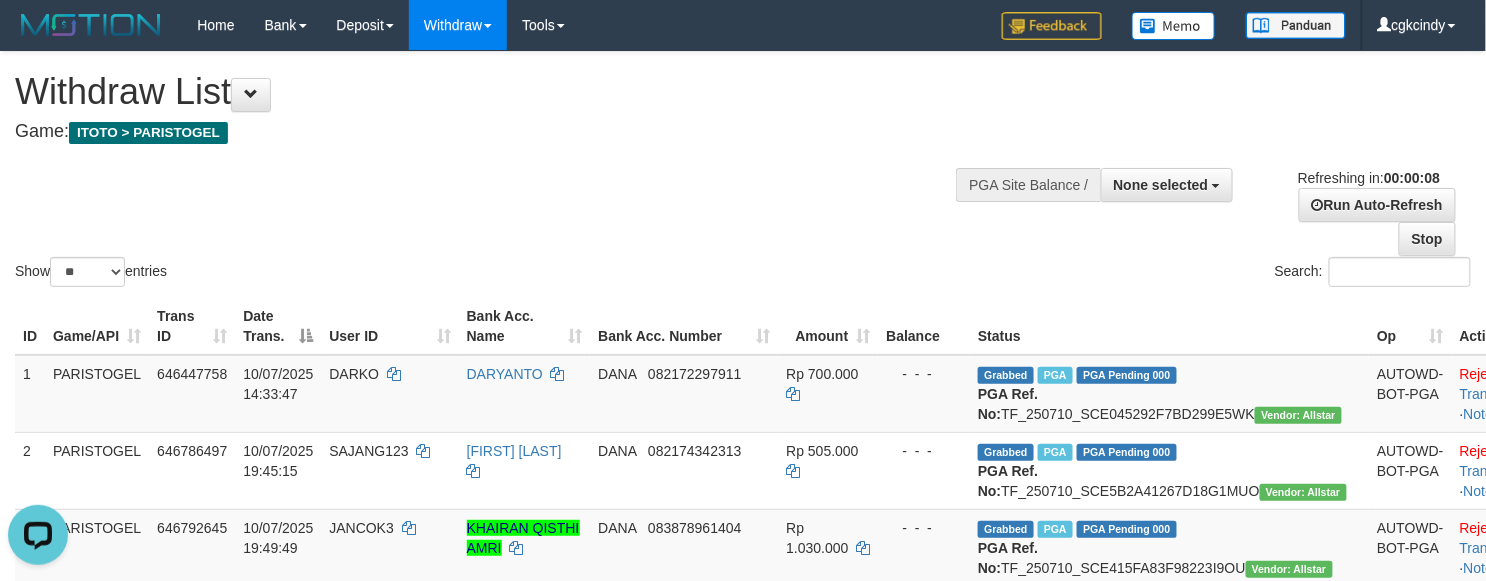 scroll, scrollTop: 0, scrollLeft: 0, axis: both 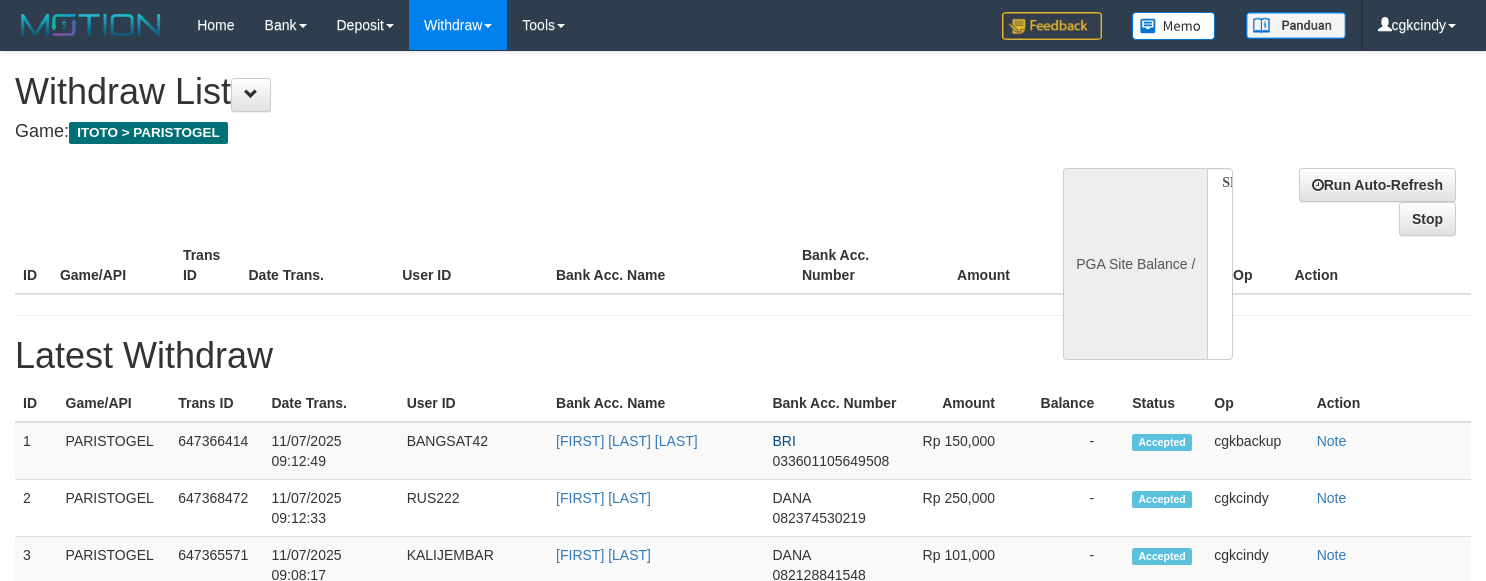select 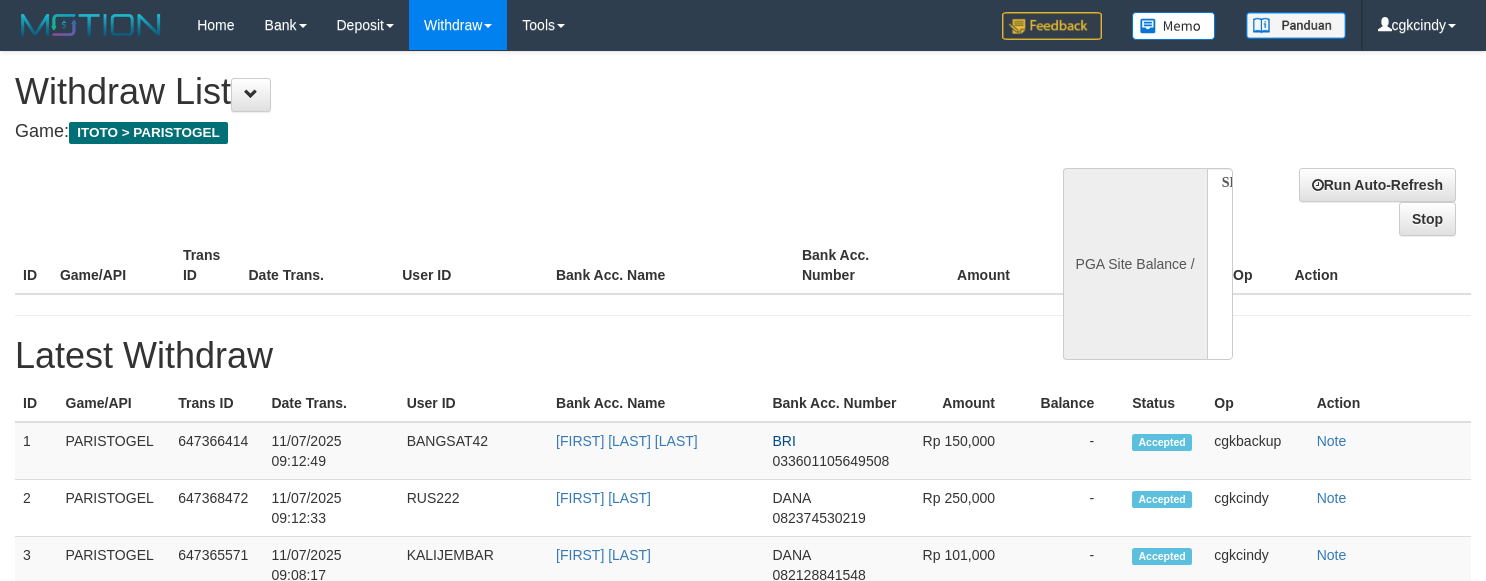 scroll, scrollTop: 0, scrollLeft: 0, axis: both 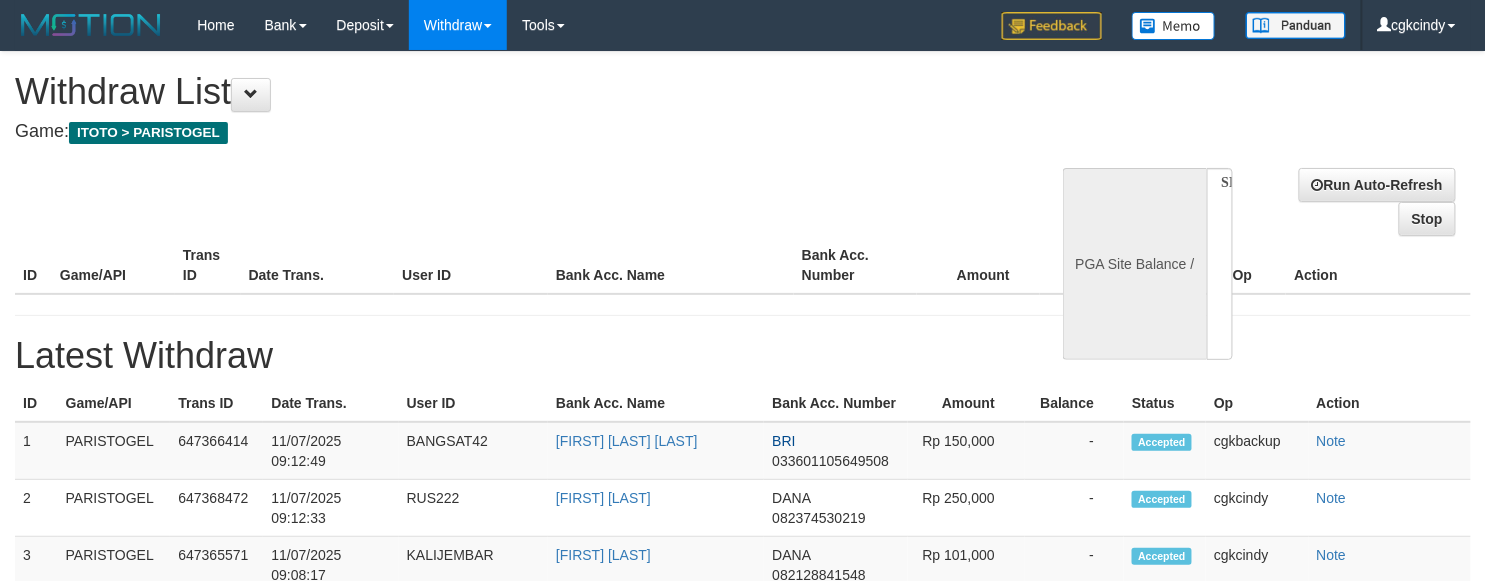 select on "**" 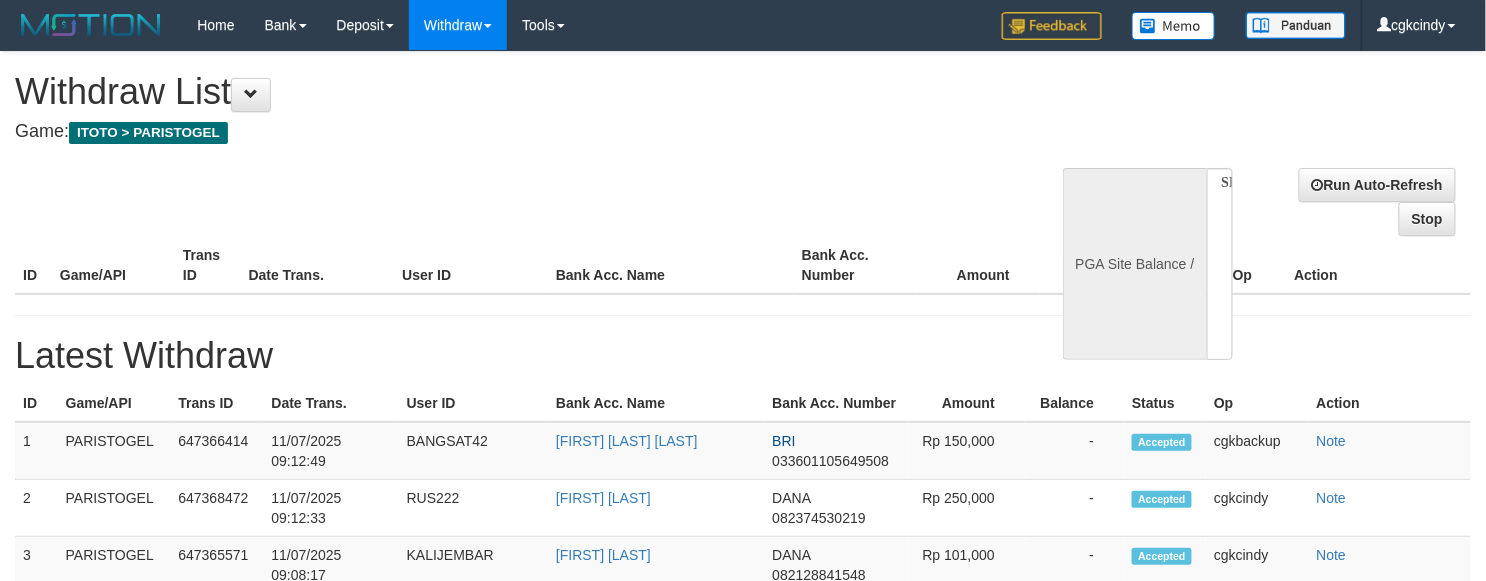 select 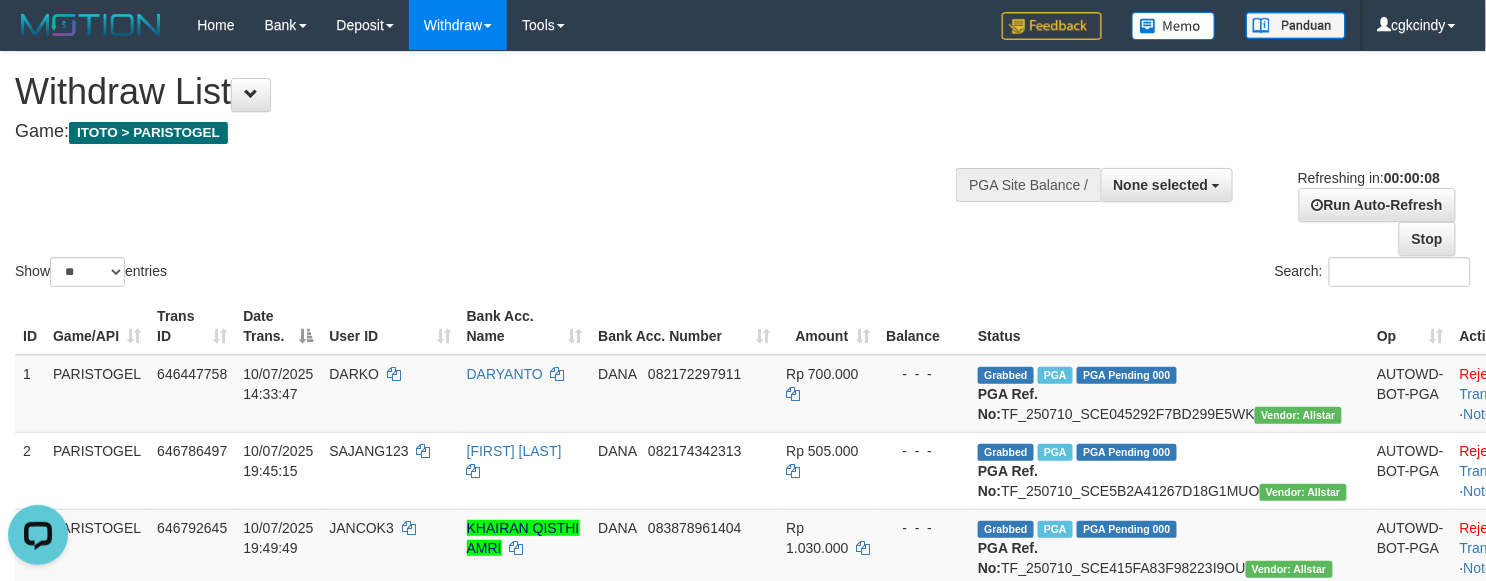 scroll, scrollTop: 0, scrollLeft: 0, axis: both 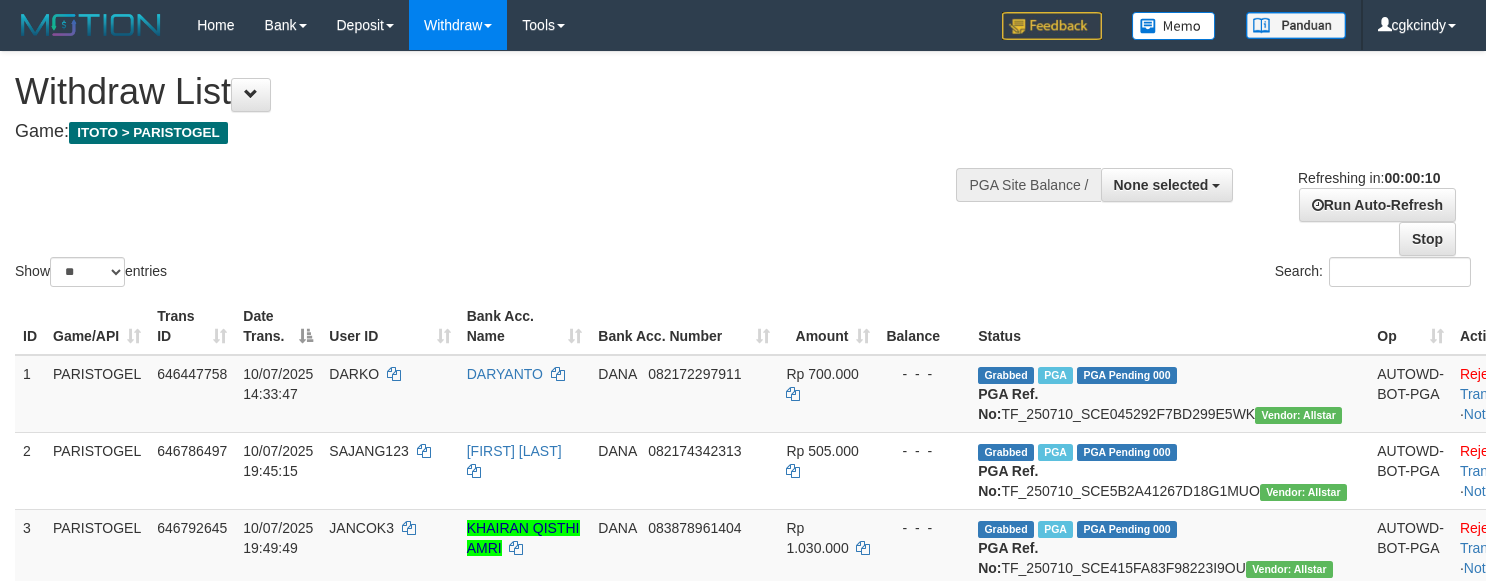 select 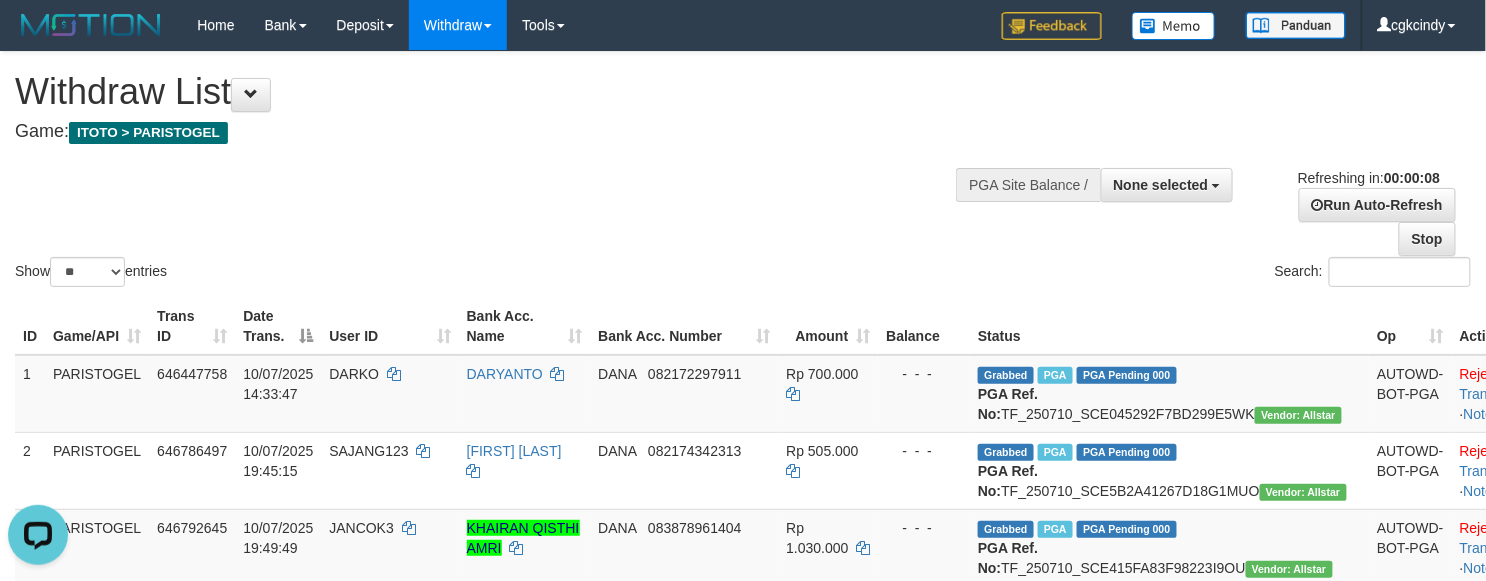 scroll, scrollTop: 0, scrollLeft: 0, axis: both 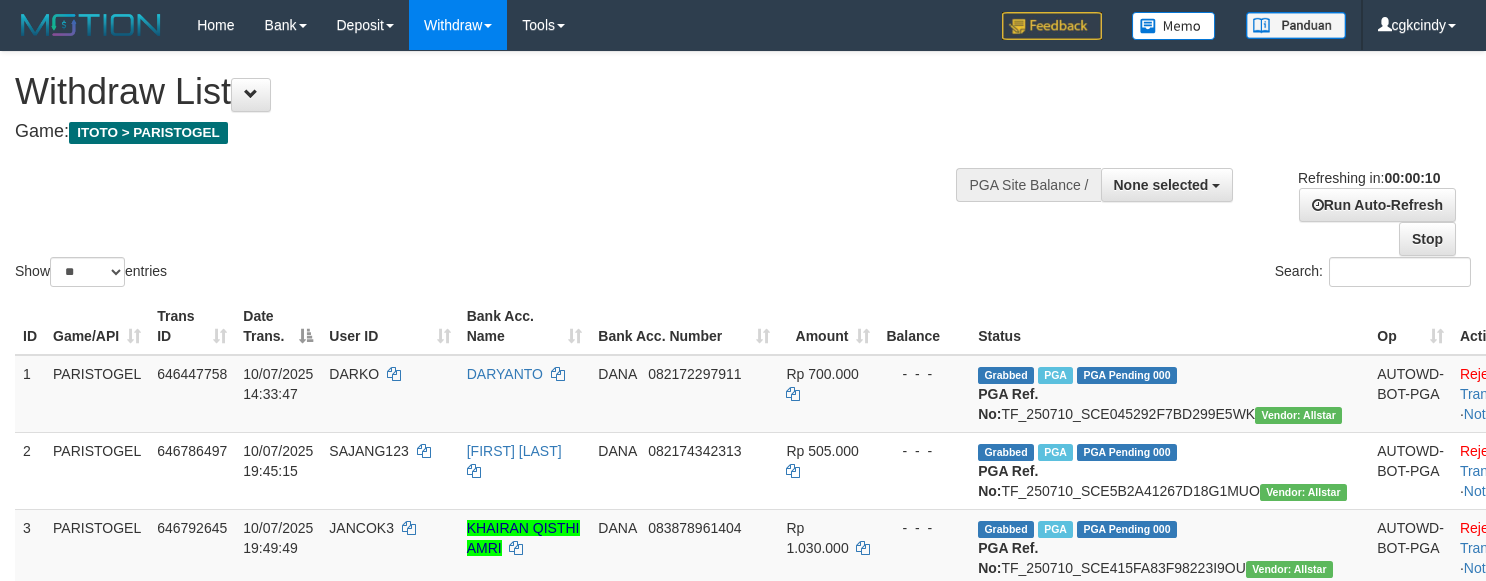 select 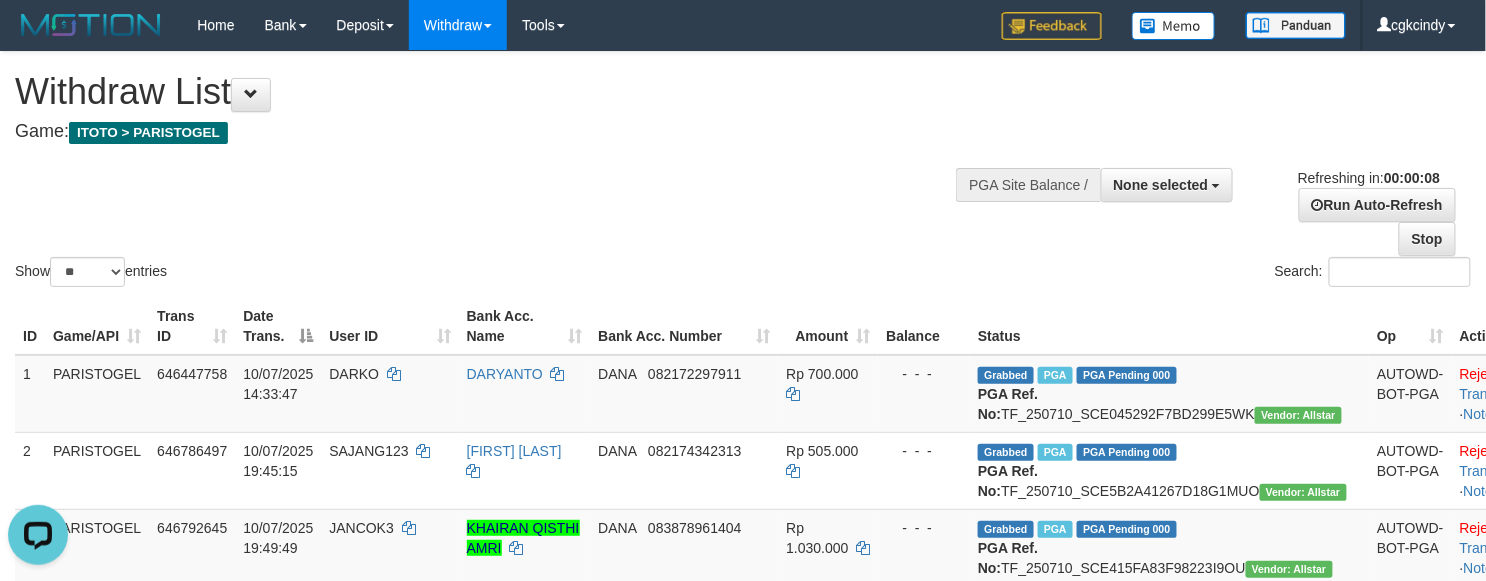 scroll, scrollTop: 0, scrollLeft: 0, axis: both 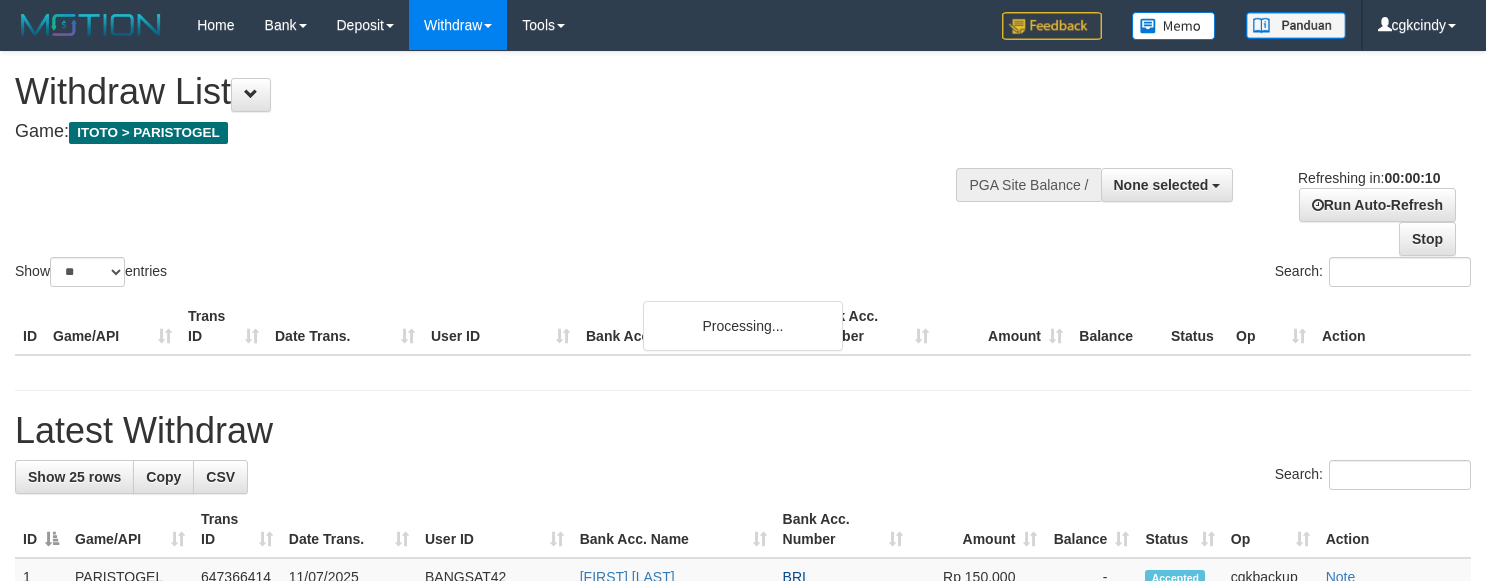 select 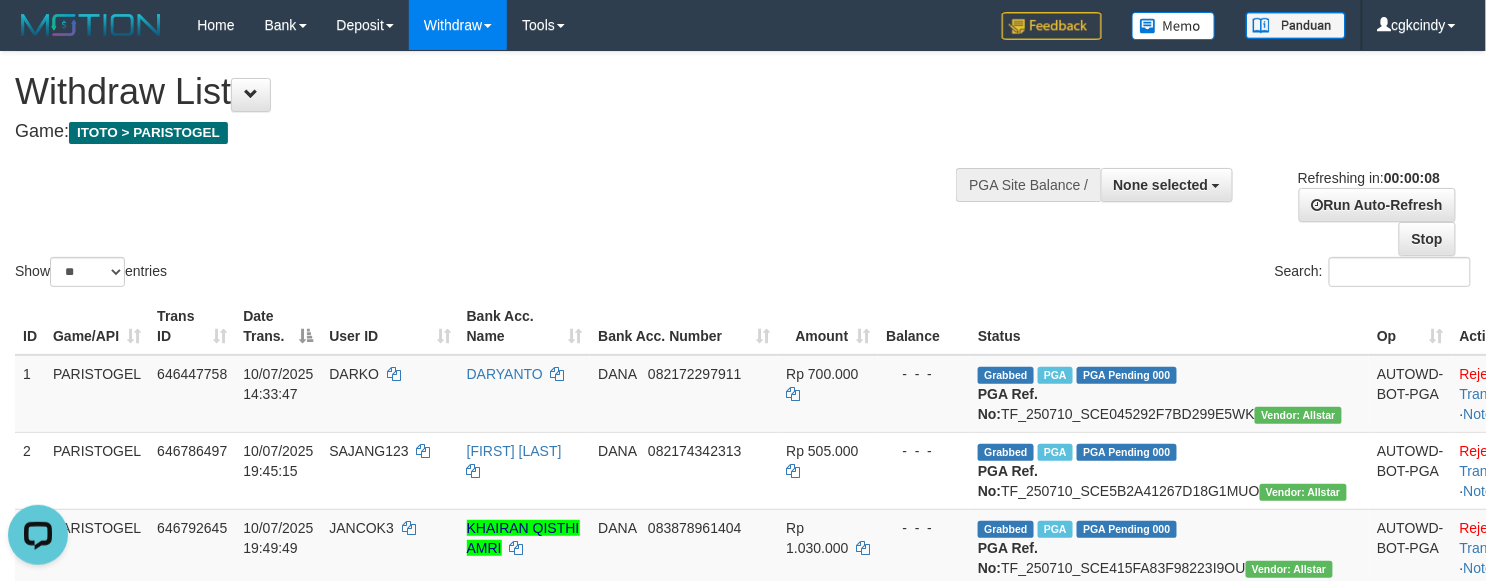 scroll, scrollTop: 0, scrollLeft: 0, axis: both 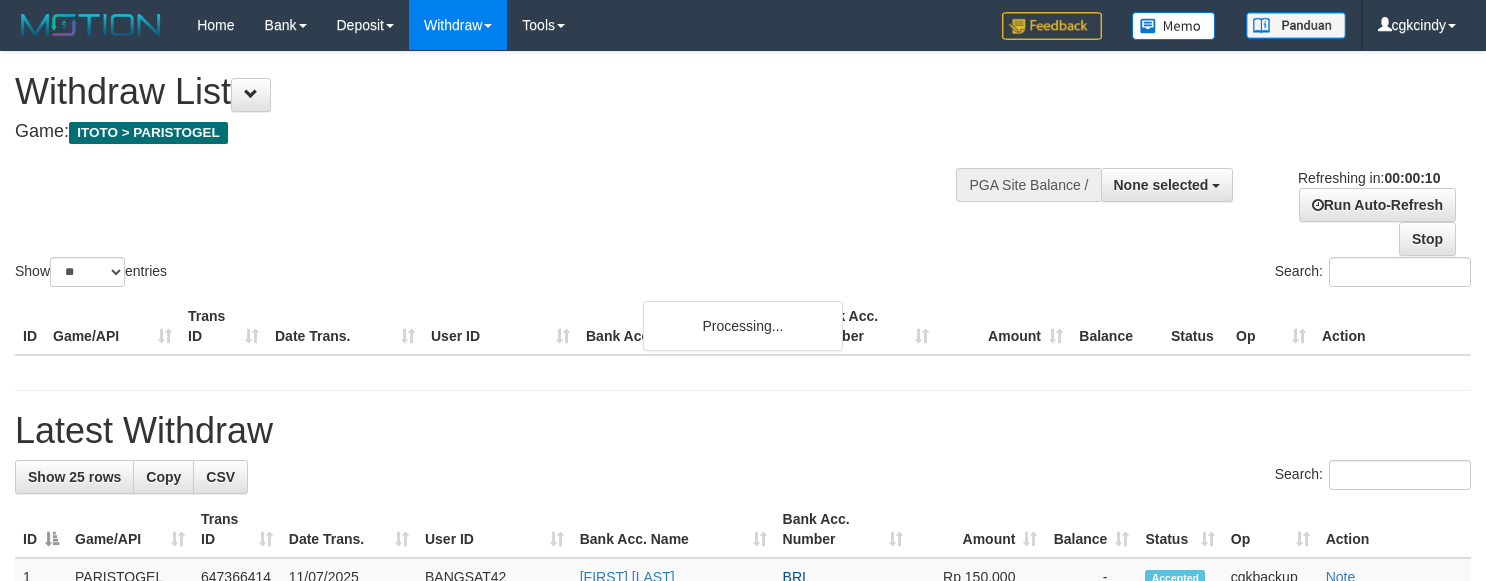 select 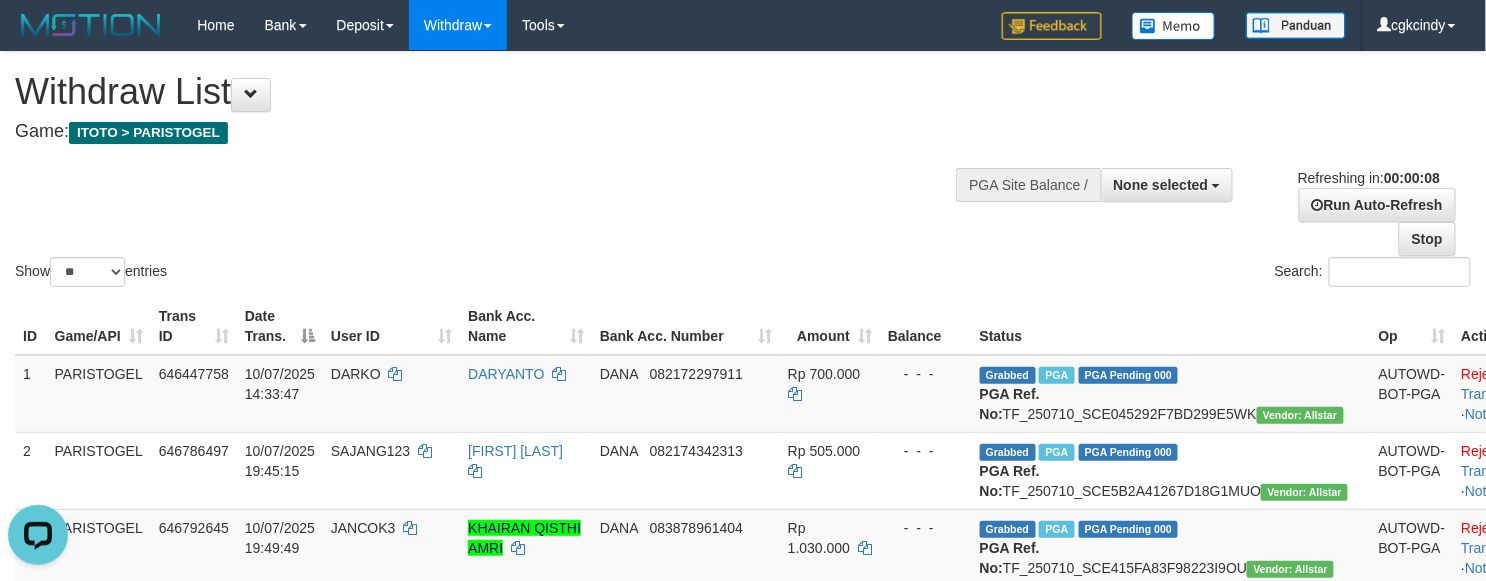 scroll, scrollTop: 0, scrollLeft: 0, axis: both 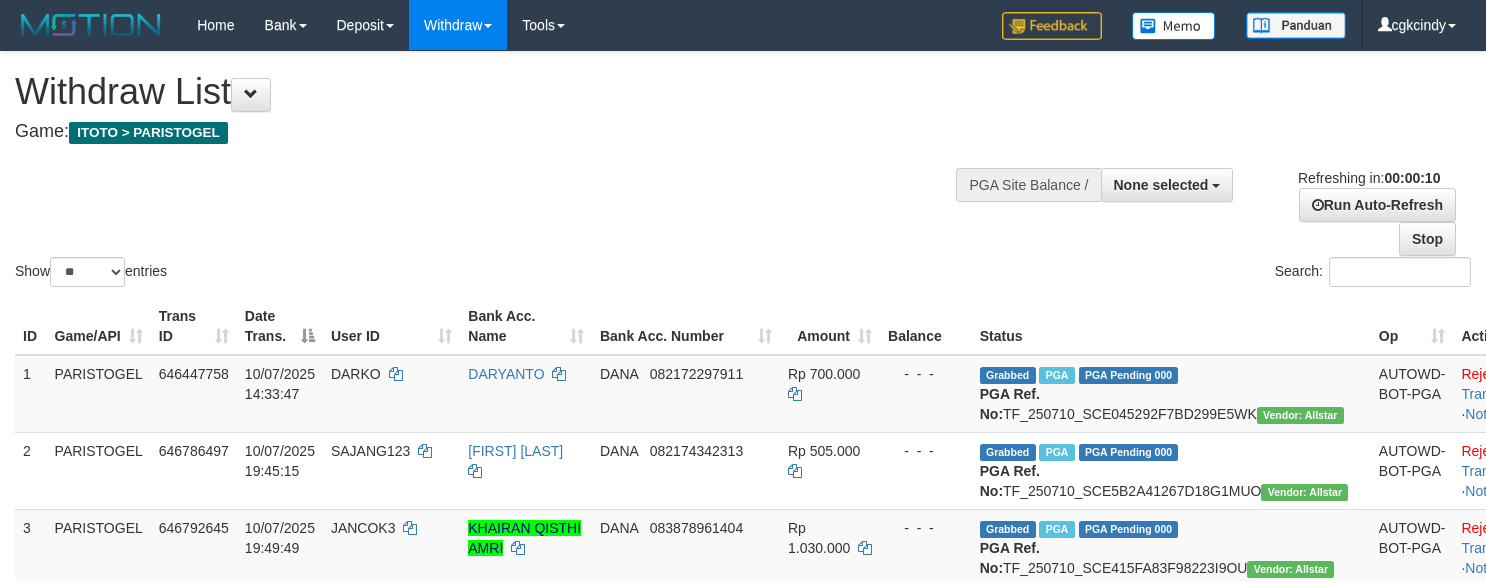 select 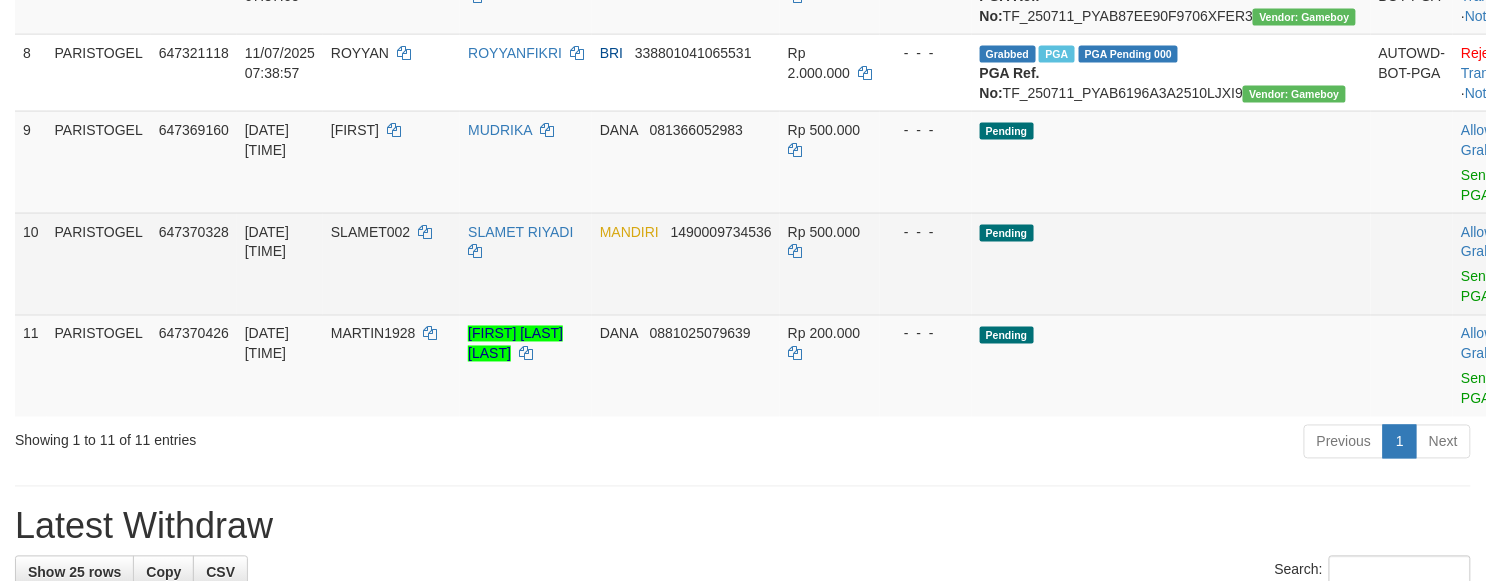 scroll, scrollTop: 1066, scrollLeft: 0, axis: vertical 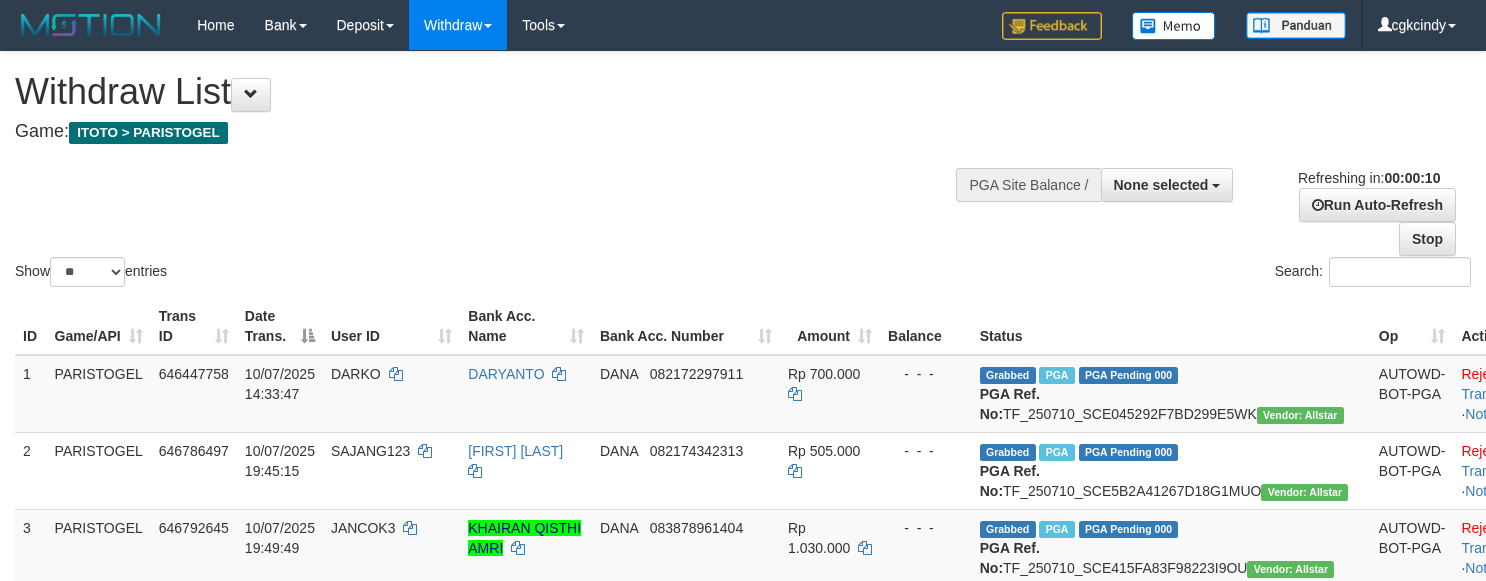 select 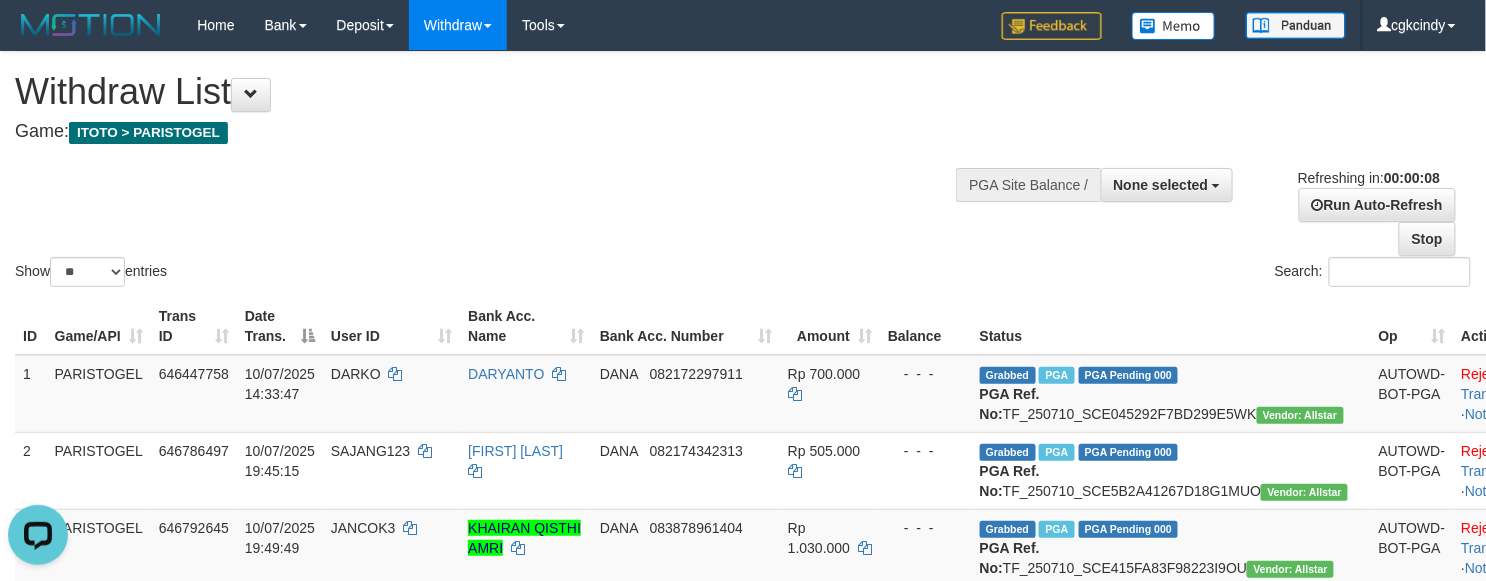 scroll, scrollTop: 0, scrollLeft: 0, axis: both 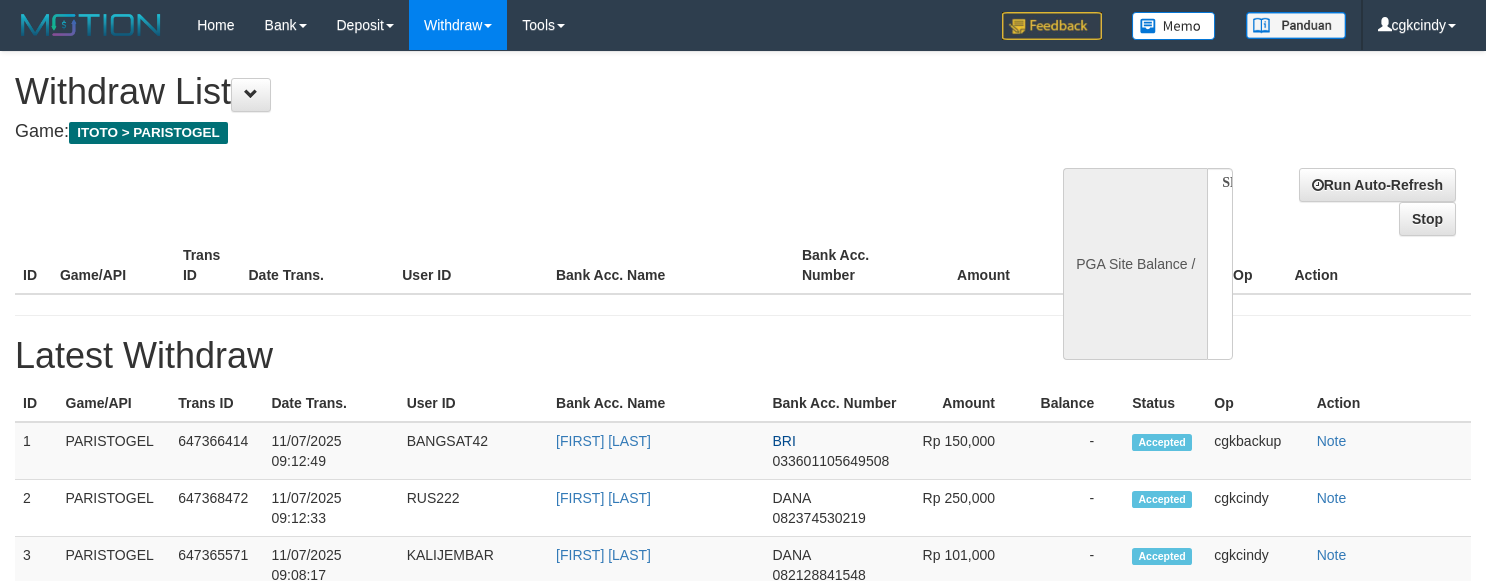 select 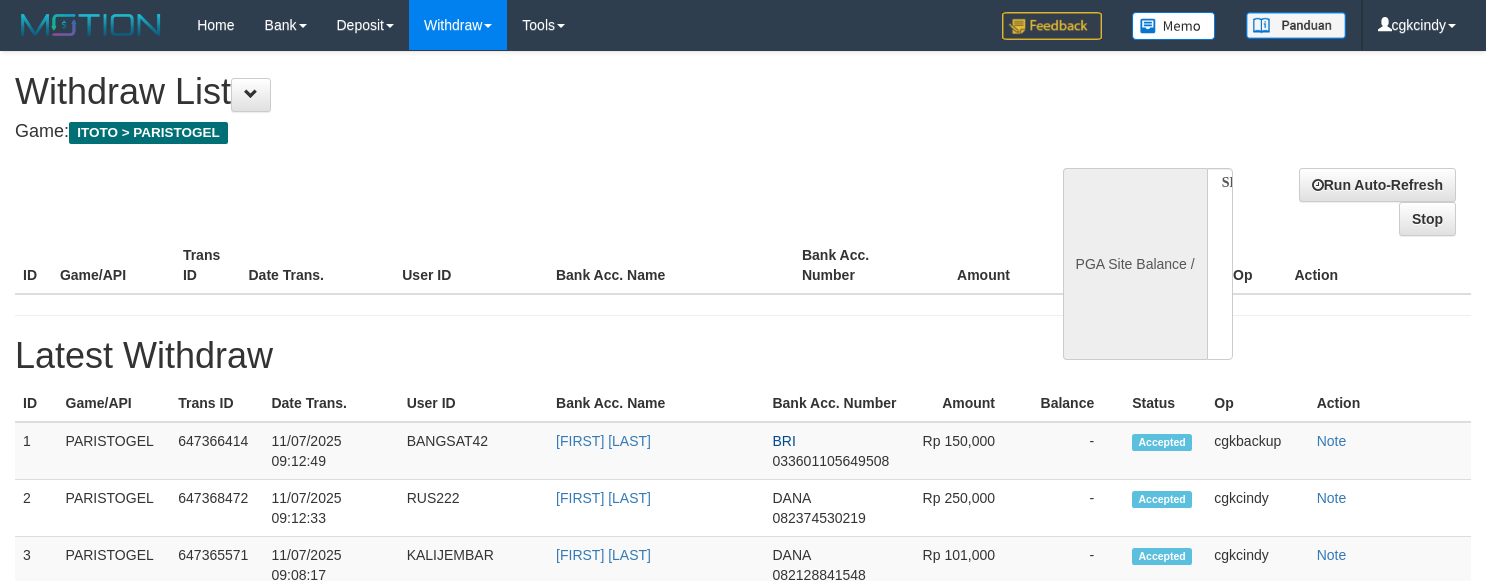 scroll, scrollTop: 0, scrollLeft: 0, axis: both 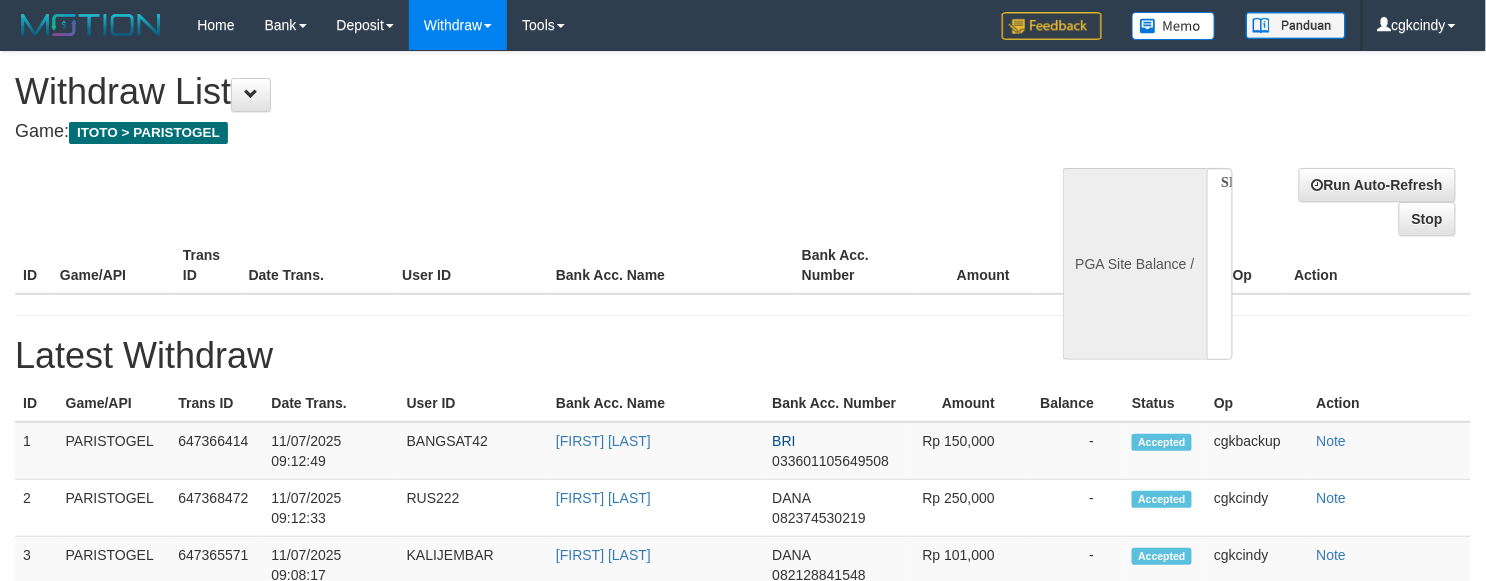 select on "**" 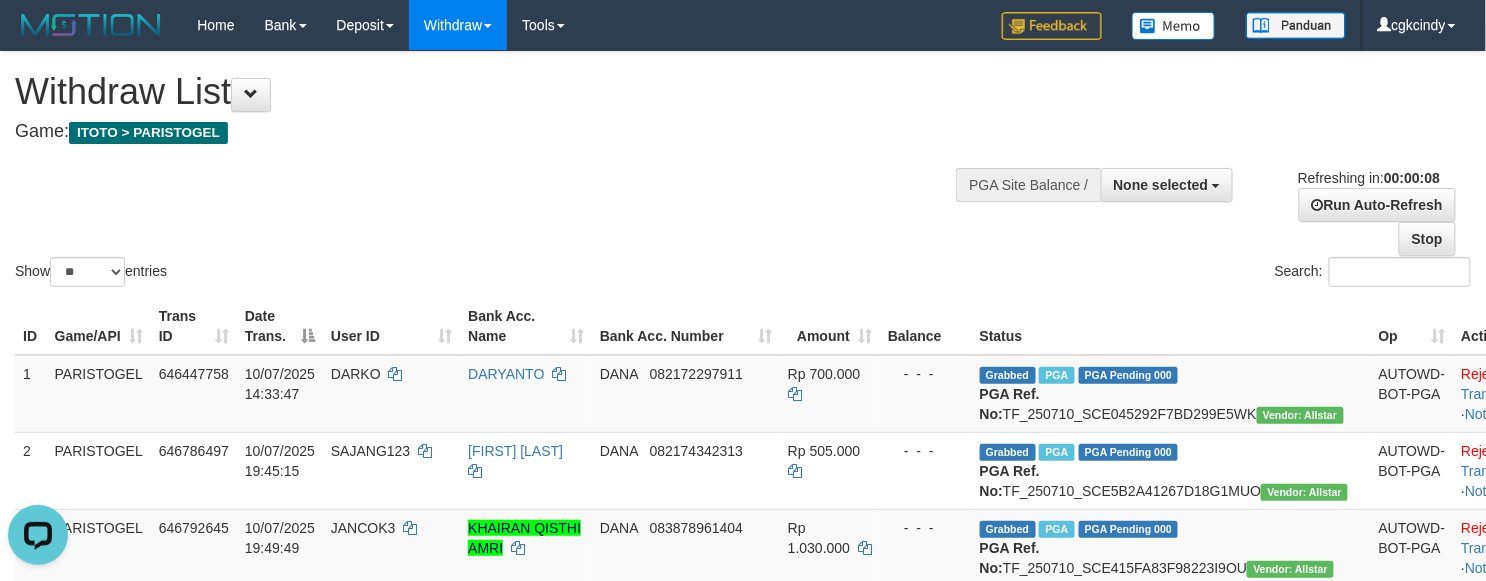scroll, scrollTop: 0, scrollLeft: 0, axis: both 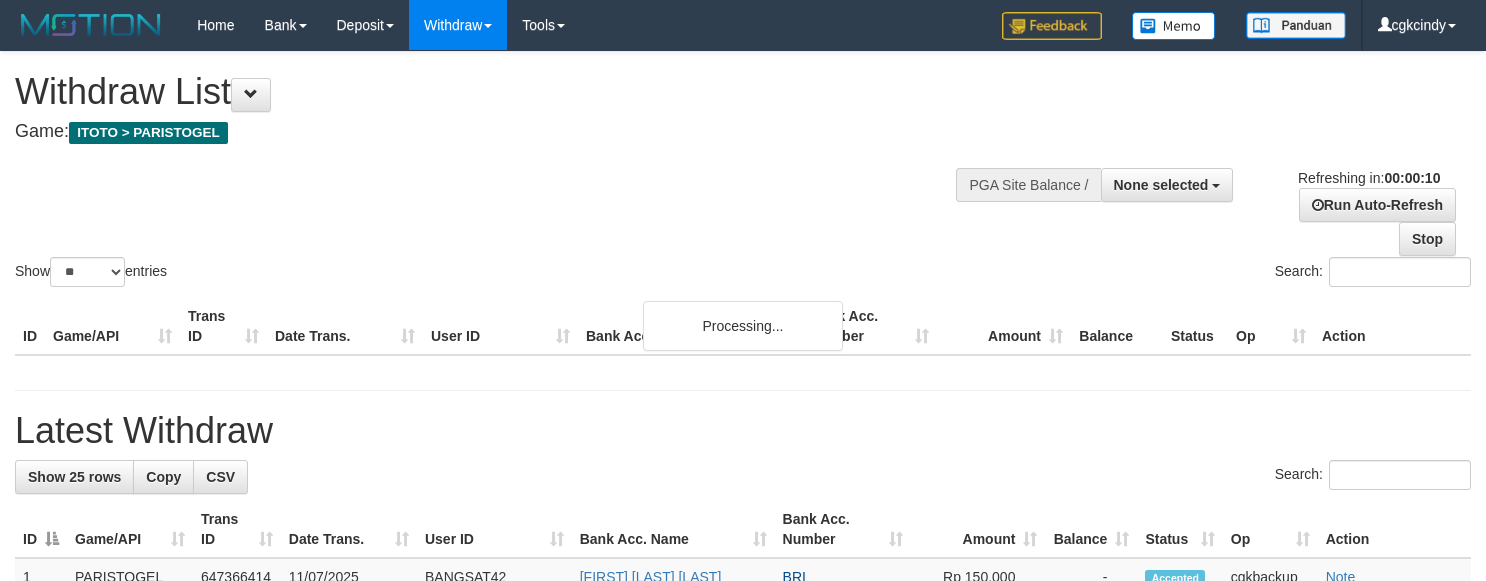 select 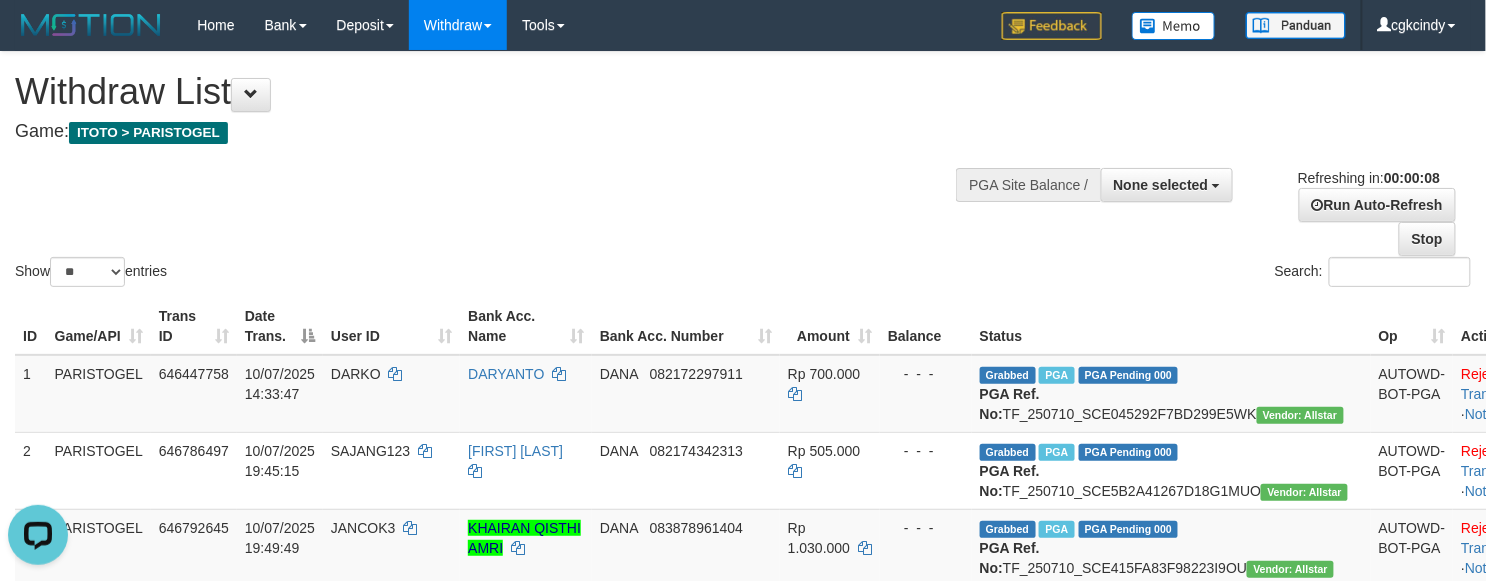 scroll, scrollTop: 0, scrollLeft: 0, axis: both 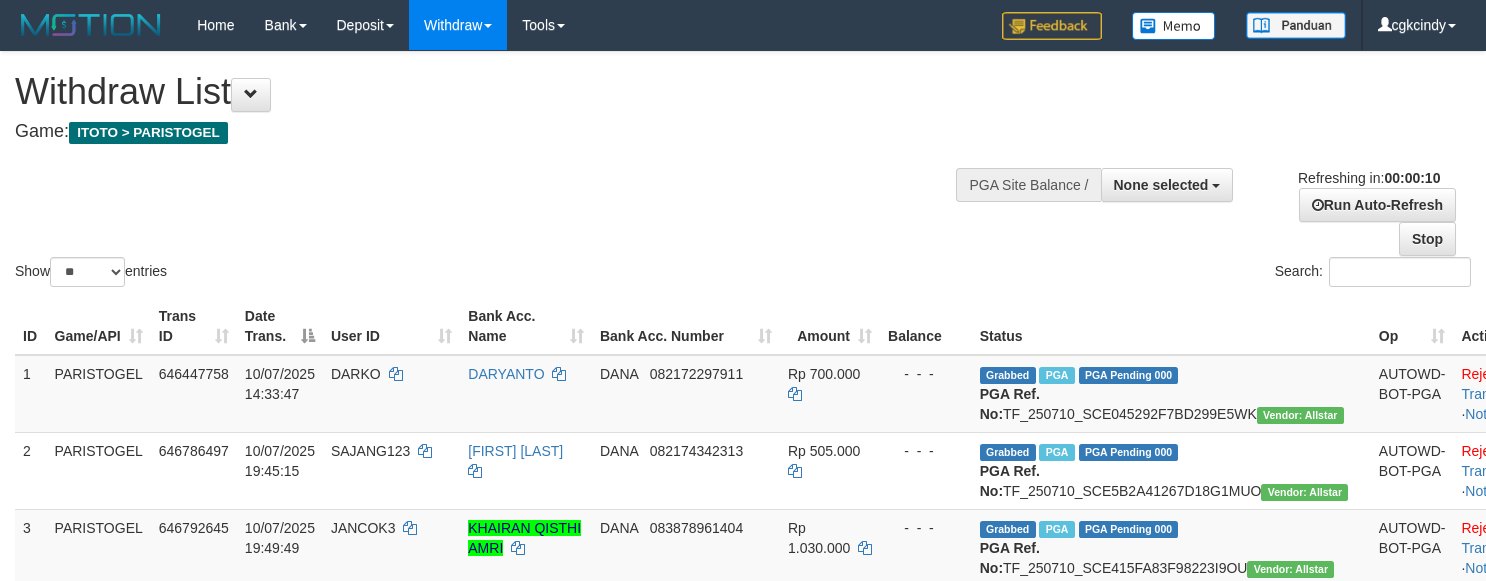 select 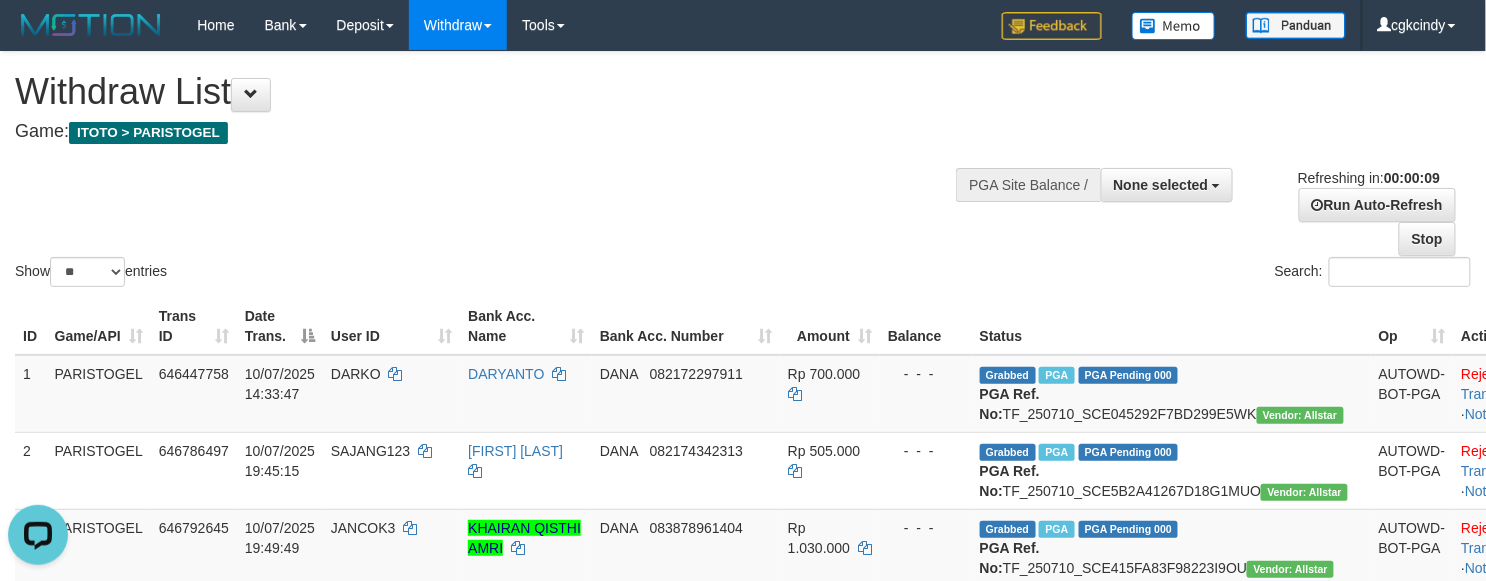 scroll, scrollTop: 0, scrollLeft: 0, axis: both 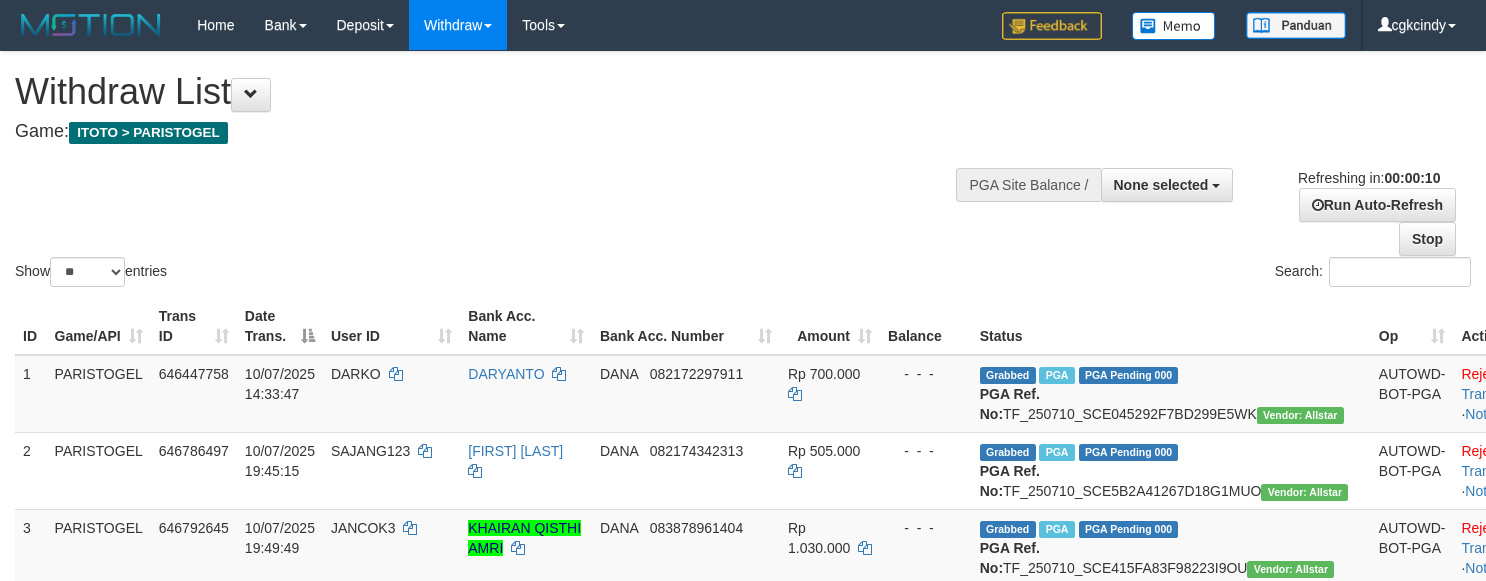 select 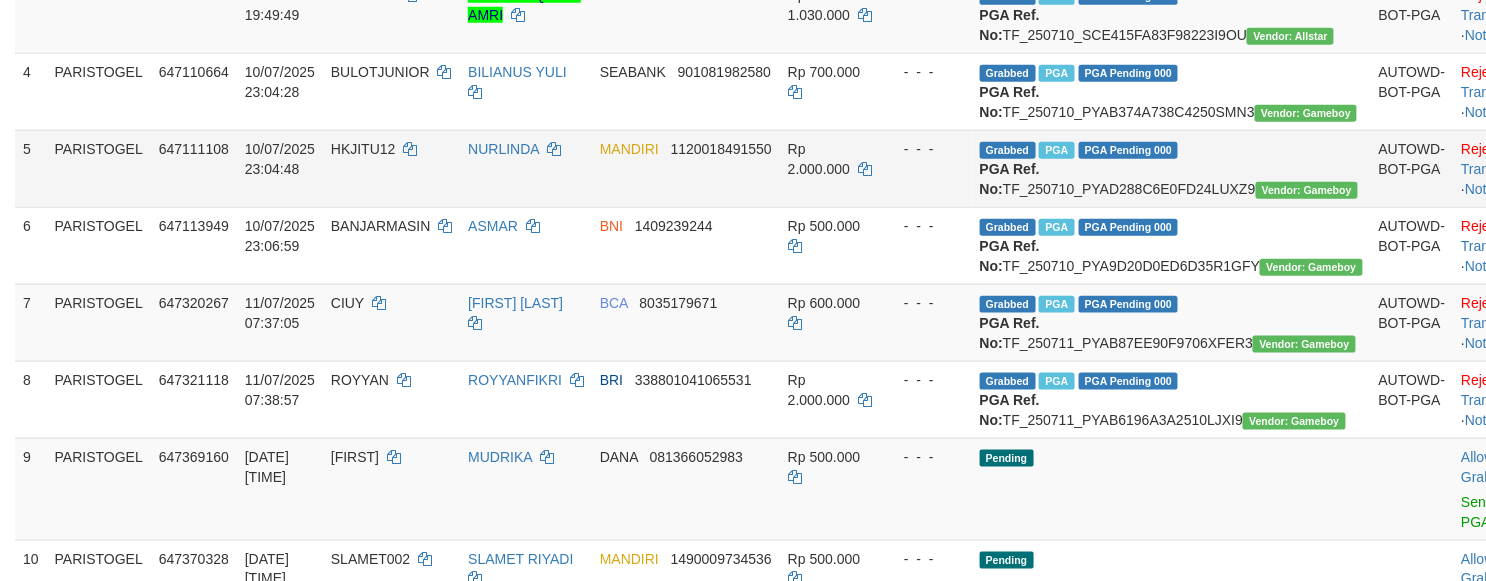 scroll, scrollTop: 1066, scrollLeft: 0, axis: vertical 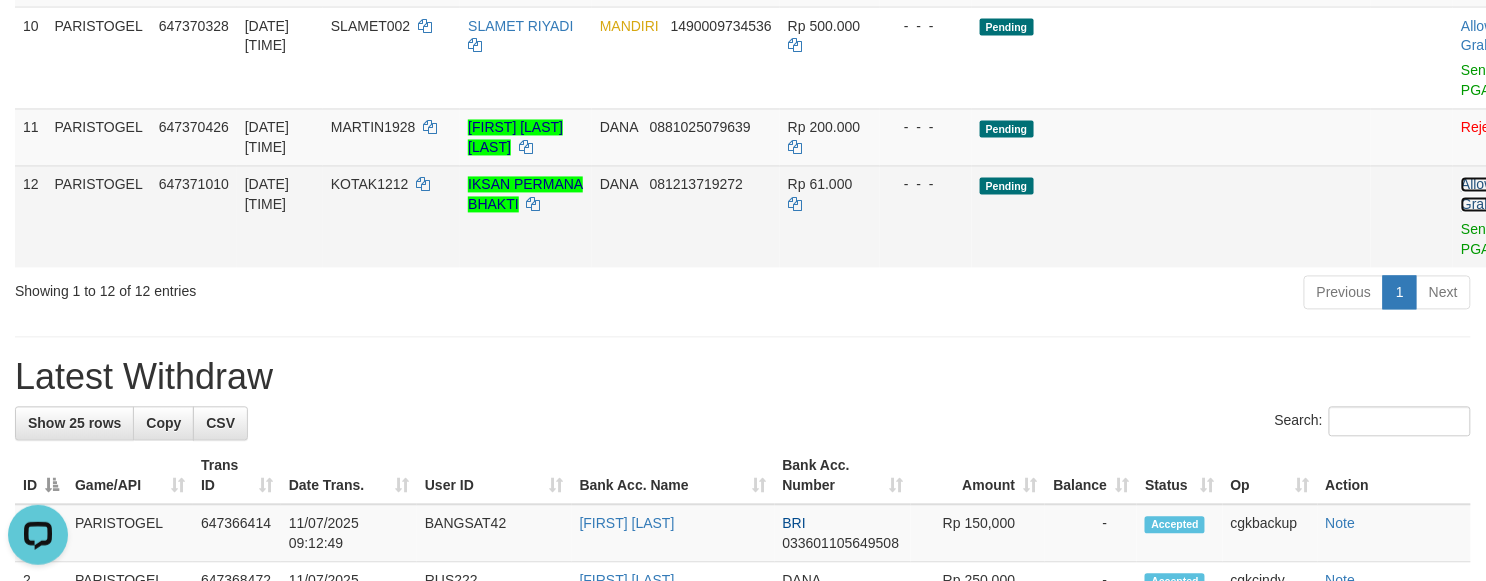 click on "Allow Grab" at bounding box center (1477, 195) 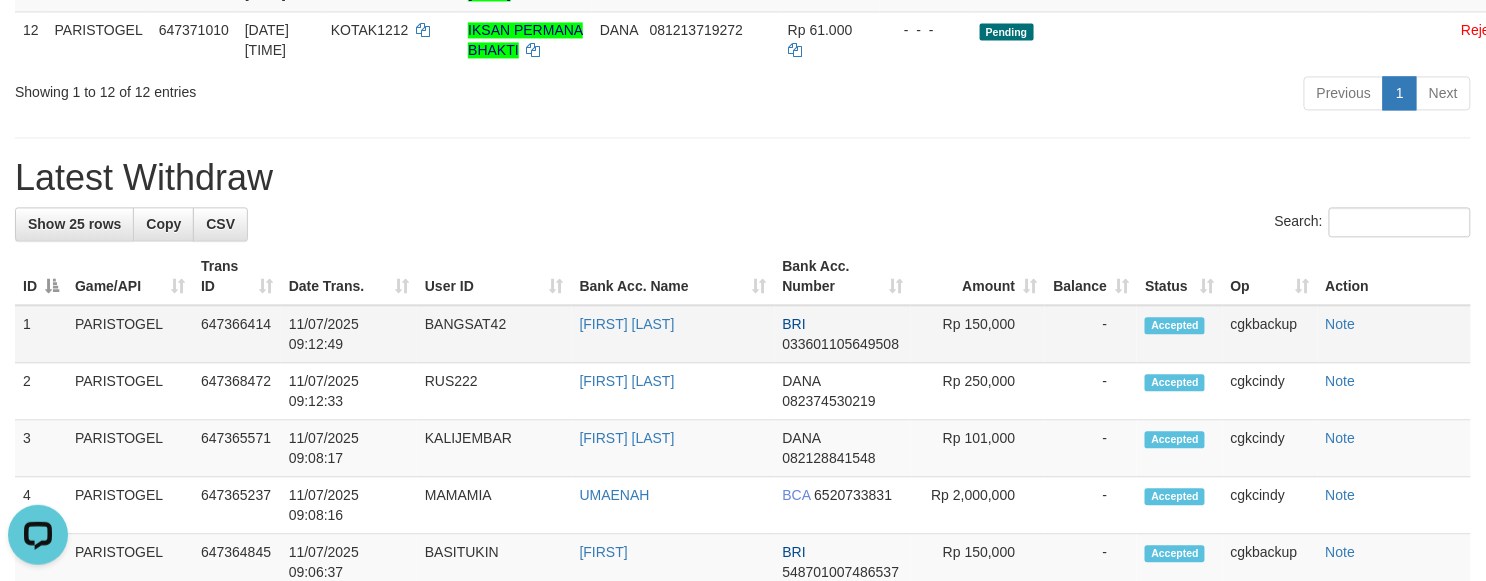 scroll, scrollTop: 1600, scrollLeft: 0, axis: vertical 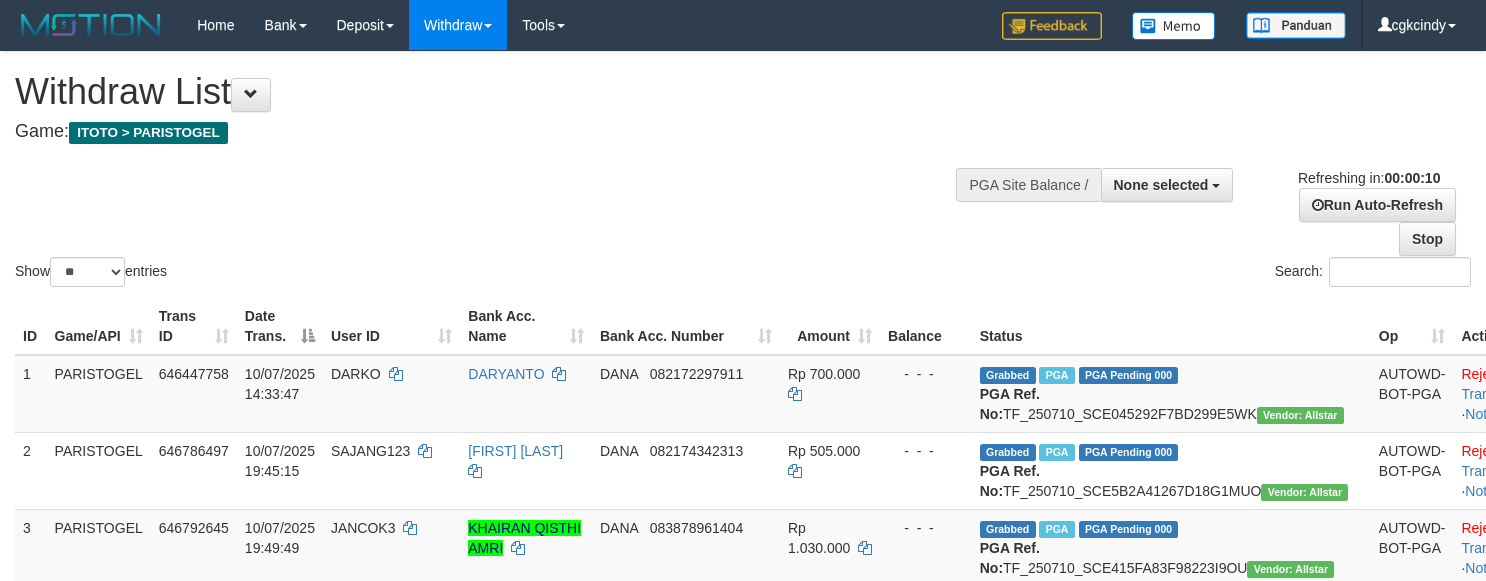 select 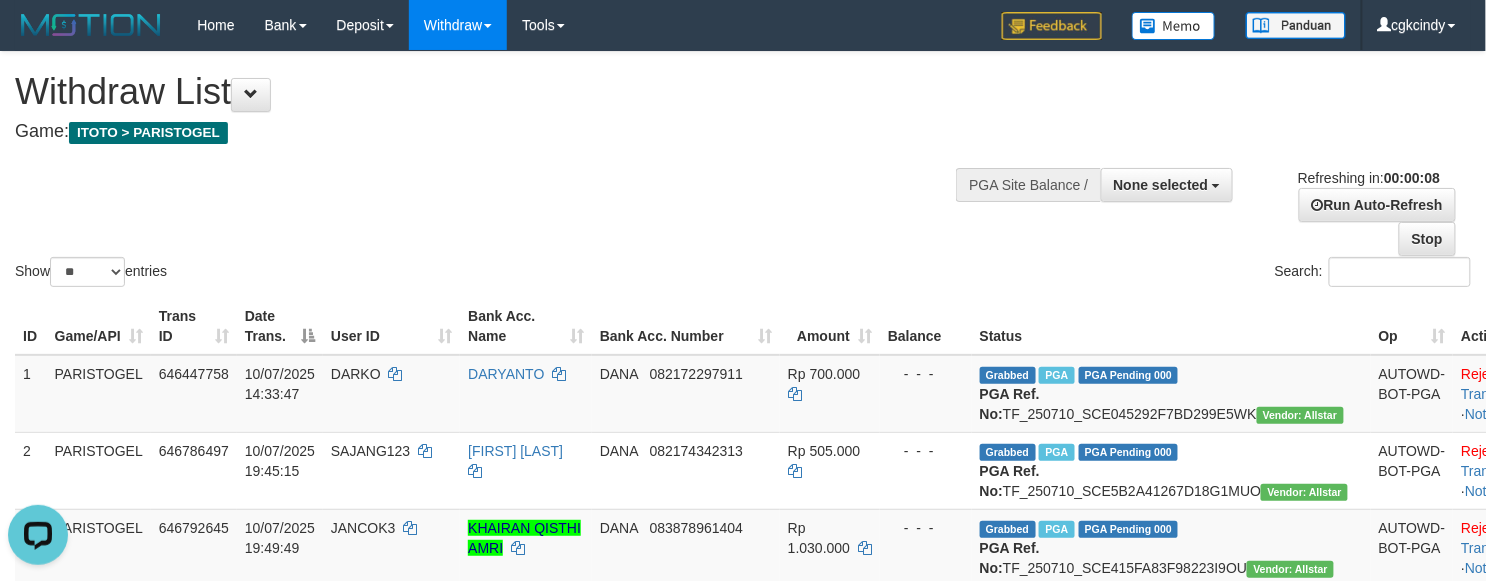 scroll, scrollTop: 0, scrollLeft: 0, axis: both 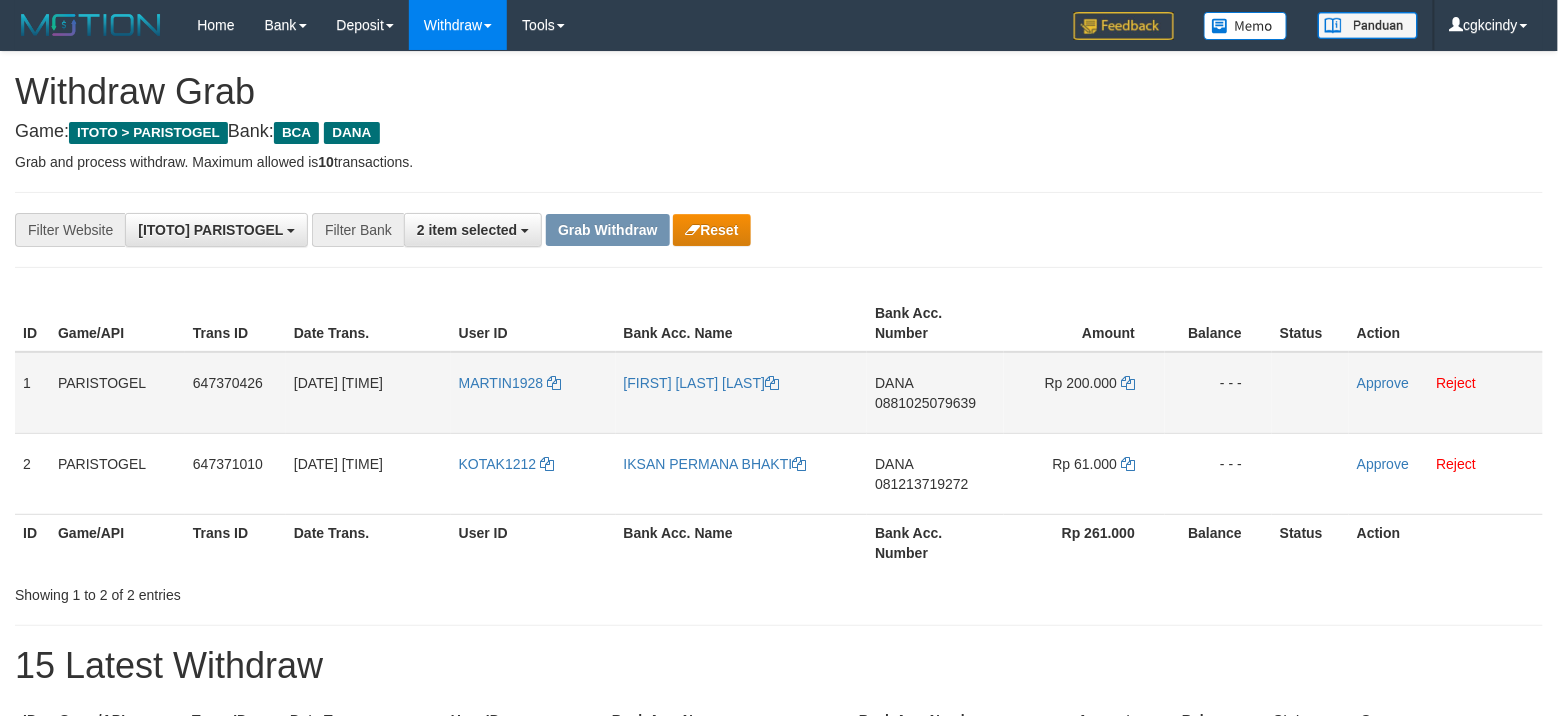 click on "MARTIN1928" at bounding box center [533, 393] 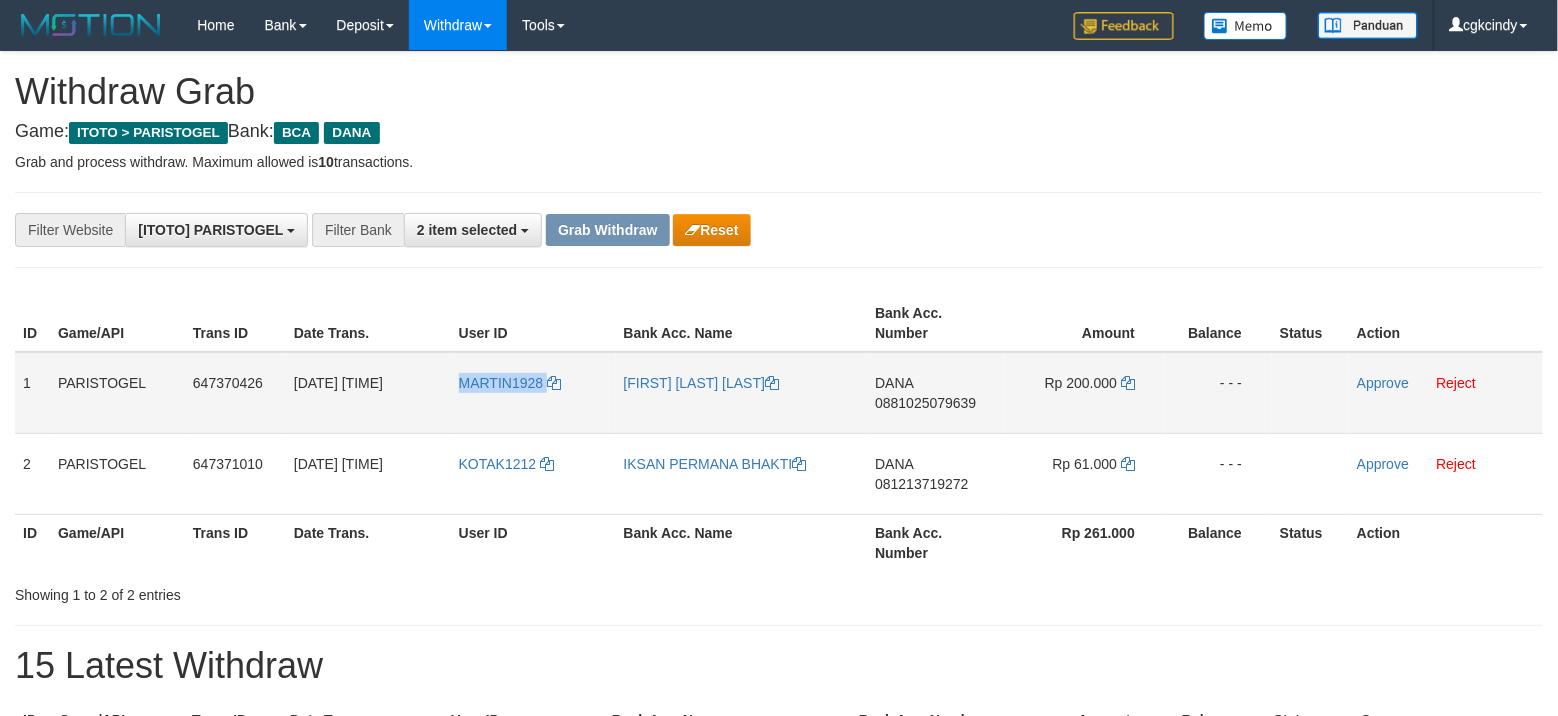 click on "MARTIN1928" at bounding box center (533, 393) 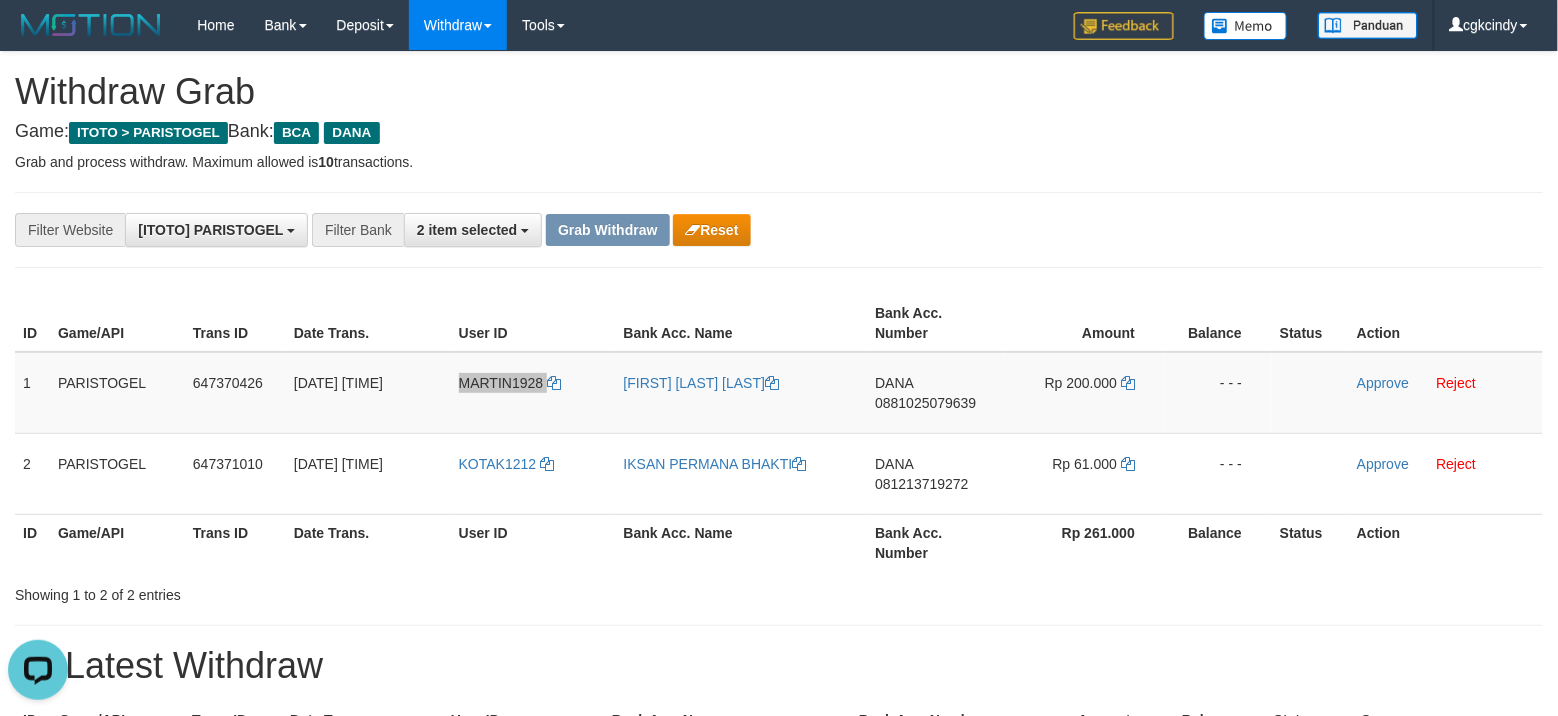 scroll, scrollTop: 0, scrollLeft: 0, axis: both 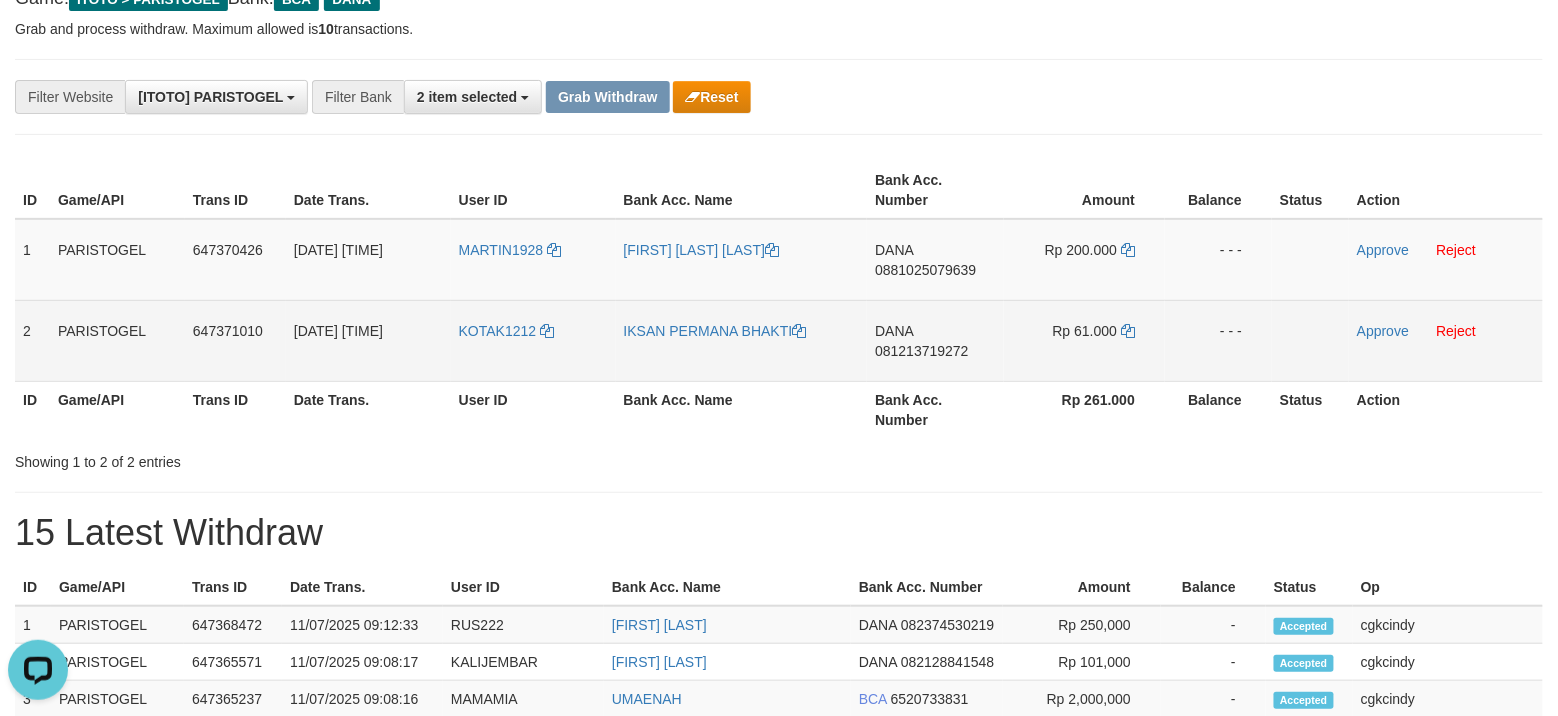 click on "KOTAK1212" at bounding box center [533, 340] 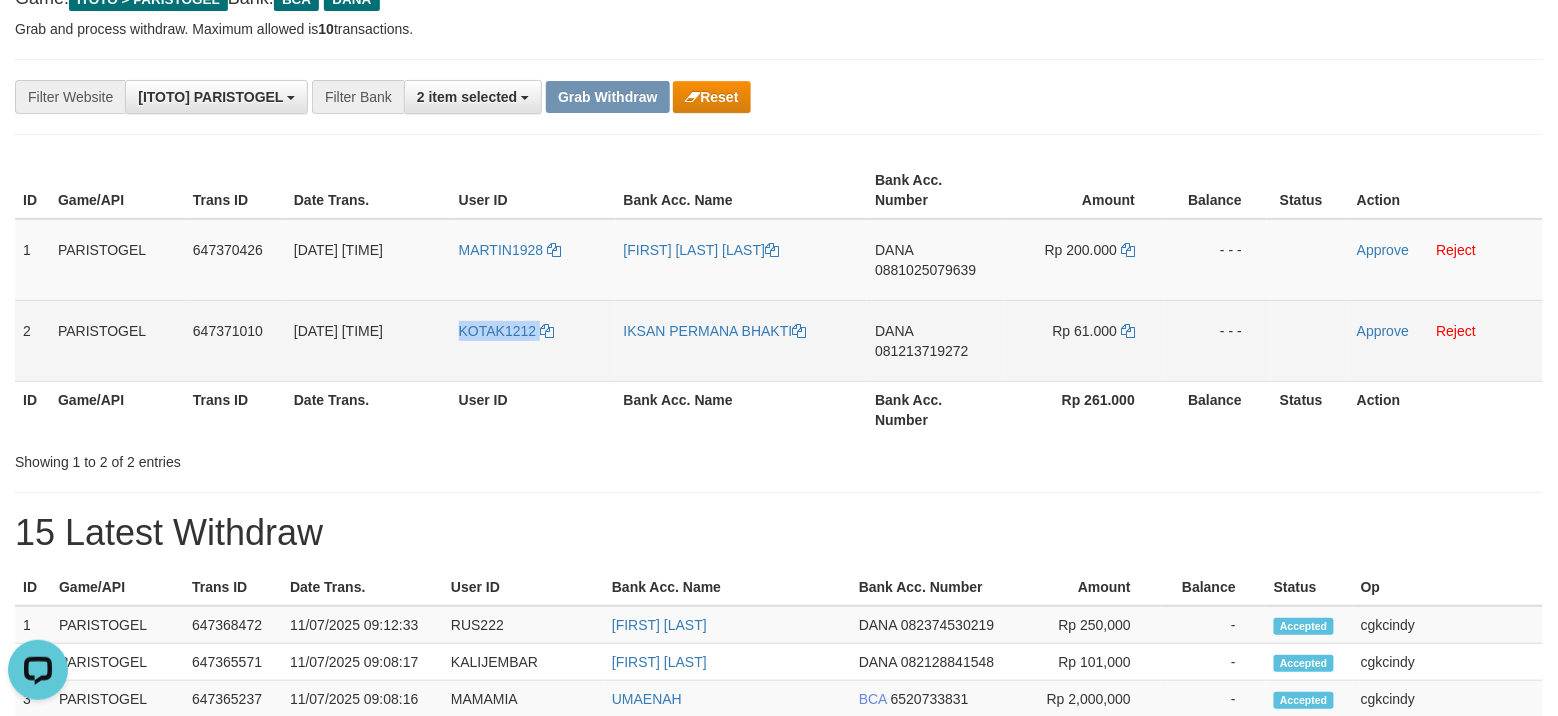 copy on "KOTAK1212" 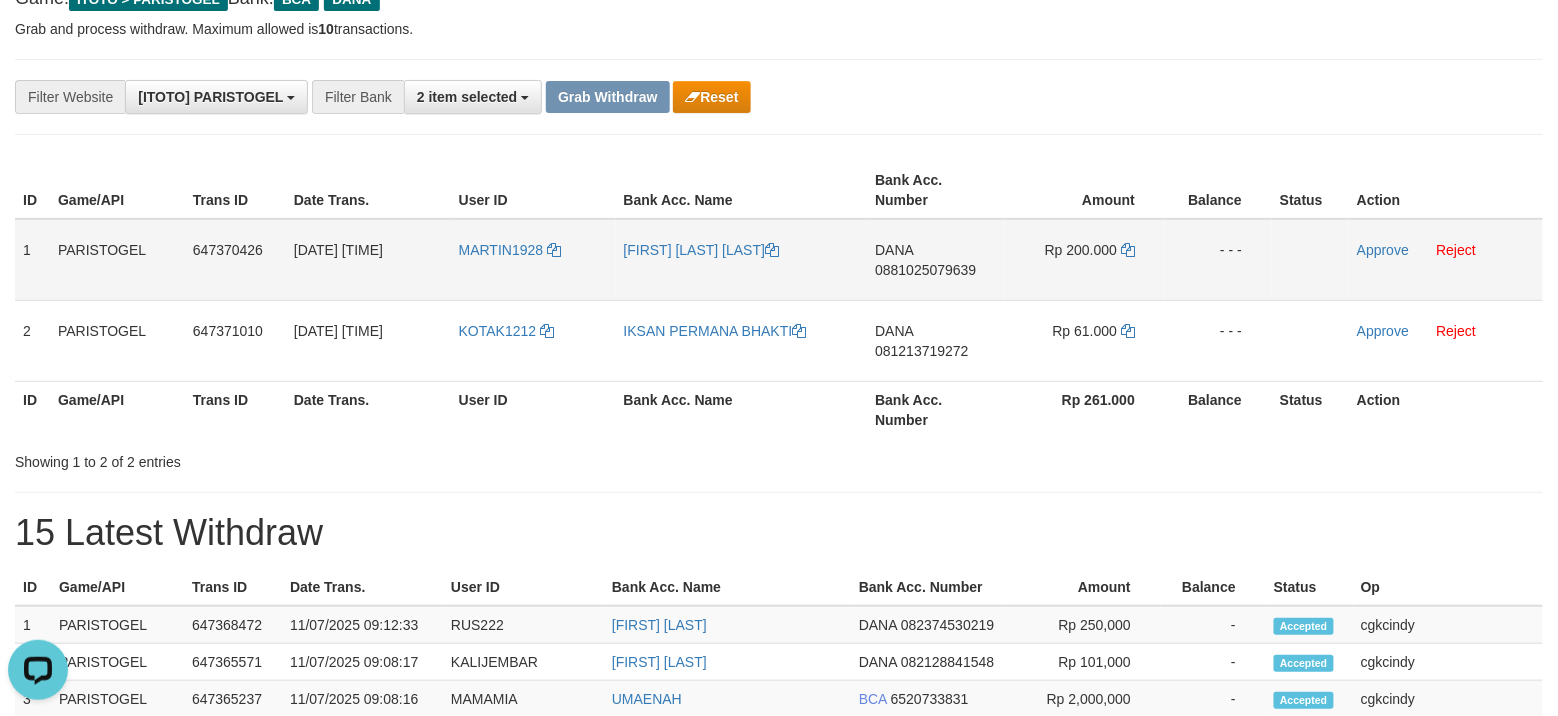click on "MARTIN1928" at bounding box center [533, 260] 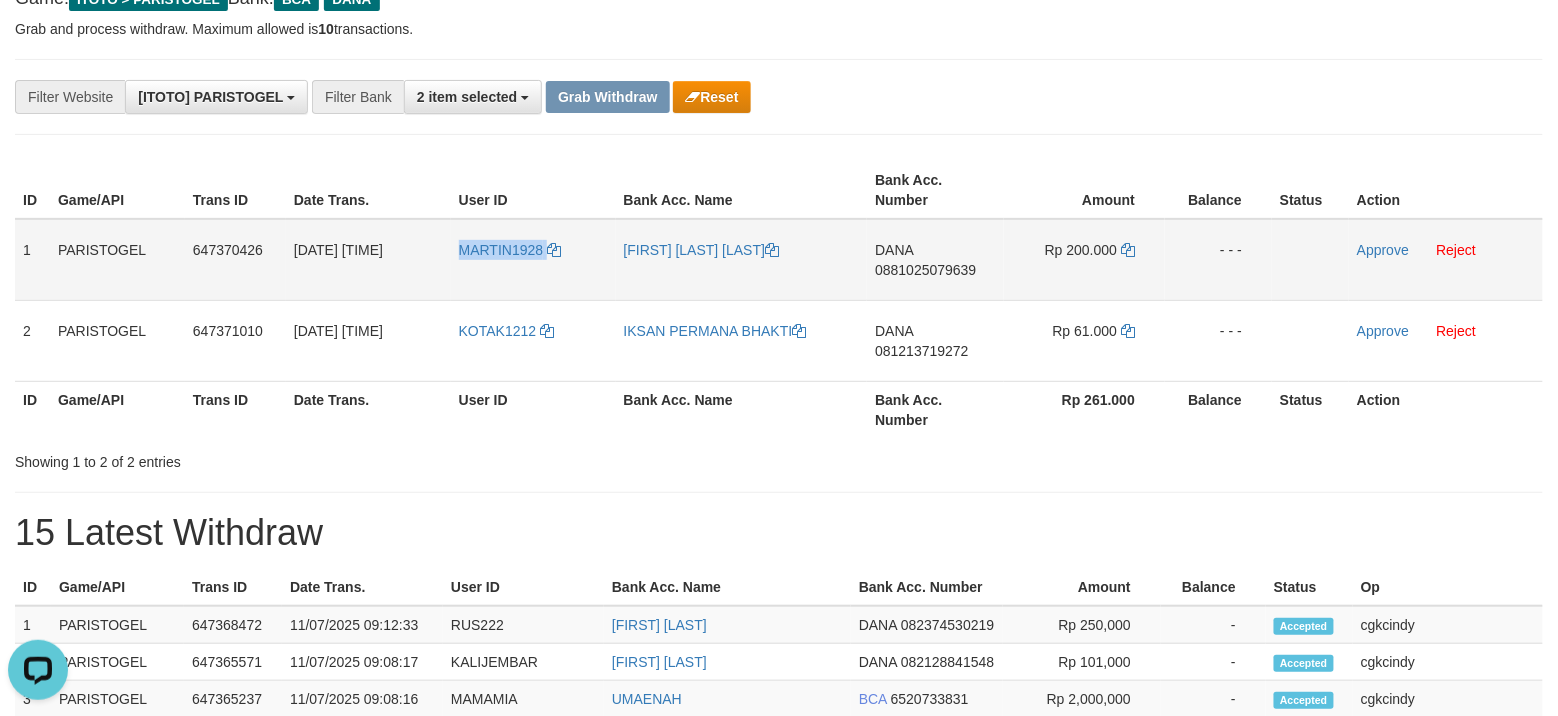 copy on "MARTIN1928" 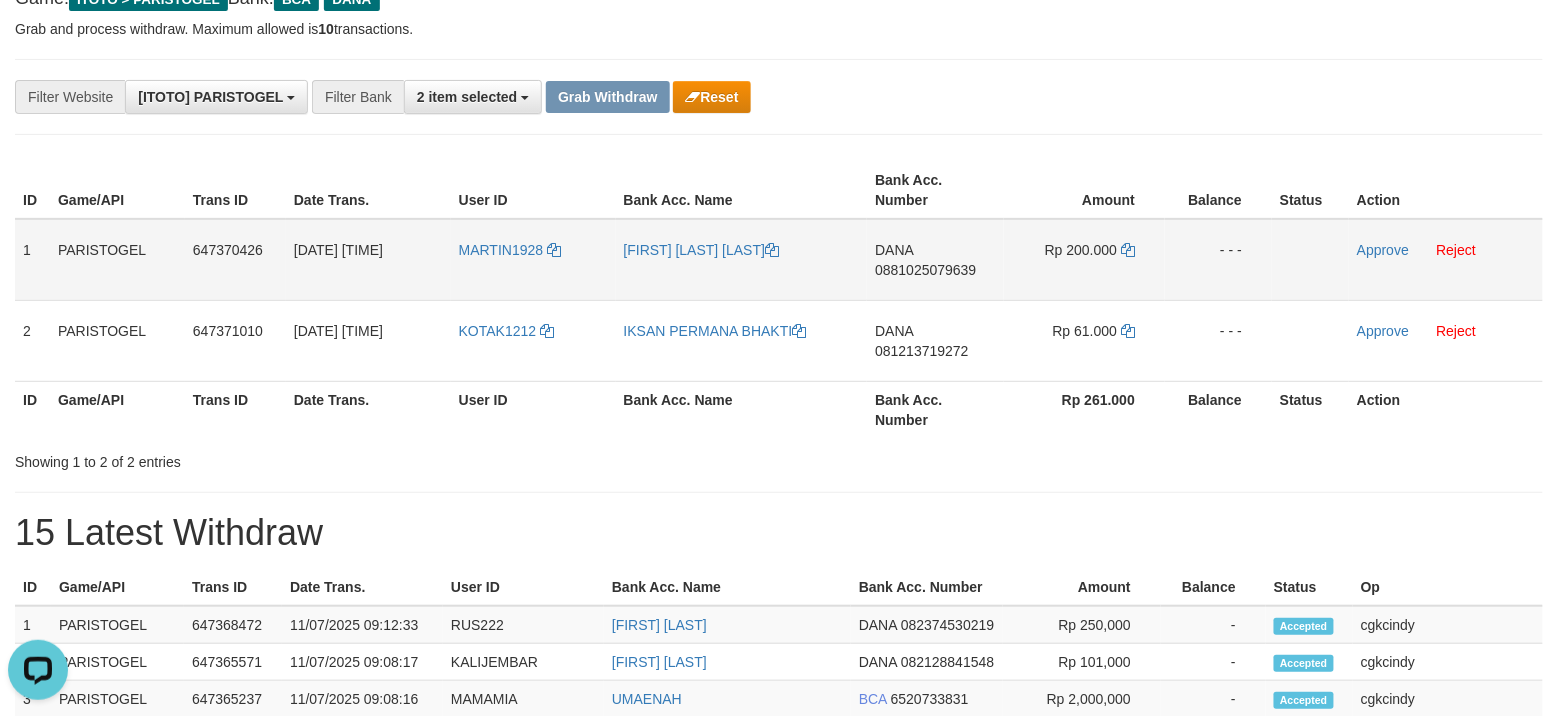 click on "[FIRST] [LAST] [LAST]" at bounding box center (742, 260) 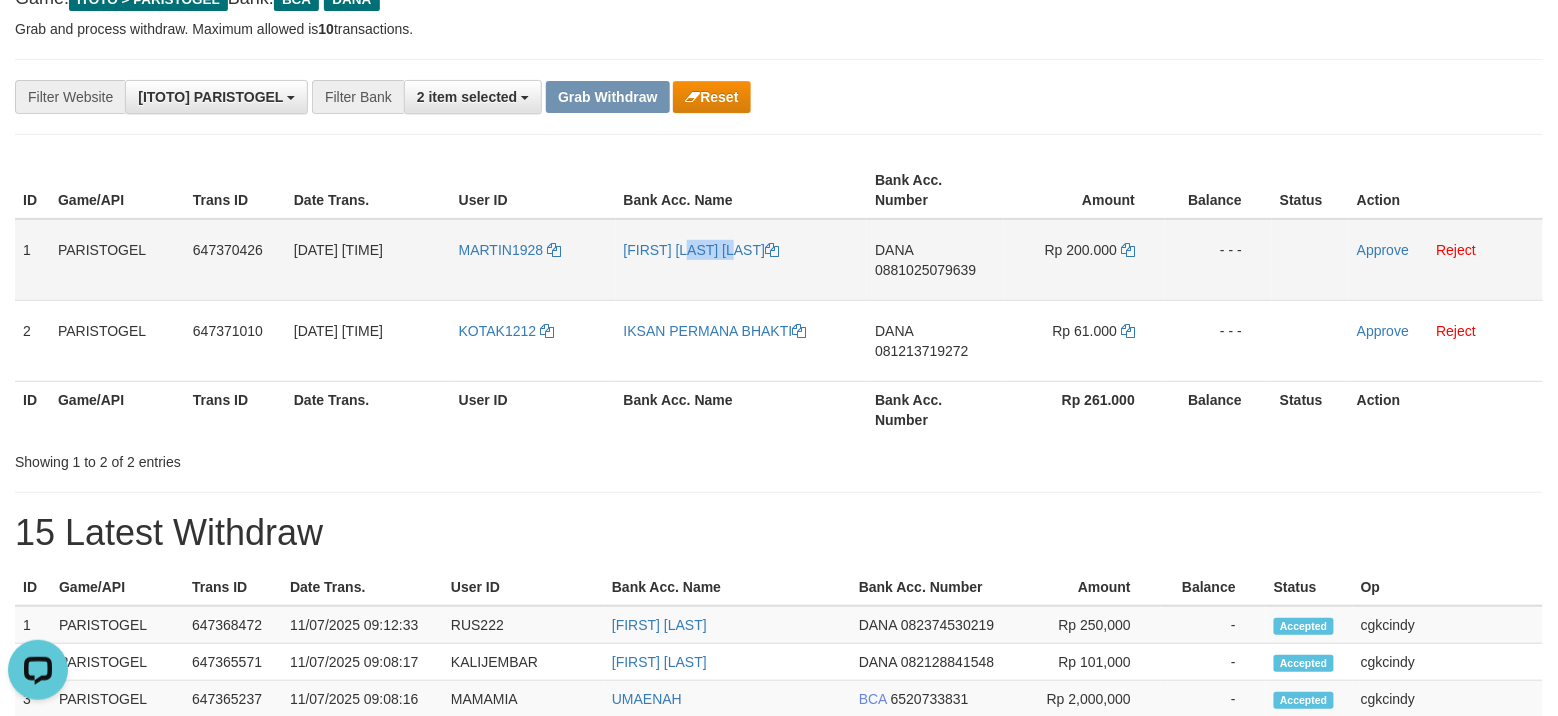 click on "[FIRST] [LAST] [LAST]" at bounding box center [742, 260] 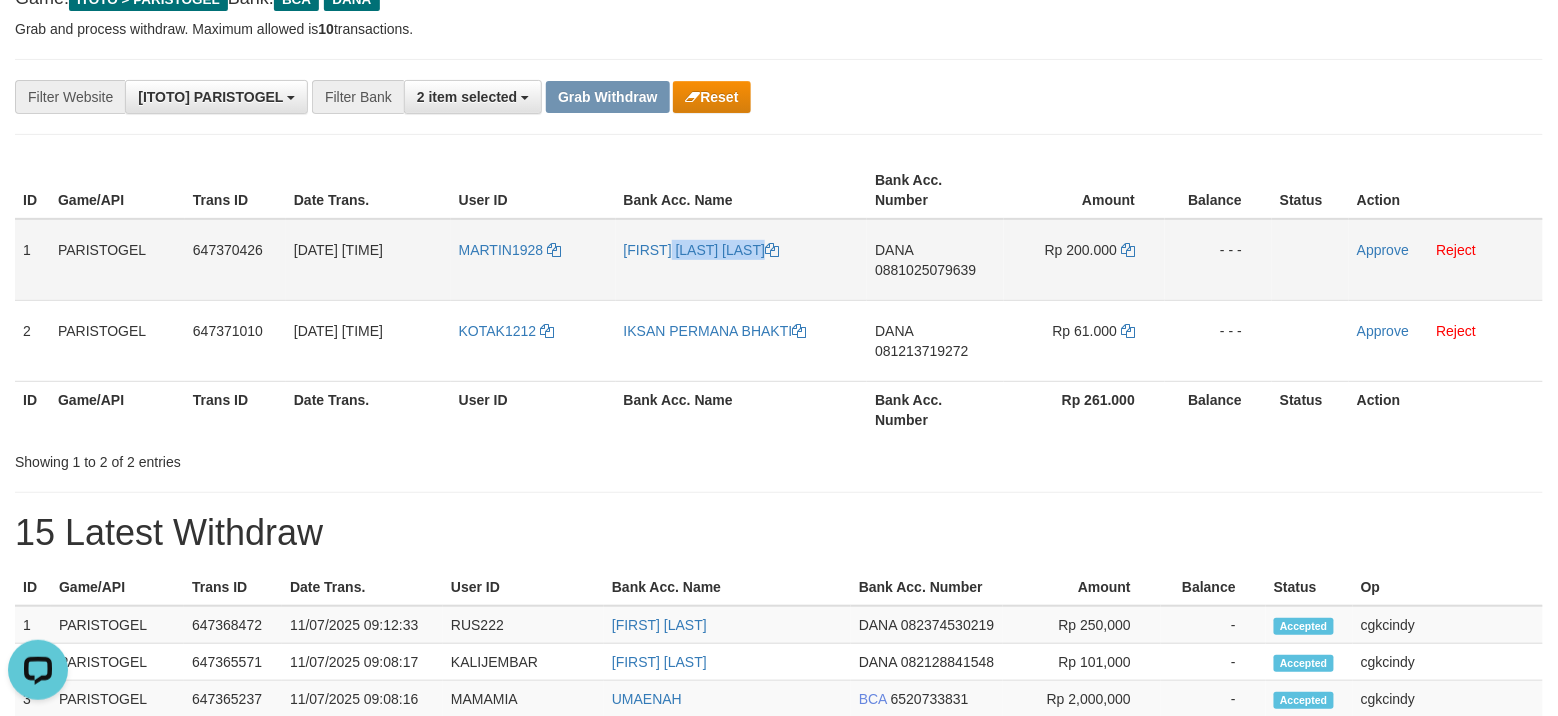 click on "[FIRST] [LAST] [LAST]" at bounding box center (742, 260) 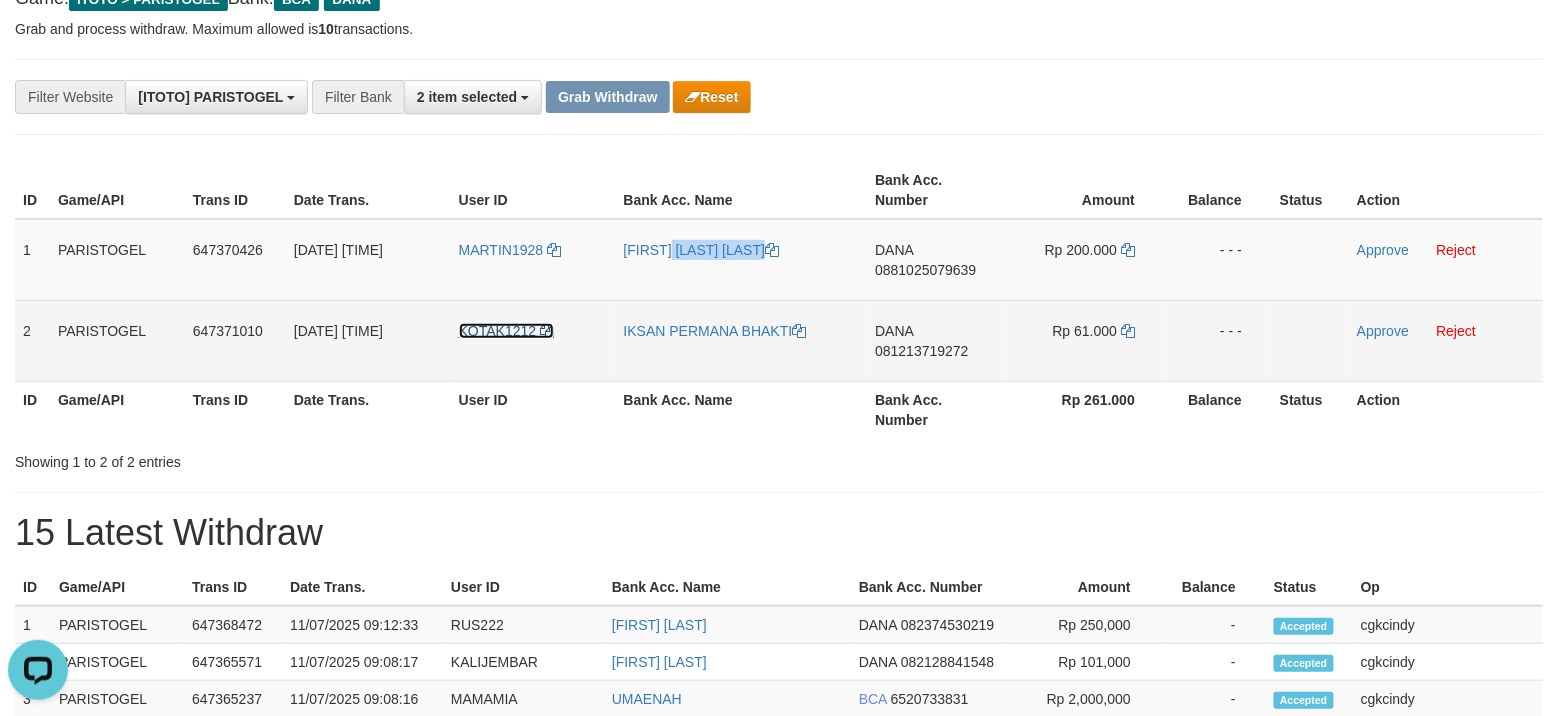 click on "KOTAK1212" at bounding box center (498, 331) 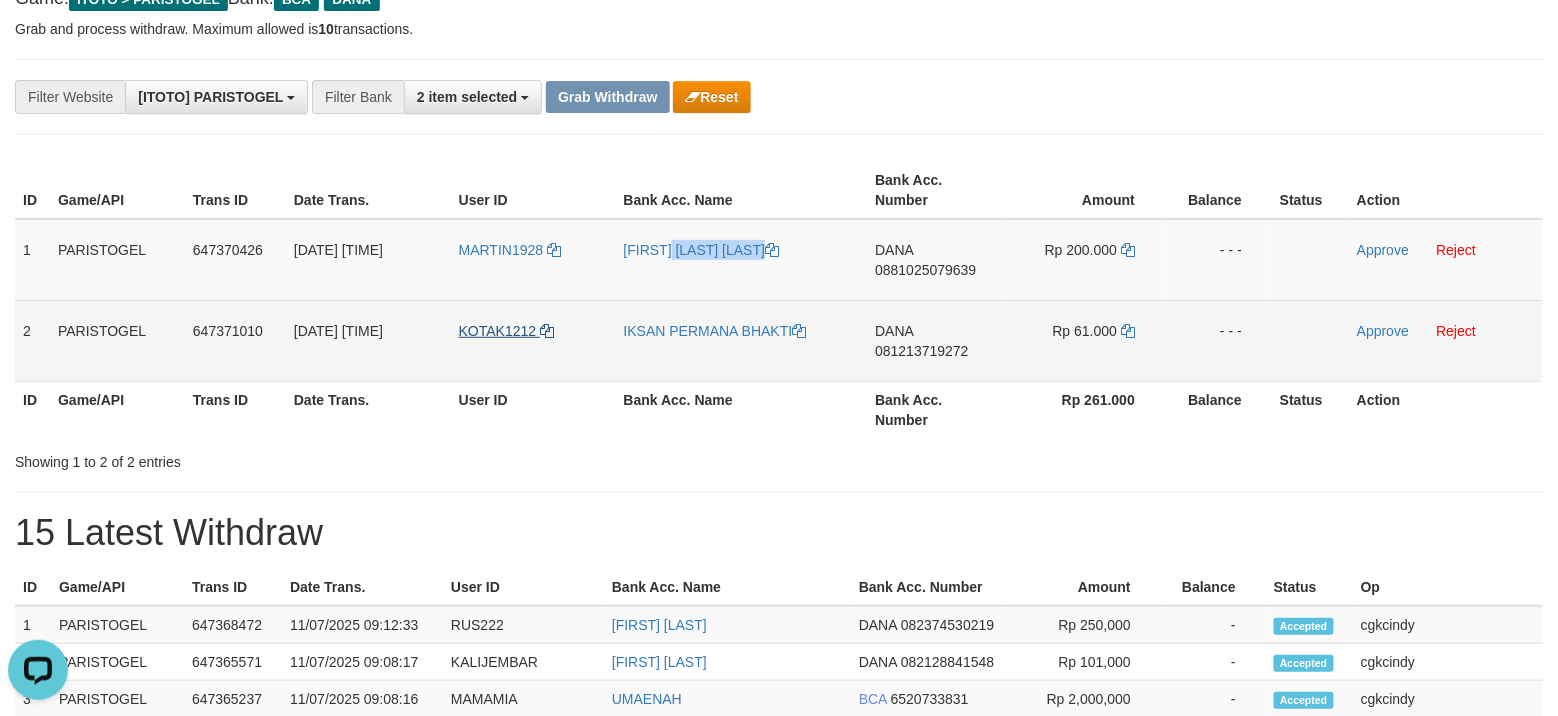copy on "[FIRST] [LAST] [LAST]" 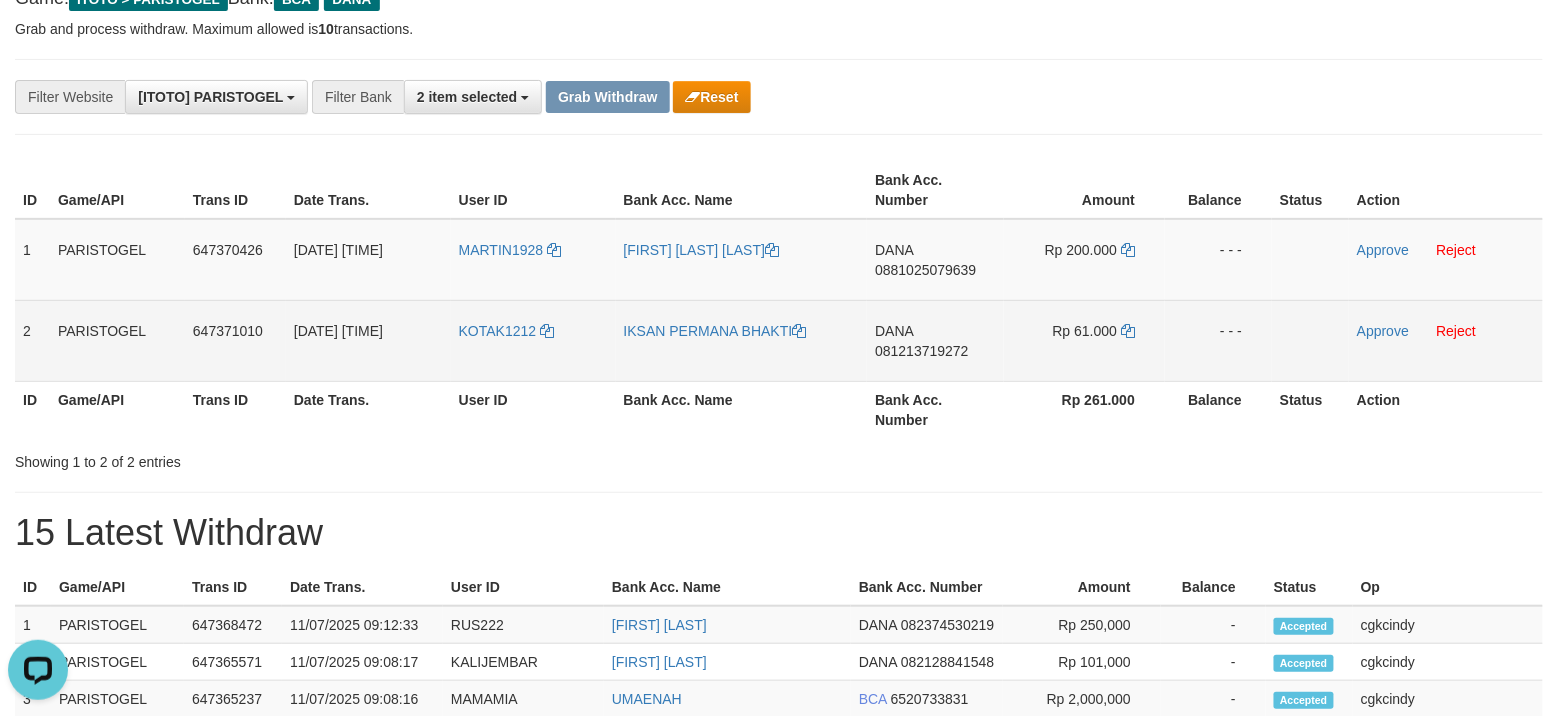 drag, startPoint x: 490, startPoint y: 410, endPoint x: 522, endPoint y: 346, distance: 71.55418 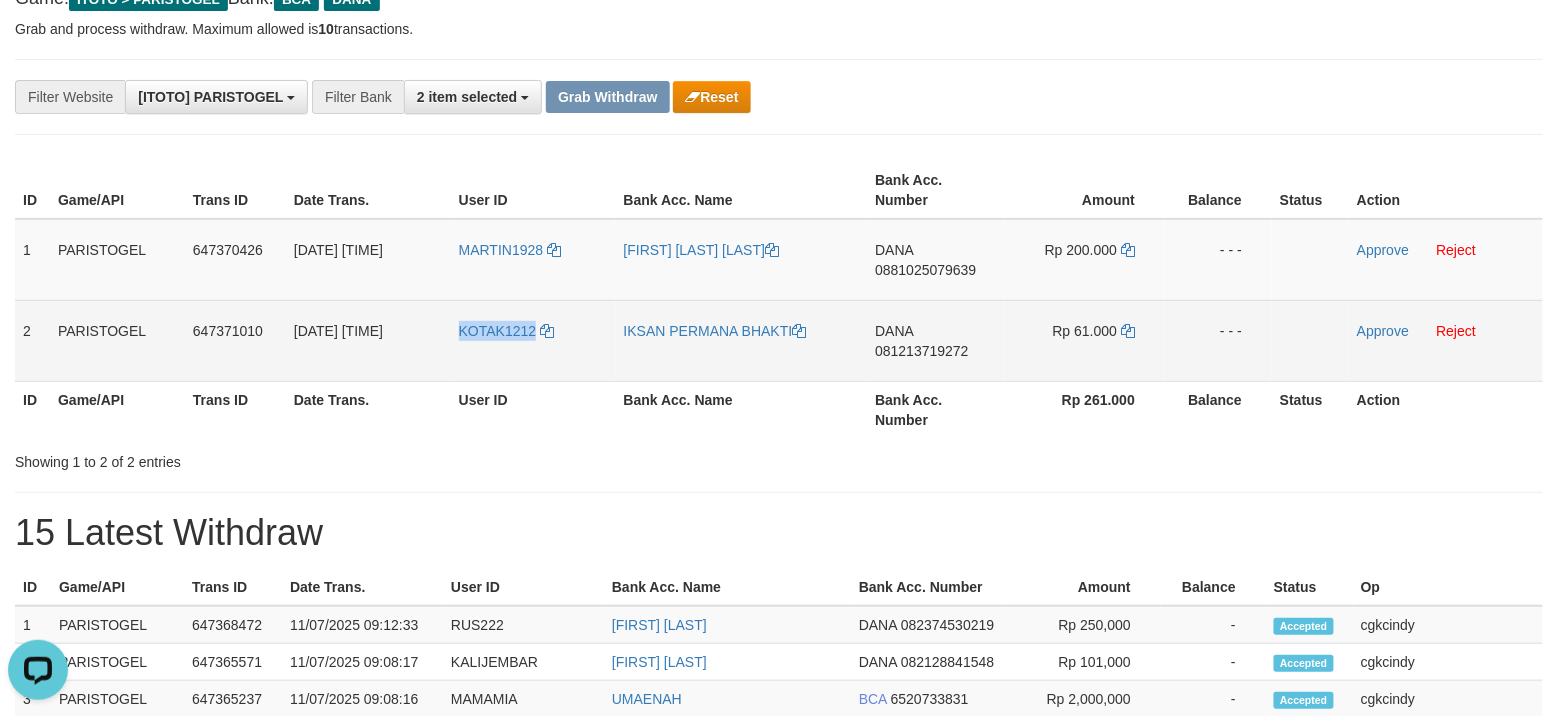 click on "KOTAK1212" at bounding box center (533, 340) 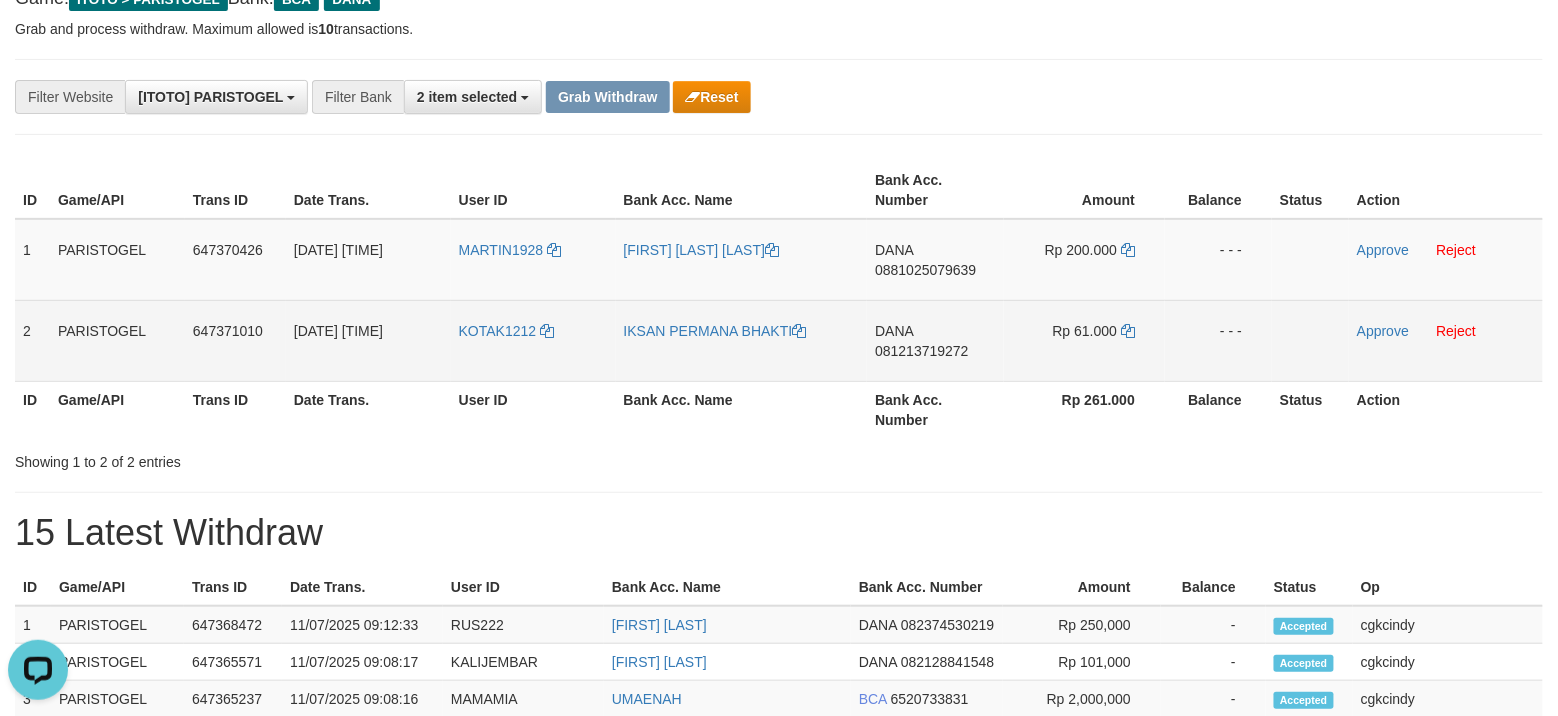 click on "IKSAN PERMANA BHAKTI" at bounding box center (742, 340) 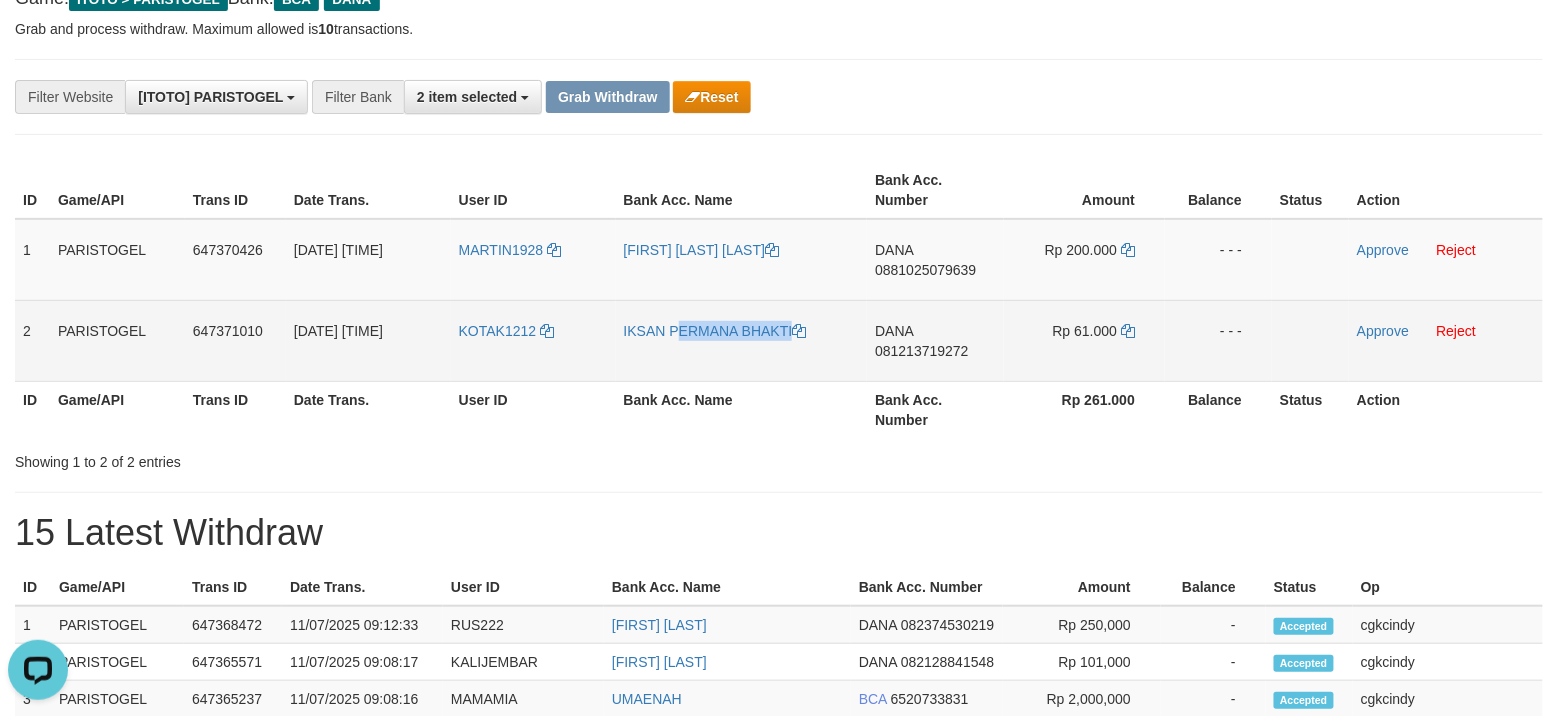 copy on "IKSAN PERMANA BHAKTI" 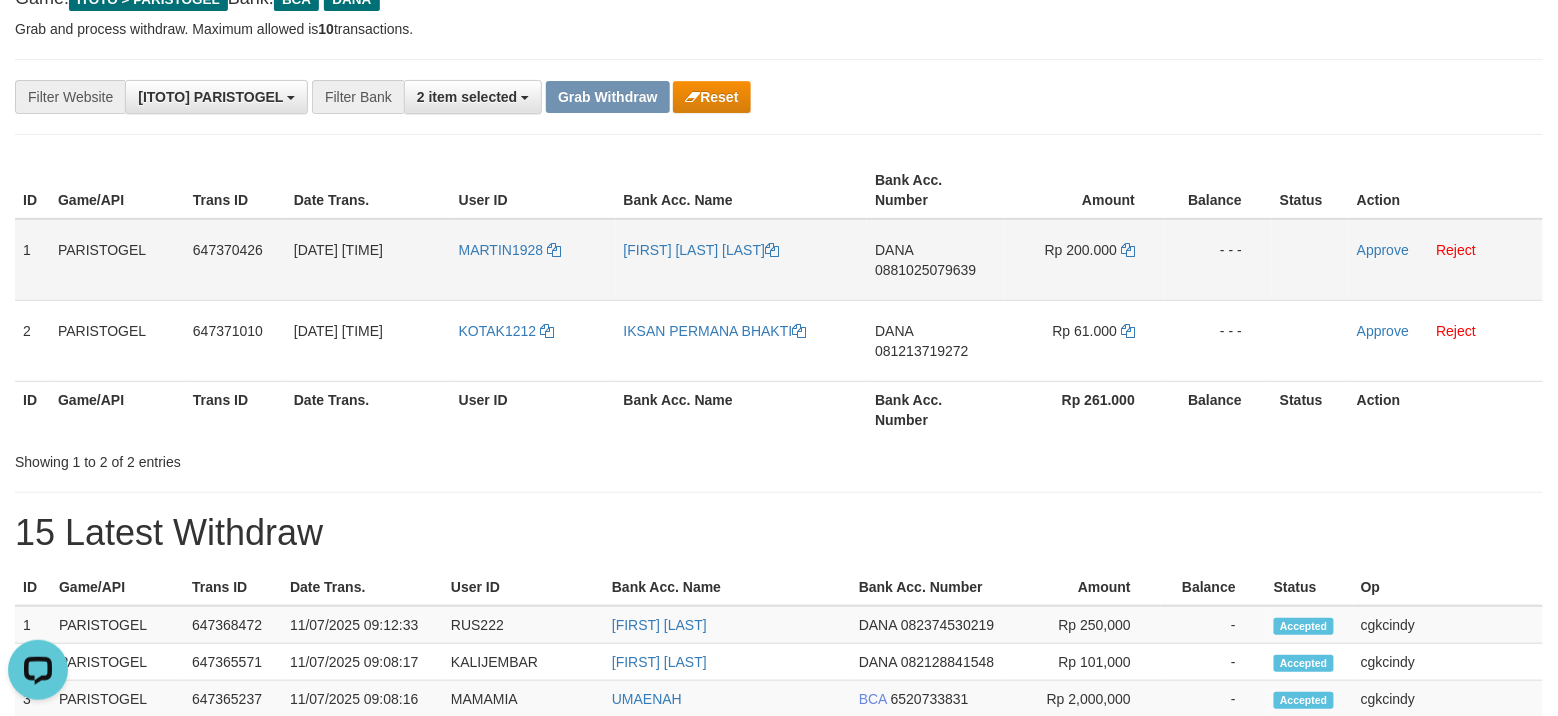 click on "DANA
0881025079639" at bounding box center (935, 260) 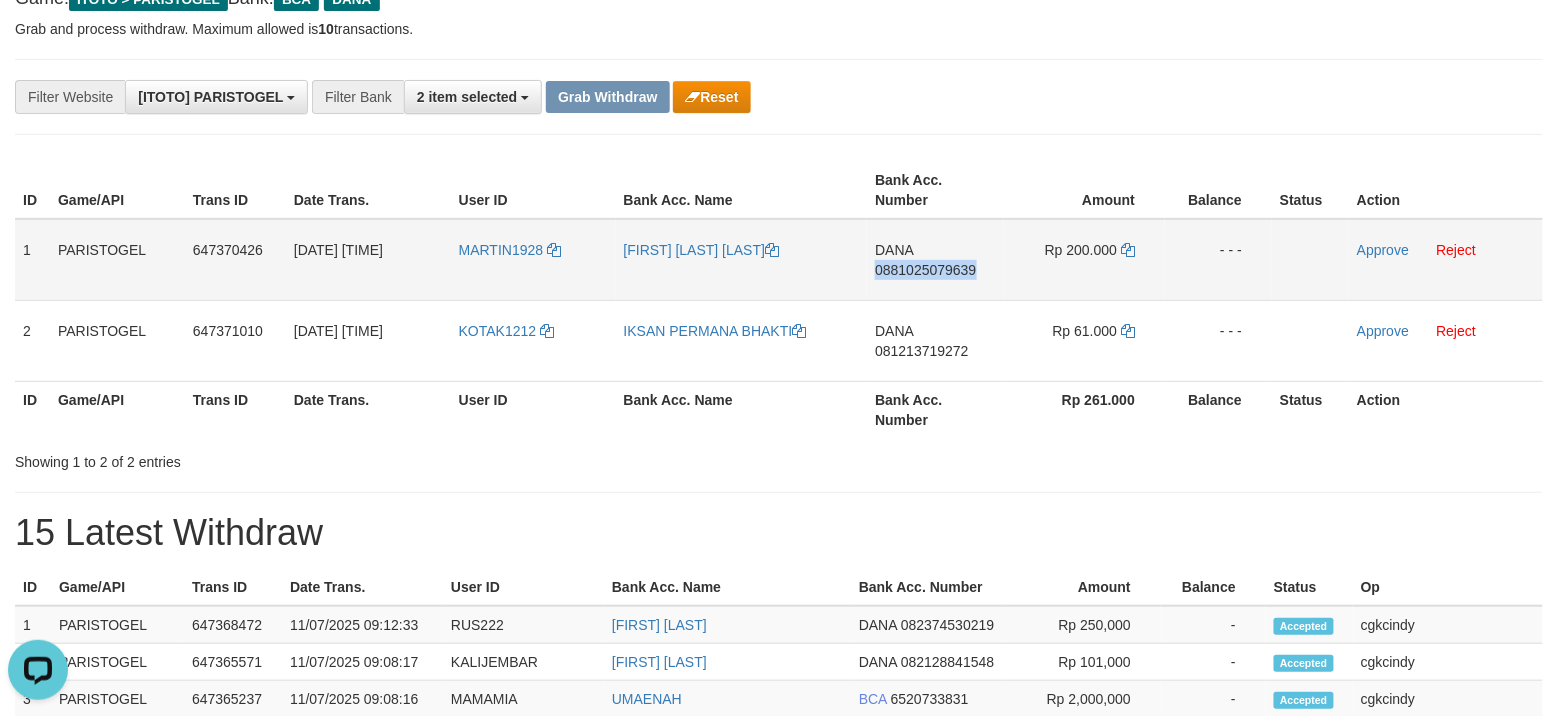 copy on "0881025079639" 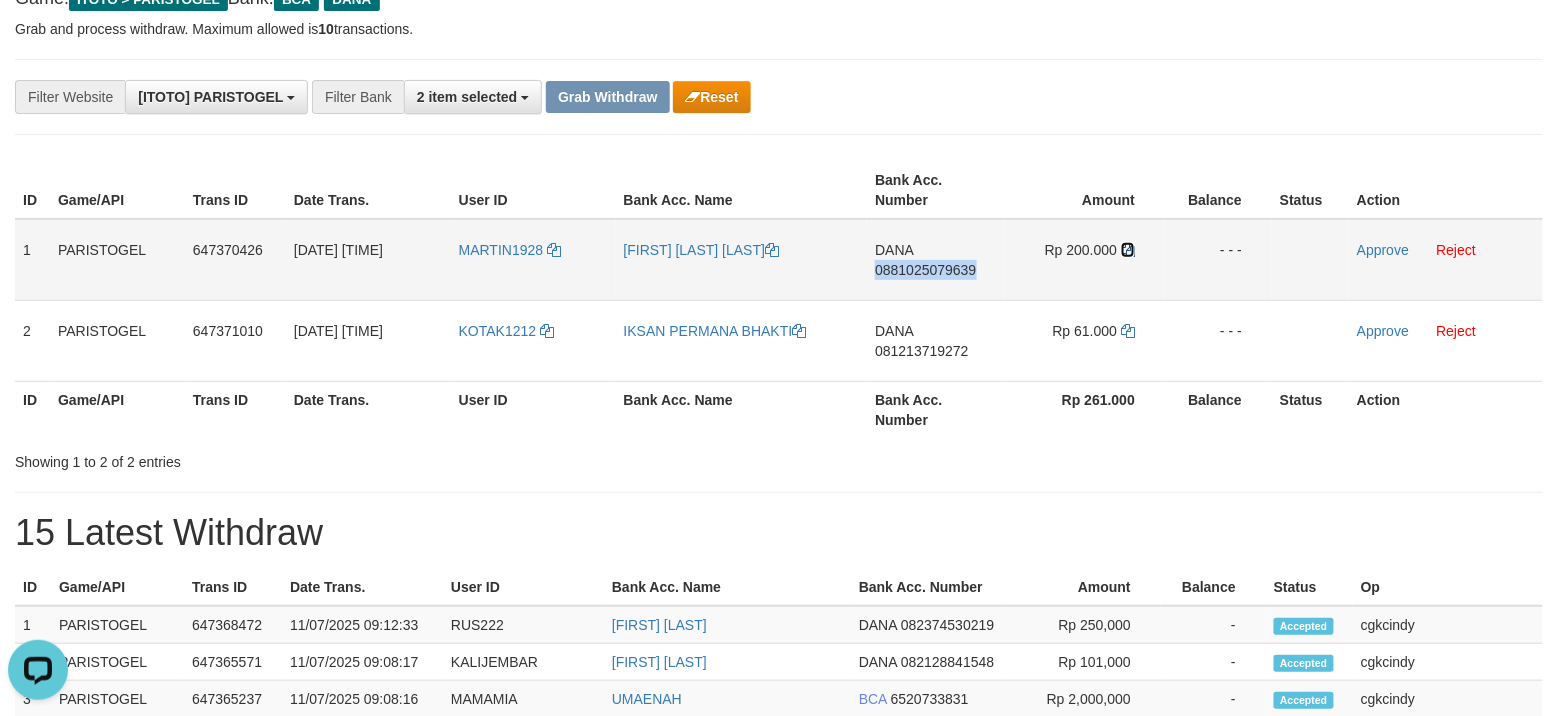 click on "Rp 200.000" at bounding box center [1084, 260] 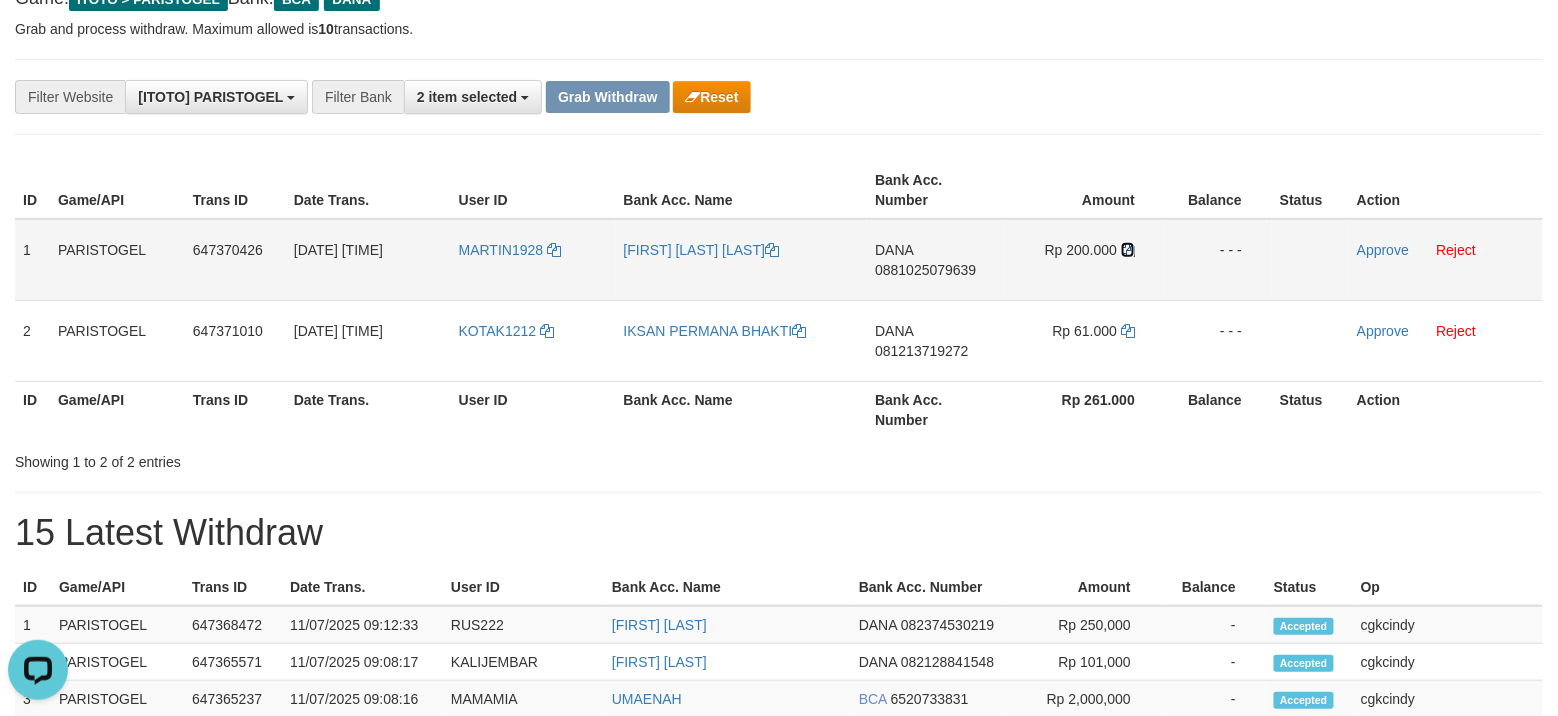 click at bounding box center [1128, 250] 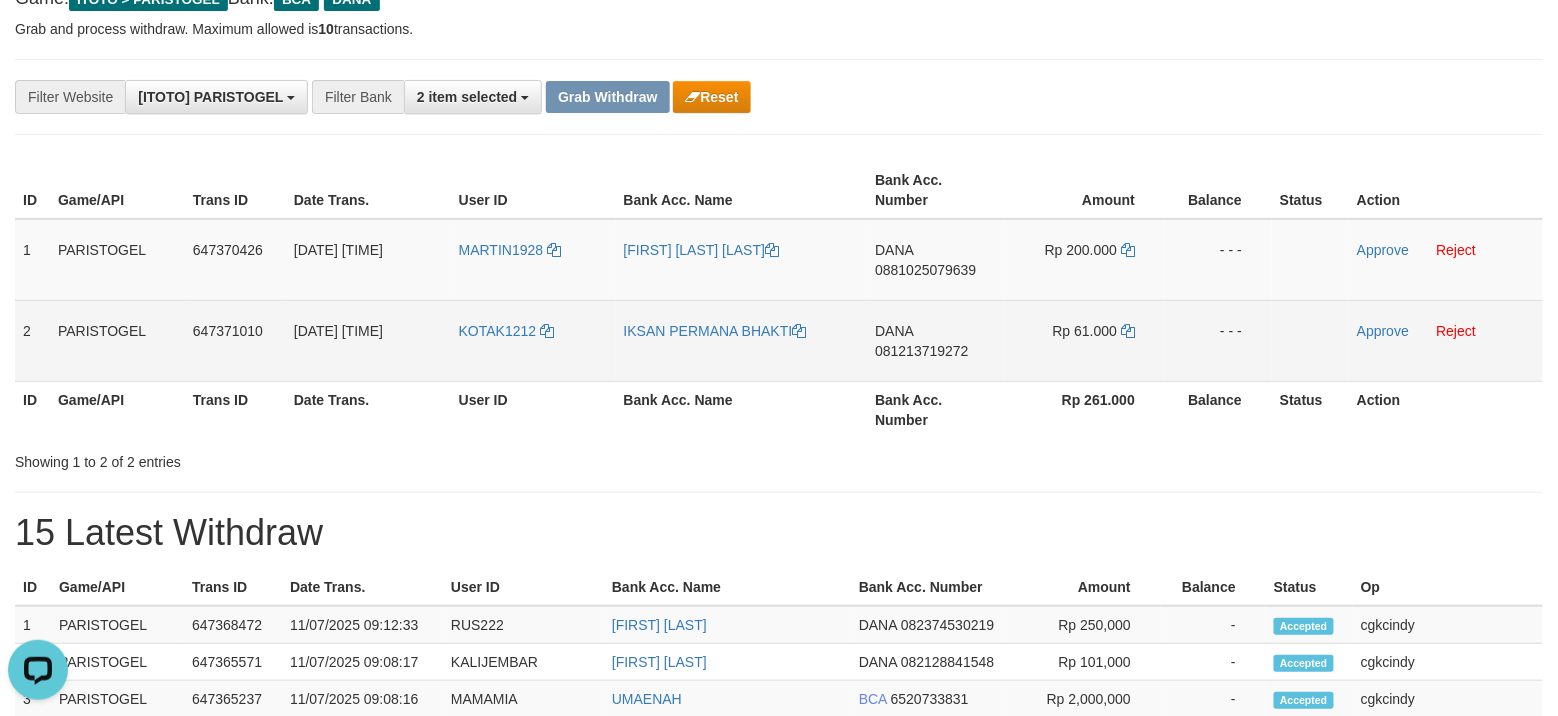 click on "DANA
081213719272" at bounding box center (935, 340) 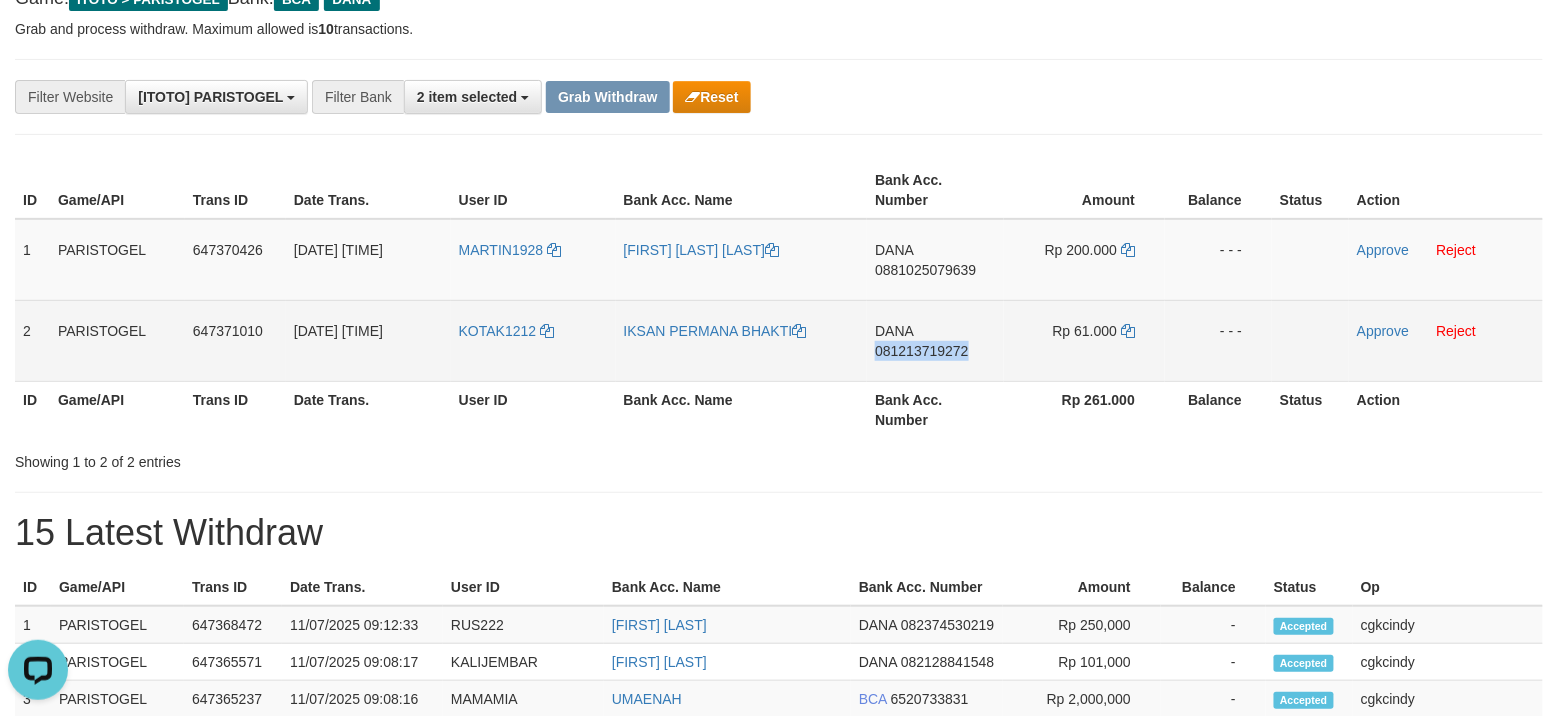 click on "DANA
081213719272" at bounding box center [935, 340] 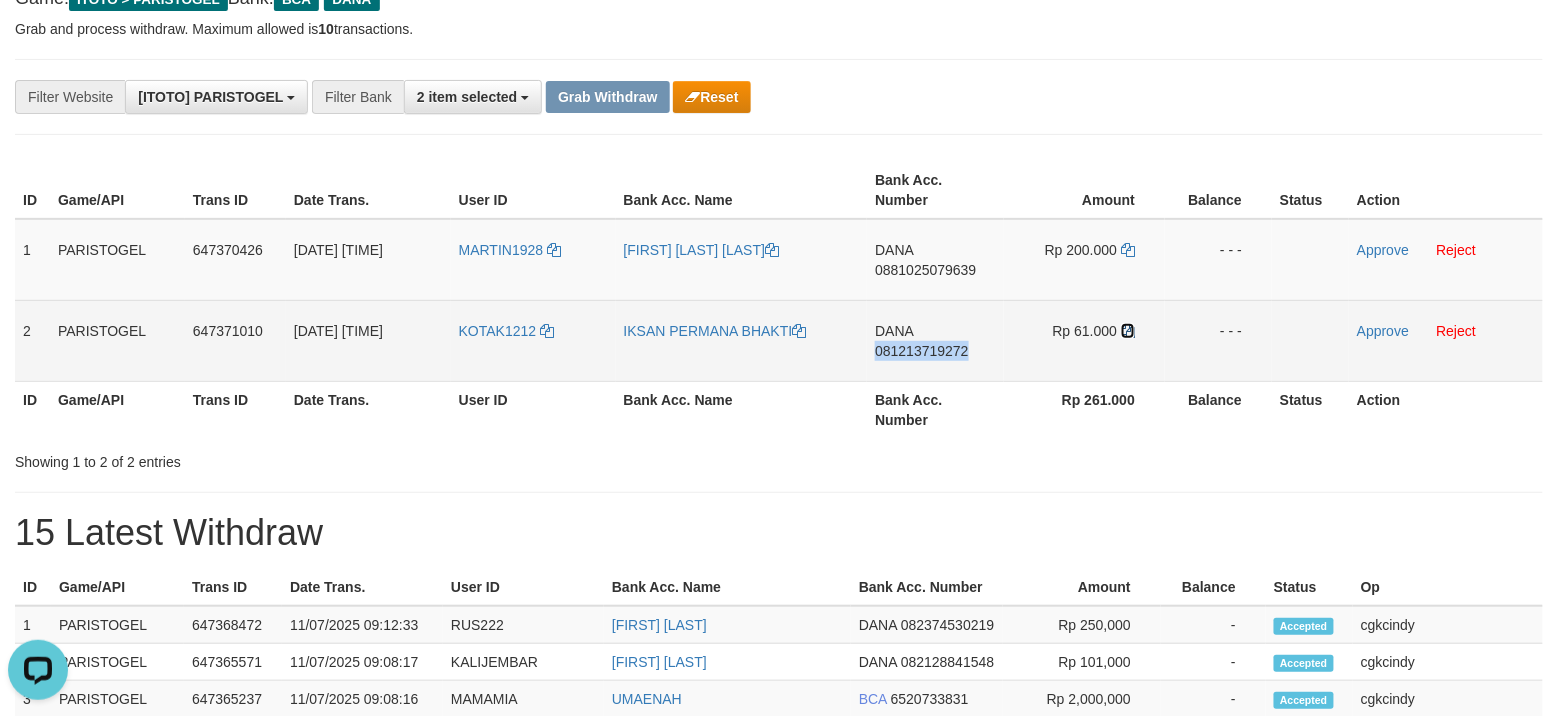click at bounding box center [1128, 331] 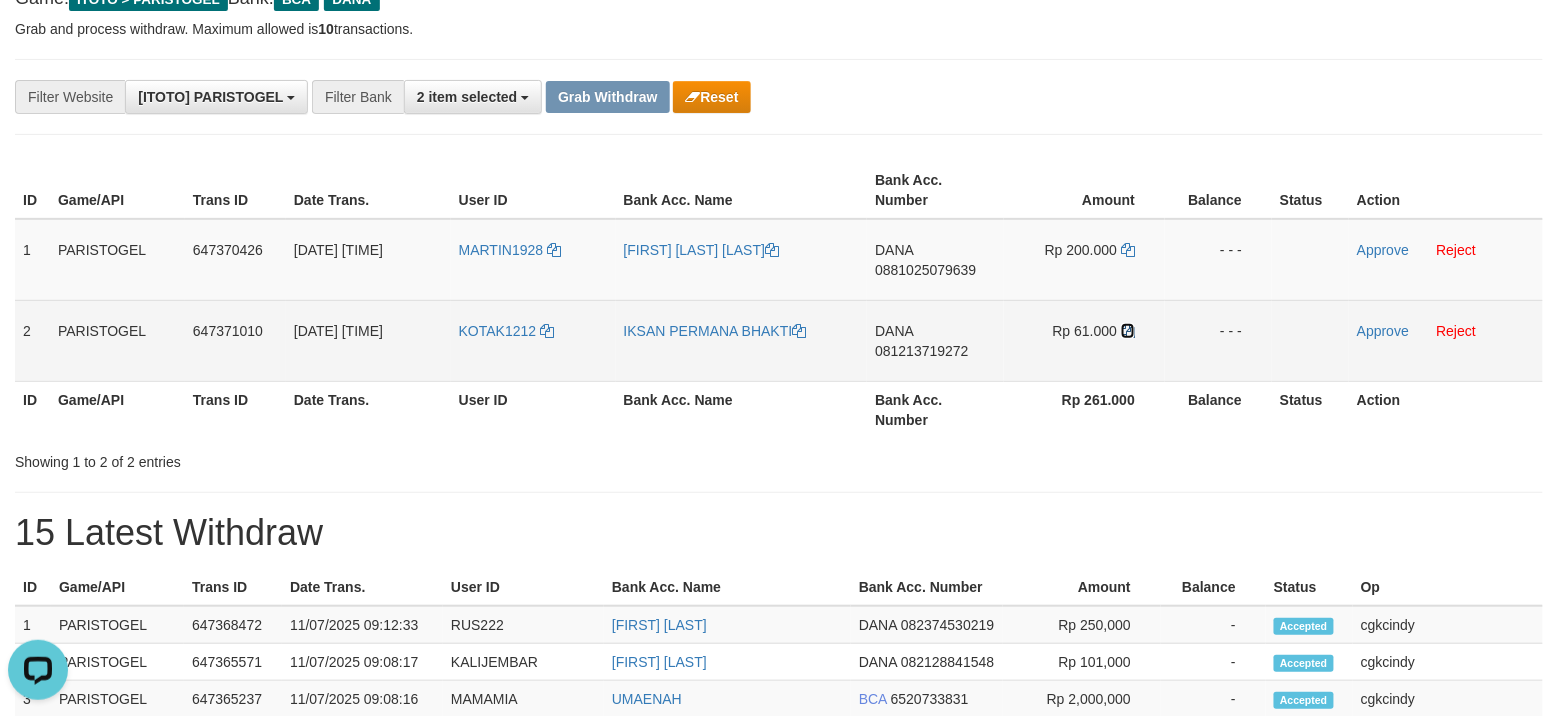 click at bounding box center [1128, 331] 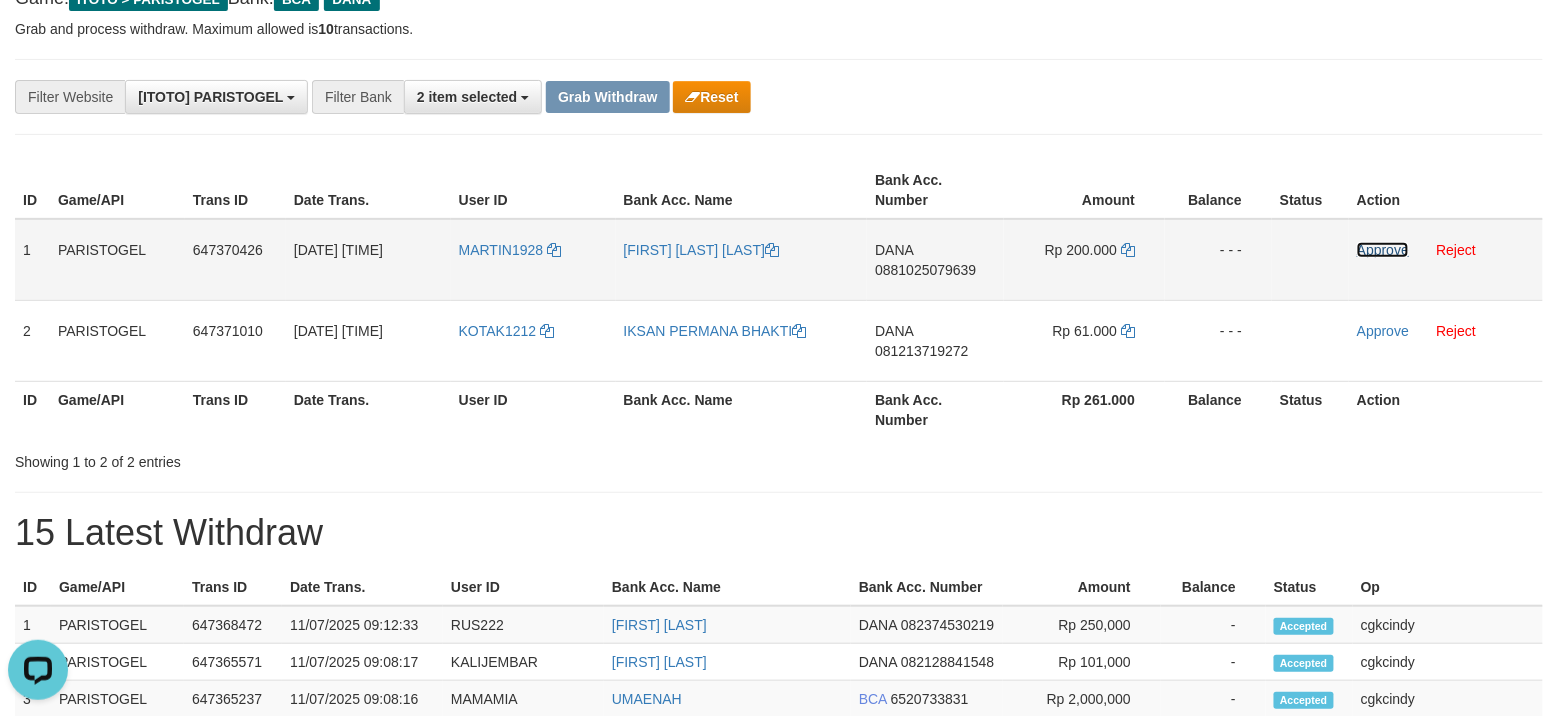 click on "Approve" at bounding box center [1383, 250] 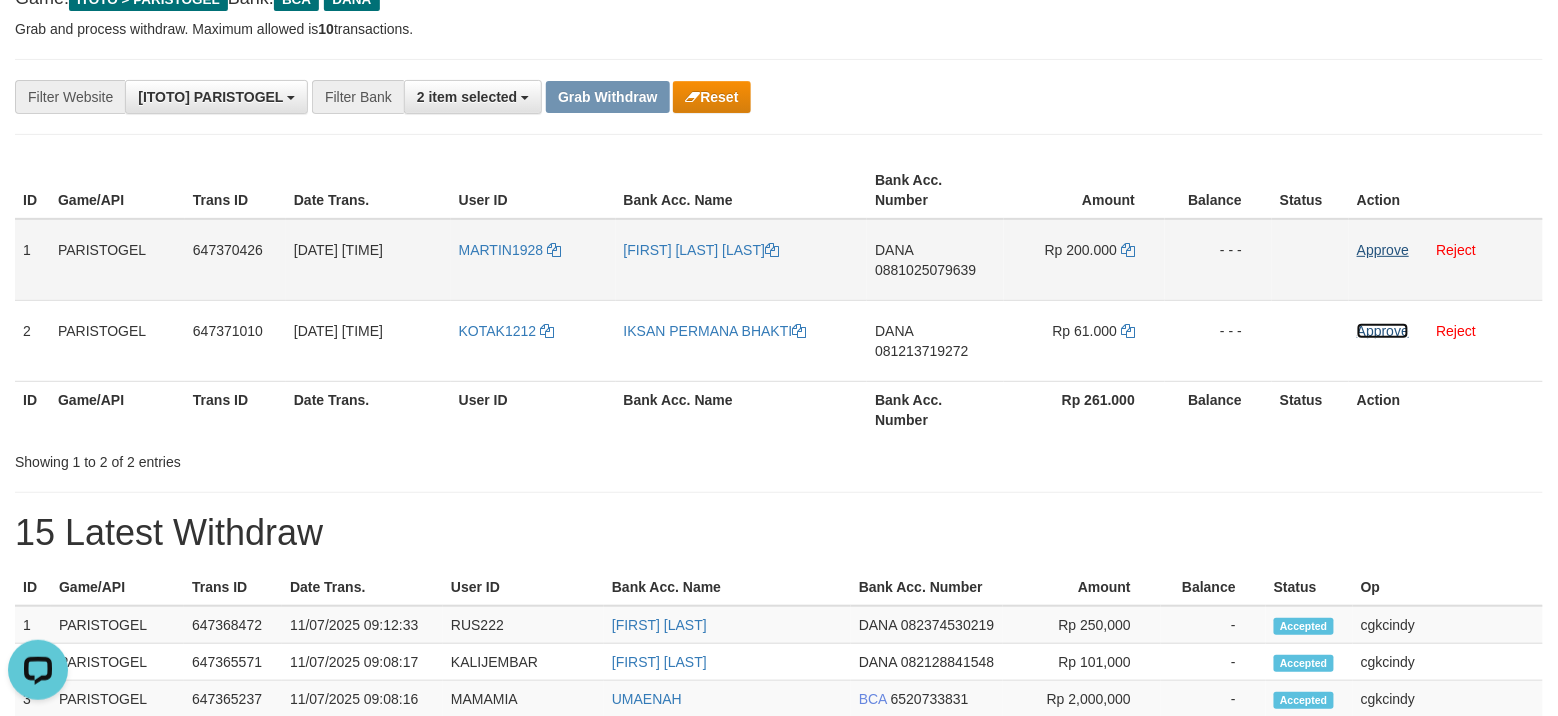 click on "Approve" at bounding box center [1383, 331] 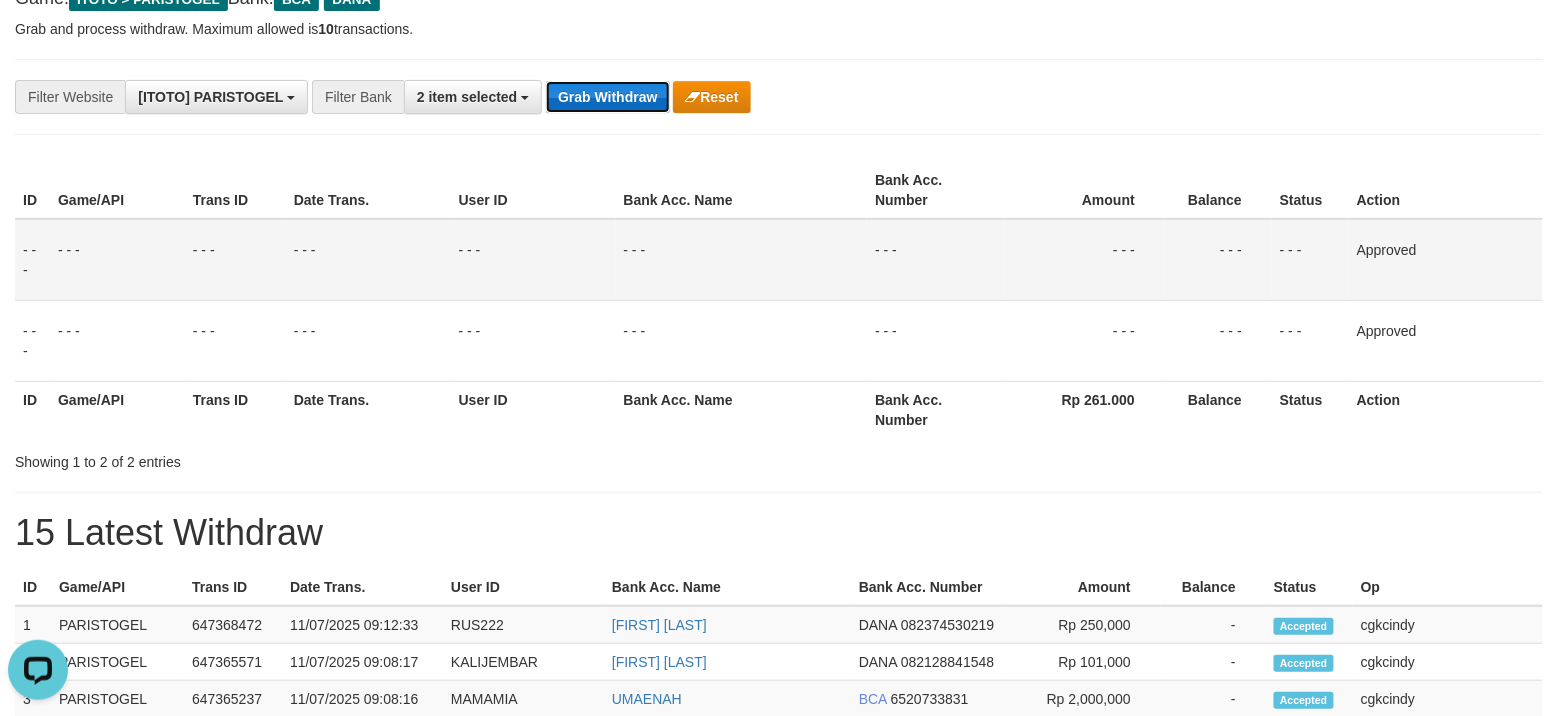click on "Grab Withdraw" at bounding box center [607, 97] 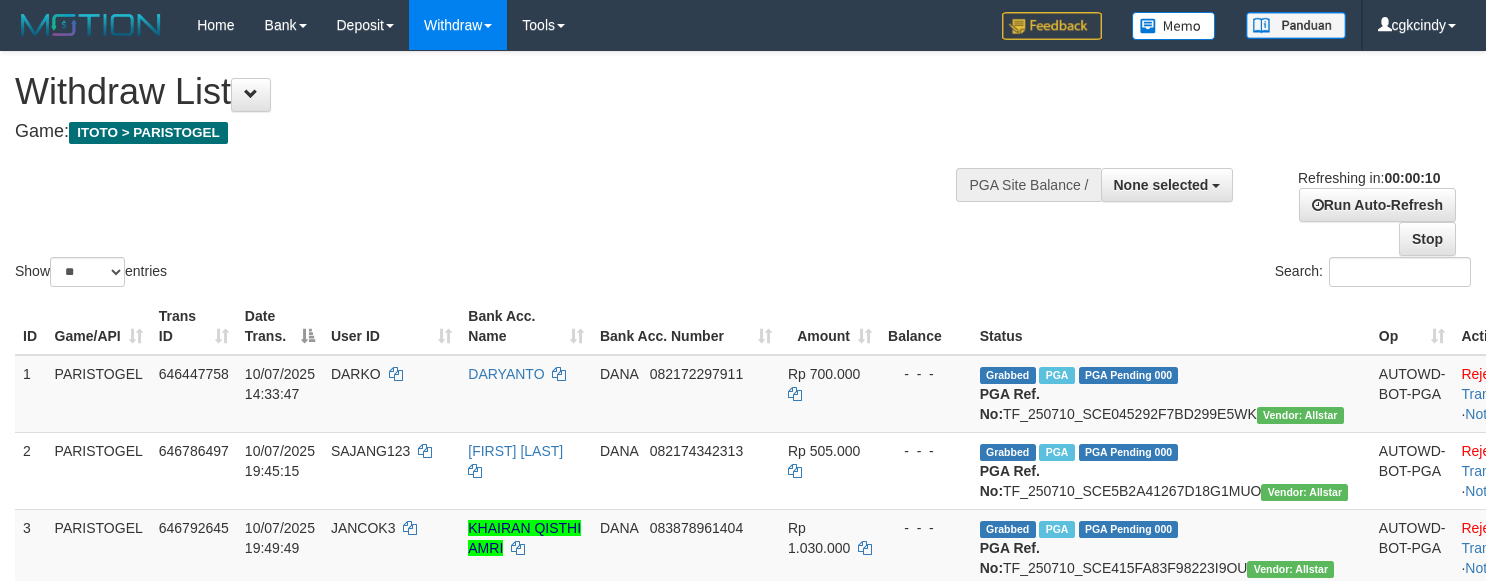 select 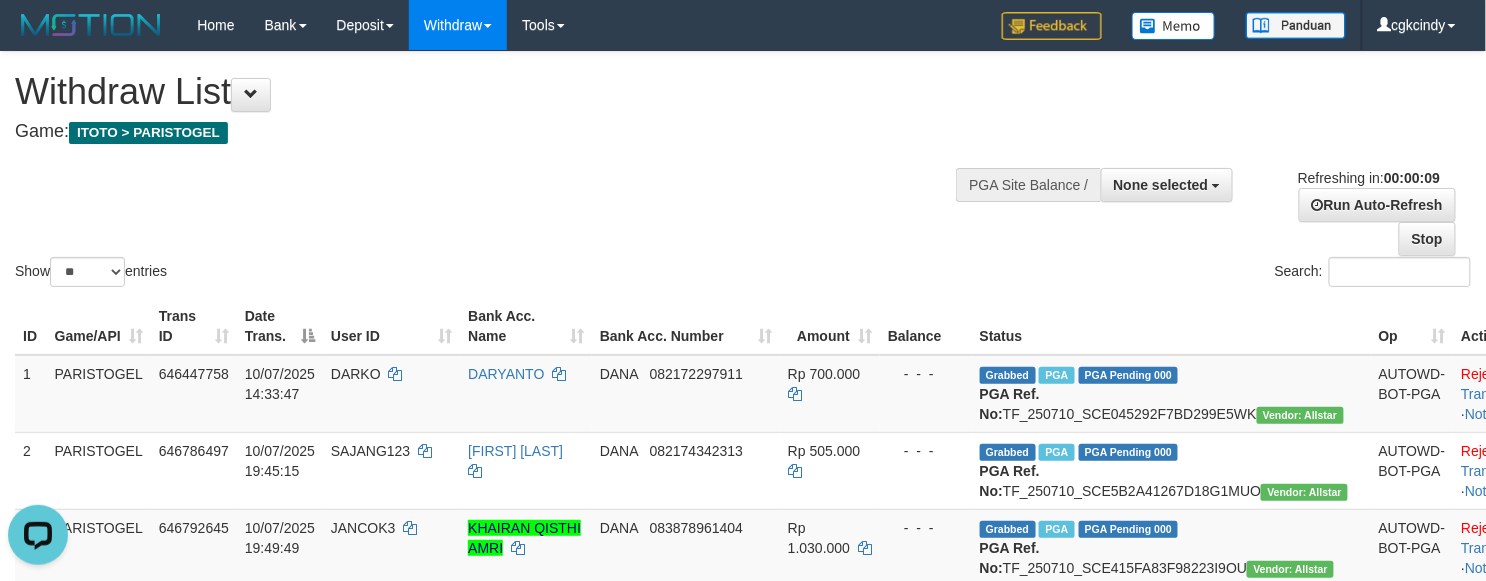 scroll, scrollTop: 0, scrollLeft: 0, axis: both 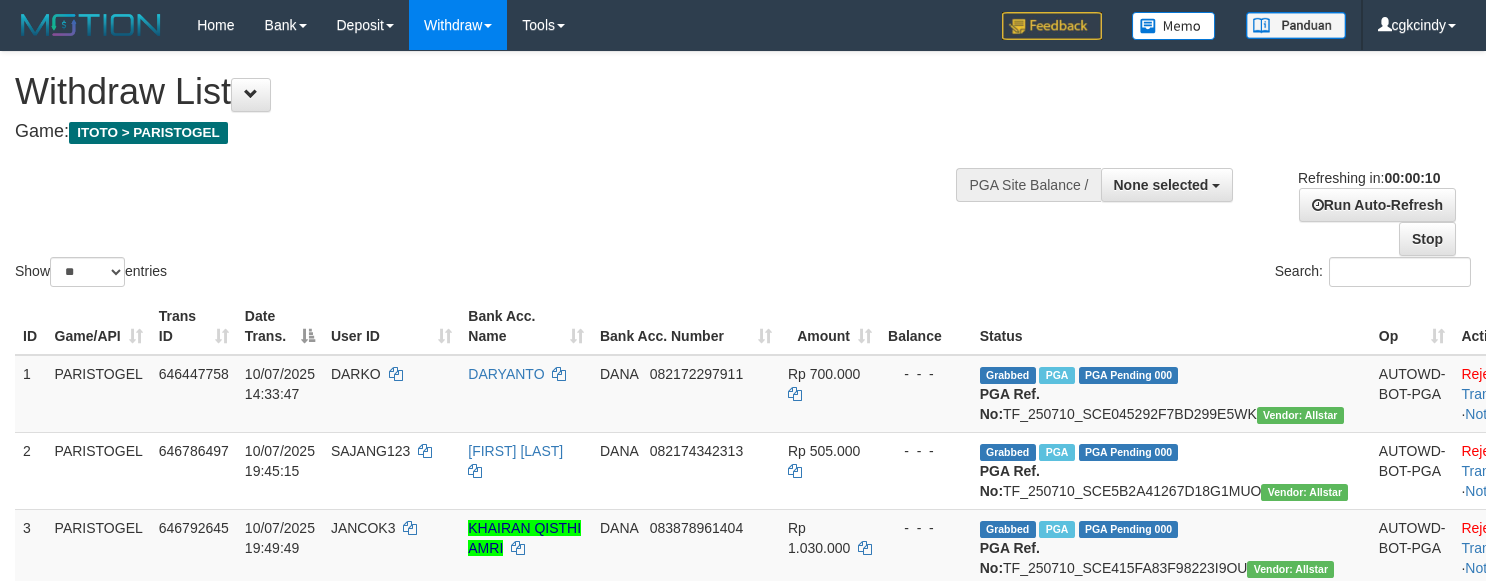 select 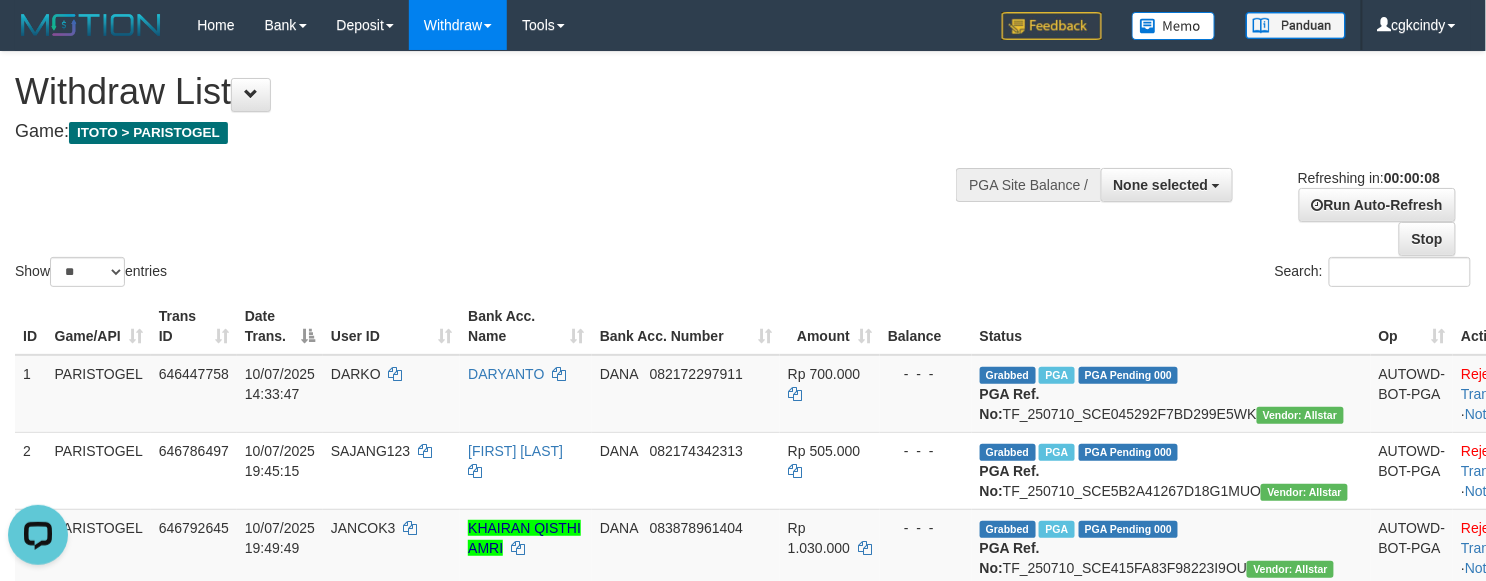 scroll, scrollTop: 0, scrollLeft: 0, axis: both 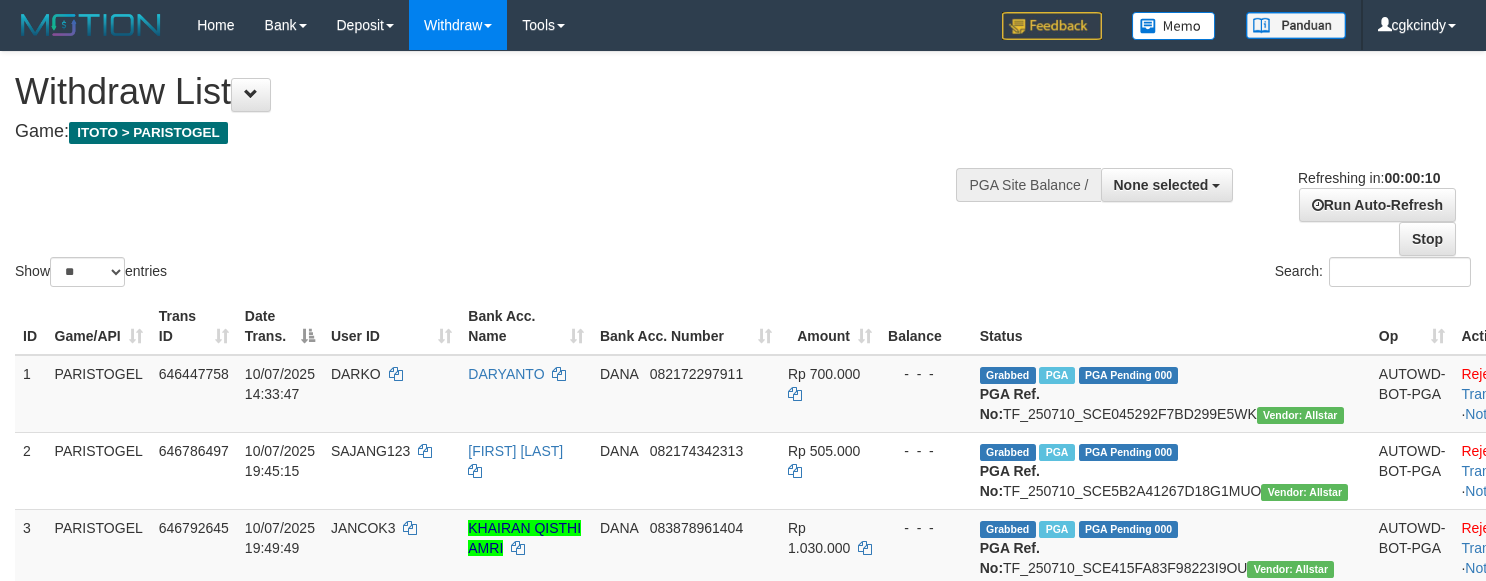 select 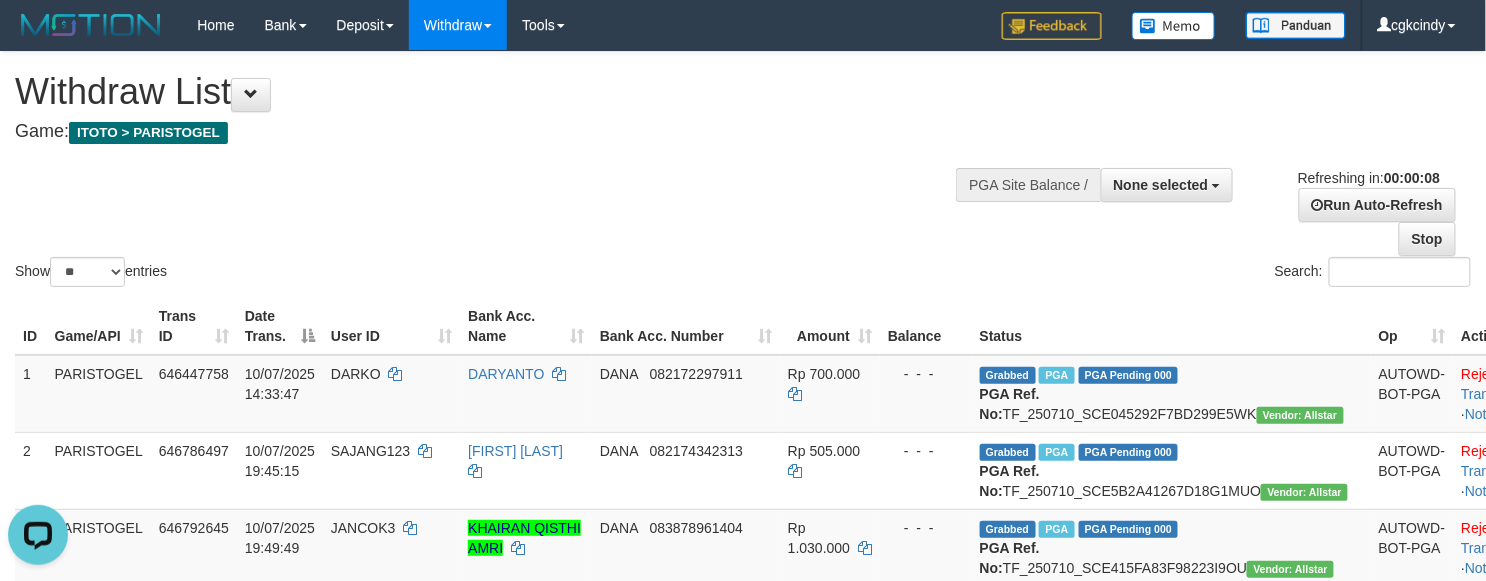 scroll, scrollTop: 0, scrollLeft: 0, axis: both 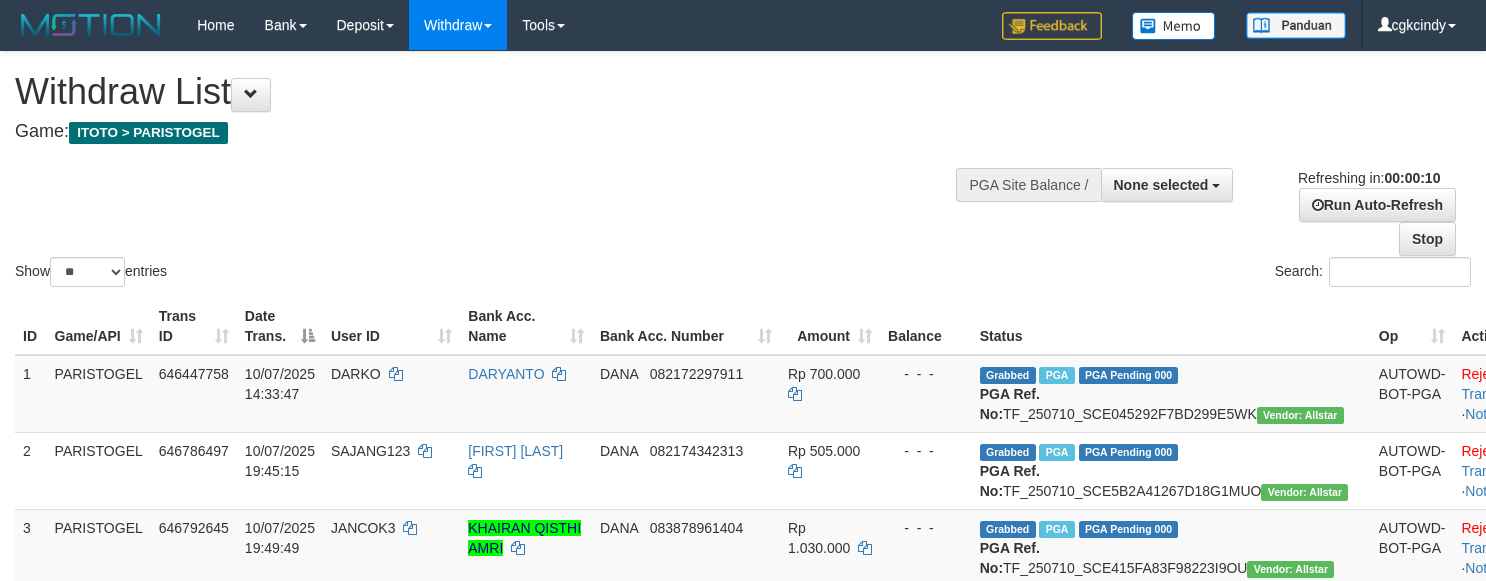 select 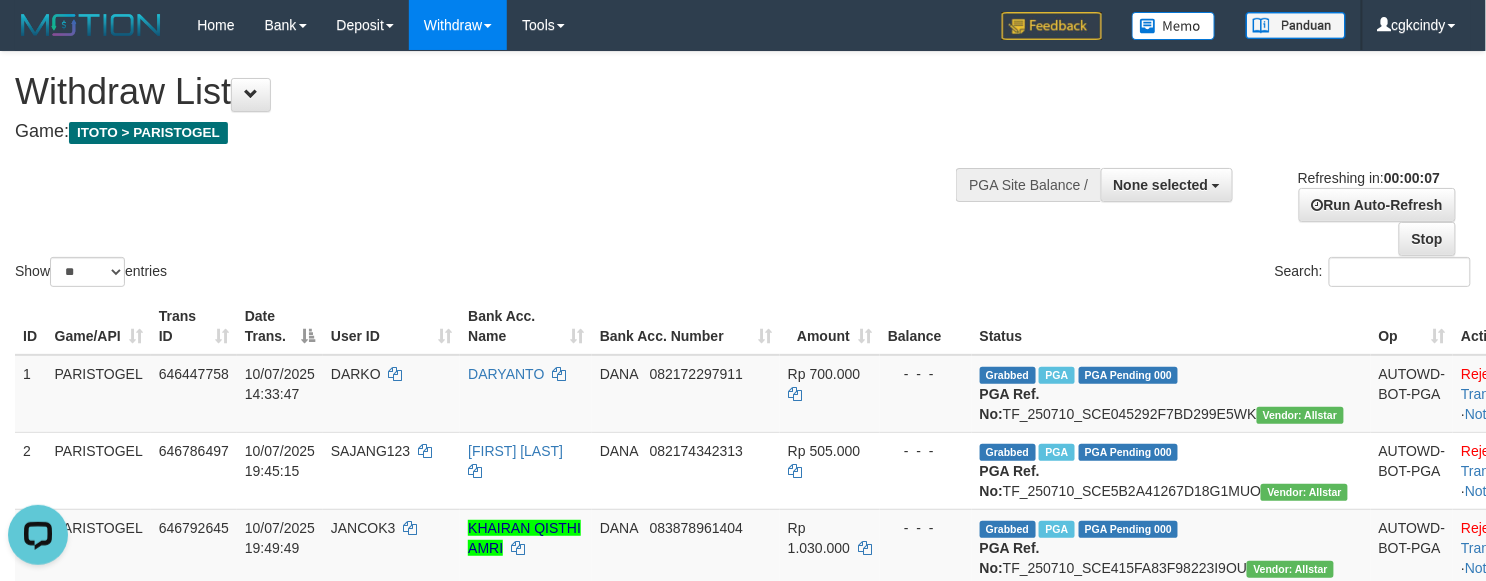 scroll, scrollTop: 0, scrollLeft: 0, axis: both 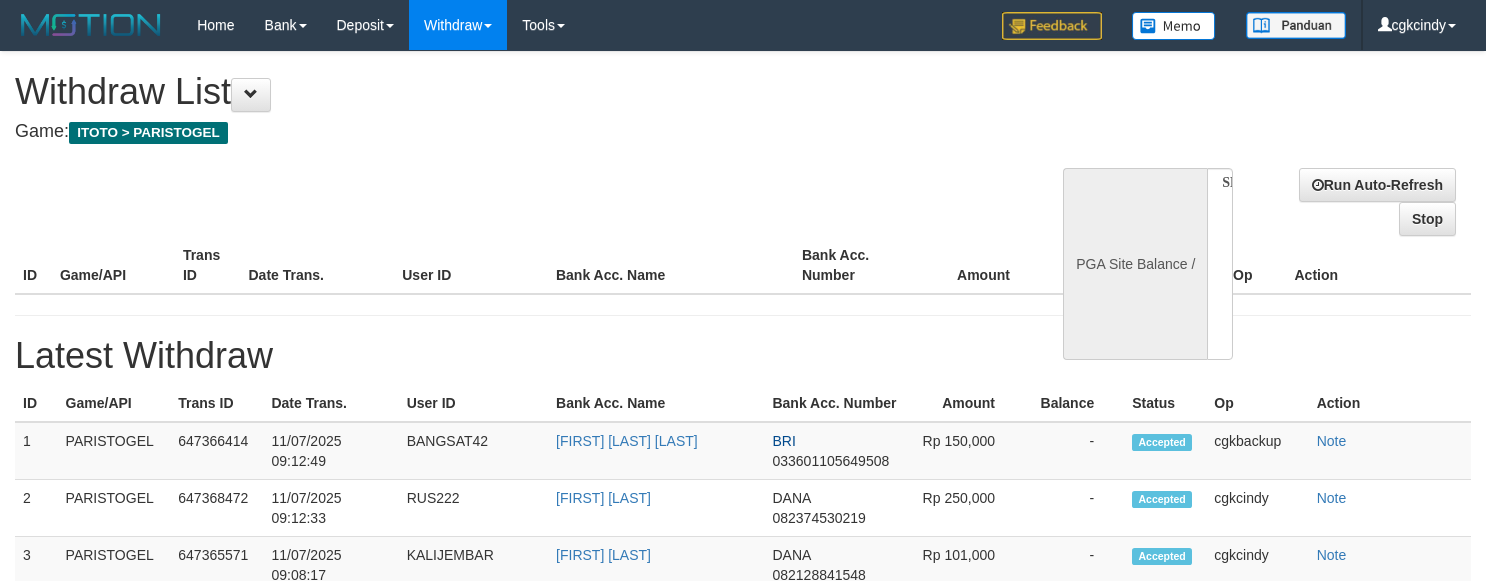 select 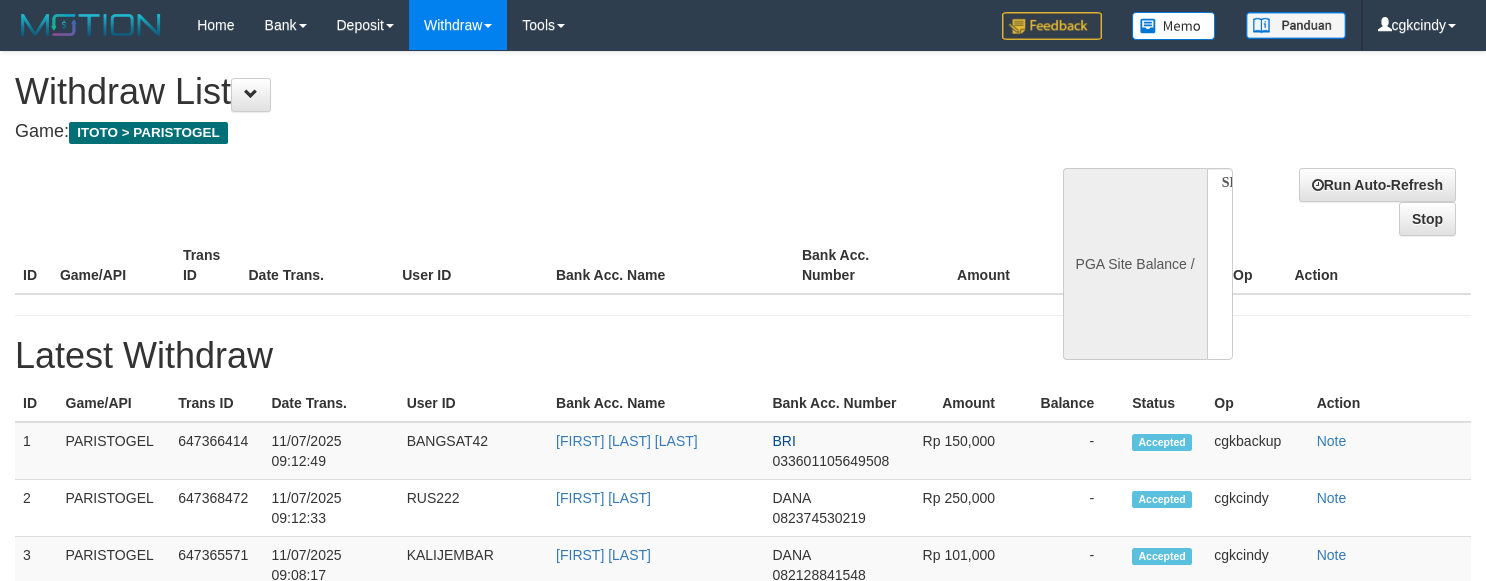 scroll, scrollTop: 0, scrollLeft: 0, axis: both 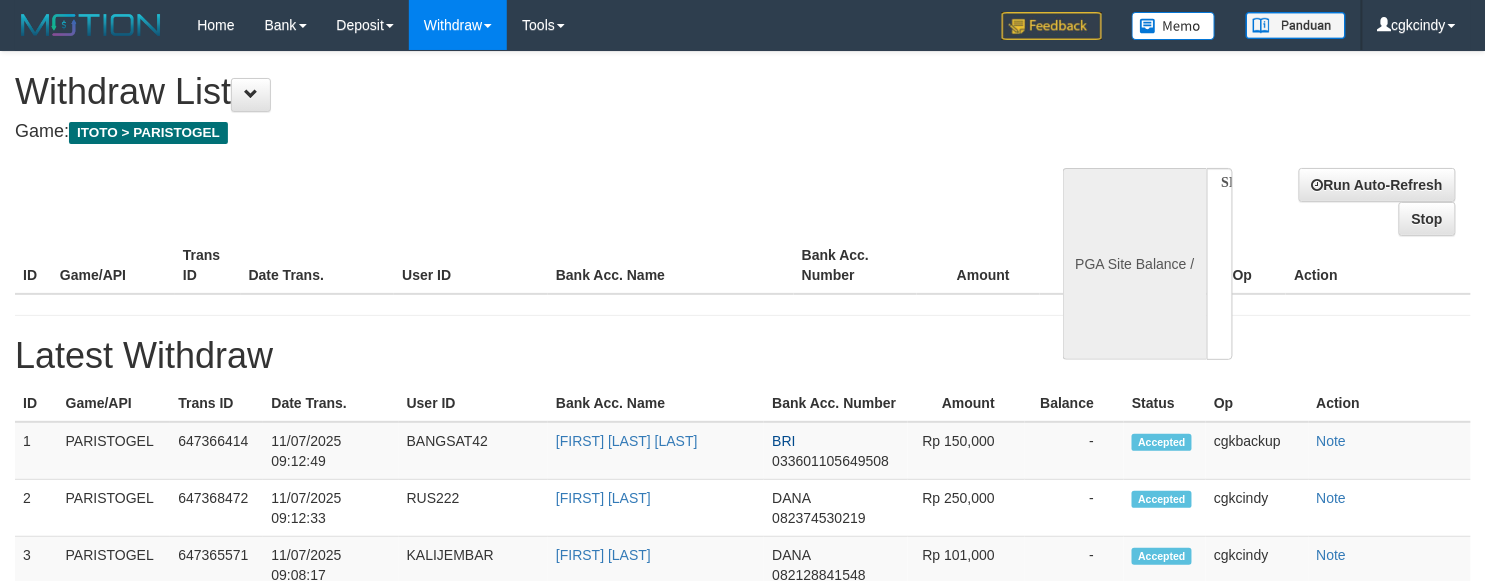 select on "**" 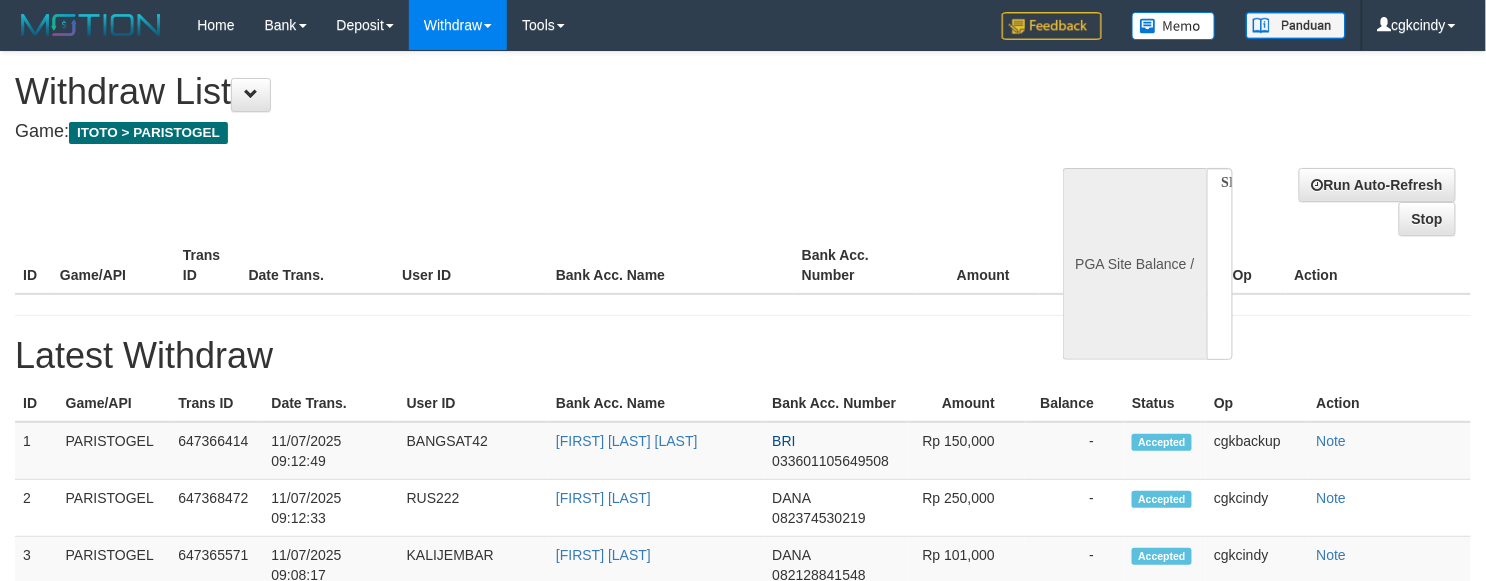 select 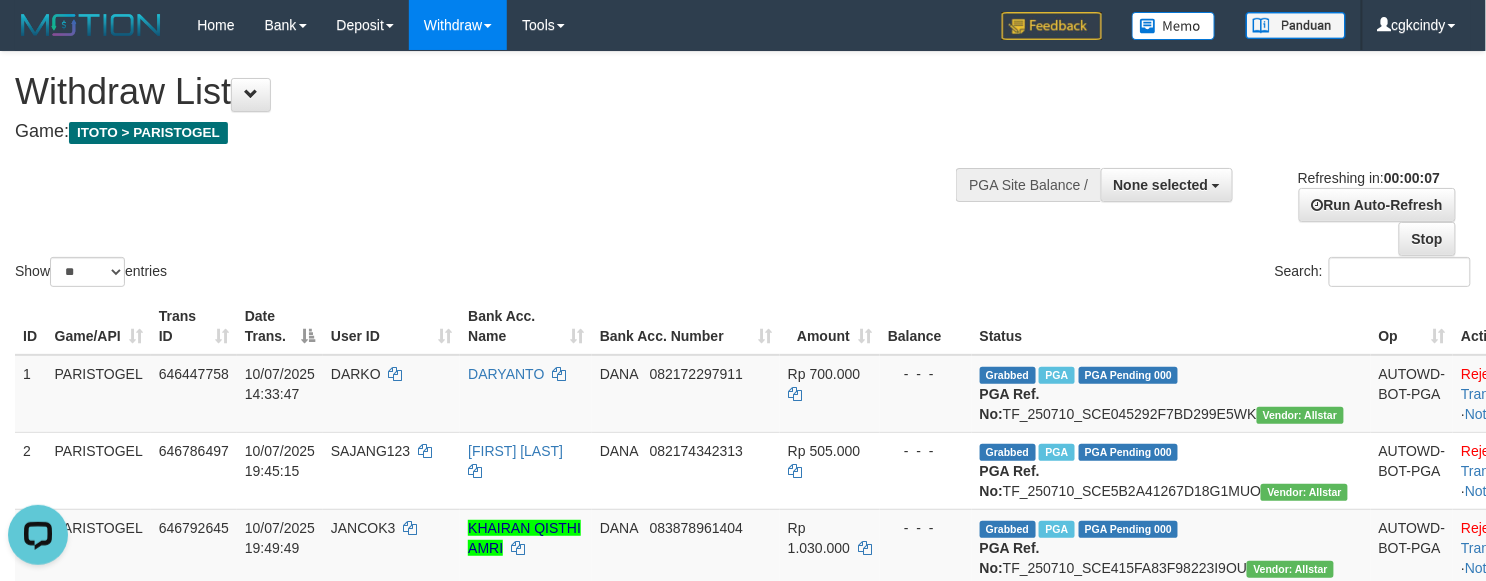 scroll, scrollTop: 0, scrollLeft: 0, axis: both 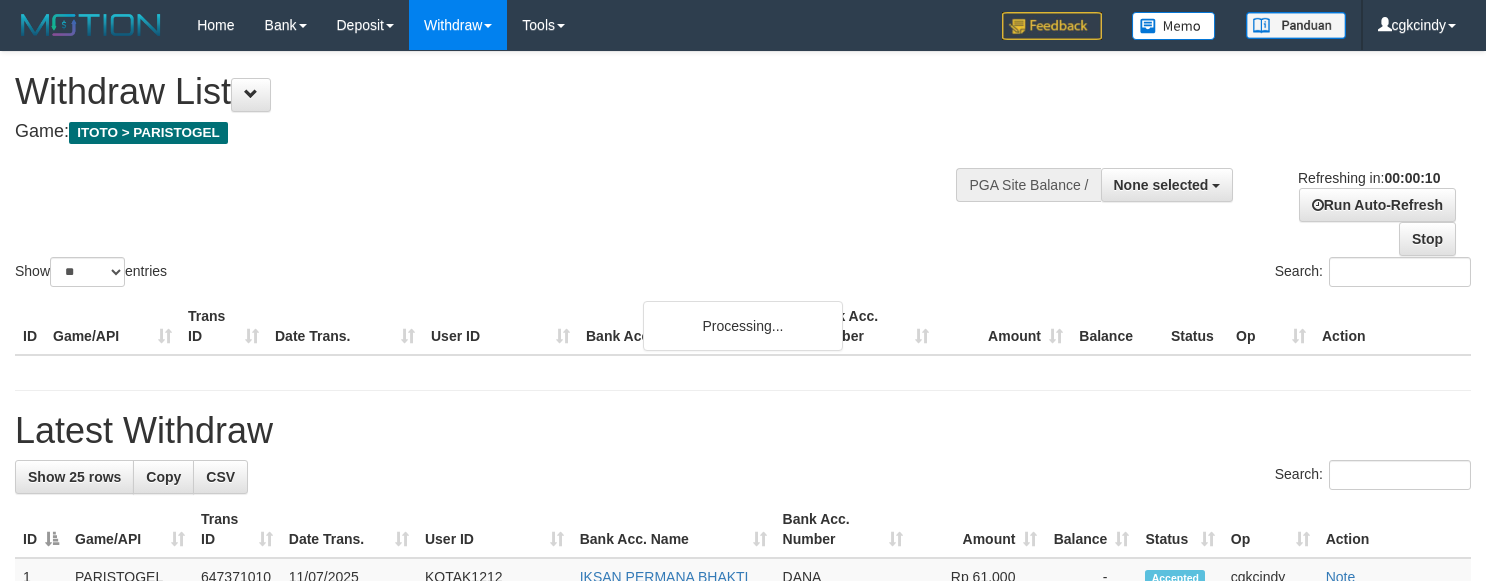 select 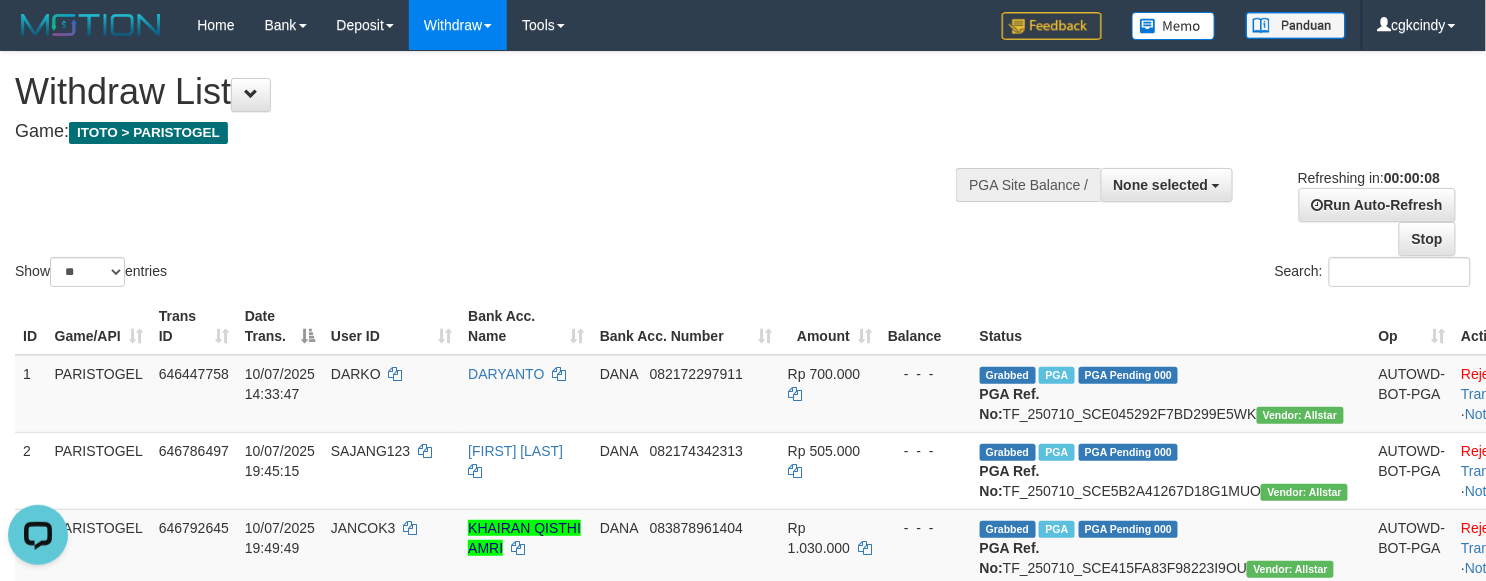 scroll, scrollTop: 0, scrollLeft: 0, axis: both 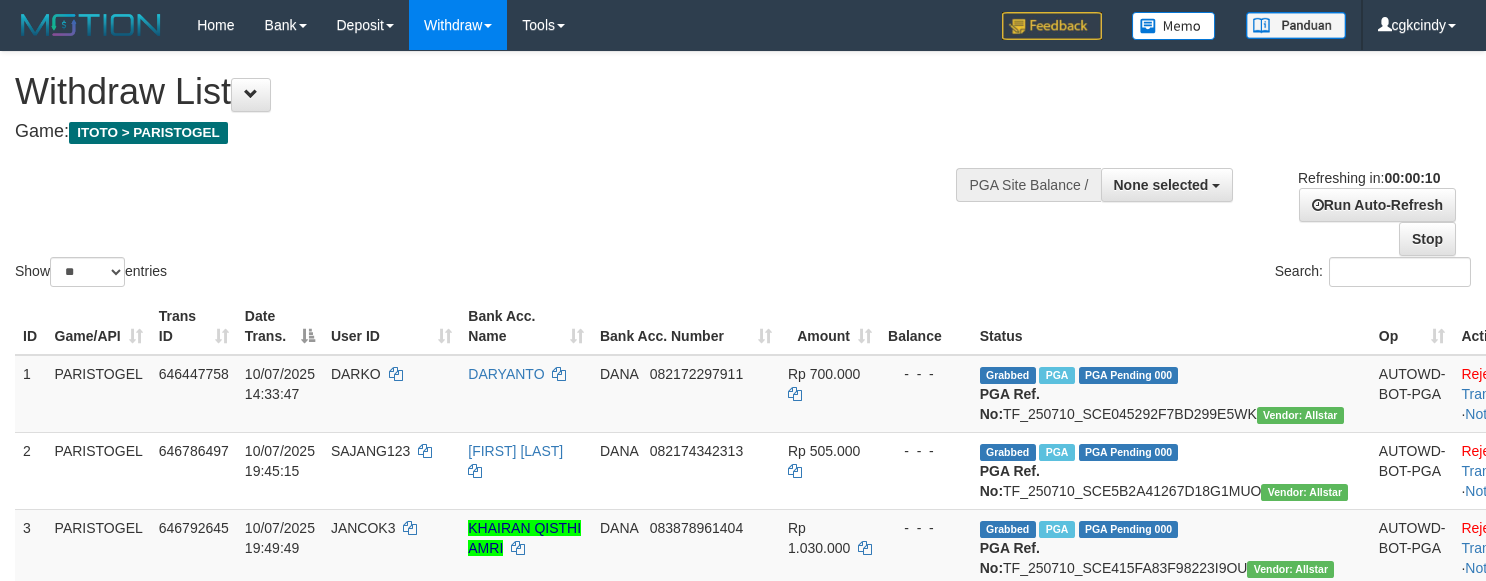 select 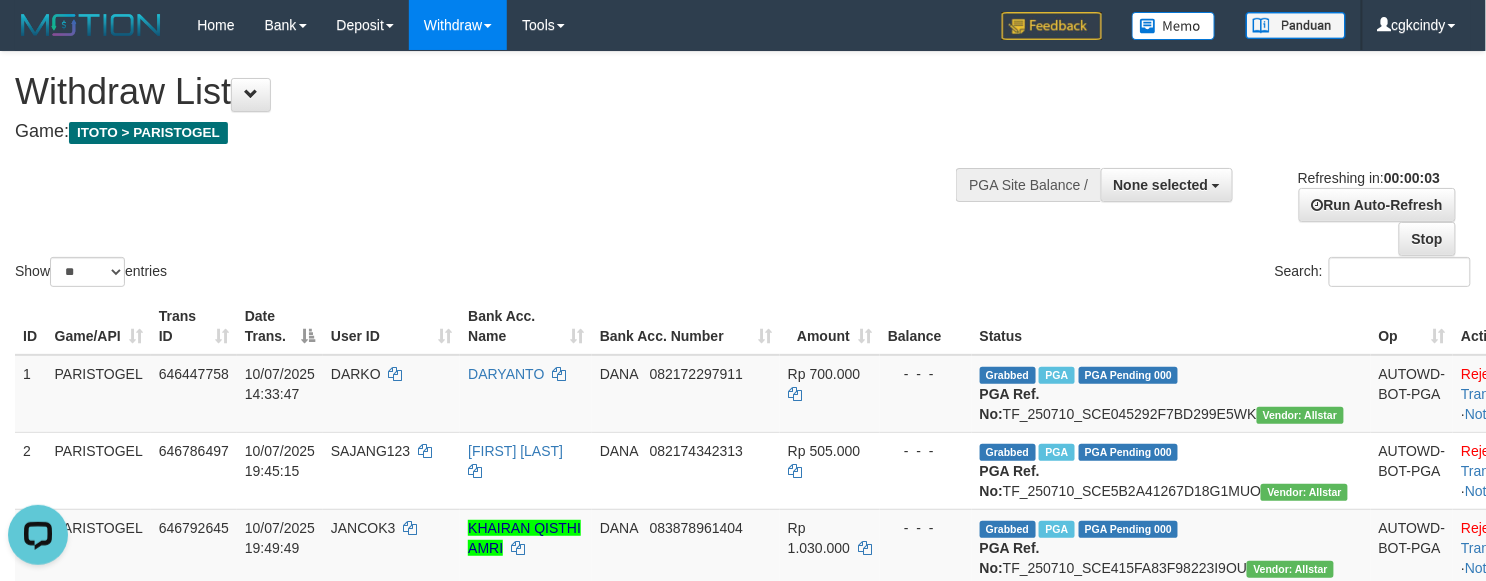 scroll, scrollTop: 0, scrollLeft: 0, axis: both 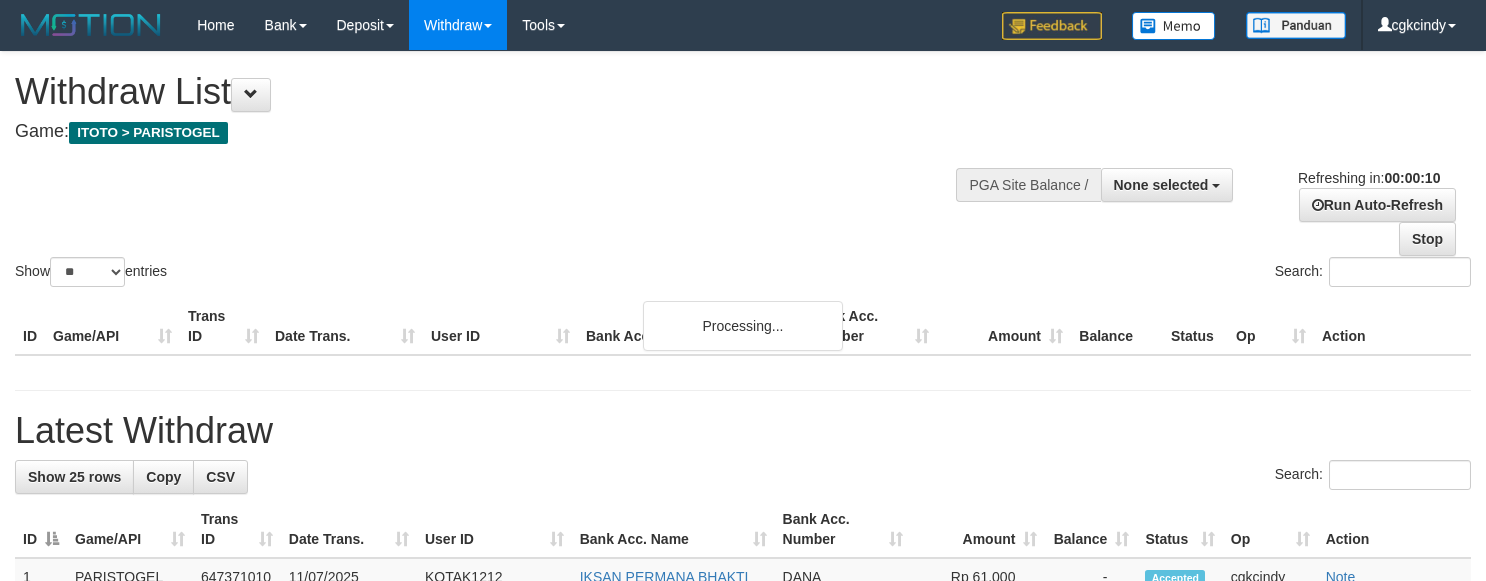 select 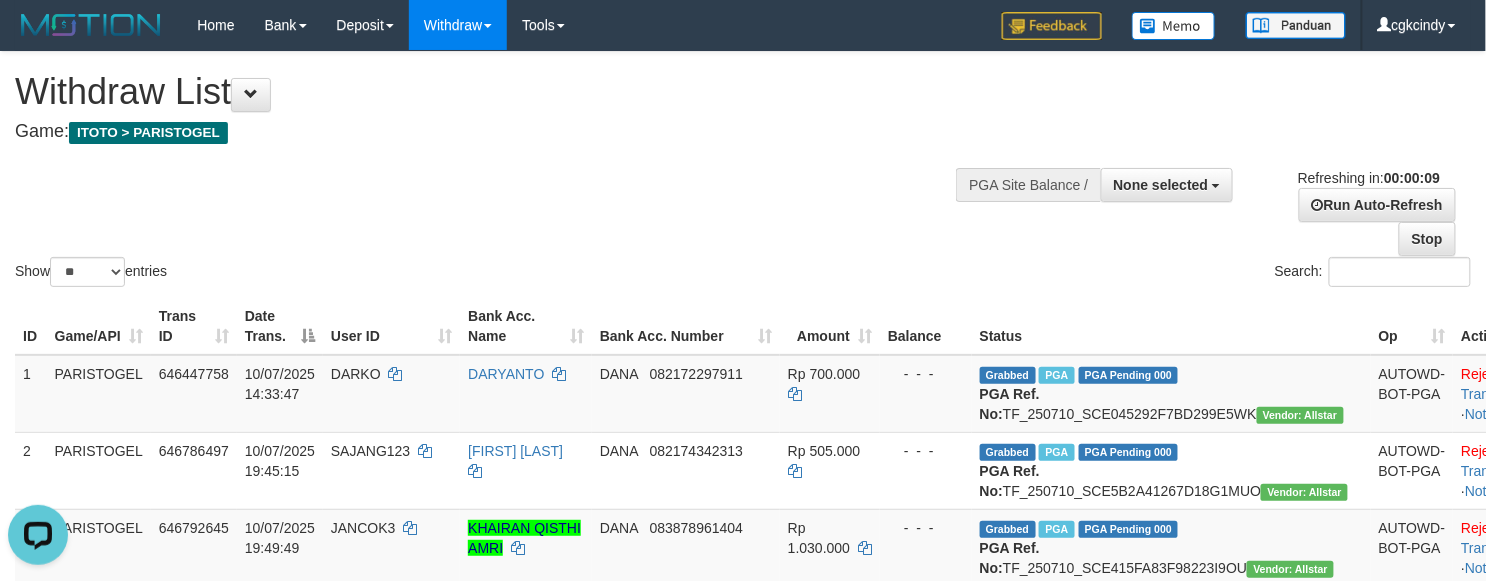 scroll, scrollTop: 0, scrollLeft: 0, axis: both 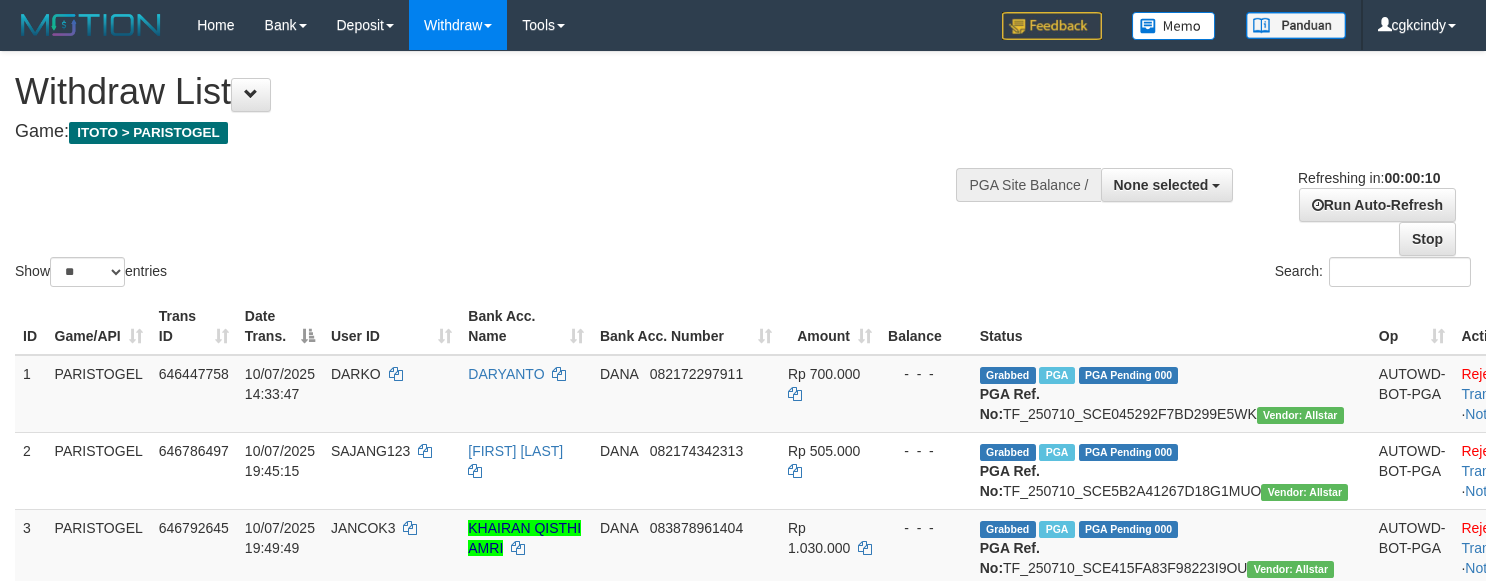 select 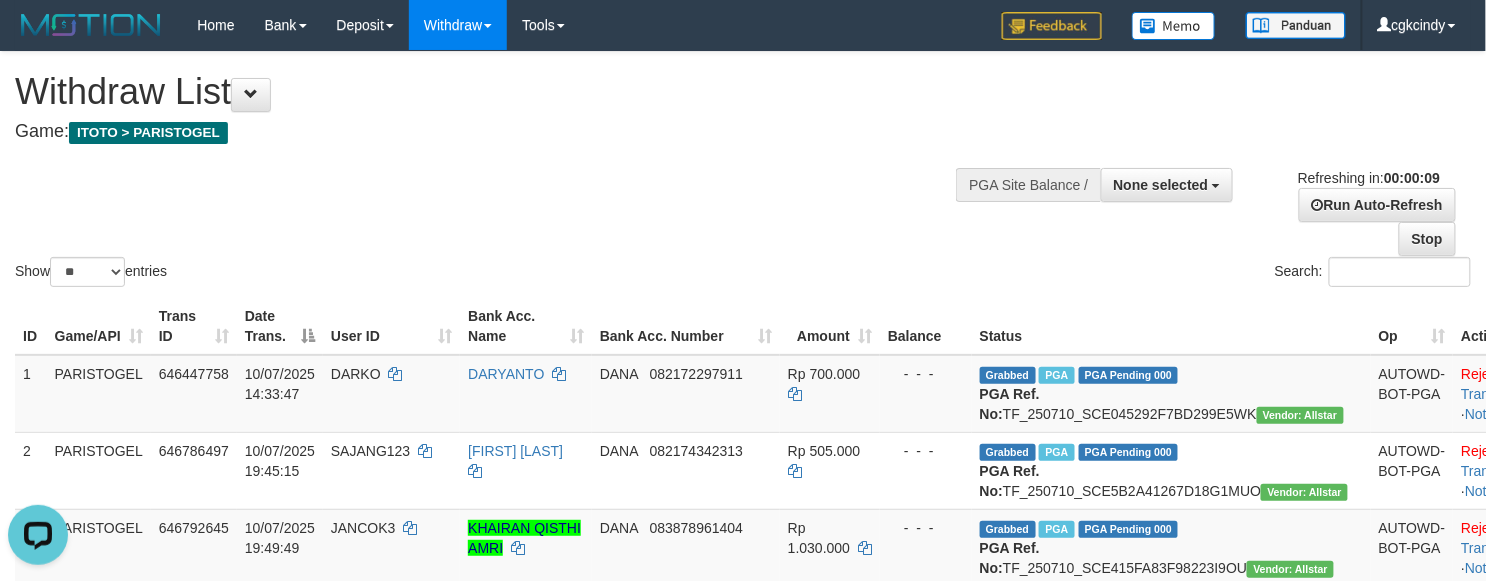 scroll, scrollTop: 0, scrollLeft: 0, axis: both 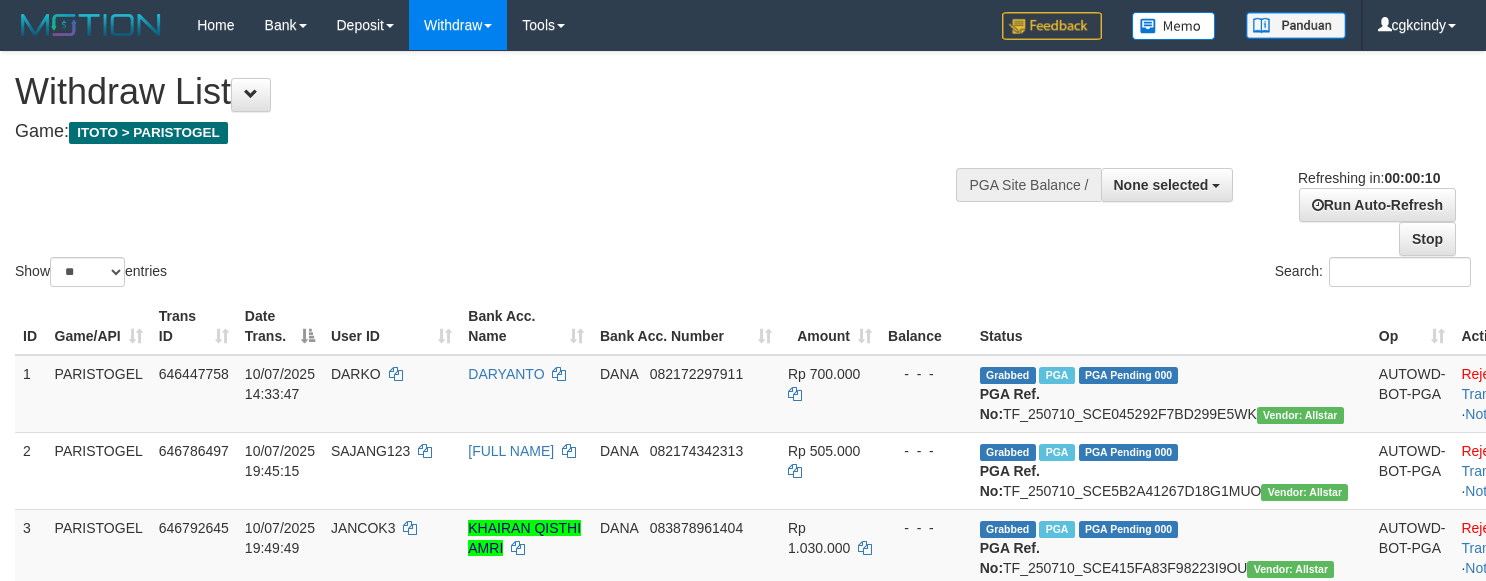 select 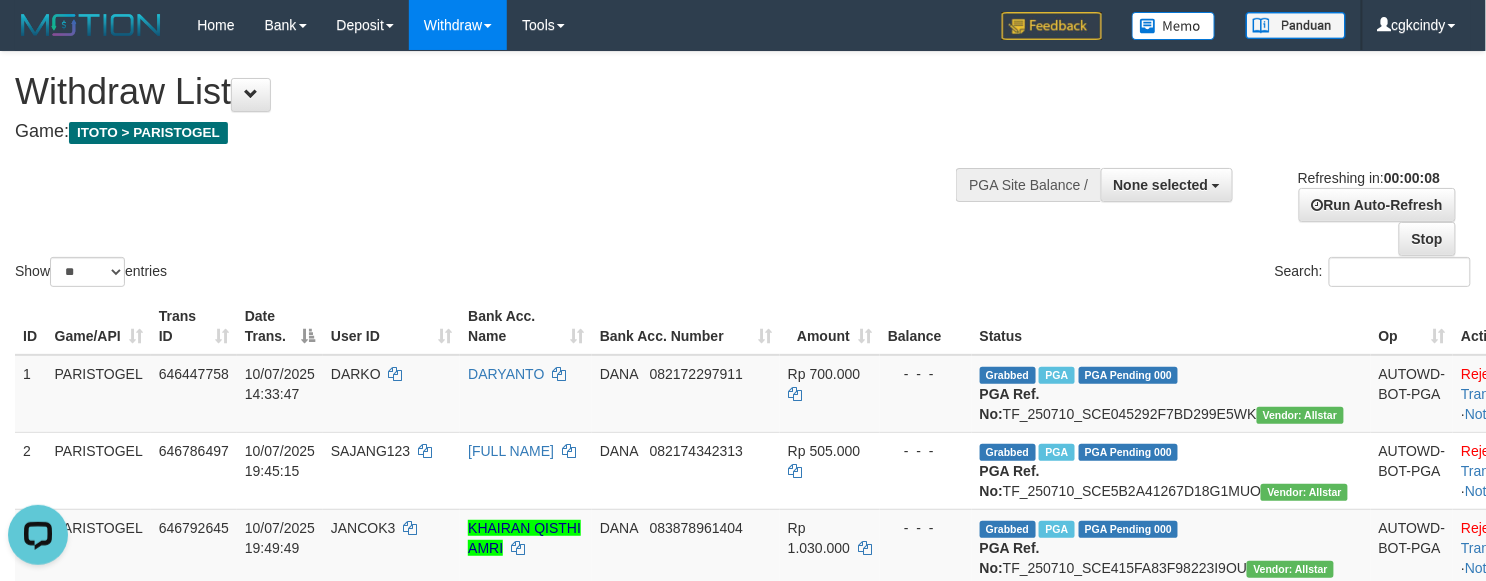 scroll, scrollTop: 0, scrollLeft: 0, axis: both 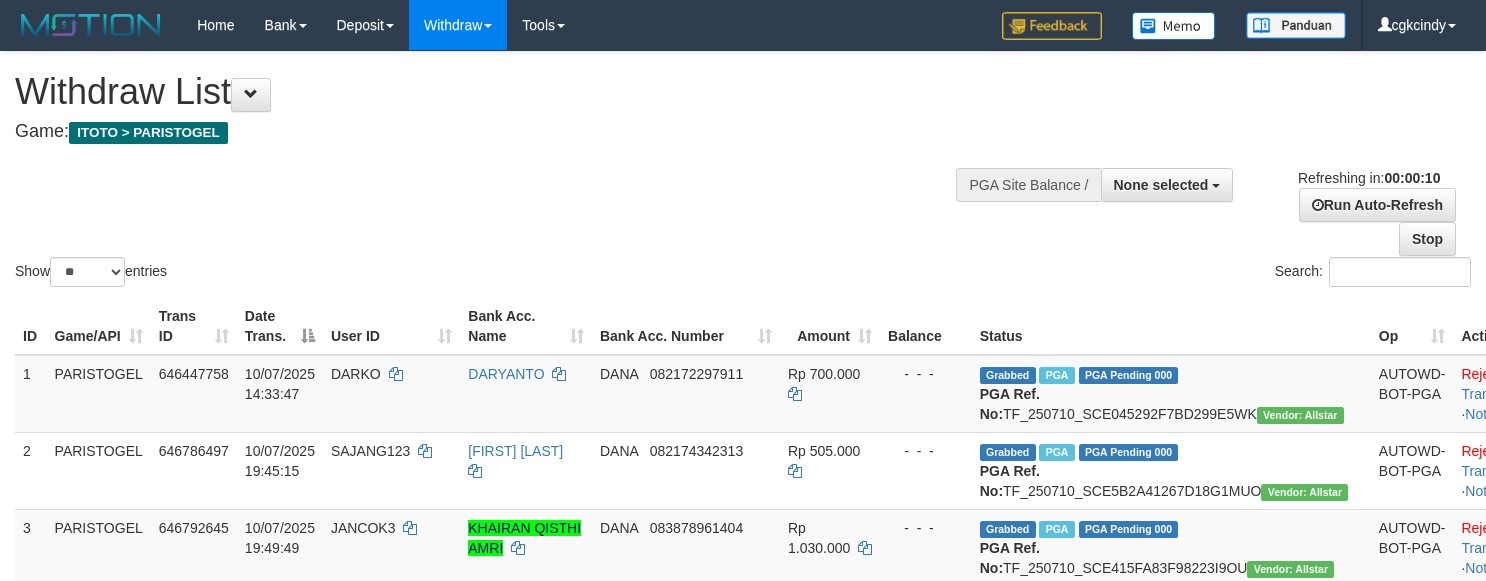 select 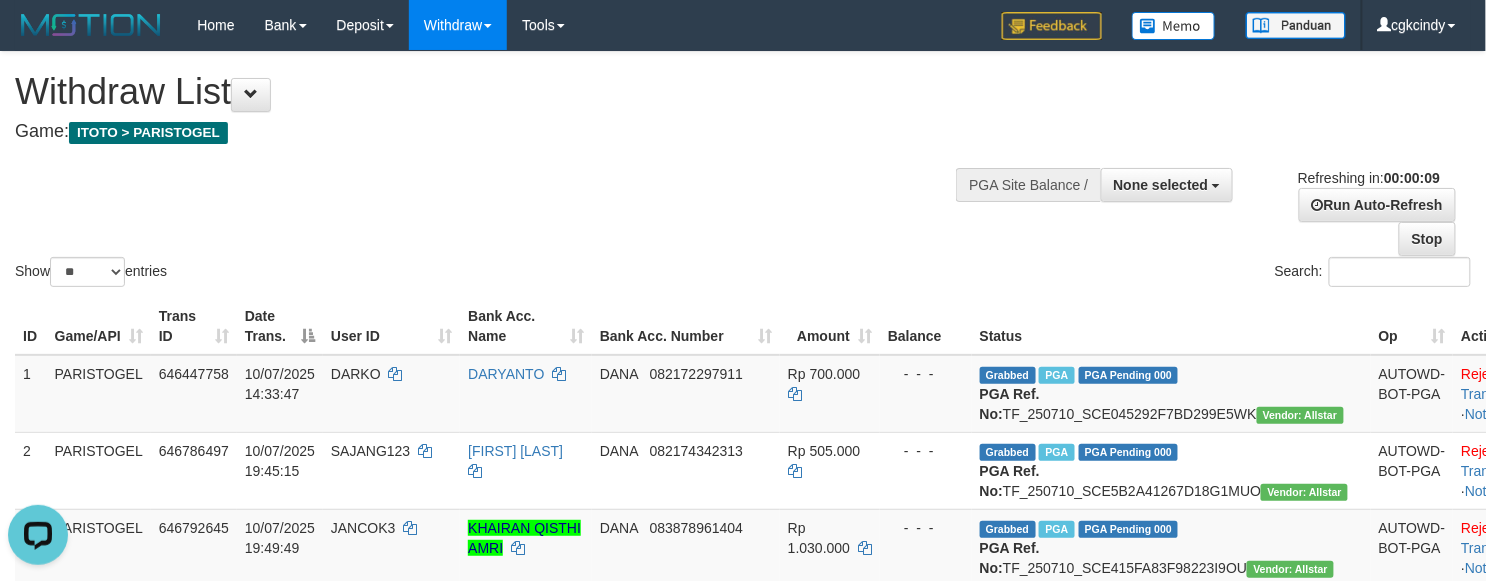 scroll, scrollTop: 0, scrollLeft: 0, axis: both 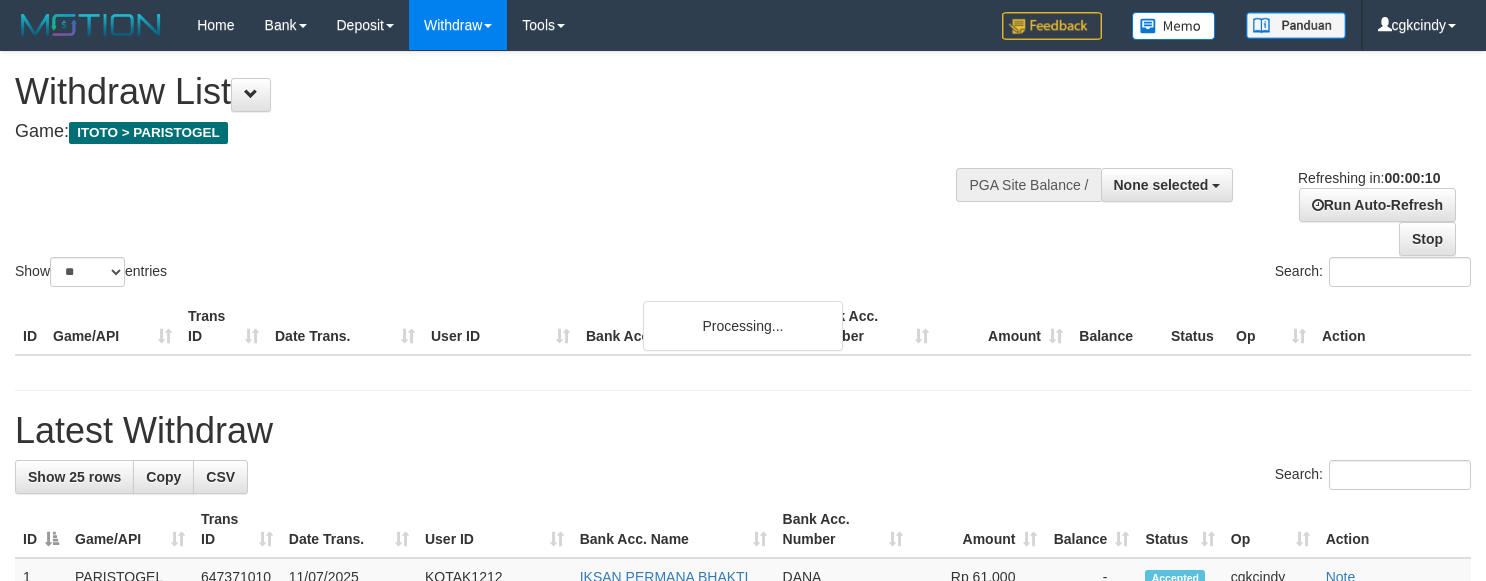select 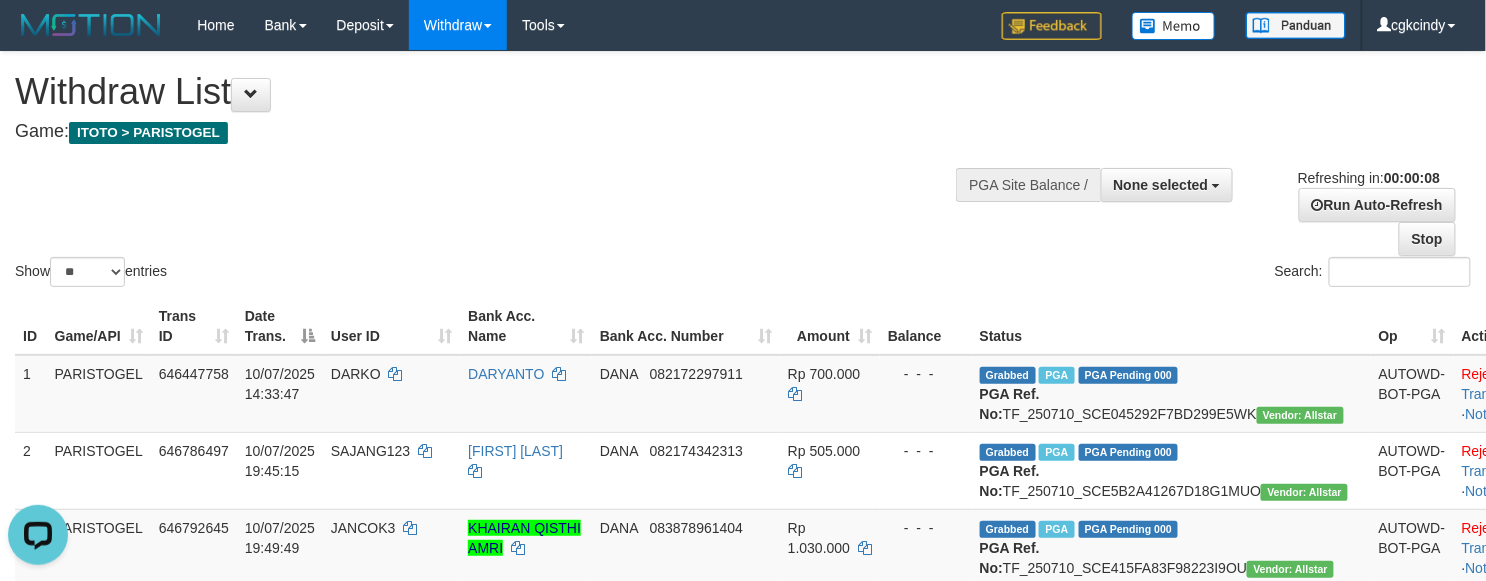 scroll, scrollTop: 0, scrollLeft: 0, axis: both 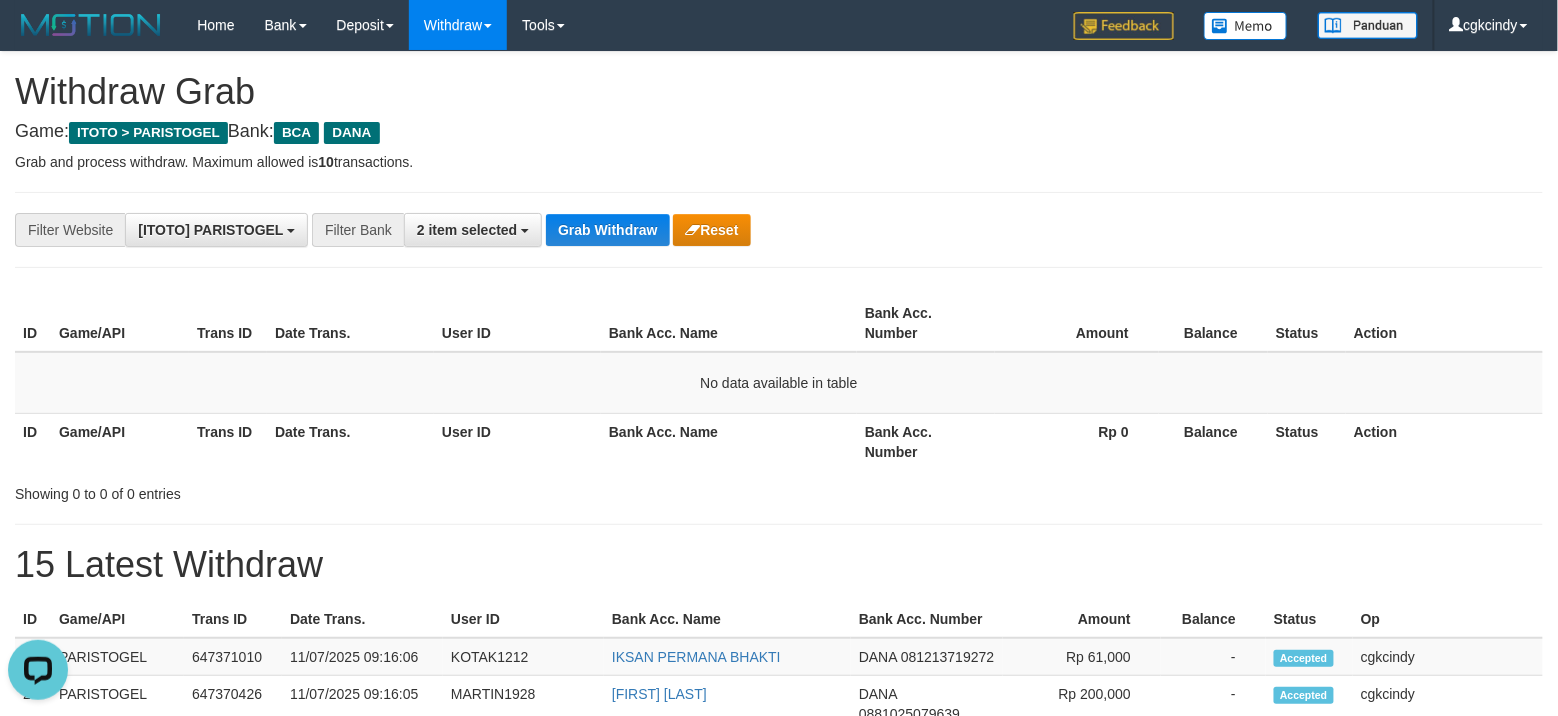 click on "**********" at bounding box center (779, 893) 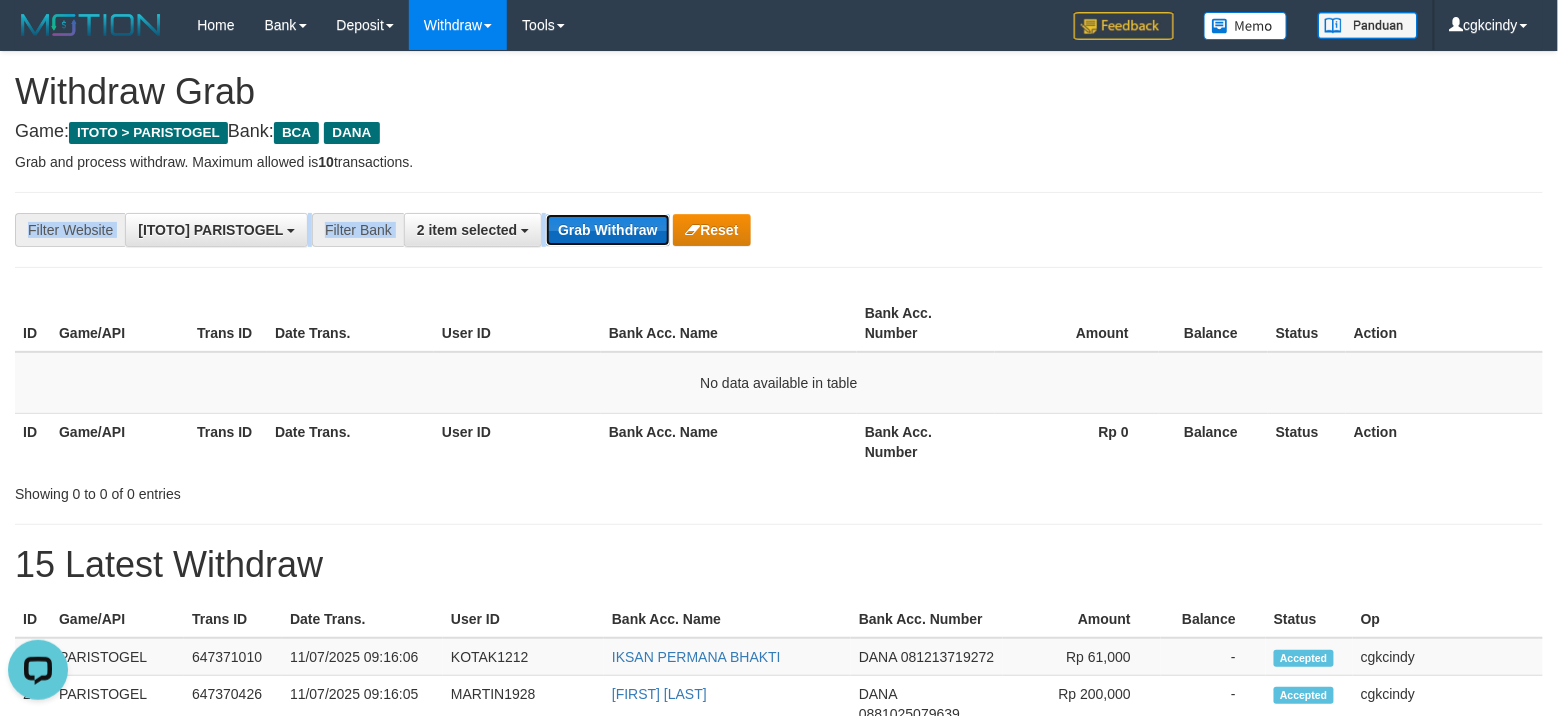 click on "Grab Withdraw" at bounding box center (607, 230) 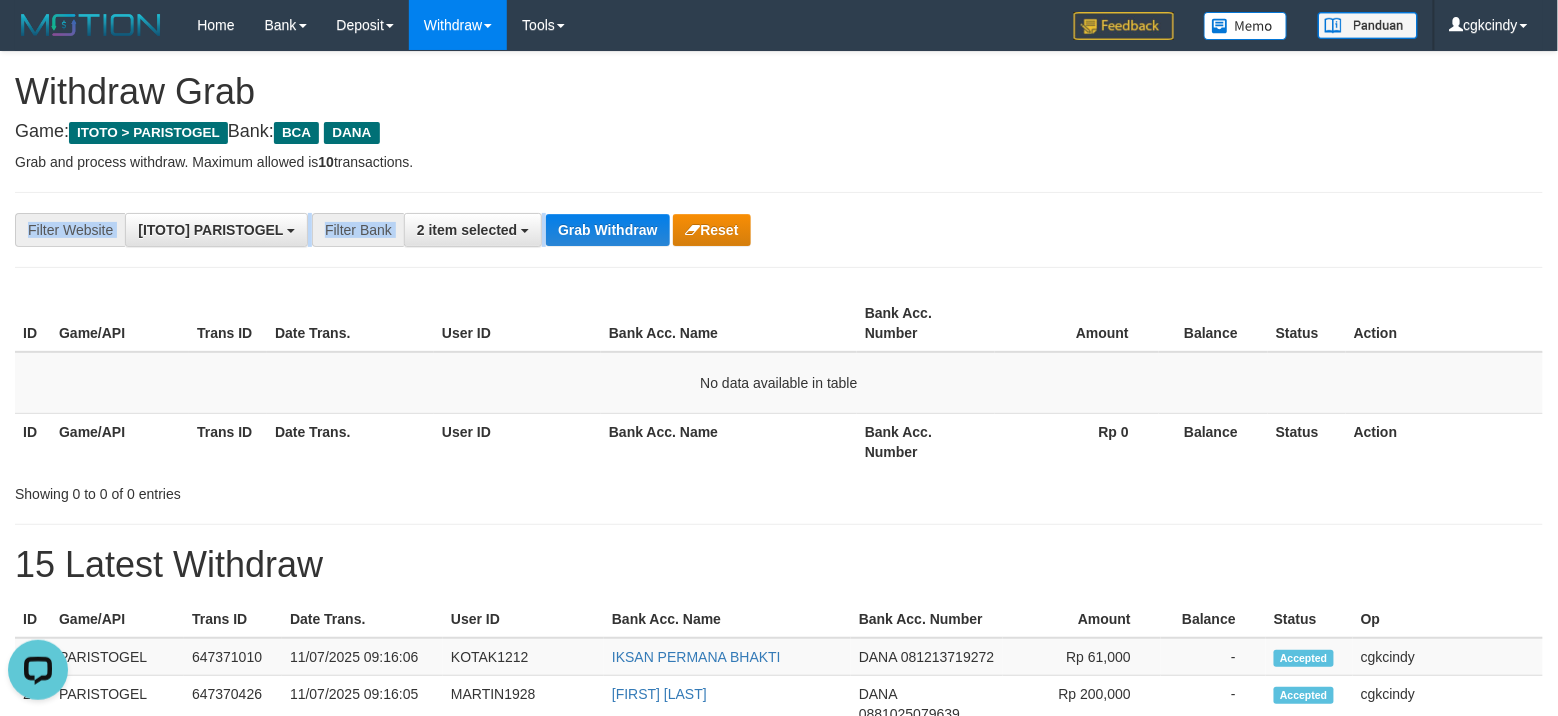drag, startPoint x: 964, startPoint y: 204, endPoint x: 892, endPoint y: 185, distance: 74.46476 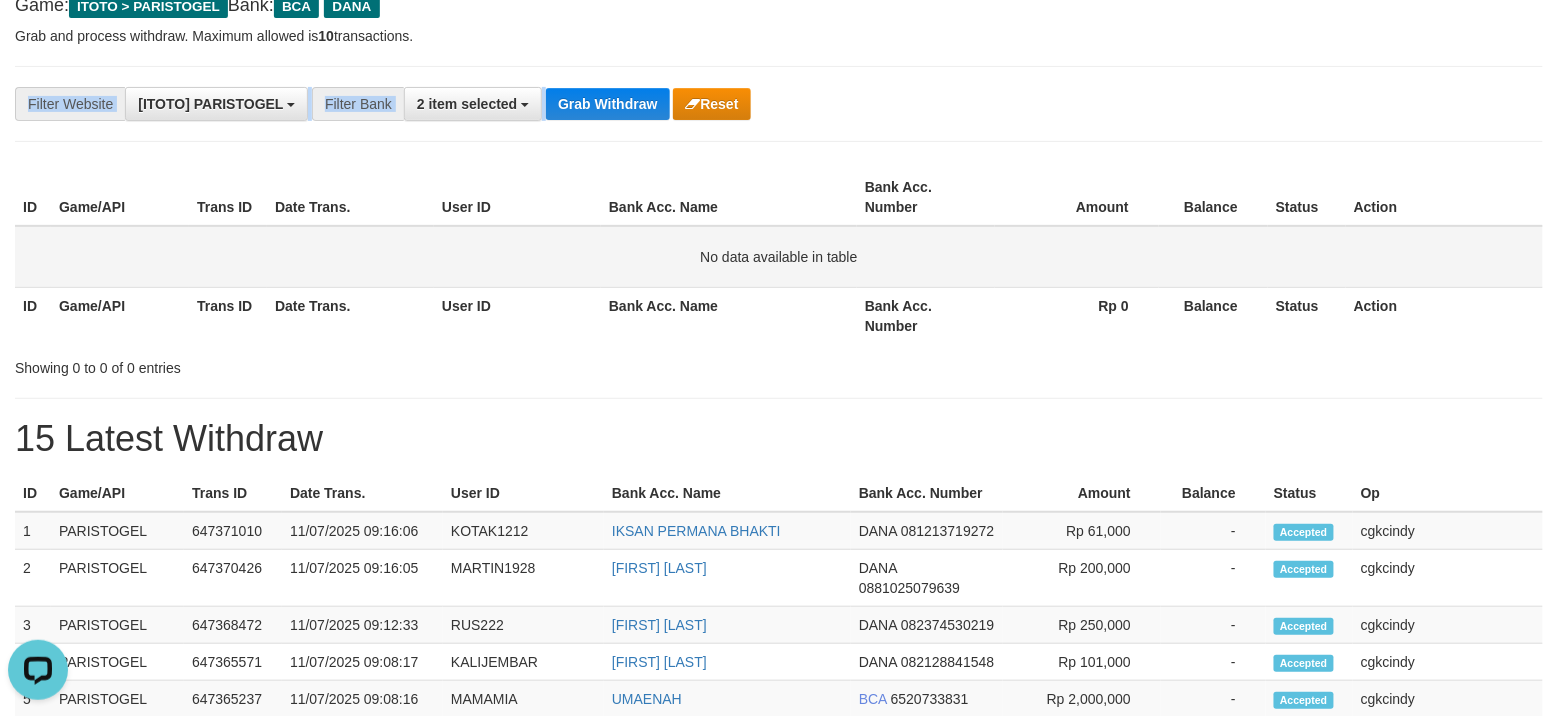 scroll, scrollTop: 133, scrollLeft: 0, axis: vertical 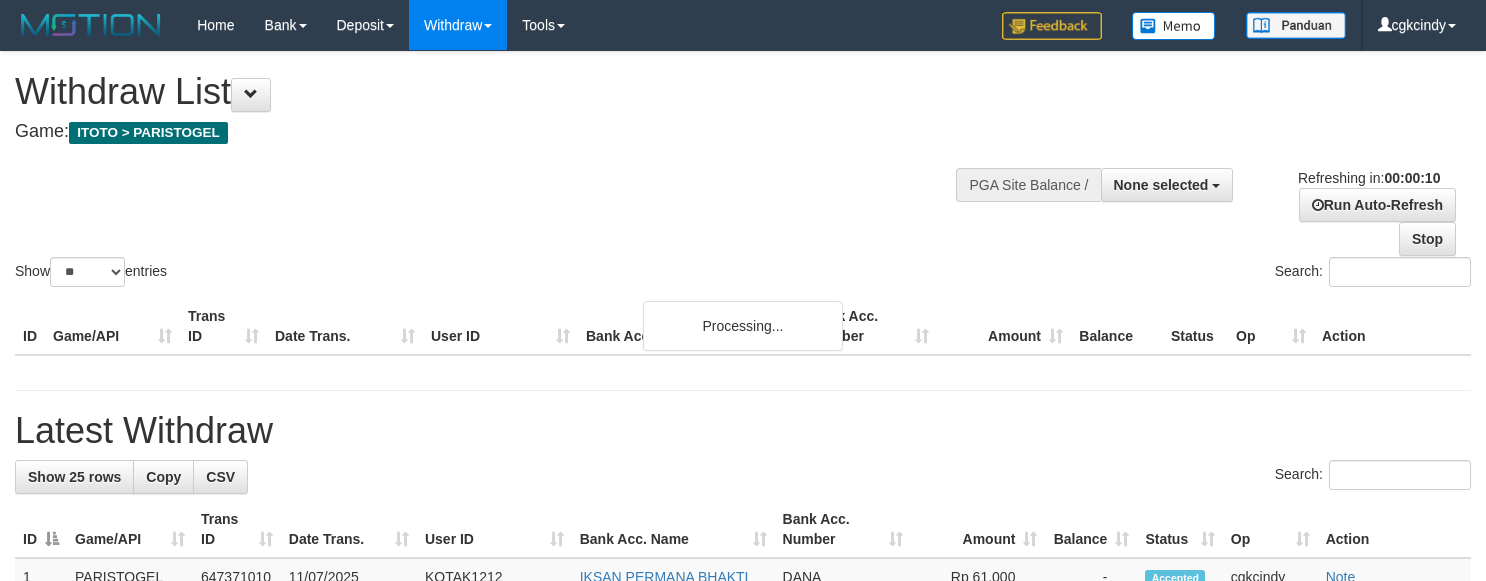select 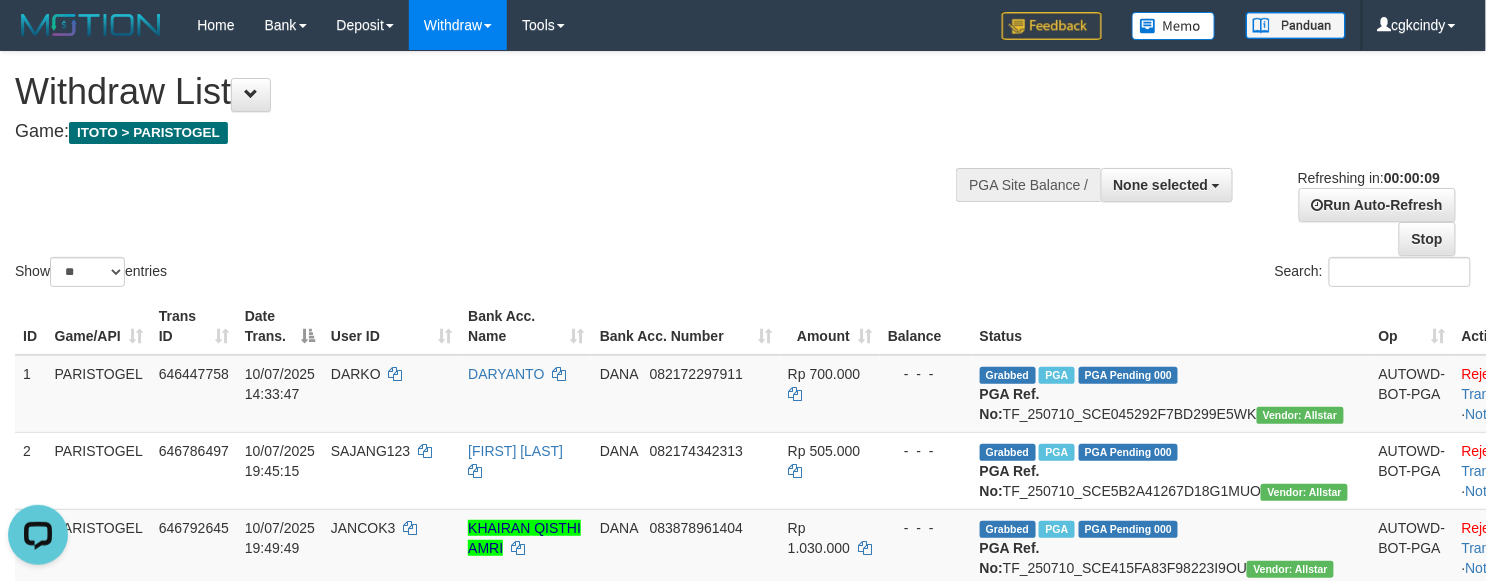 scroll, scrollTop: 0, scrollLeft: 0, axis: both 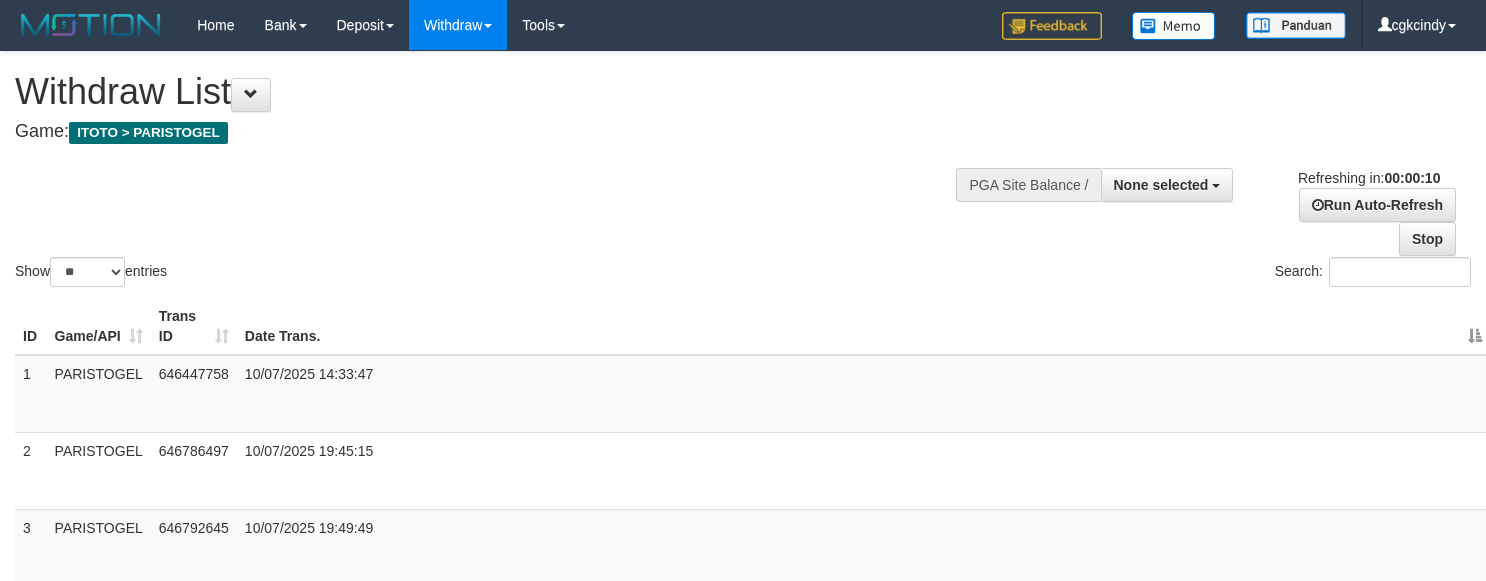 select 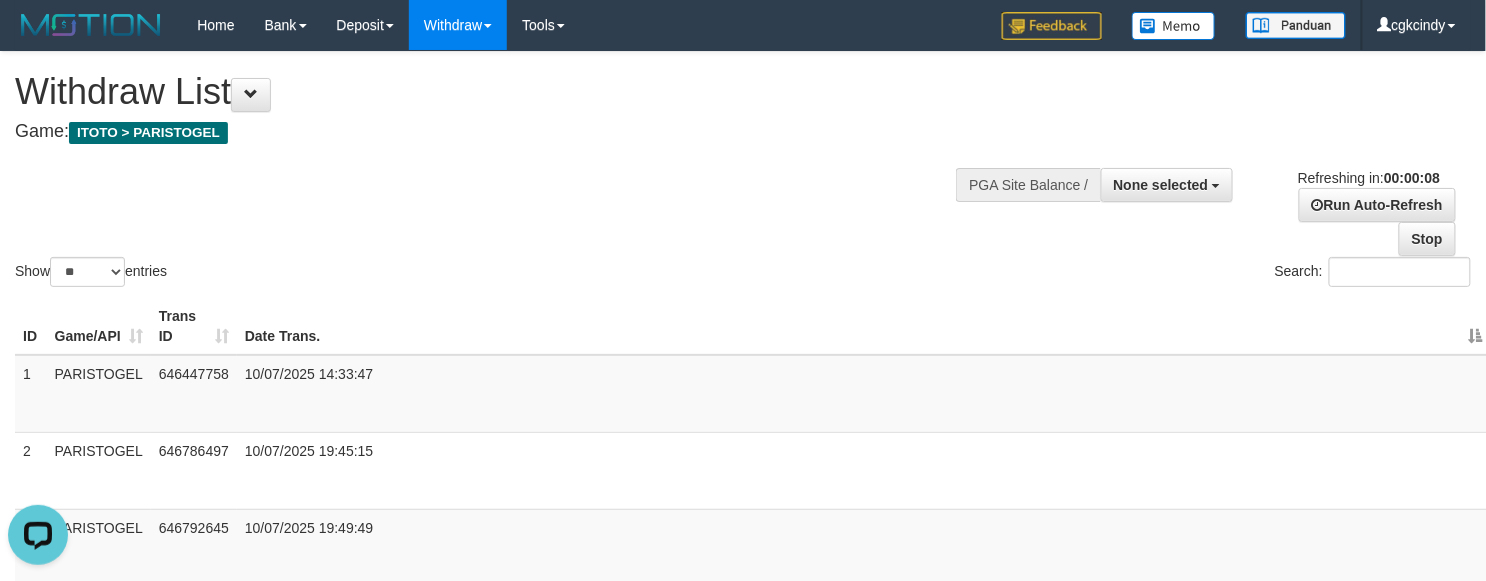 scroll, scrollTop: 0, scrollLeft: 0, axis: both 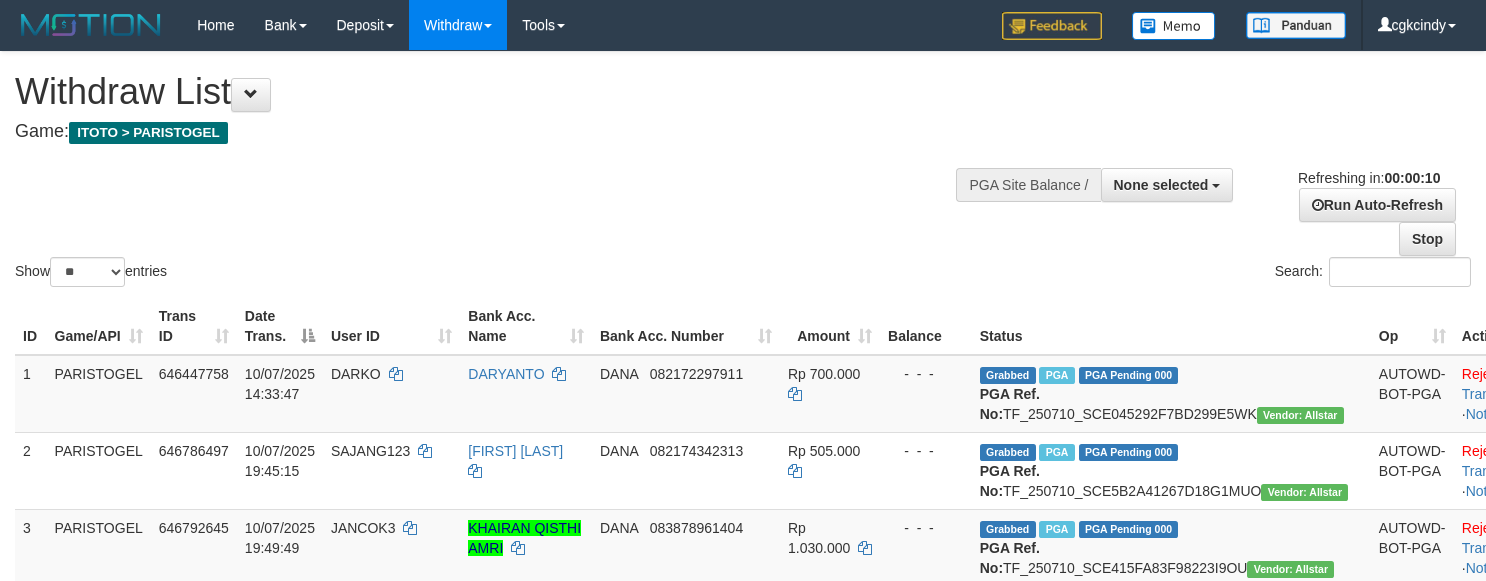select 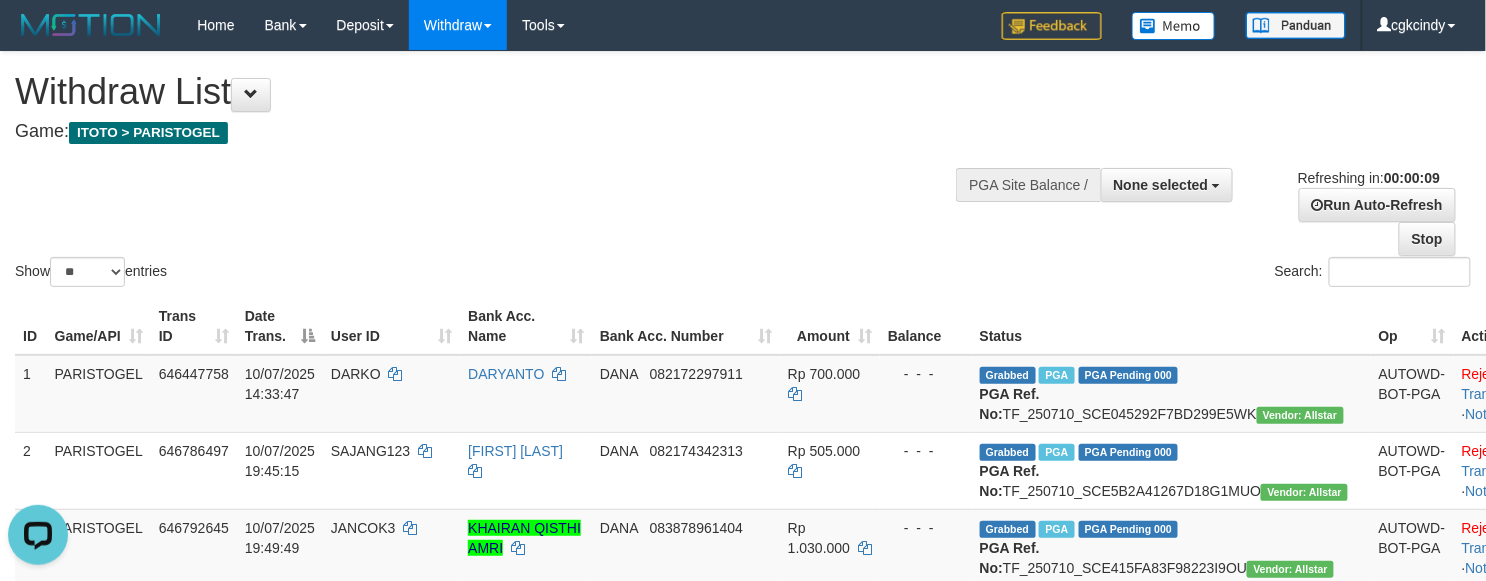 scroll, scrollTop: 0, scrollLeft: 0, axis: both 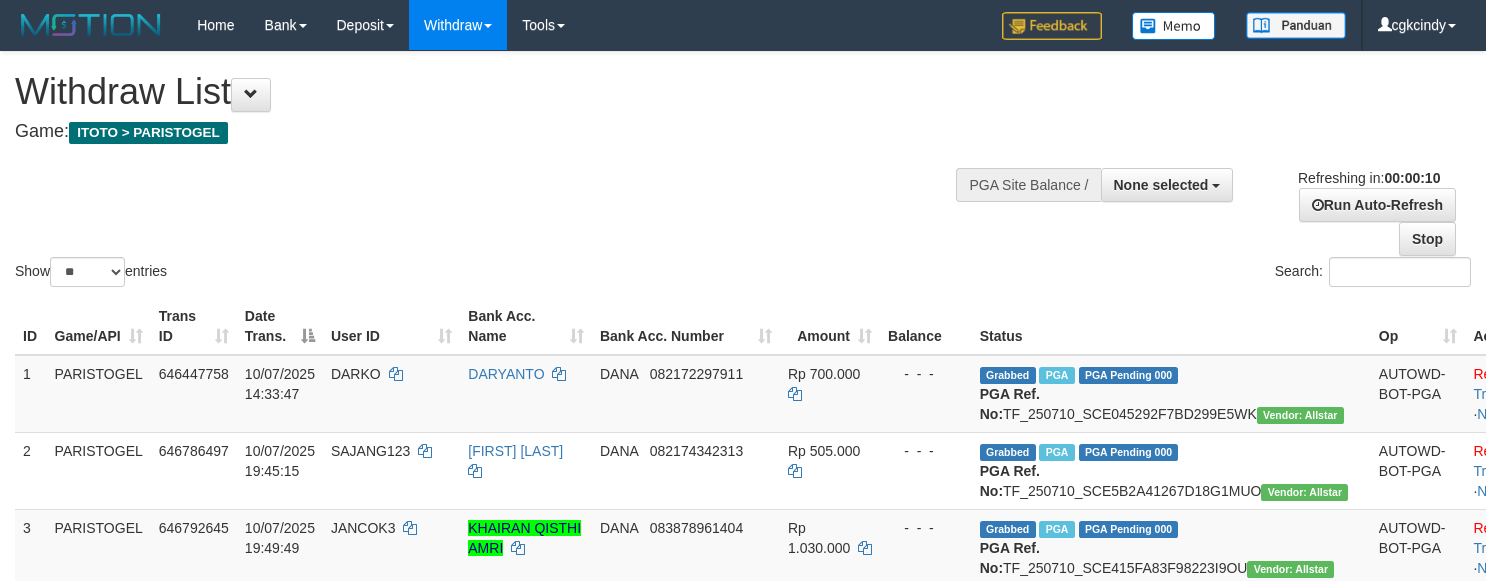 select 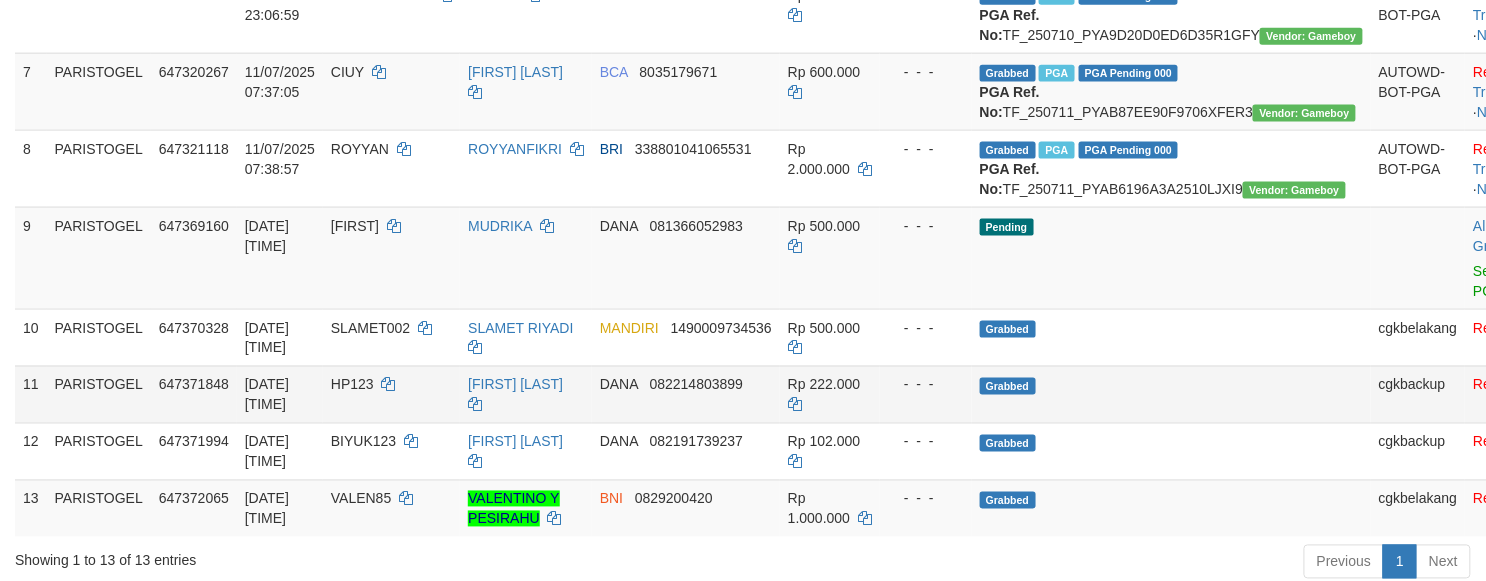scroll, scrollTop: 1010, scrollLeft: 0, axis: vertical 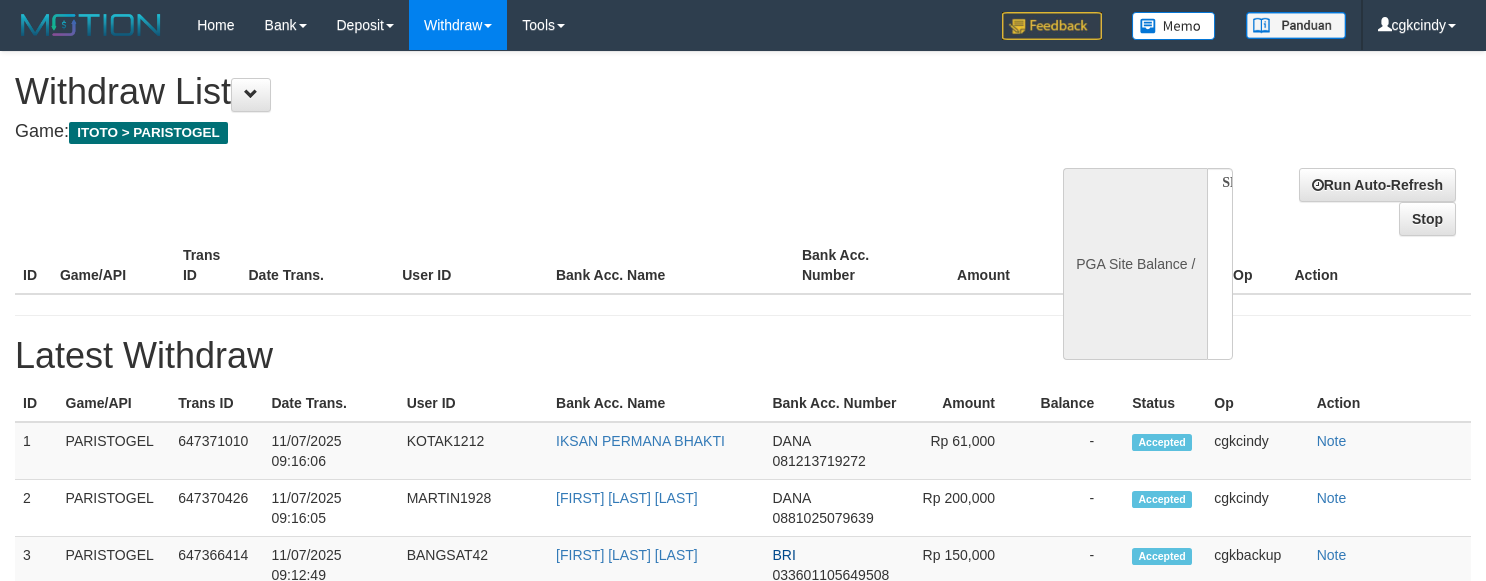 select 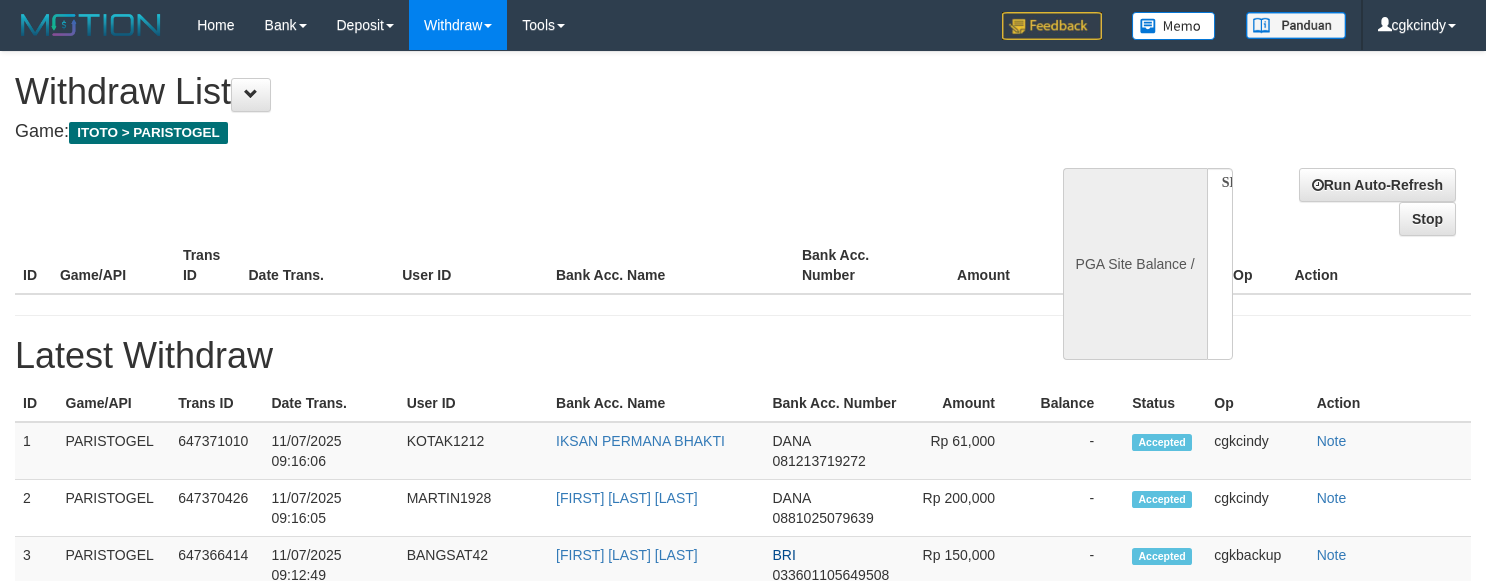 scroll, scrollTop: 0, scrollLeft: 0, axis: both 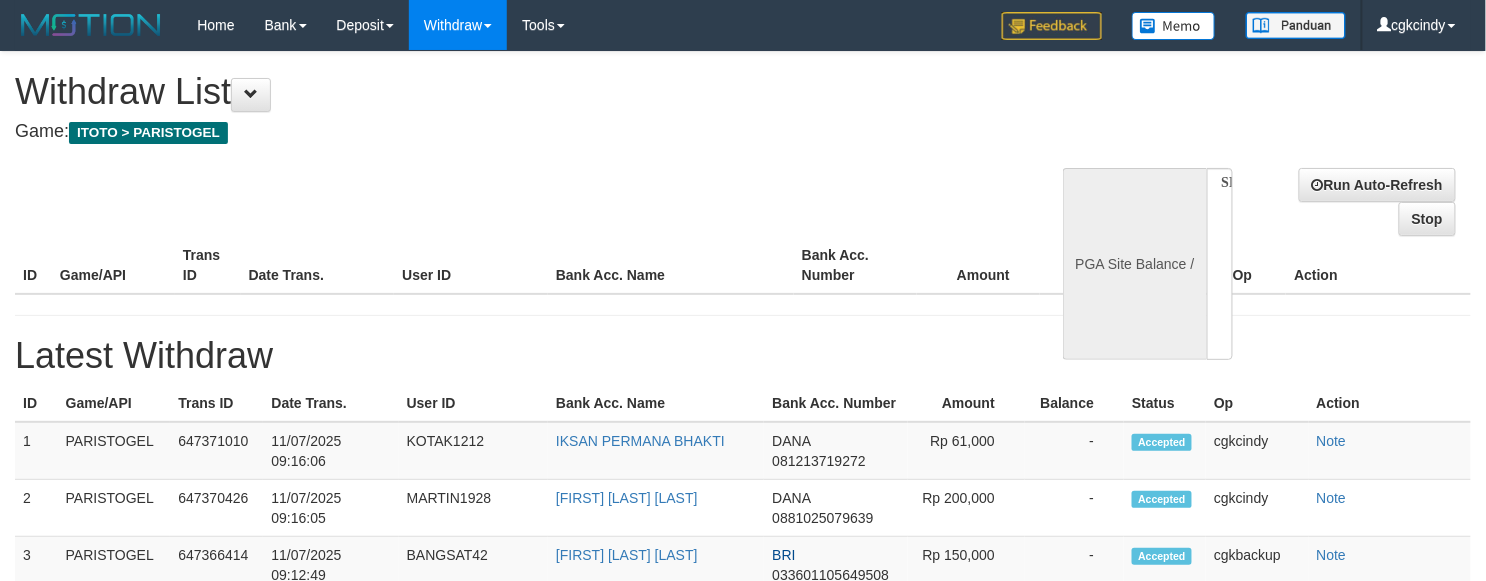 select on "**" 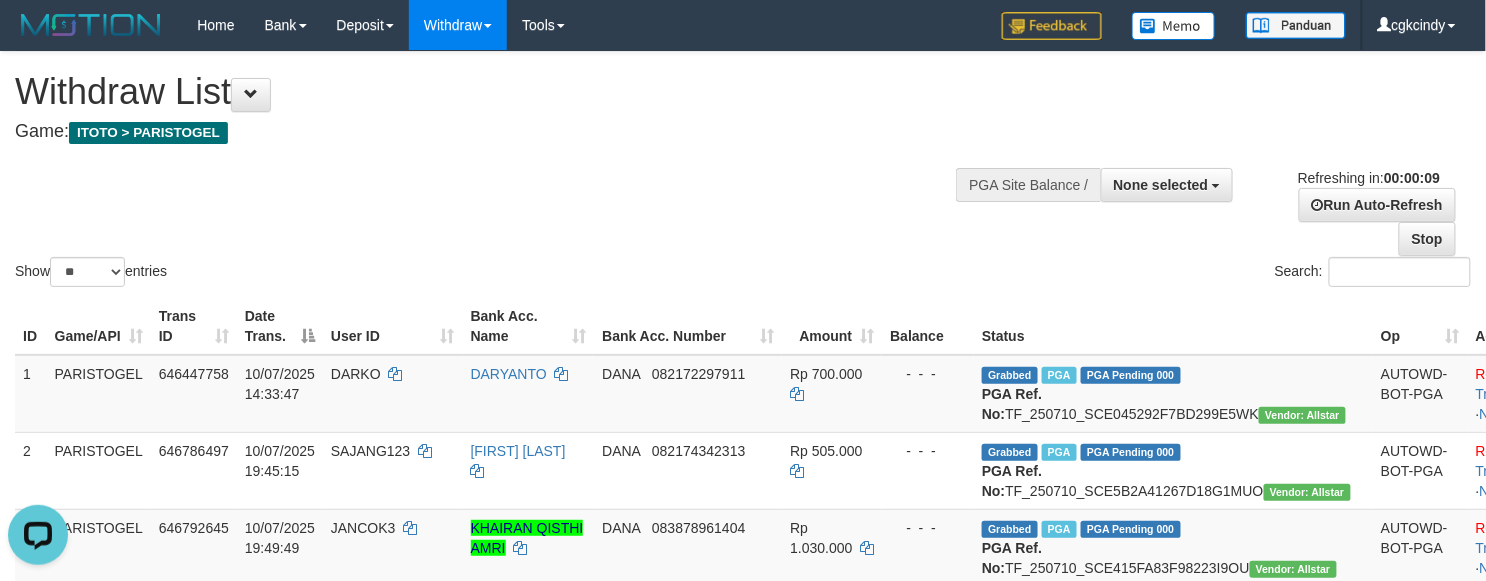 scroll, scrollTop: 0, scrollLeft: 0, axis: both 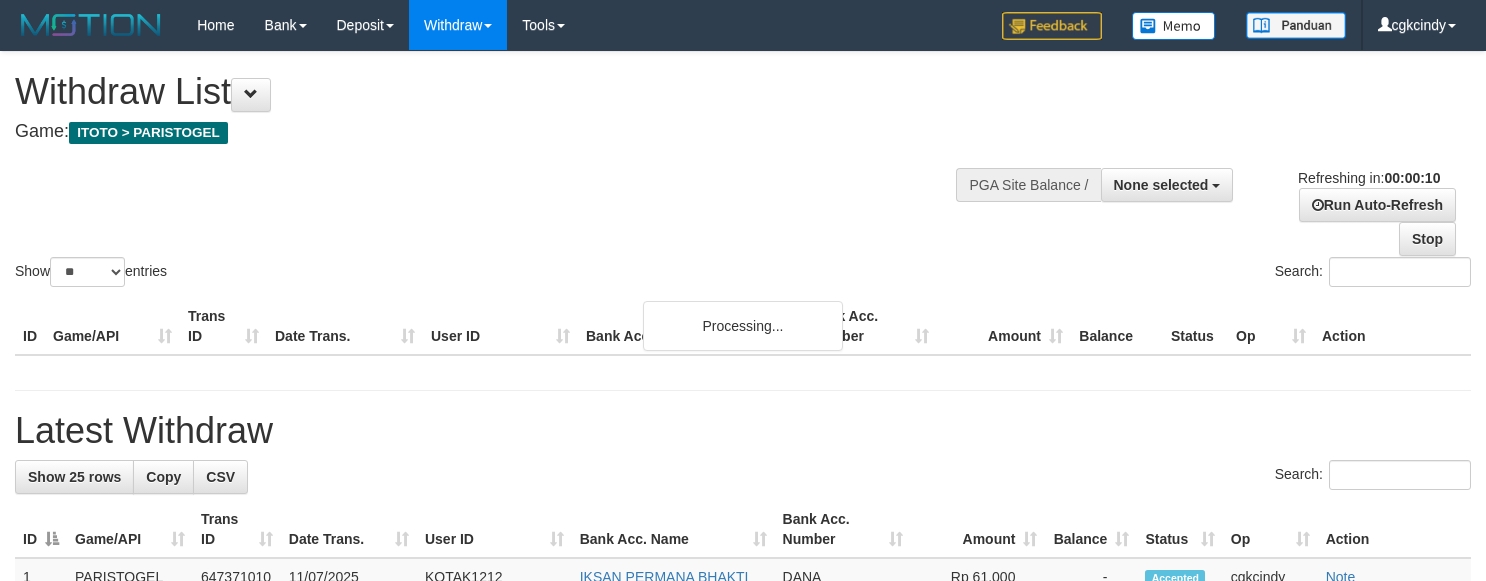 select 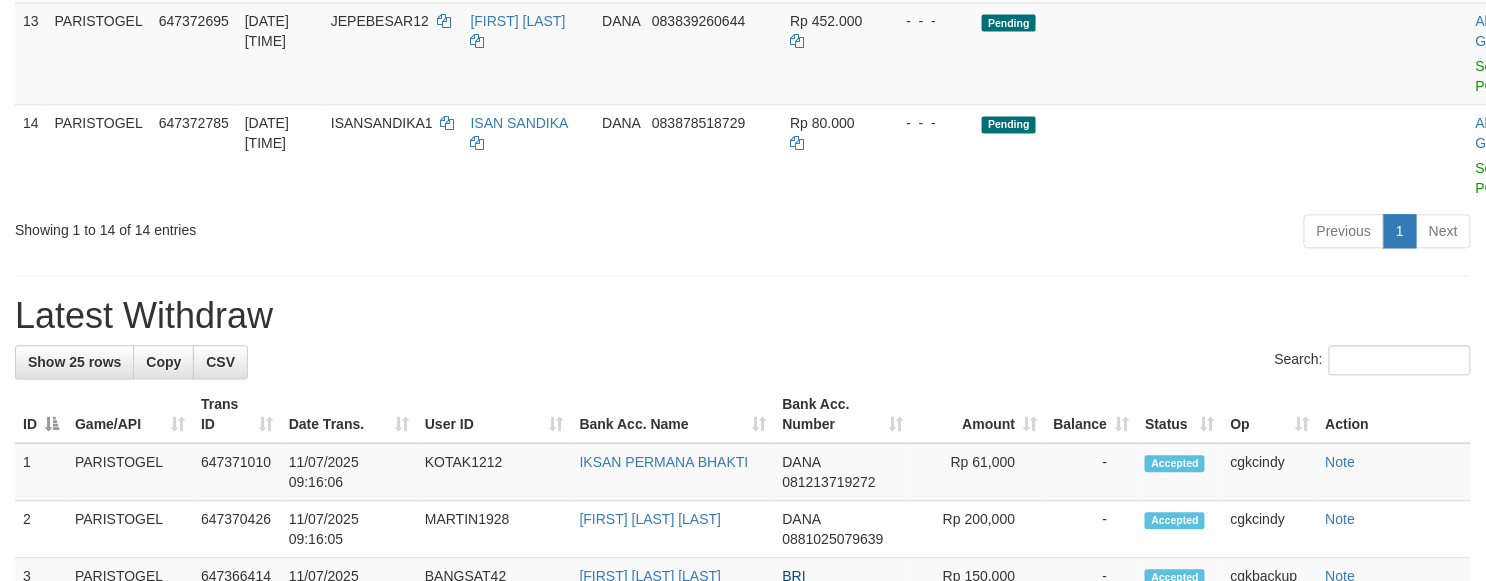 scroll, scrollTop: 1200, scrollLeft: 0, axis: vertical 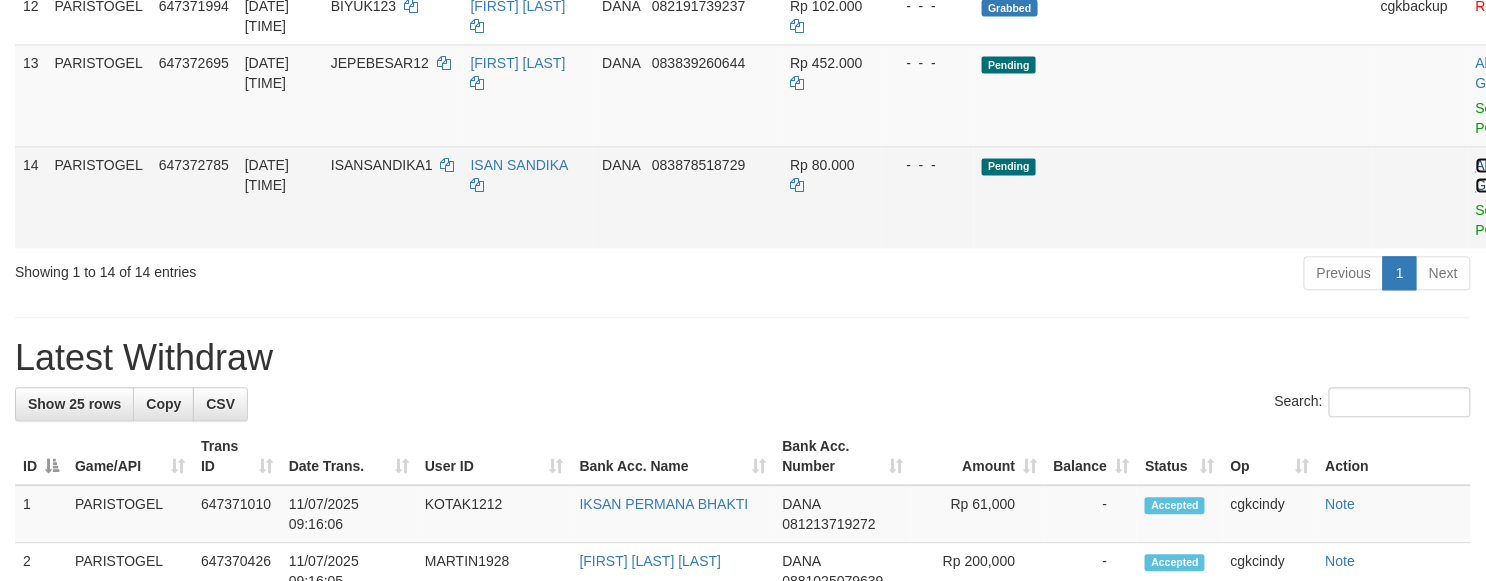 click on "Allow Grab" at bounding box center [1492, 175] 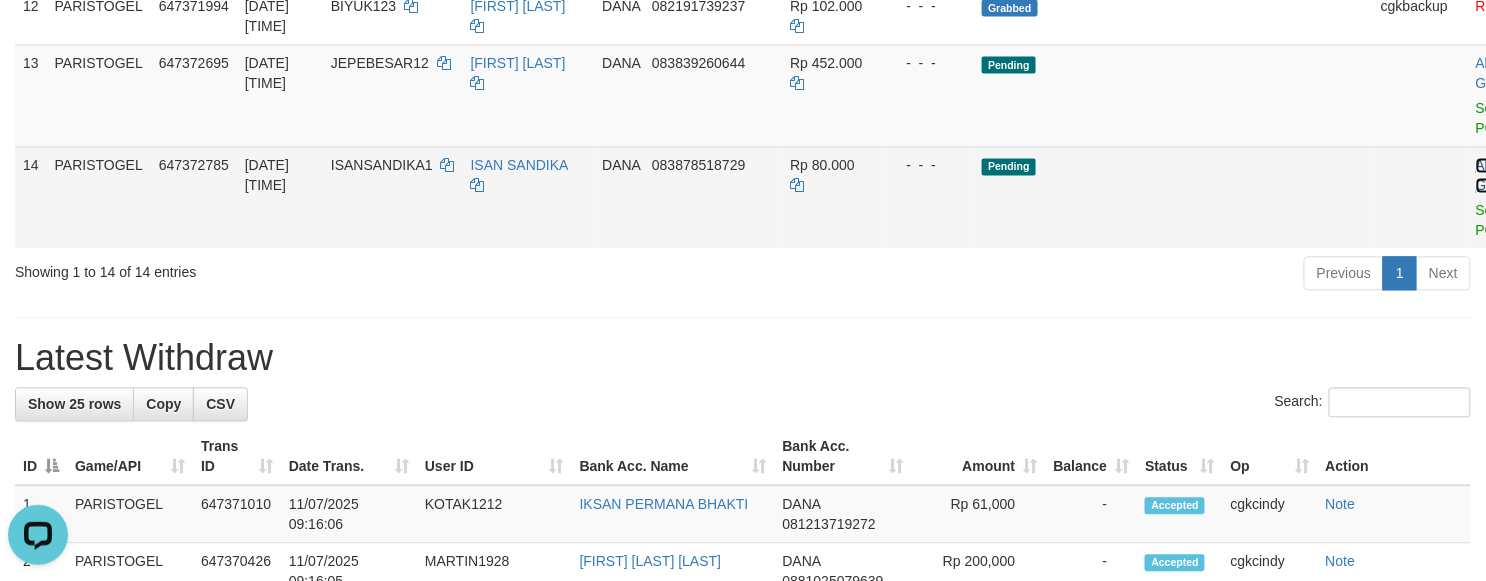 scroll, scrollTop: 0, scrollLeft: 0, axis: both 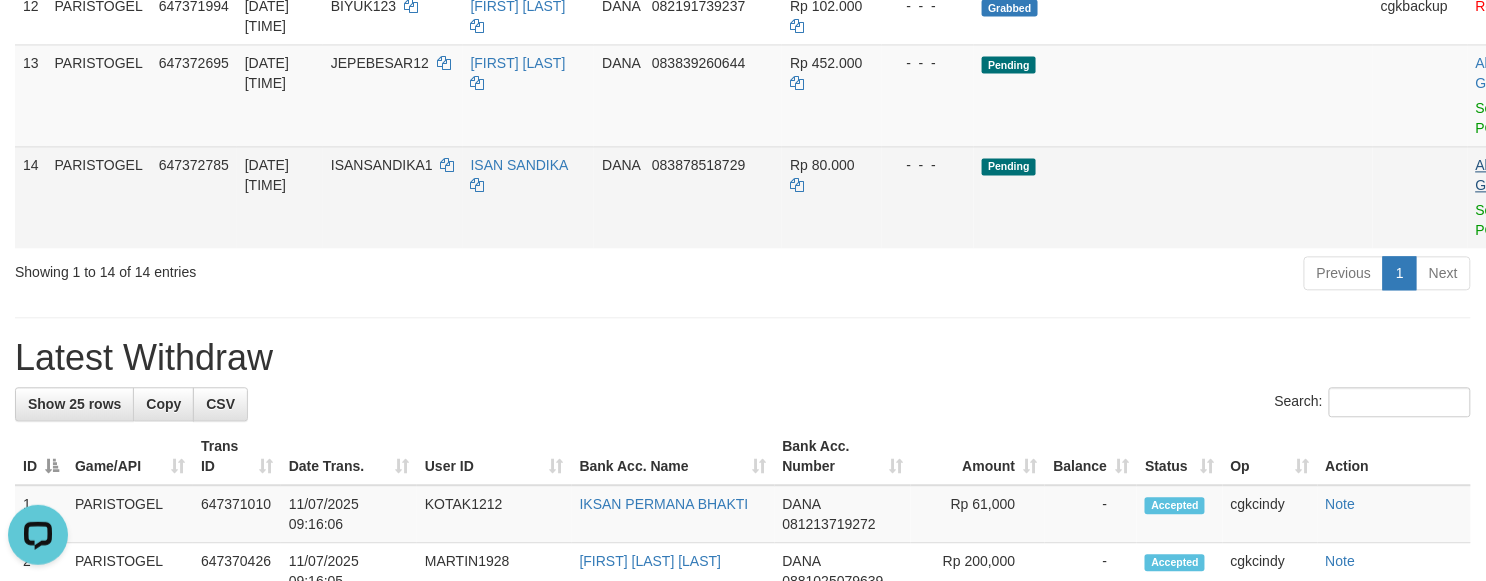 click on "Reject ·    Note" at bounding box center [1517, 15] 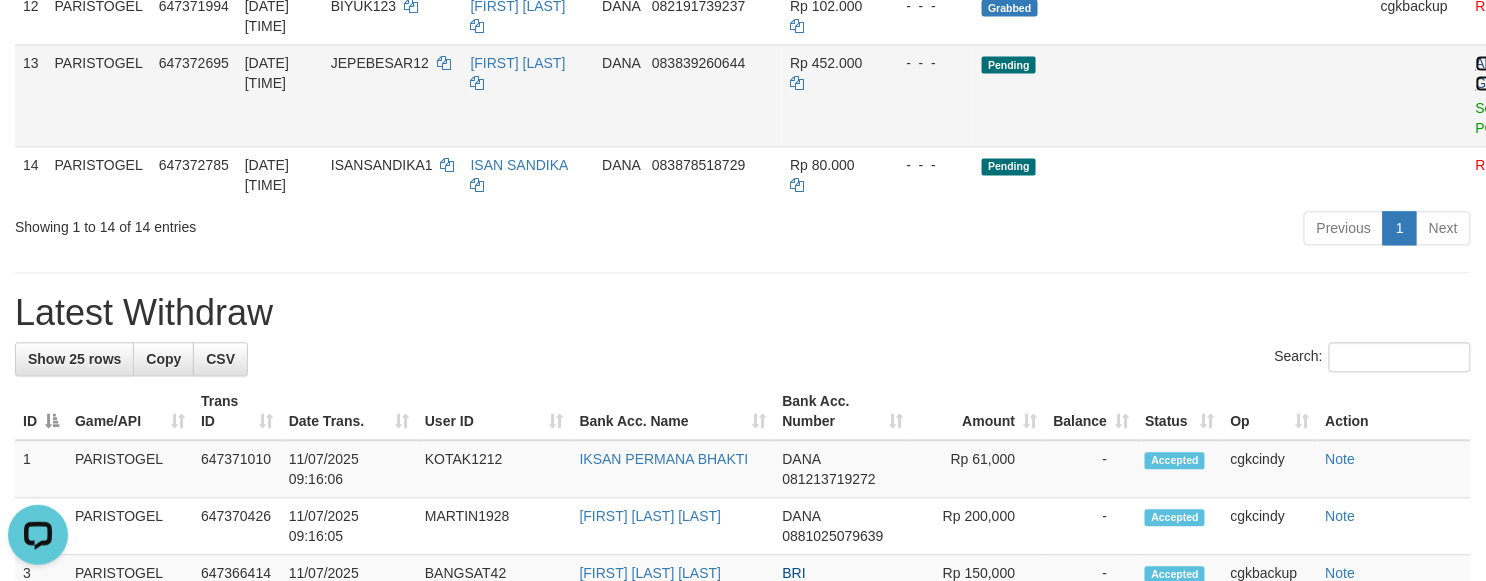 click on "Allow Grab" at bounding box center [1492, 73] 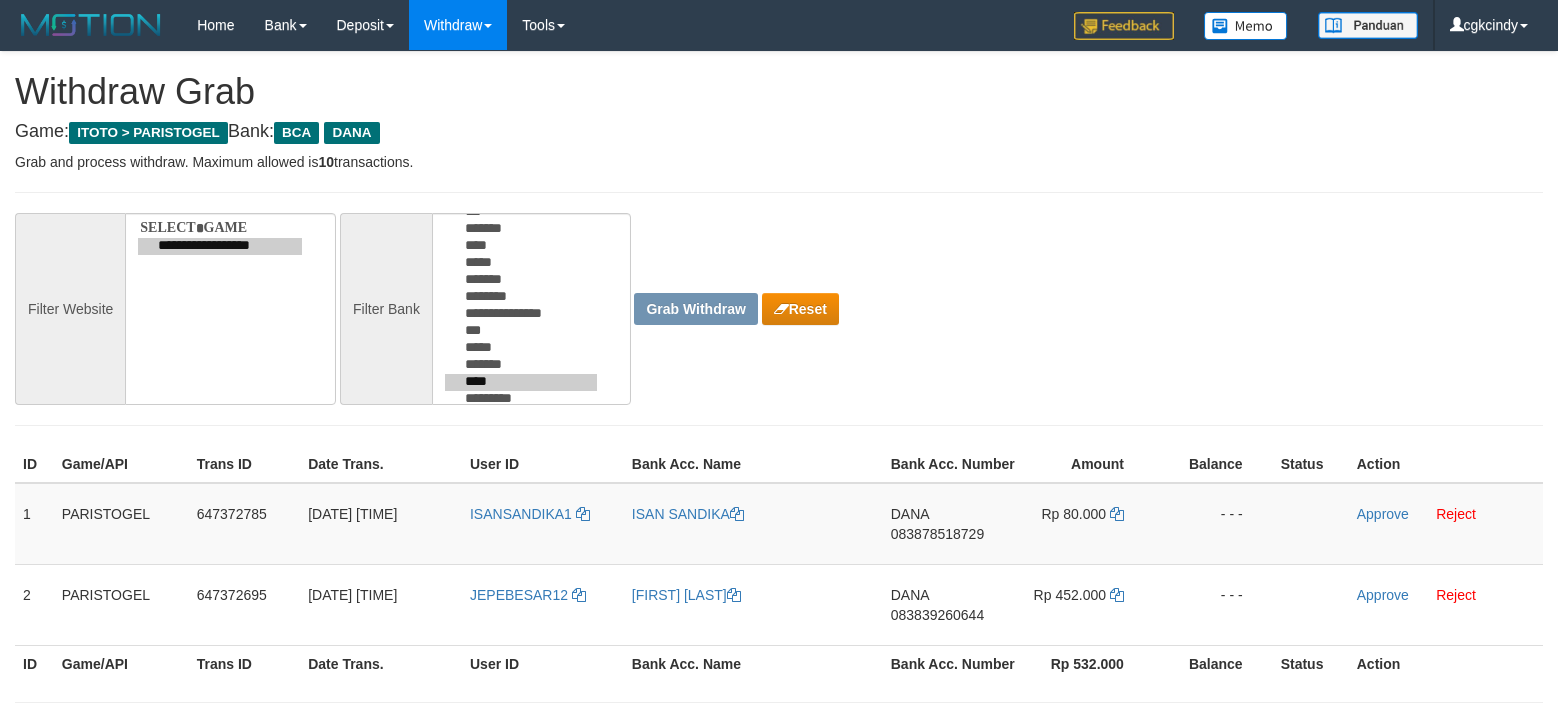 scroll, scrollTop: 0, scrollLeft: 0, axis: both 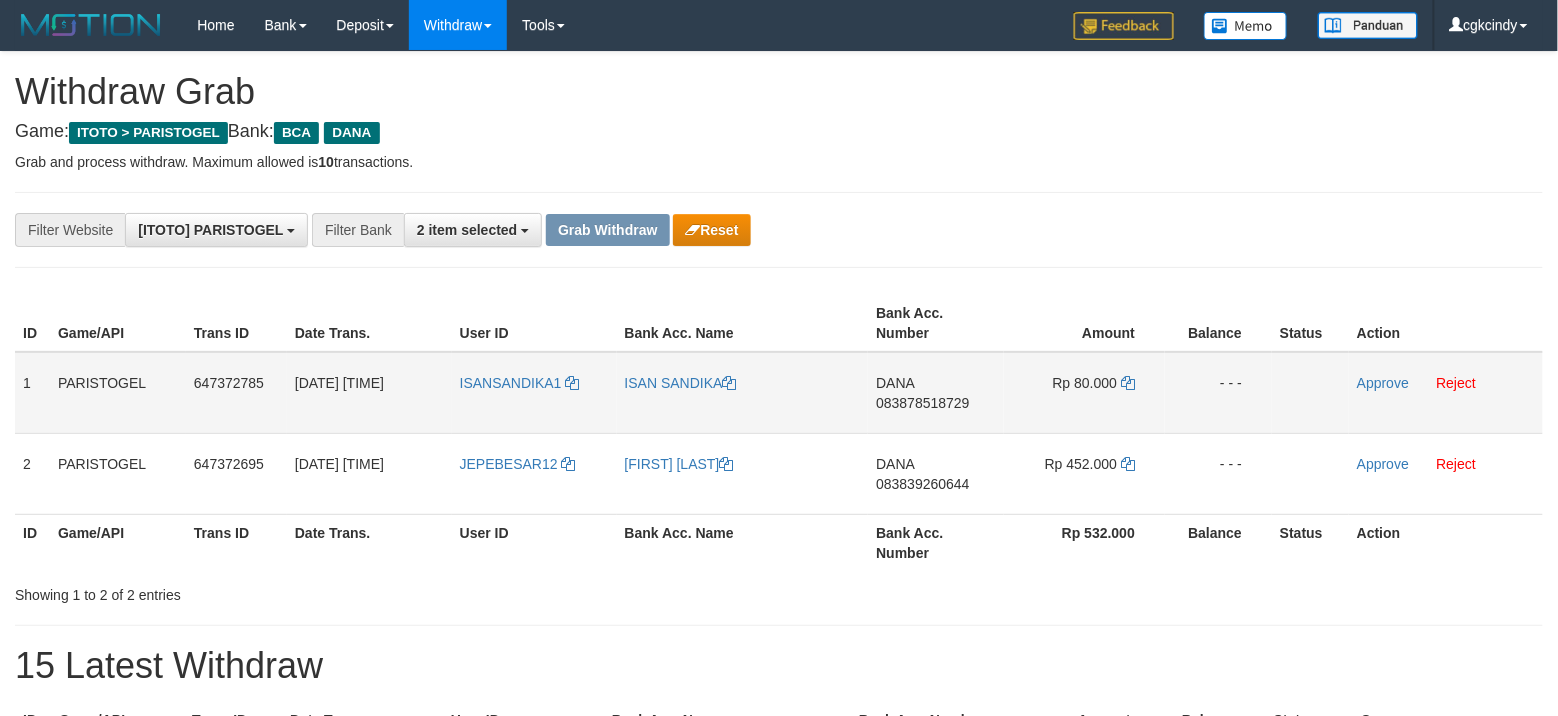 click on "ISANSANDIKA1" at bounding box center [534, 393] 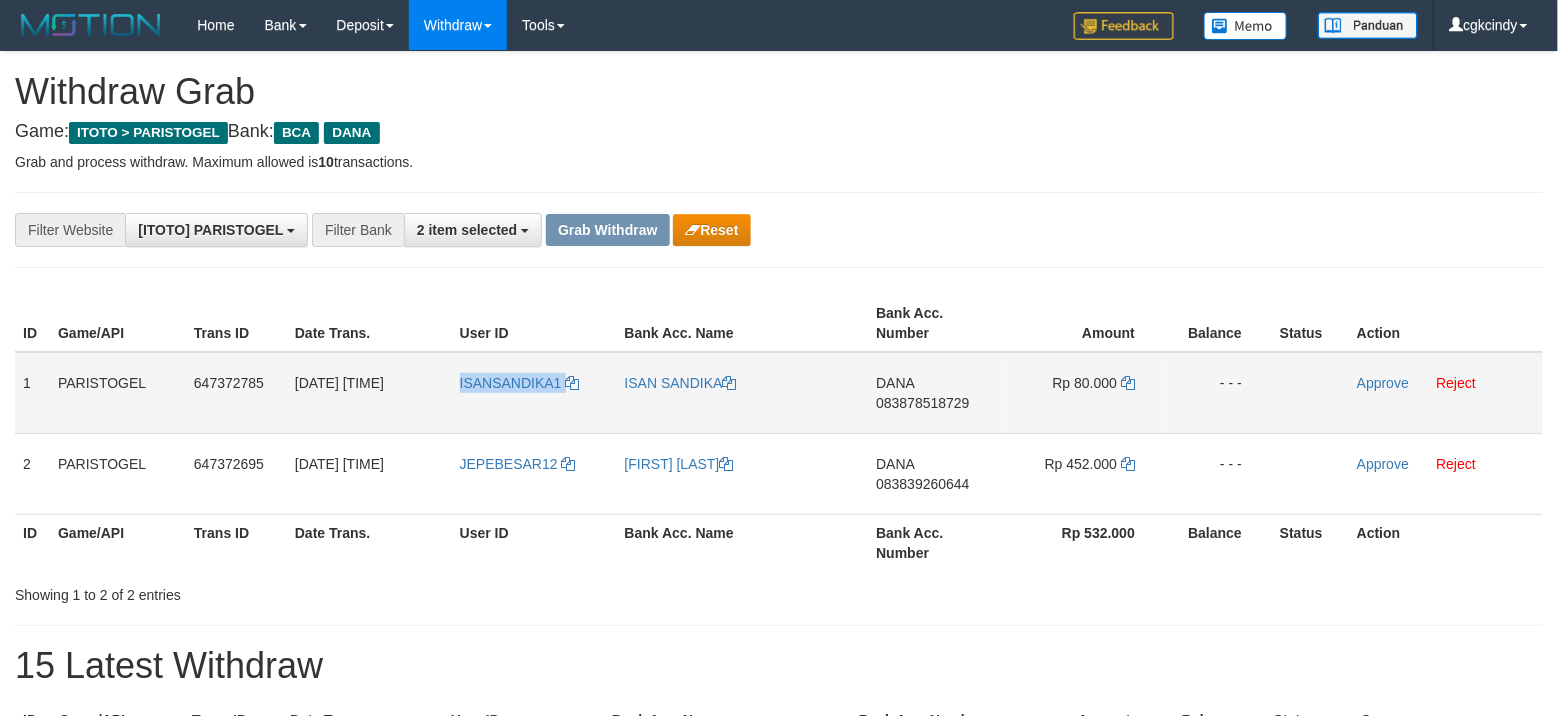 click on "ISANSANDIKA1" at bounding box center (534, 393) 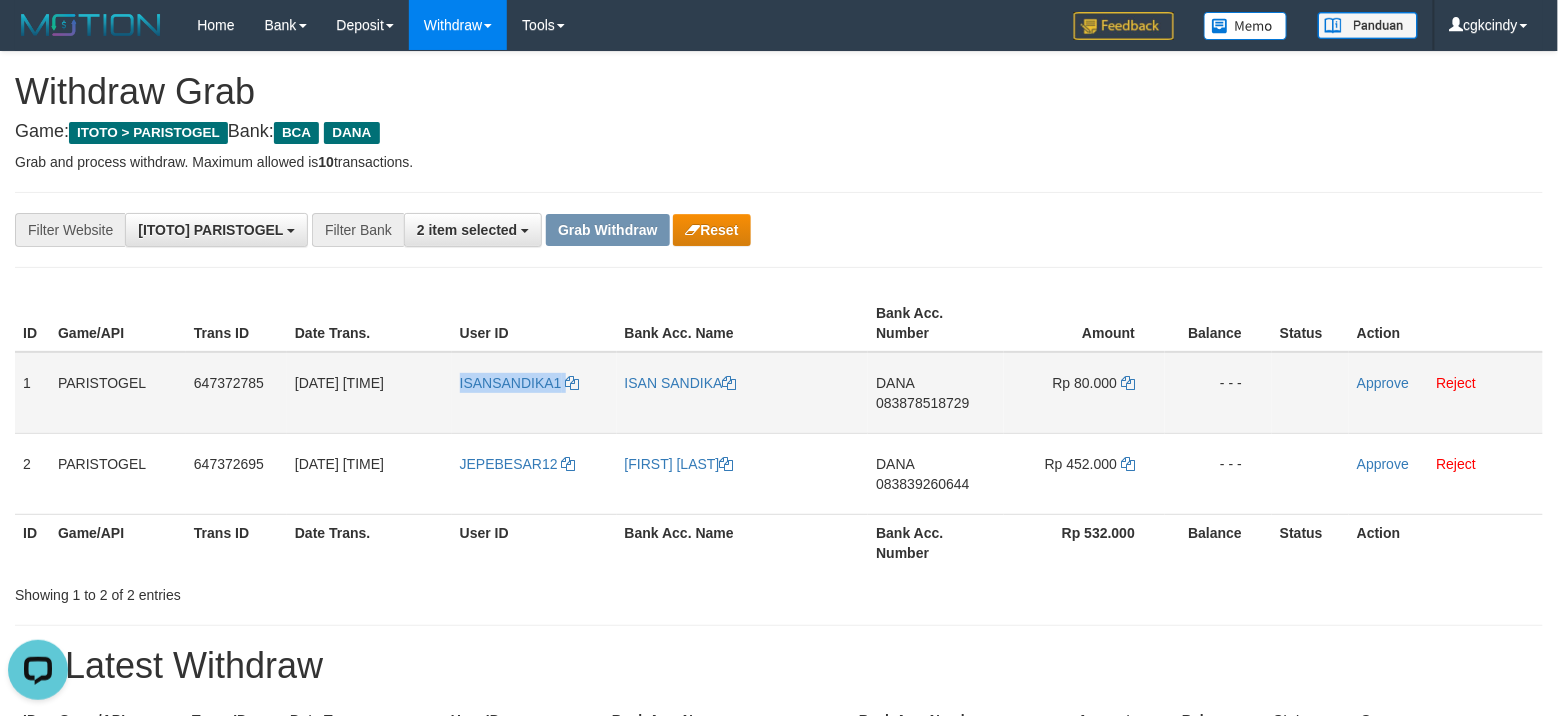 scroll, scrollTop: 0, scrollLeft: 0, axis: both 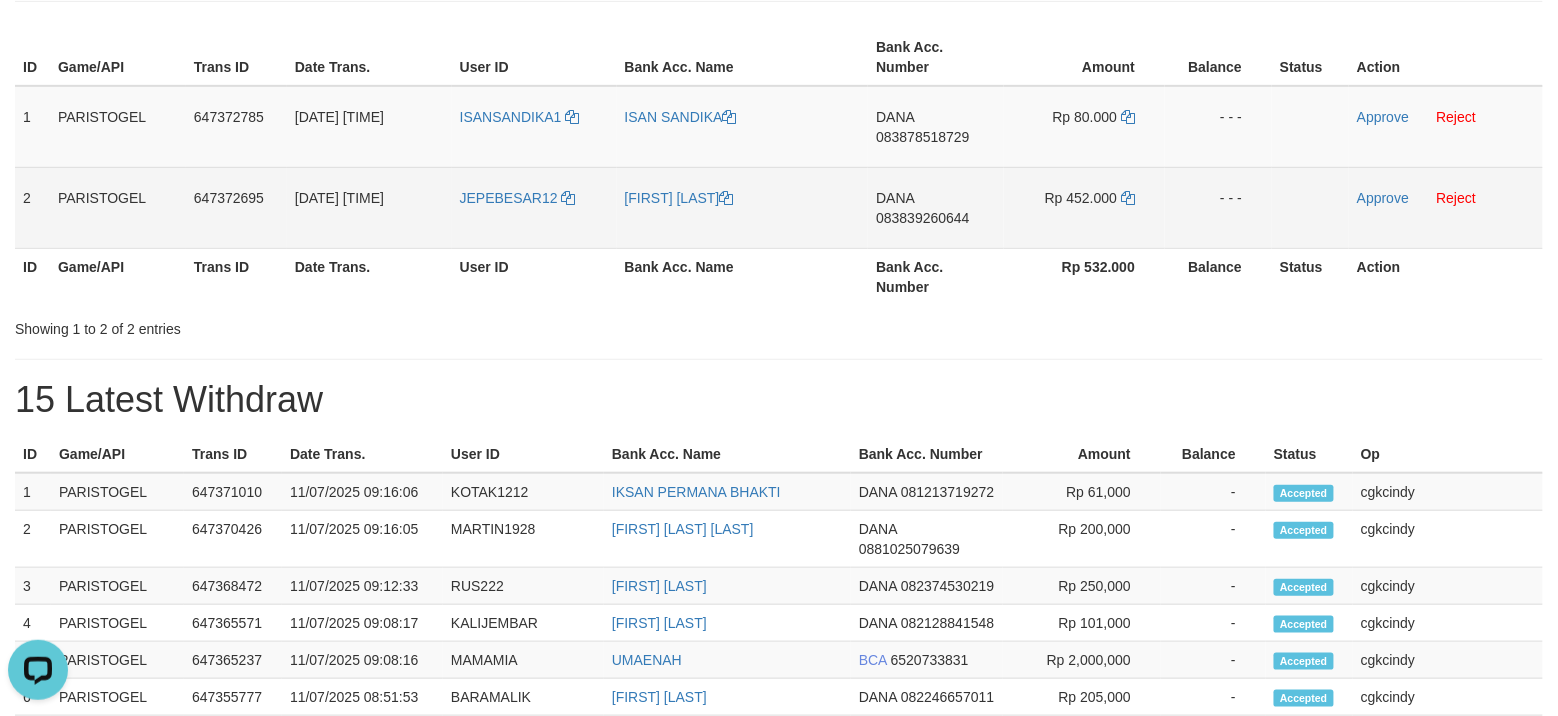 click on "JEPEBESAR12" at bounding box center [534, 207] 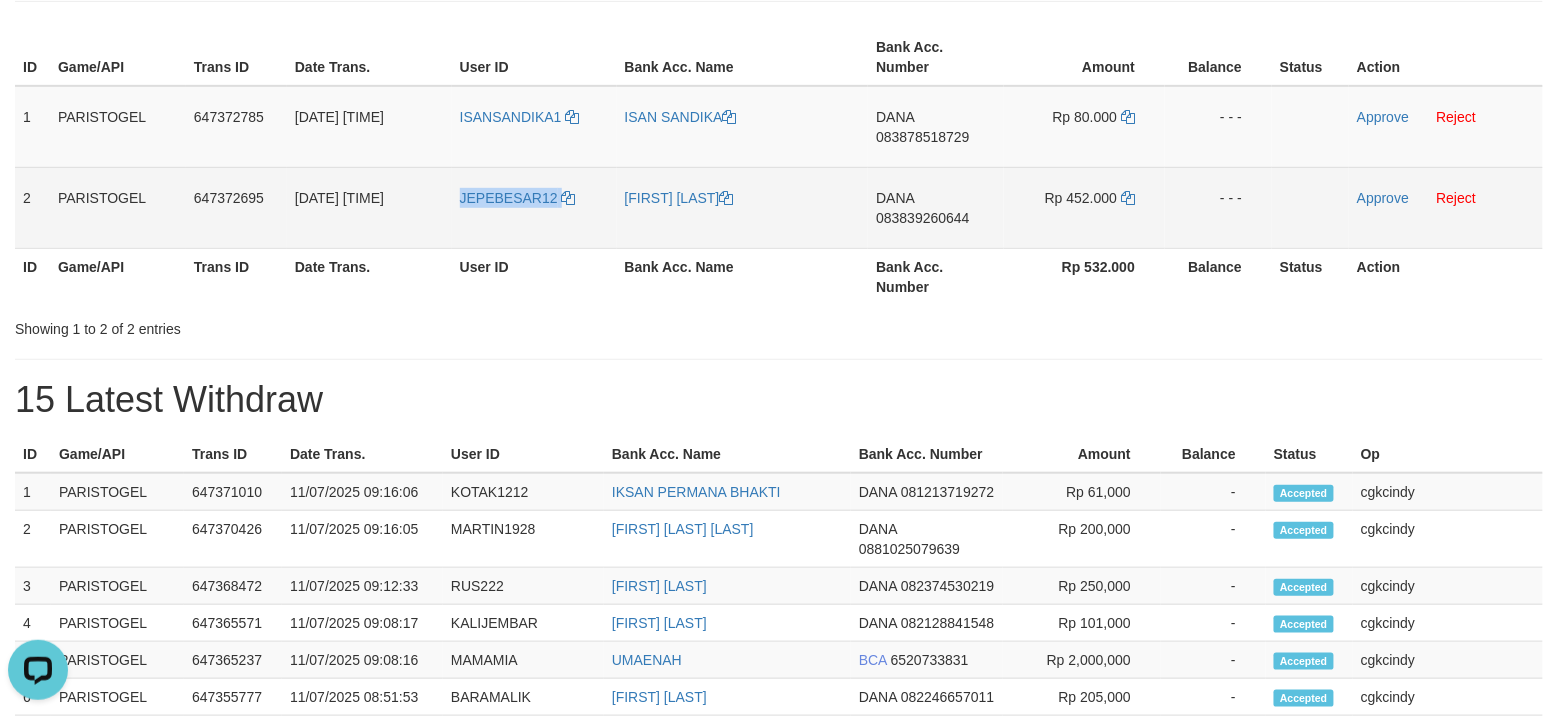 click on "JEPEBESAR12" at bounding box center (534, 207) 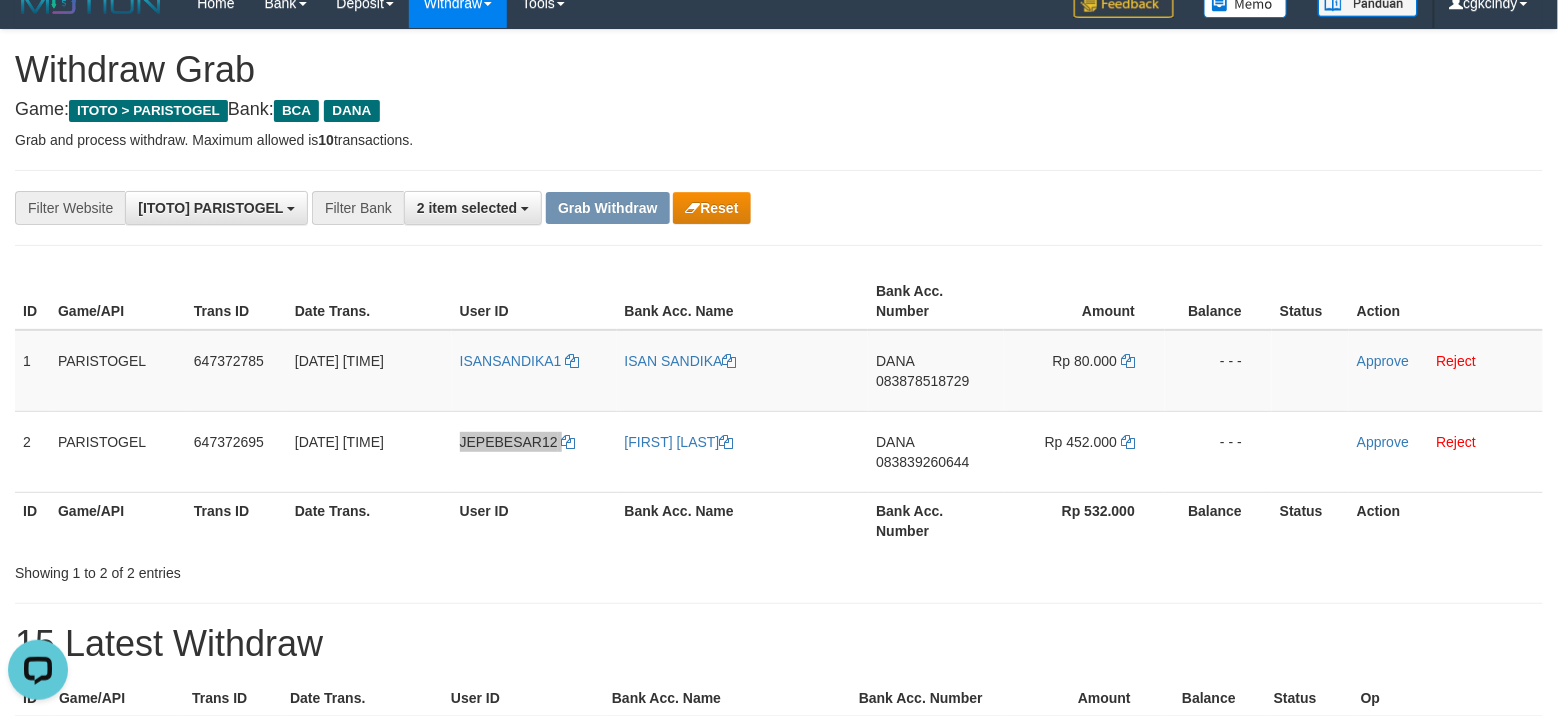 scroll, scrollTop: 0, scrollLeft: 0, axis: both 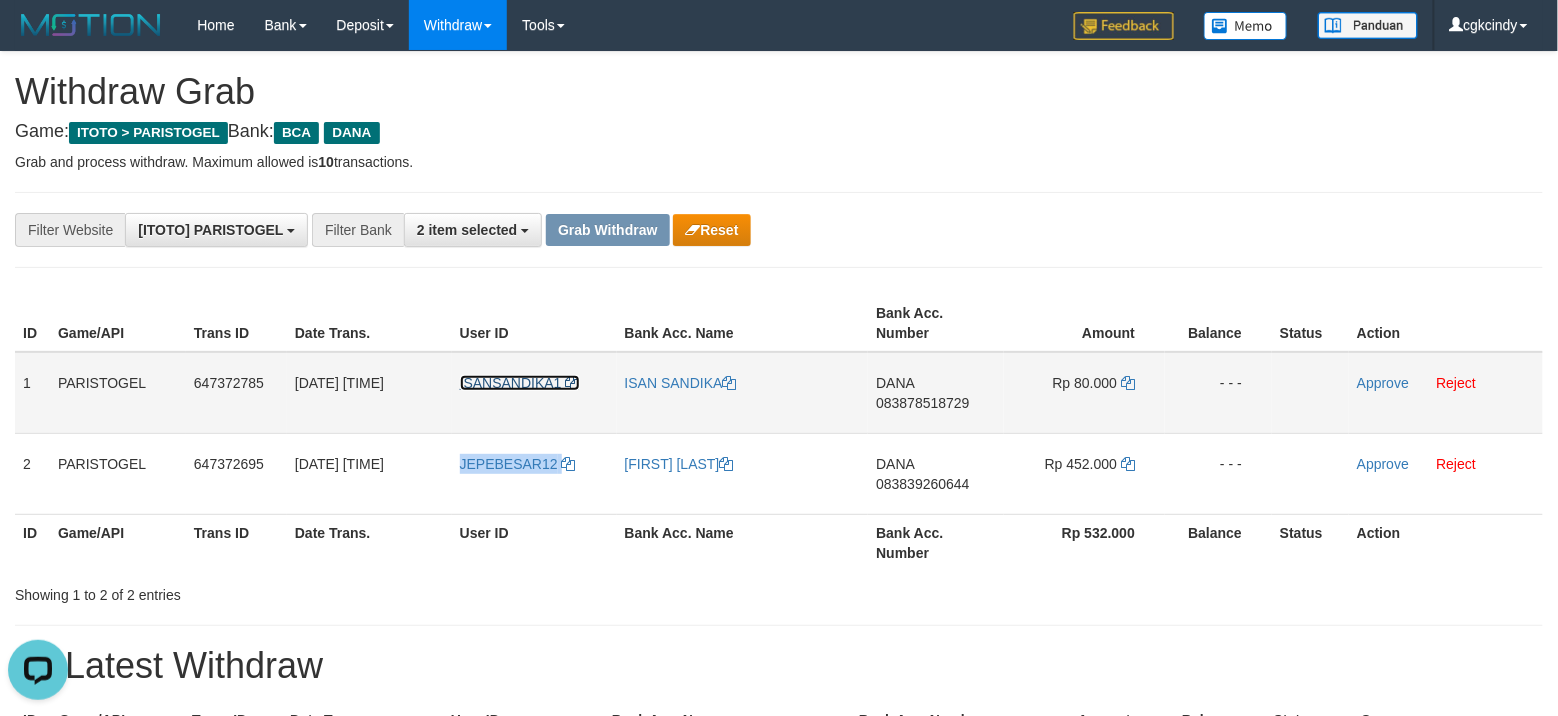 click on "ISANSANDIKA1" at bounding box center (511, 383) 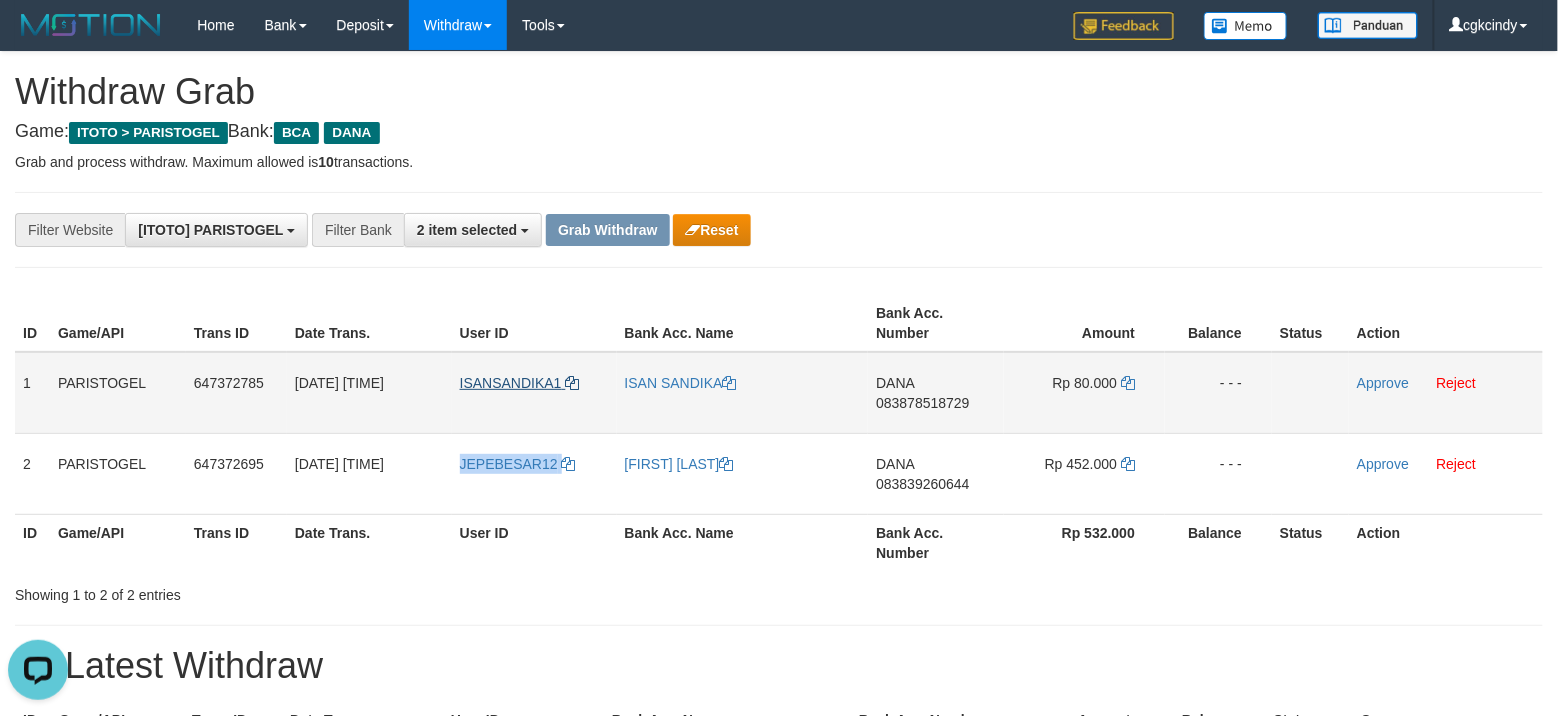 copy on "JEPEBESAR12" 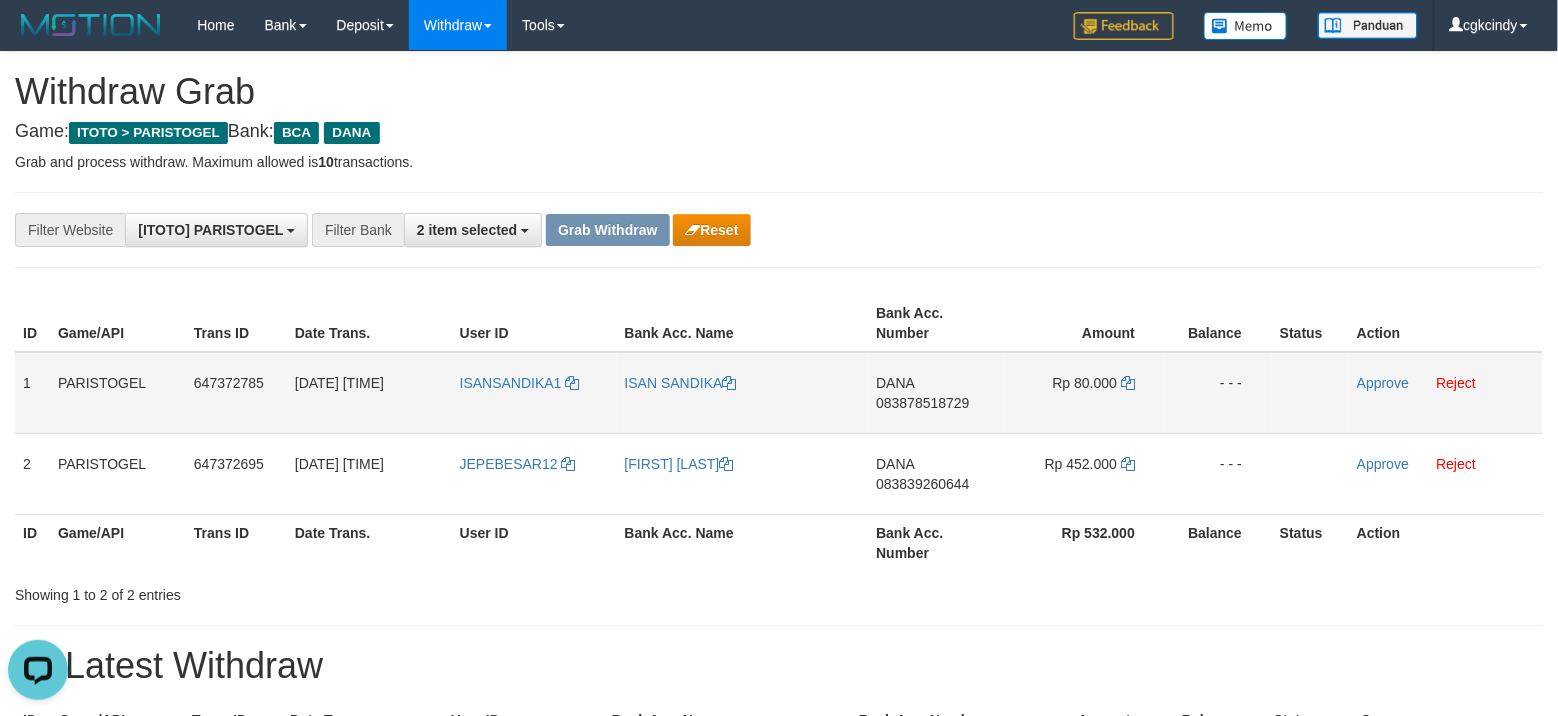 click on "ISANSANDIKA1" at bounding box center [534, 393] 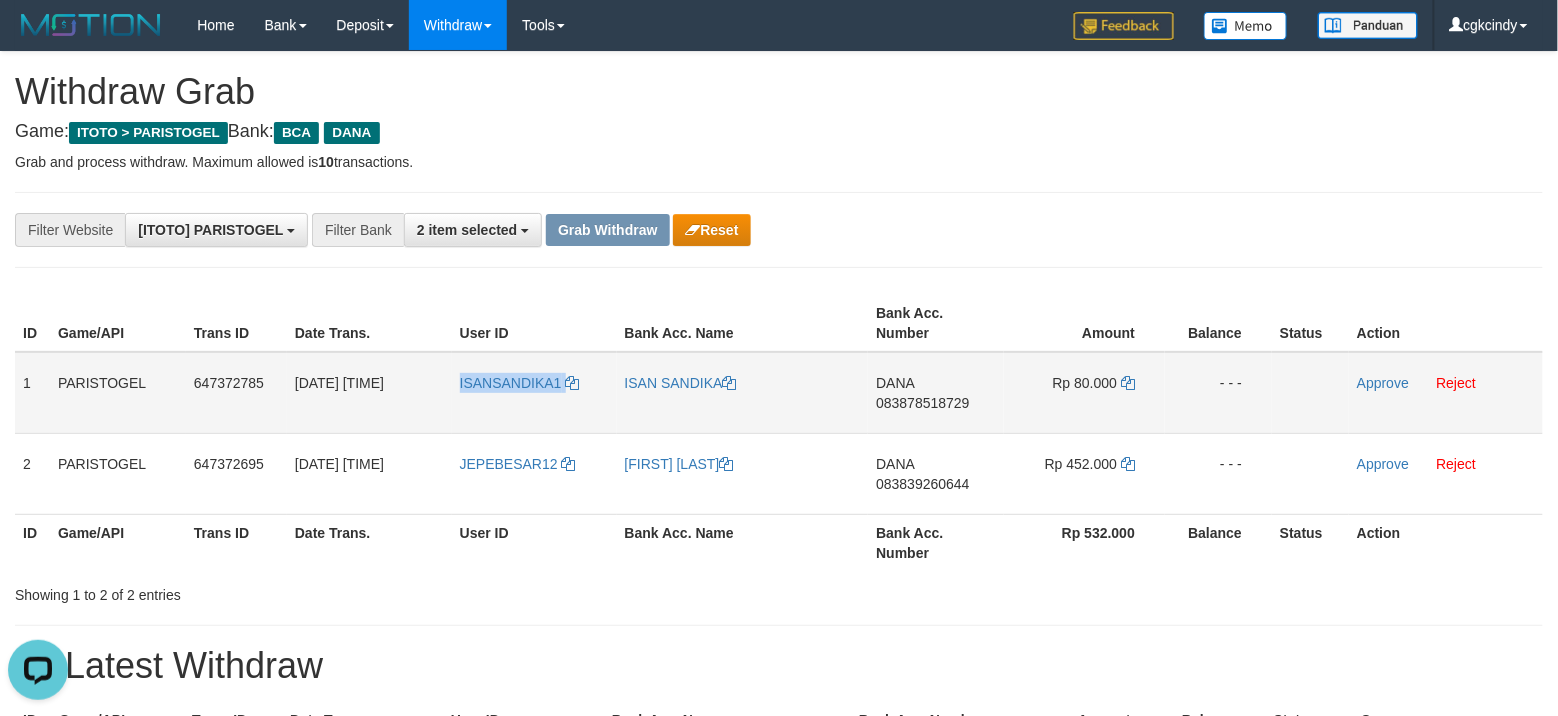 click on "ISANSANDIKA1" at bounding box center (534, 393) 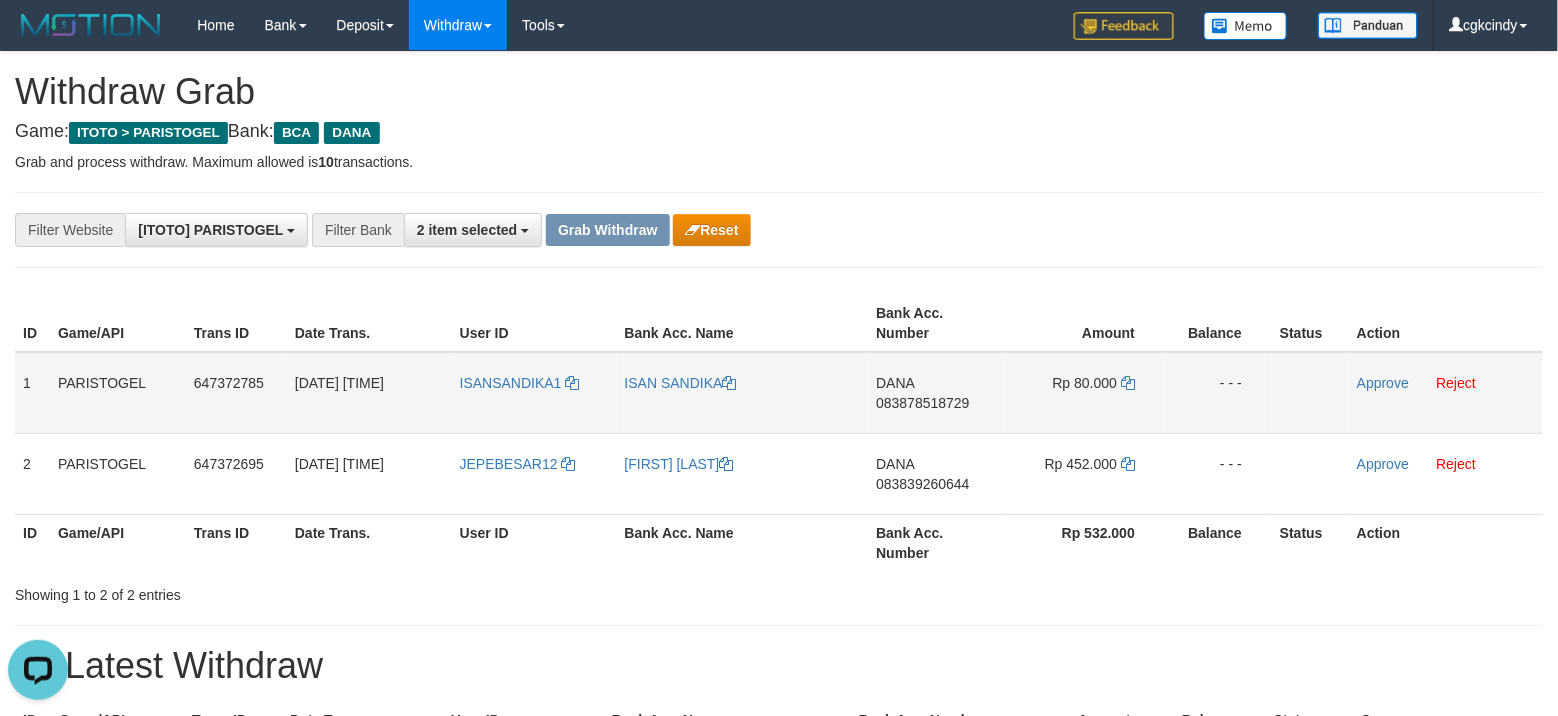 click on "ISAN SANDIKA" at bounding box center (743, 393) 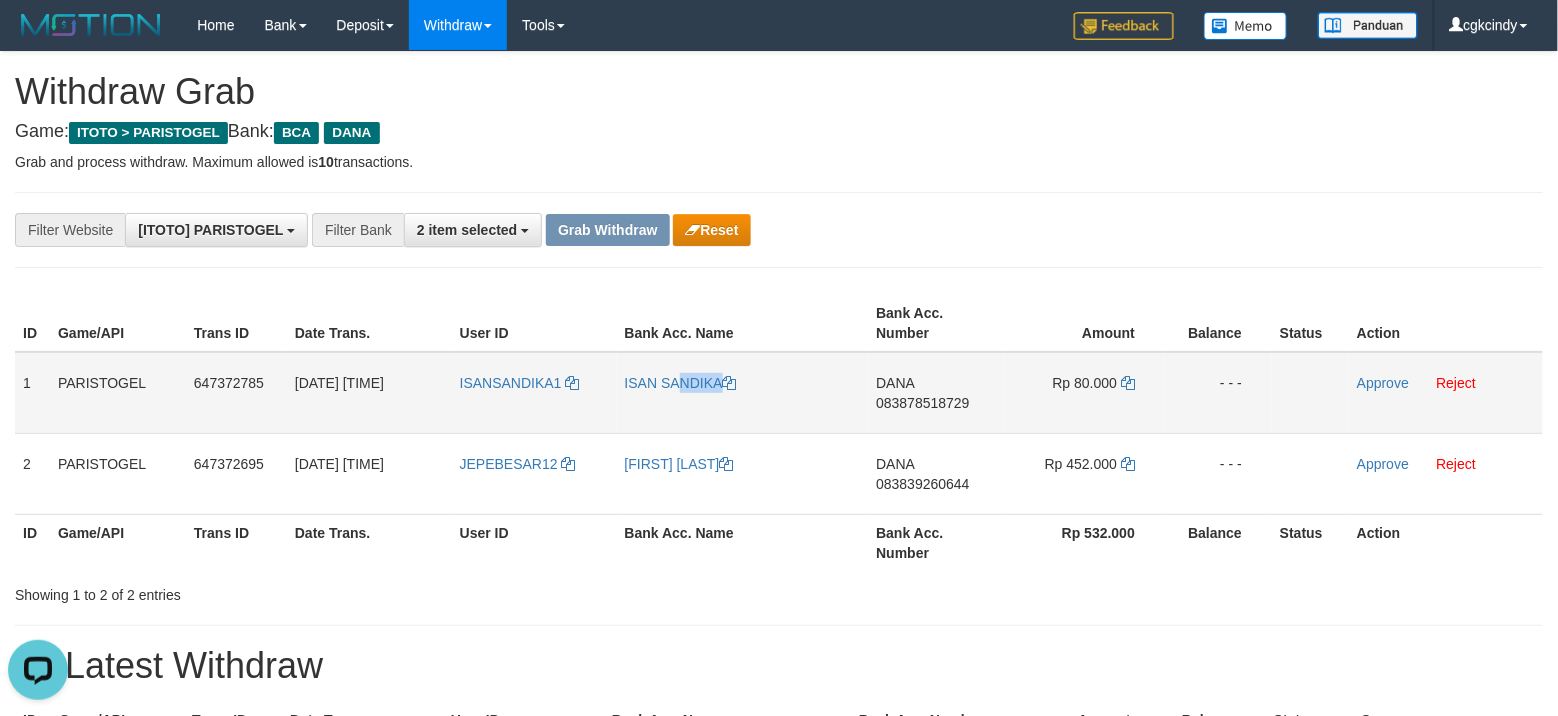 copy on "ISAN SANDIKA" 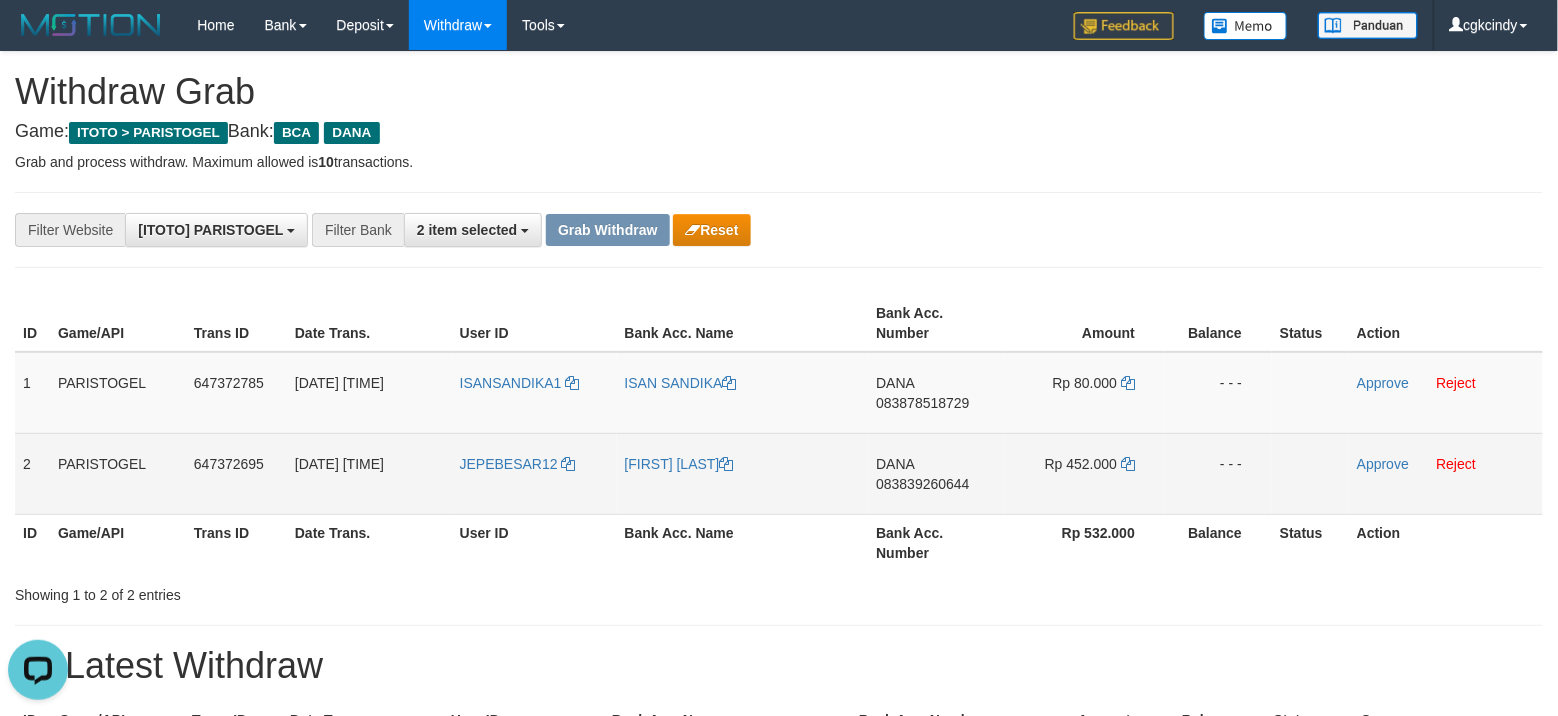 click on "JEPEBESAR12" at bounding box center [534, 473] 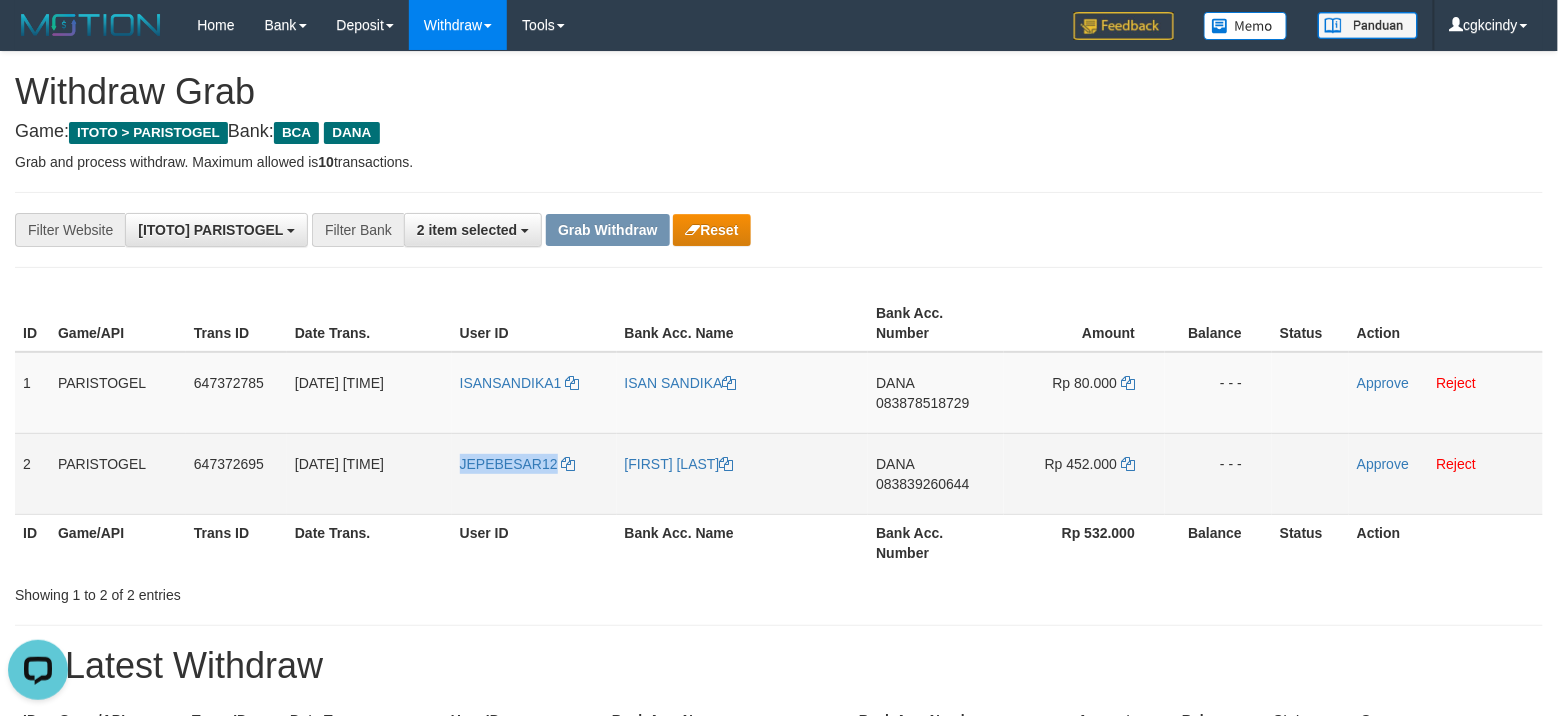 copy on "JEPEBESAR12" 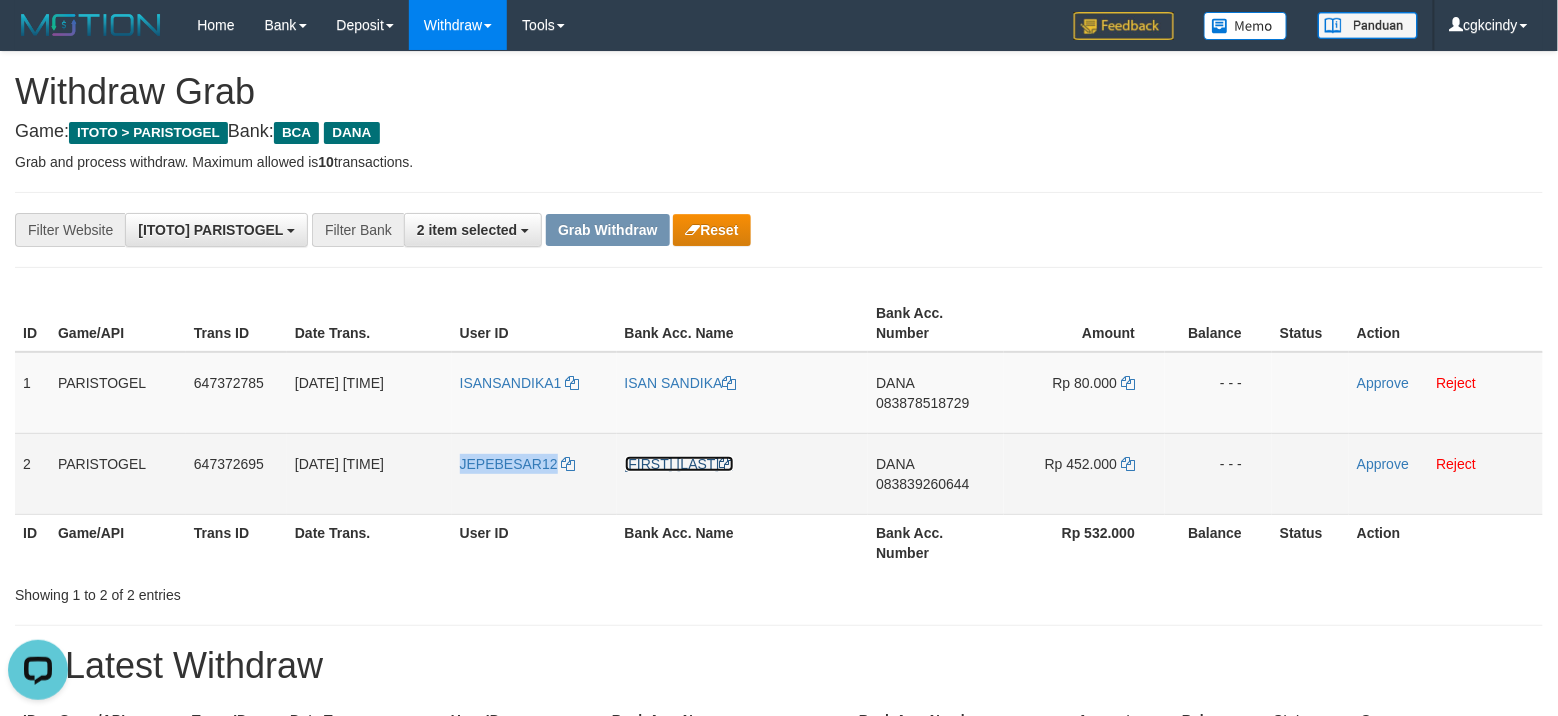 click on "[FIRST] [LAST]" at bounding box center [679, 464] 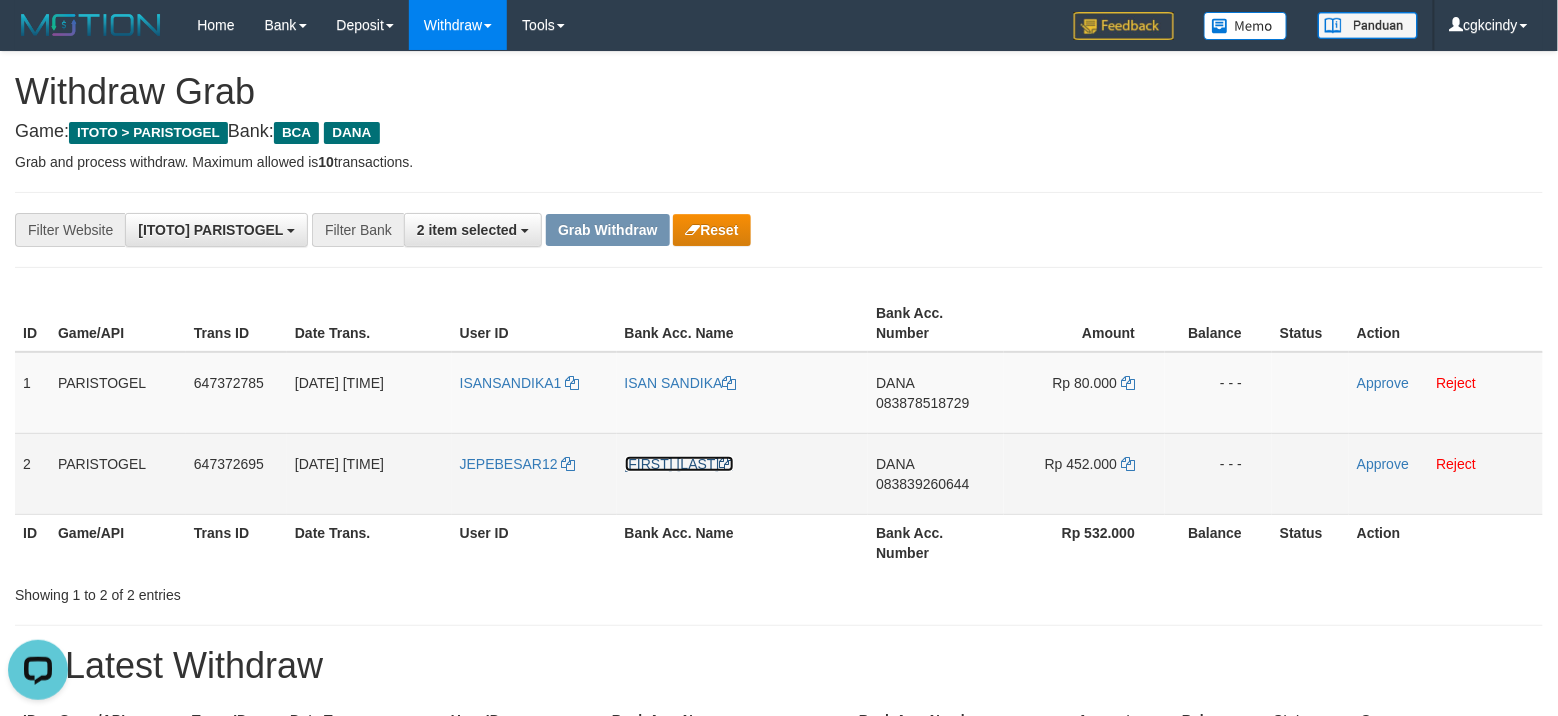 click on "[FIRST] [LAST]" at bounding box center [679, 464] 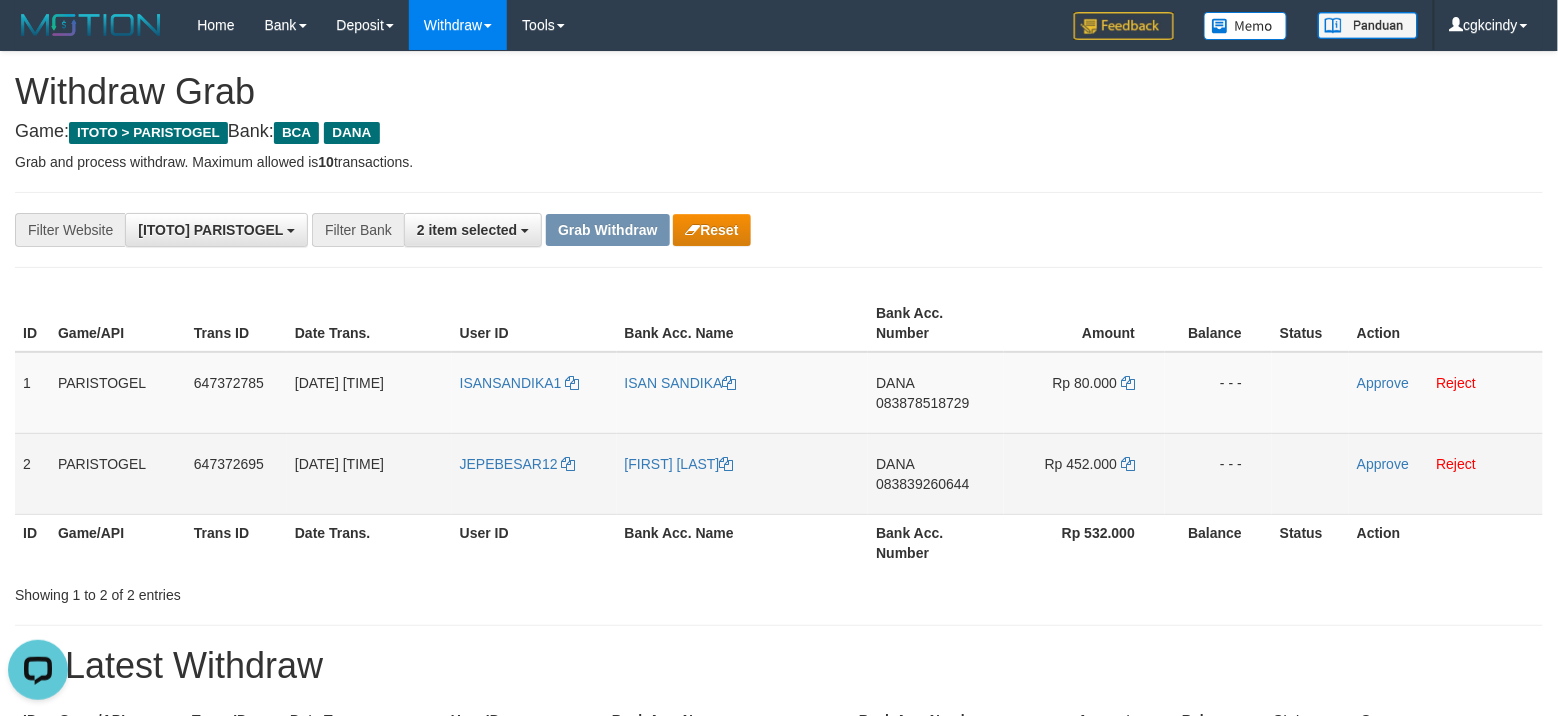 click on "DANA
083839260644" at bounding box center (936, 473) 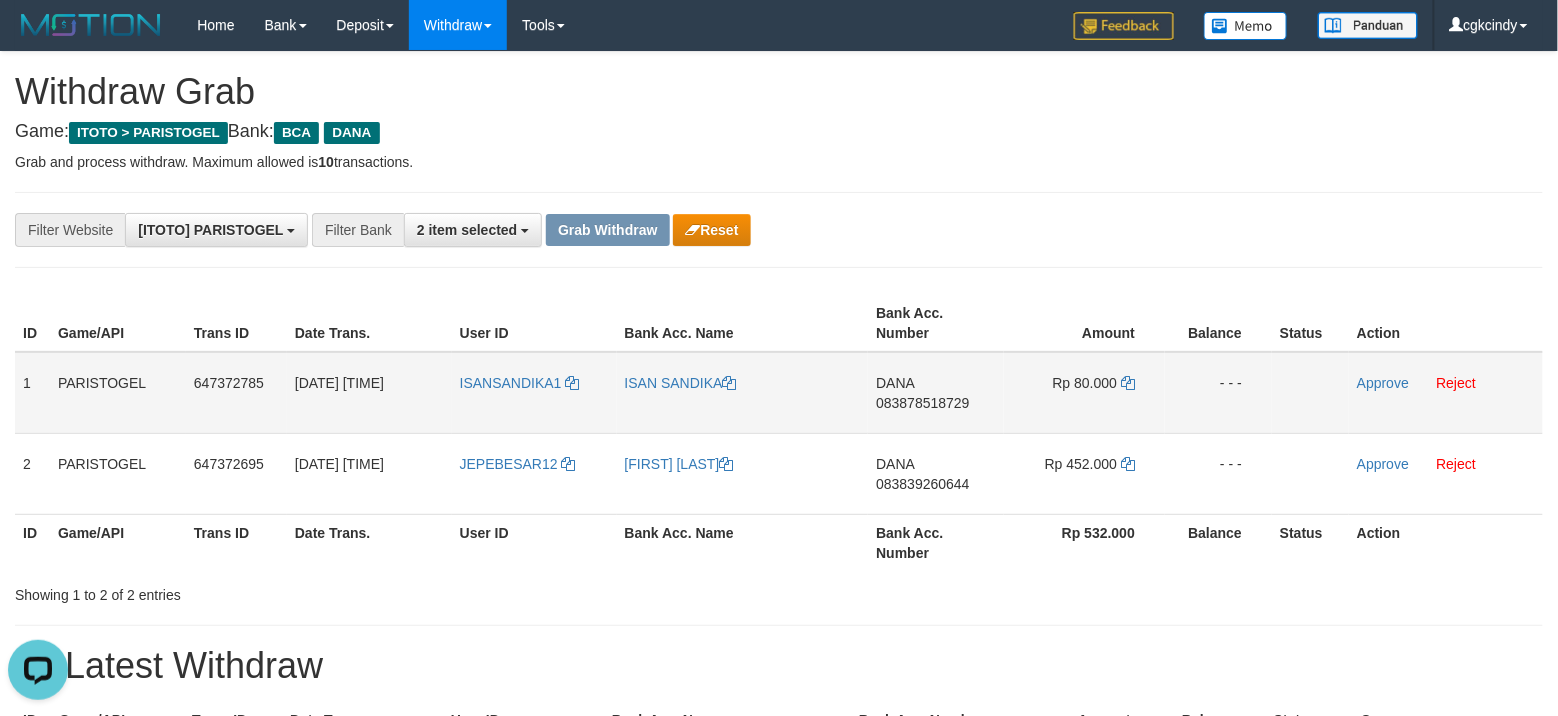 click on "DANA
083878518729" at bounding box center (936, 393) 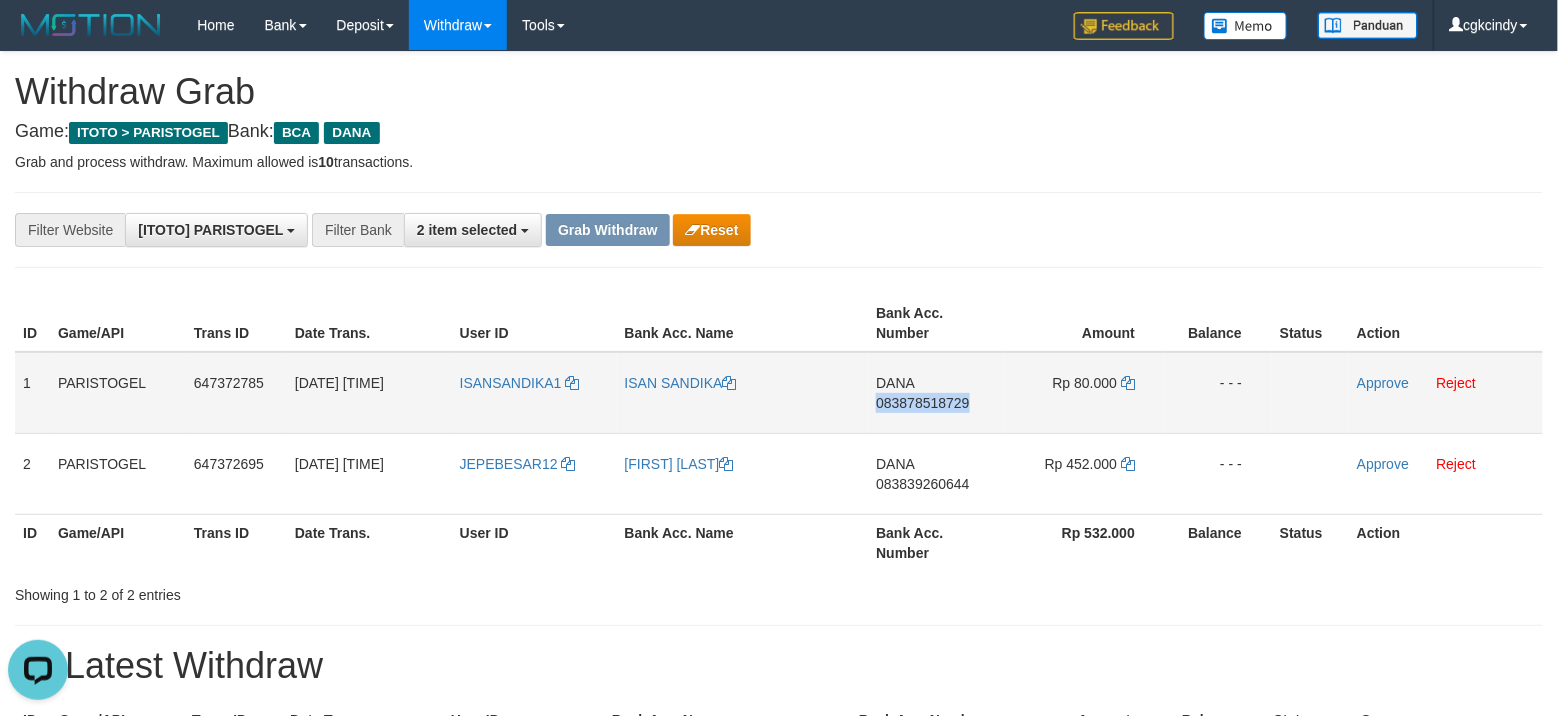 click on "DANA
083878518729" at bounding box center (936, 393) 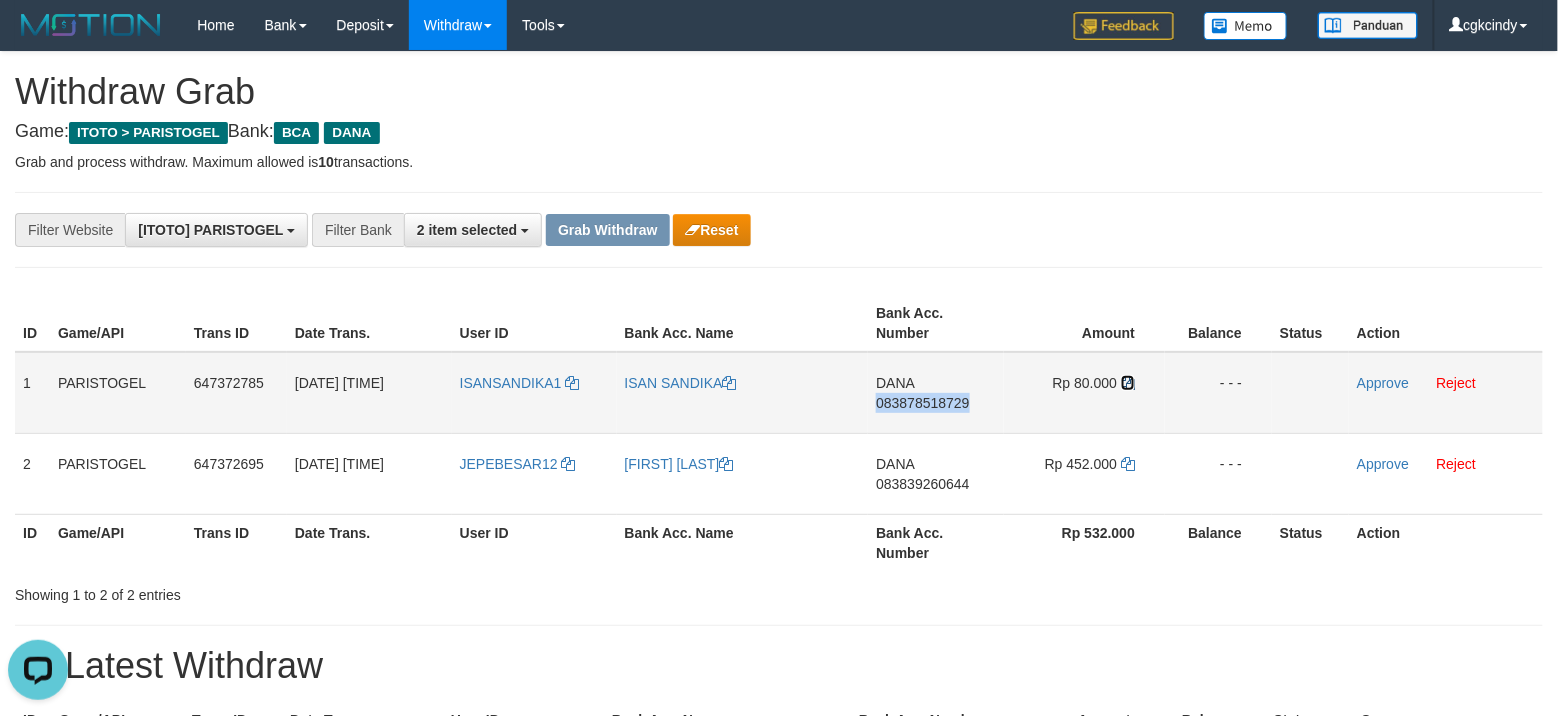 click at bounding box center (1128, 383) 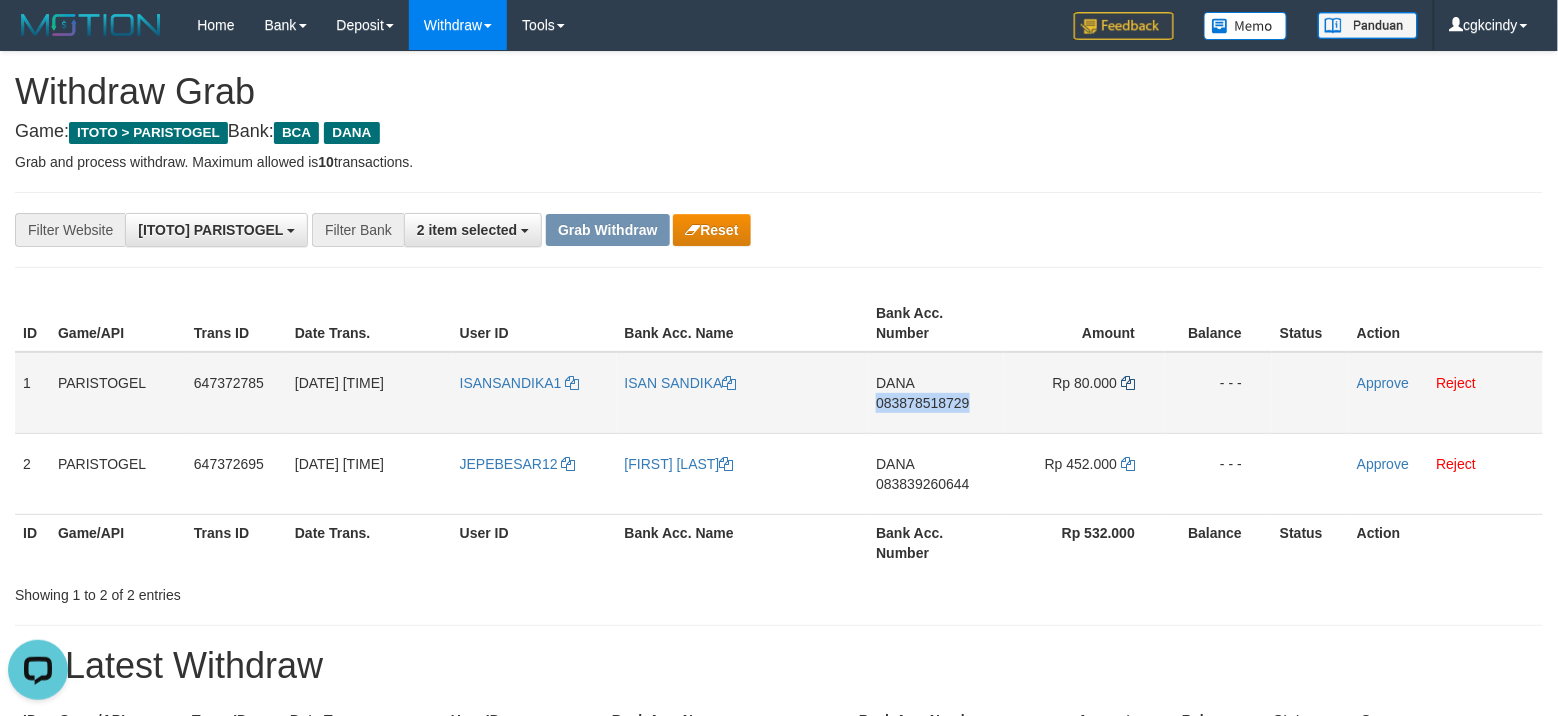 copy on "083878518729" 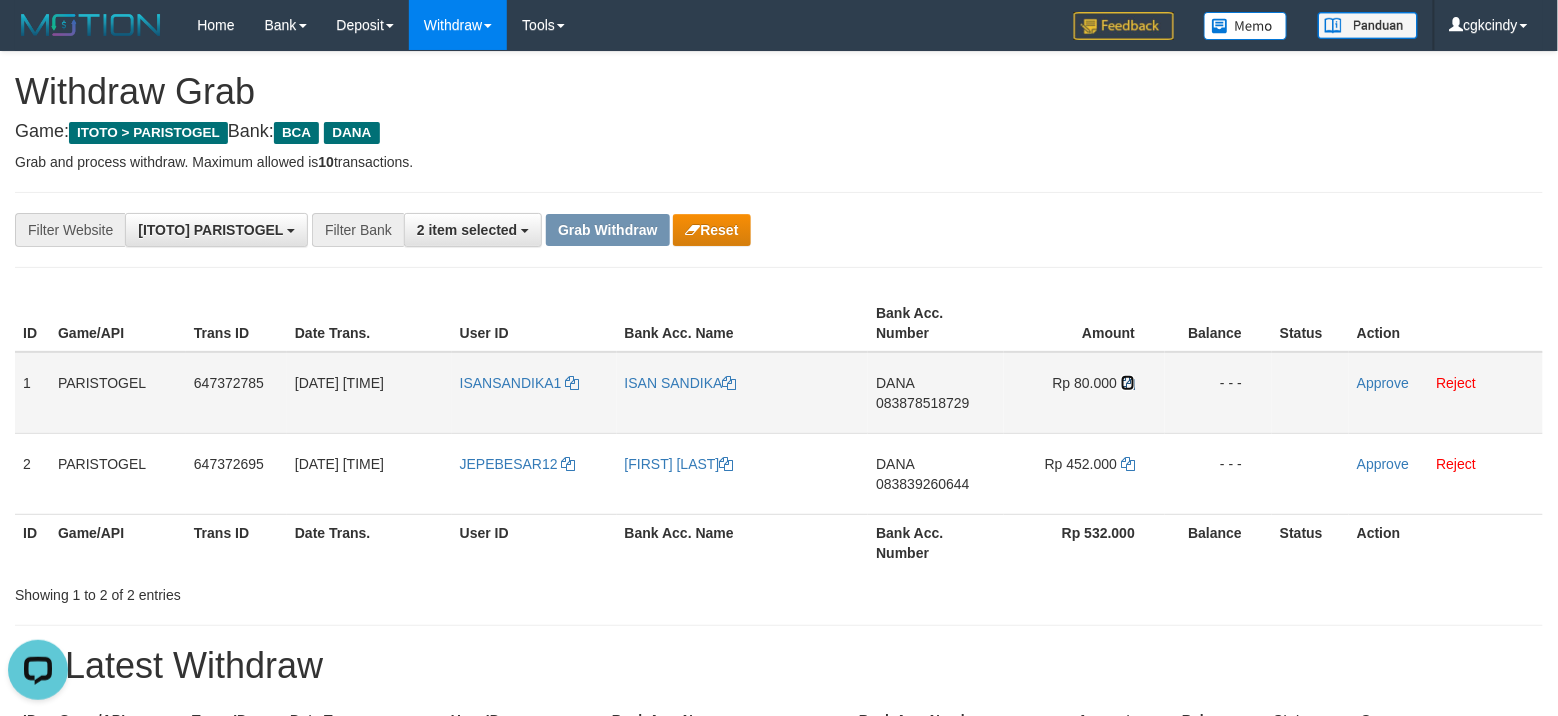 click at bounding box center [1128, 383] 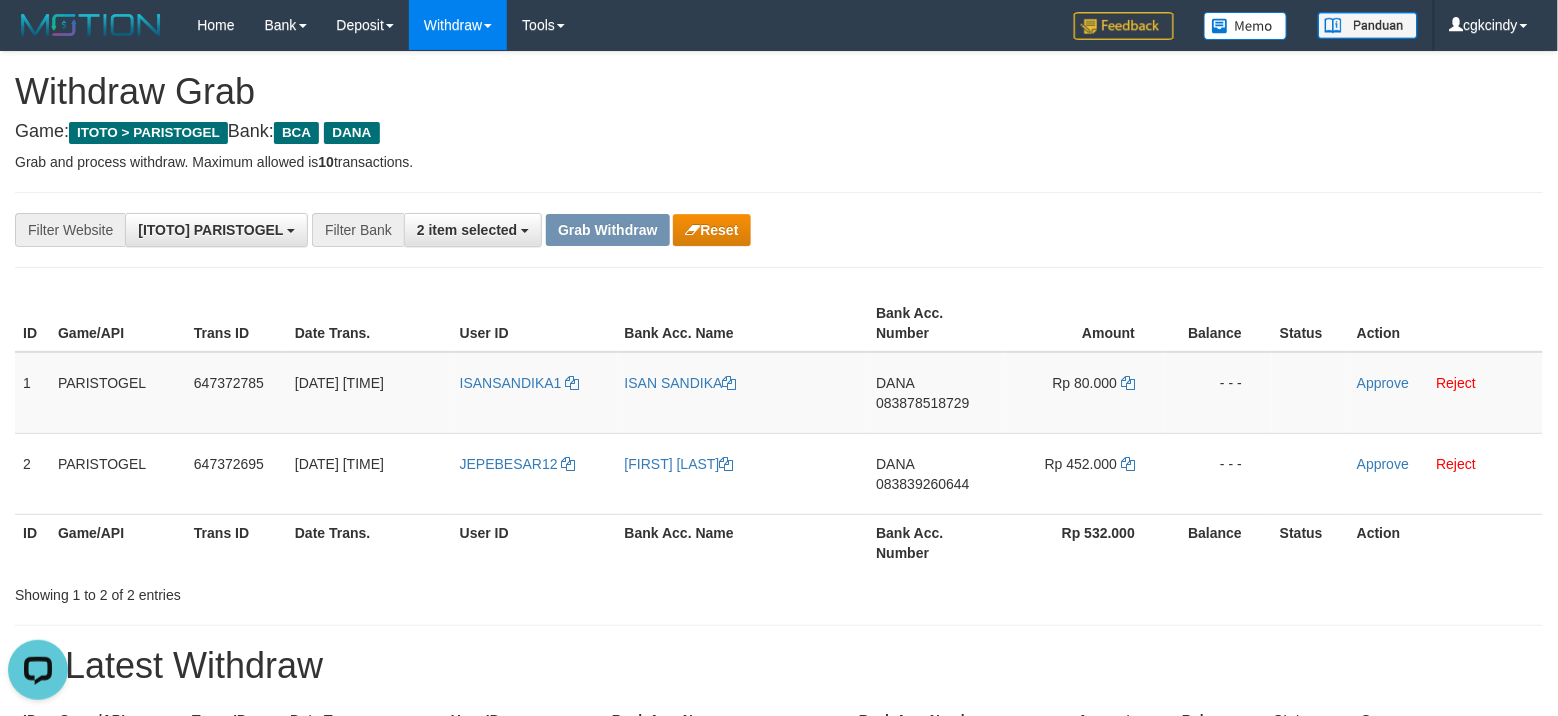click on "Bank Acc. Number" at bounding box center [936, 542] 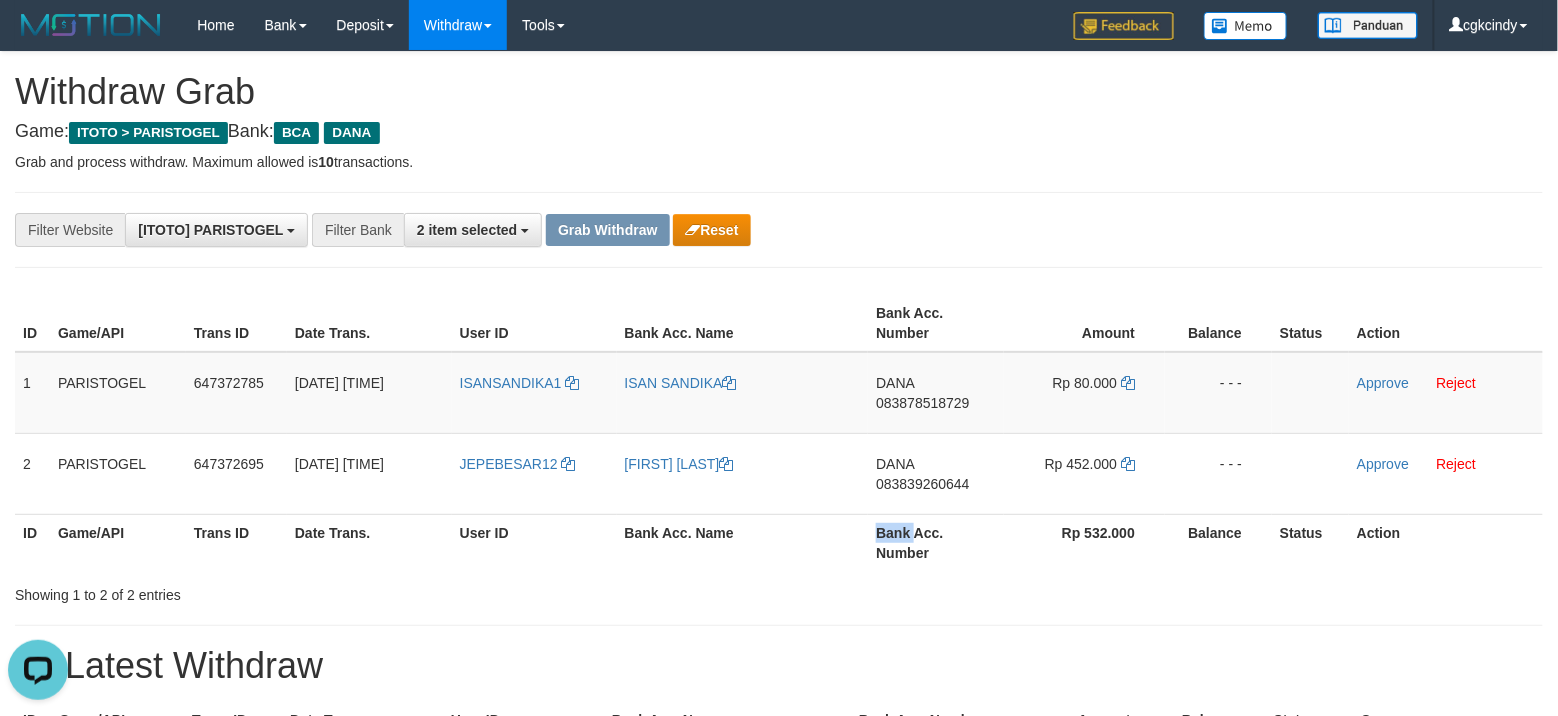 copy on "Bank" 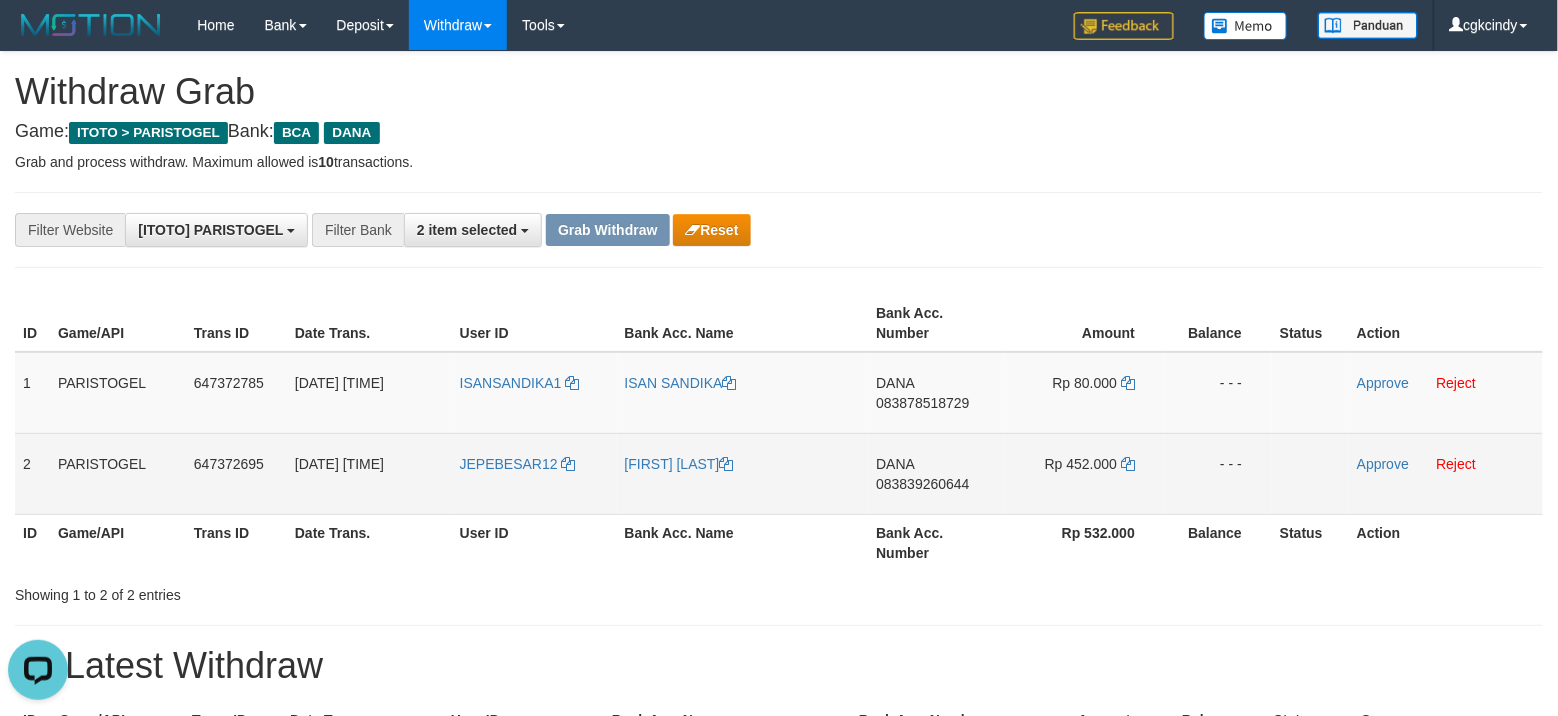 click on "DANA
083839260644" at bounding box center [936, 473] 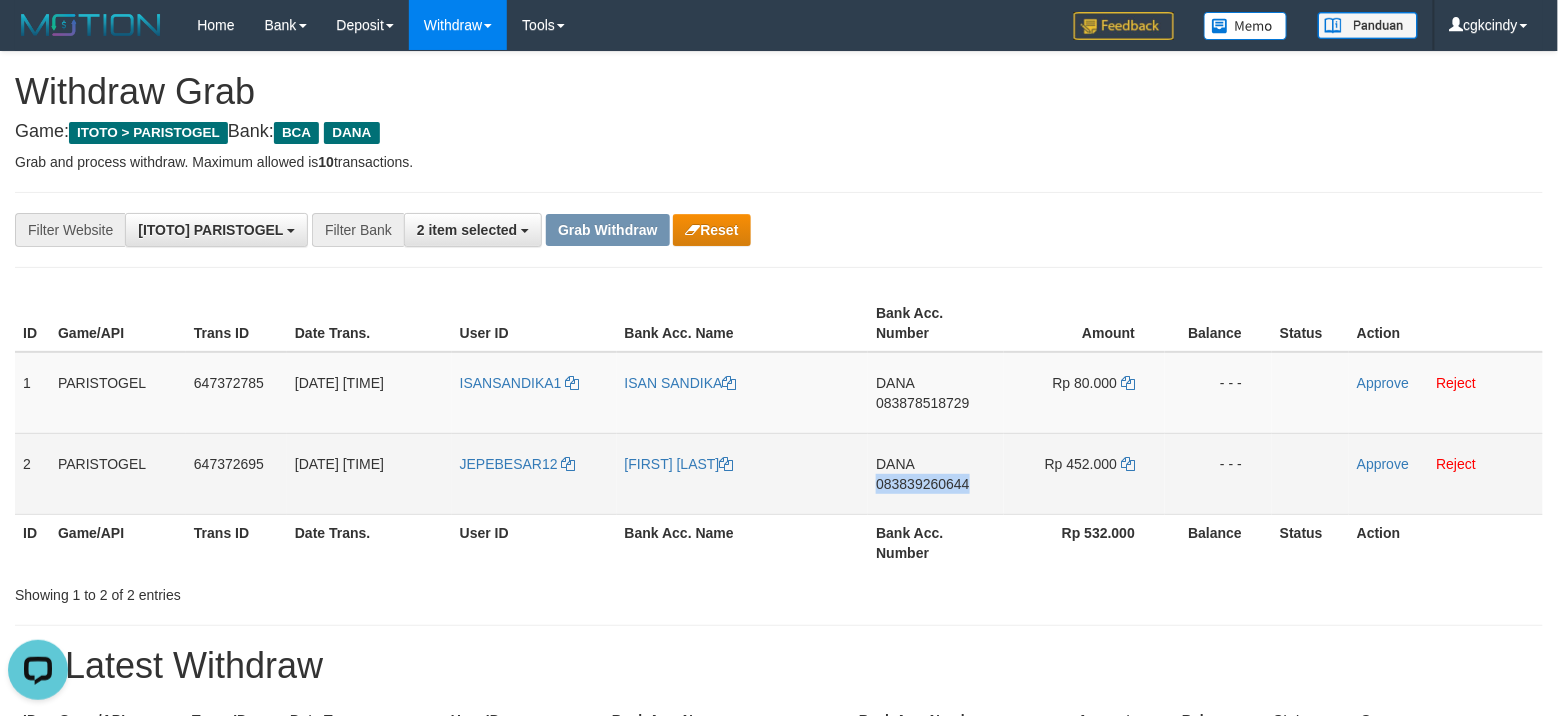 click on "DANA
083839260644" at bounding box center [936, 473] 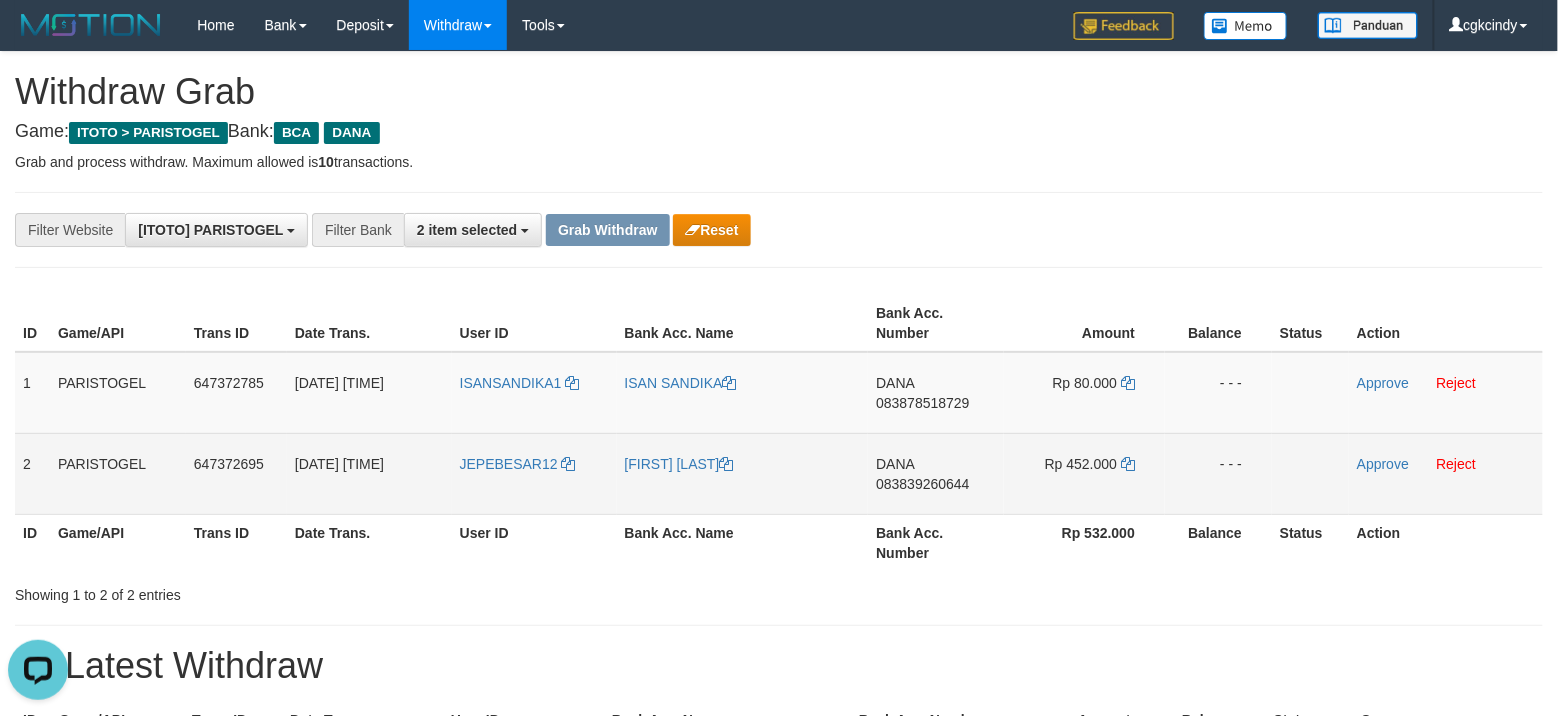 click on "Rp 452.000" at bounding box center [1084, 473] 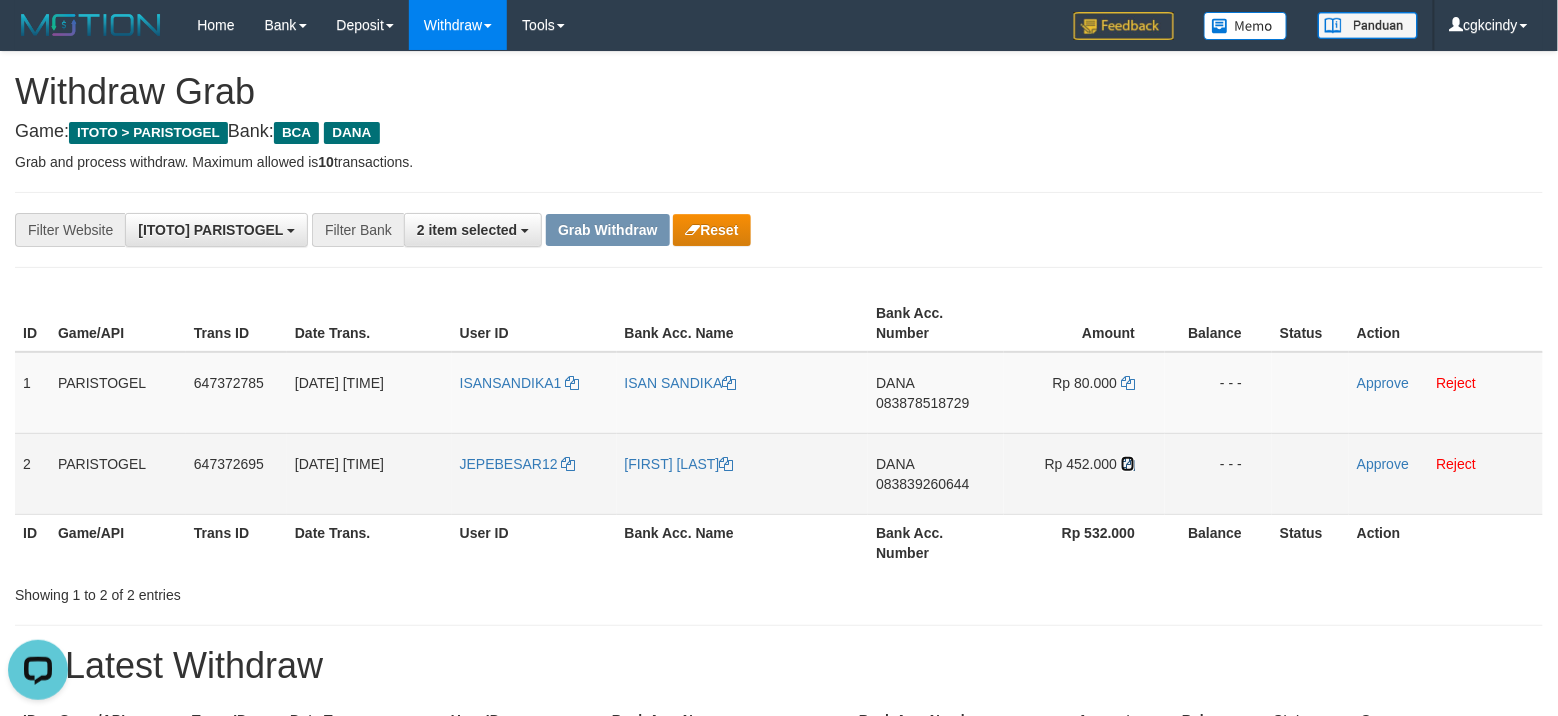 click at bounding box center [1128, 464] 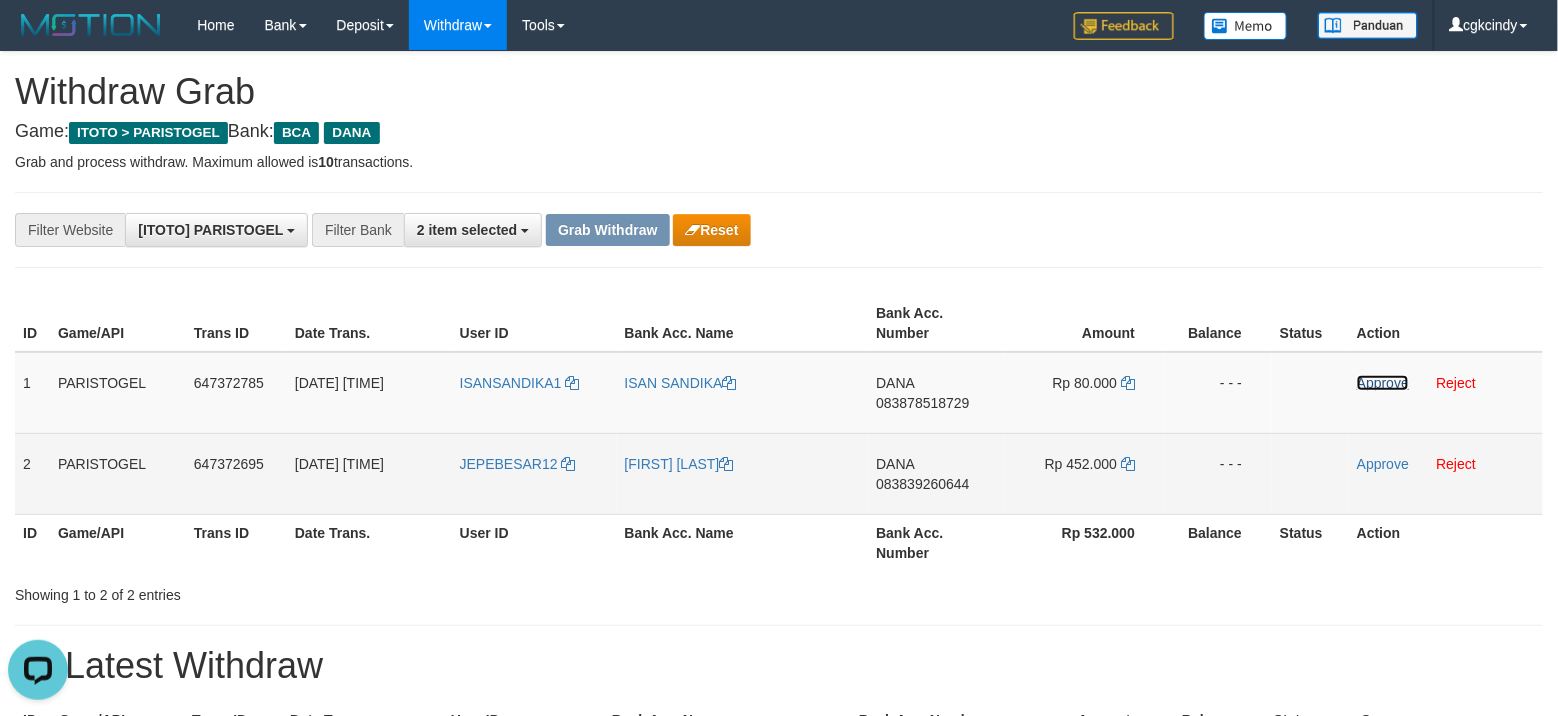 drag, startPoint x: 1372, startPoint y: 386, endPoint x: 1374, endPoint y: 442, distance: 56.0357 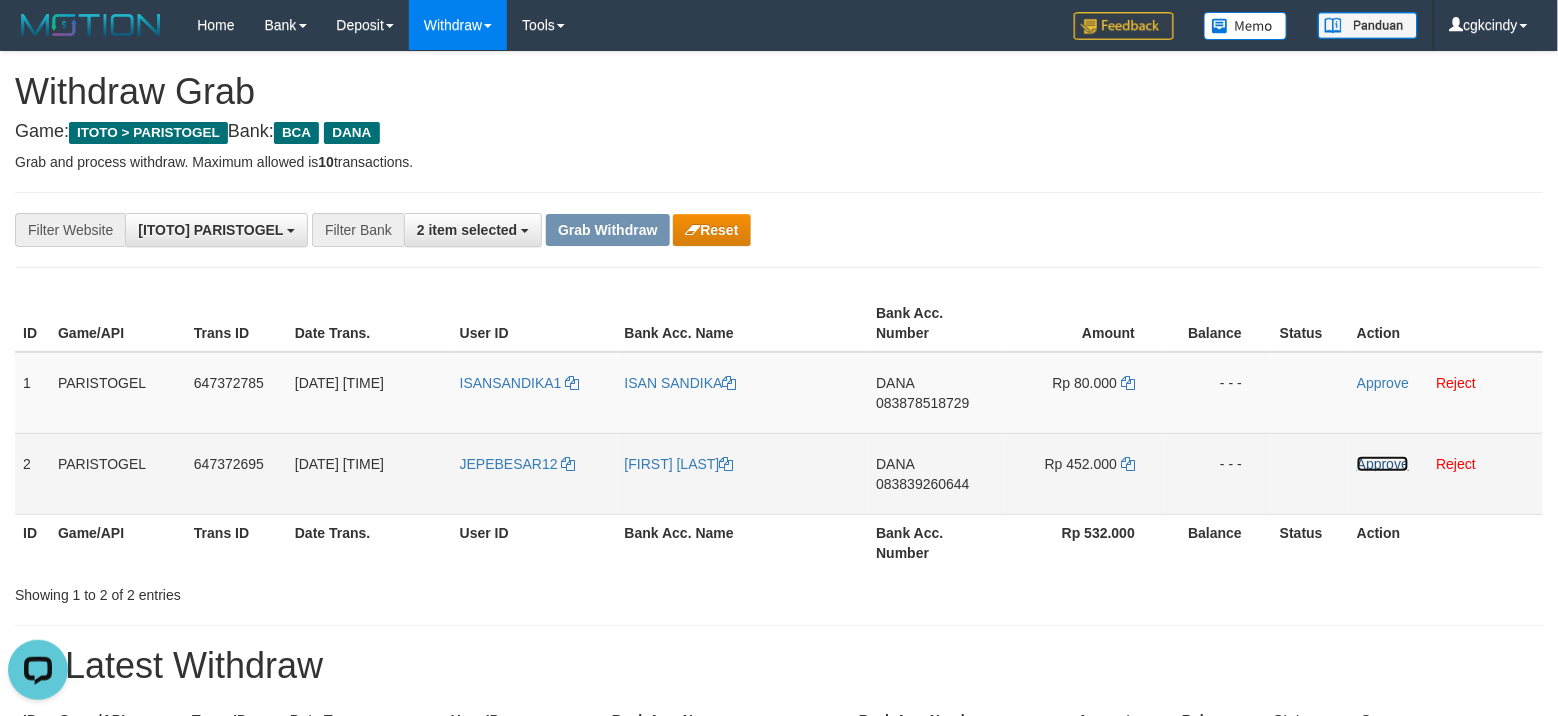 click on "Approve" at bounding box center (1383, 464) 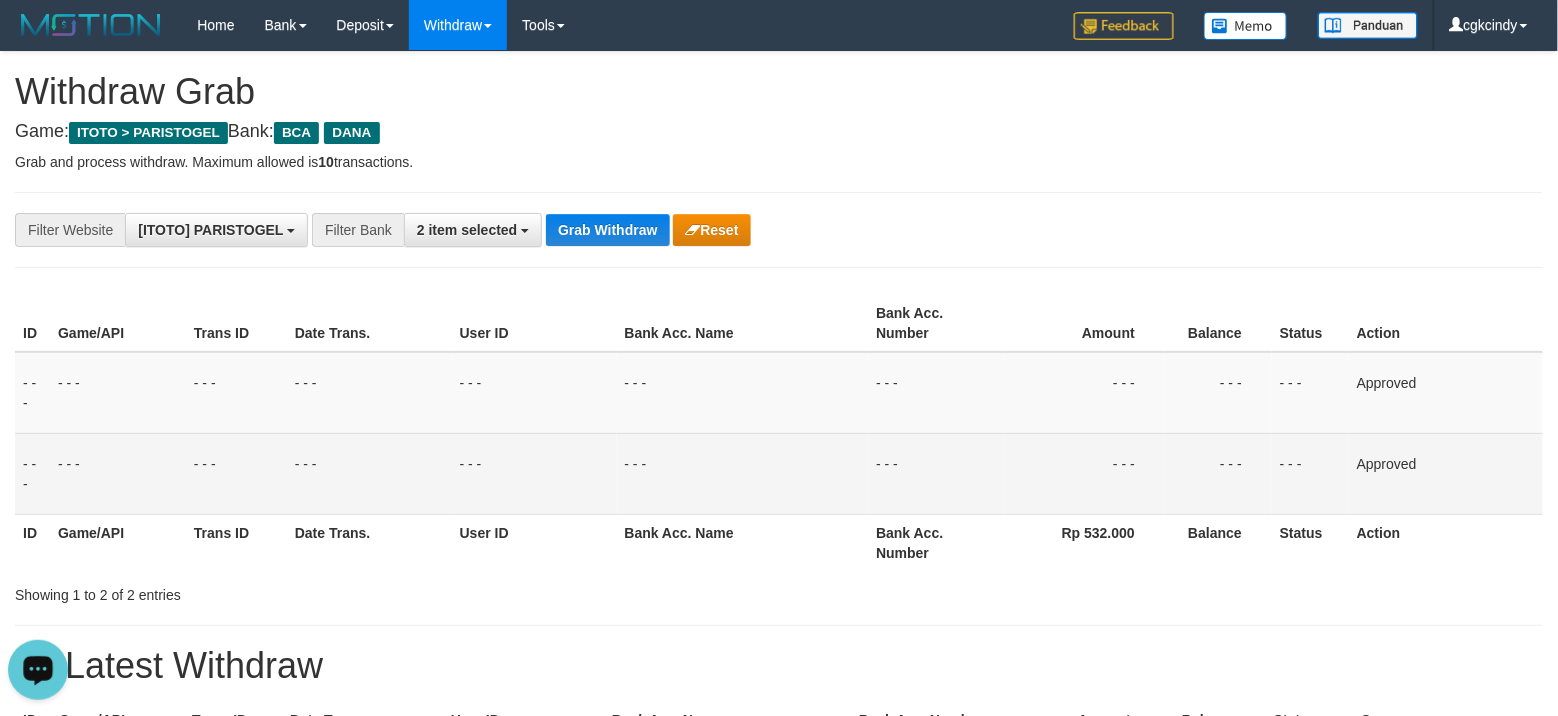 click on "**********" at bounding box center [779, 230] 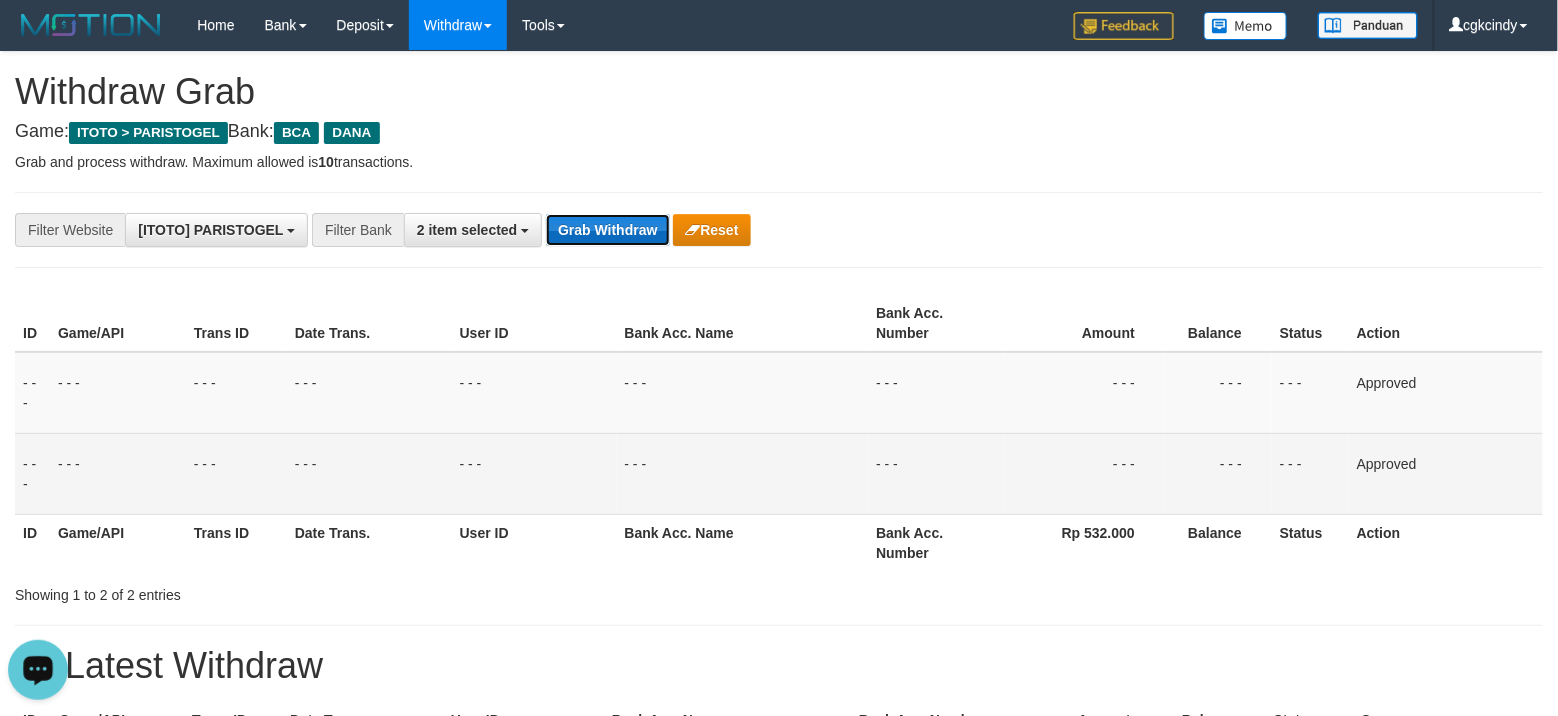 click on "Grab Withdraw" at bounding box center (607, 230) 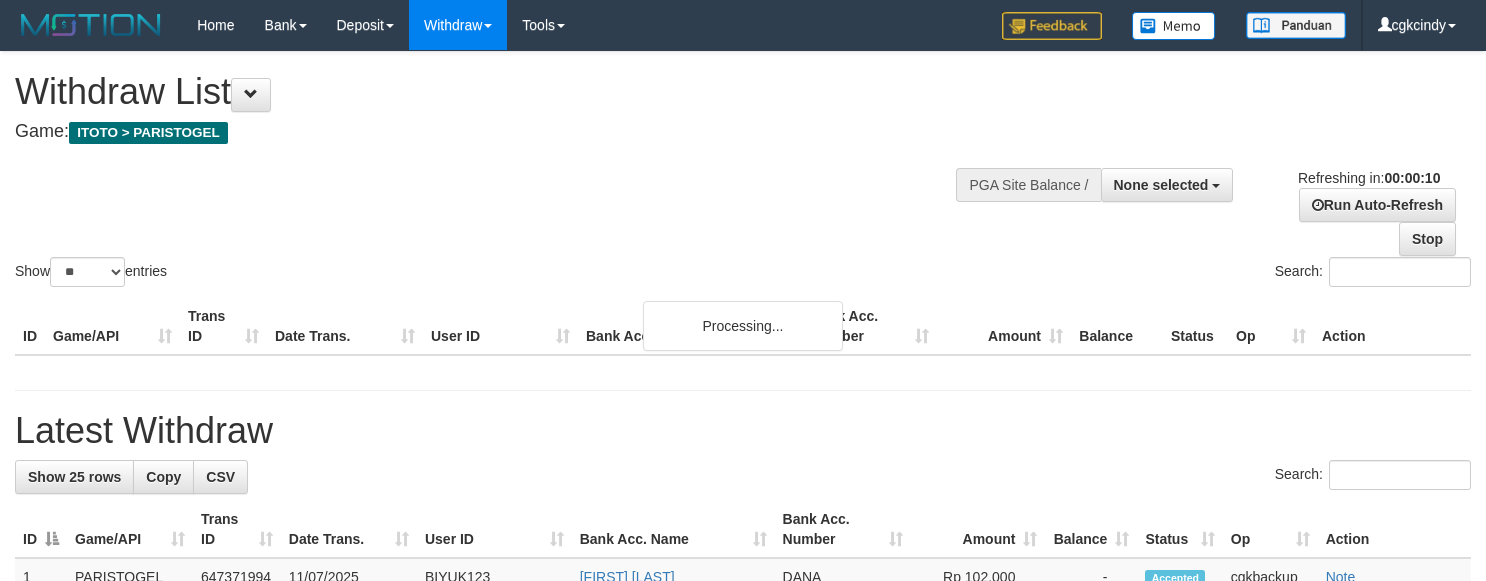 select 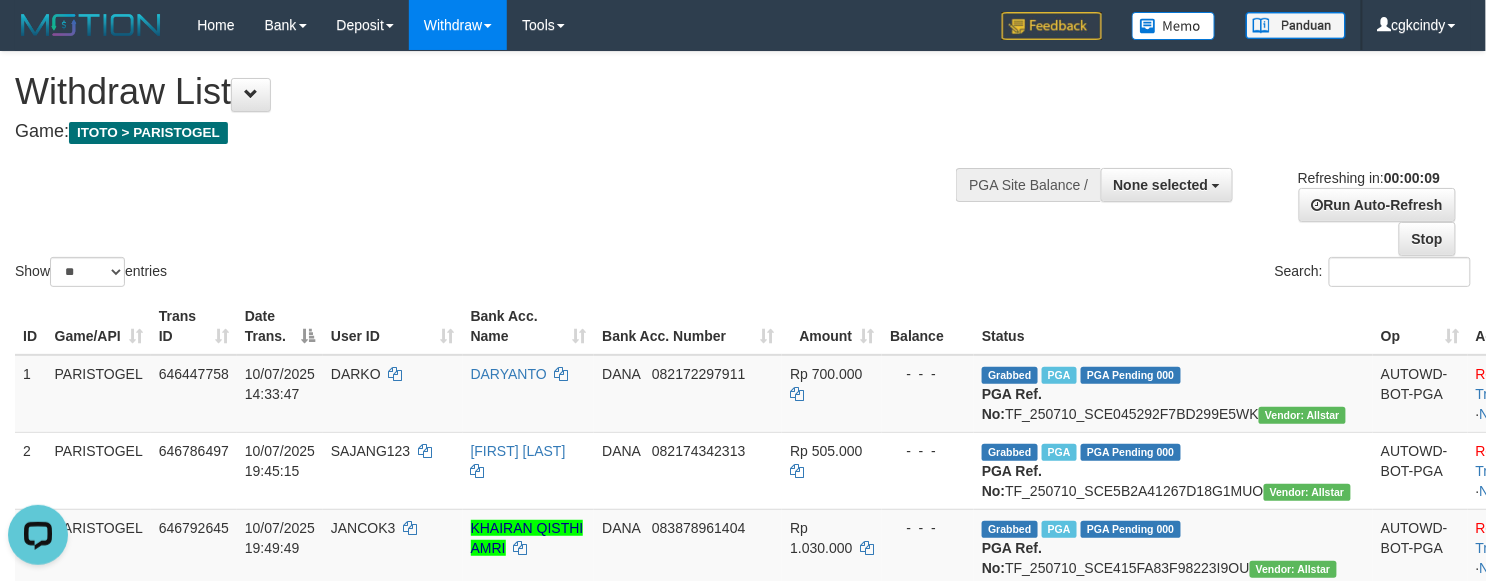 scroll, scrollTop: 0, scrollLeft: 0, axis: both 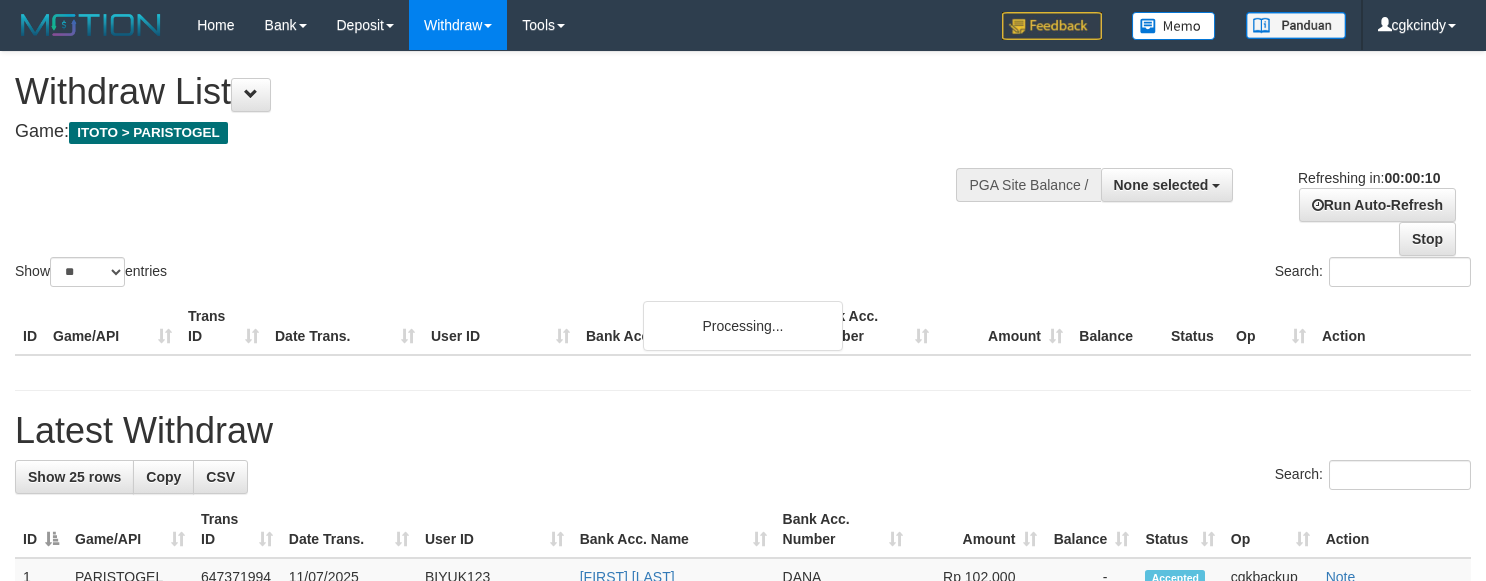 select 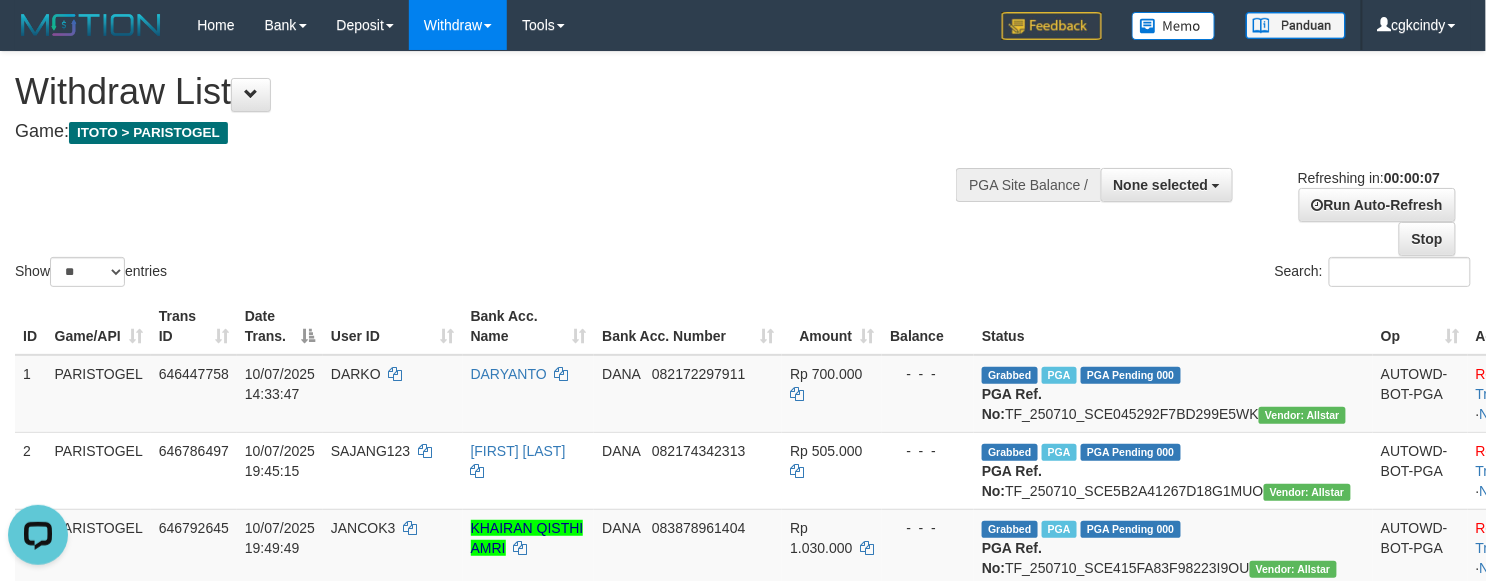 scroll, scrollTop: 0, scrollLeft: 0, axis: both 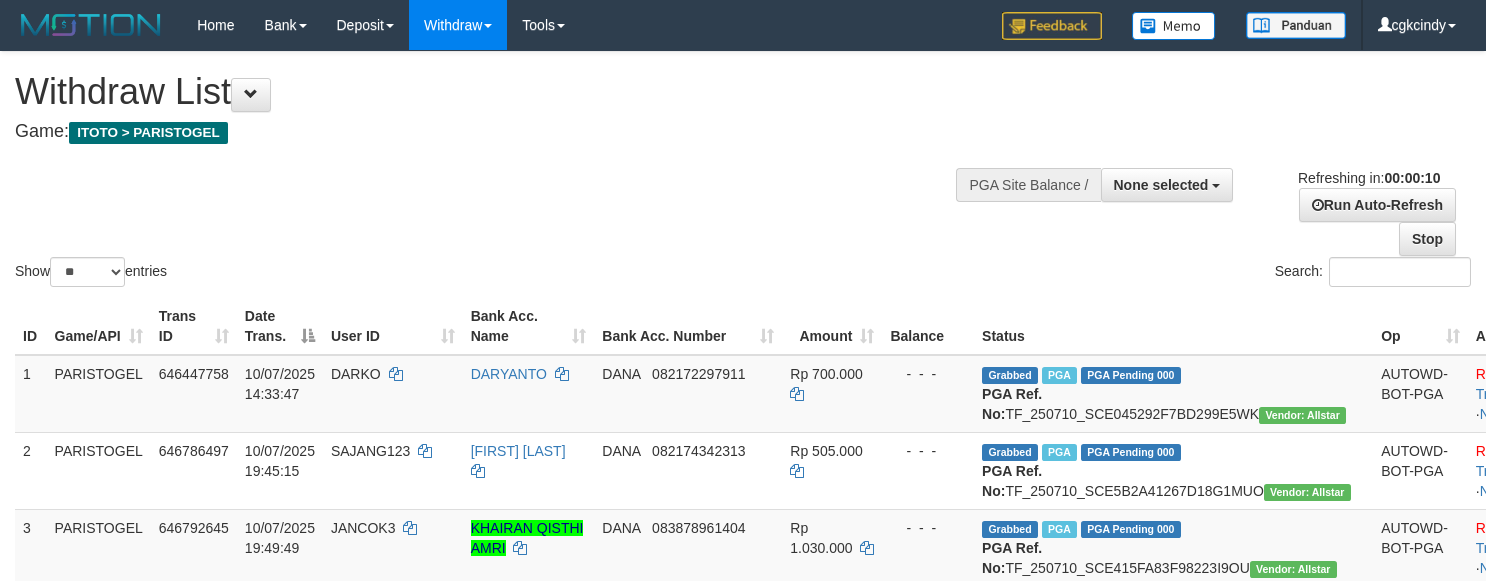 select 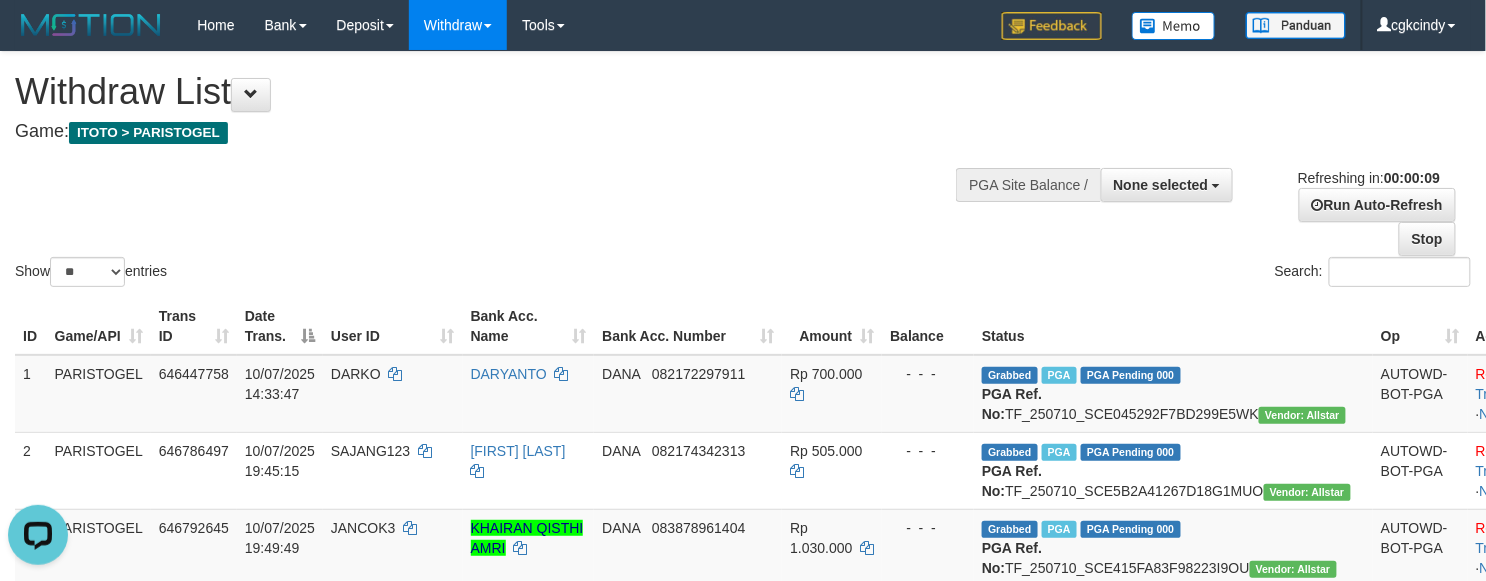 scroll, scrollTop: 0, scrollLeft: 0, axis: both 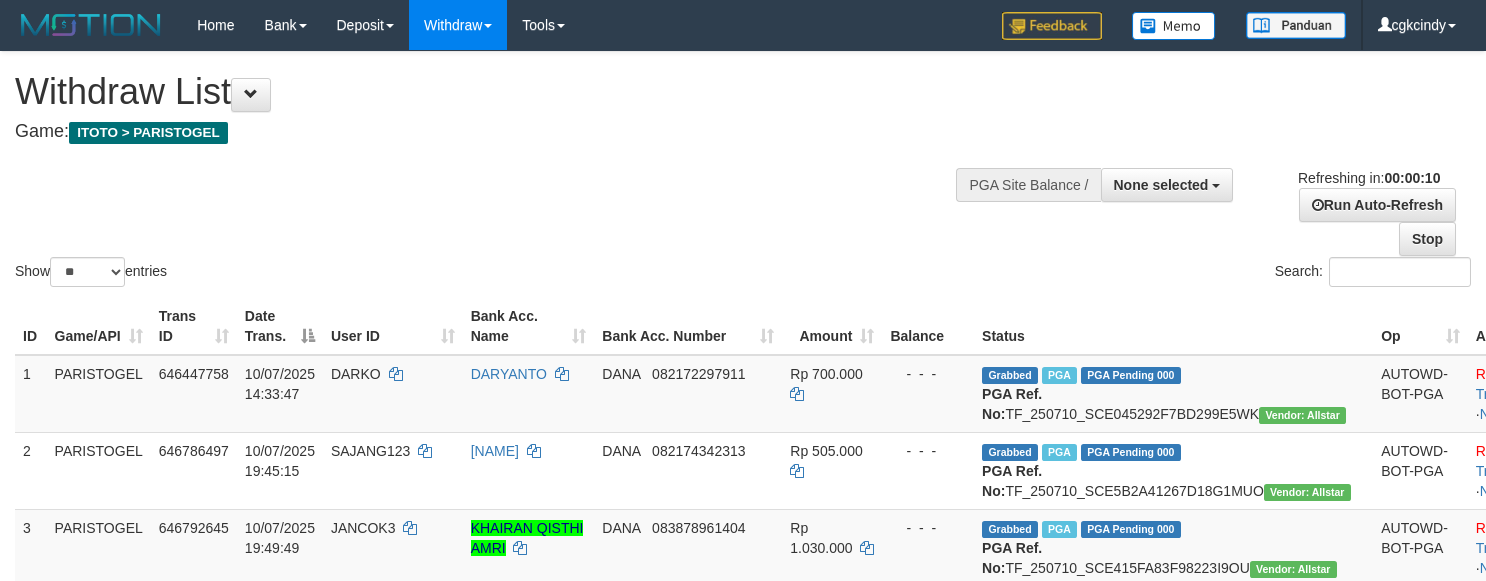 select 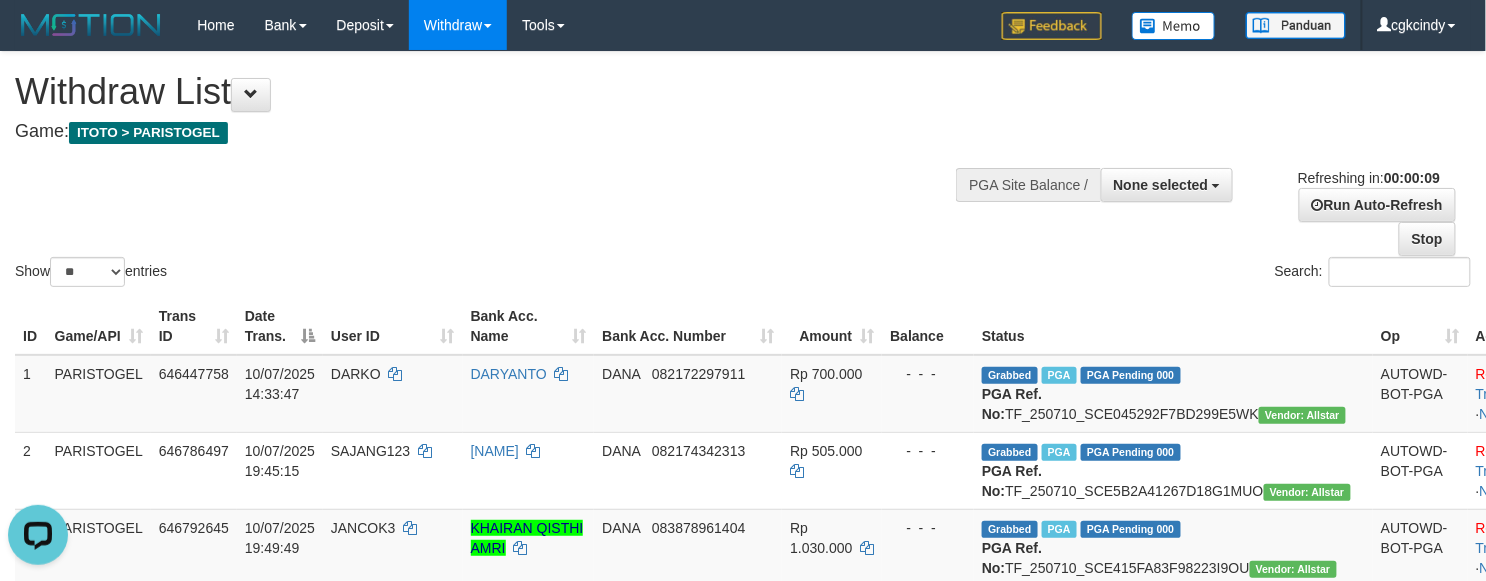 scroll, scrollTop: 0, scrollLeft: 0, axis: both 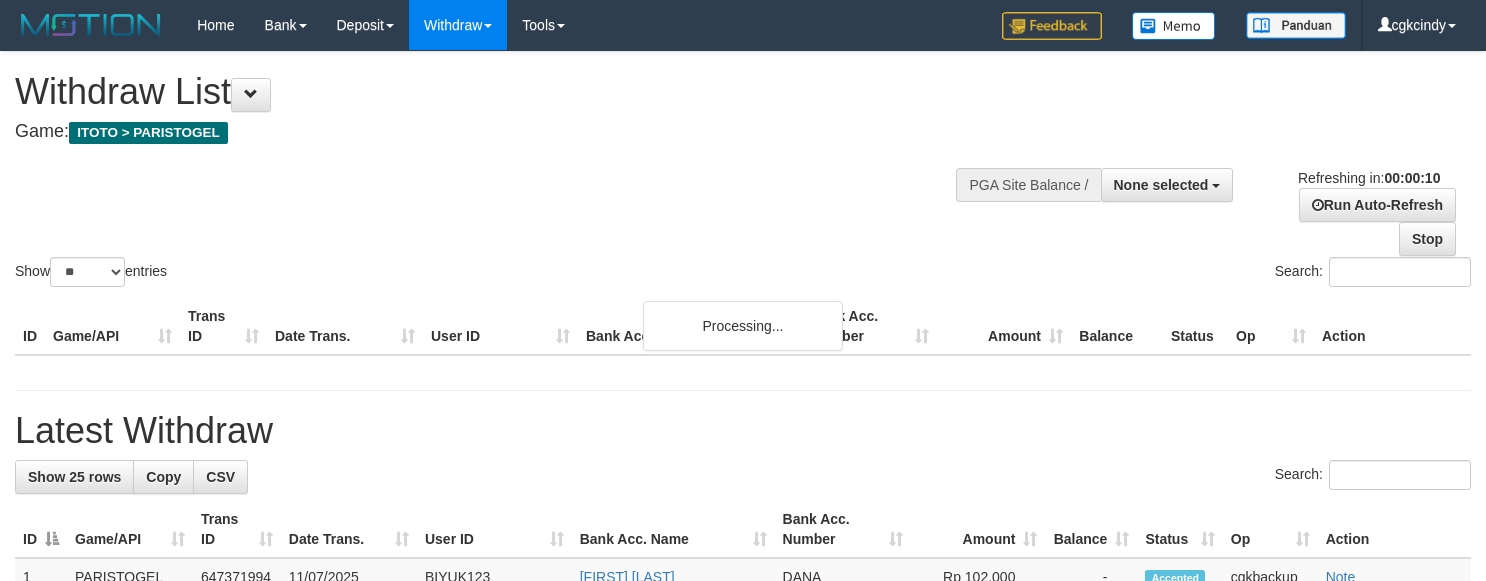 select 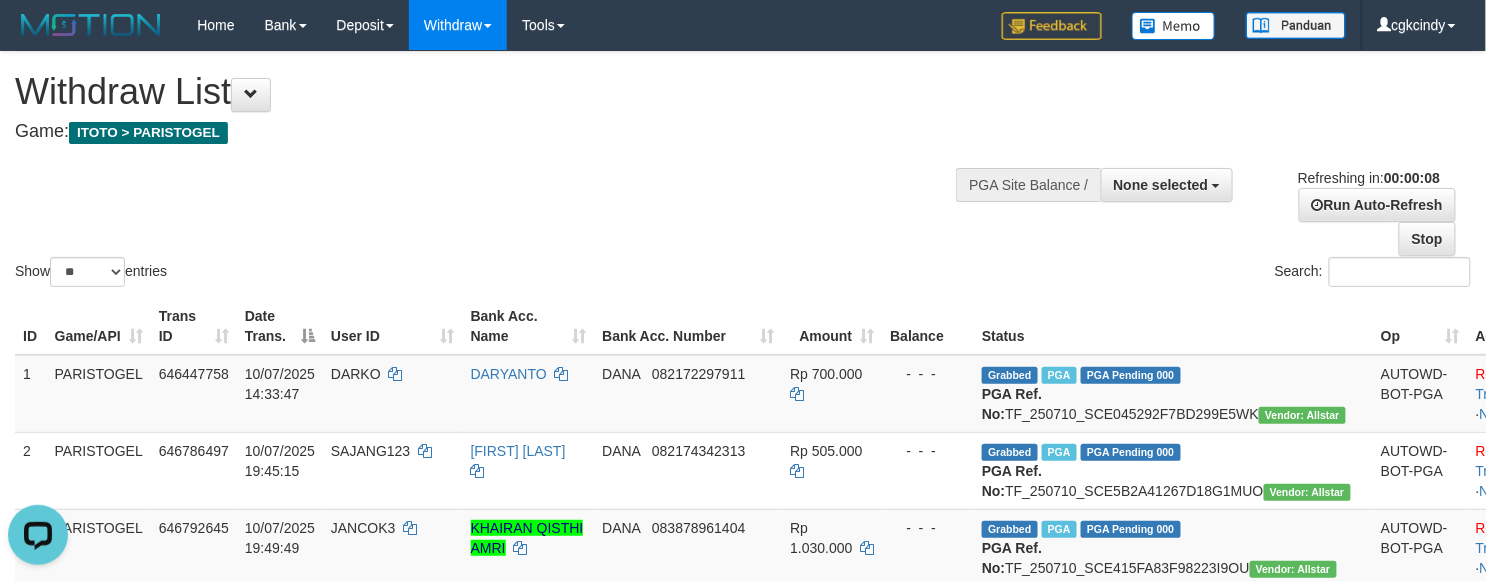 scroll, scrollTop: 0, scrollLeft: 0, axis: both 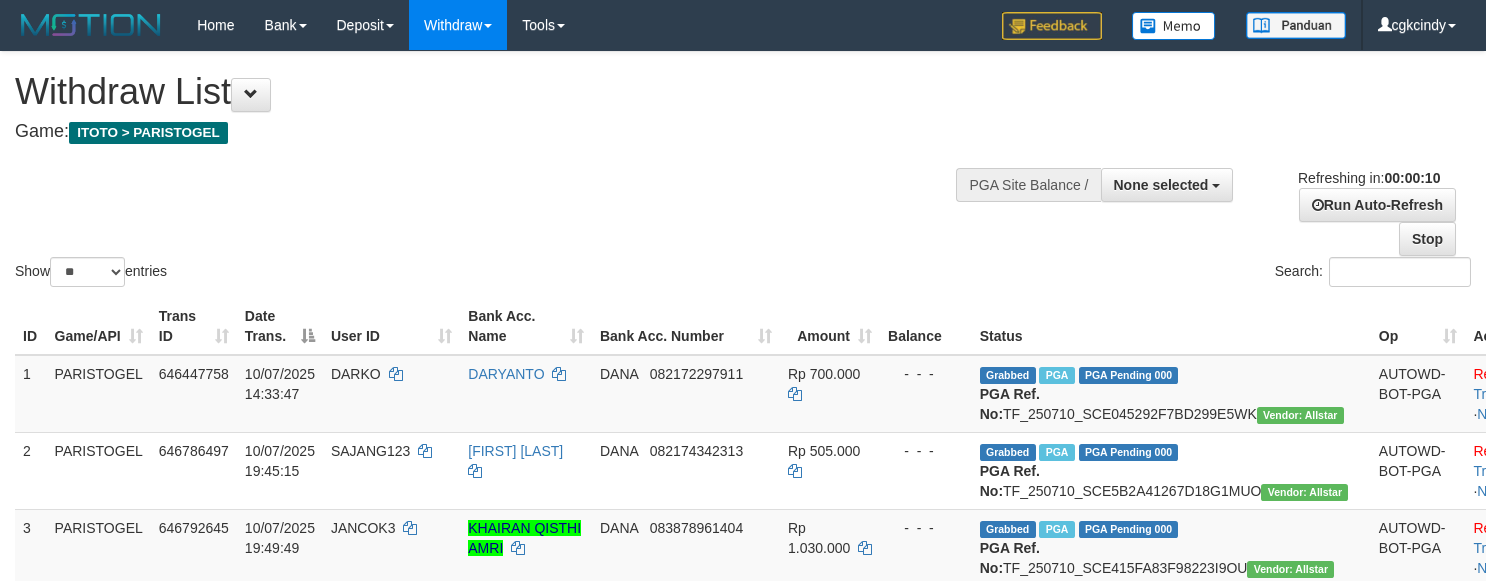 select 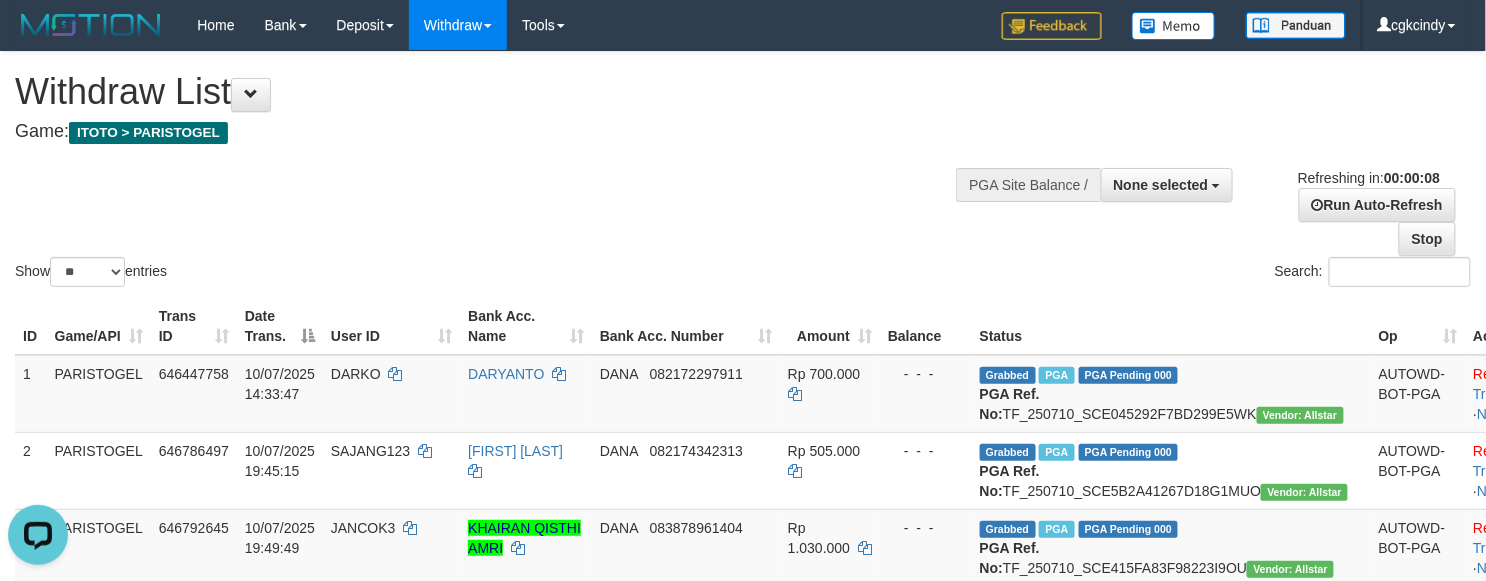 scroll, scrollTop: 0, scrollLeft: 0, axis: both 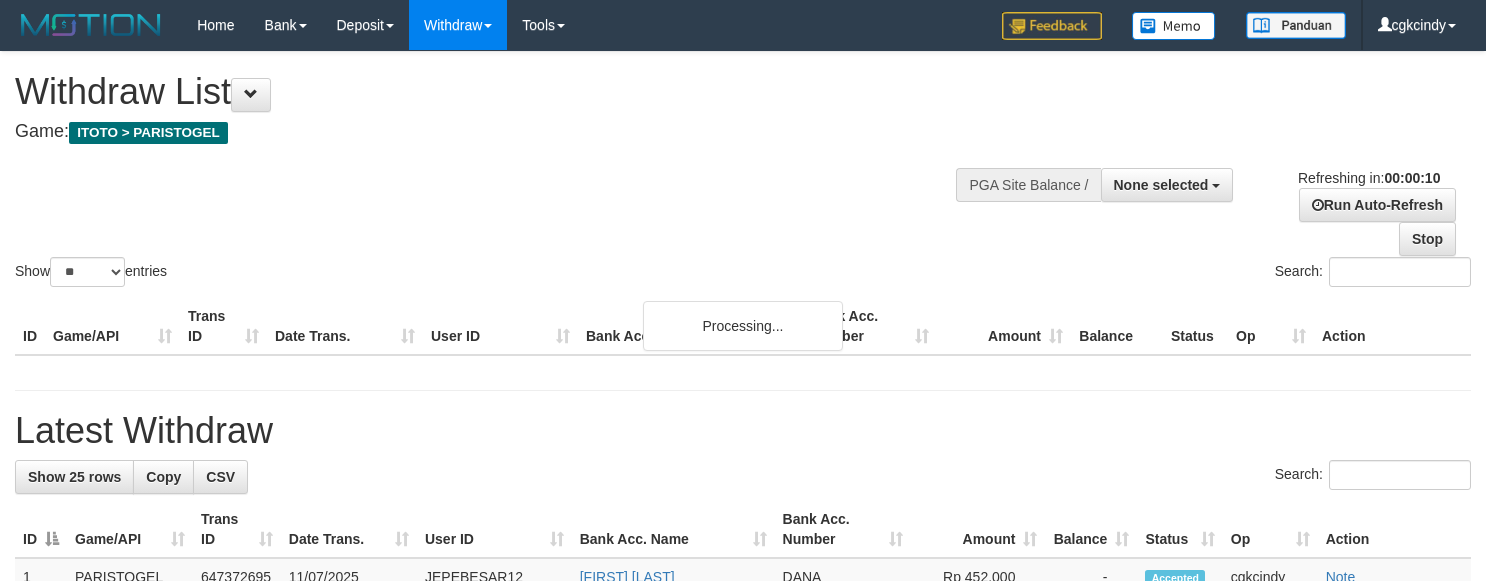 select 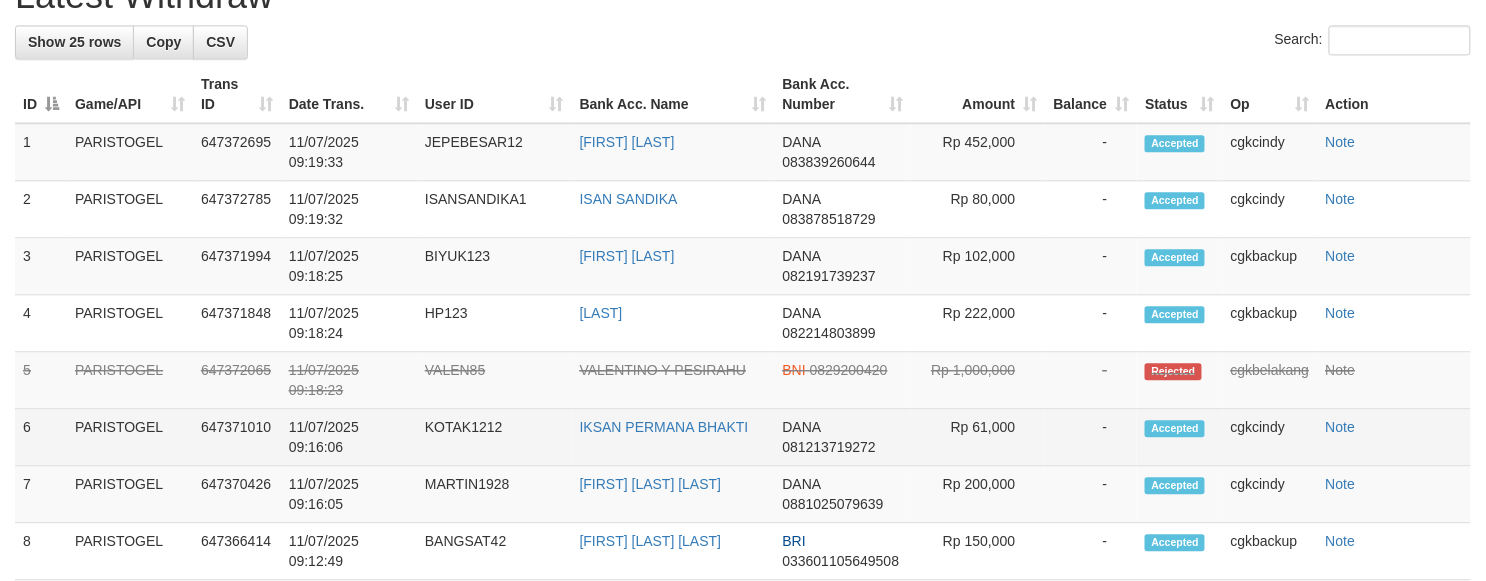 scroll, scrollTop: 1297, scrollLeft: 0, axis: vertical 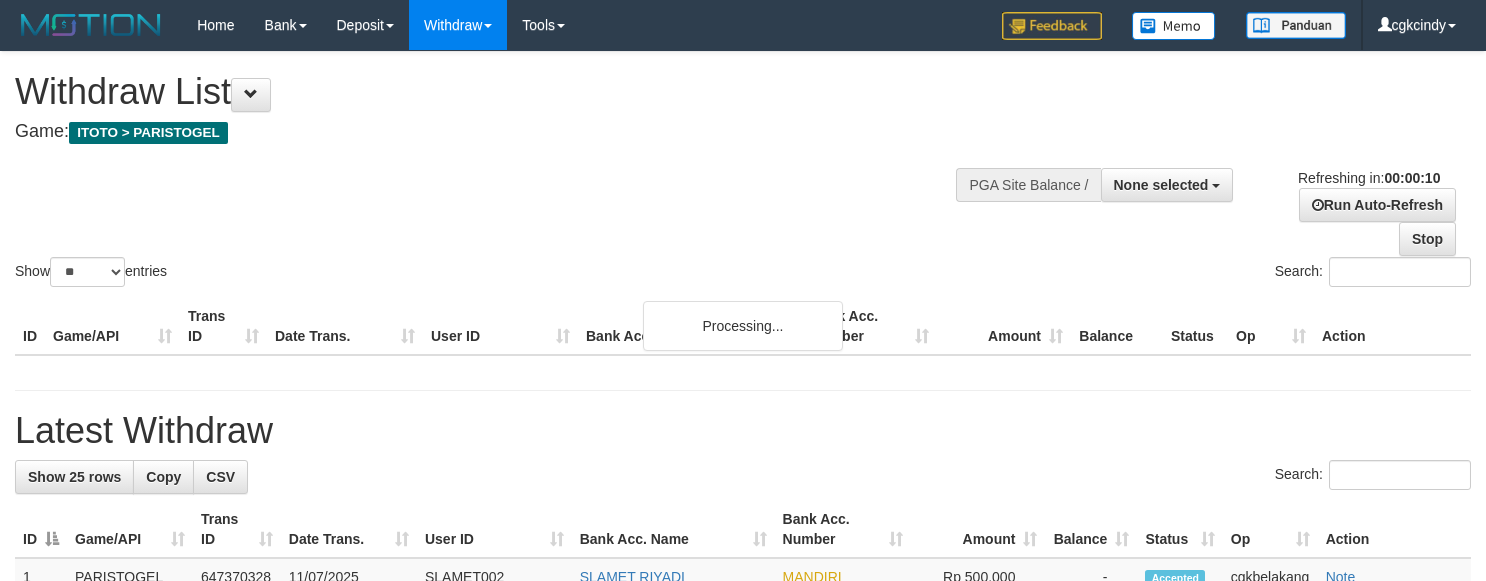 select 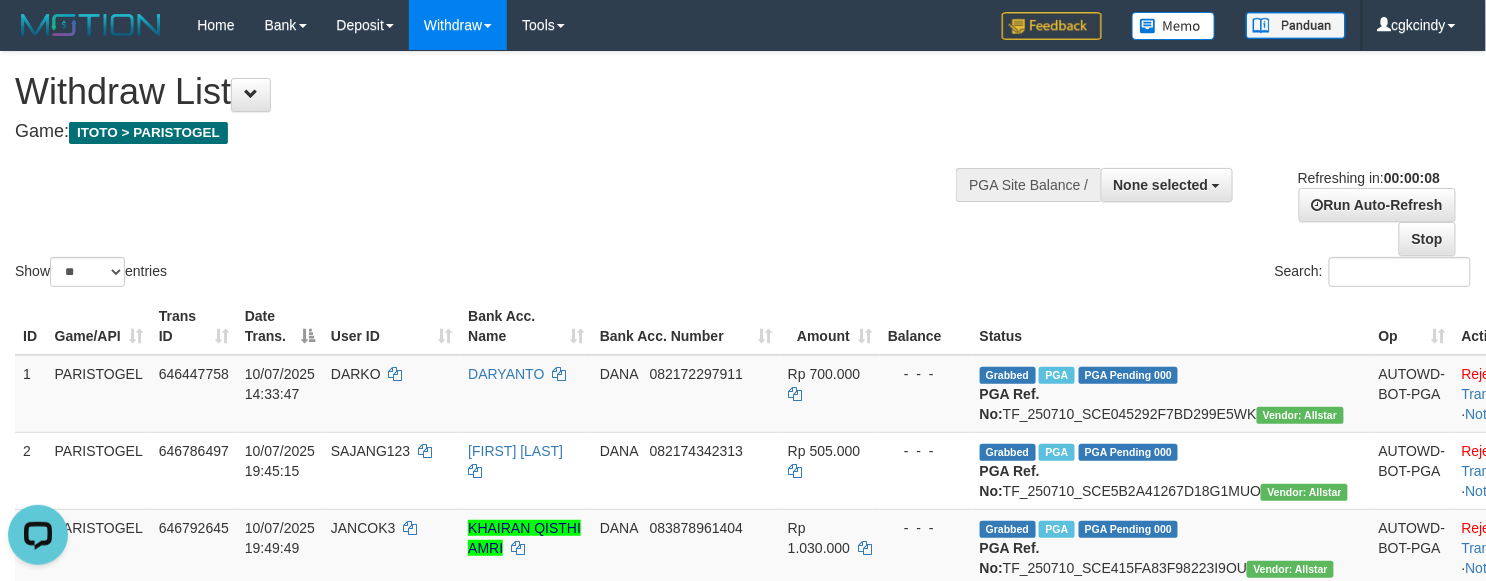 scroll, scrollTop: 0, scrollLeft: 0, axis: both 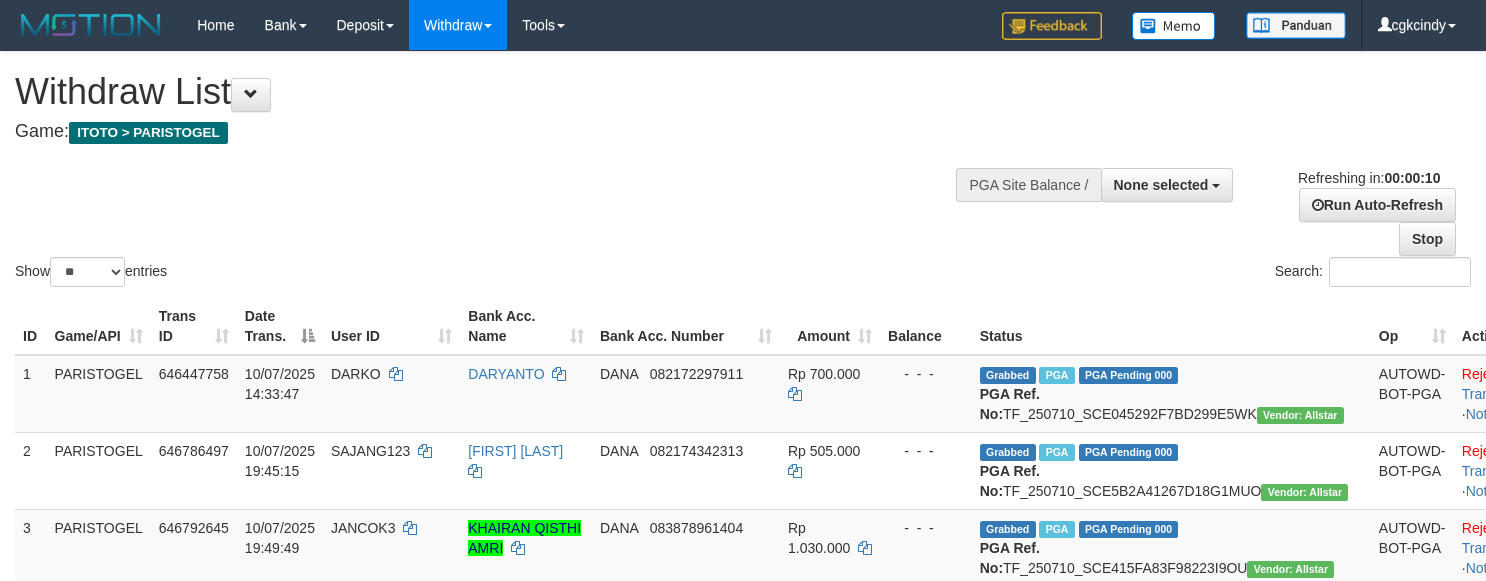 select 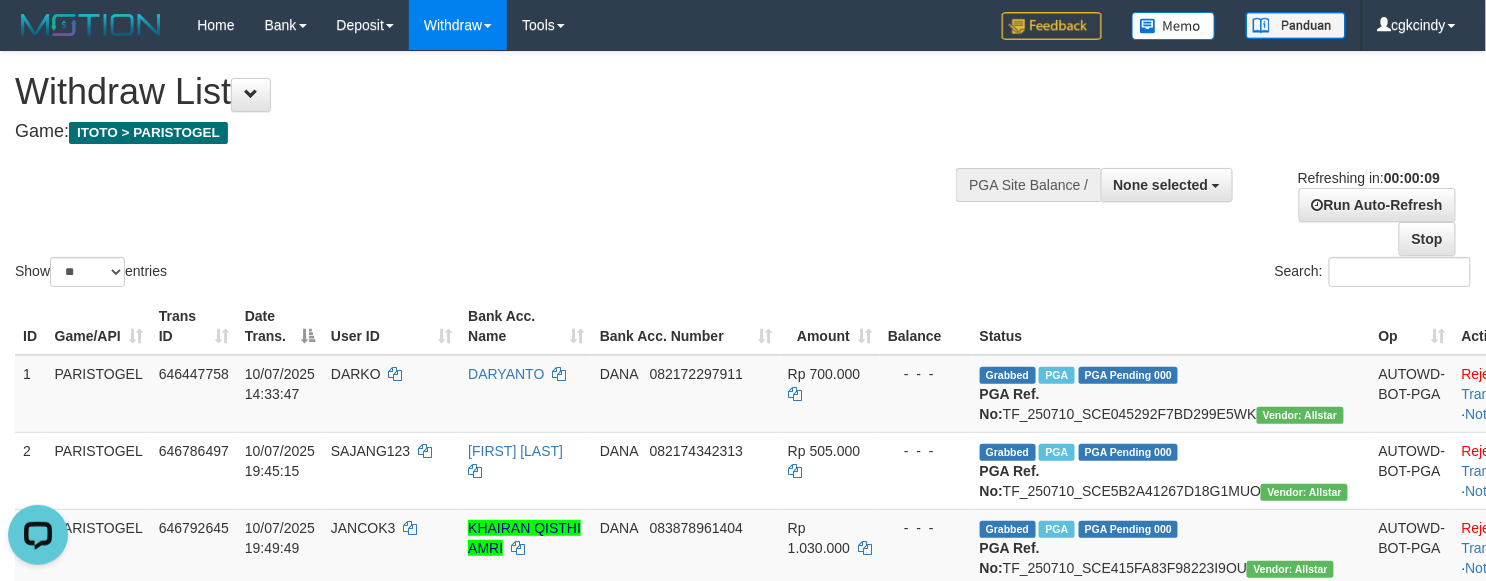 scroll, scrollTop: 0, scrollLeft: 0, axis: both 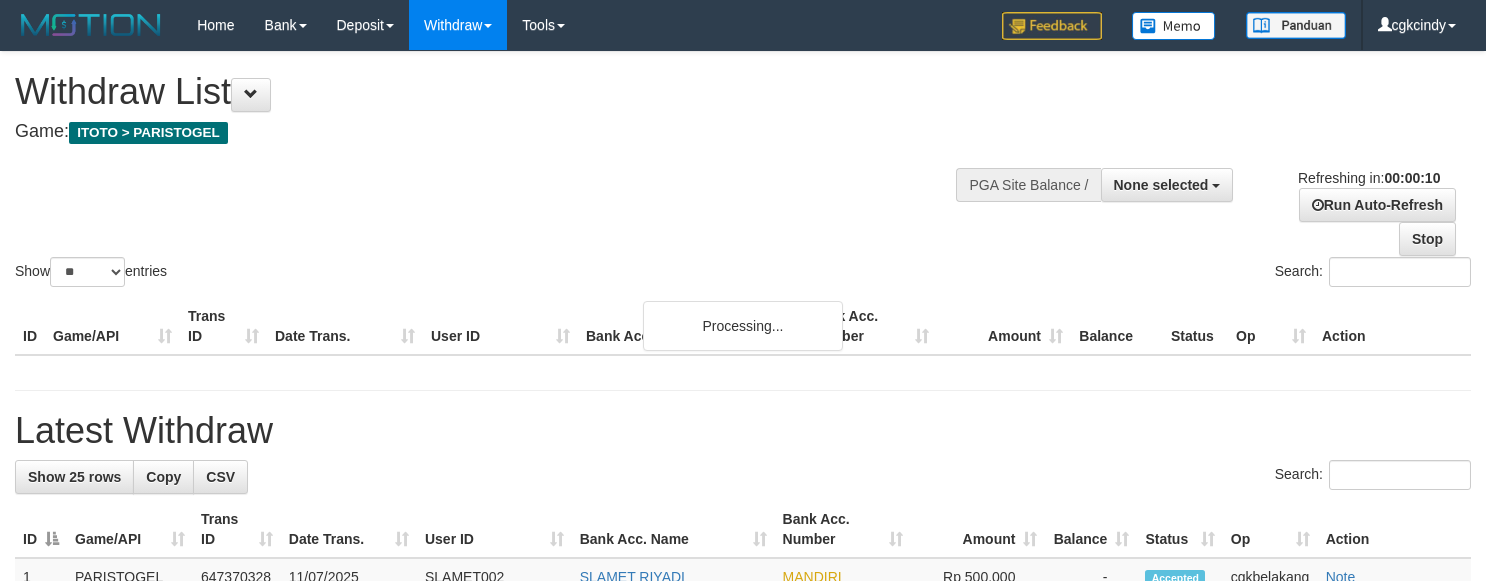 select 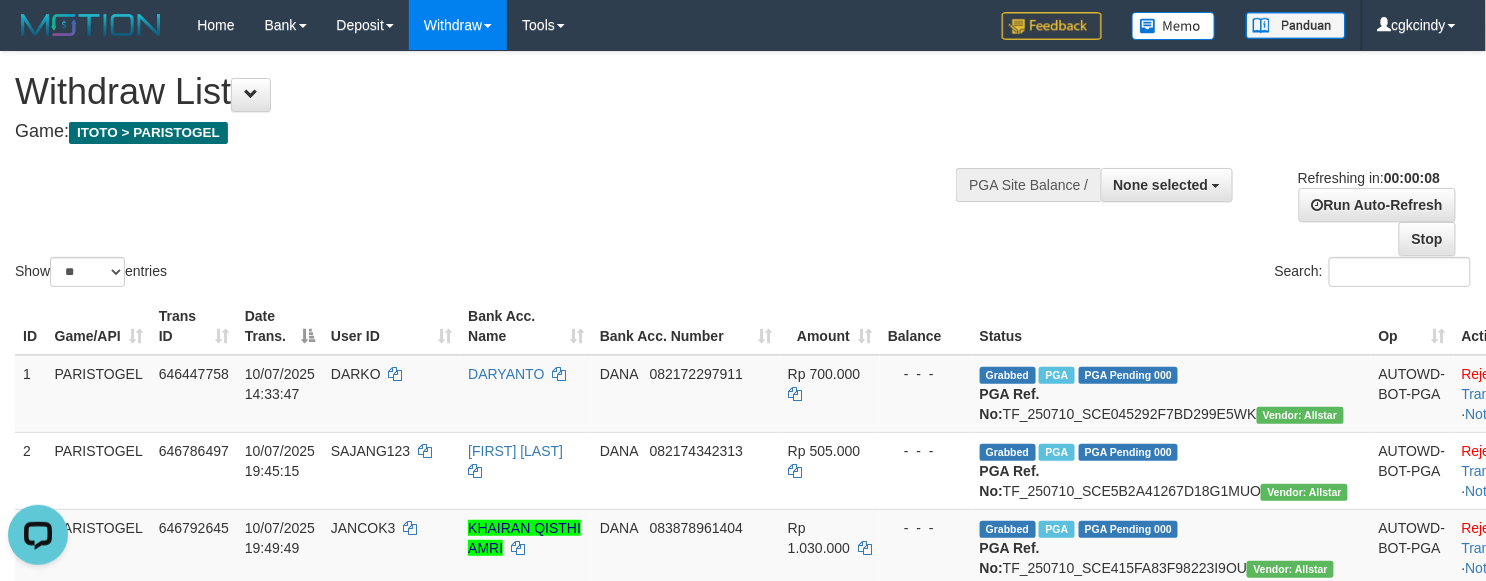 scroll, scrollTop: 0, scrollLeft: 0, axis: both 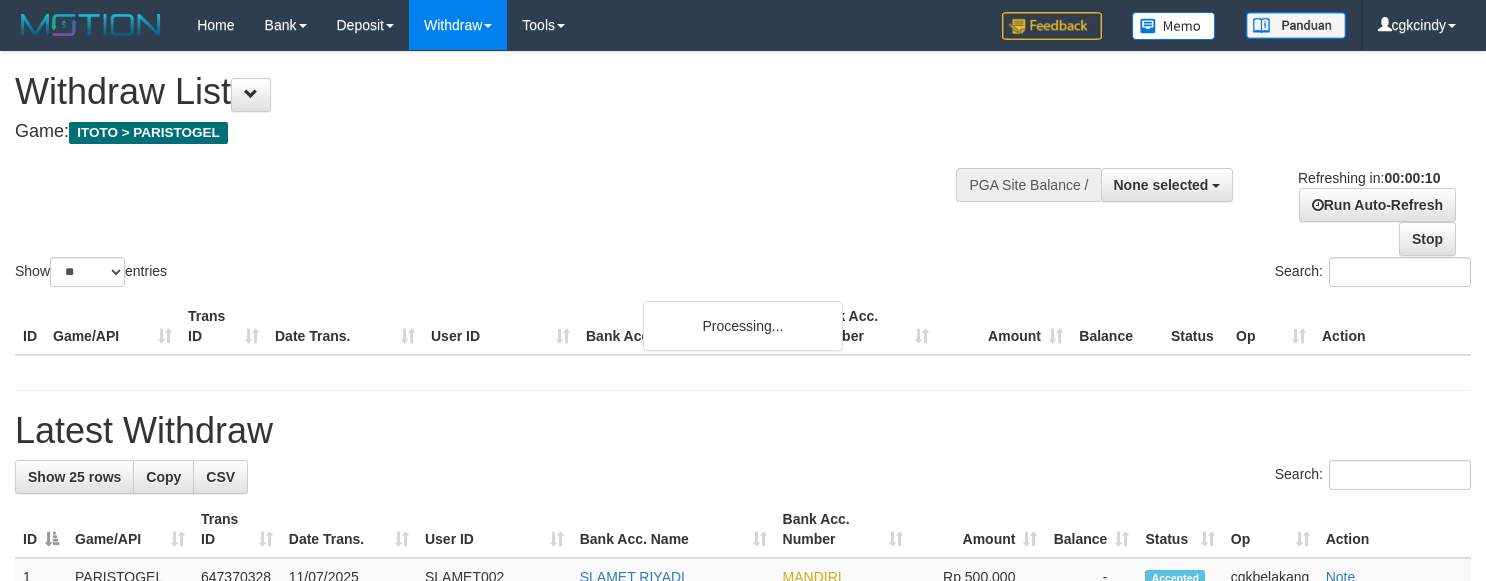 select 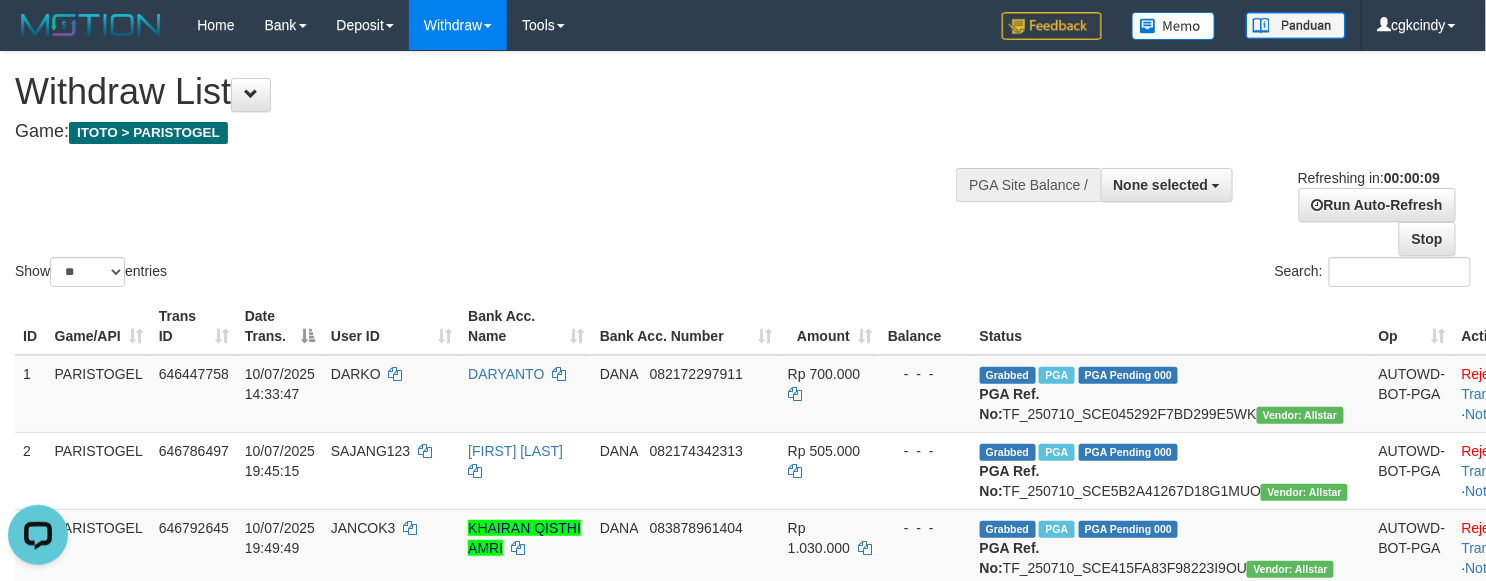 scroll, scrollTop: 0, scrollLeft: 0, axis: both 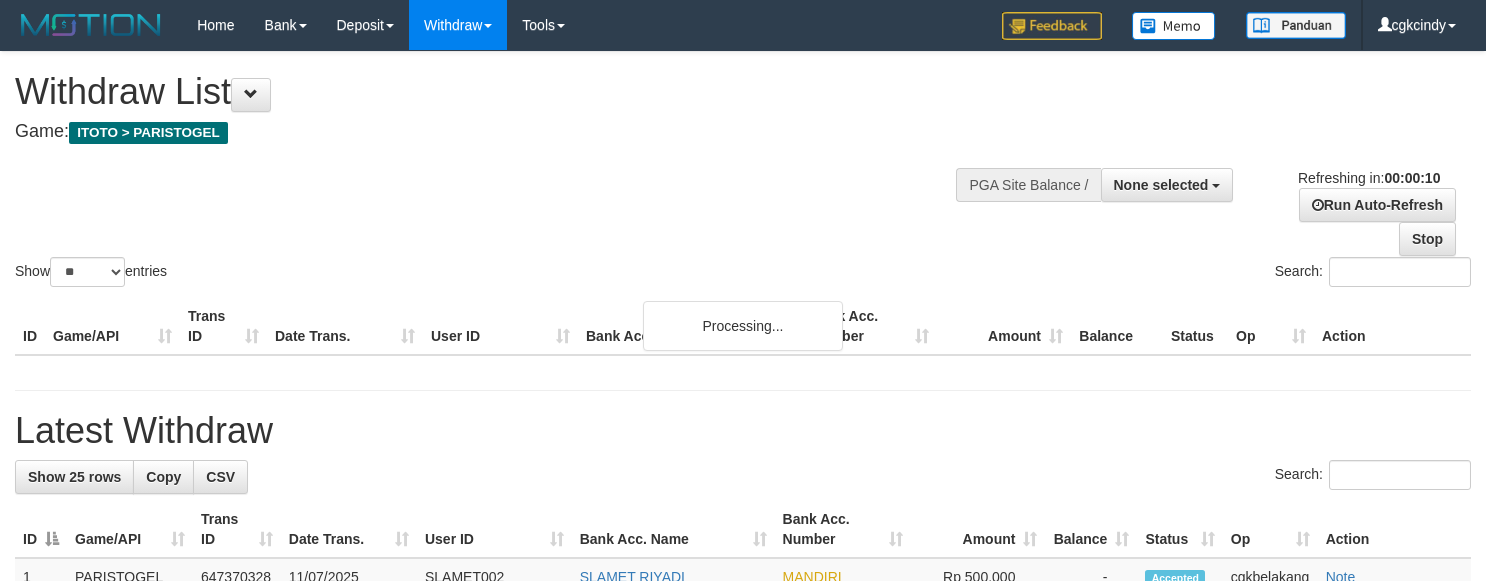 select 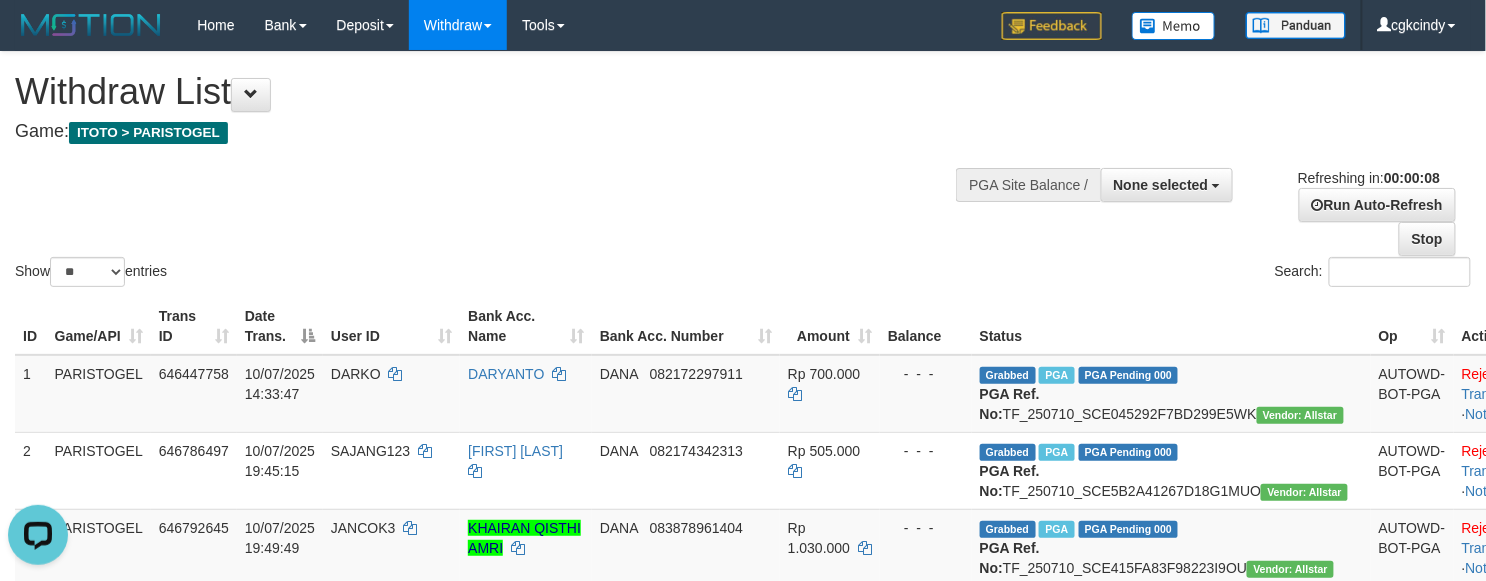 scroll, scrollTop: 0, scrollLeft: 0, axis: both 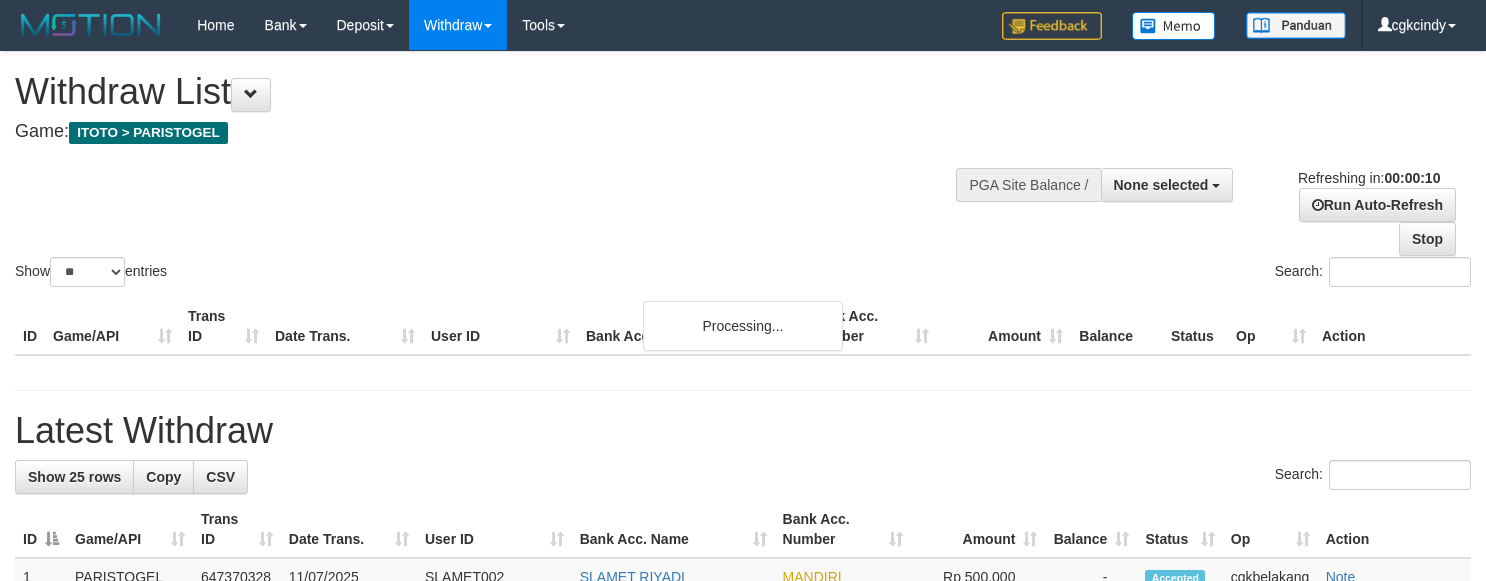 select 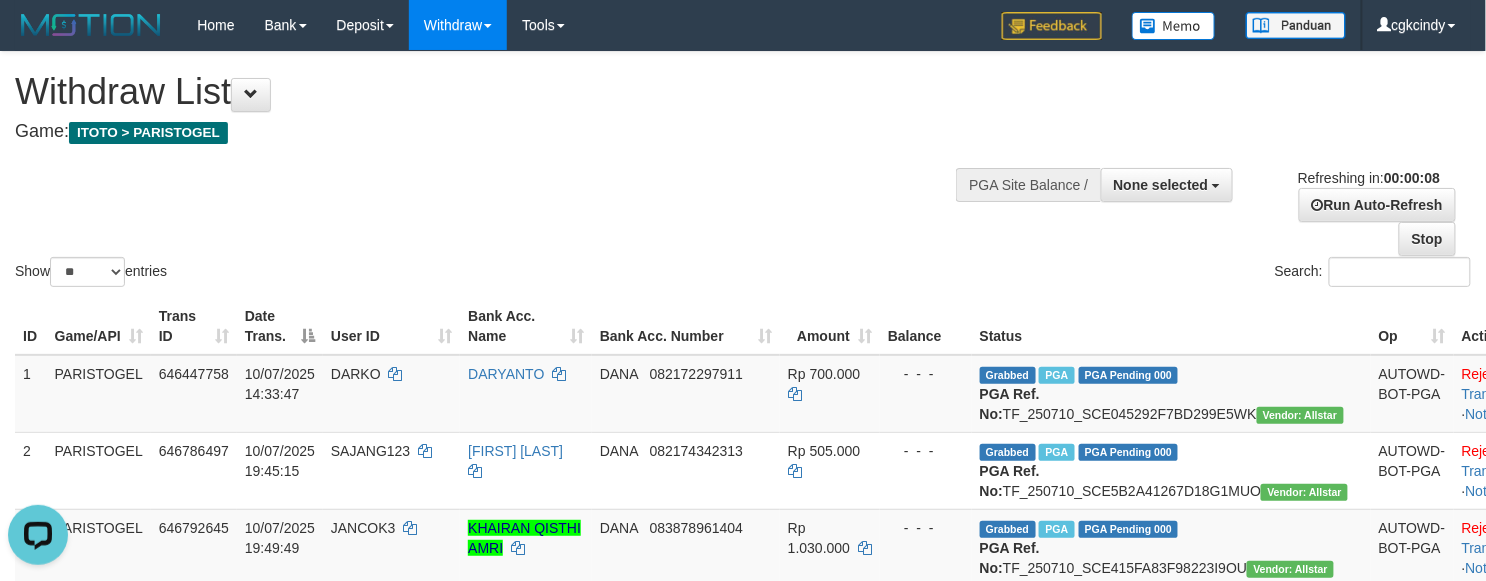 scroll, scrollTop: 0, scrollLeft: 0, axis: both 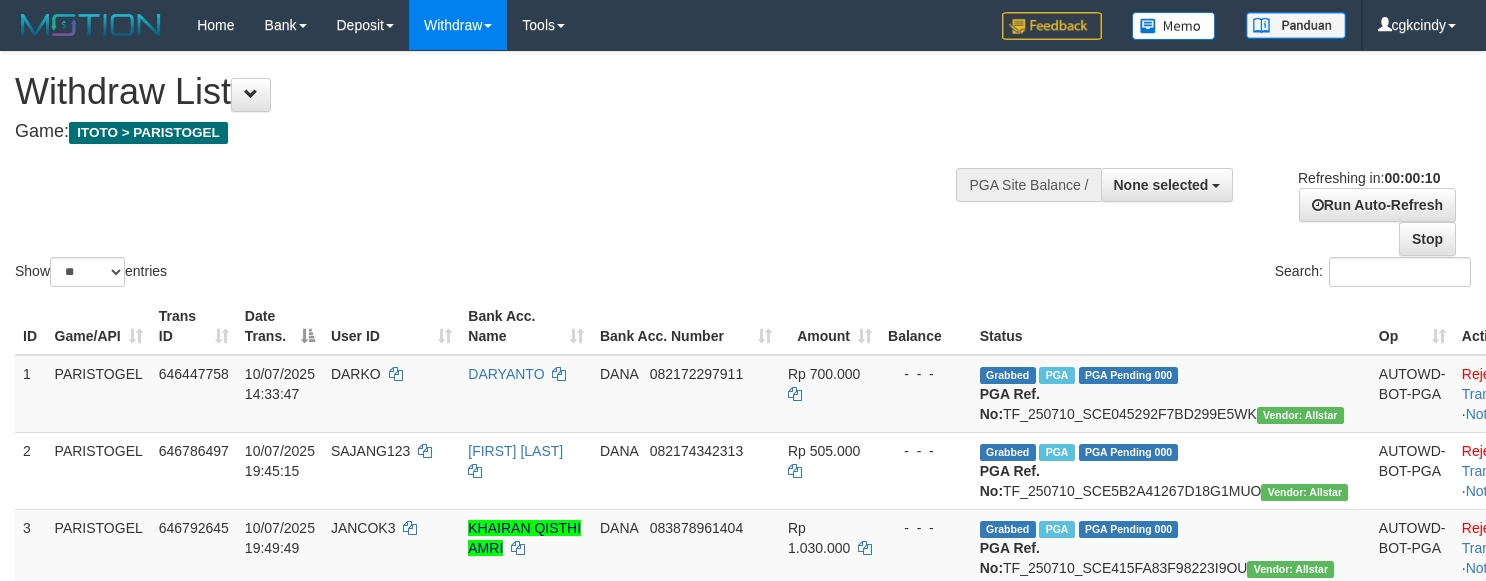 select 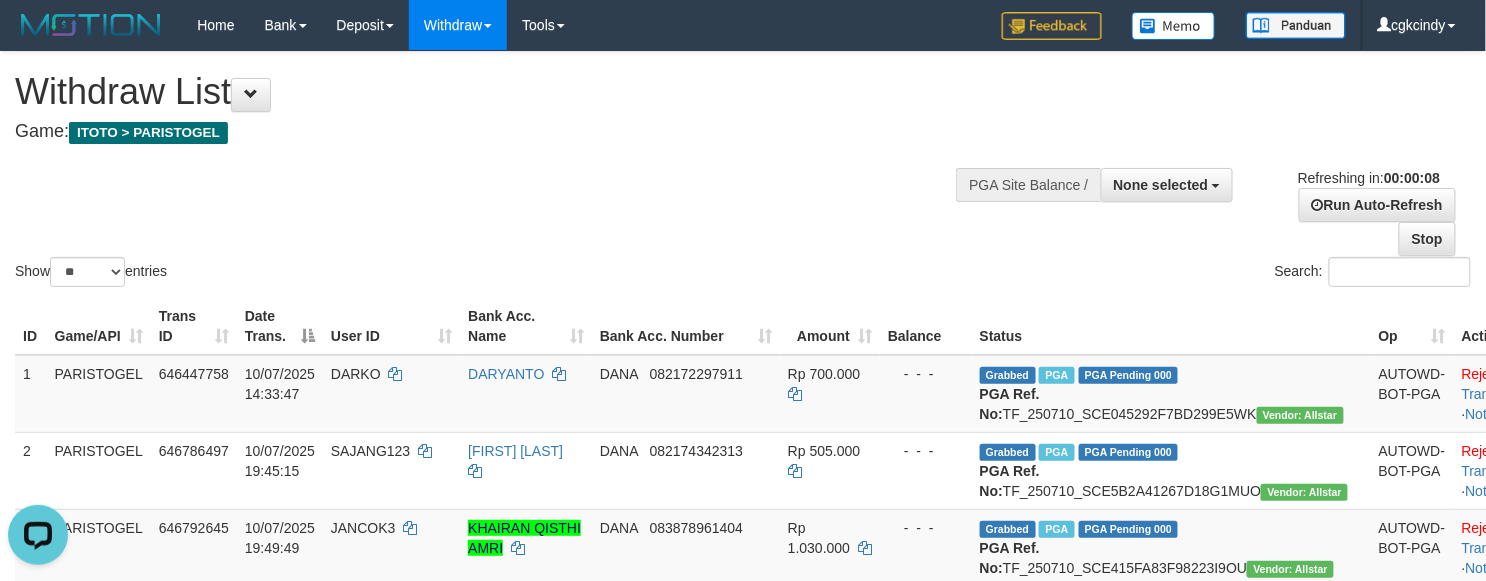 scroll, scrollTop: 0, scrollLeft: 0, axis: both 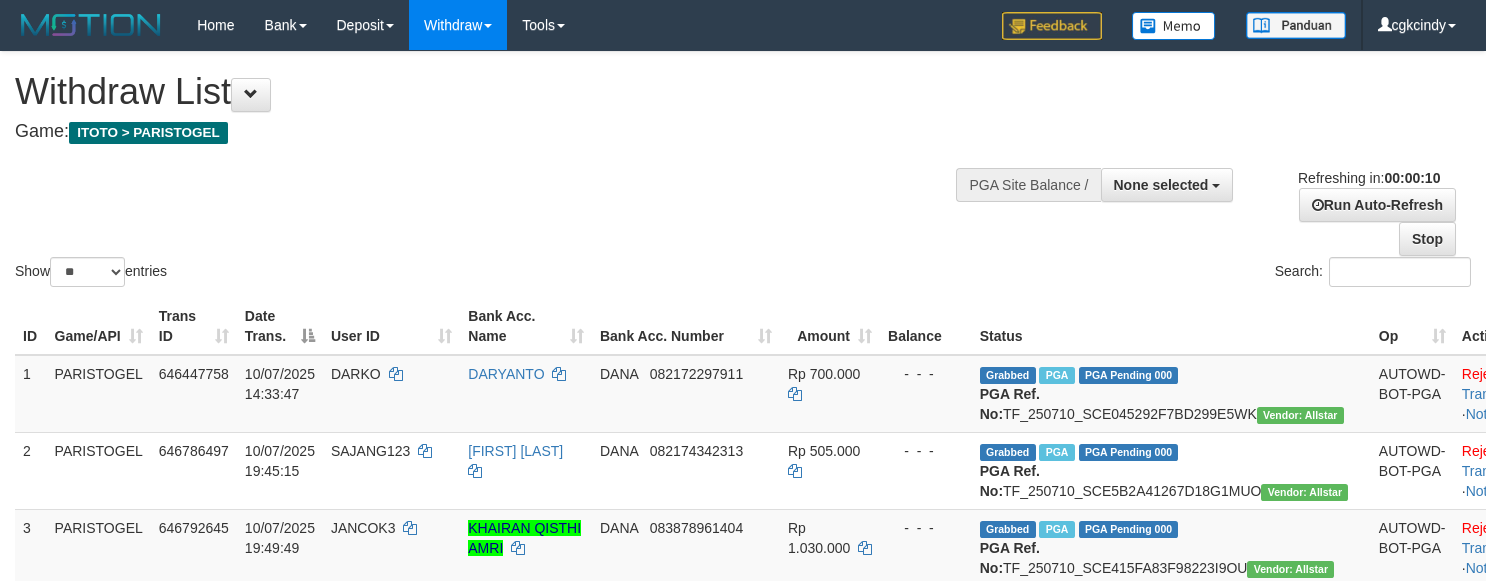 select 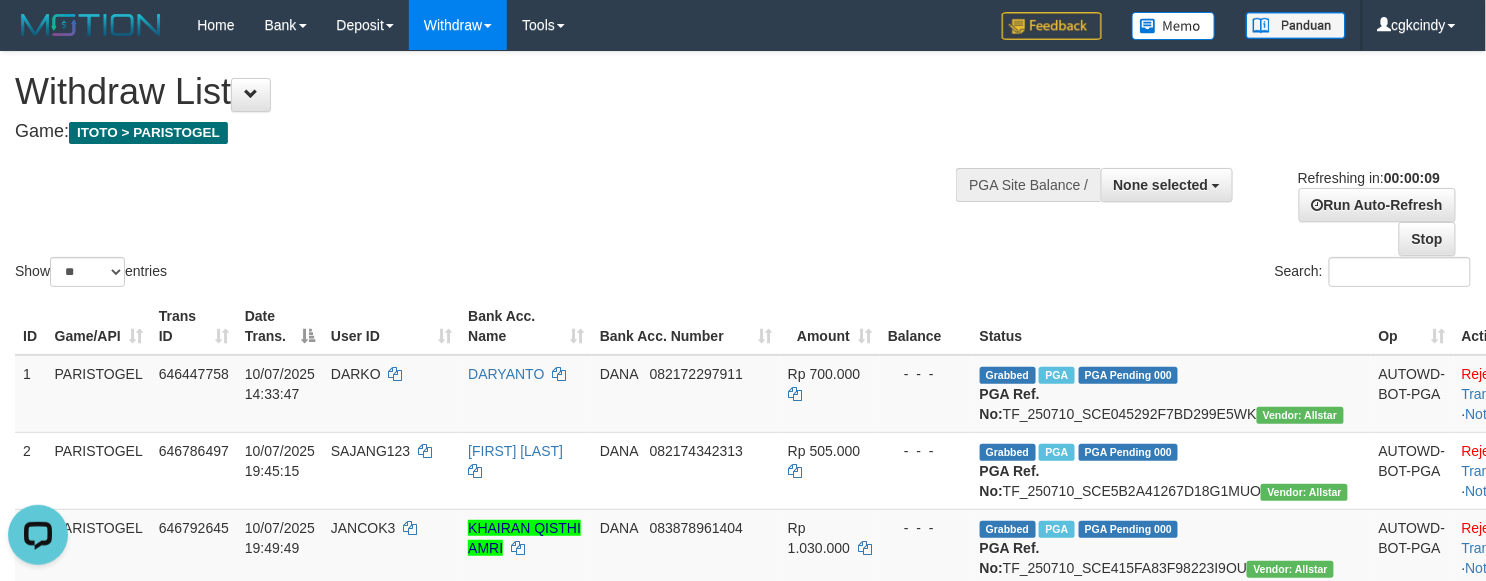 scroll, scrollTop: 0, scrollLeft: 0, axis: both 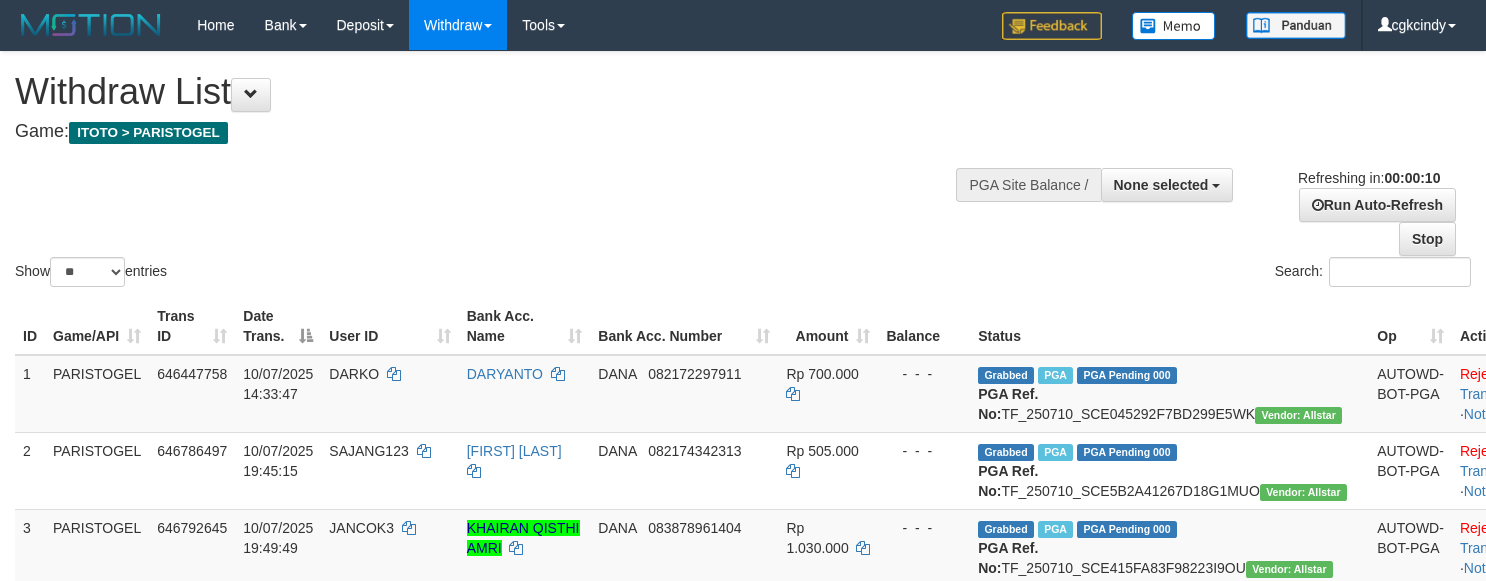 select 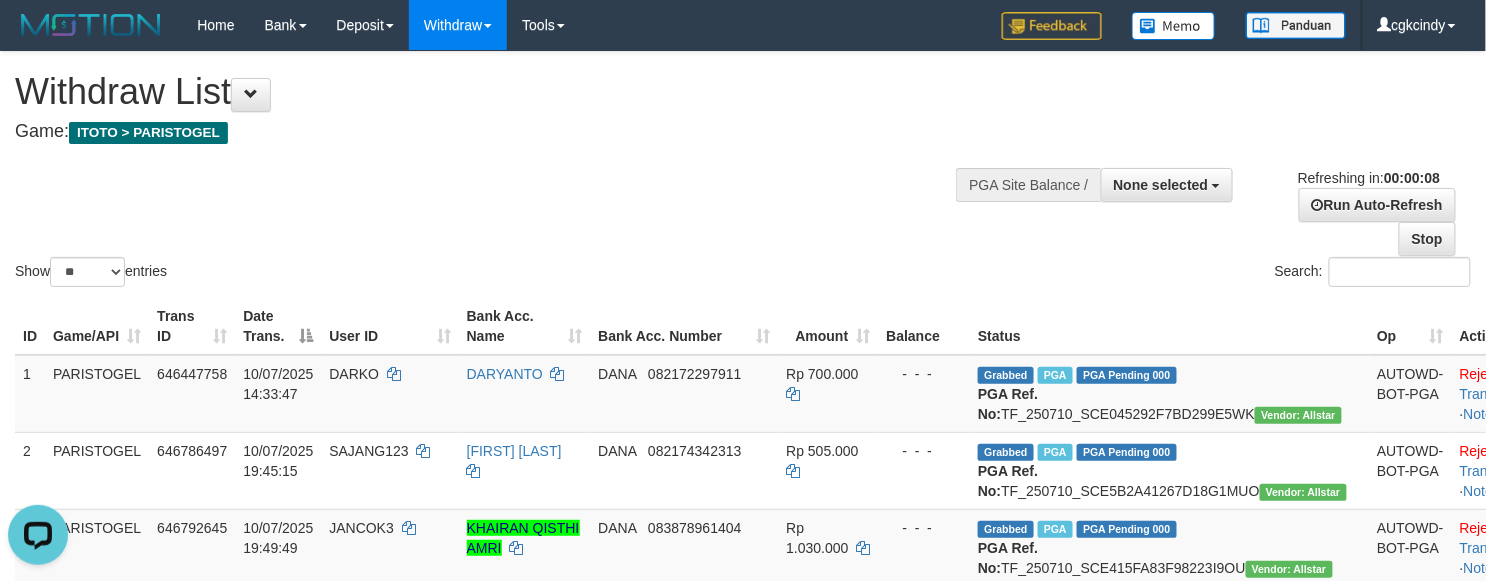 scroll, scrollTop: 0, scrollLeft: 0, axis: both 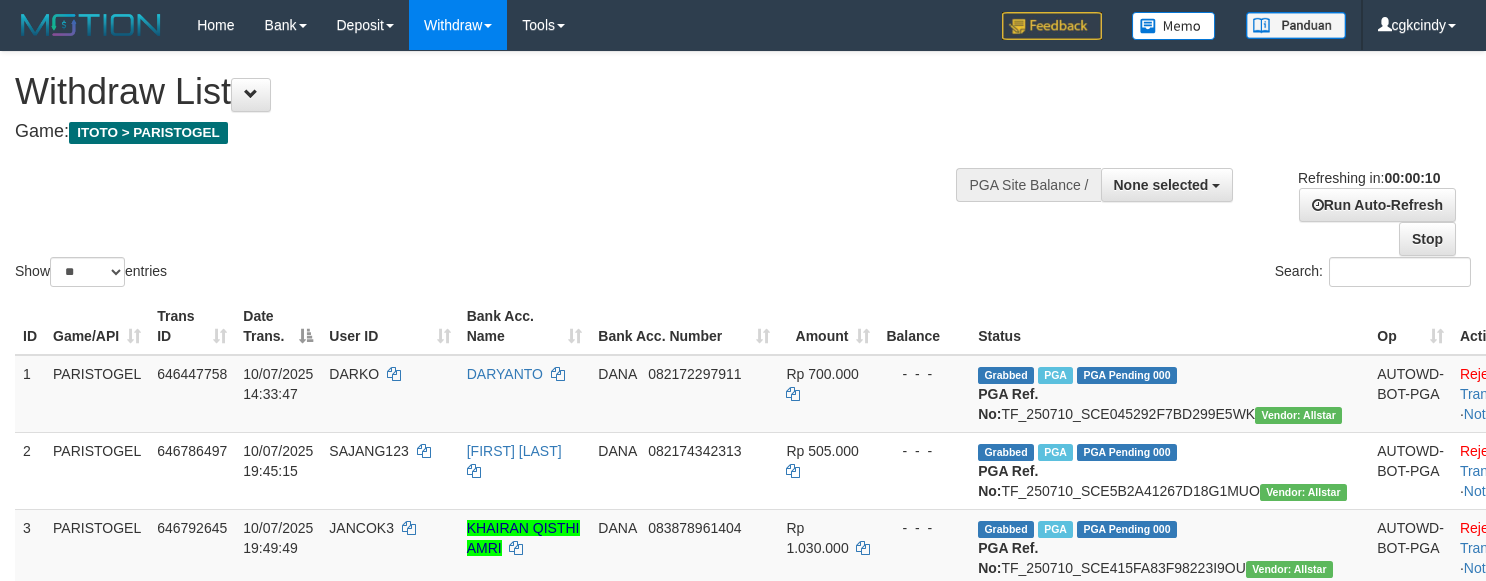select 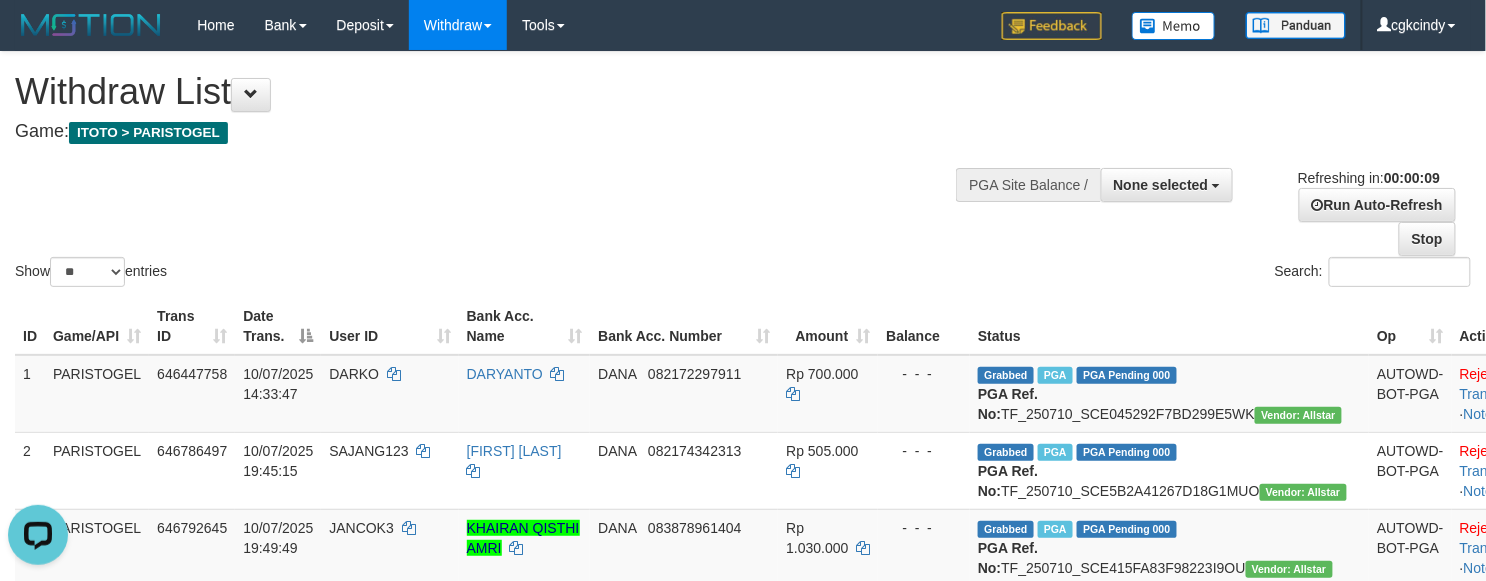 scroll, scrollTop: 0, scrollLeft: 0, axis: both 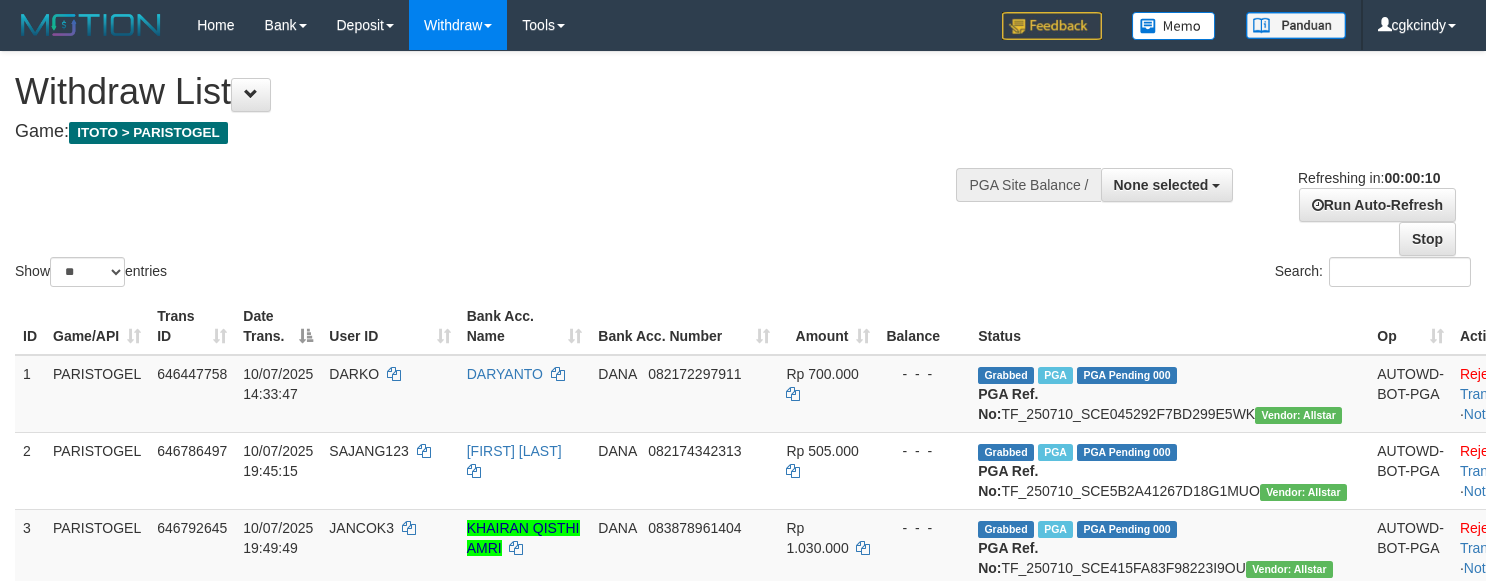 select 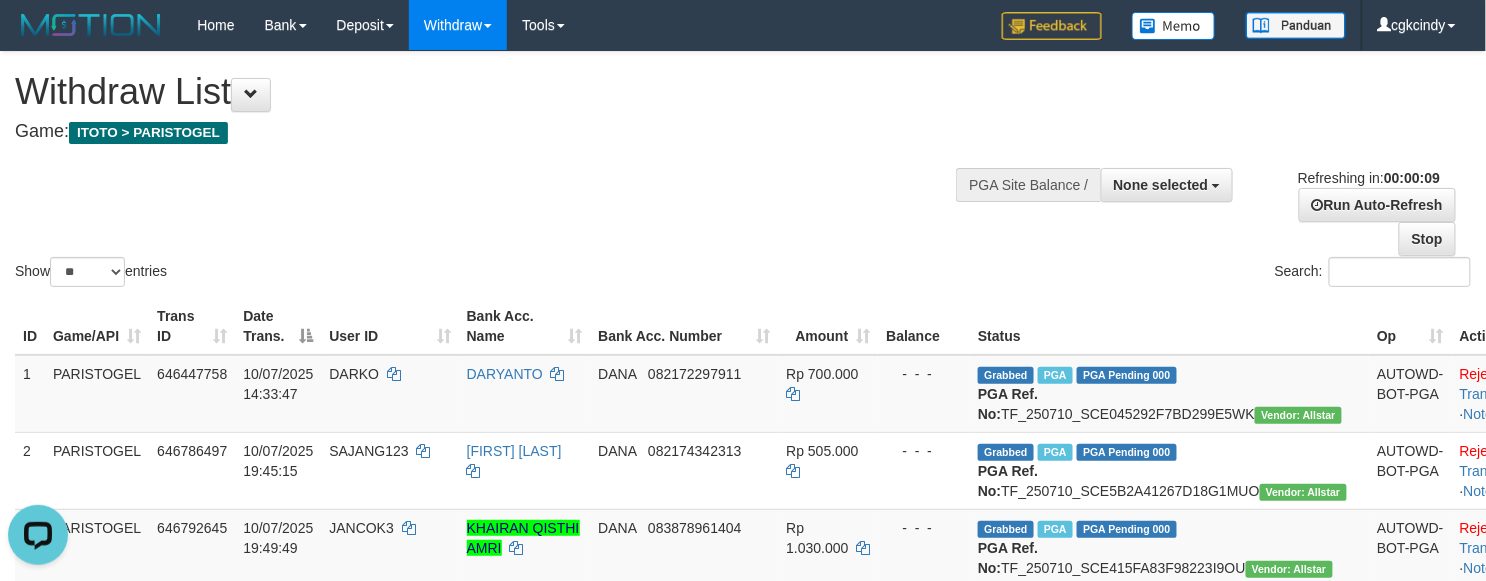 scroll, scrollTop: 0, scrollLeft: 0, axis: both 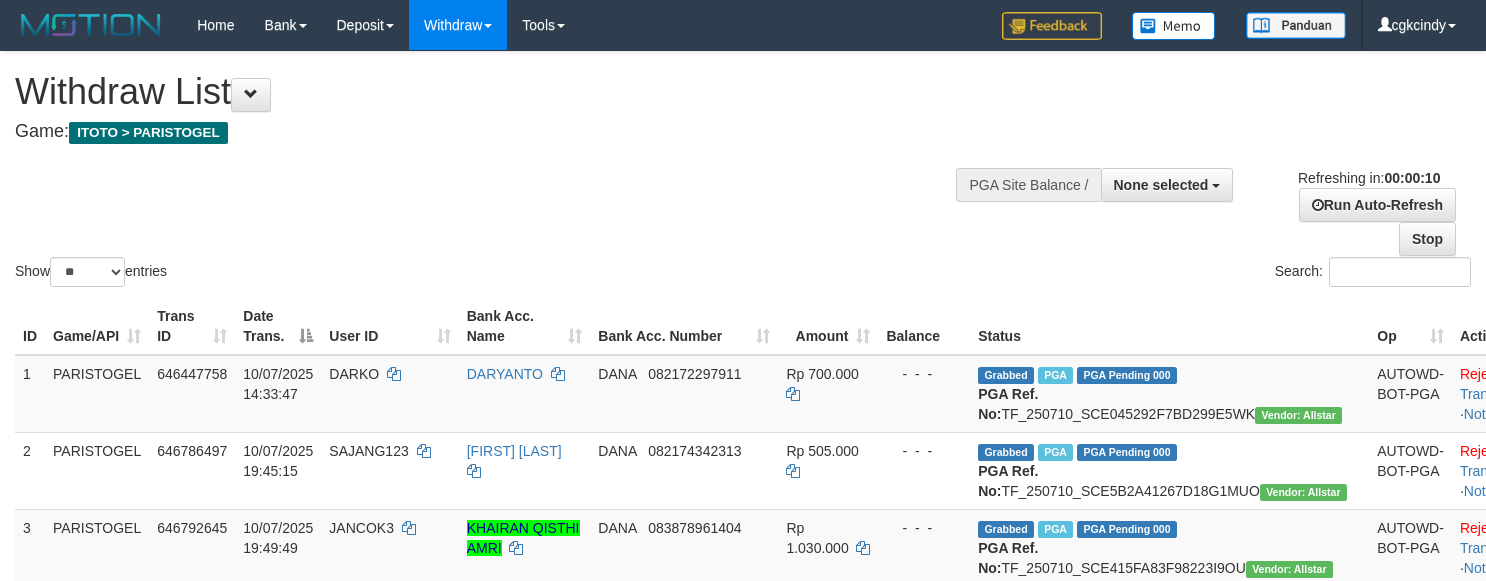 select 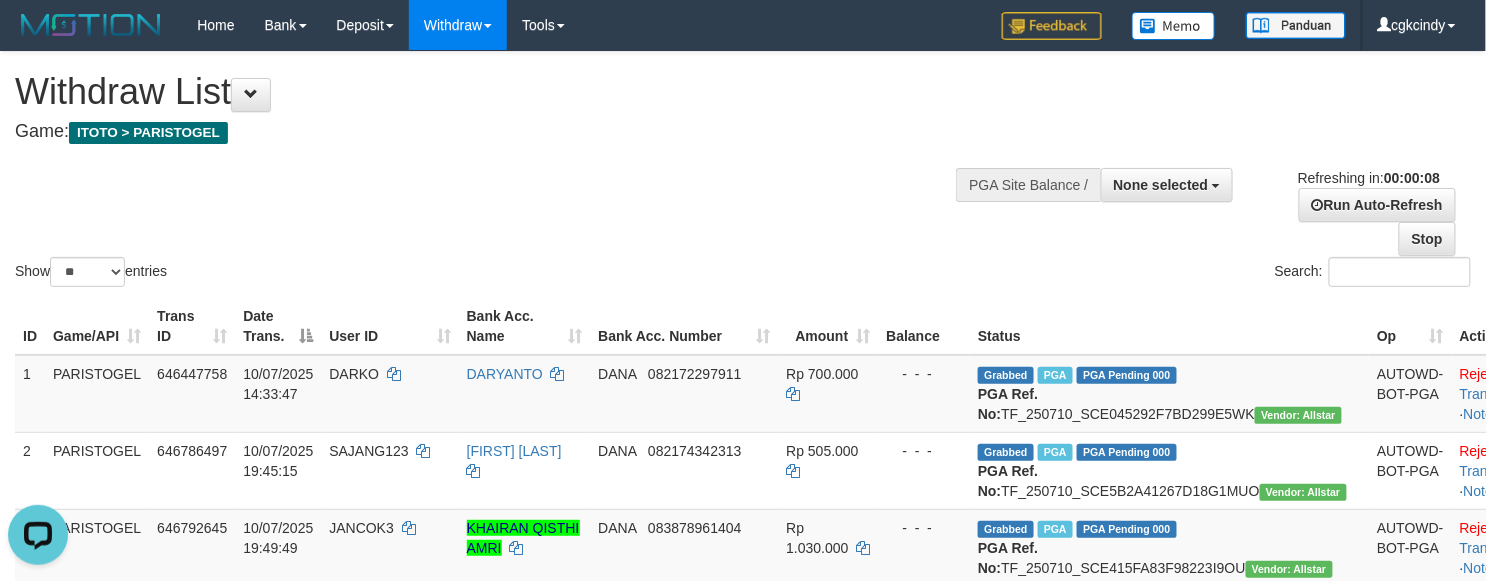 scroll, scrollTop: 0, scrollLeft: 0, axis: both 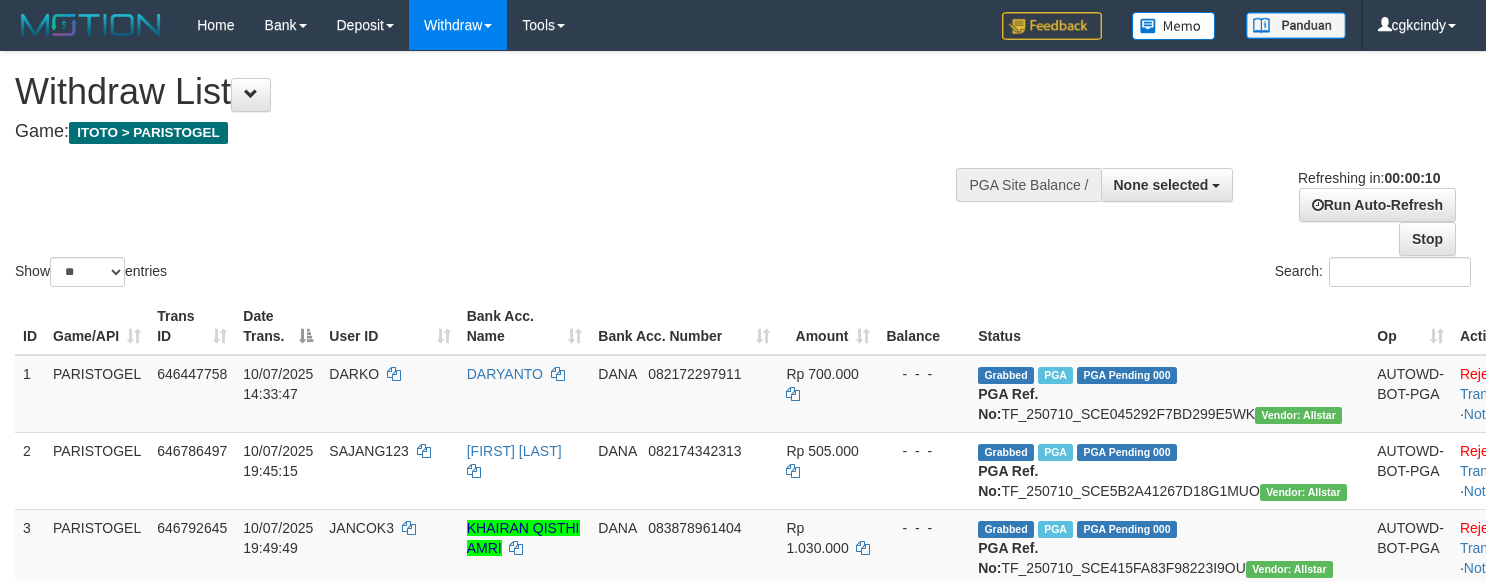 select 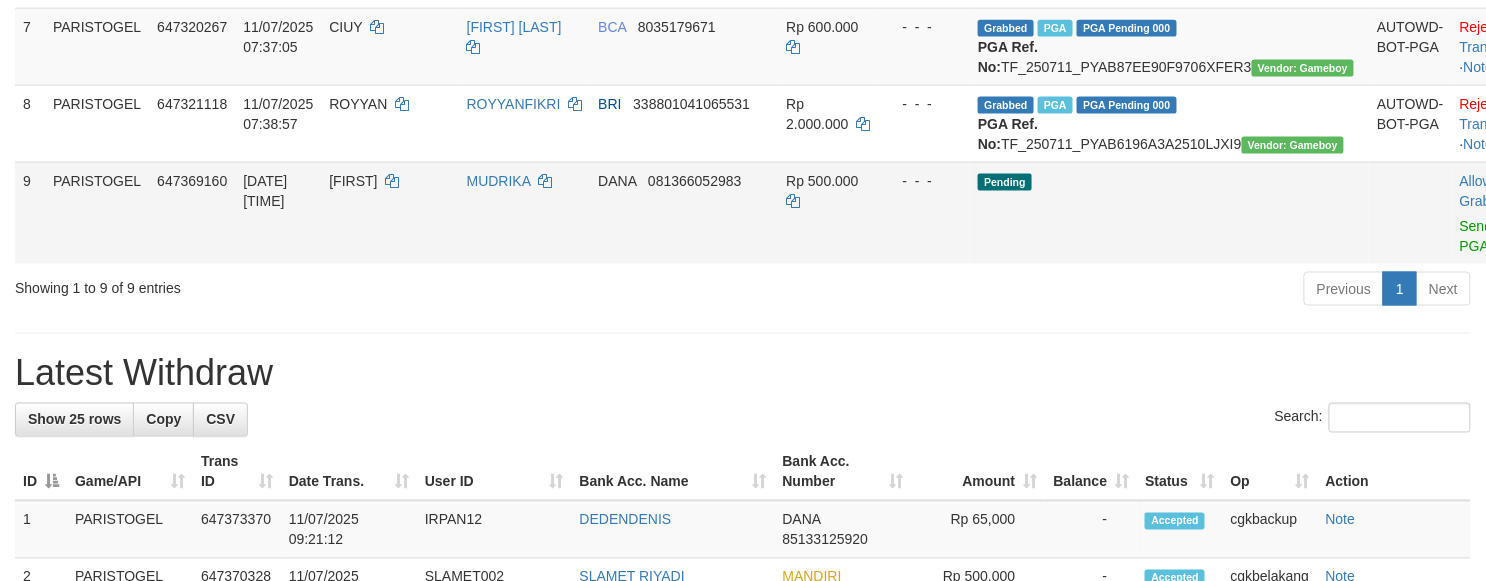 scroll, scrollTop: 800, scrollLeft: 0, axis: vertical 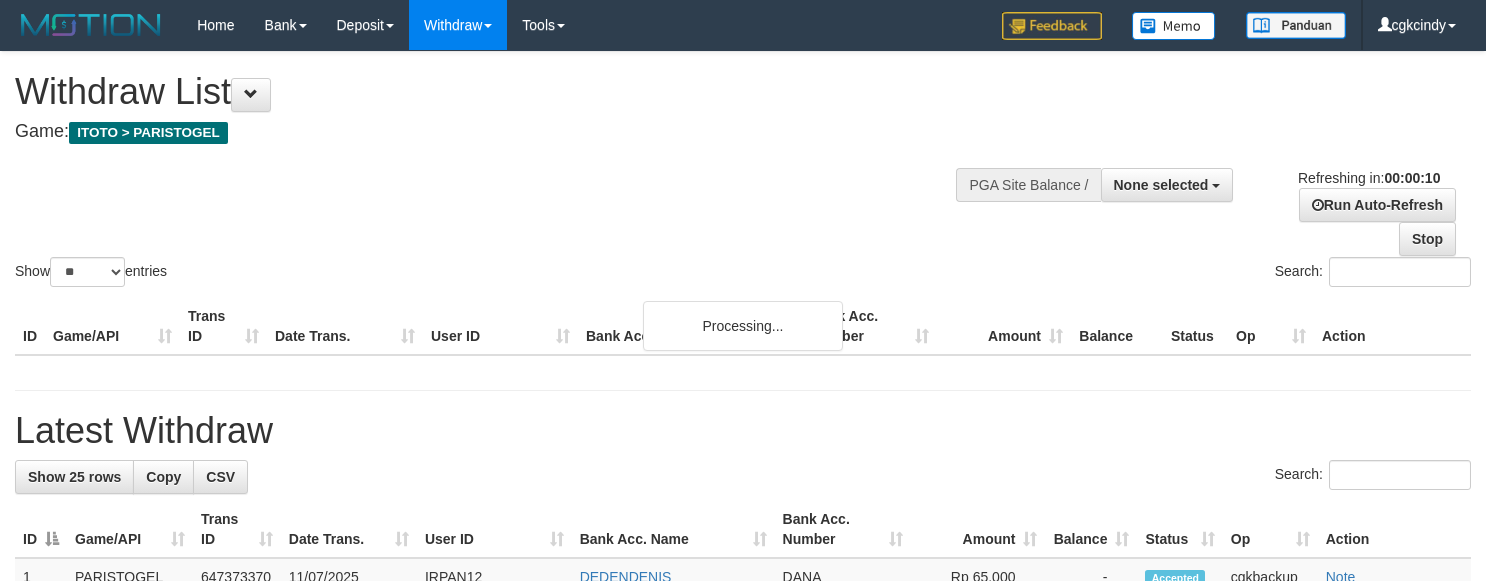 select 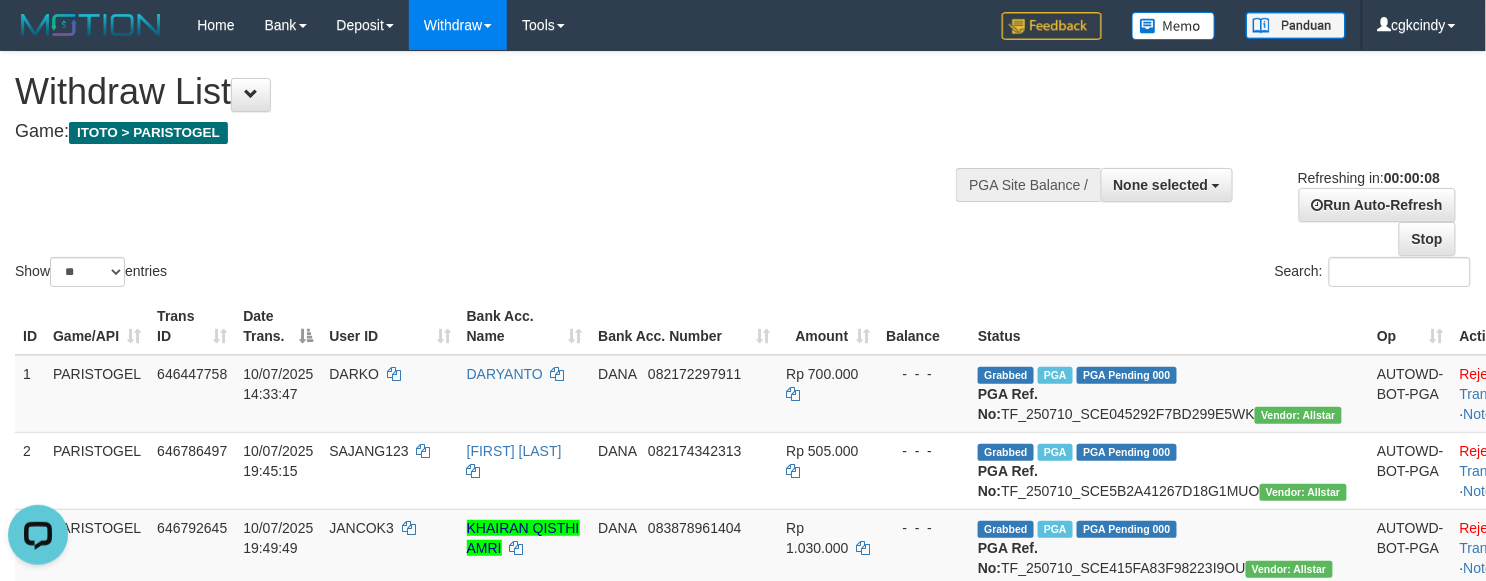 scroll, scrollTop: 0, scrollLeft: 0, axis: both 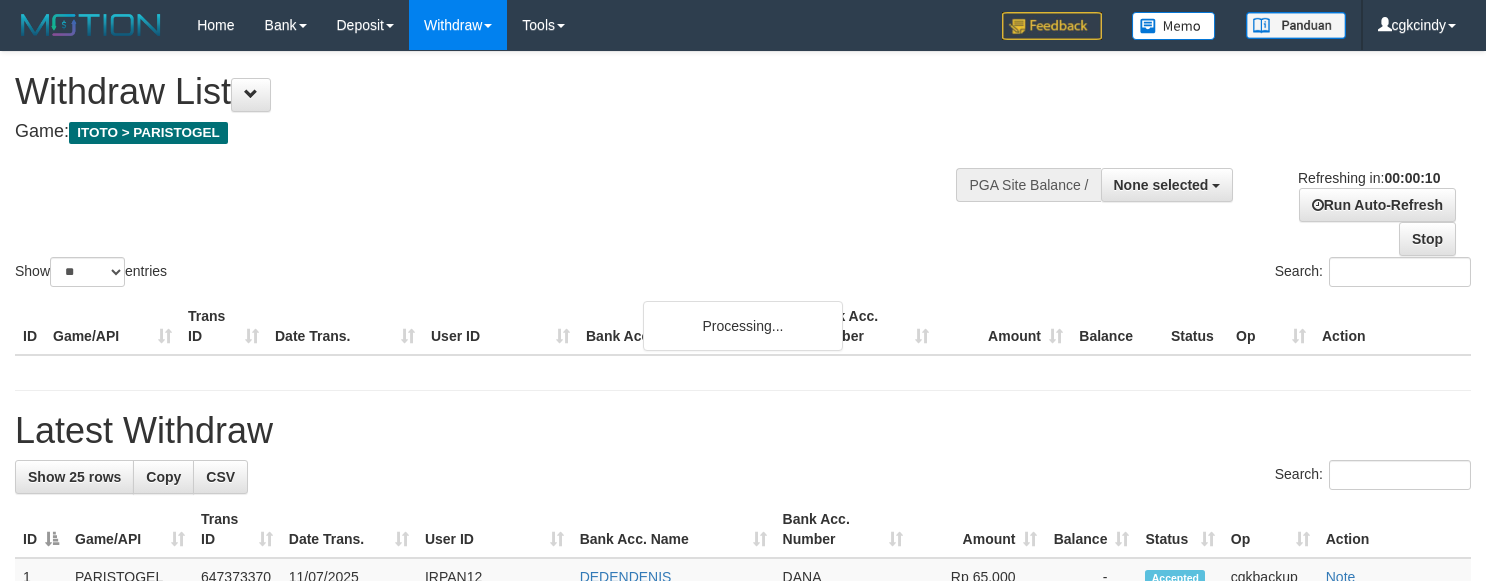 select 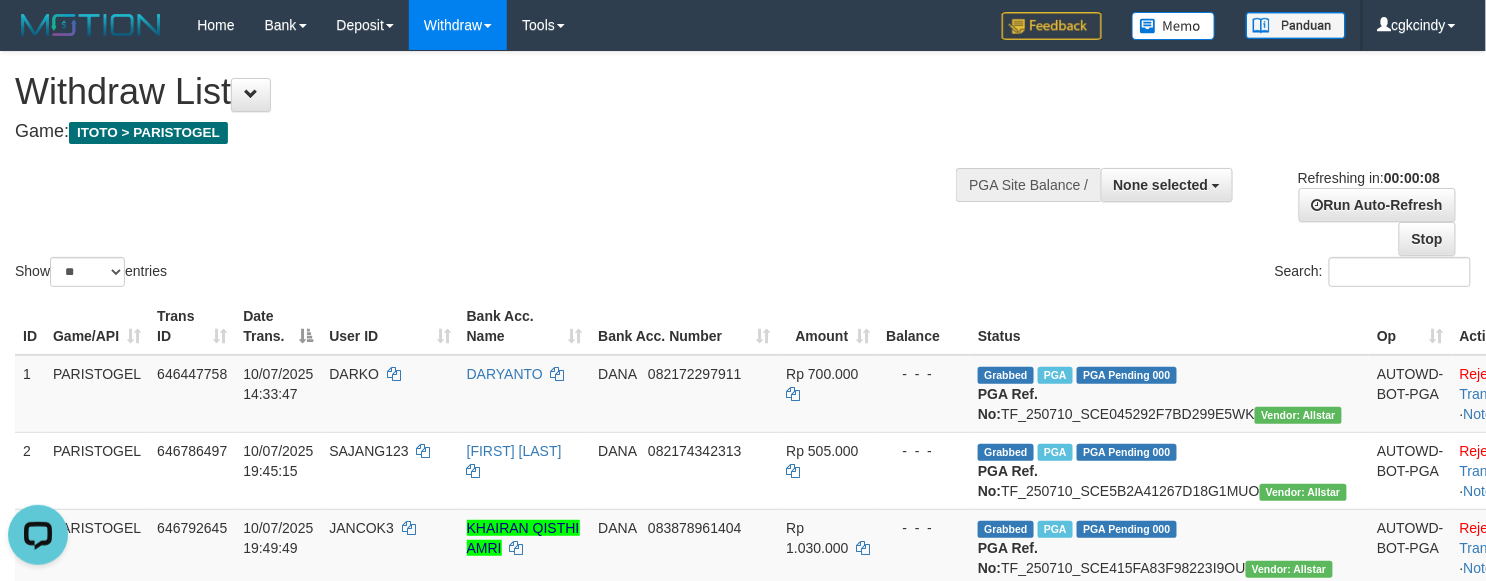 scroll, scrollTop: 0, scrollLeft: 0, axis: both 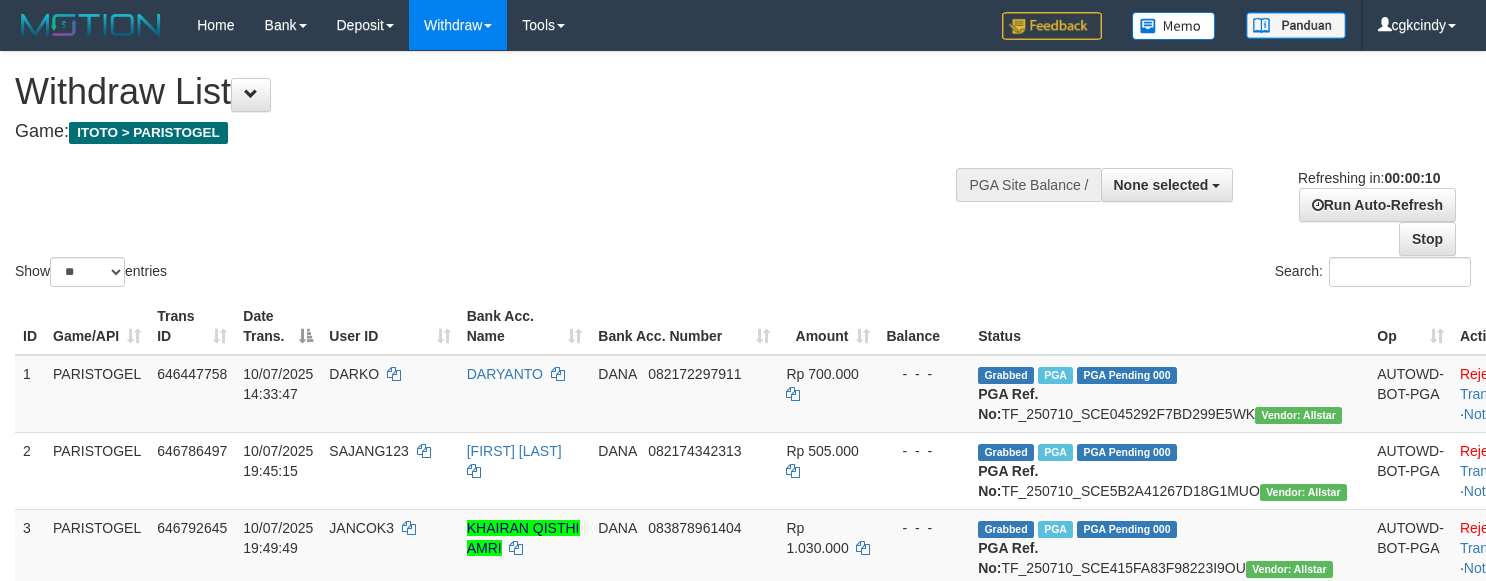 select 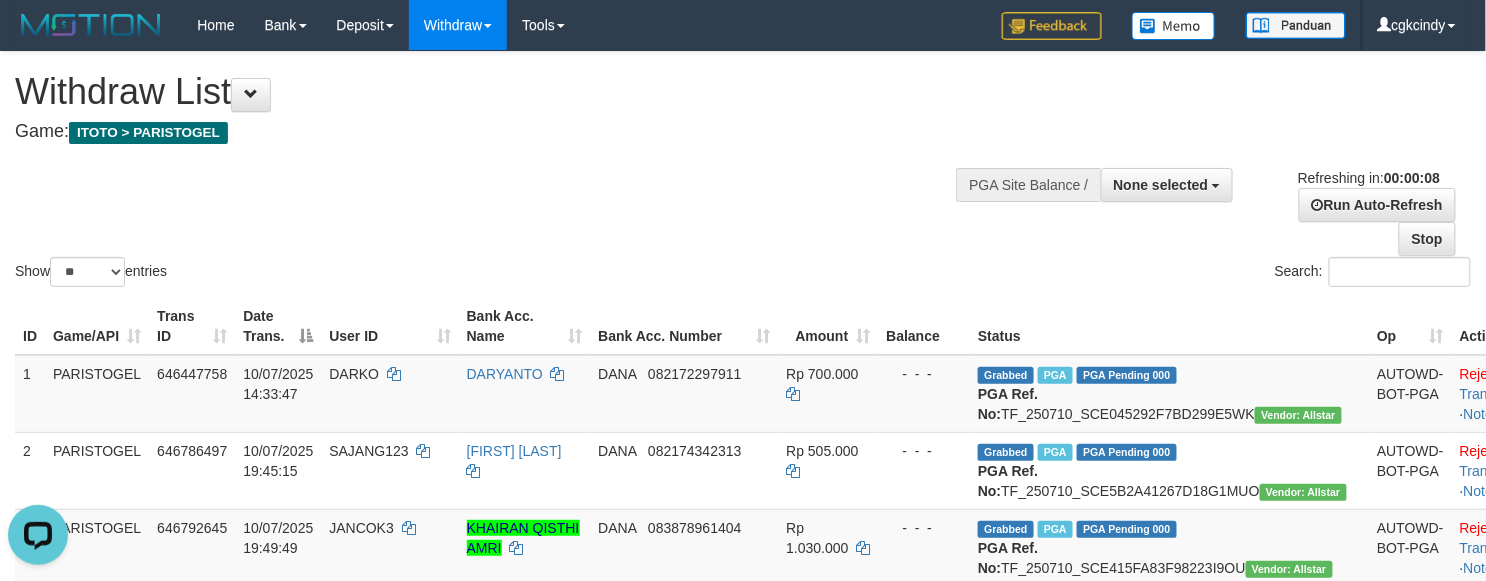scroll, scrollTop: 0, scrollLeft: 0, axis: both 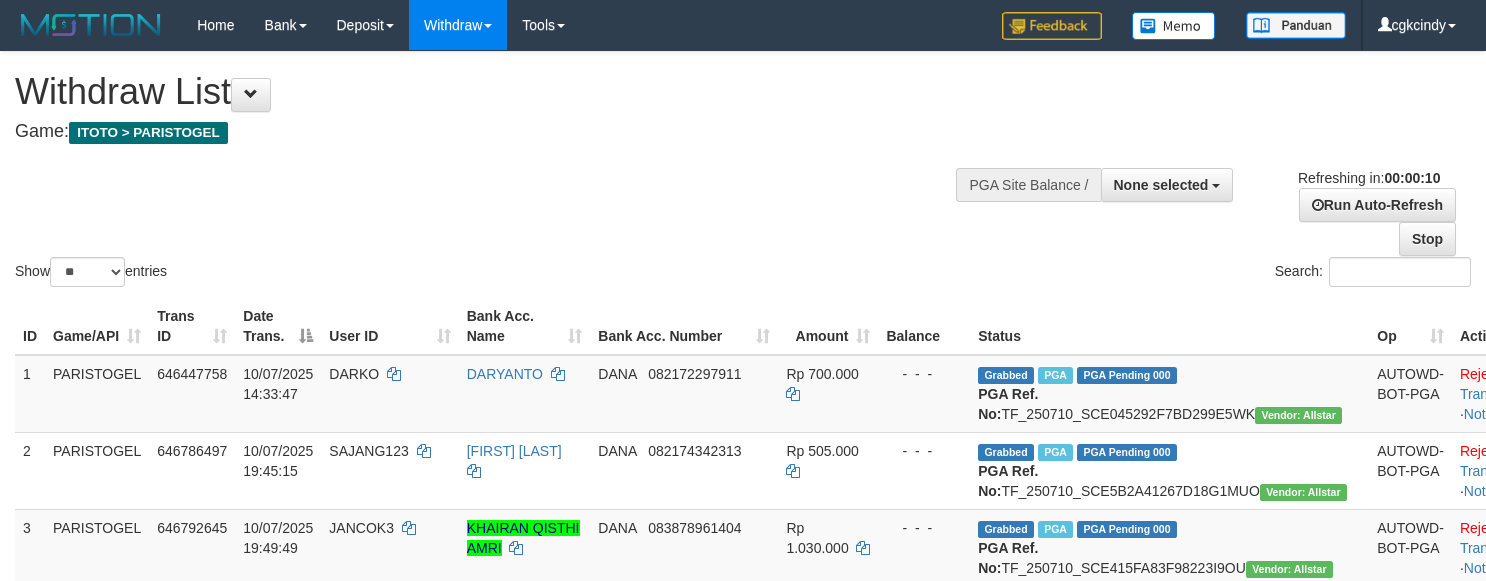 select 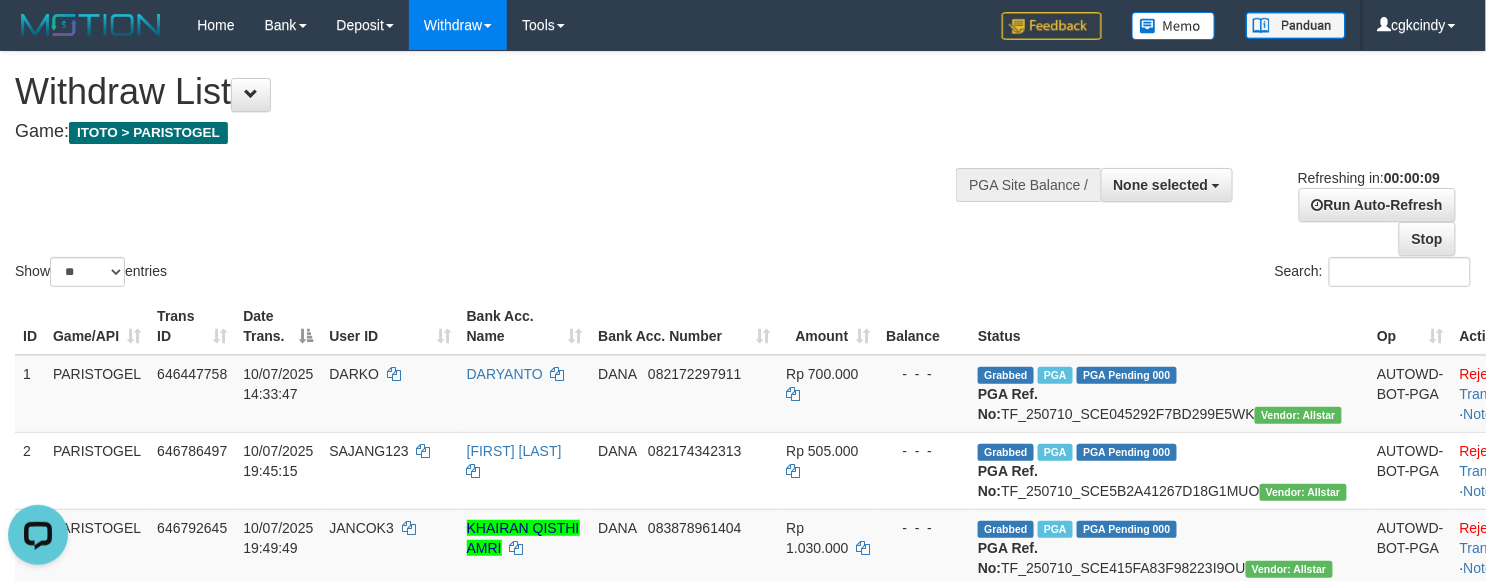 scroll, scrollTop: 0, scrollLeft: 0, axis: both 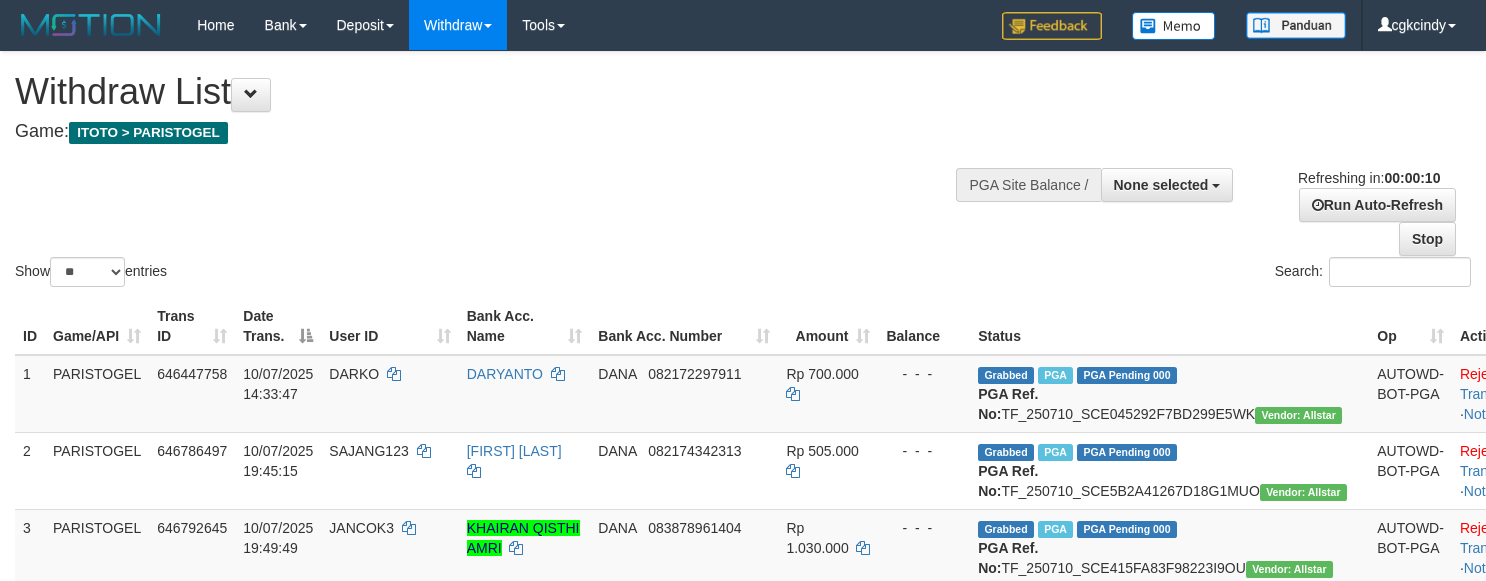 select 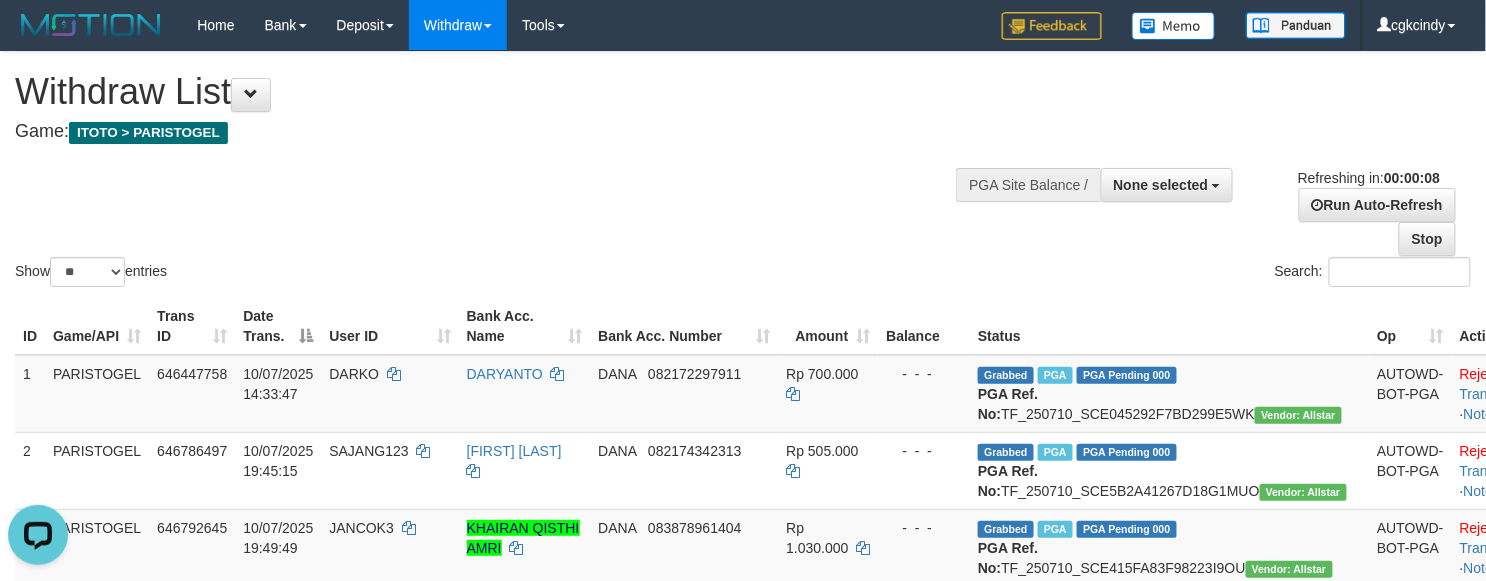 scroll, scrollTop: 0, scrollLeft: 0, axis: both 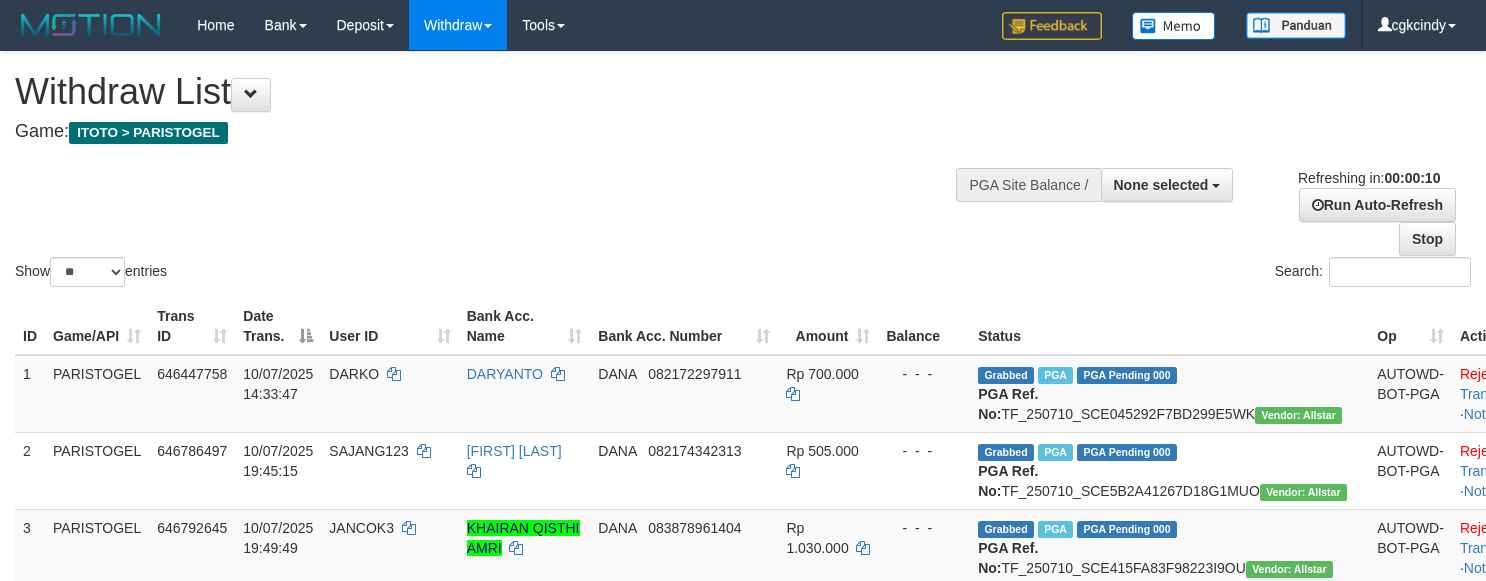 select 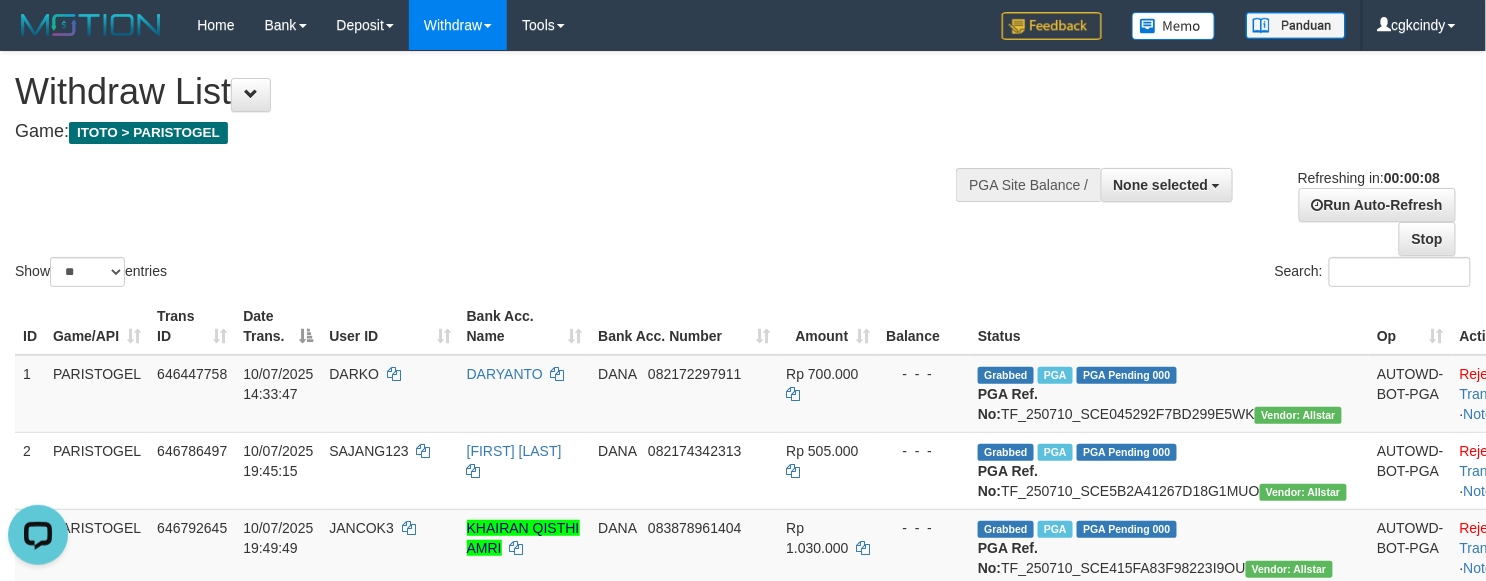 scroll, scrollTop: 0, scrollLeft: 0, axis: both 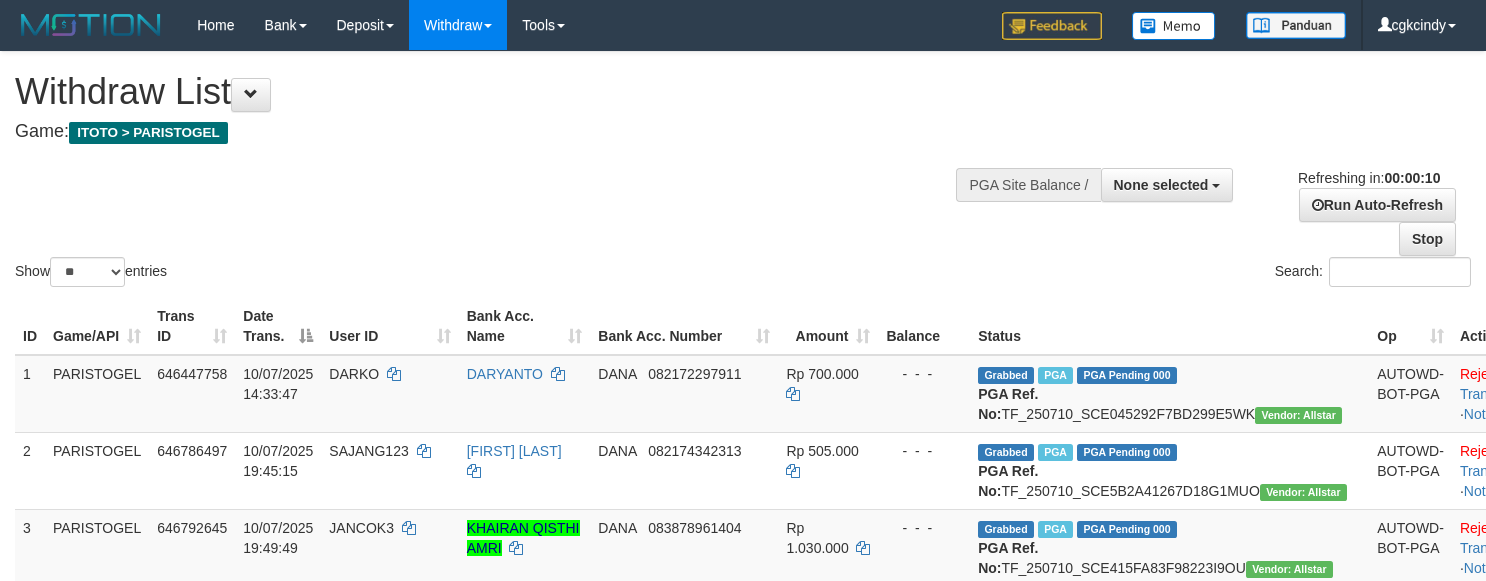 select 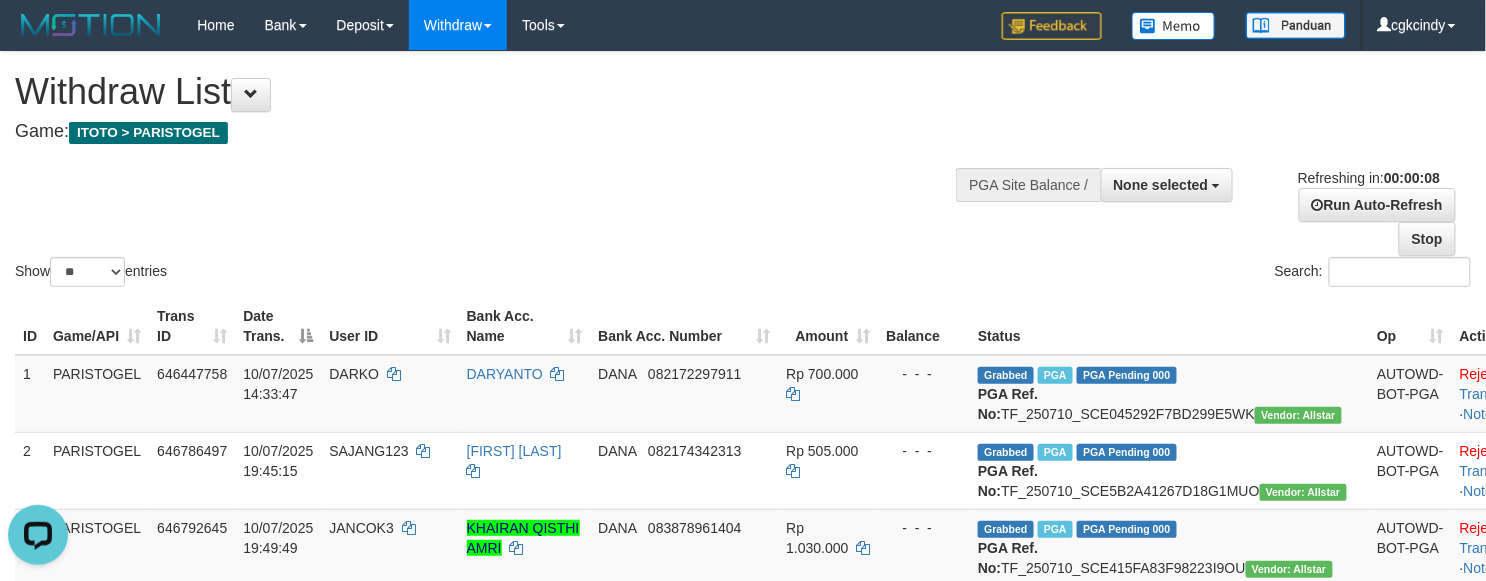 scroll, scrollTop: 0, scrollLeft: 0, axis: both 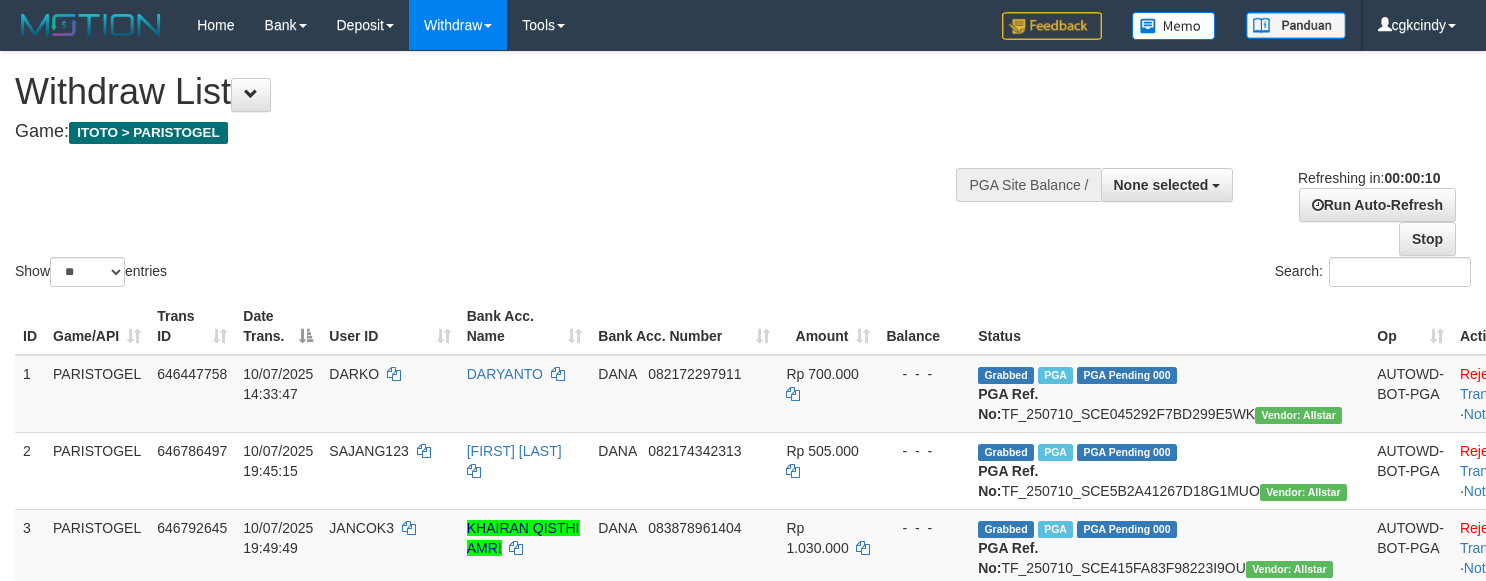 select 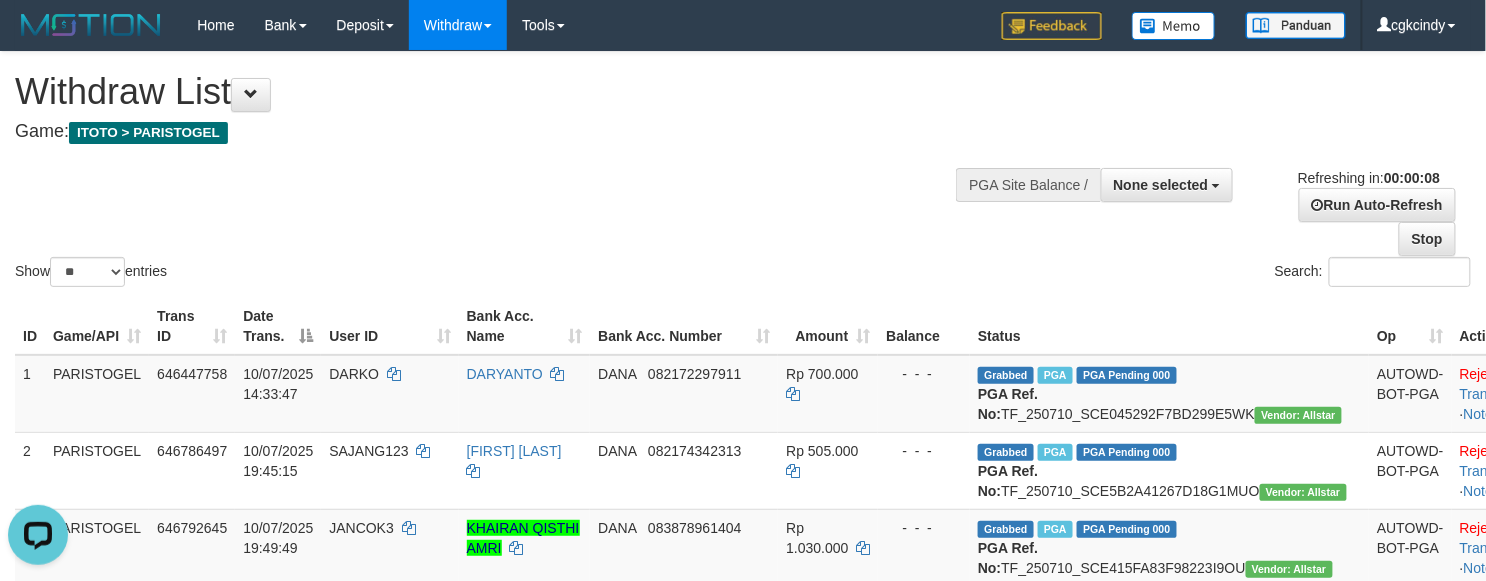 scroll, scrollTop: 0, scrollLeft: 0, axis: both 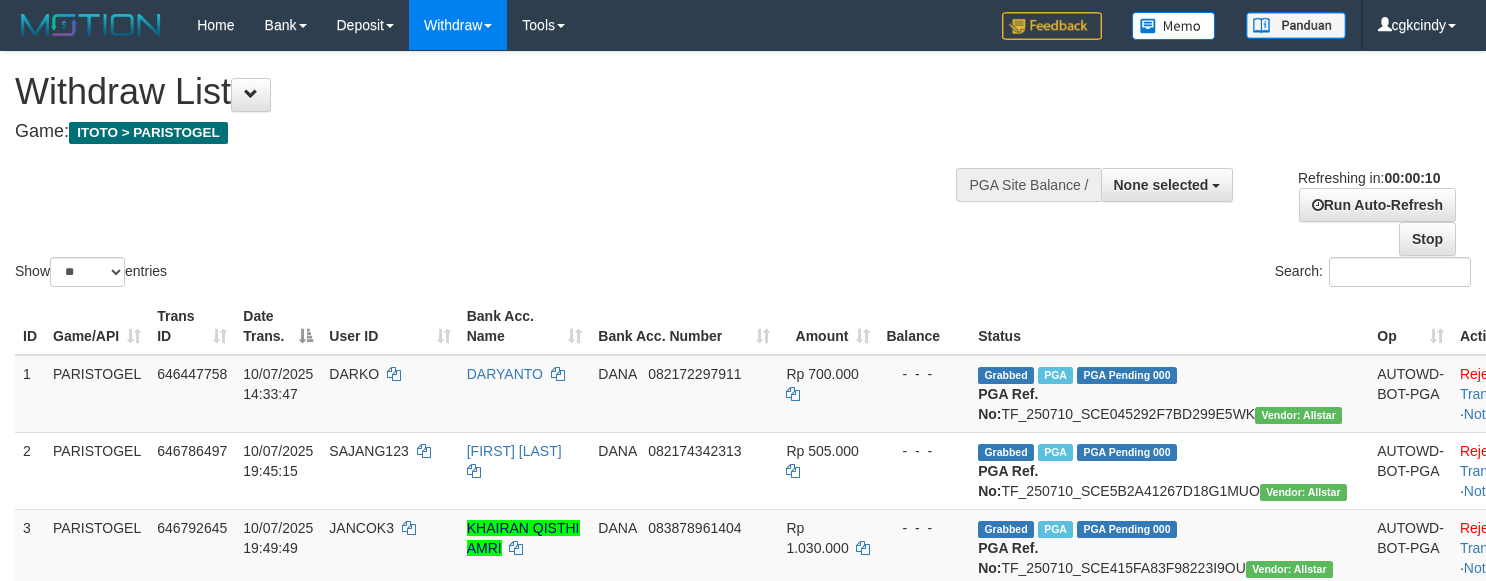 select 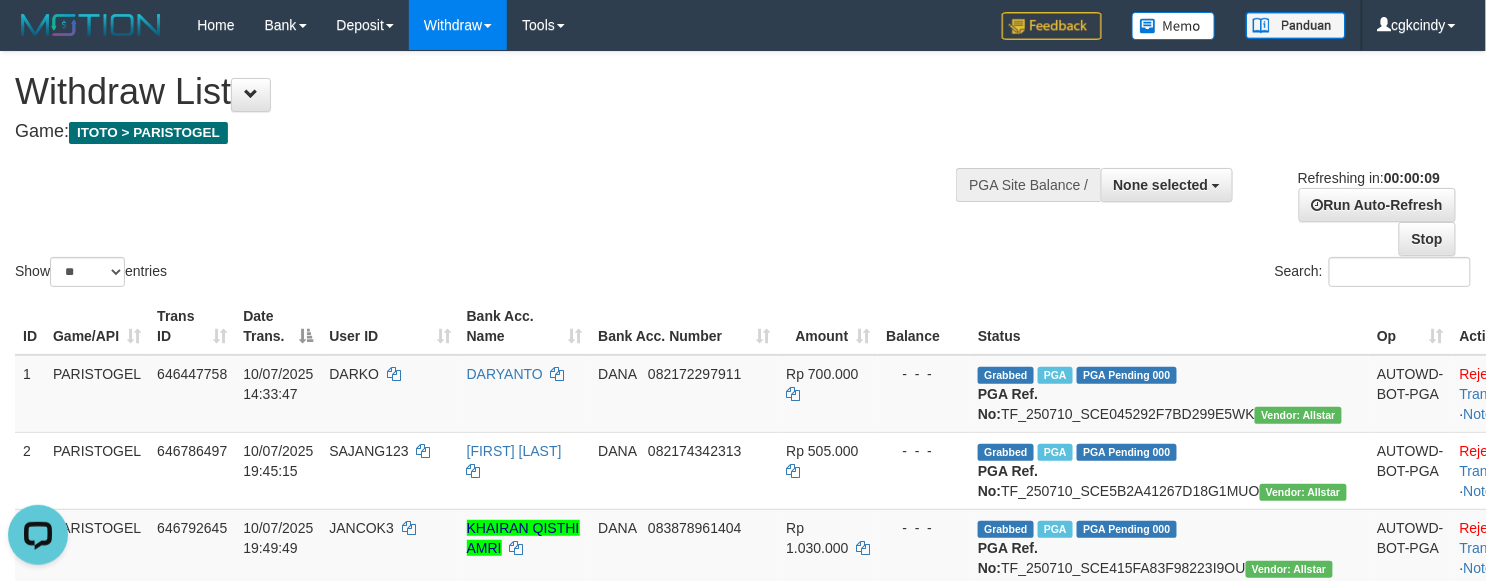scroll, scrollTop: 0, scrollLeft: 0, axis: both 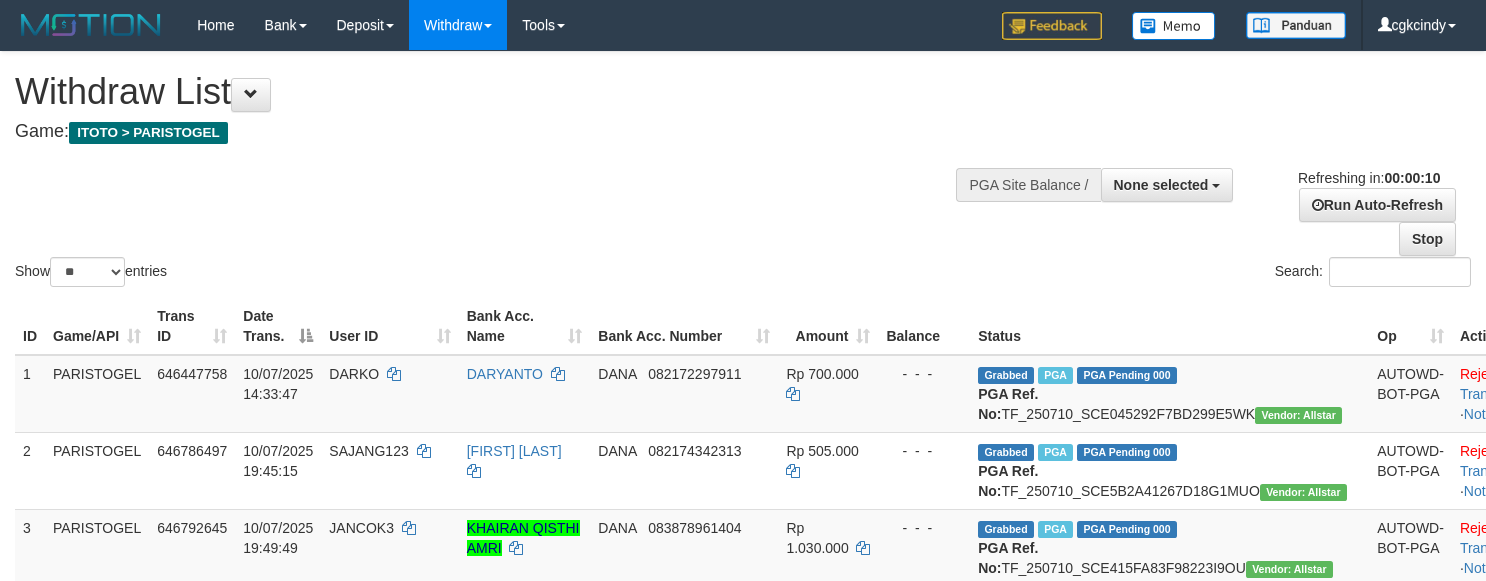 select 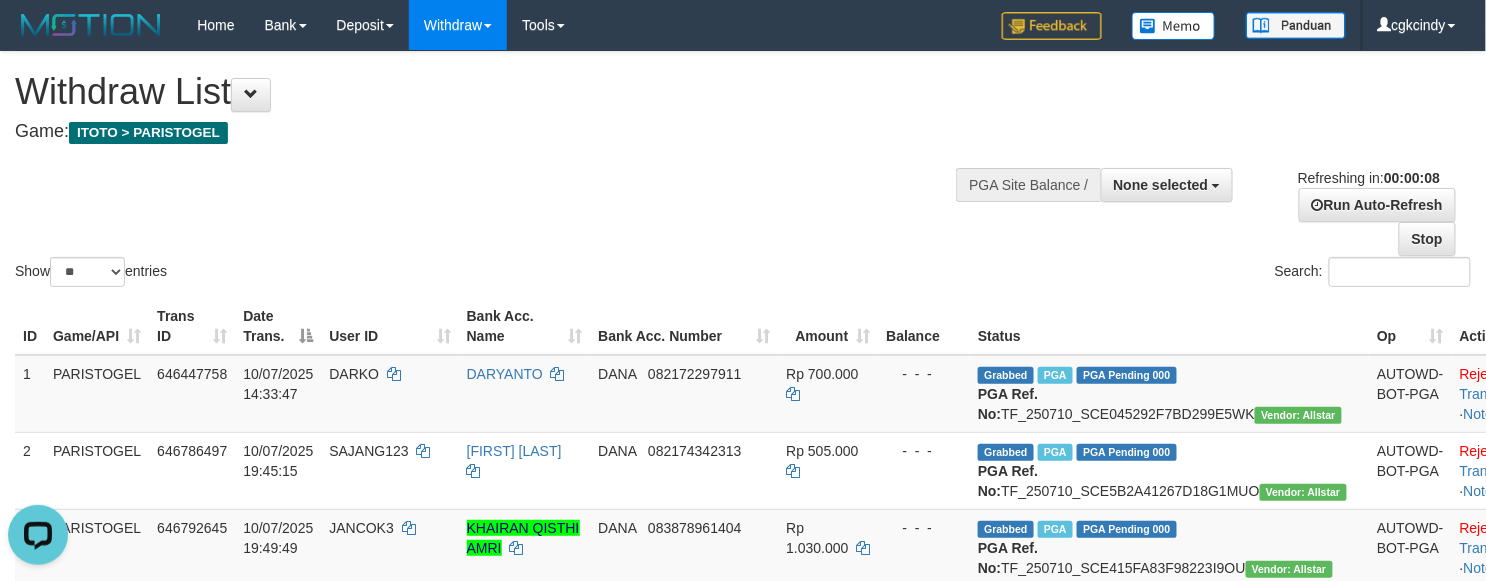 scroll, scrollTop: 0, scrollLeft: 0, axis: both 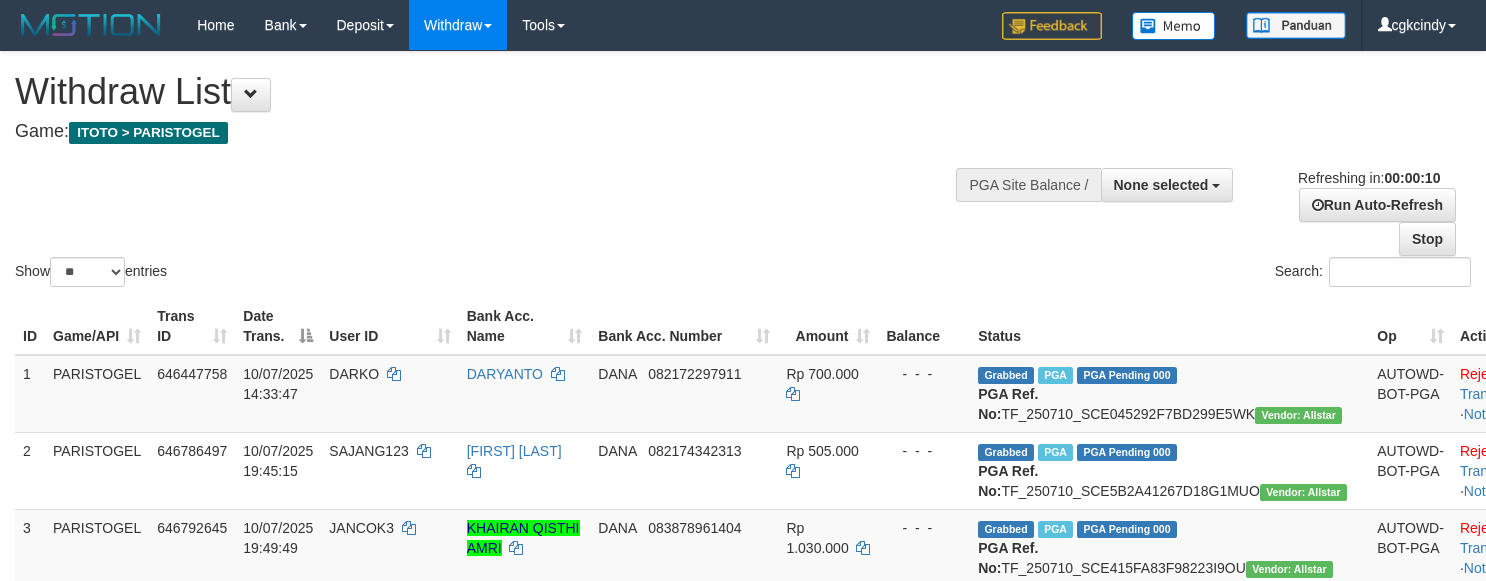 select 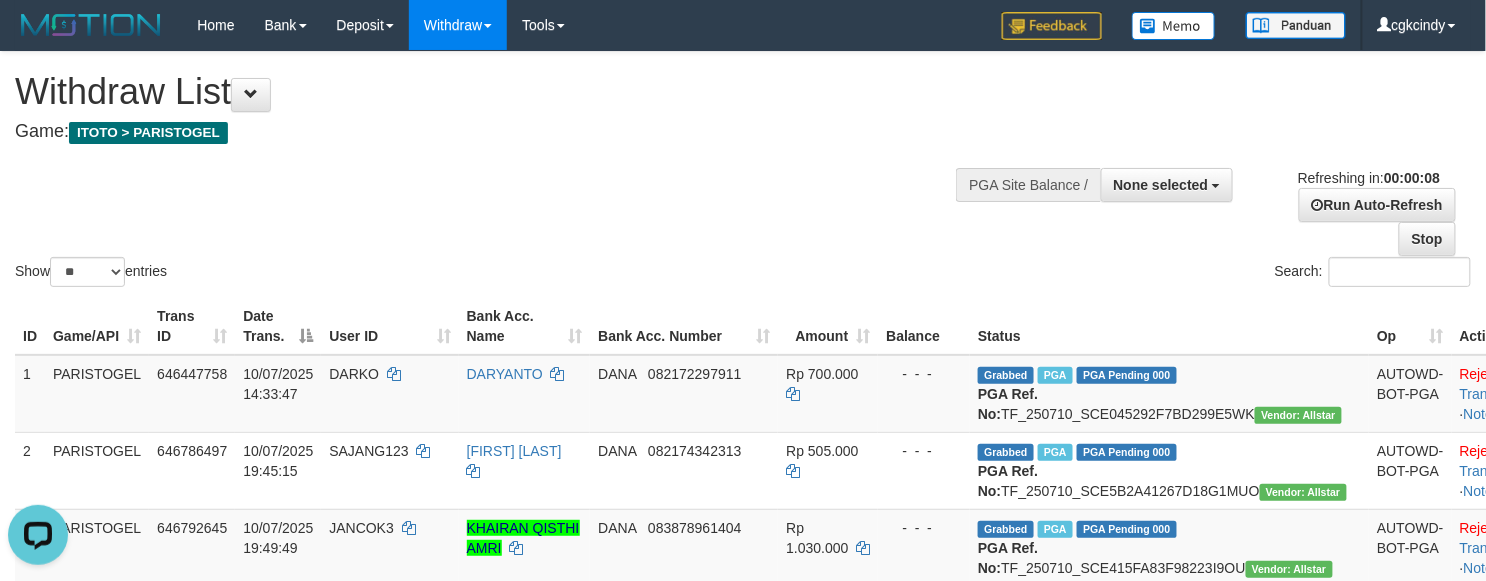 scroll, scrollTop: 0, scrollLeft: 0, axis: both 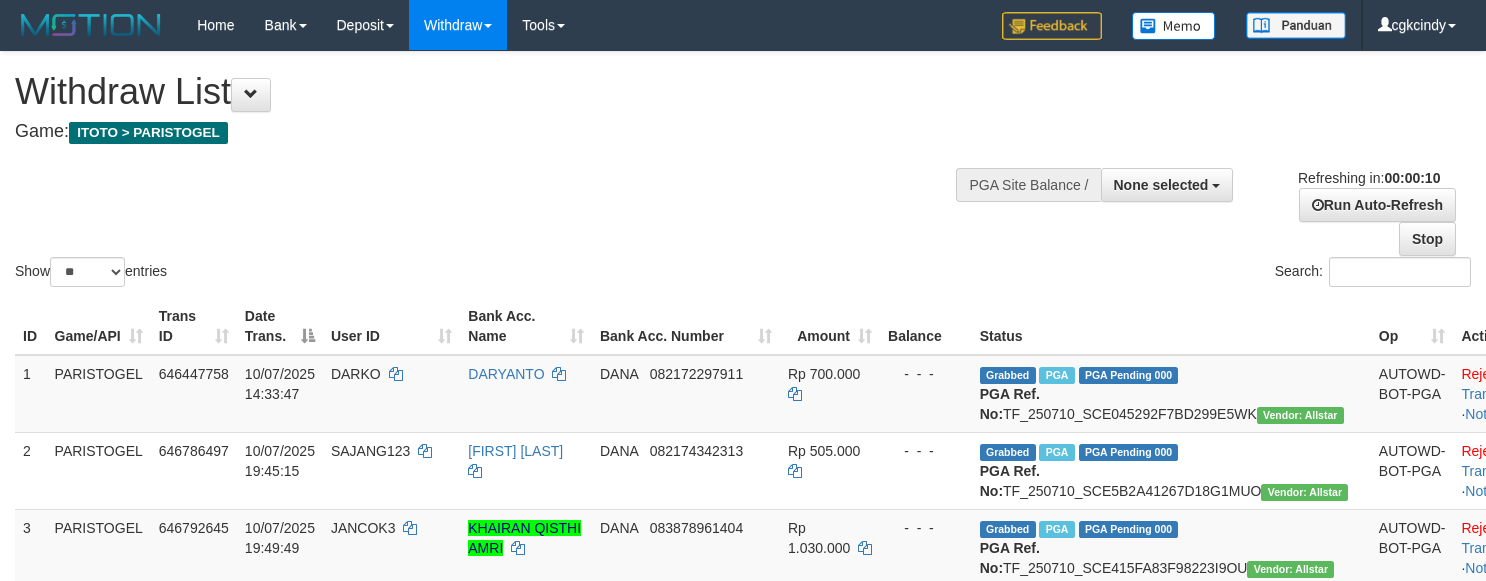 select 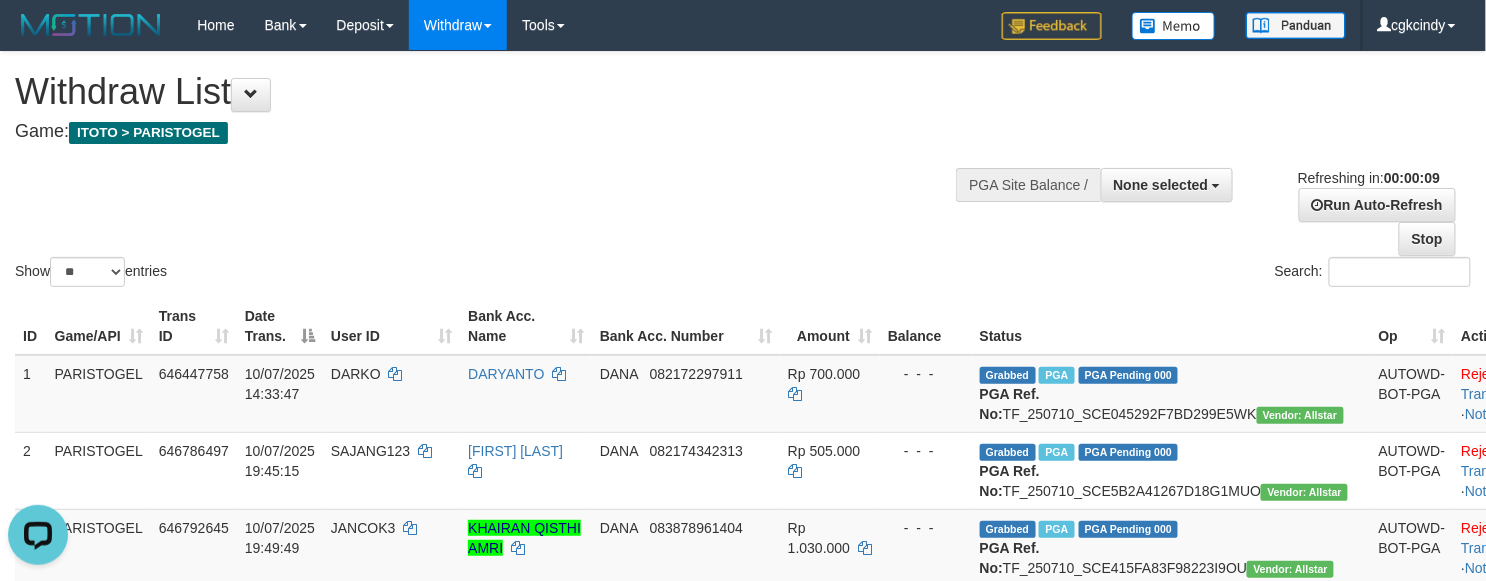scroll, scrollTop: 0, scrollLeft: 0, axis: both 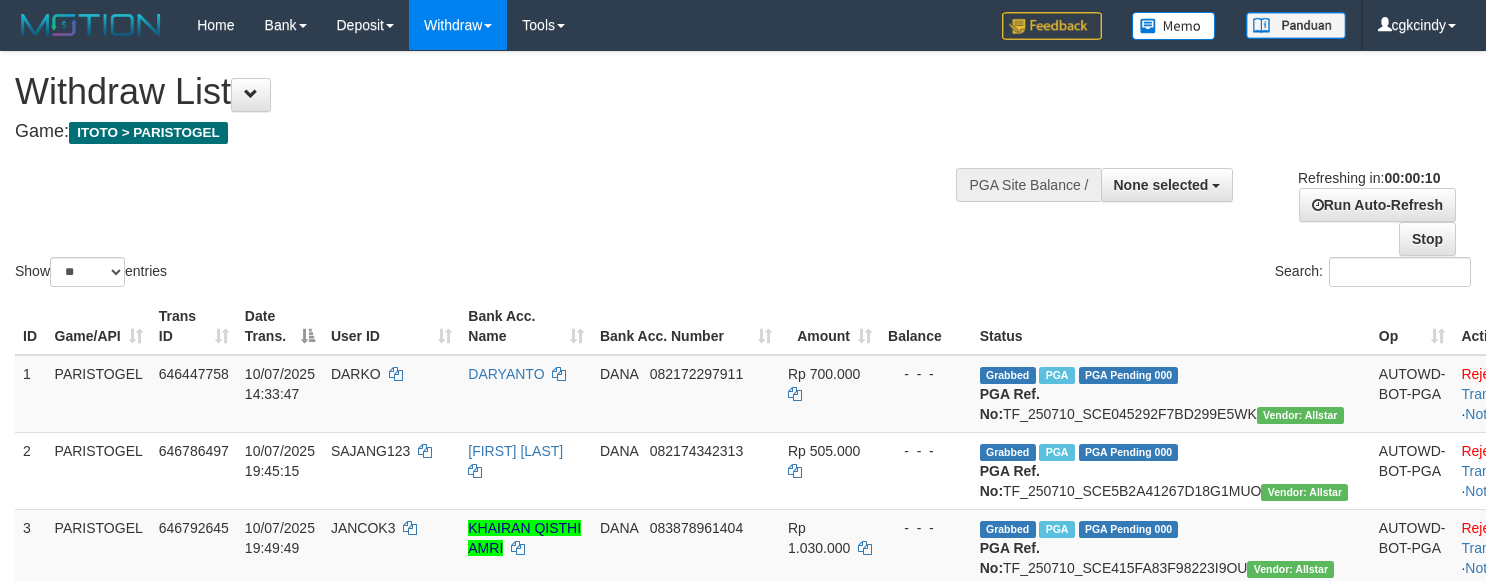 select 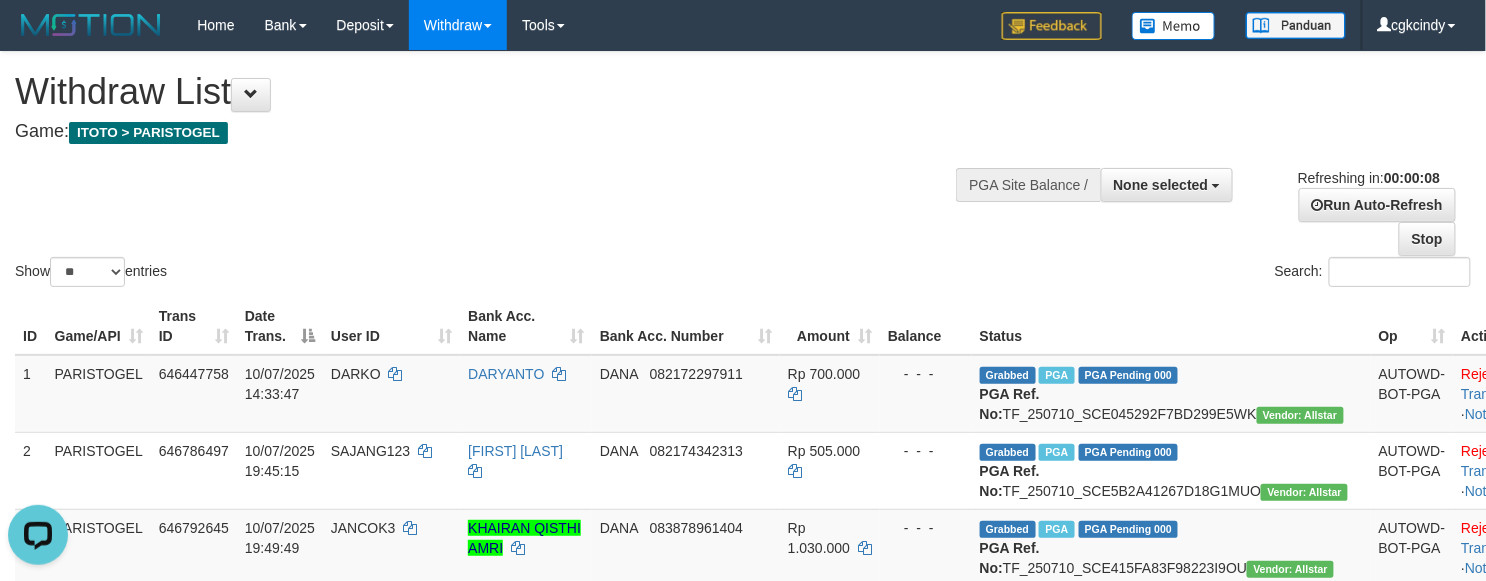 scroll, scrollTop: 0, scrollLeft: 0, axis: both 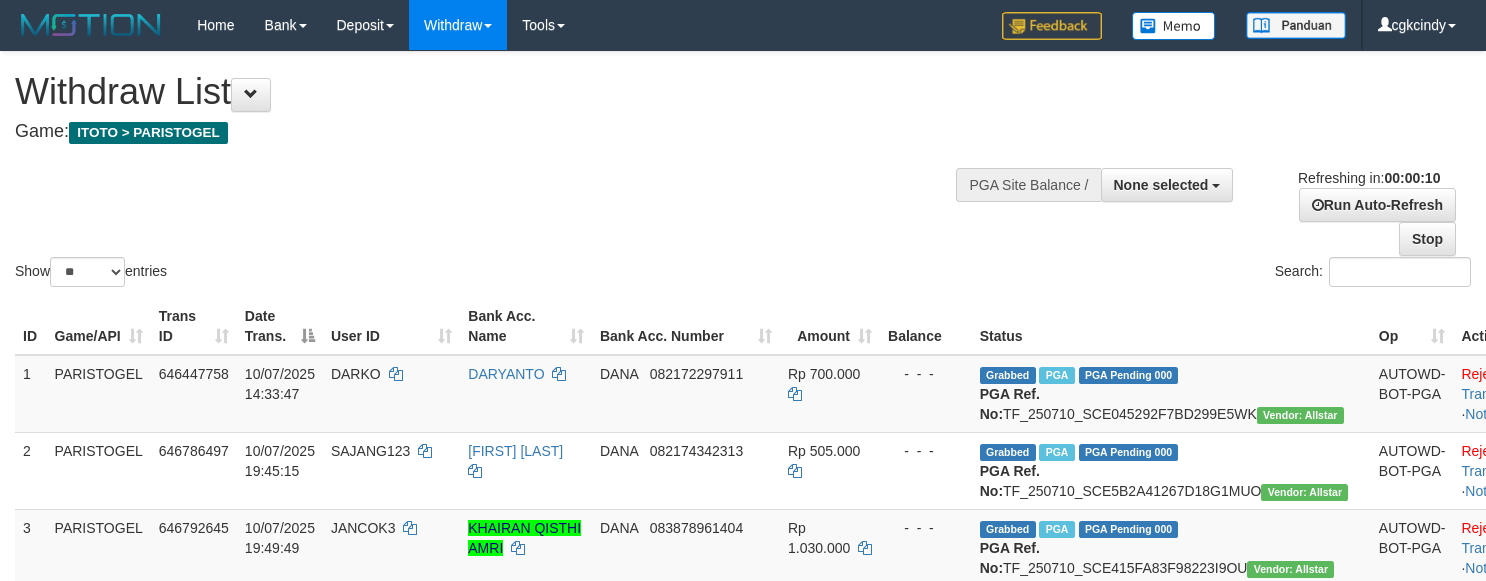 select 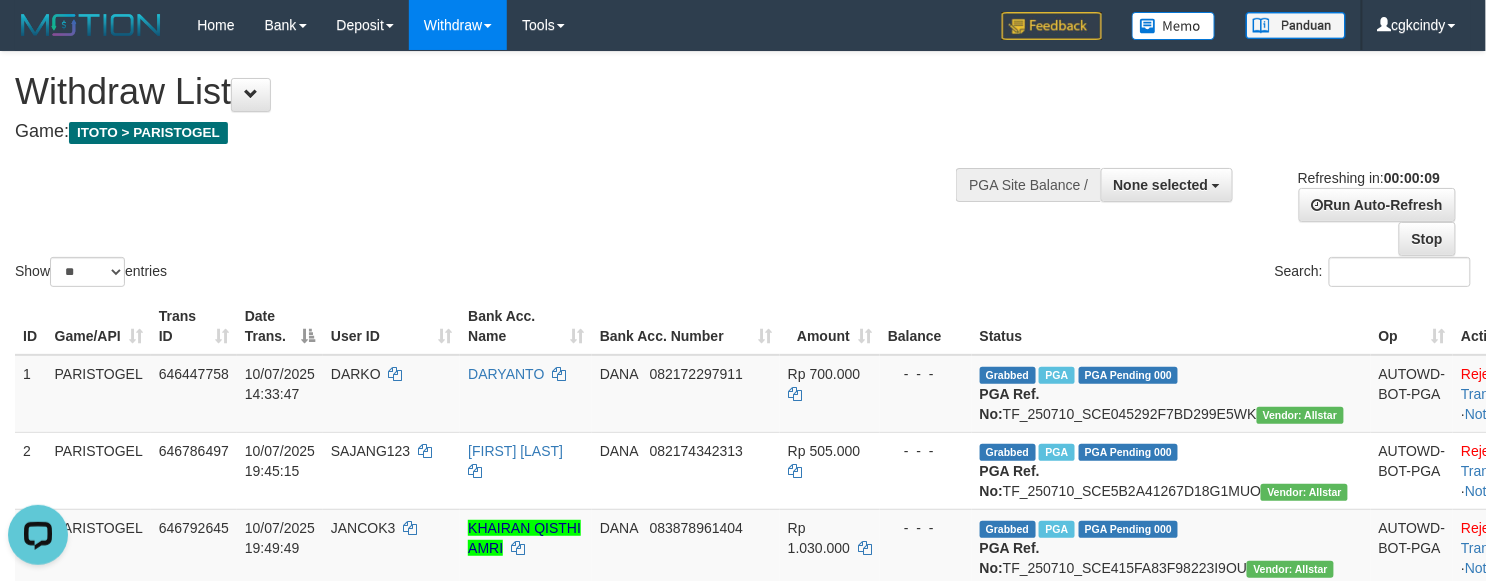 scroll, scrollTop: 0, scrollLeft: 0, axis: both 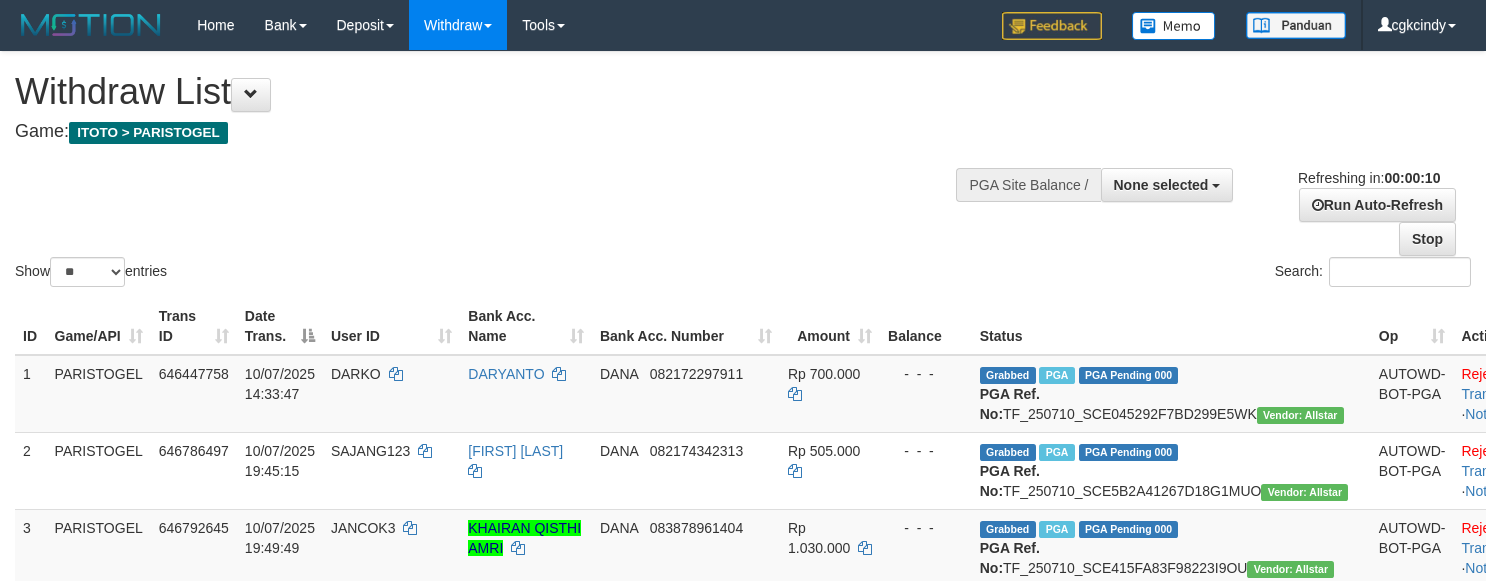 select 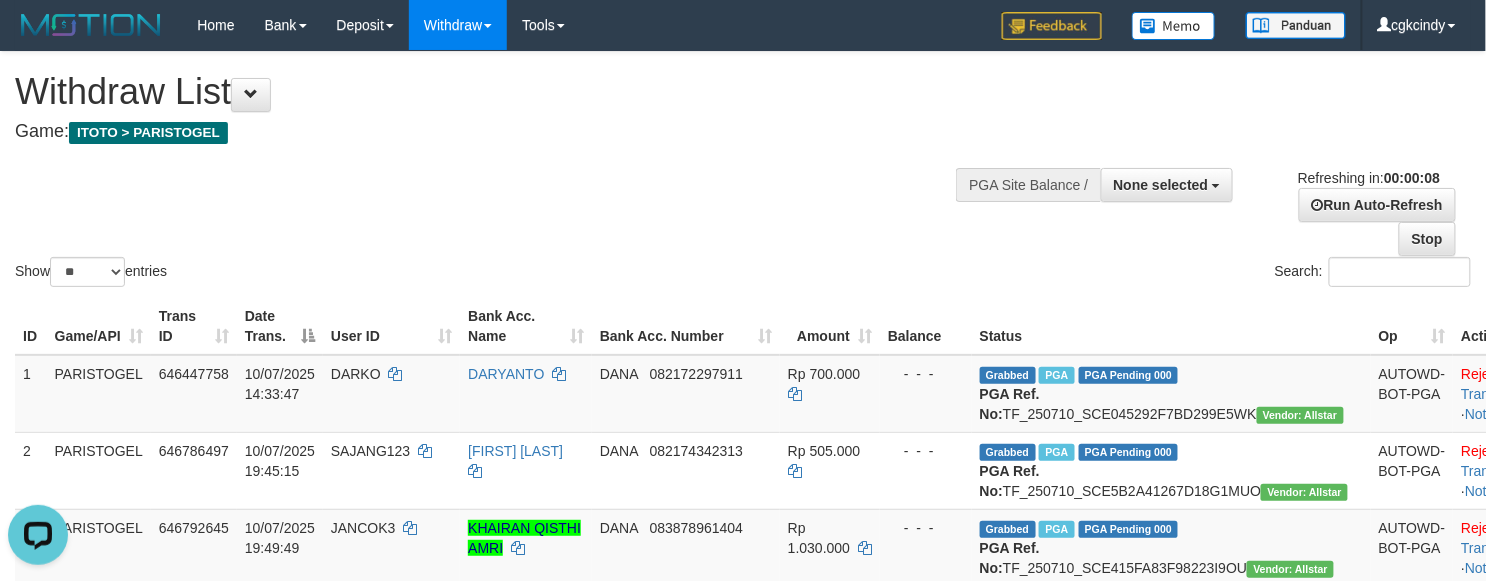 scroll, scrollTop: 0, scrollLeft: 0, axis: both 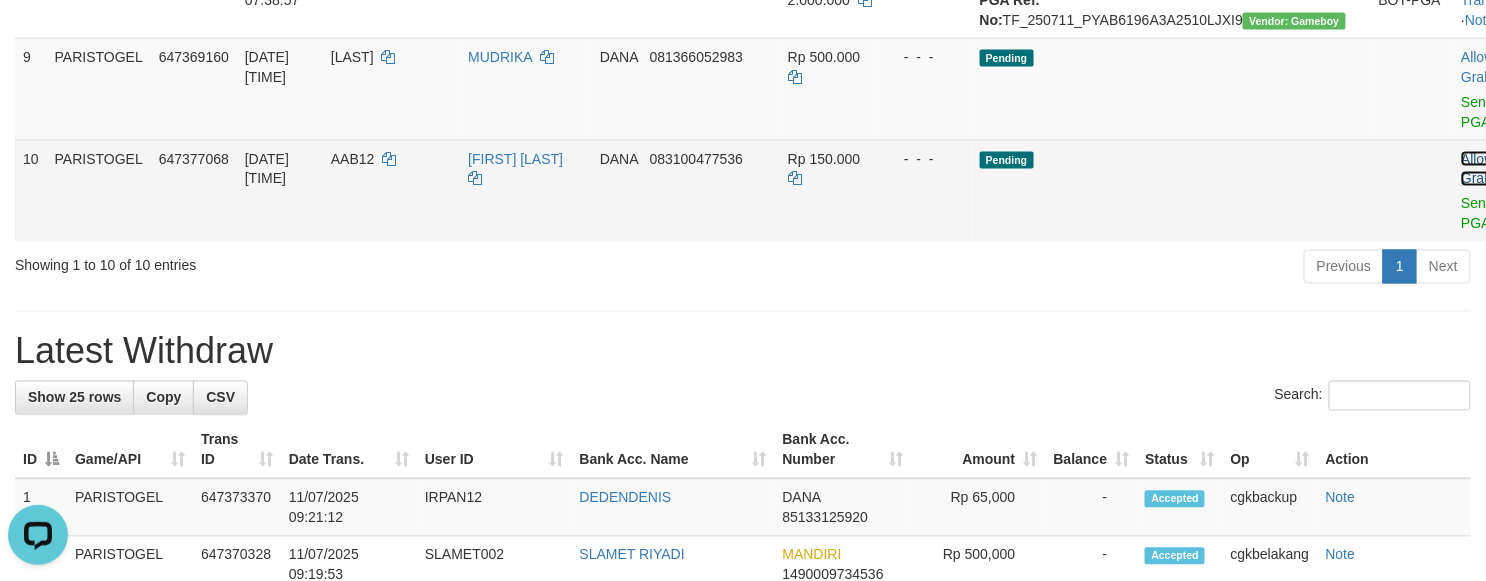 click on "Allow Grab" at bounding box center [1477, 169] 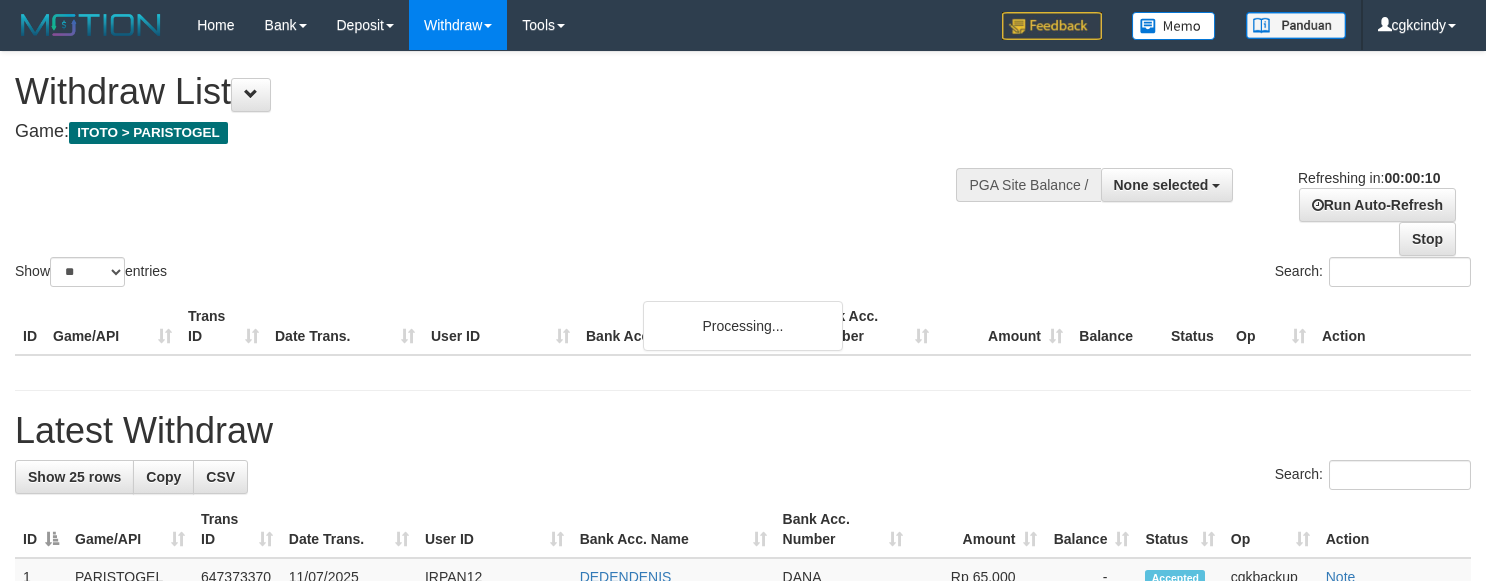 select 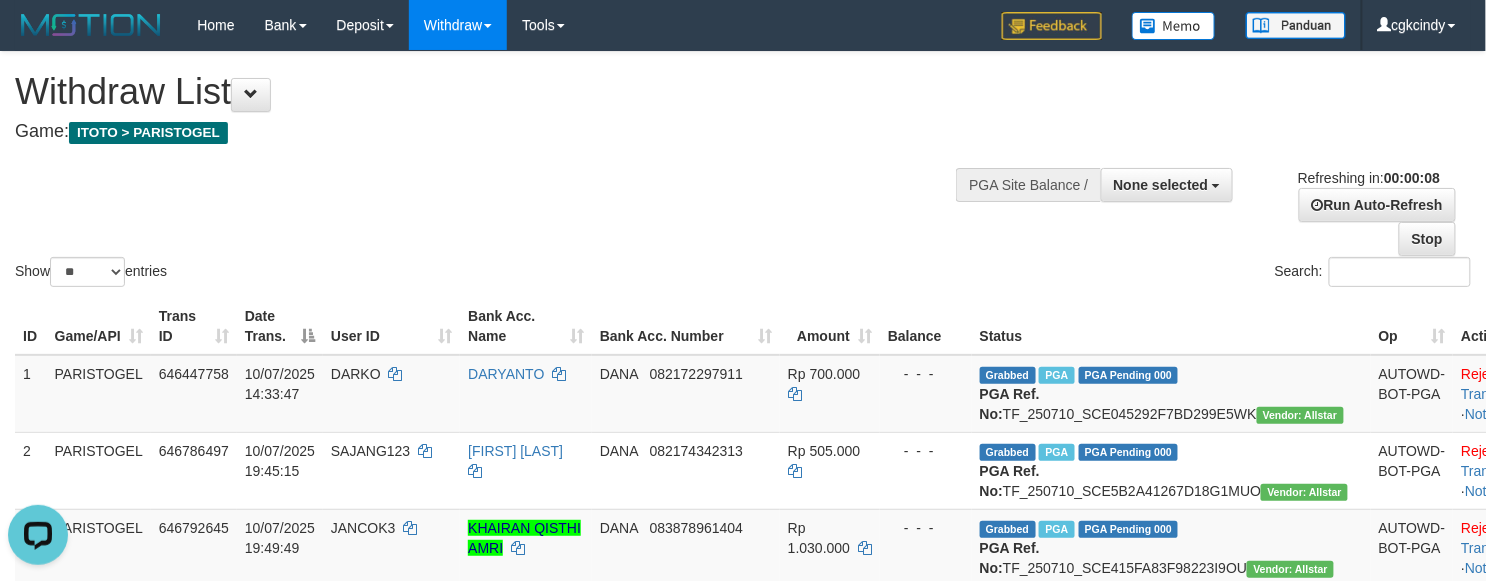 scroll, scrollTop: 0, scrollLeft: 0, axis: both 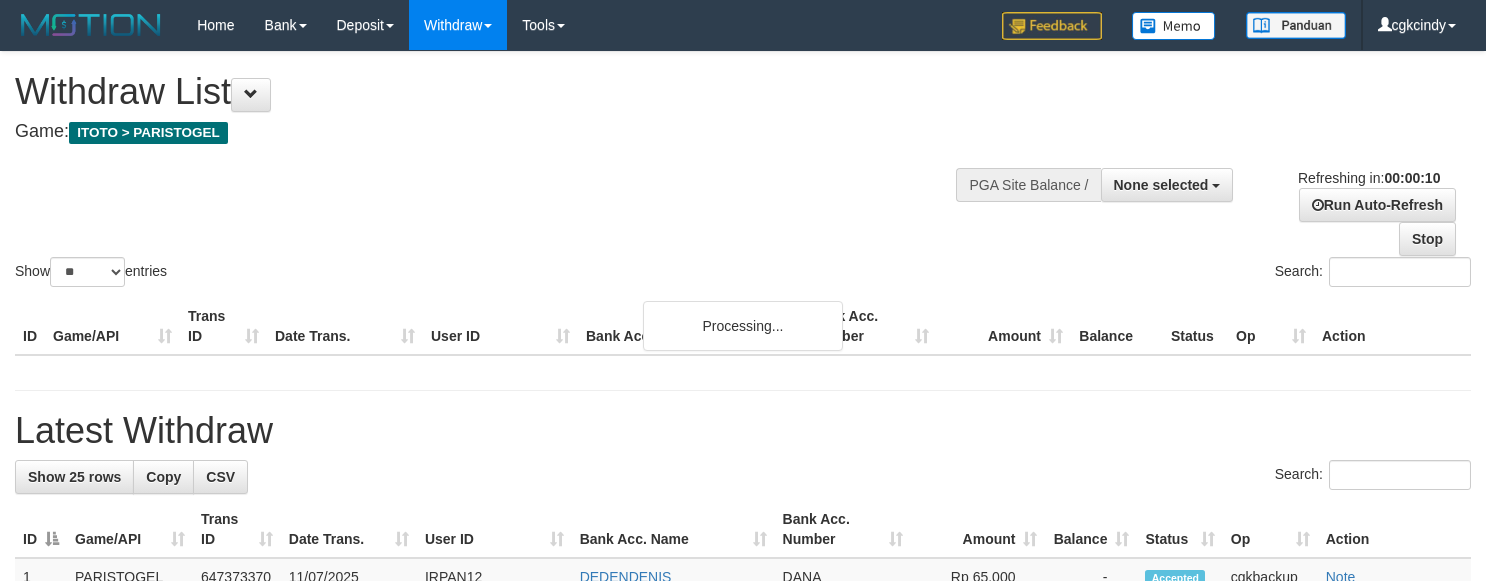 select 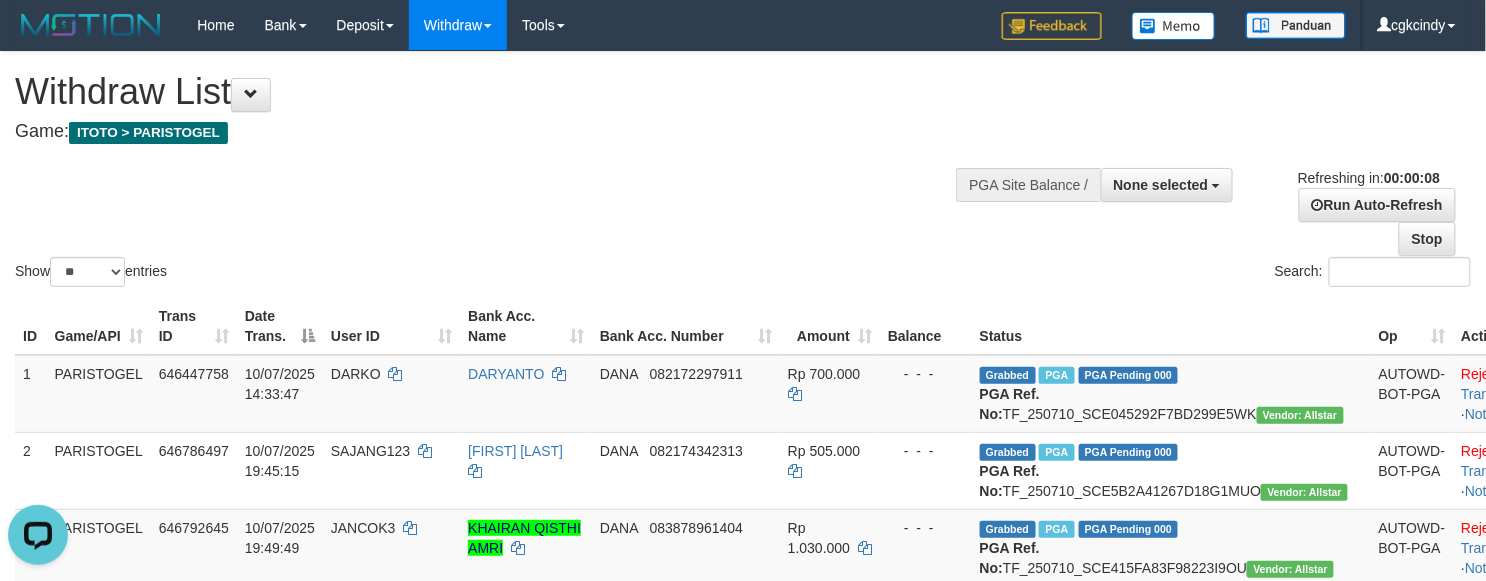 scroll, scrollTop: 0, scrollLeft: 0, axis: both 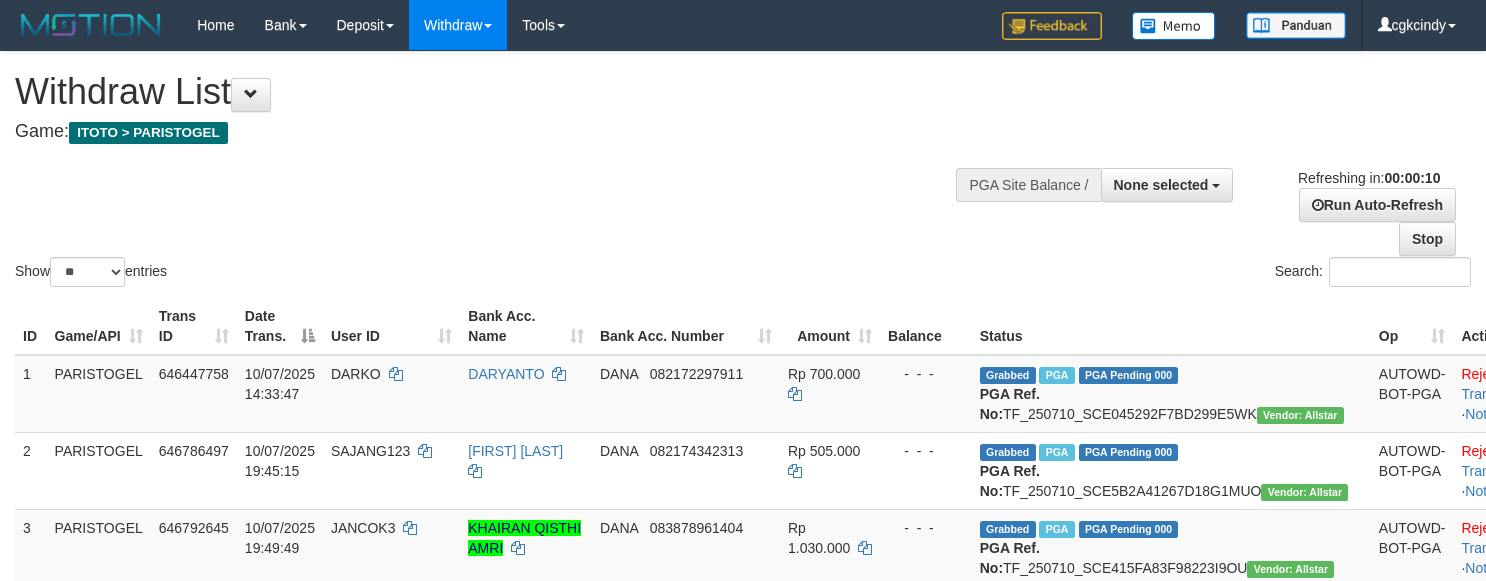 select 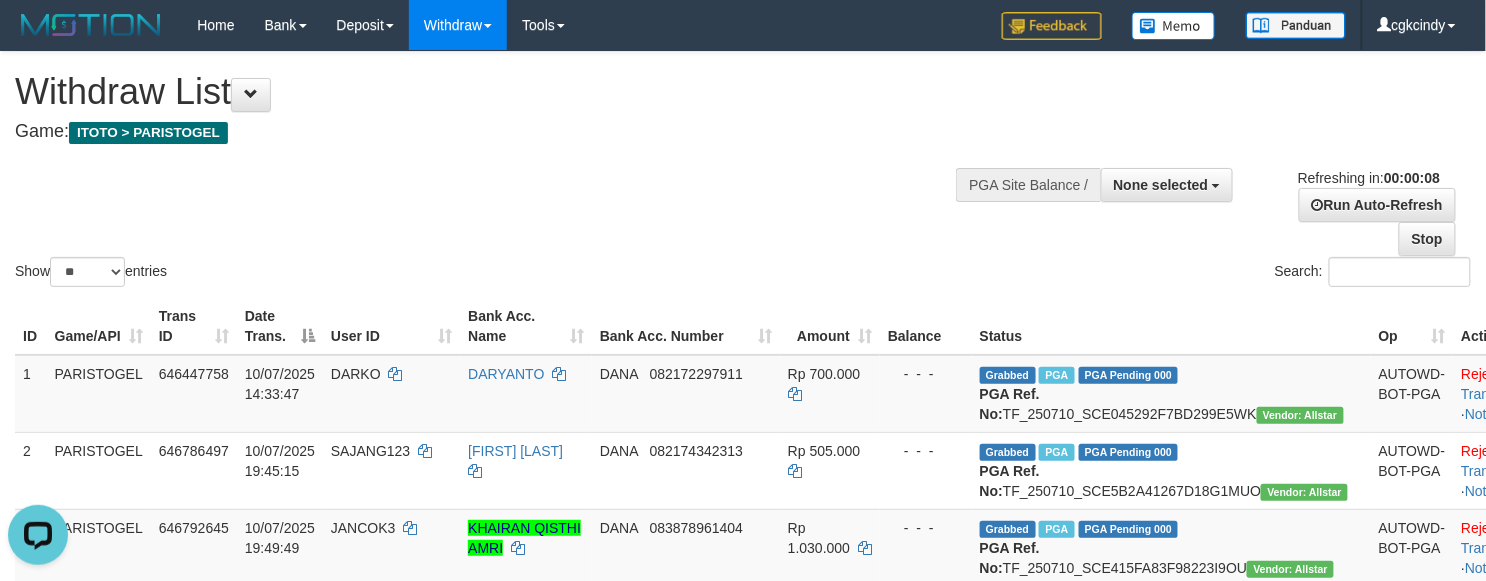 scroll, scrollTop: 0, scrollLeft: 0, axis: both 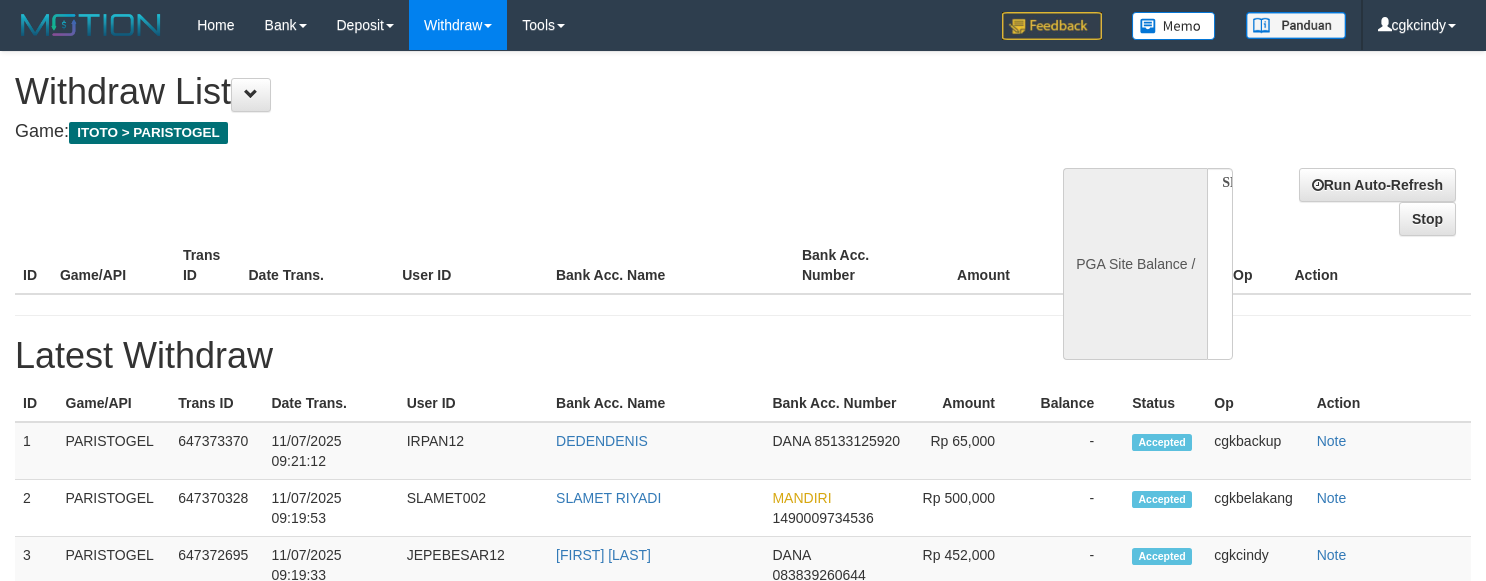 select 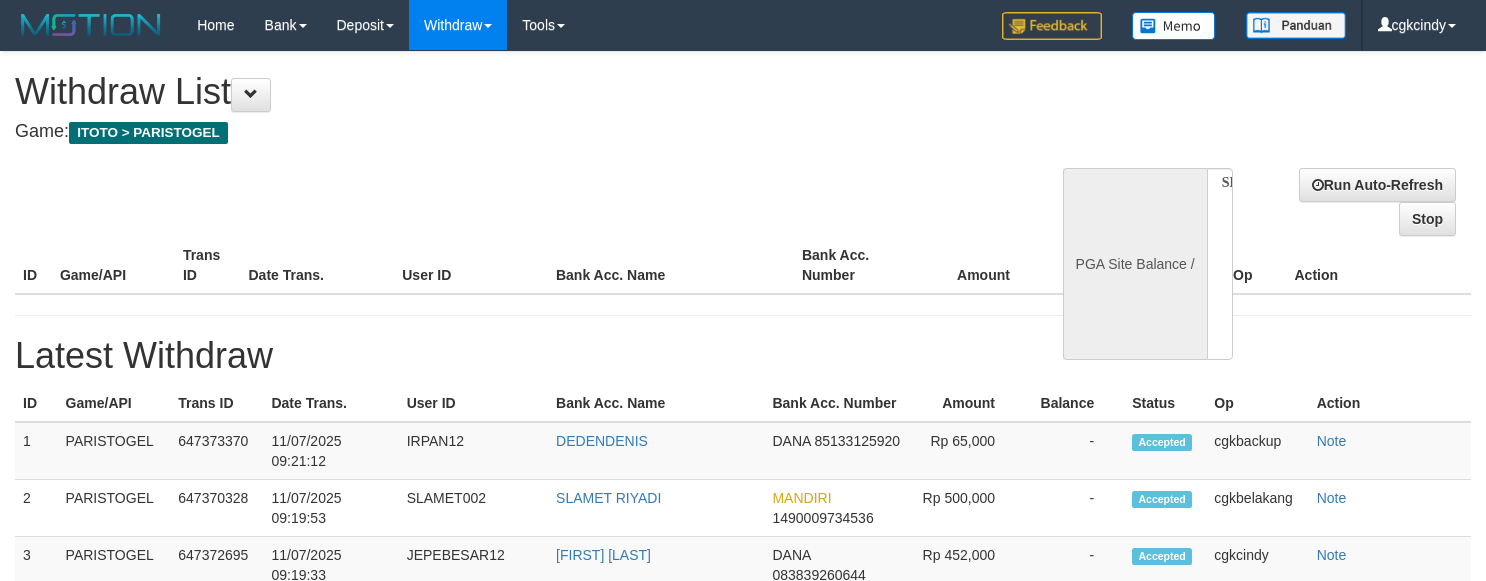 scroll, scrollTop: 0, scrollLeft: 0, axis: both 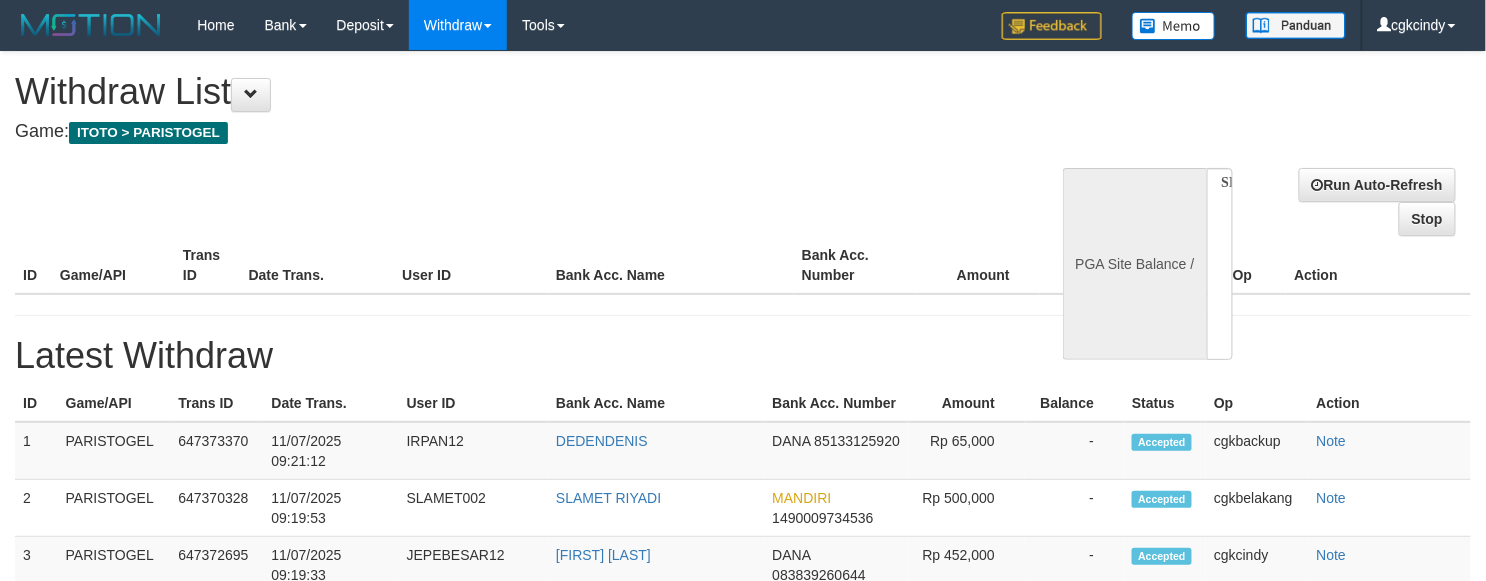 select on "**" 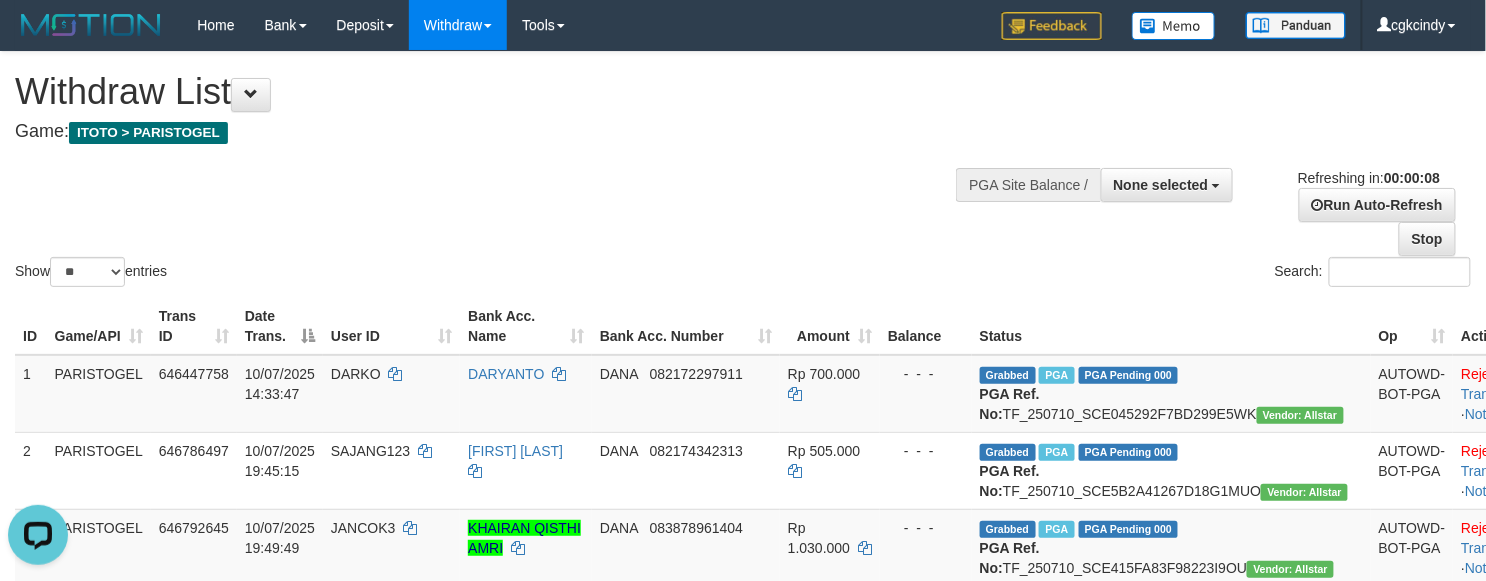 scroll, scrollTop: 0, scrollLeft: 0, axis: both 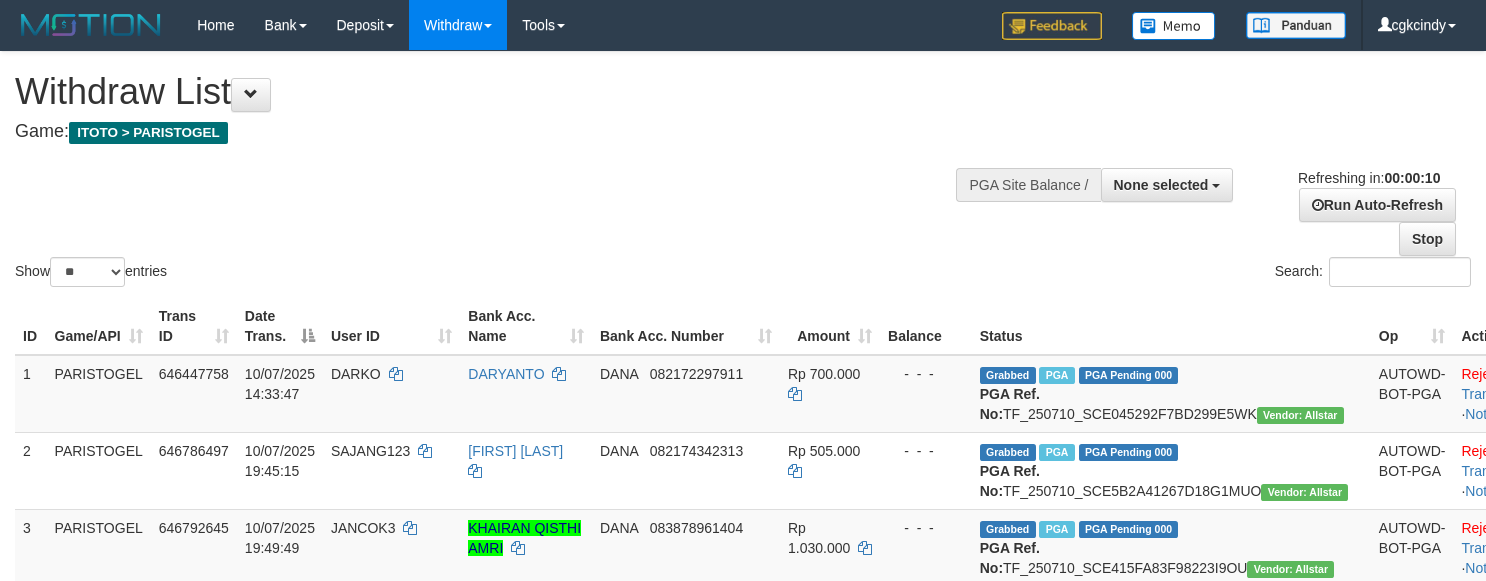 select 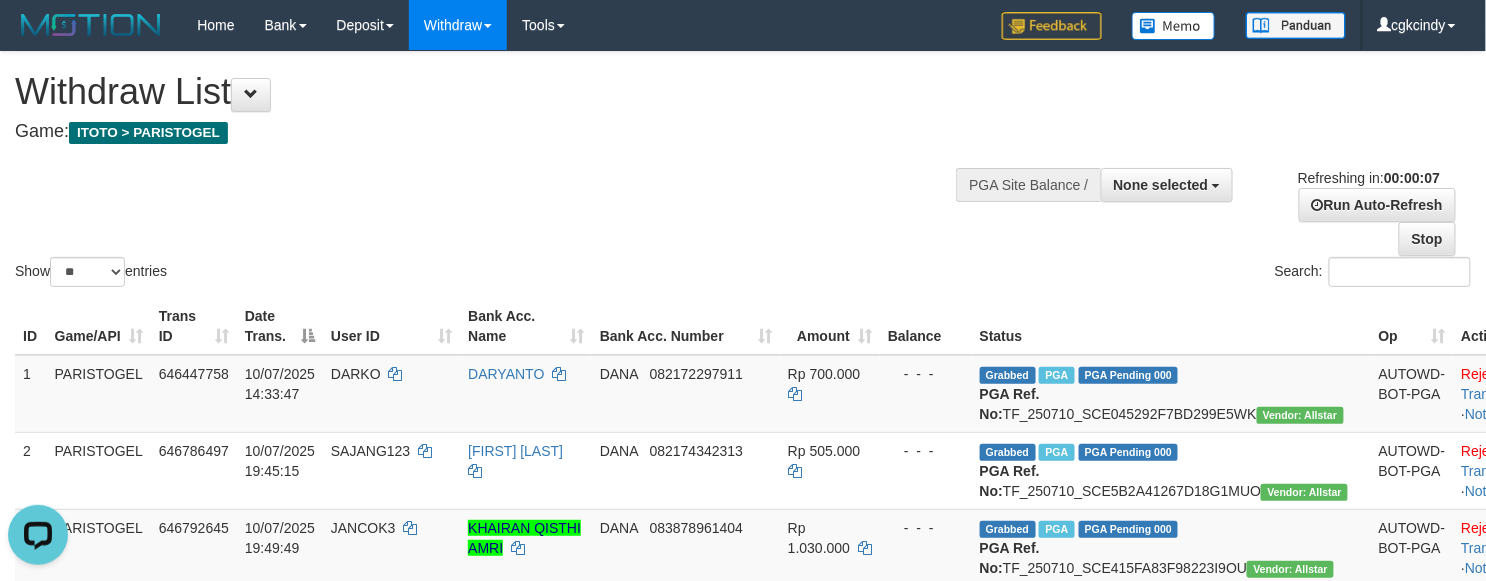 scroll, scrollTop: 0, scrollLeft: 0, axis: both 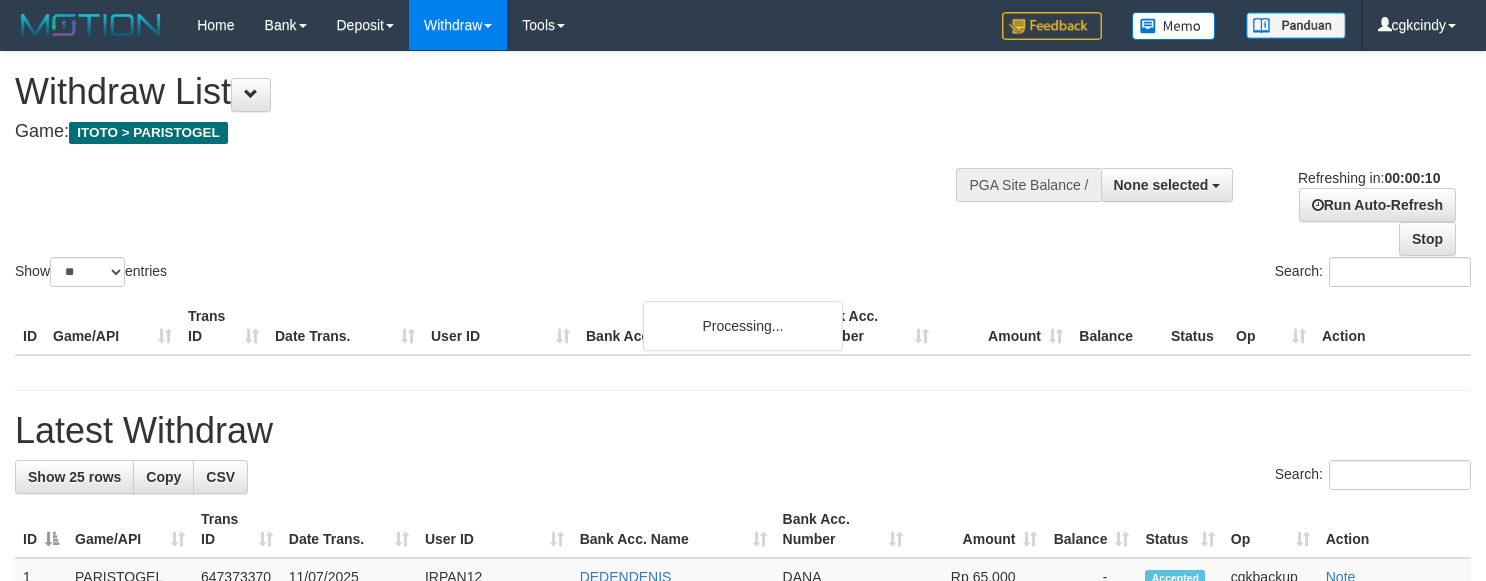 select 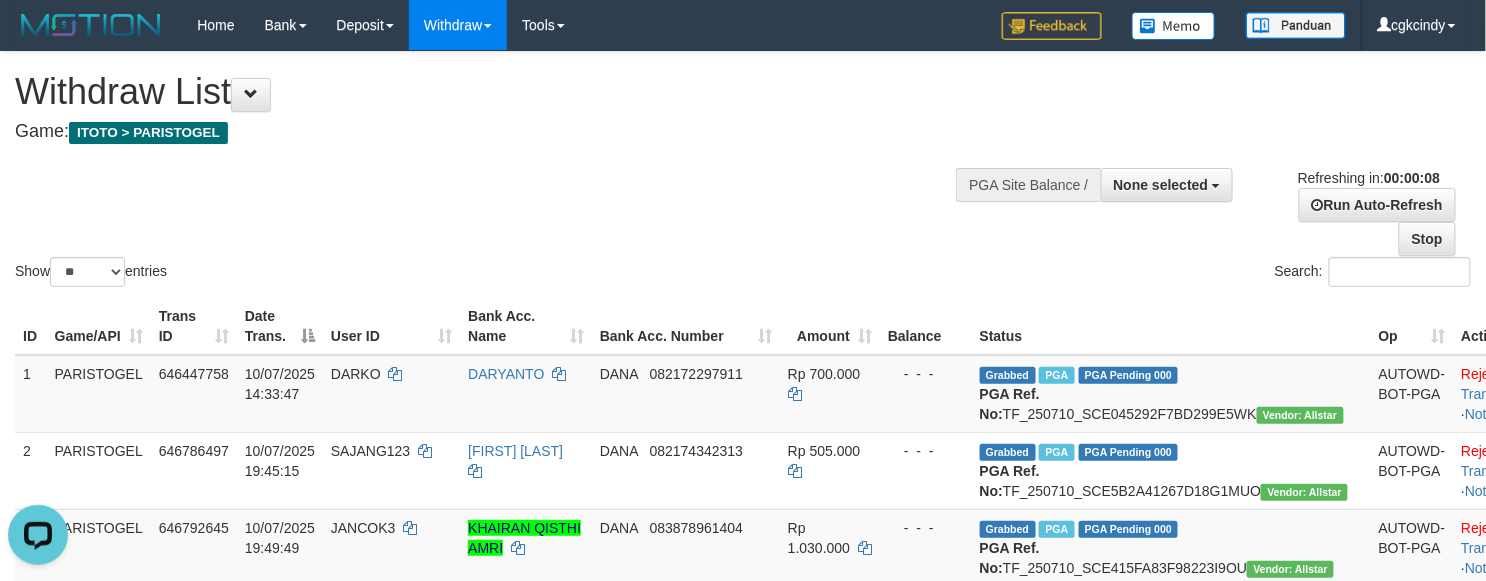 scroll, scrollTop: 0, scrollLeft: 0, axis: both 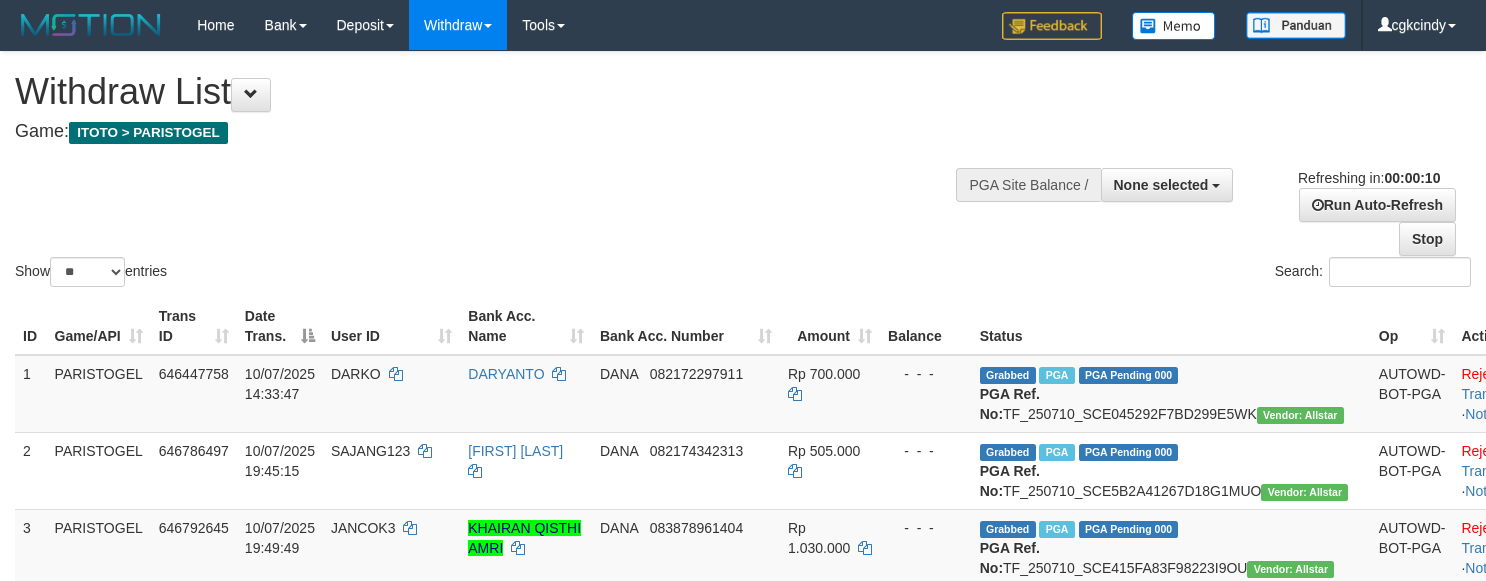 select 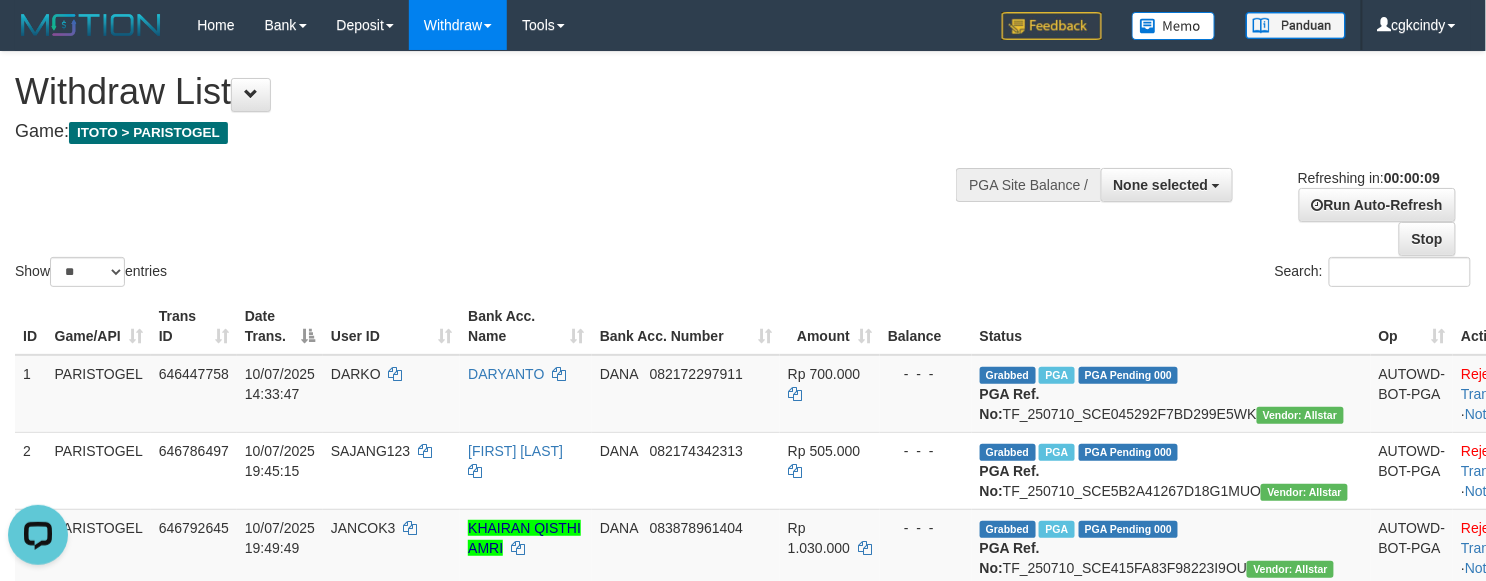 scroll, scrollTop: 0, scrollLeft: 0, axis: both 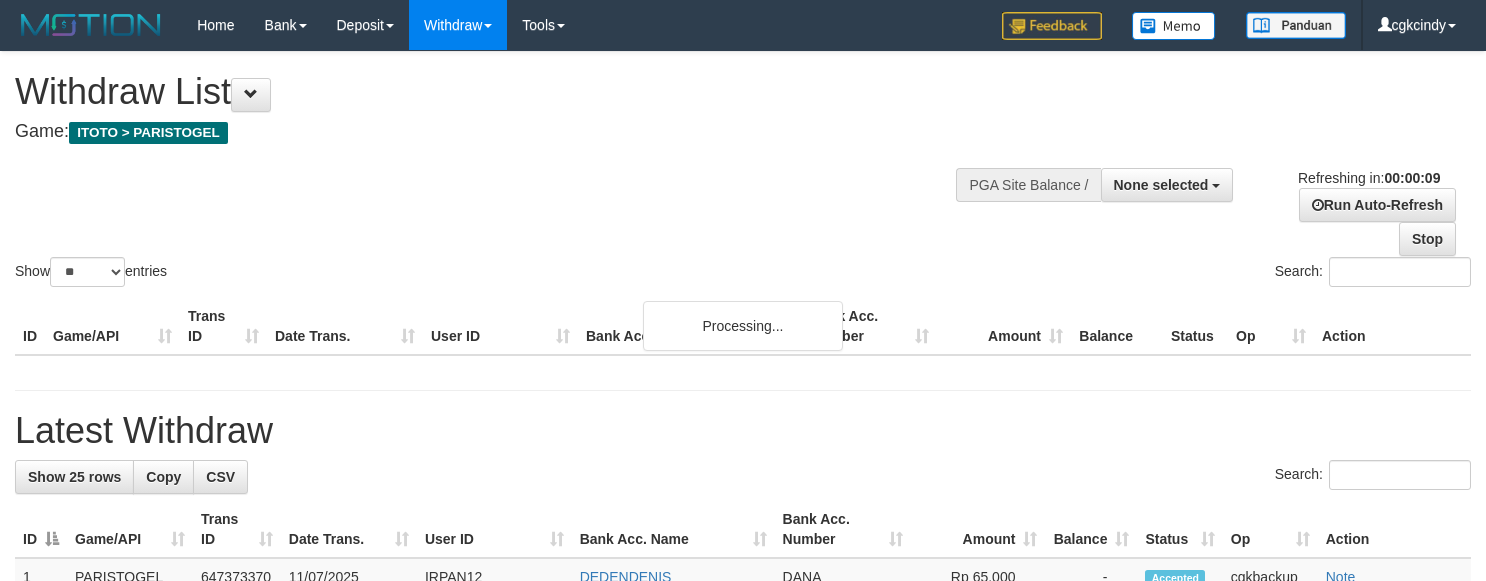 select 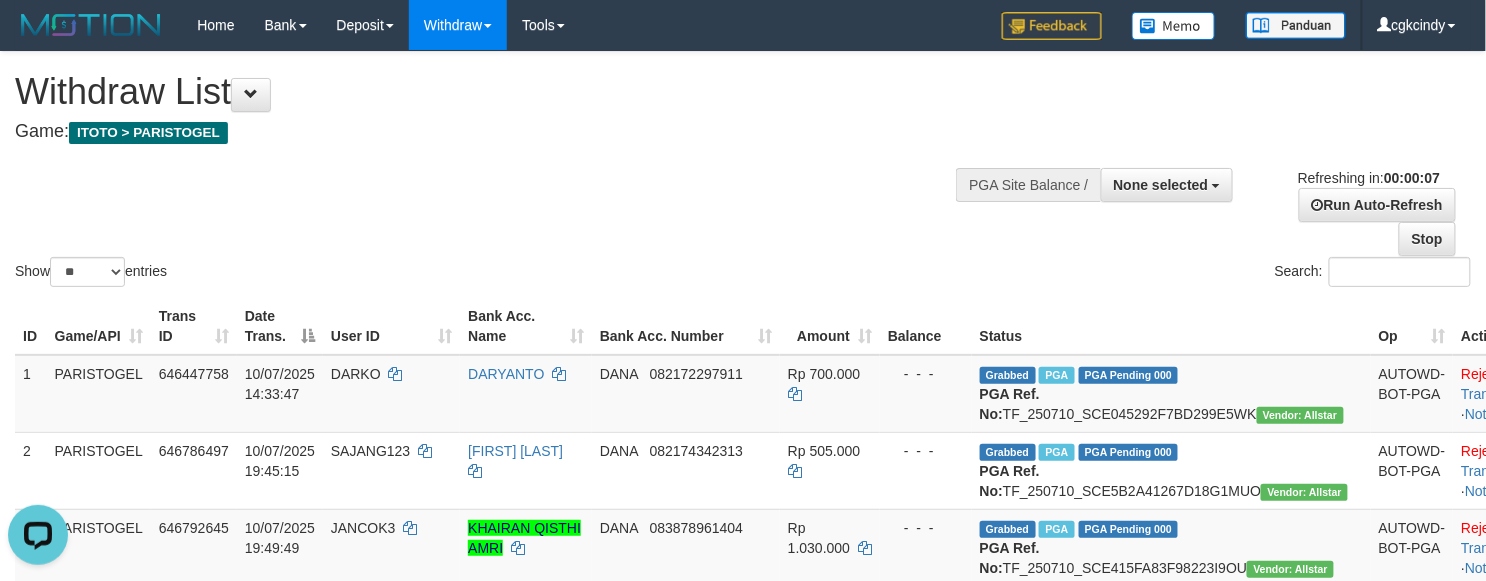 scroll, scrollTop: 0, scrollLeft: 0, axis: both 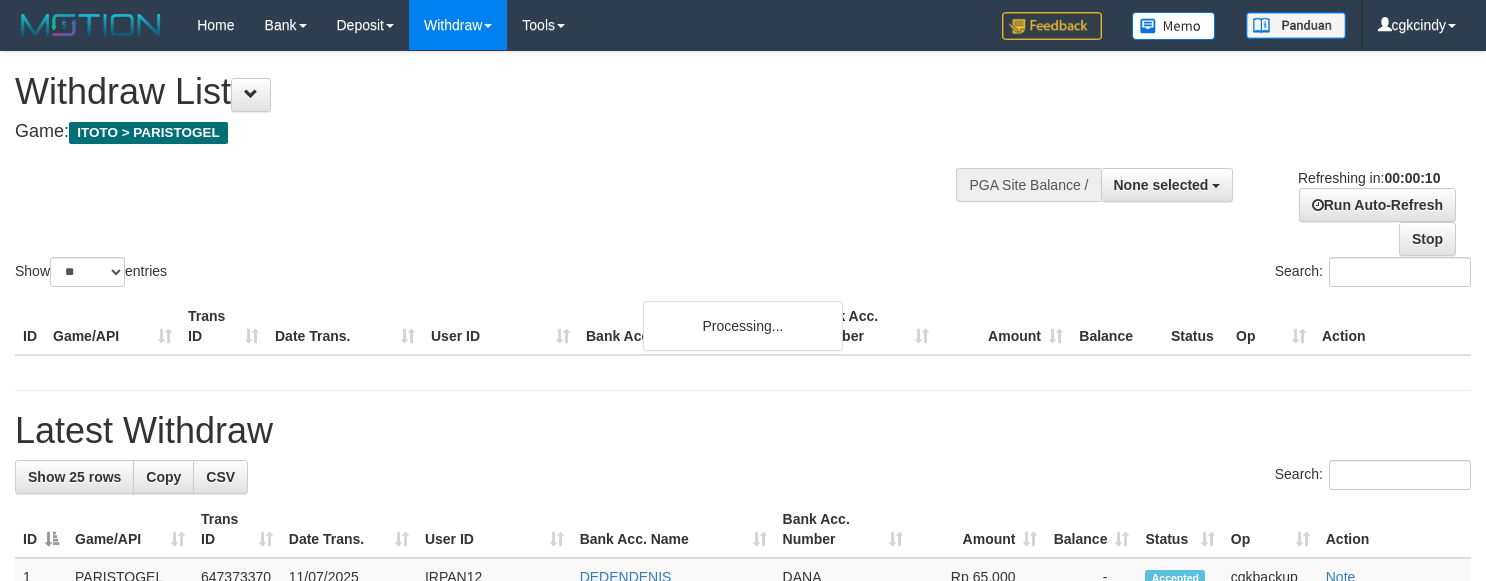 select 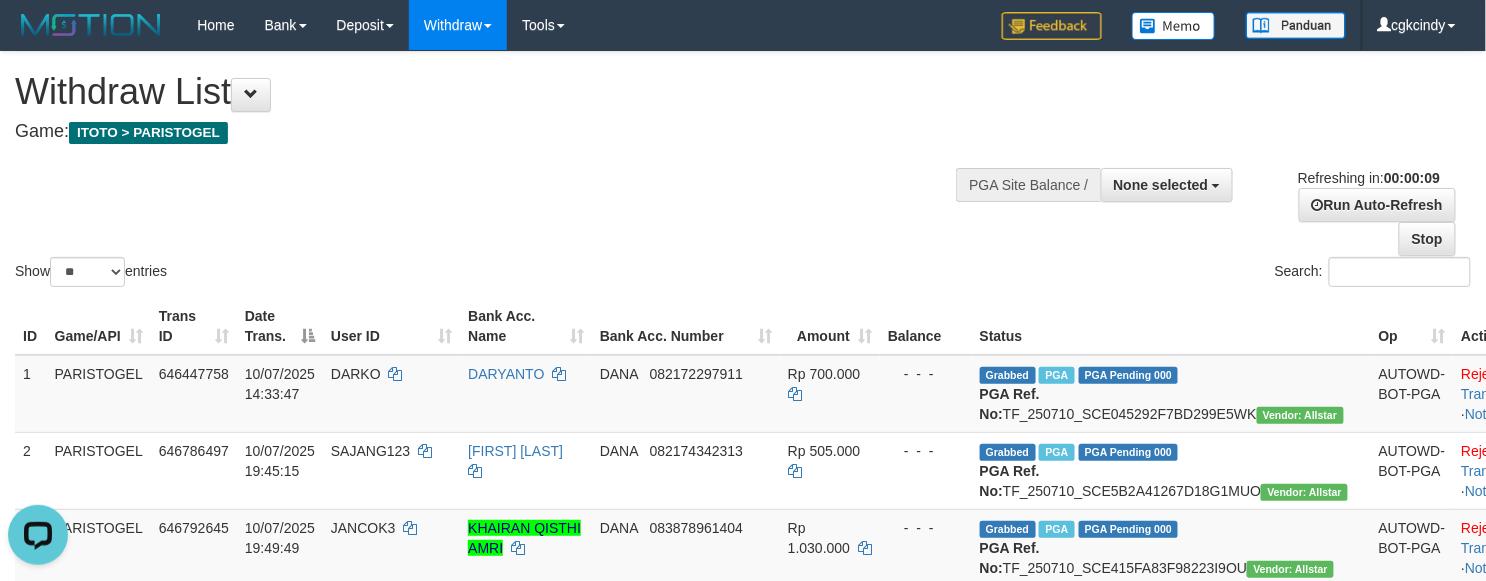 scroll, scrollTop: 0, scrollLeft: 0, axis: both 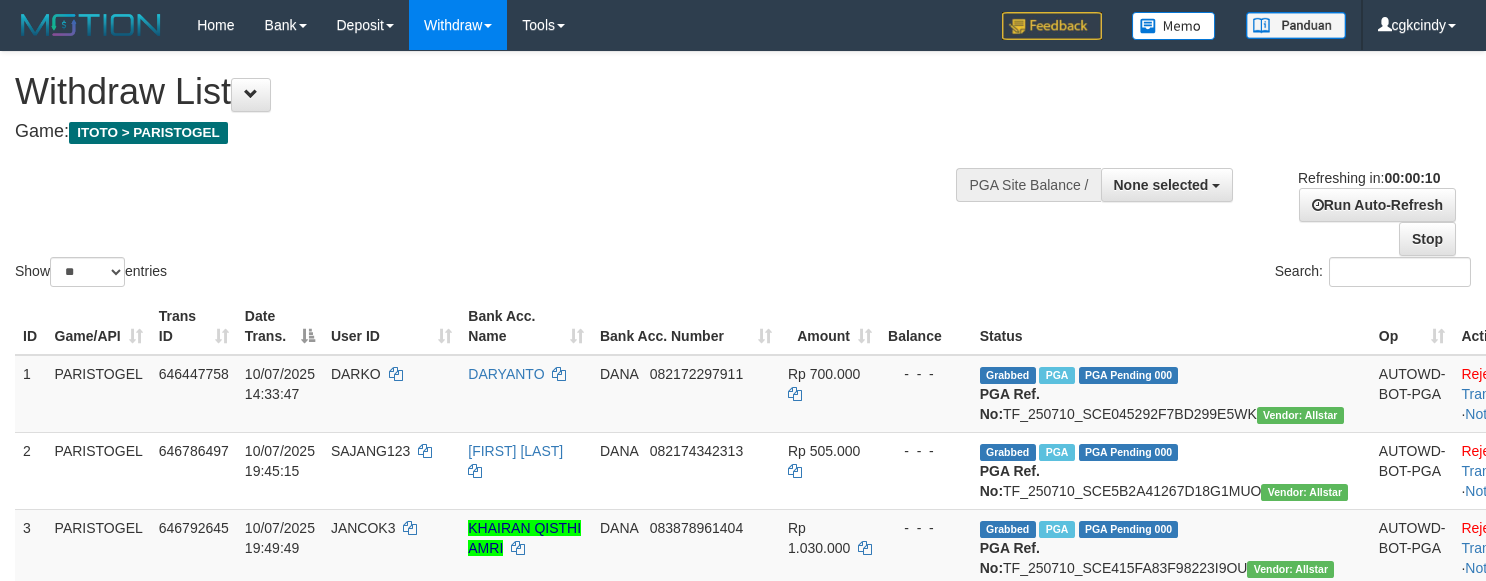 select 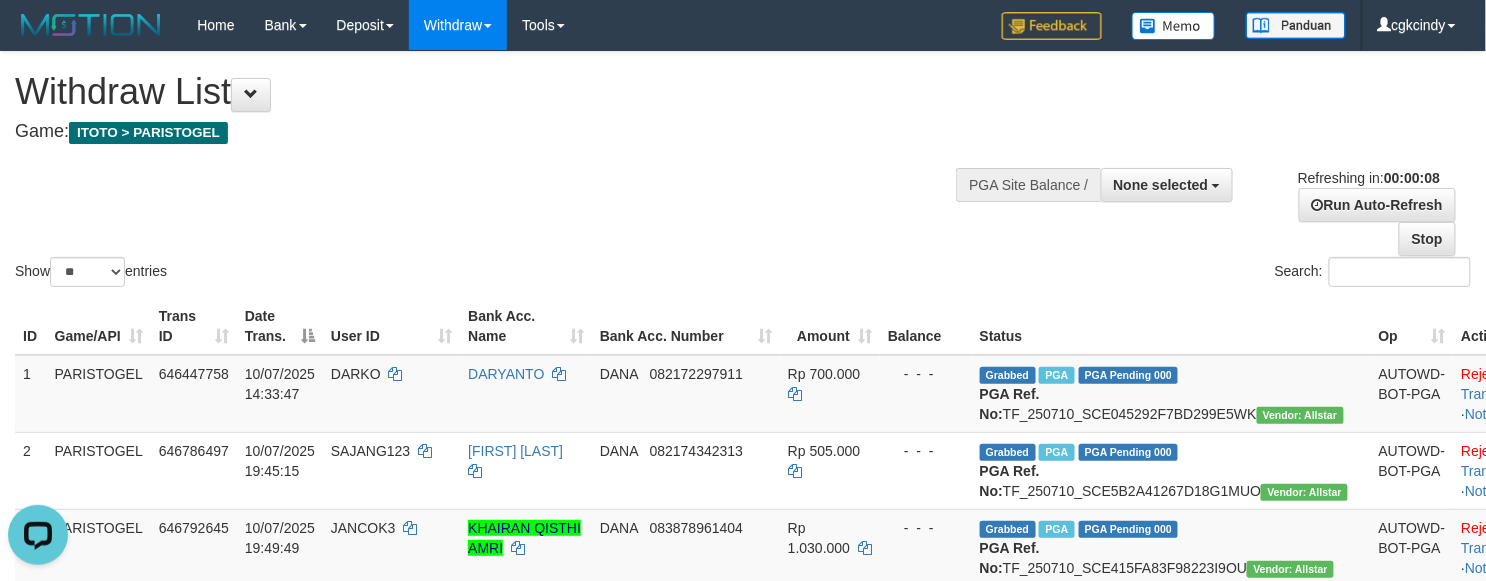 scroll, scrollTop: 0, scrollLeft: 0, axis: both 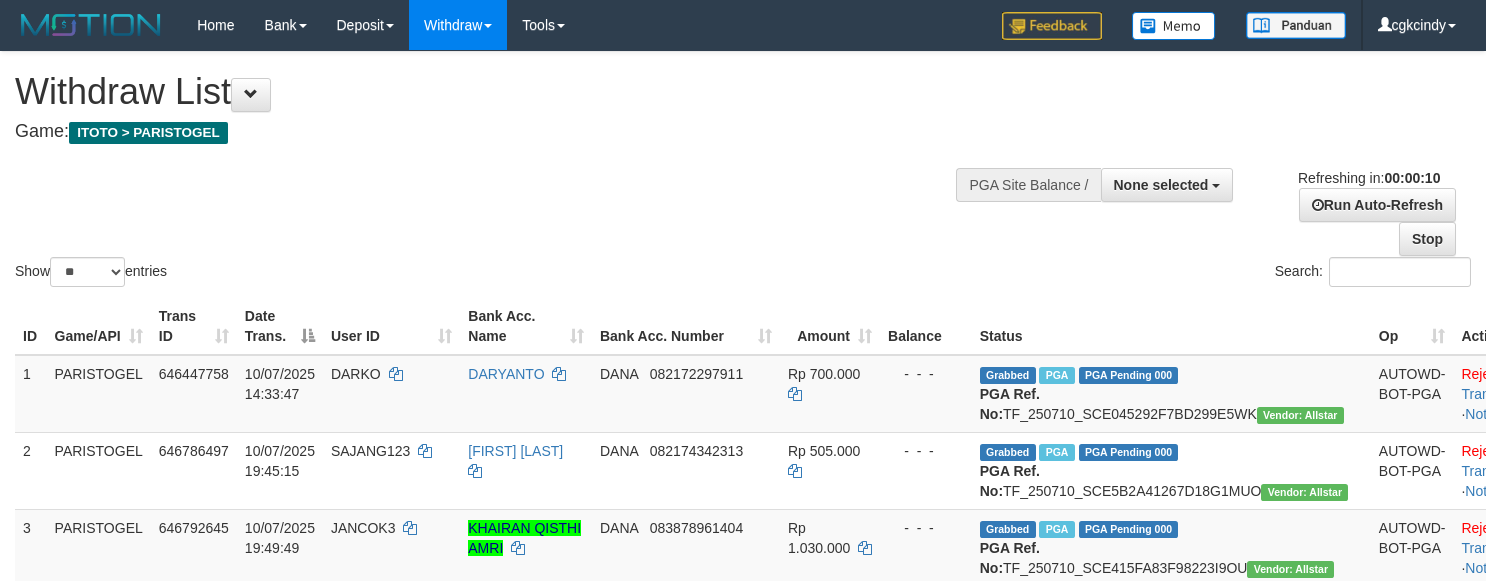 select 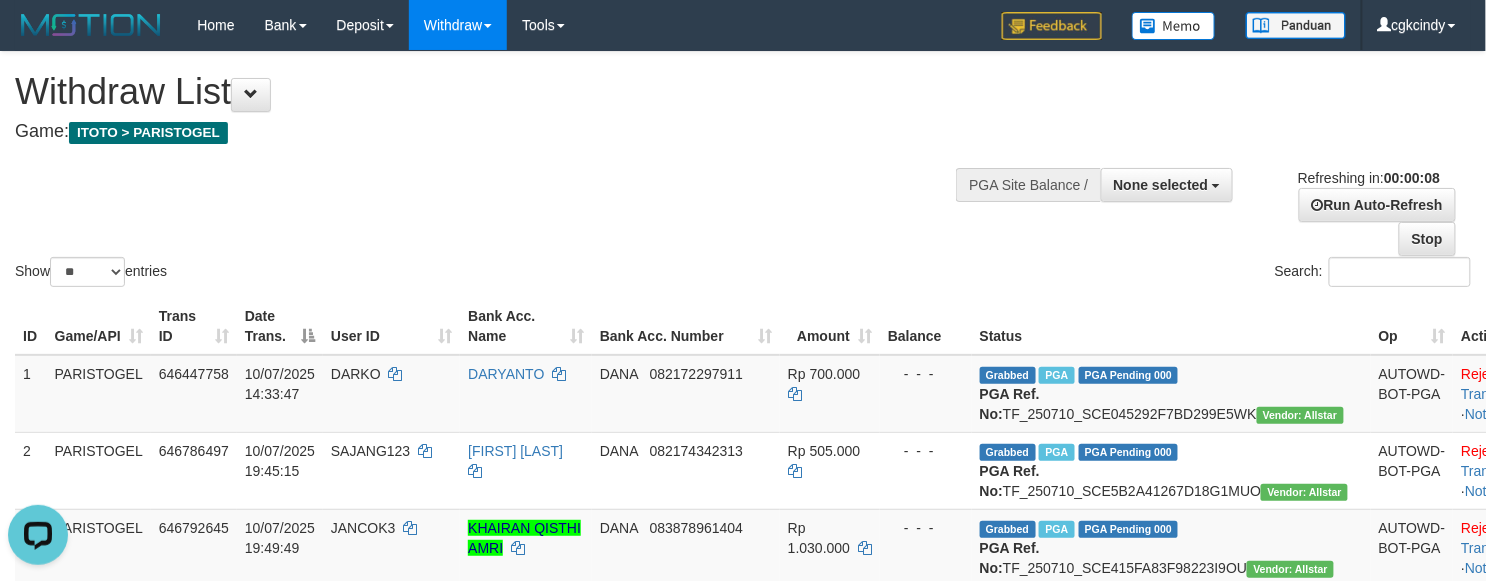 scroll, scrollTop: 0, scrollLeft: 0, axis: both 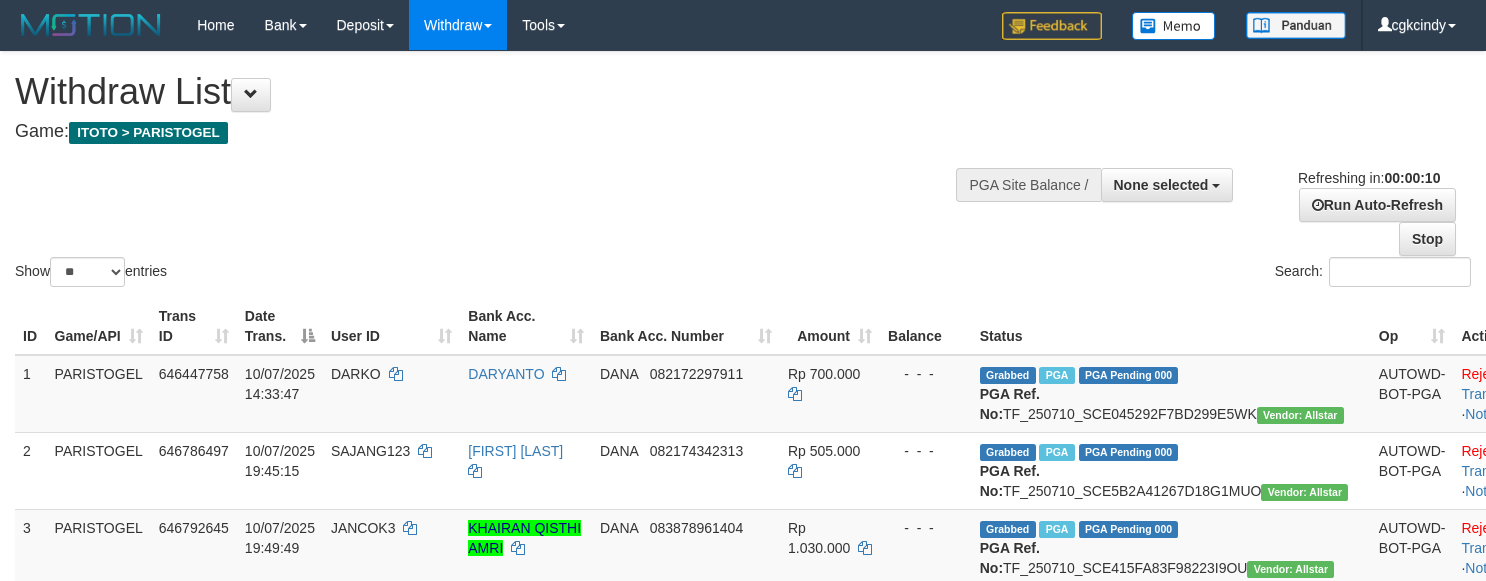 select 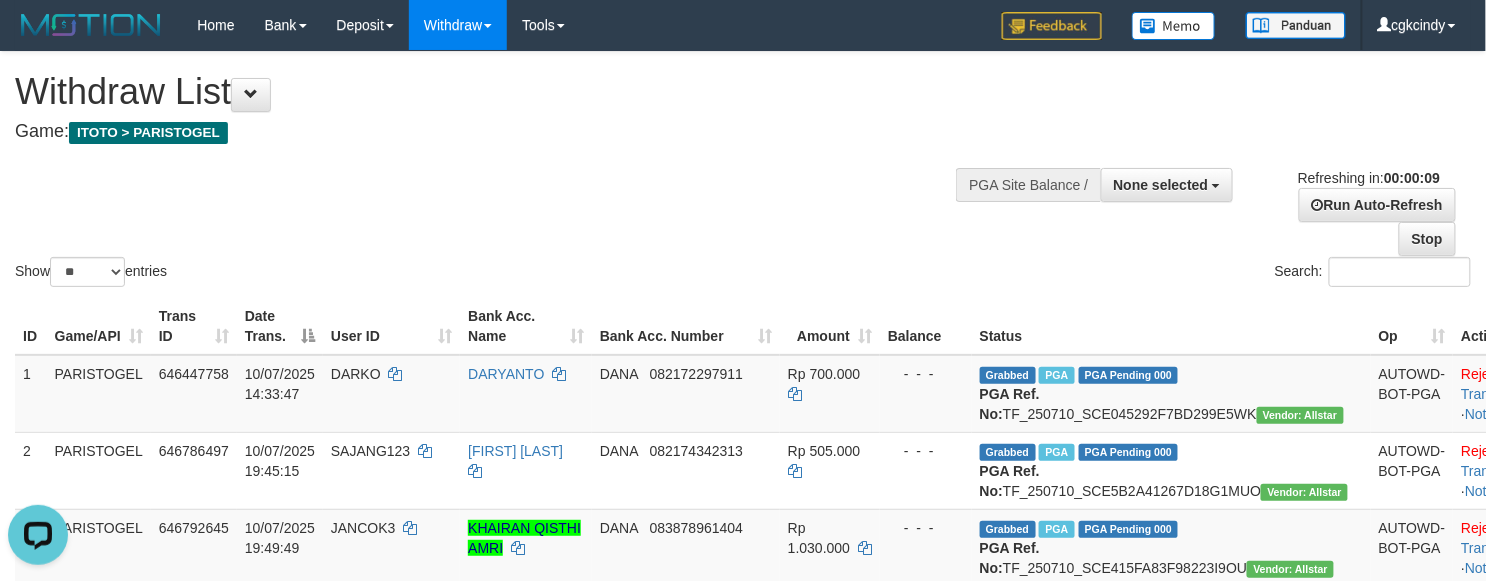 scroll, scrollTop: 0, scrollLeft: 0, axis: both 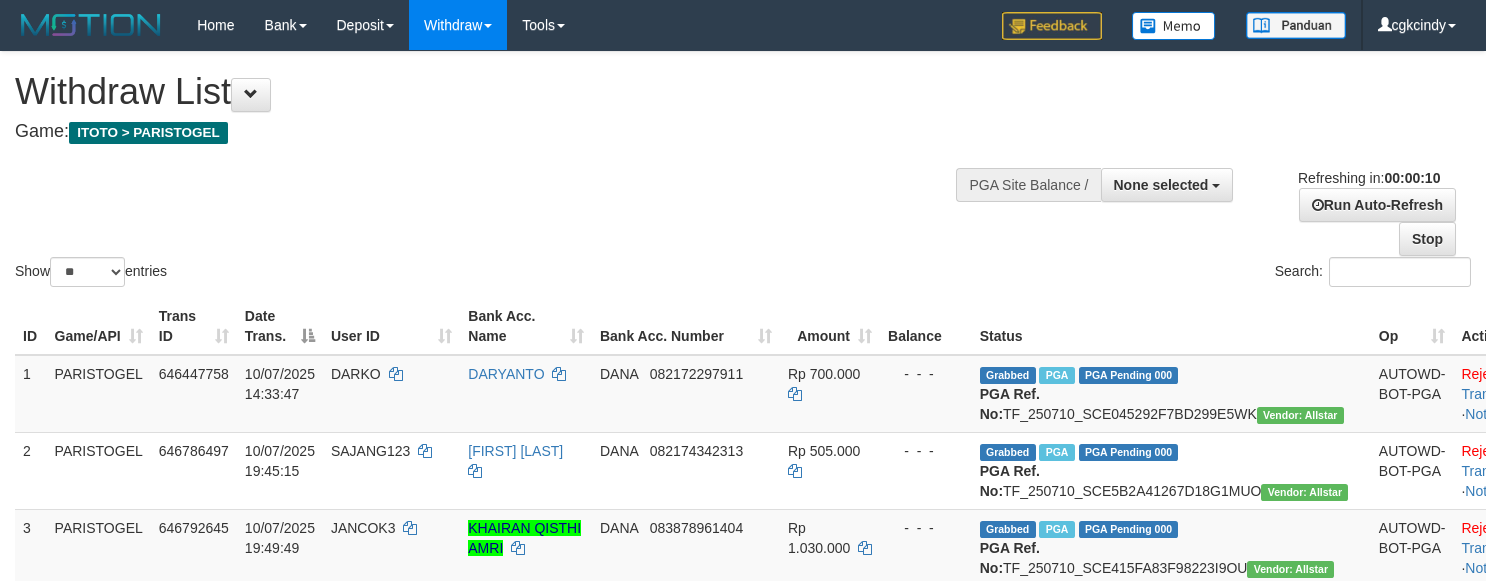 select 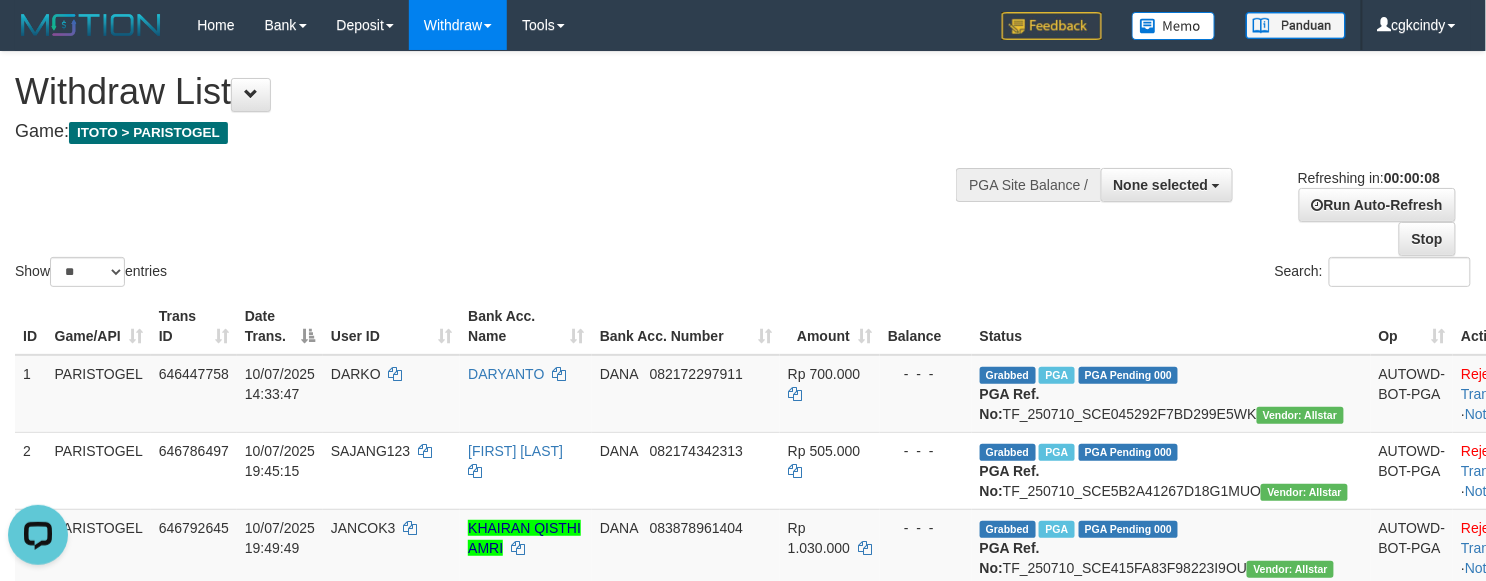 scroll, scrollTop: 0, scrollLeft: 0, axis: both 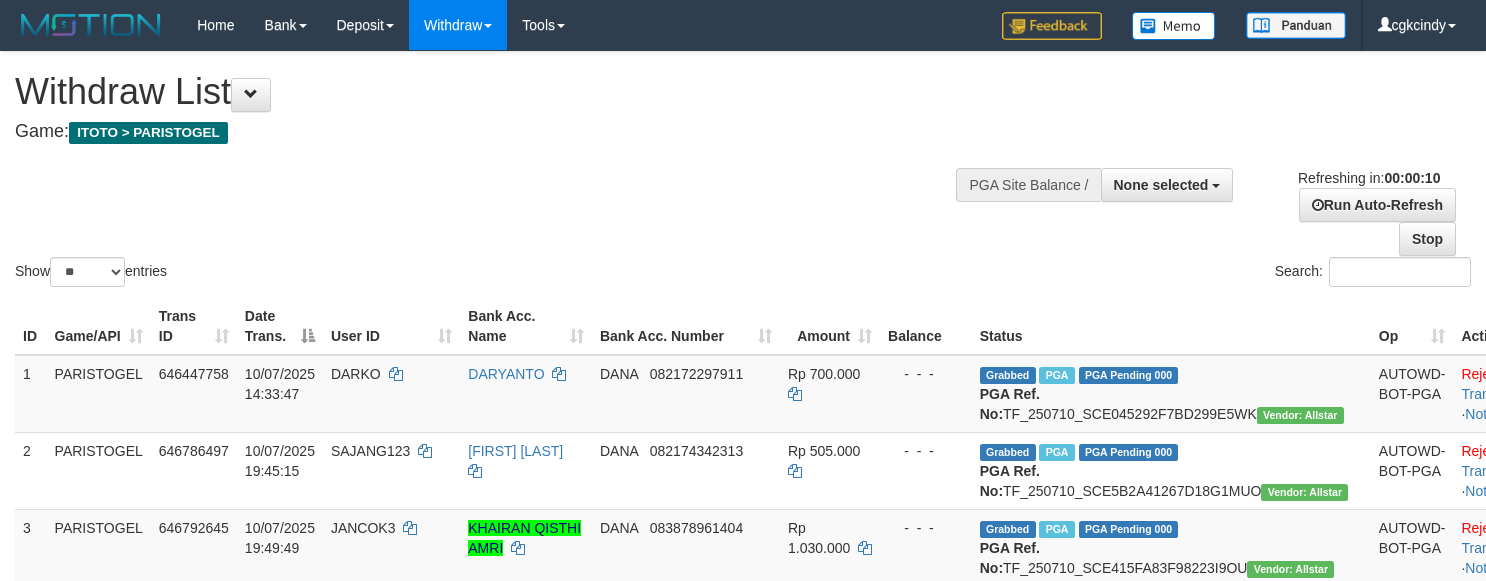 select 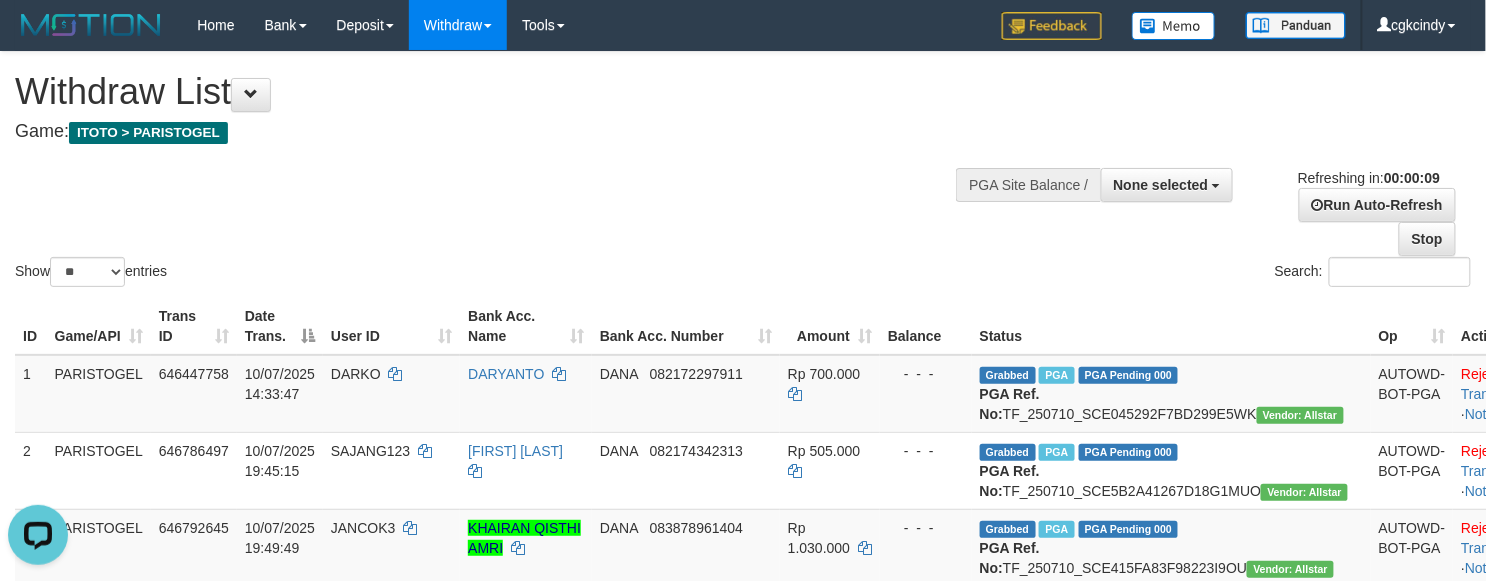 scroll, scrollTop: 0, scrollLeft: 0, axis: both 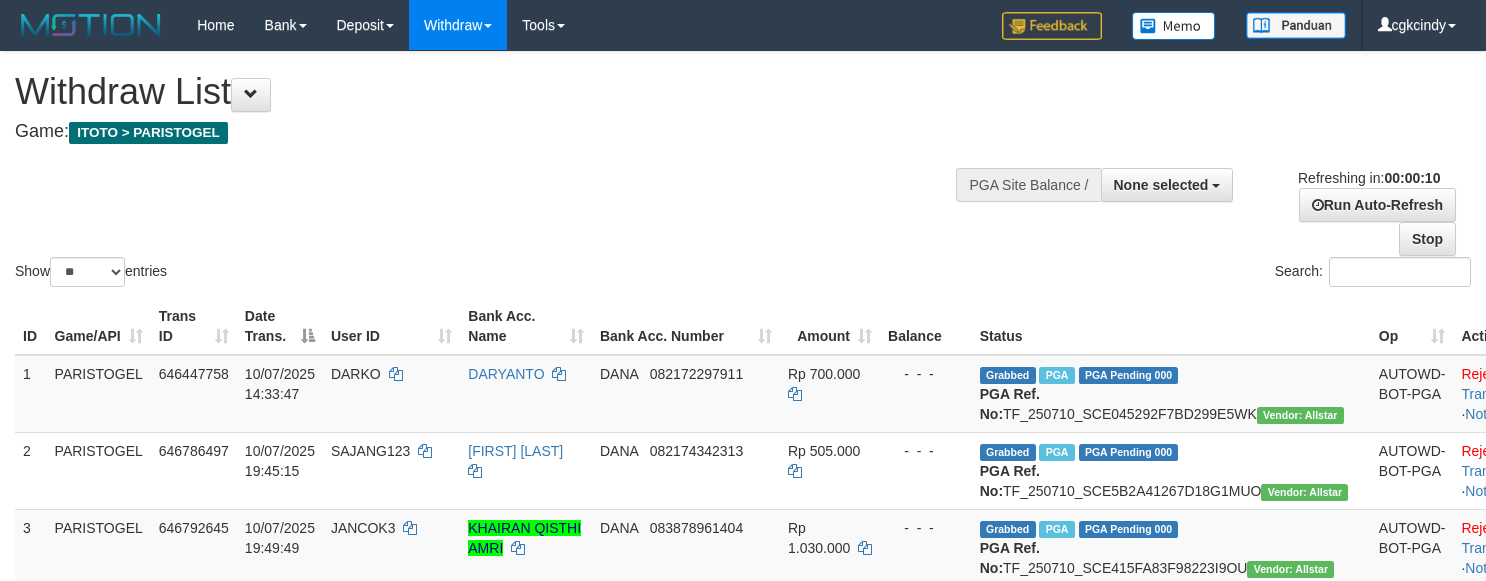 select 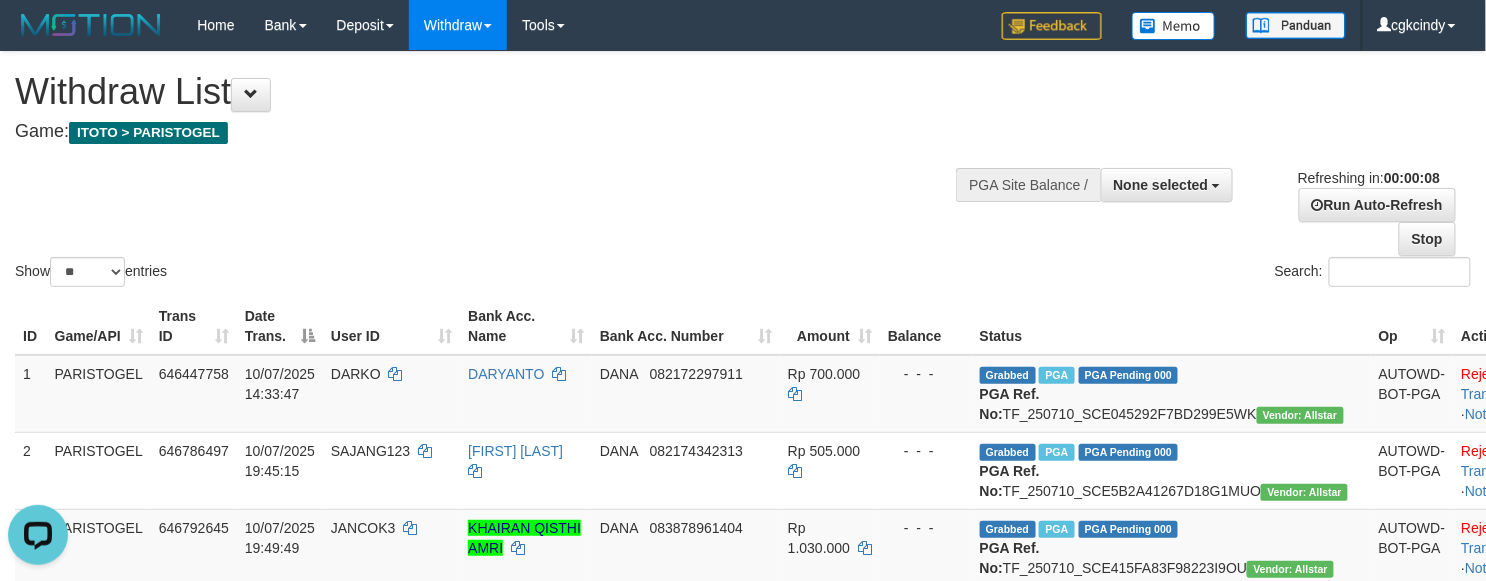scroll, scrollTop: 0, scrollLeft: 0, axis: both 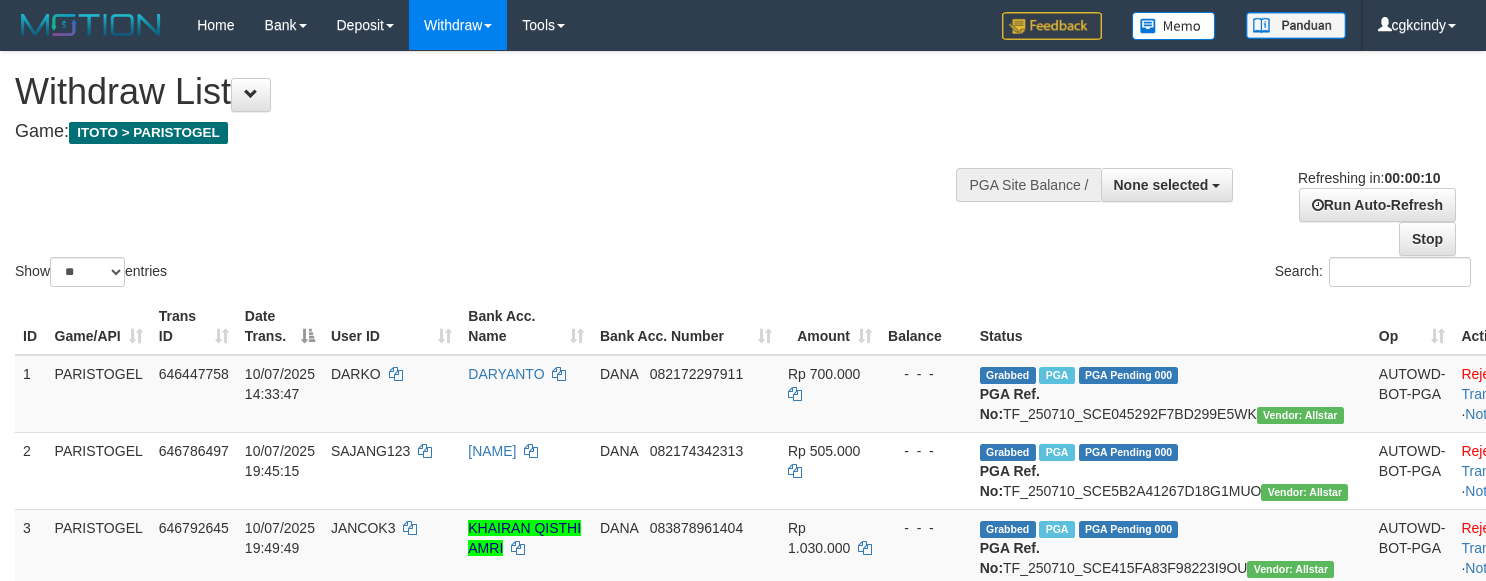 select 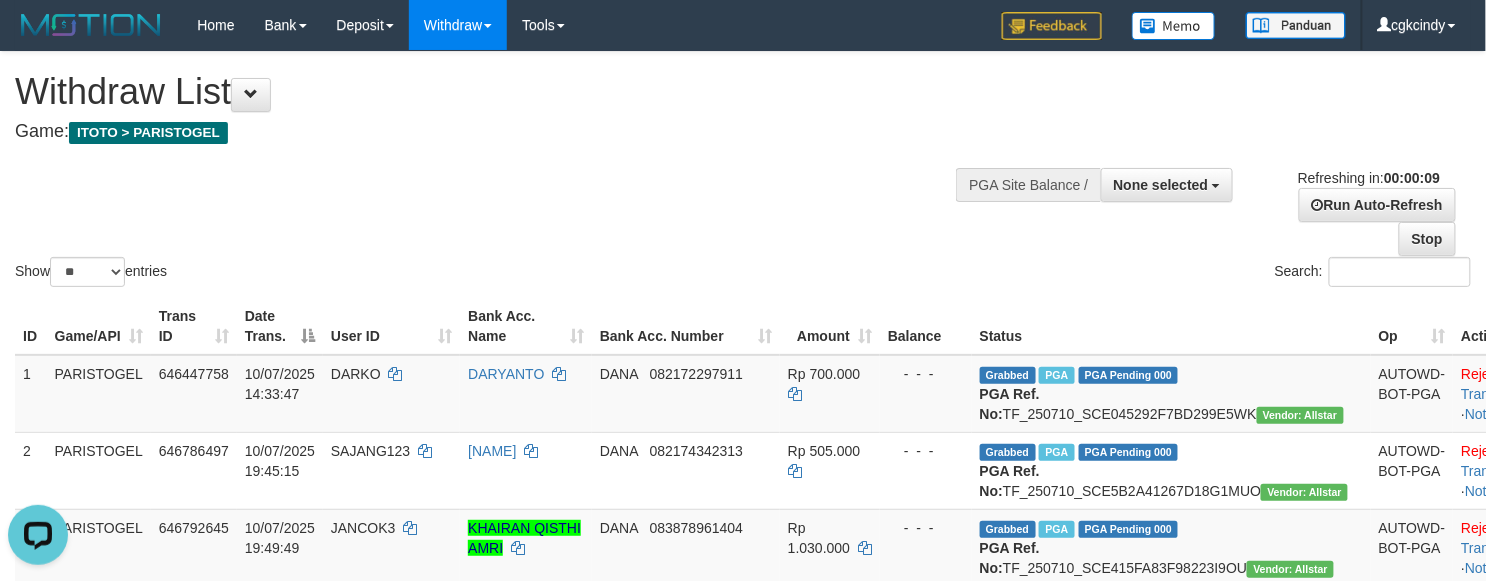 scroll, scrollTop: 0, scrollLeft: 0, axis: both 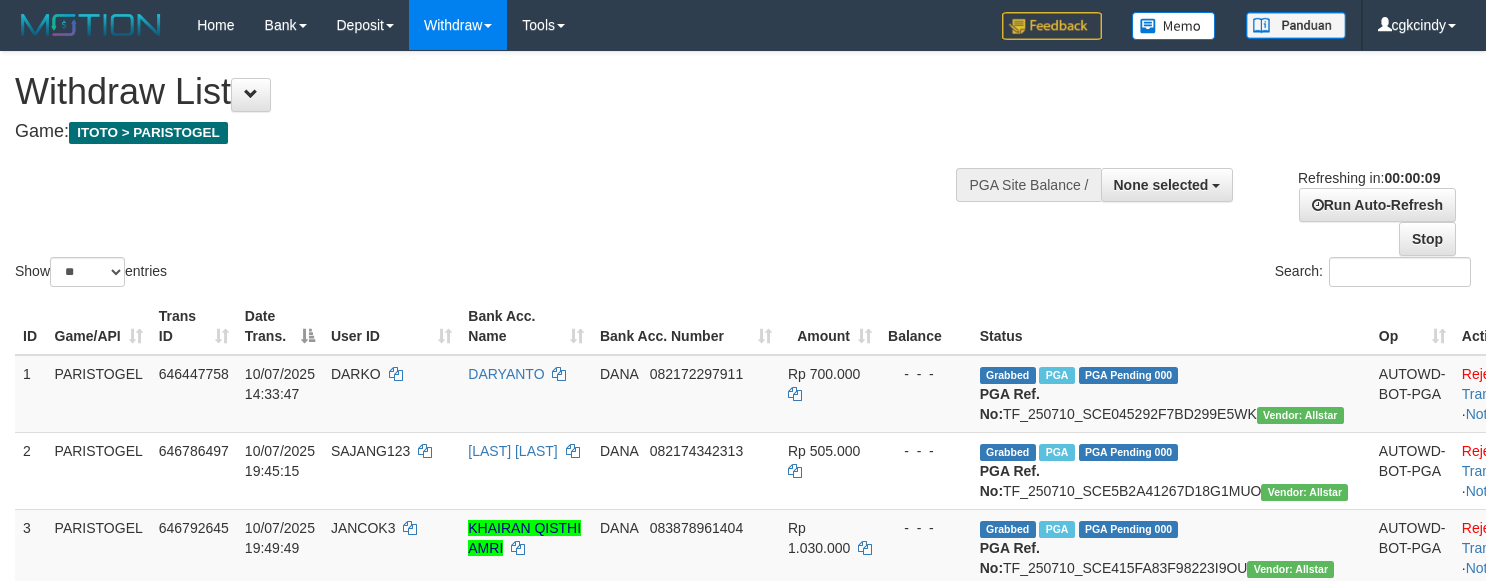 select 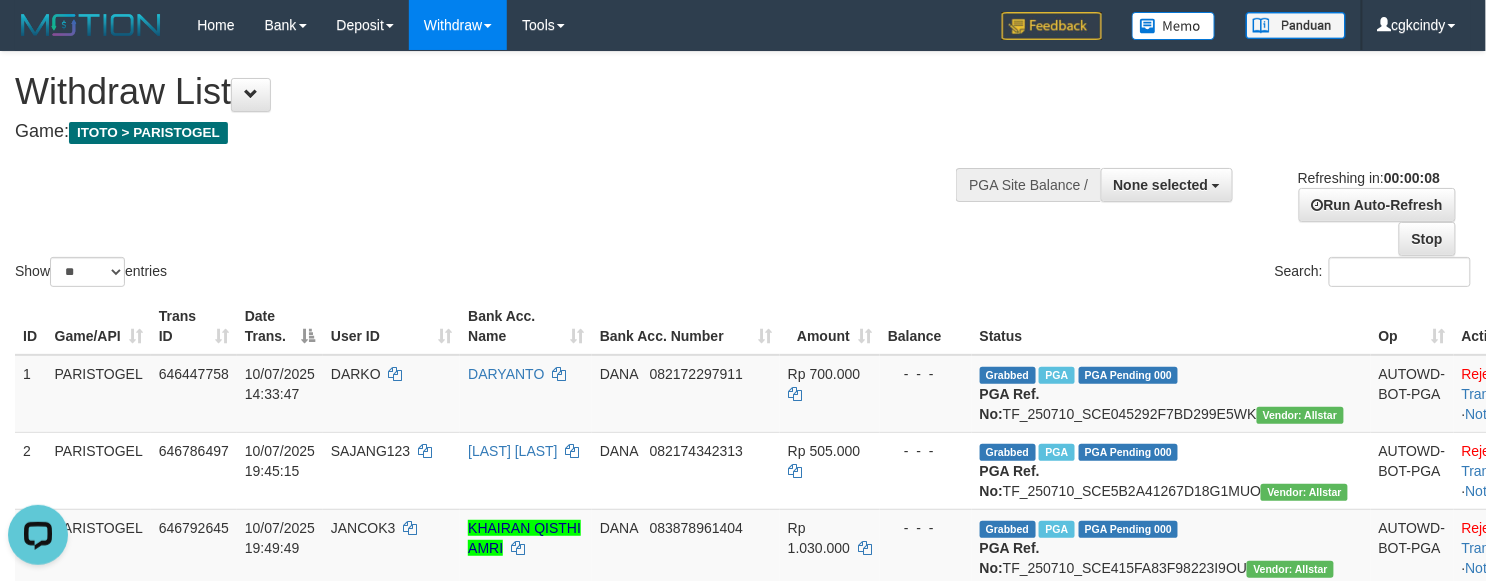 scroll, scrollTop: 0, scrollLeft: 0, axis: both 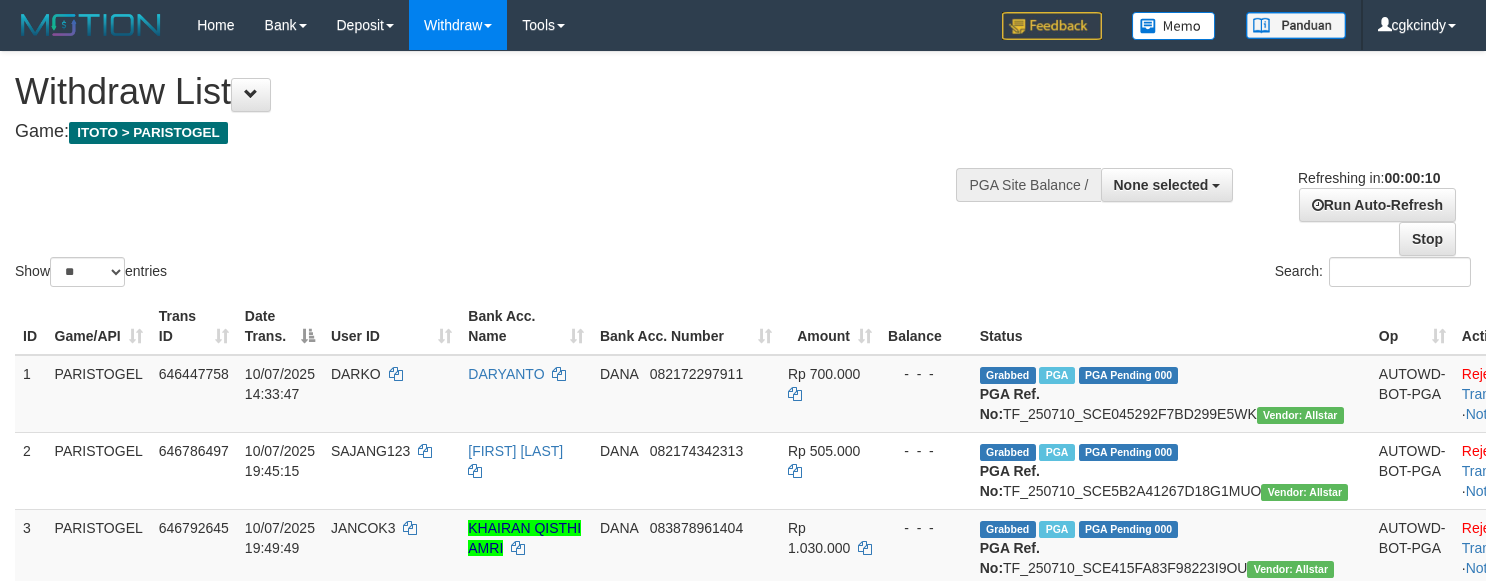 select 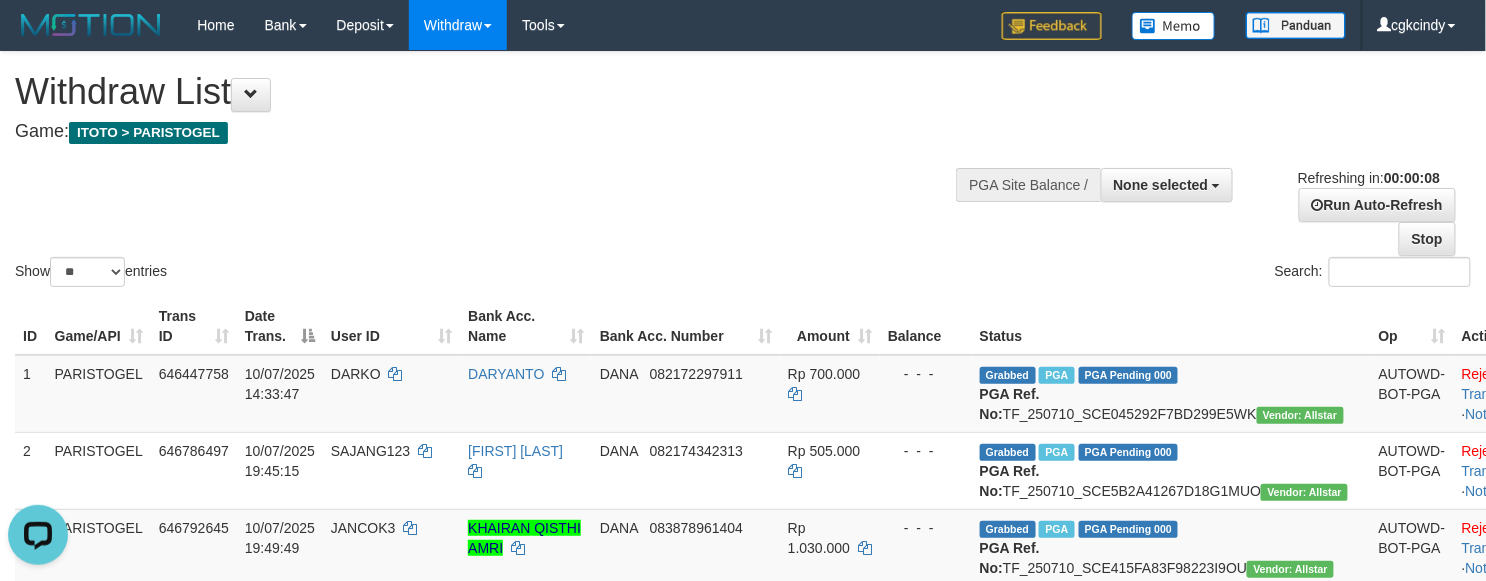 scroll, scrollTop: 0, scrollLeft: 0, axis: both 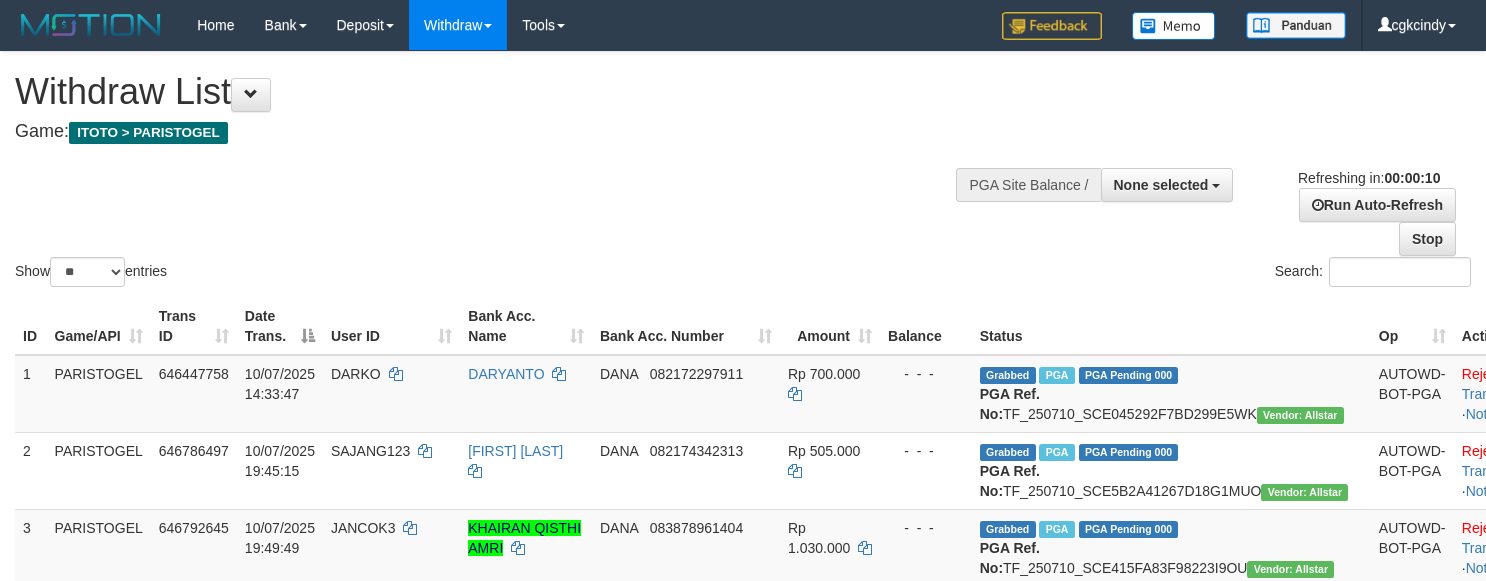 select 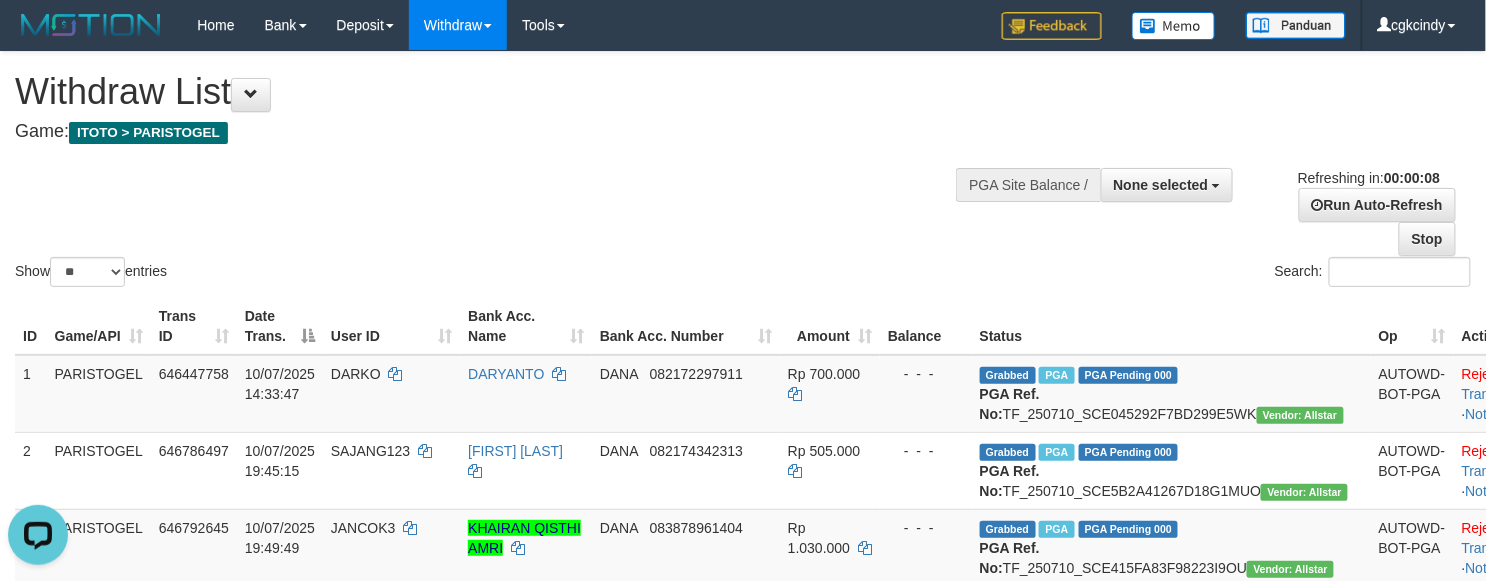 scroll, scrollTop: 0, scrollLeft: 0, axis: both 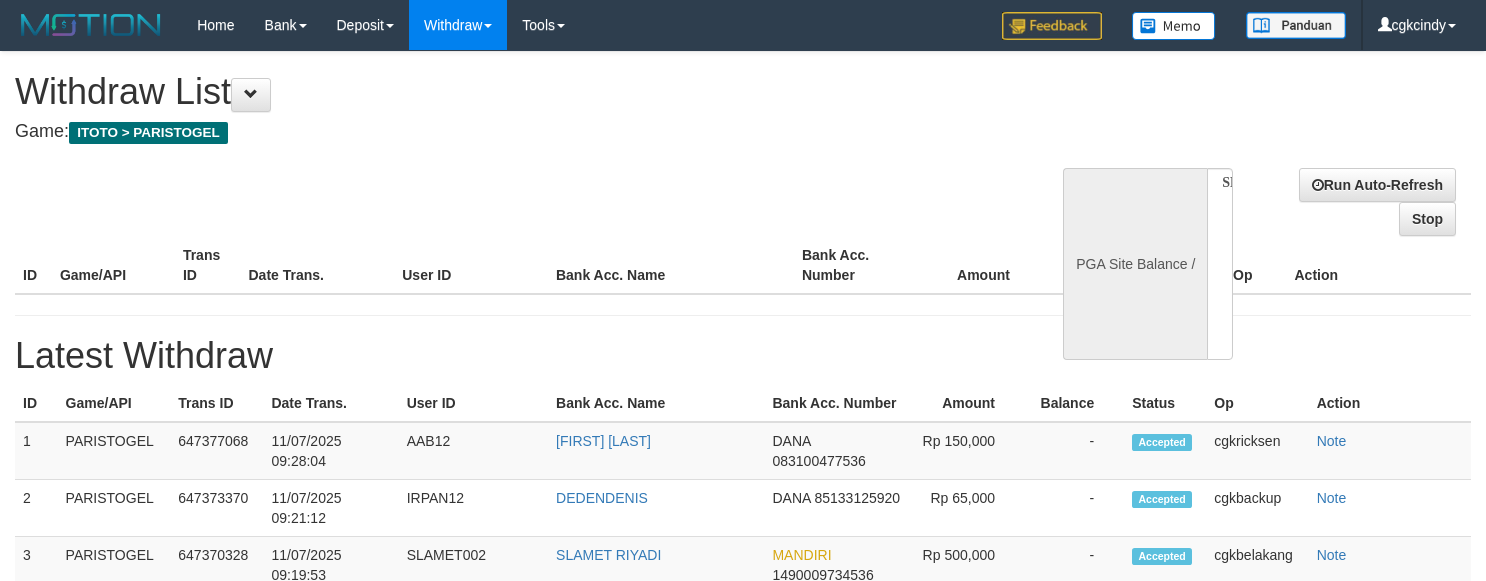 select 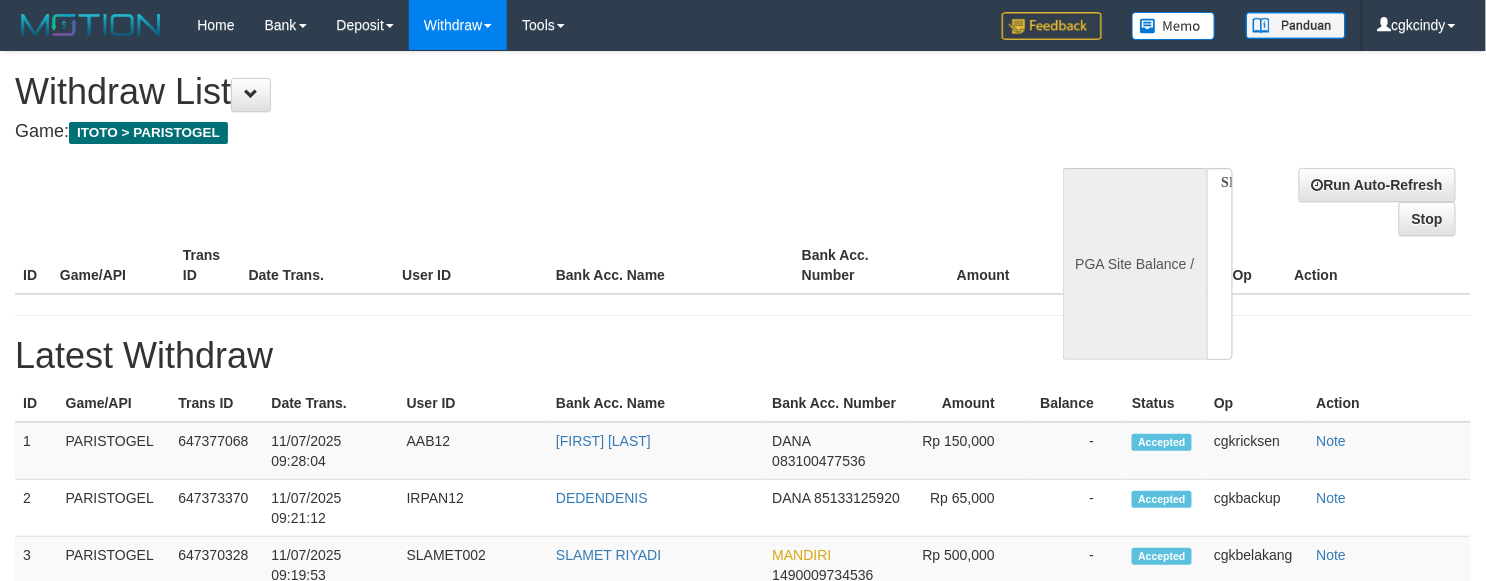 select on "**" 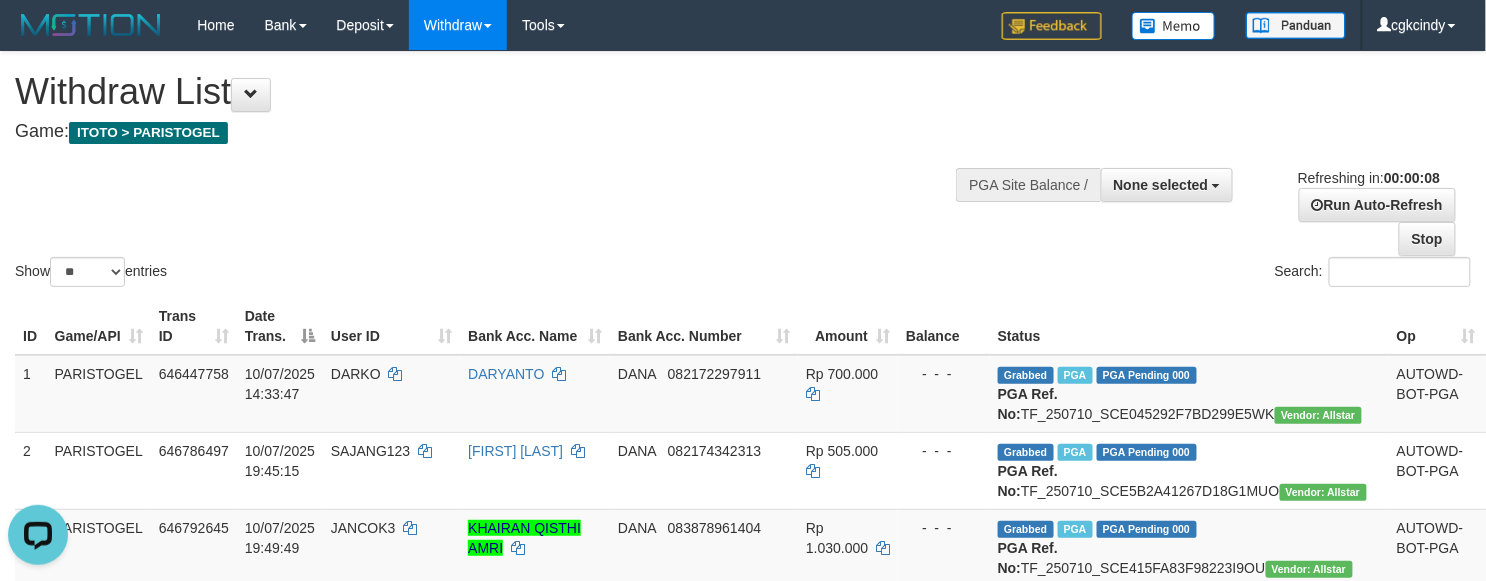 scroll, scrollTop: 0, scrollLeft: 0, axis: both 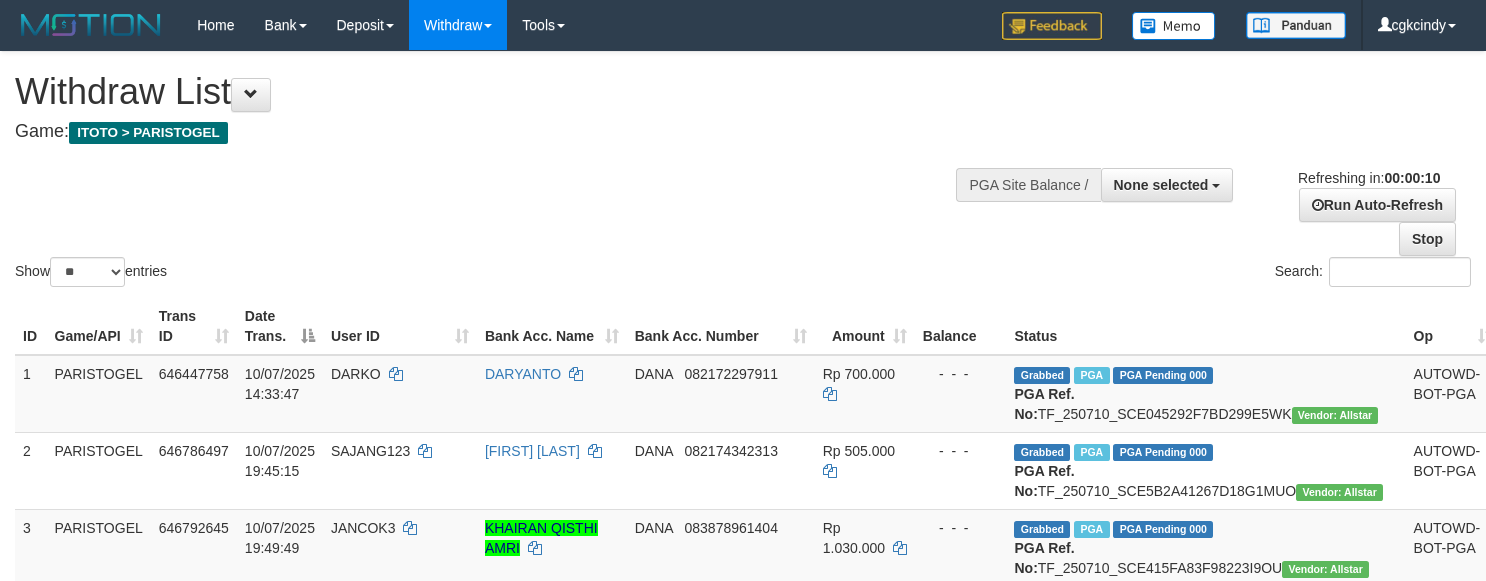 select 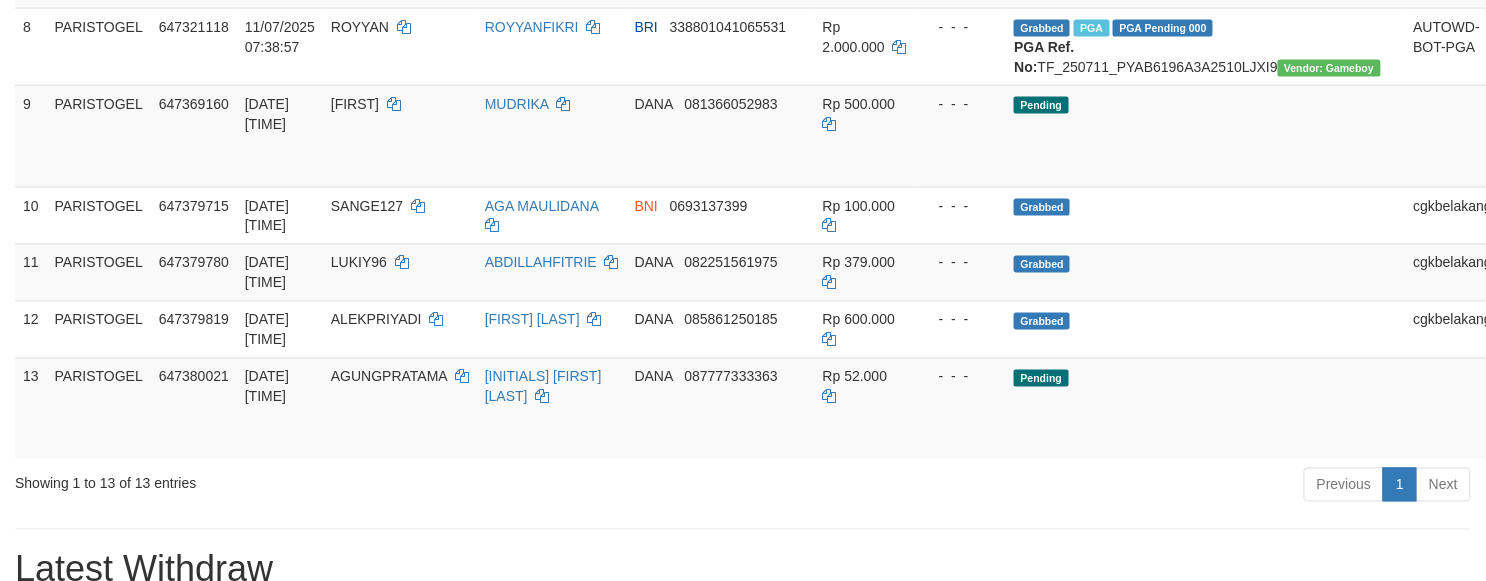 scroll, scrollTop: 1066, scrollLeft: 0, axis: vertical 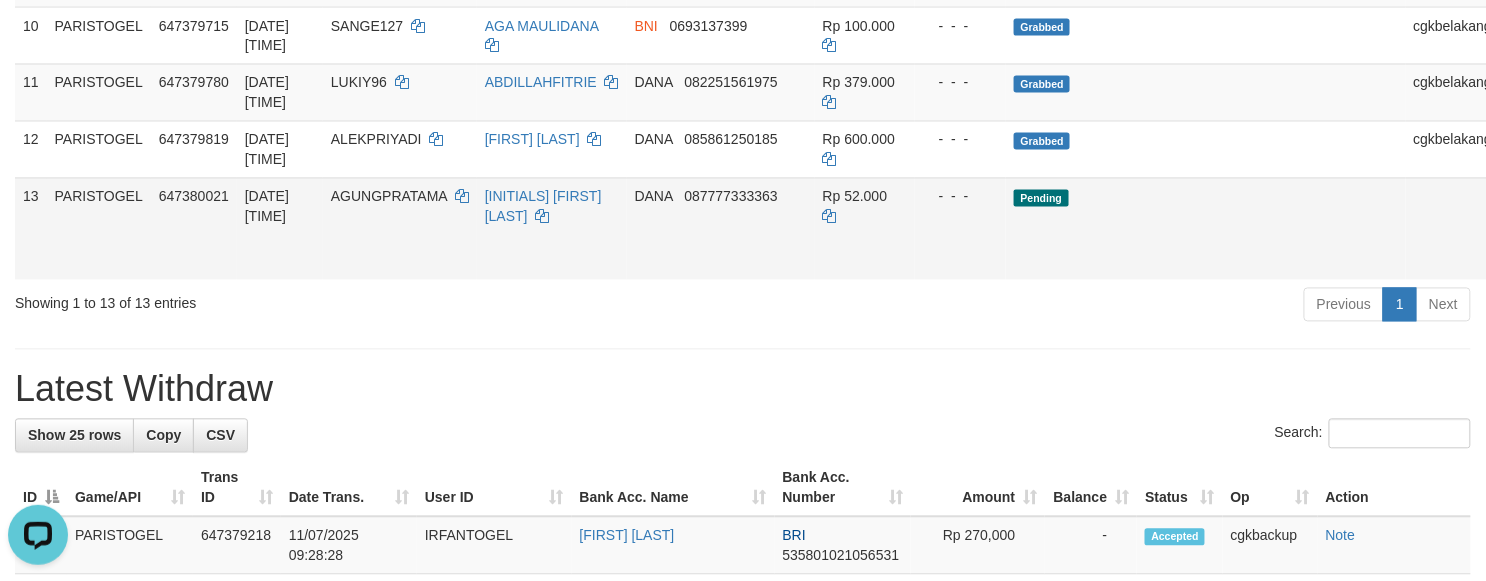 click on "Allow Grab" at bounding box center [1524, 207] 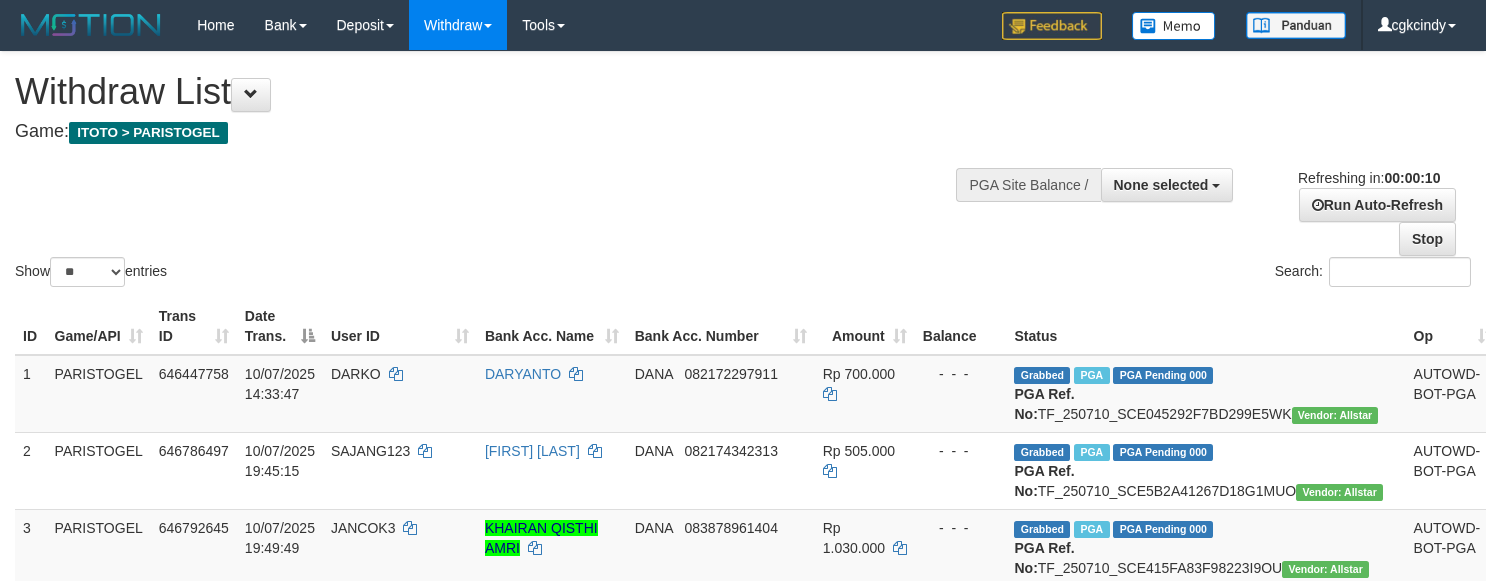 select 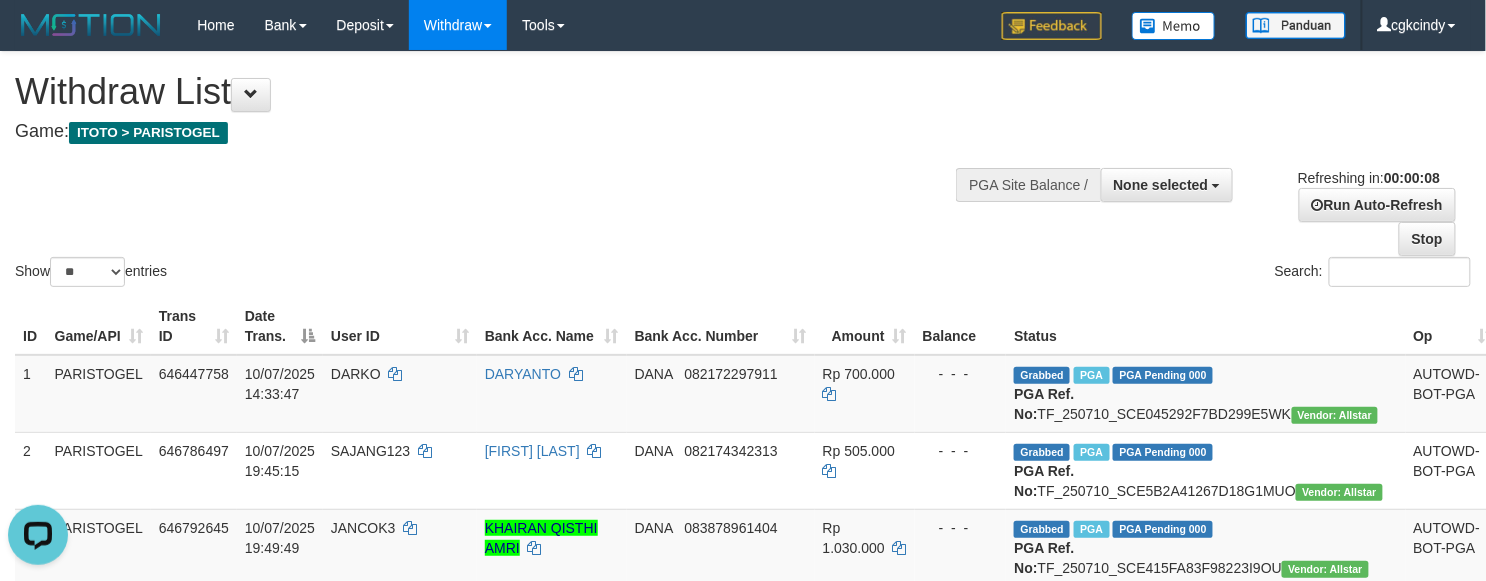 scroll, scrollTop: 0, scrollLeft: 0, axis: both 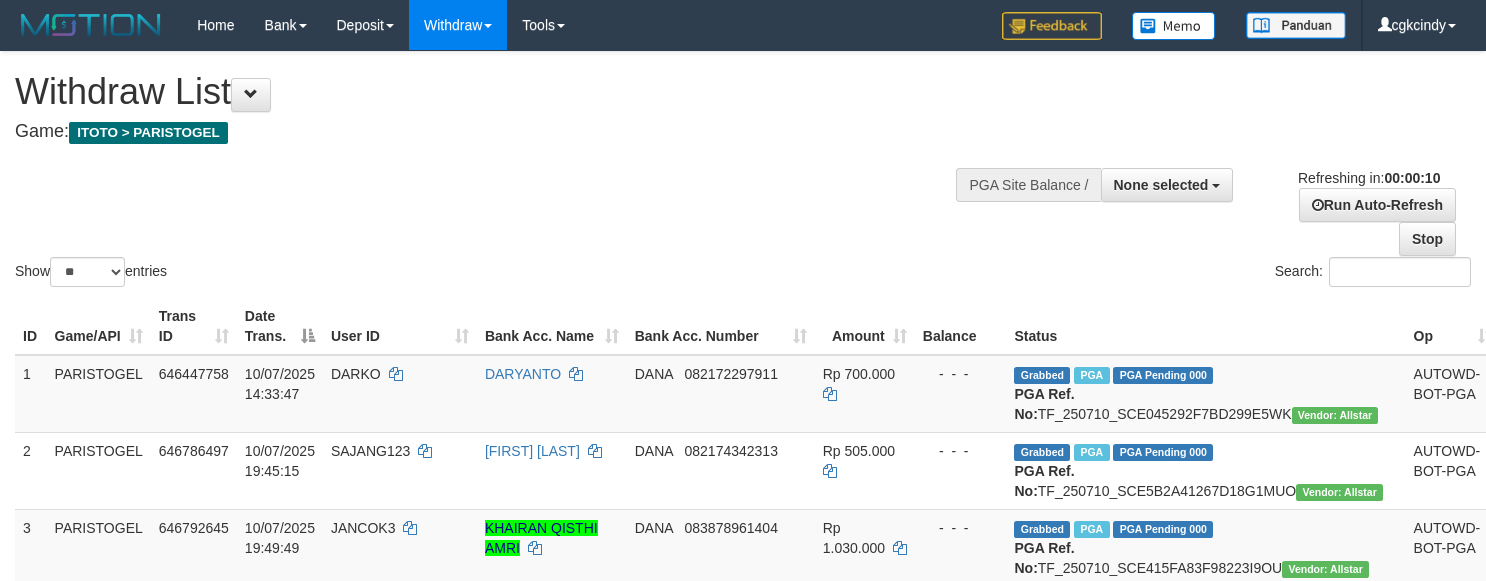 select 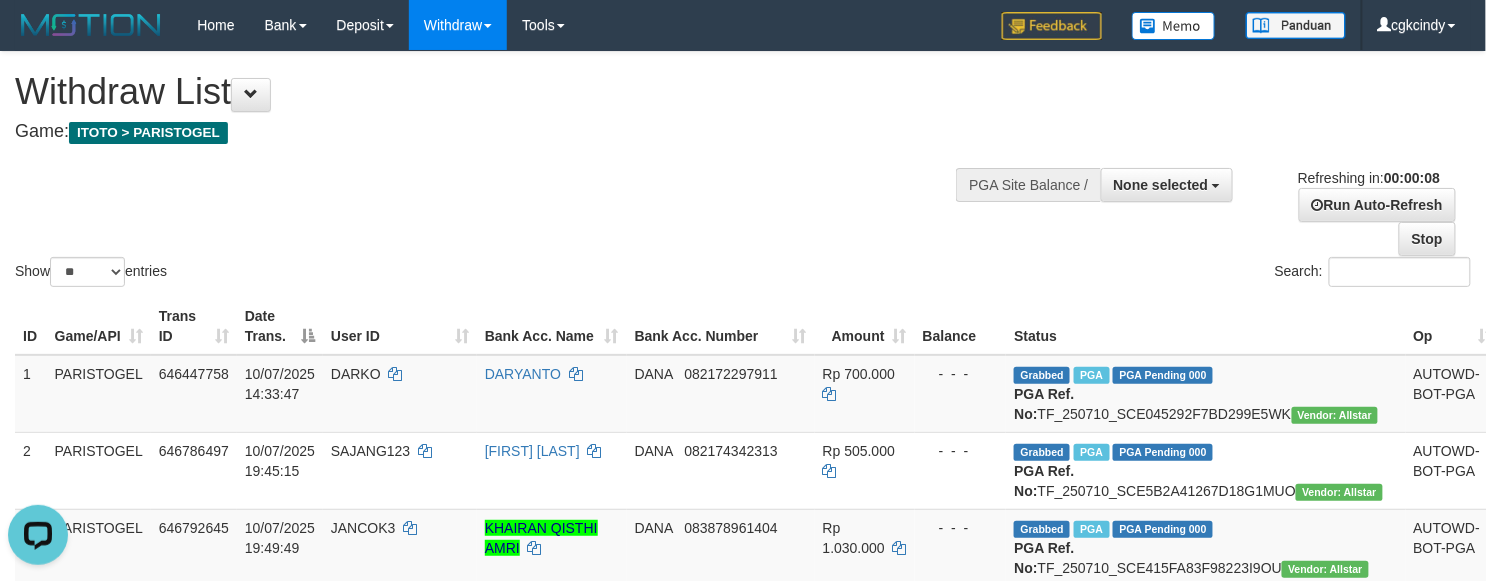 scroll, scrollTop: 0, scrollLeft: 0, axis: both 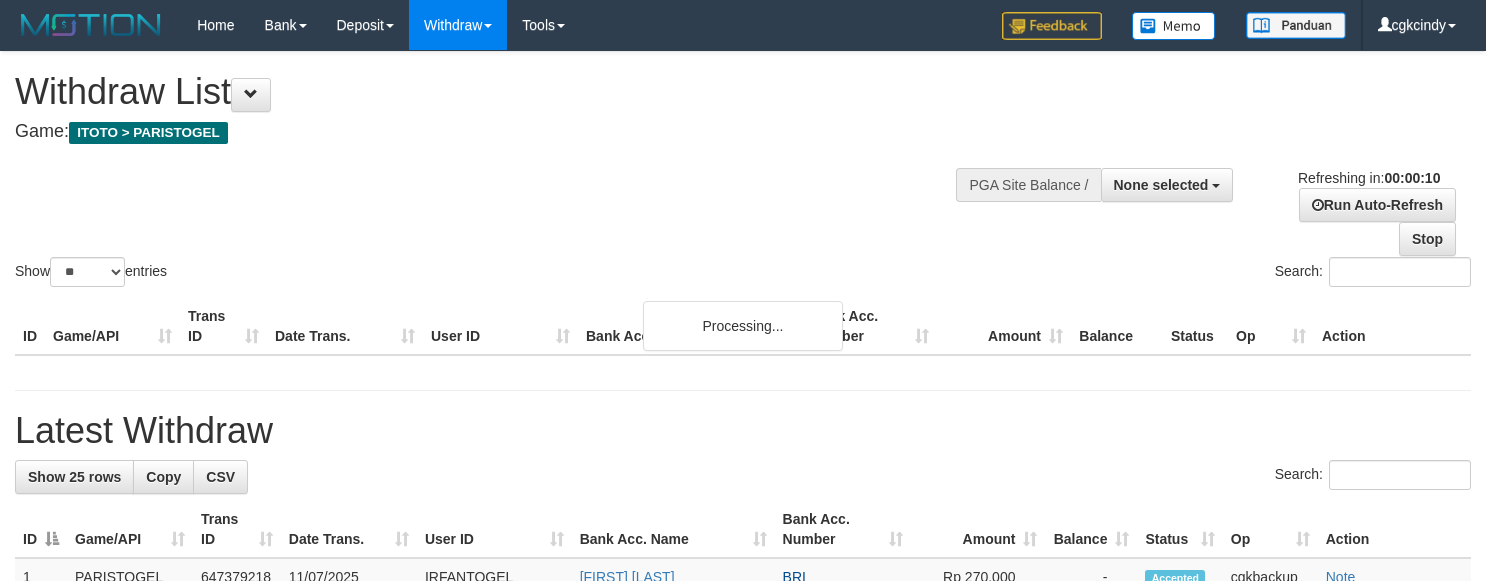 select 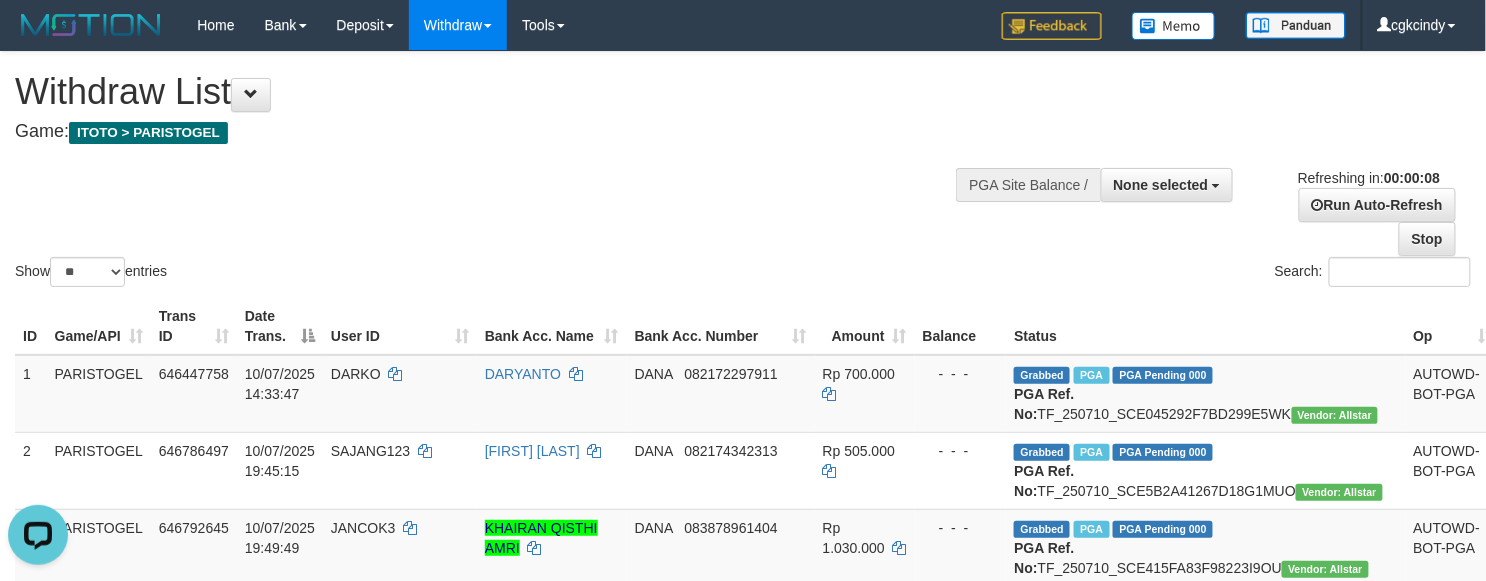 scroll, scrollTop: 0, scrollLeft: 0, axis: both 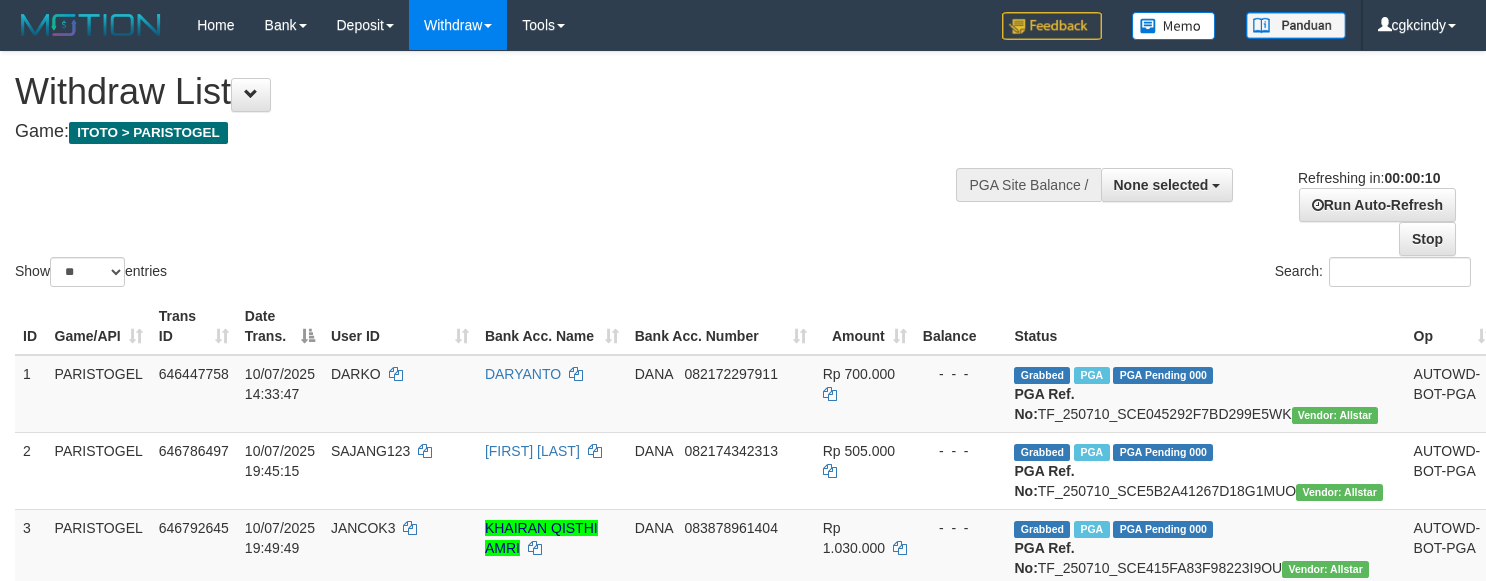 select 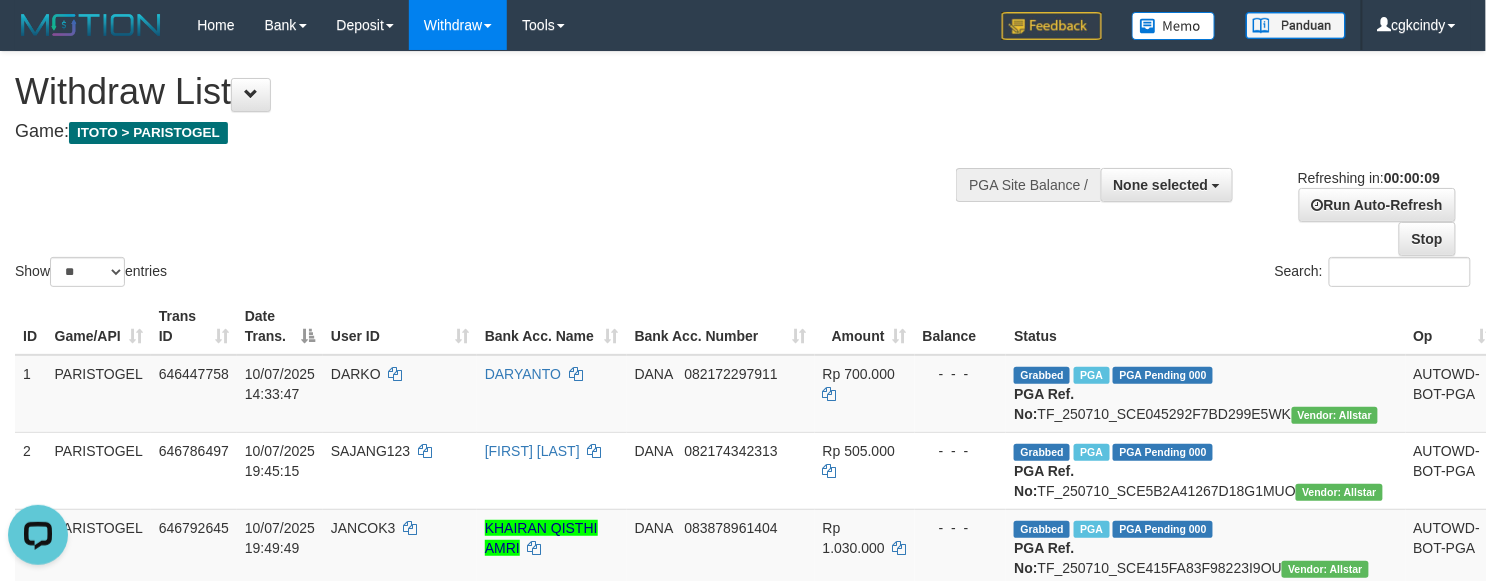 scroll, scrollTop: 0, scrollLeft: 0, axis: both 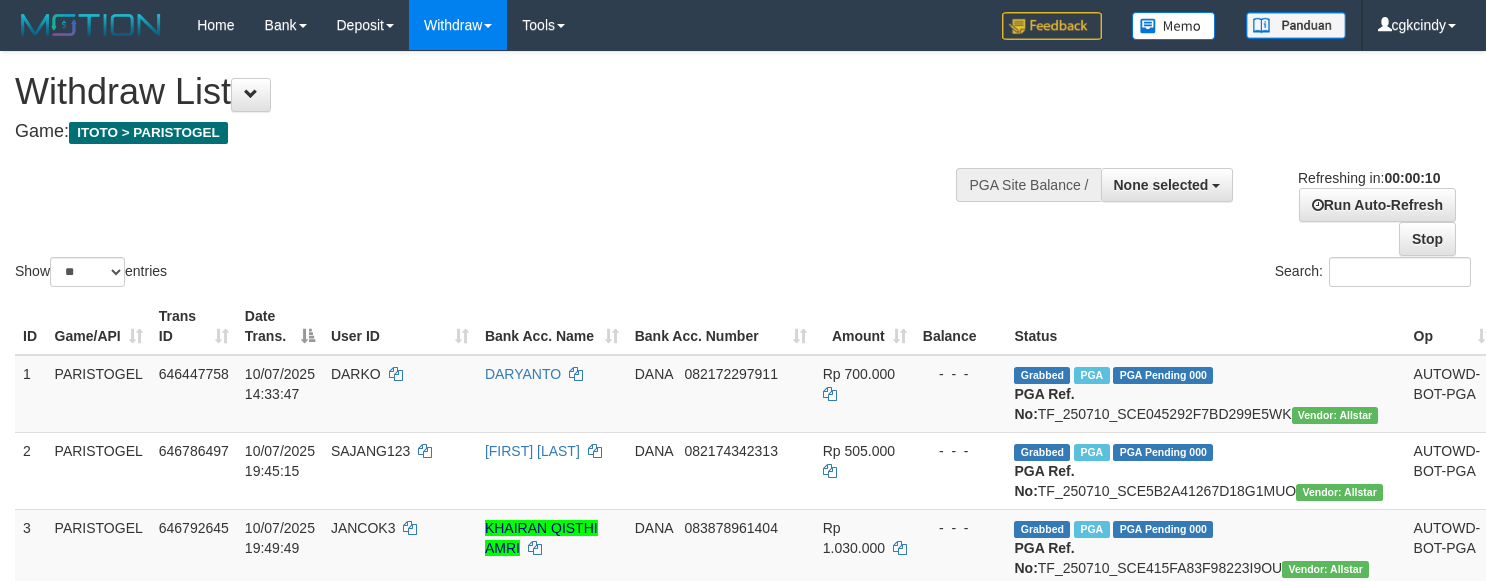 select 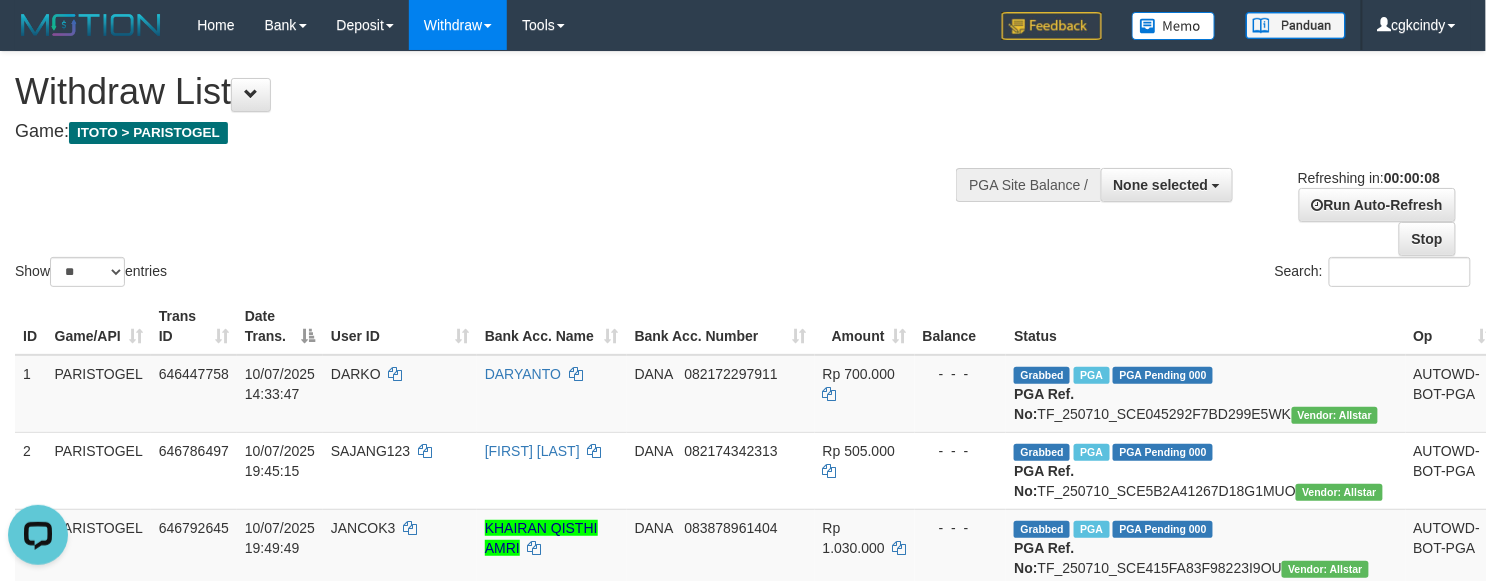 scroll, scrollTop: 0, scrollLeft: 0, axis: both 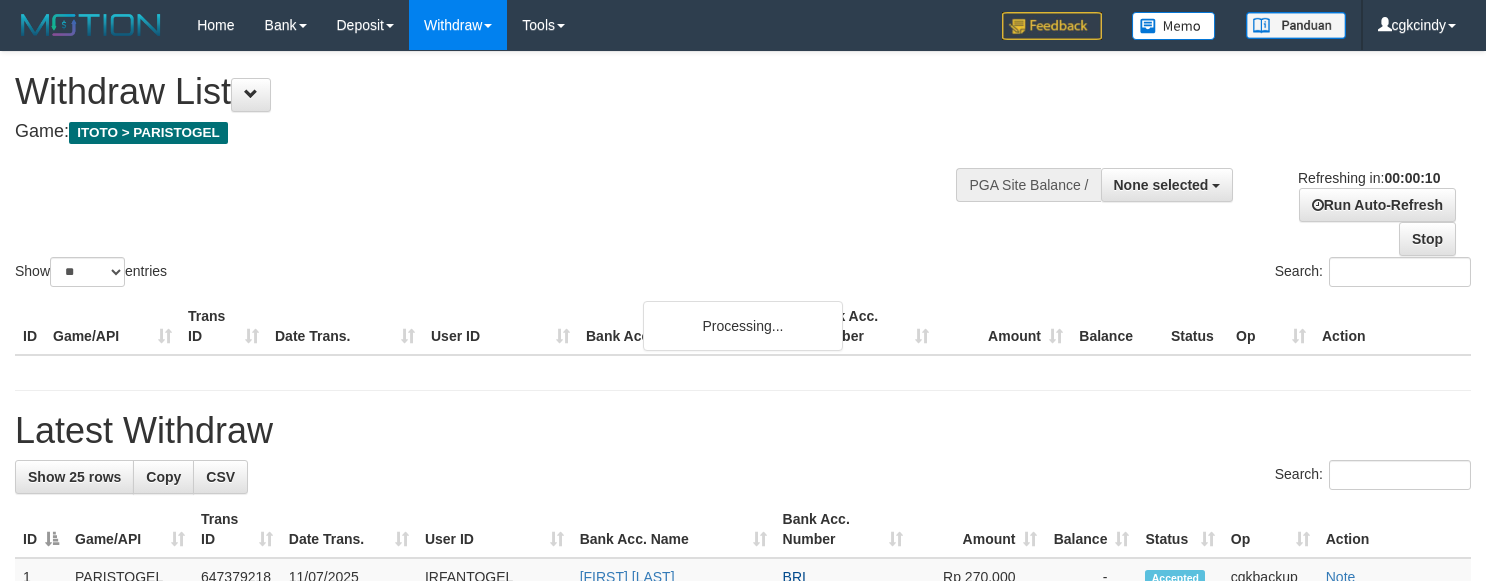 select 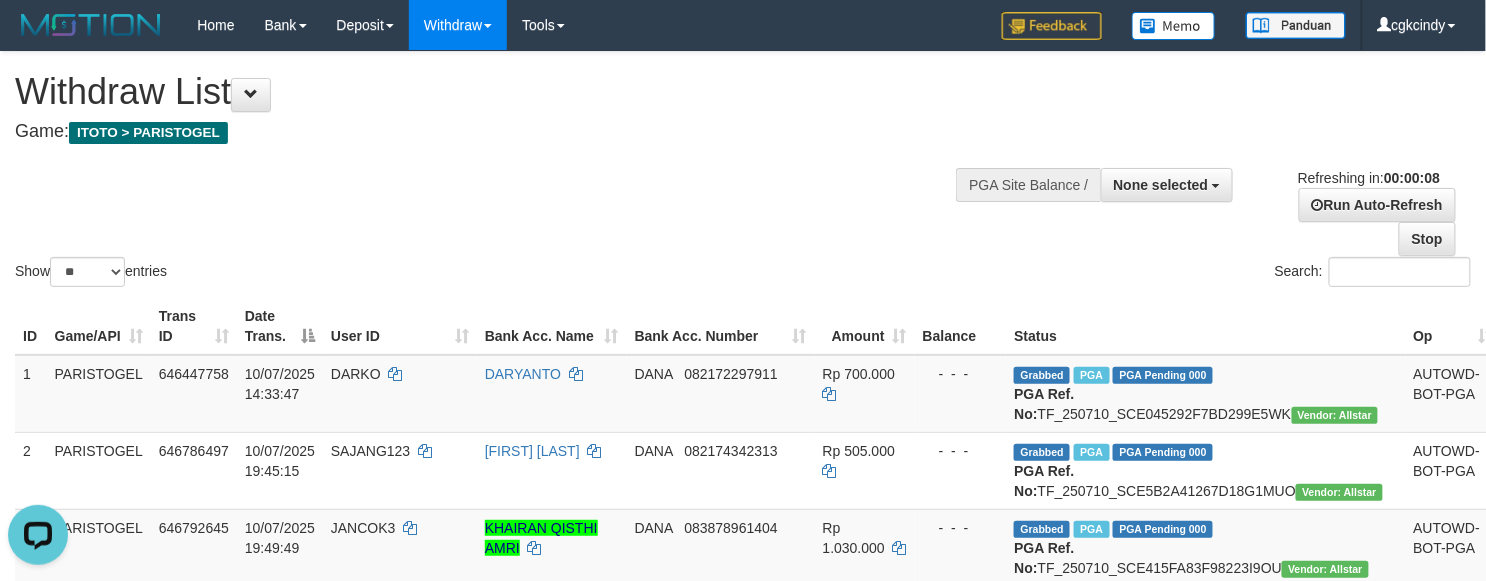 scroll, scrollTop: 0, scrollLeft: 0, axis: both 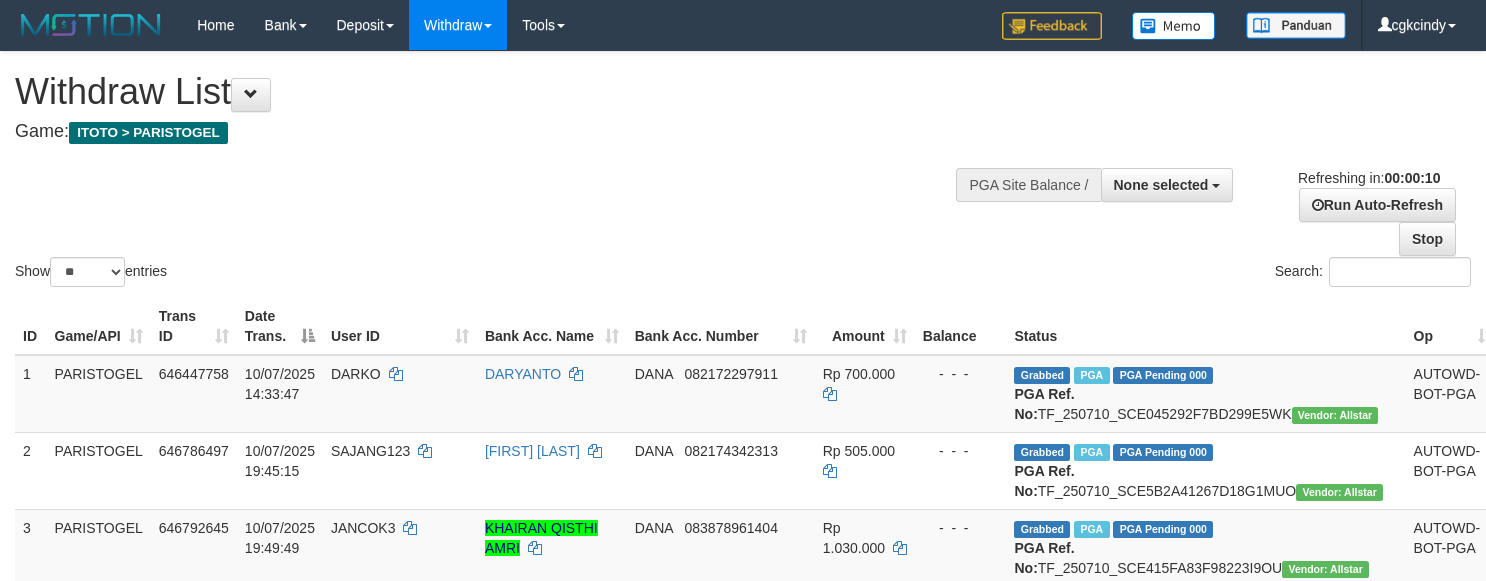 select 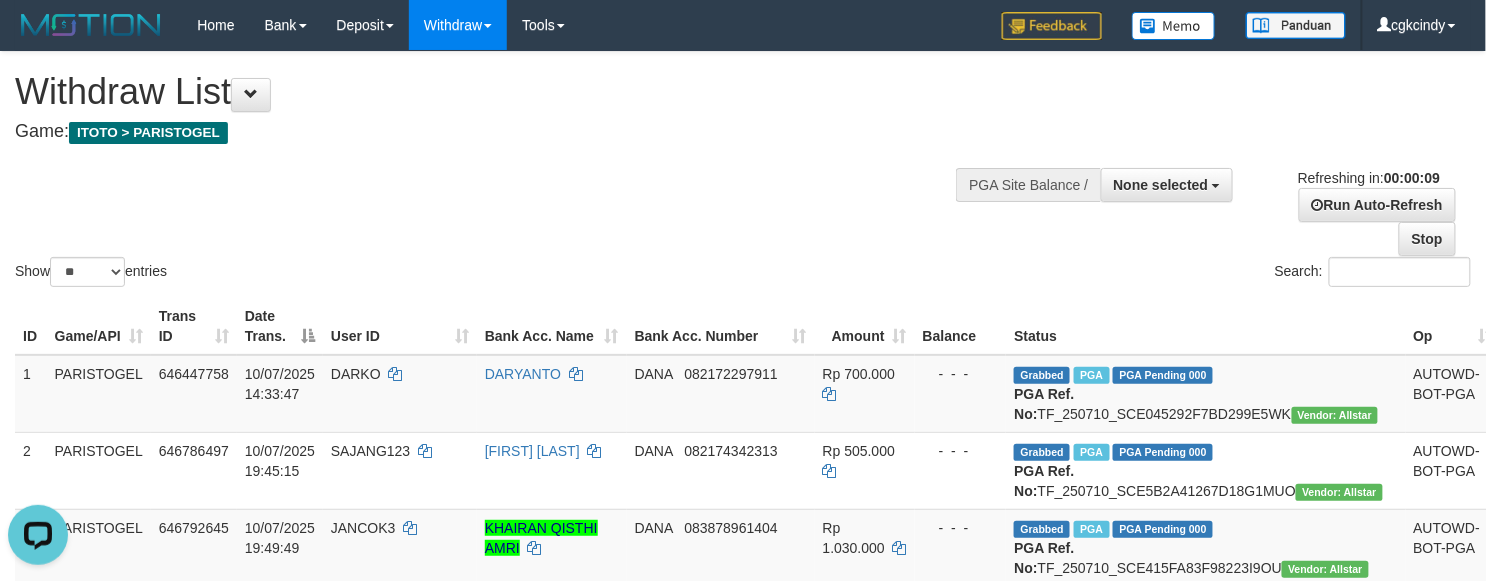 scroll, scrollTop: 0, scrollLeft: 0, axis: both 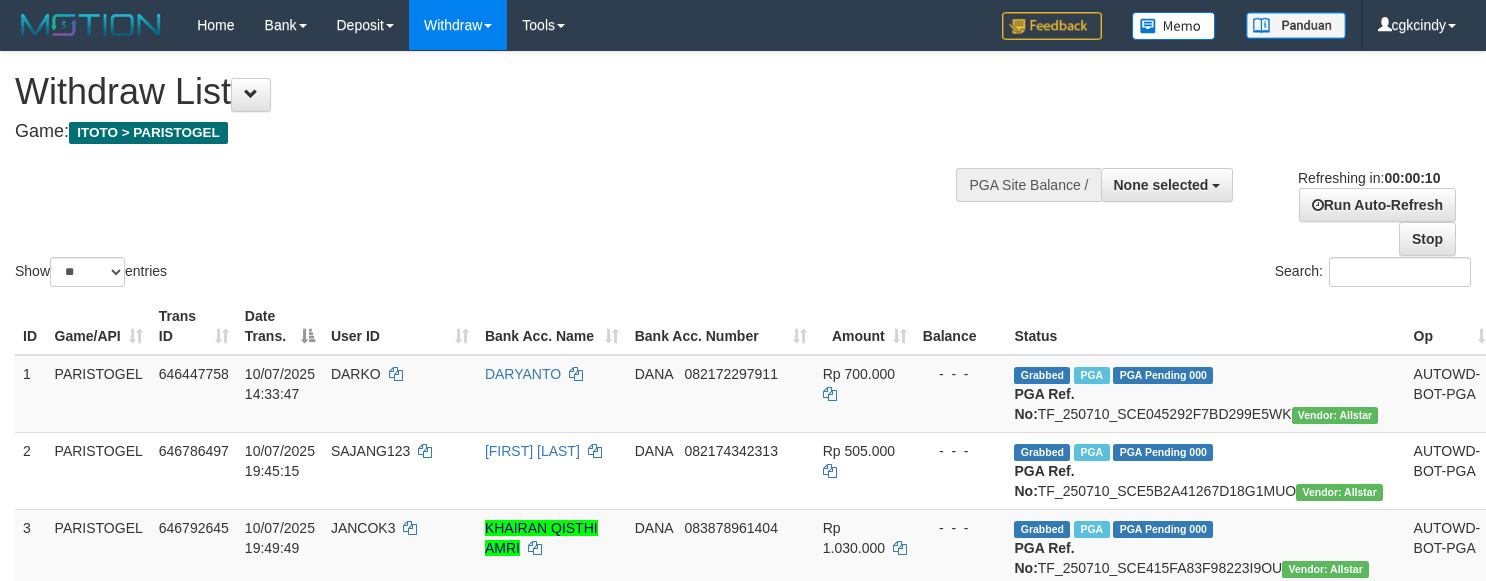 select 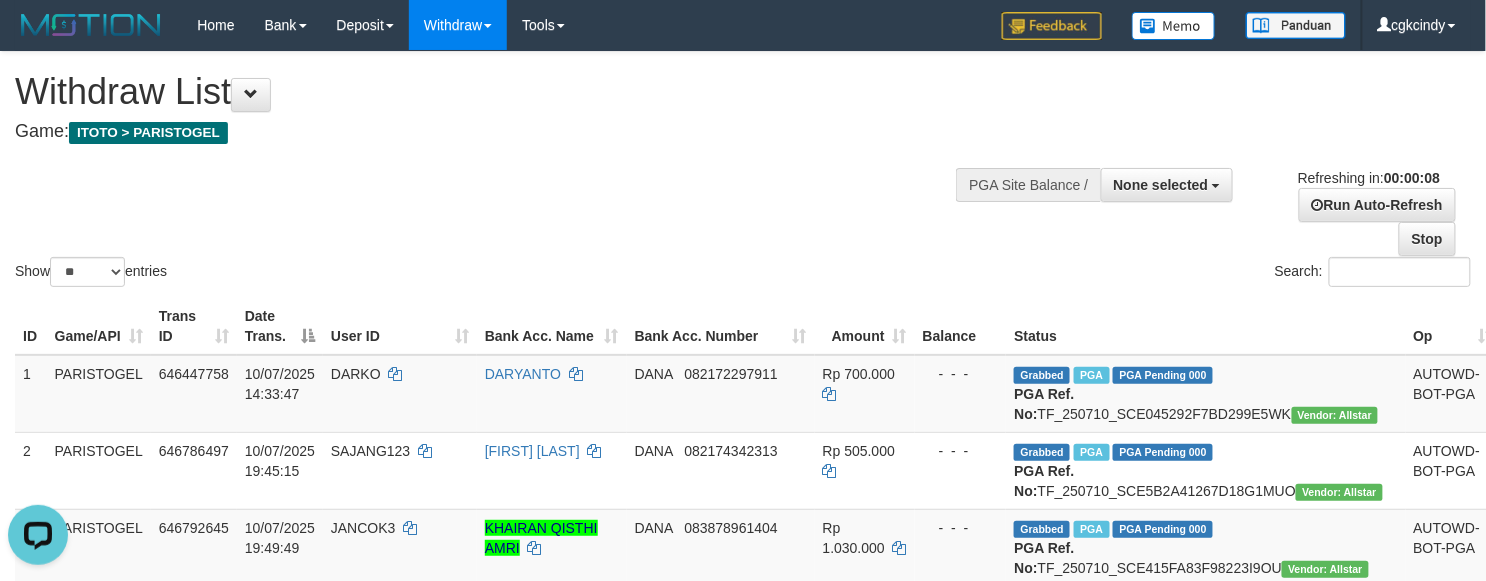 scroll, scrollTop: 0, scrollLeft: 0, axis: both 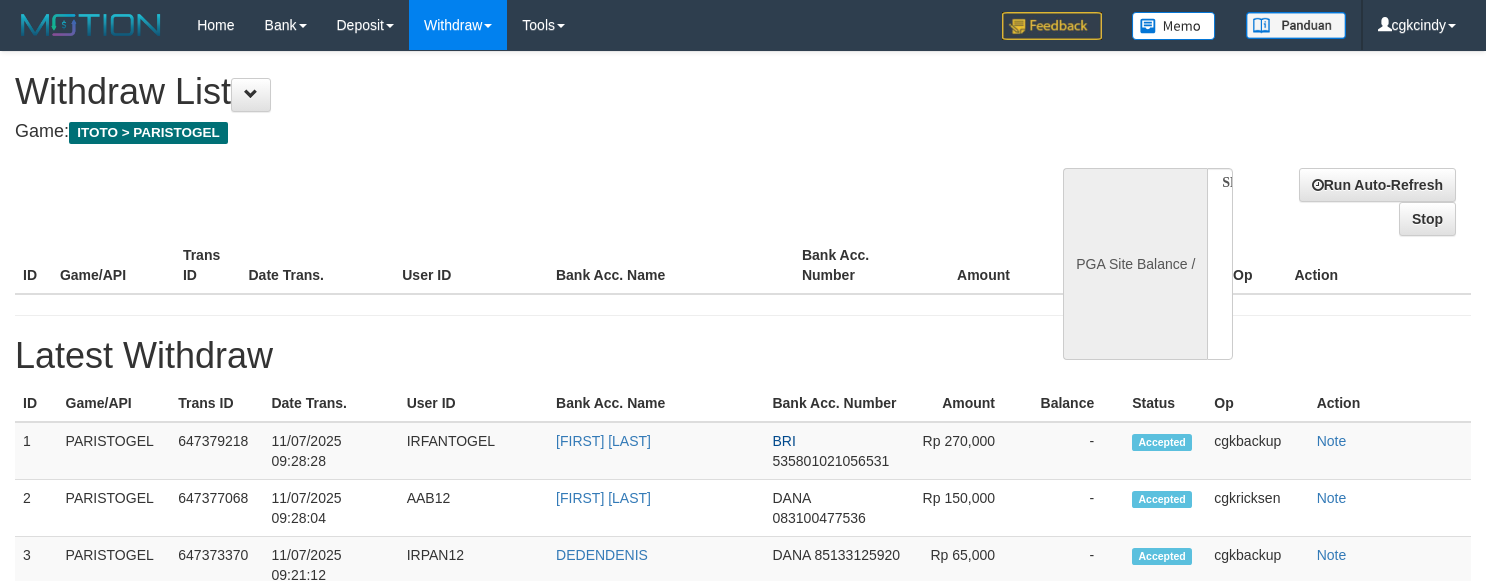 select 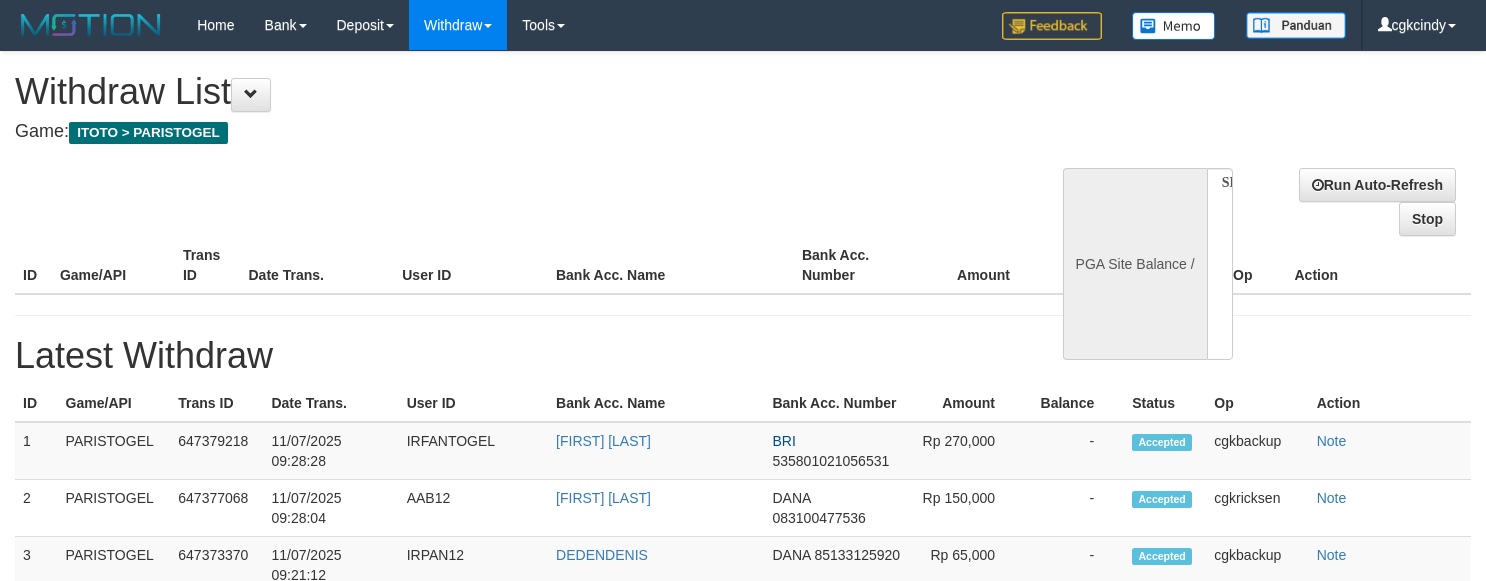 scroll, scrollTop: 0, scrollLeft: 0, axis: both 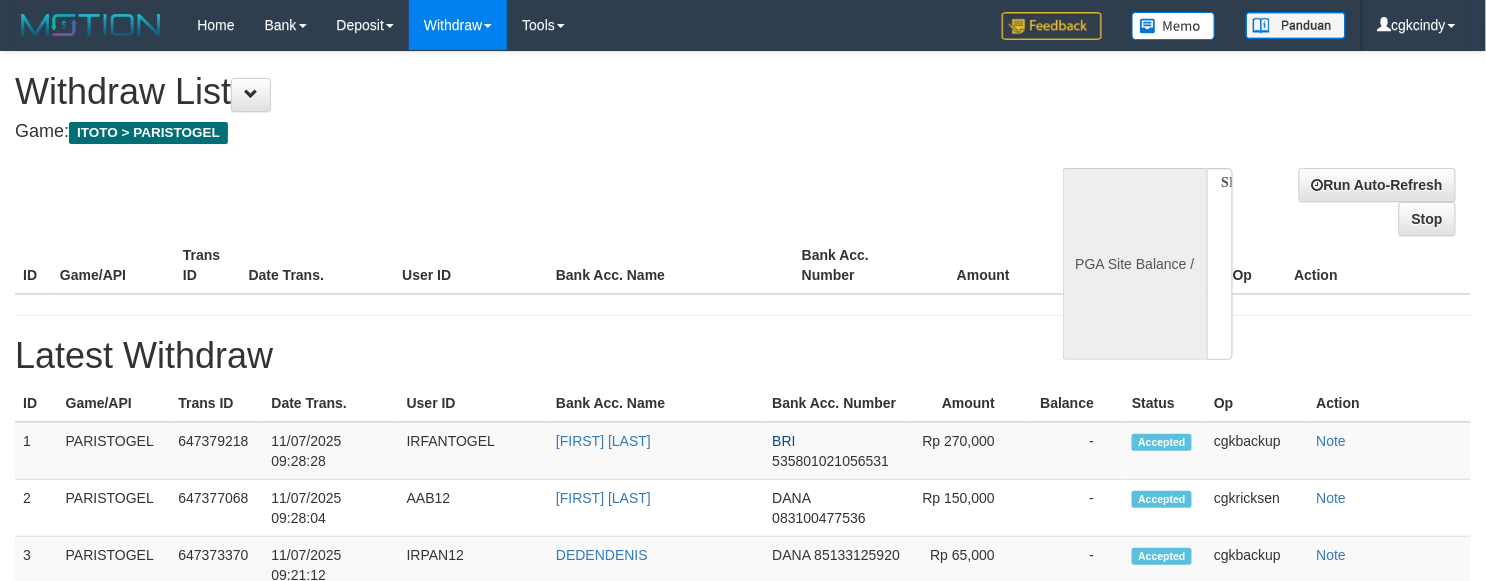 select on "**" 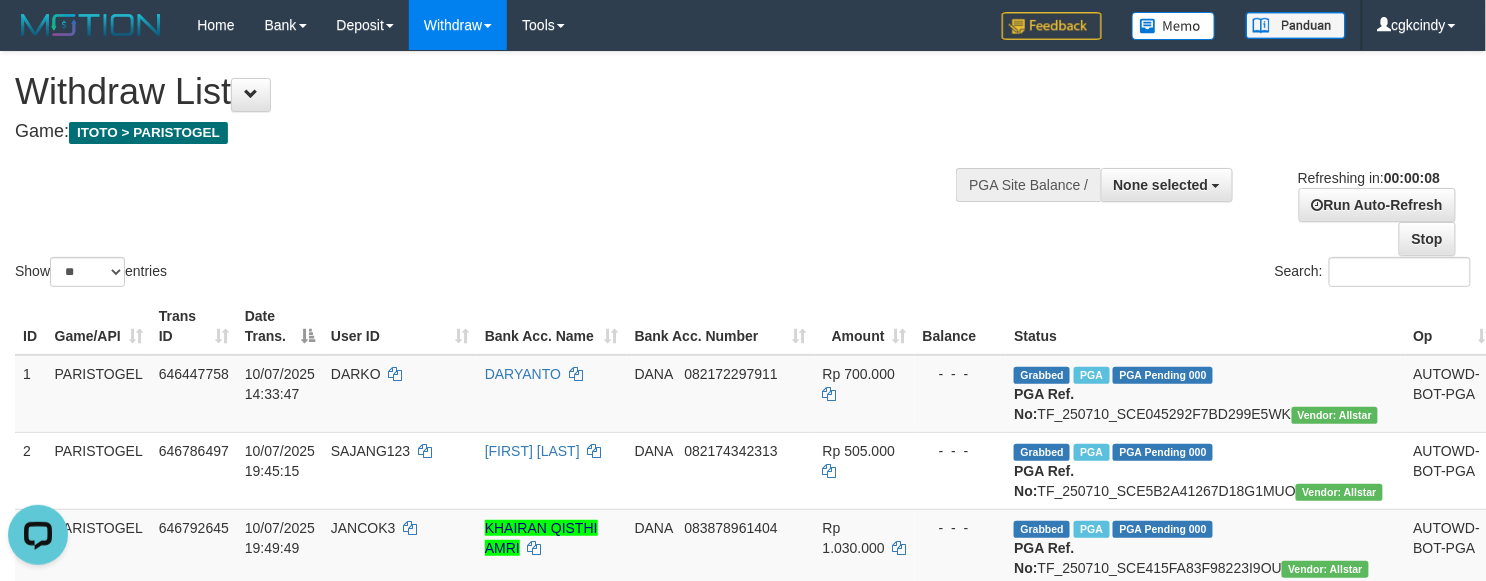 scroll, scrollTop: 0, scrollLeft: 0, axis: both 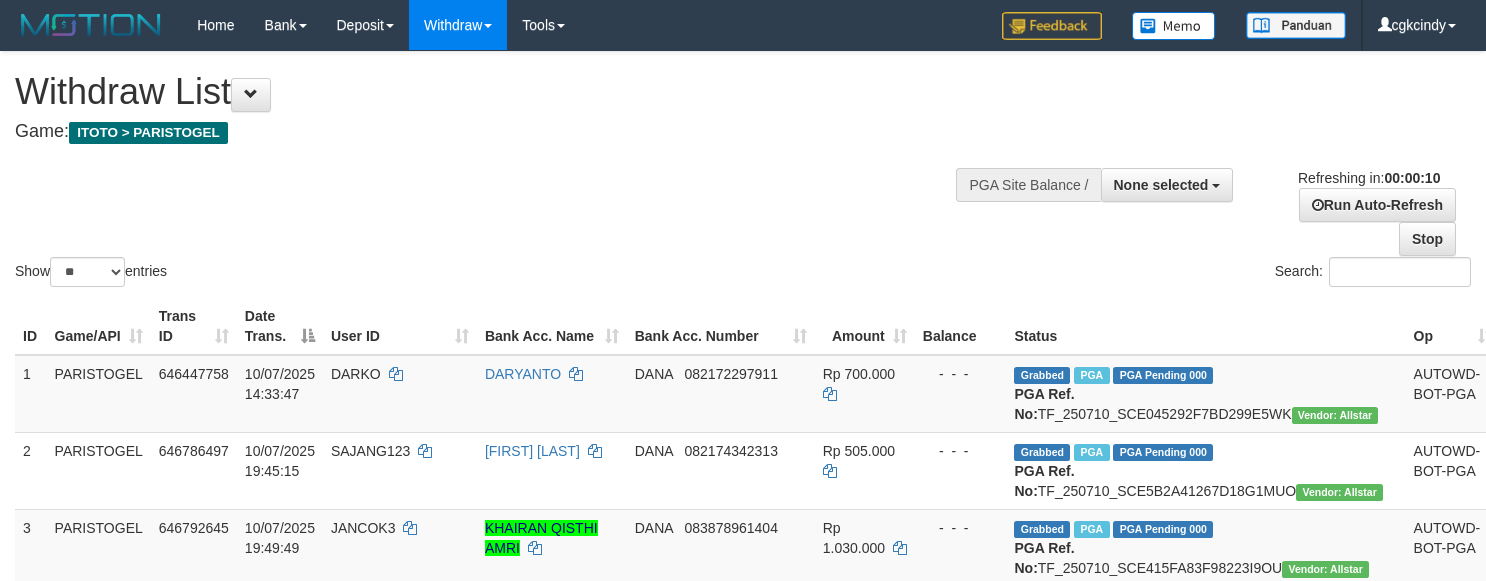 select 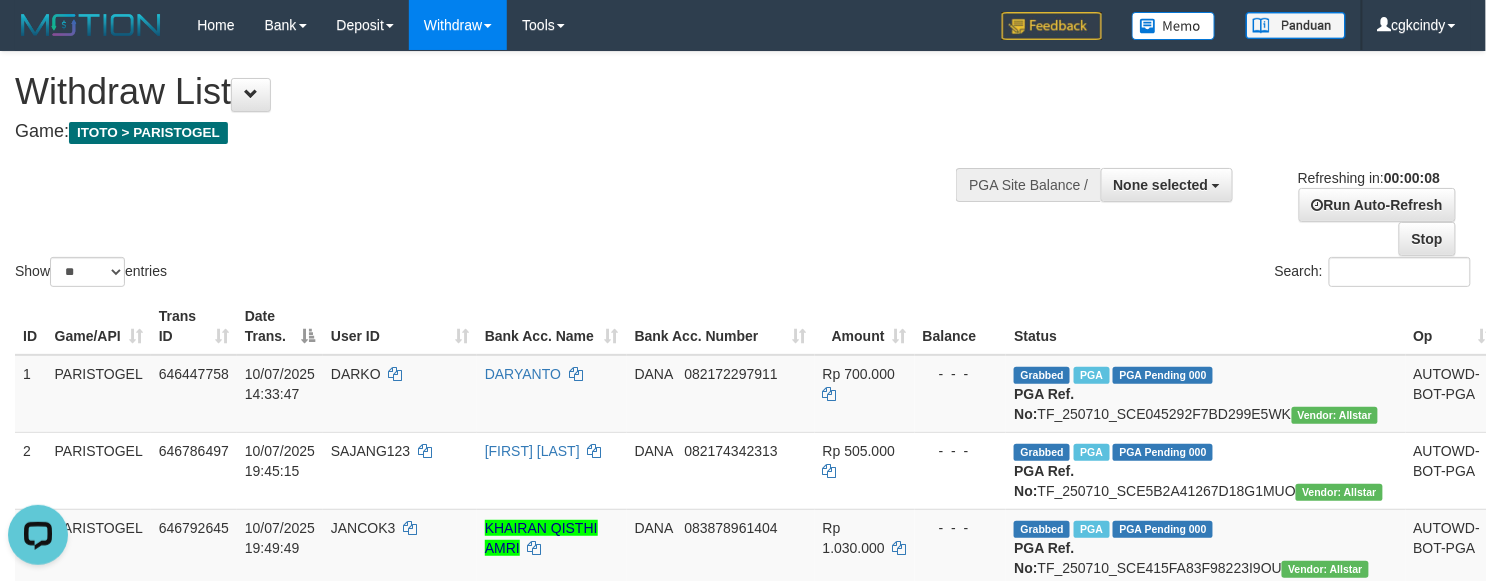 scroll, scrollTop: 0, scrollLeft: 0, axis: both 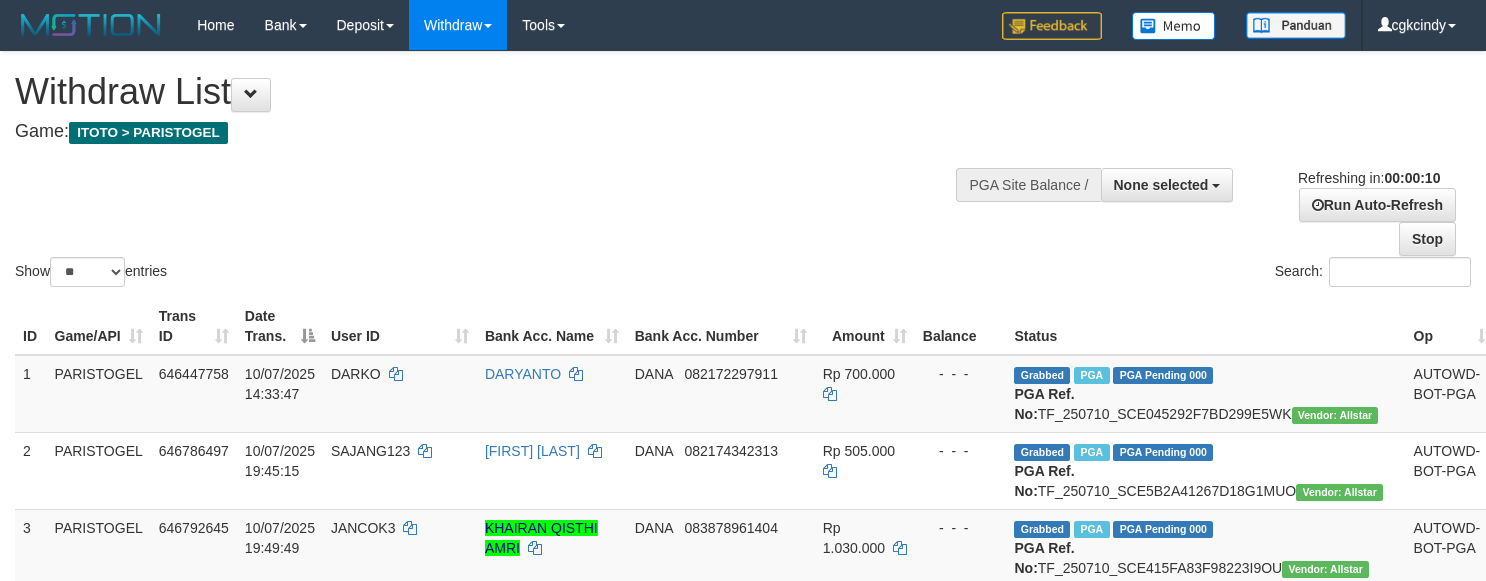 select 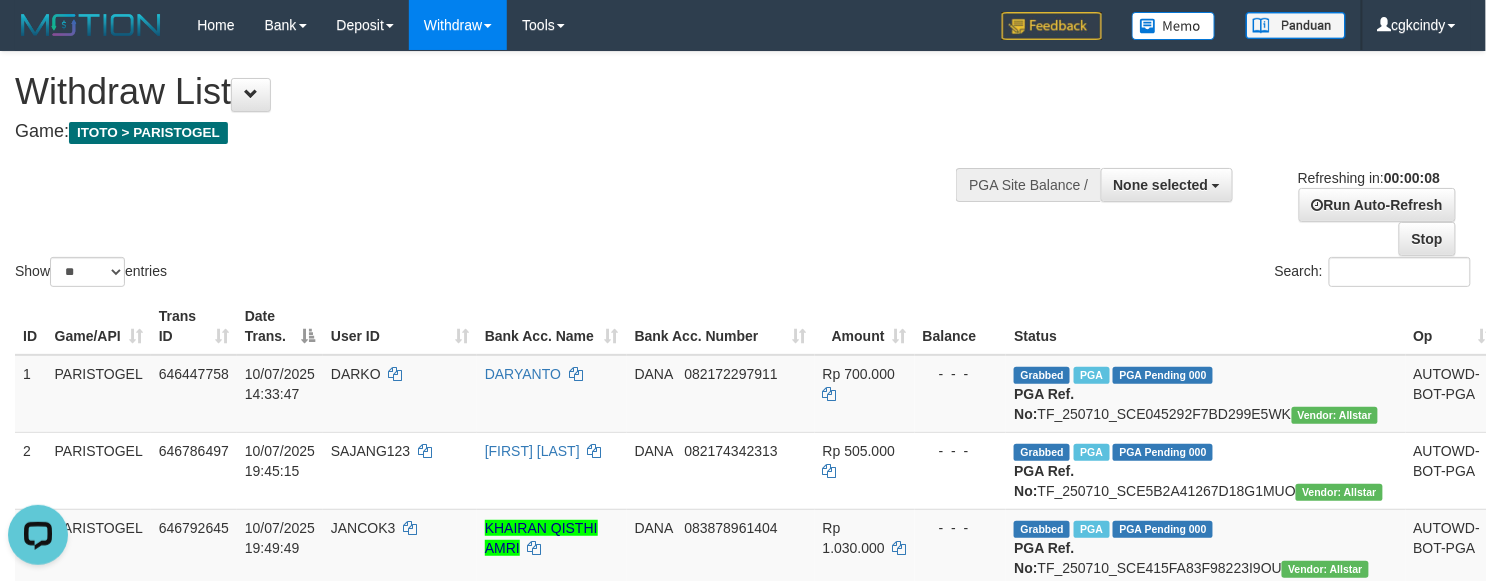 scroll, scrollTop: 0, scrollLeft: 0, axis: both 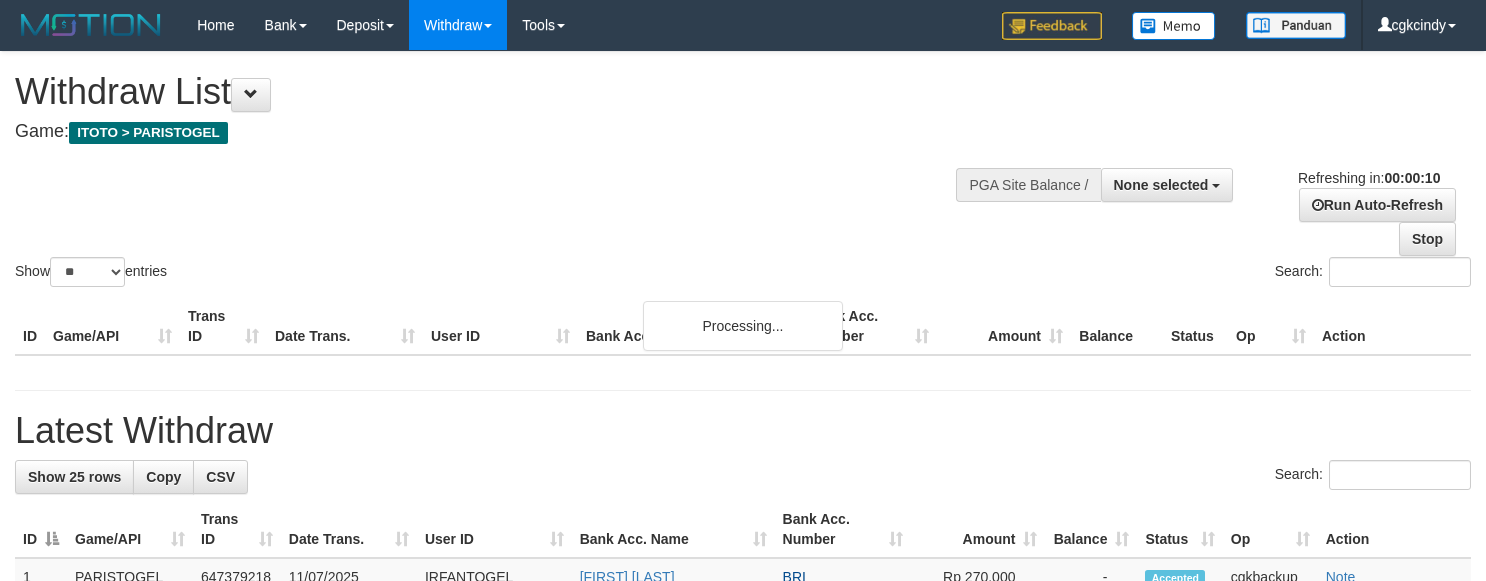 select 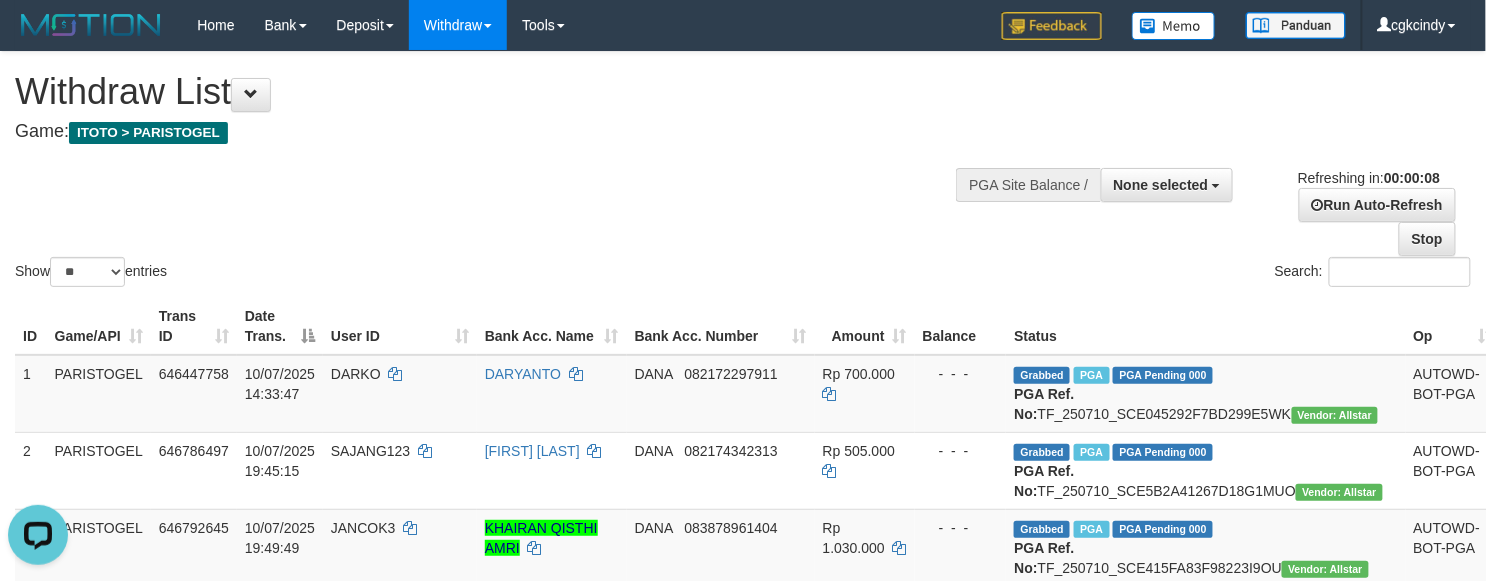 scroll, scrollTop: 0, scrollLeft: 0, axis: both 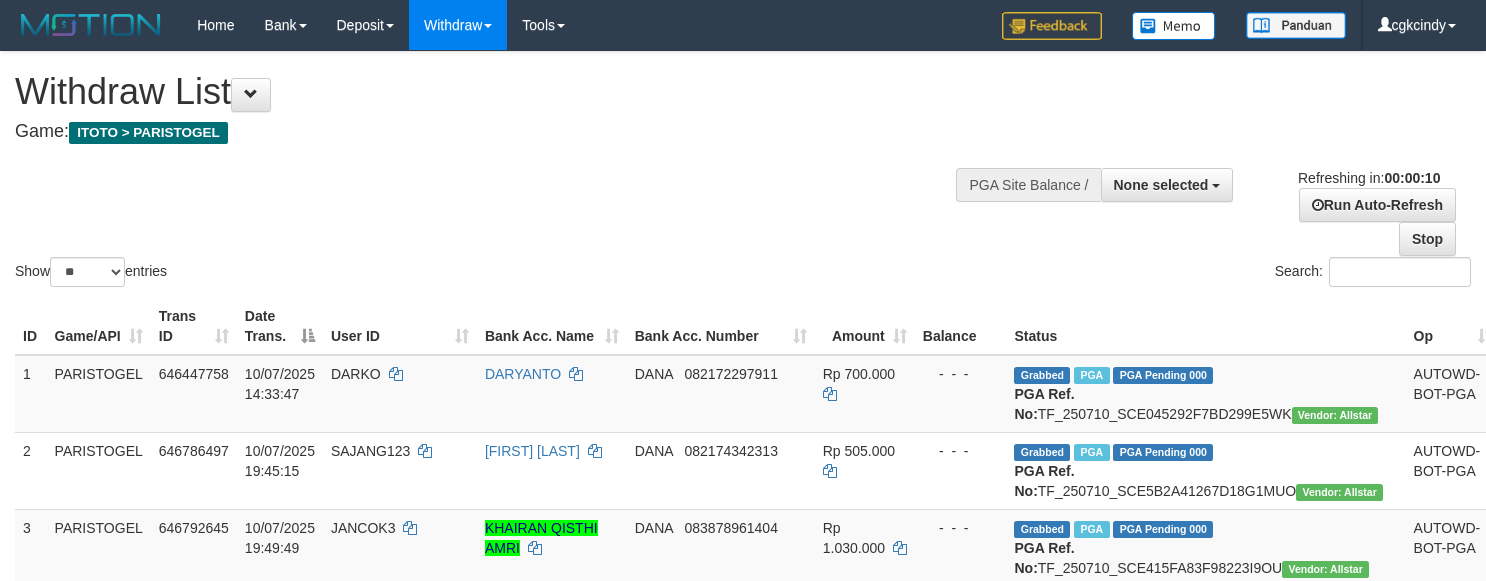 select 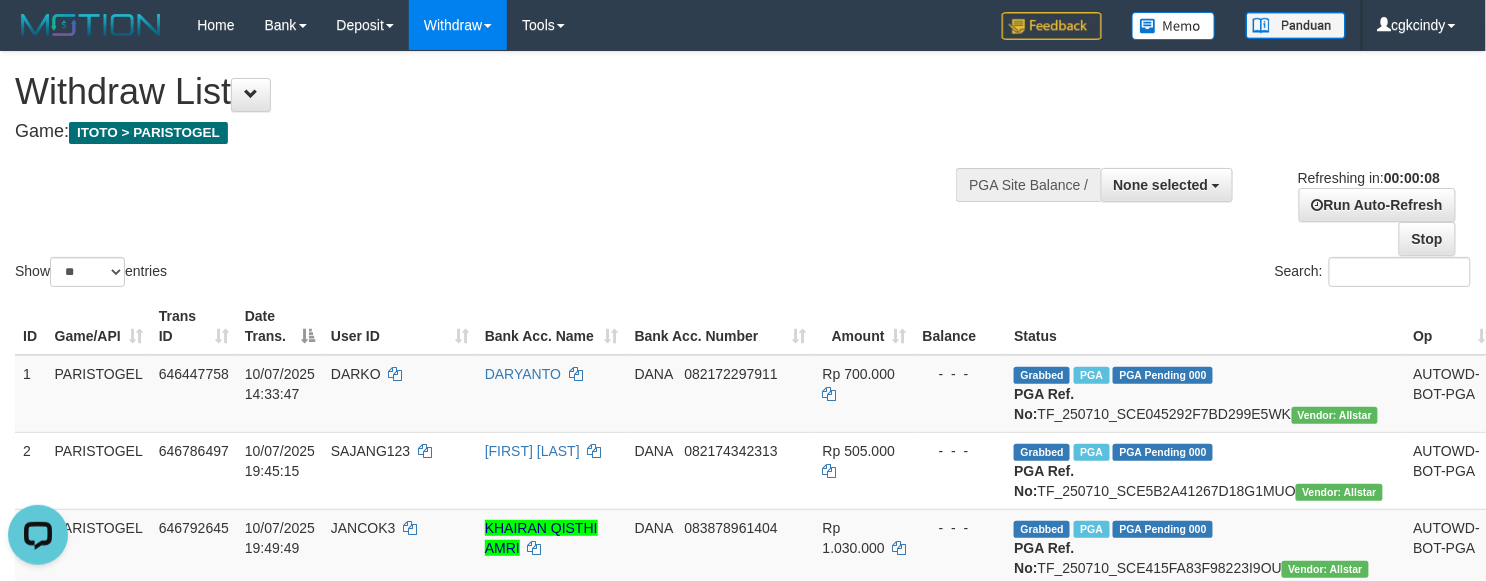 scroll, scrollTop: 0, scrollLeft: 0, axis: both 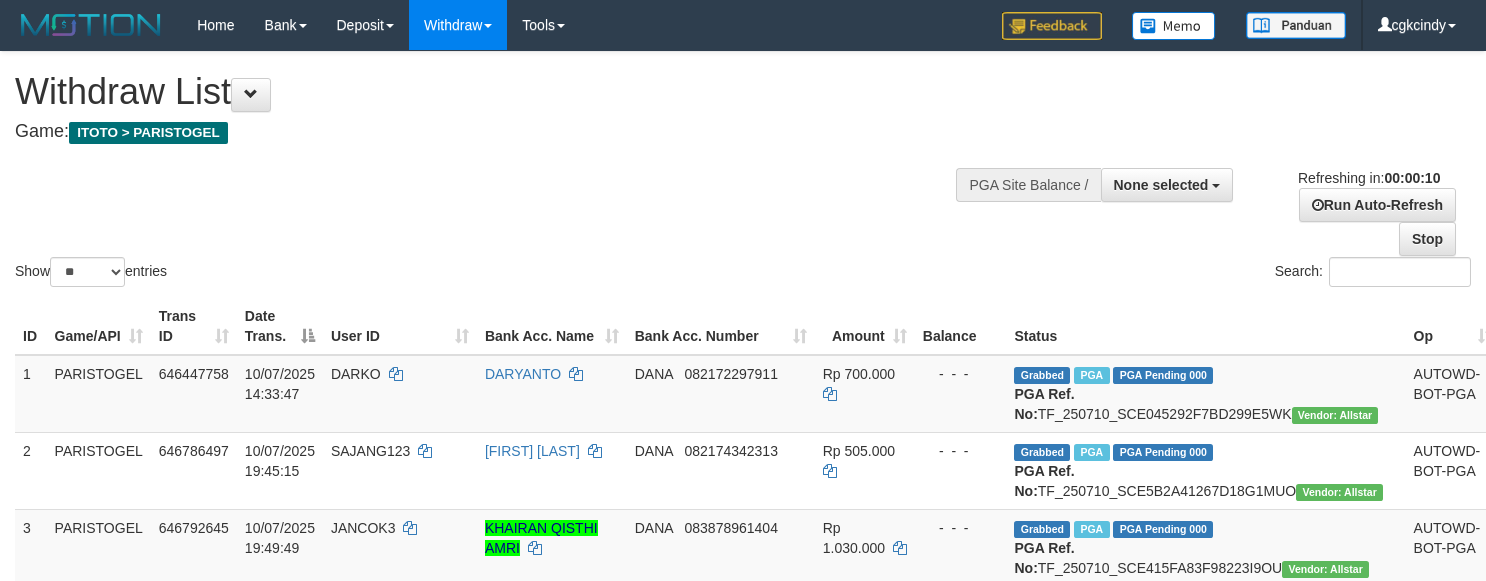 select 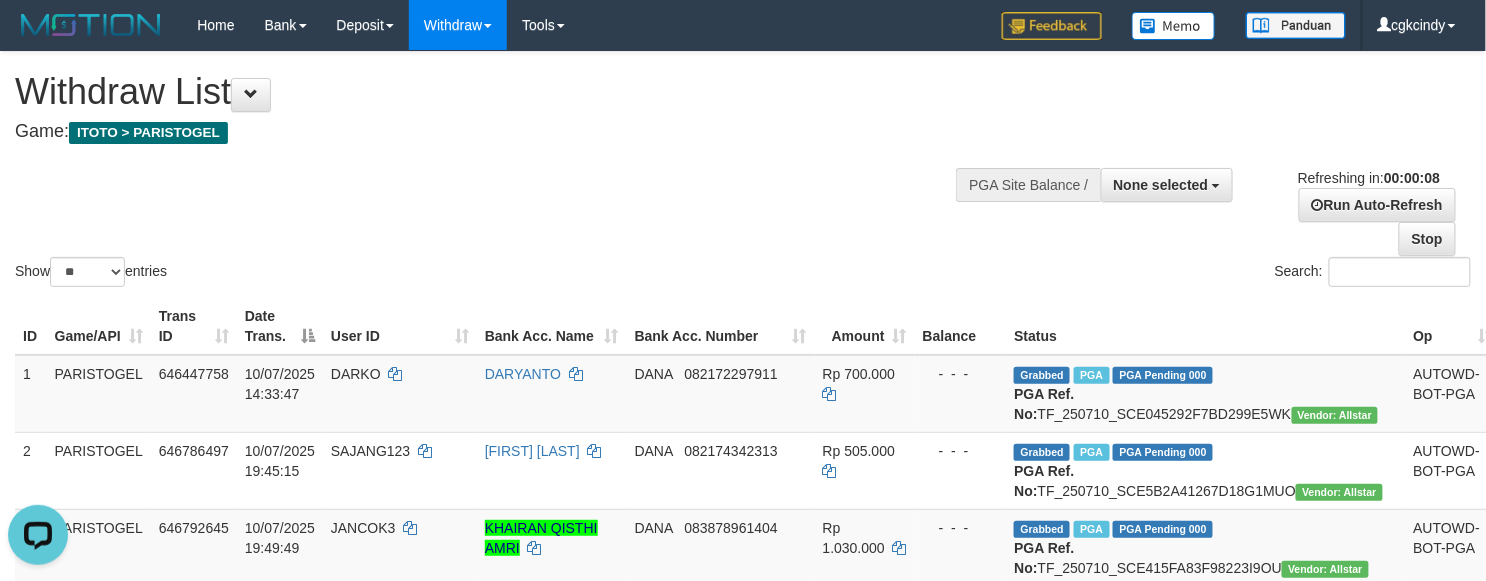 scroll, scrollTop: 0, scrollLeft: 0, axis: both 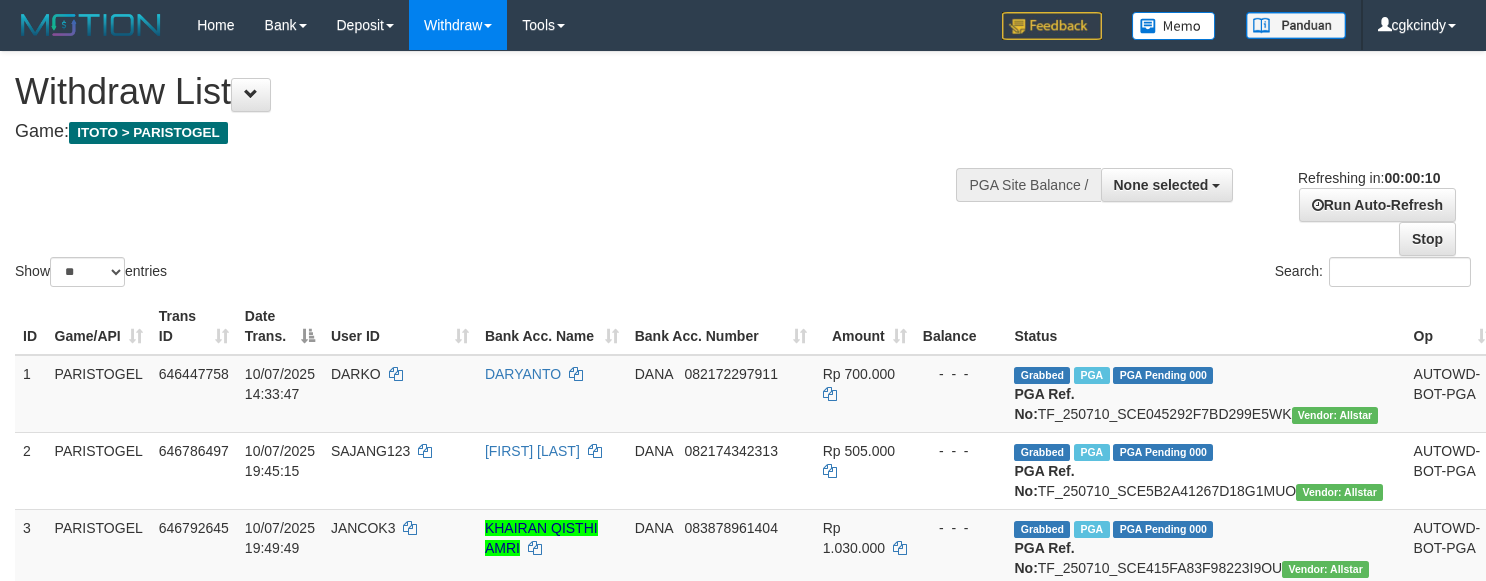 select 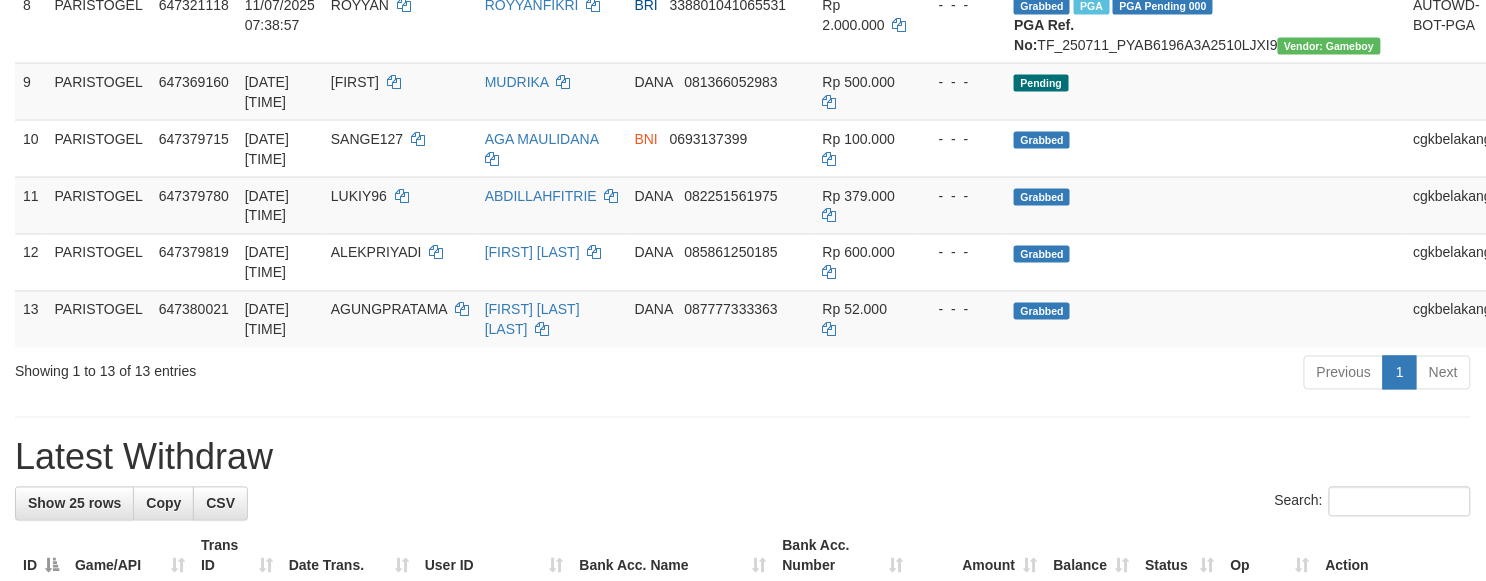 scroll, scrollTop: 1200, scrollLeft: 0, axis: vertical 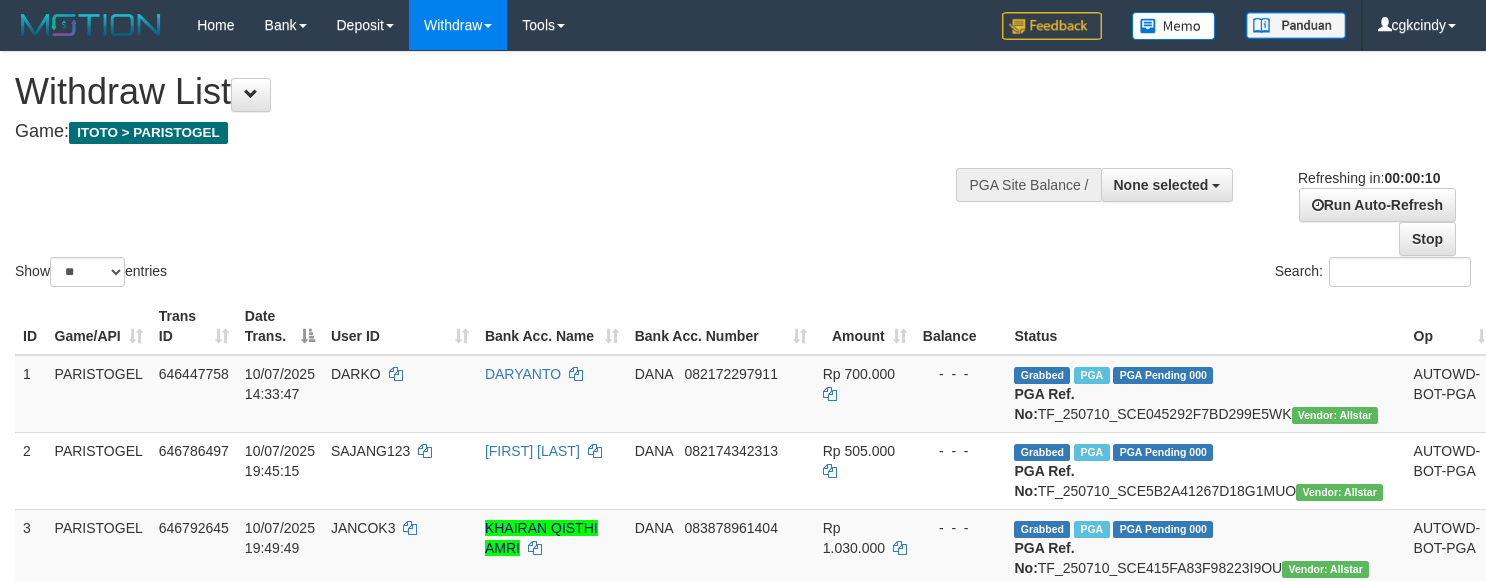 select 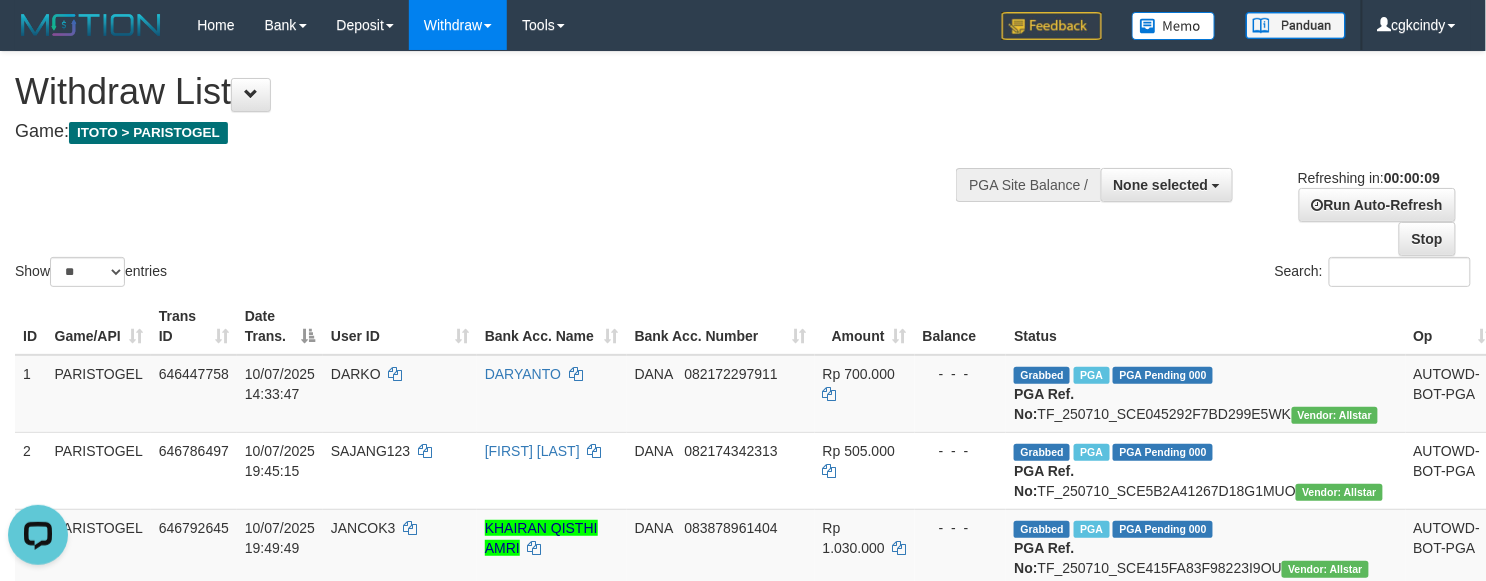 scroll, scrollTop: 0, scrollLeft: 0, axis: both 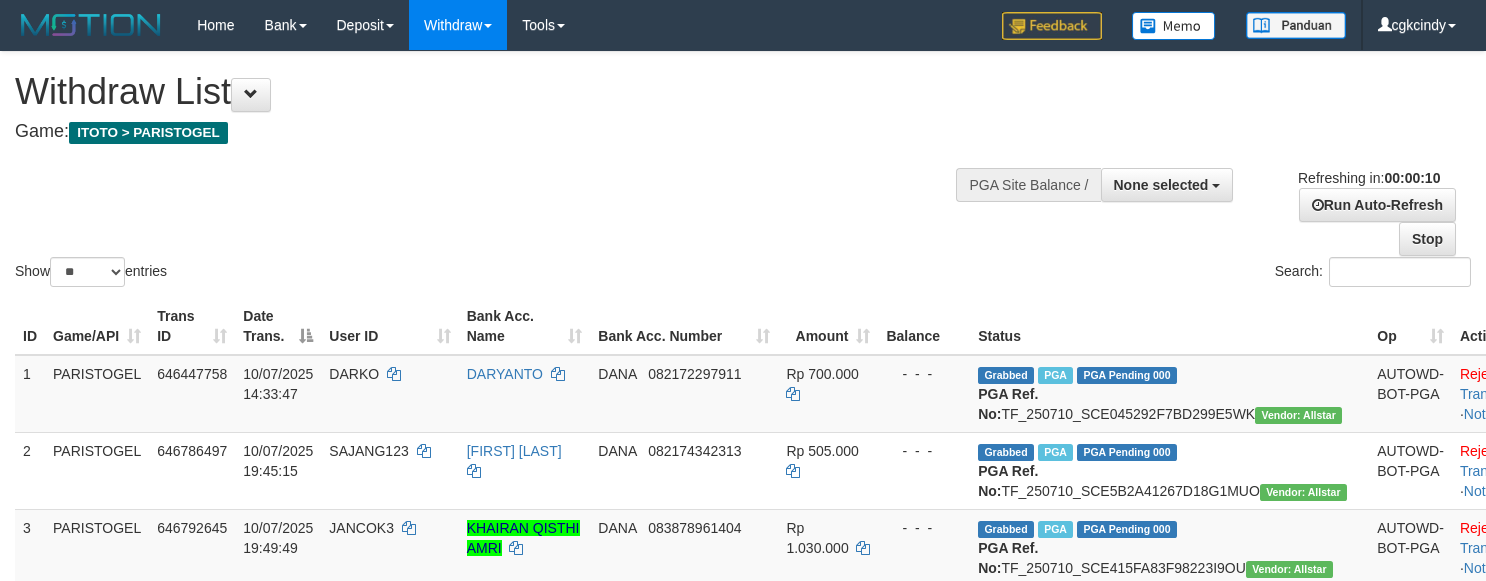 select 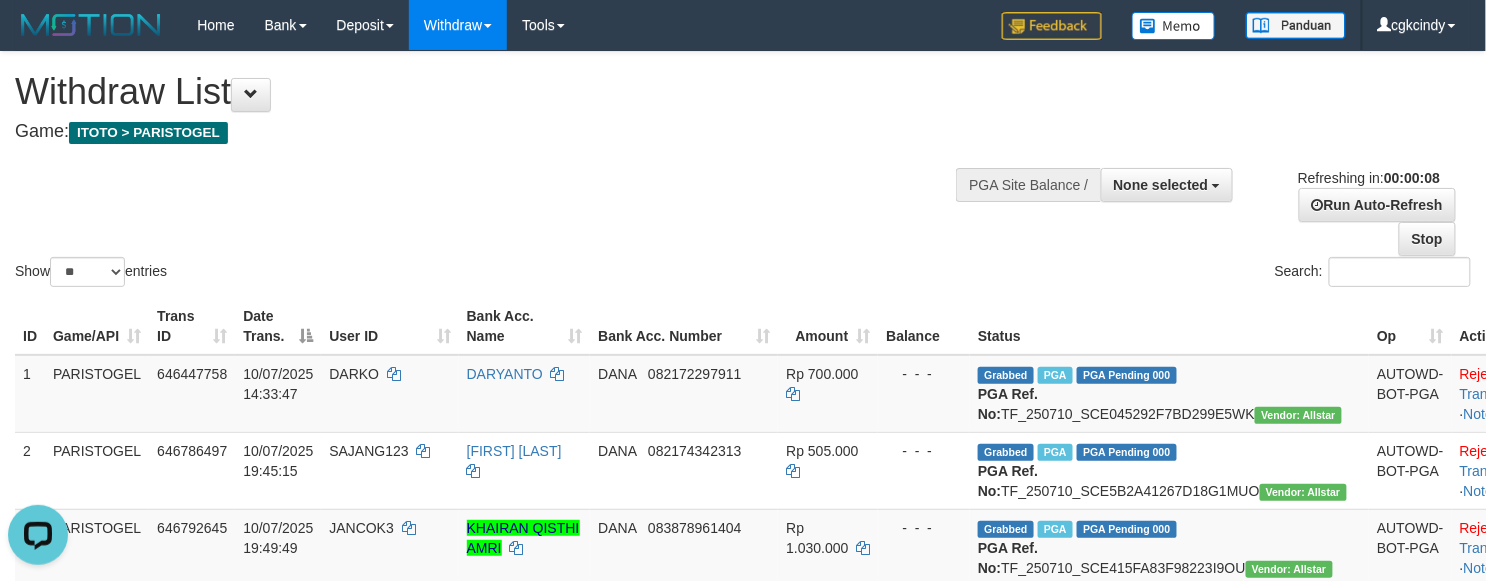 scroll, scrollTop: 0, scrollLeft: 0, axis: both 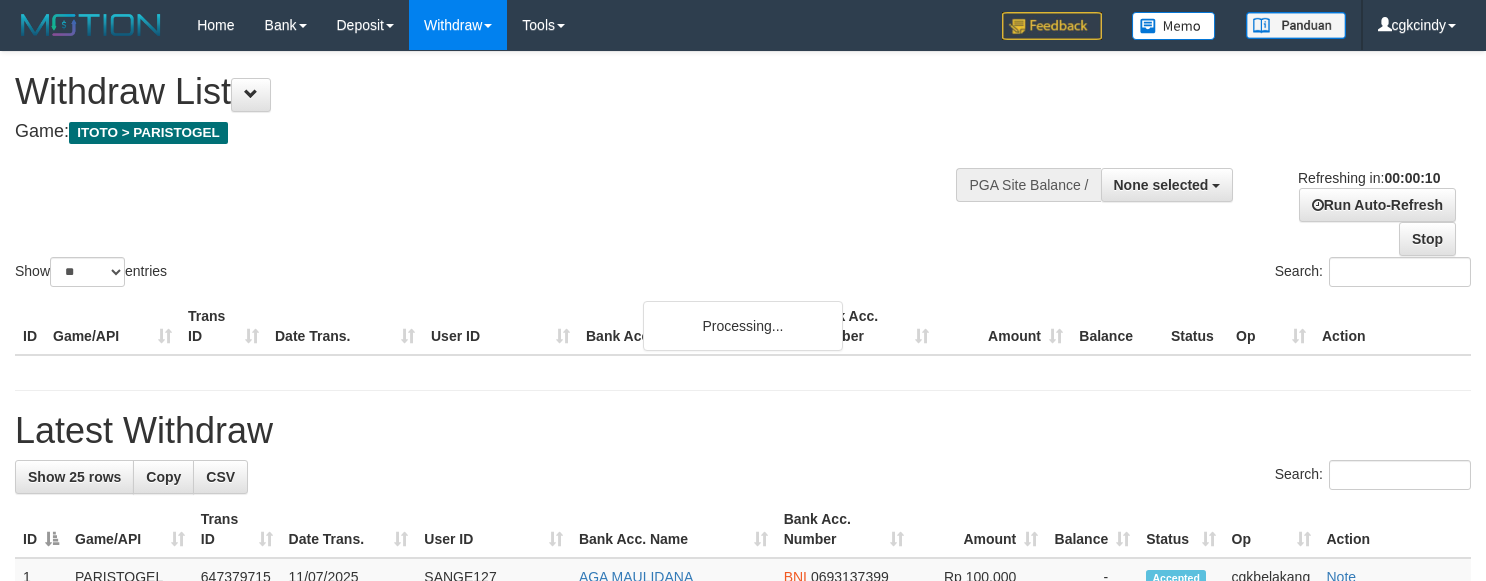 select 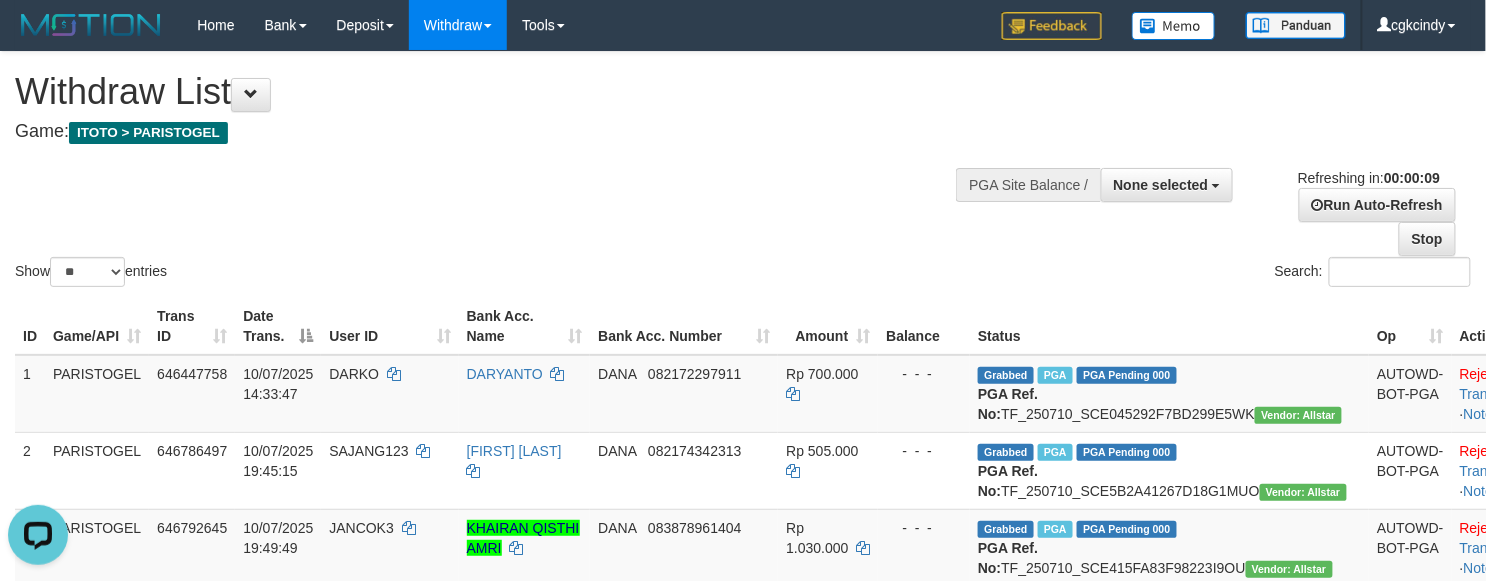 scroll, scrollTop: 0, scrollLeft: 0, axis: both 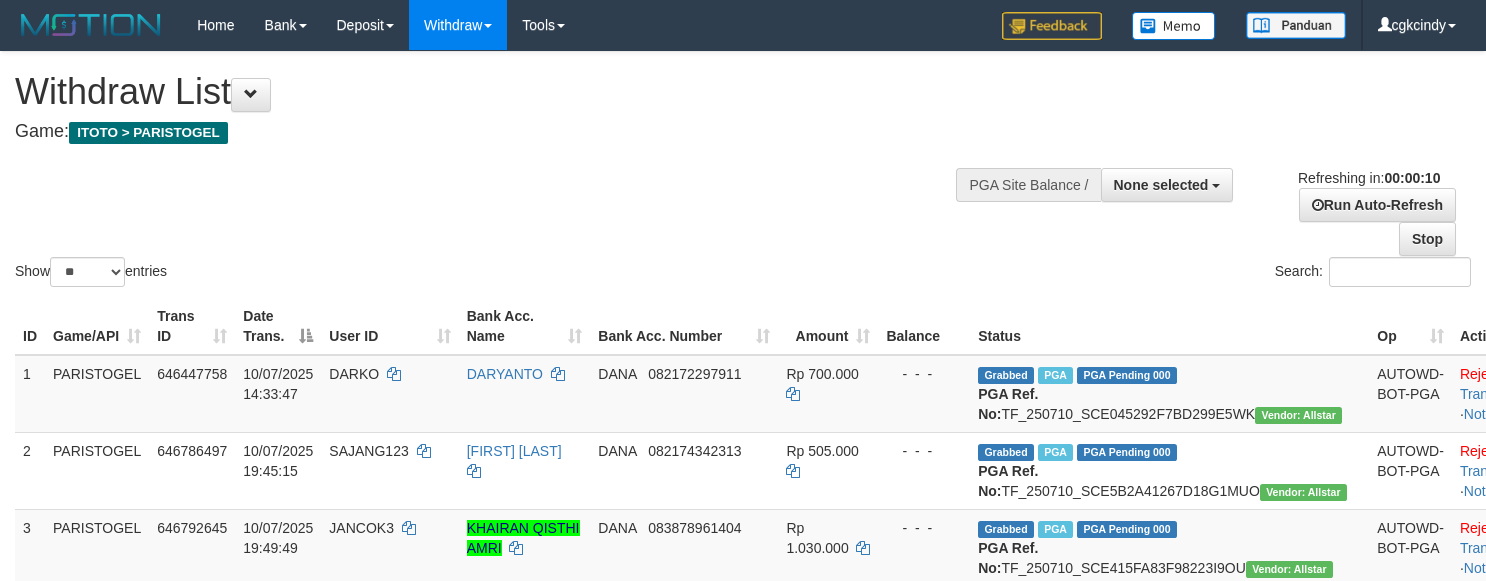 select 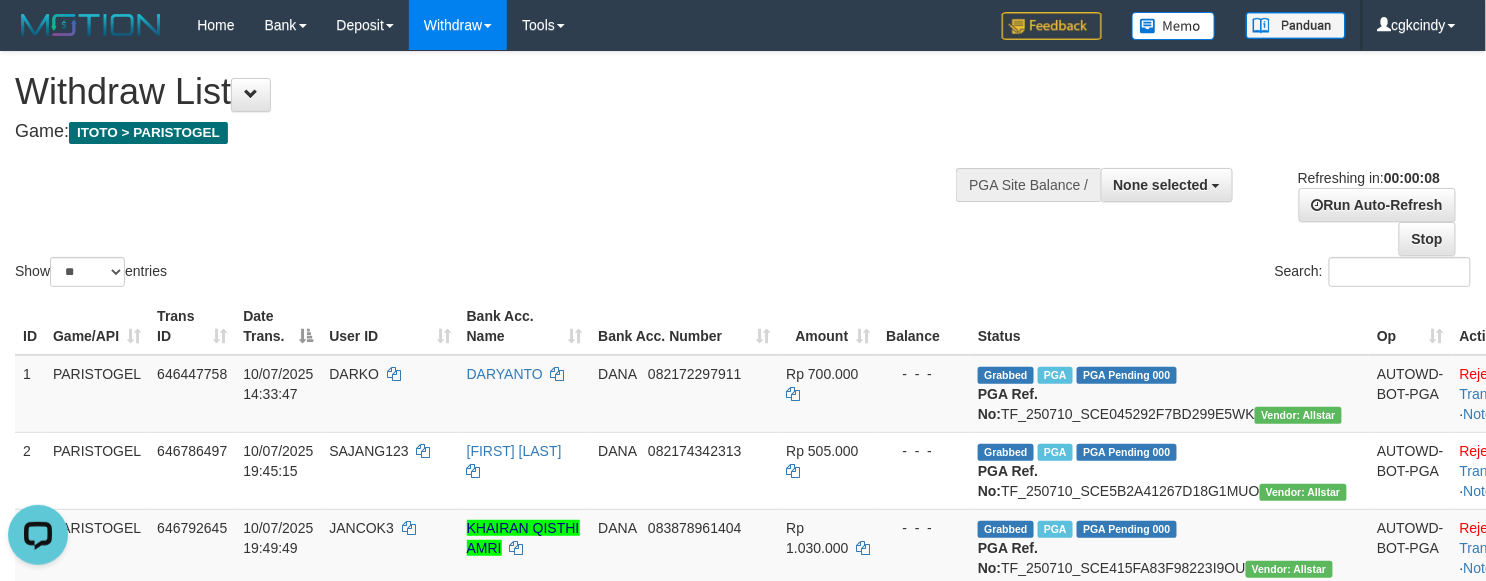 scroll, scrollTop: 0, scrollLeft: 0, axis: both 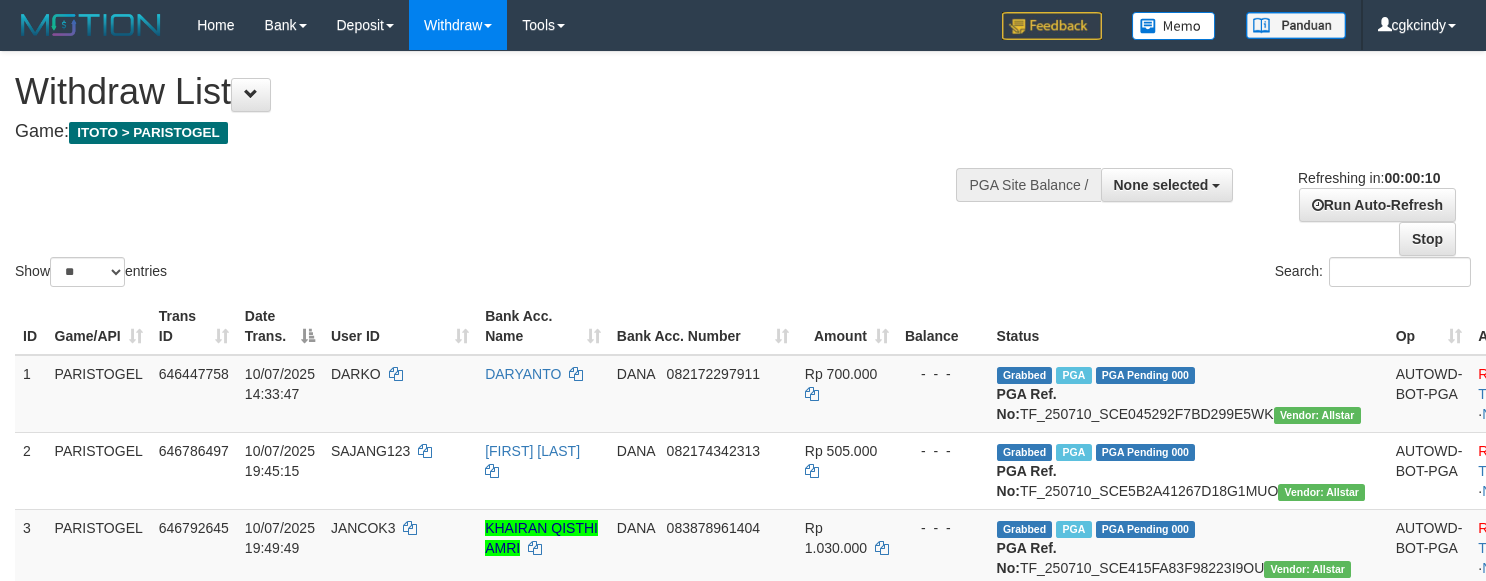 select 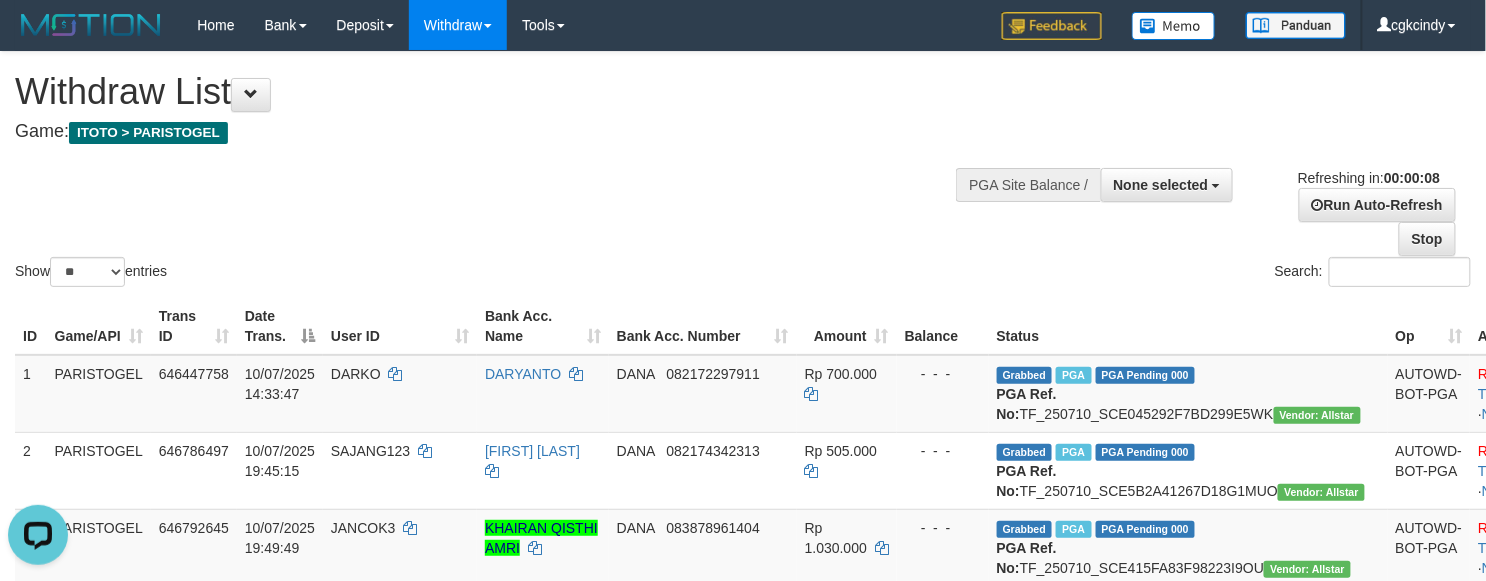 scroll, scrollTop: 0, scrollLeft: 0, axis: both 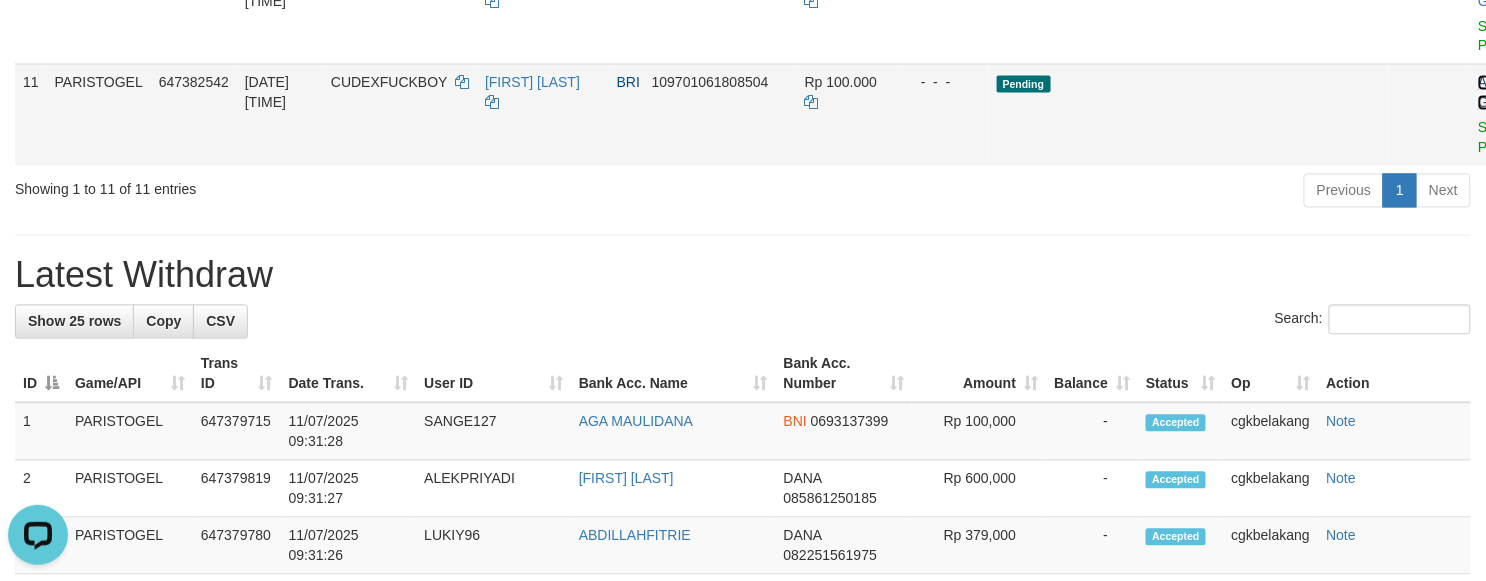 click on "Allow Grab" at bounding box center (1494, 93) 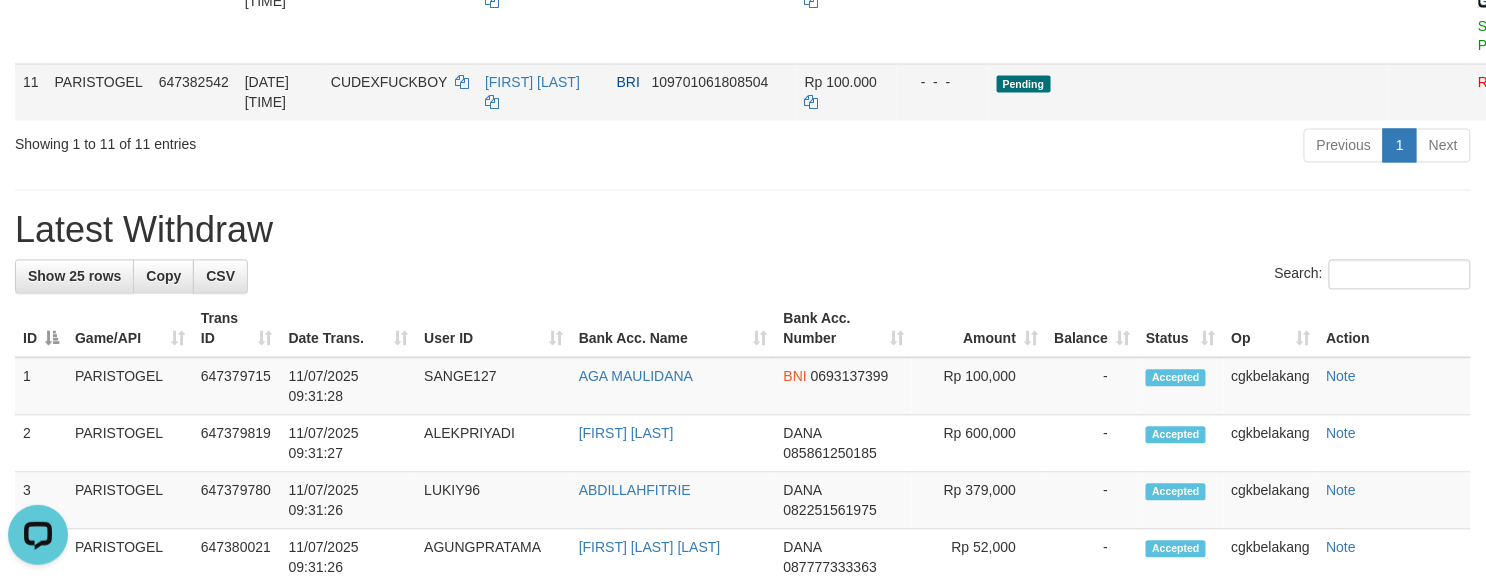 click on "Allow Grab" at bounding box center (1494, -9) 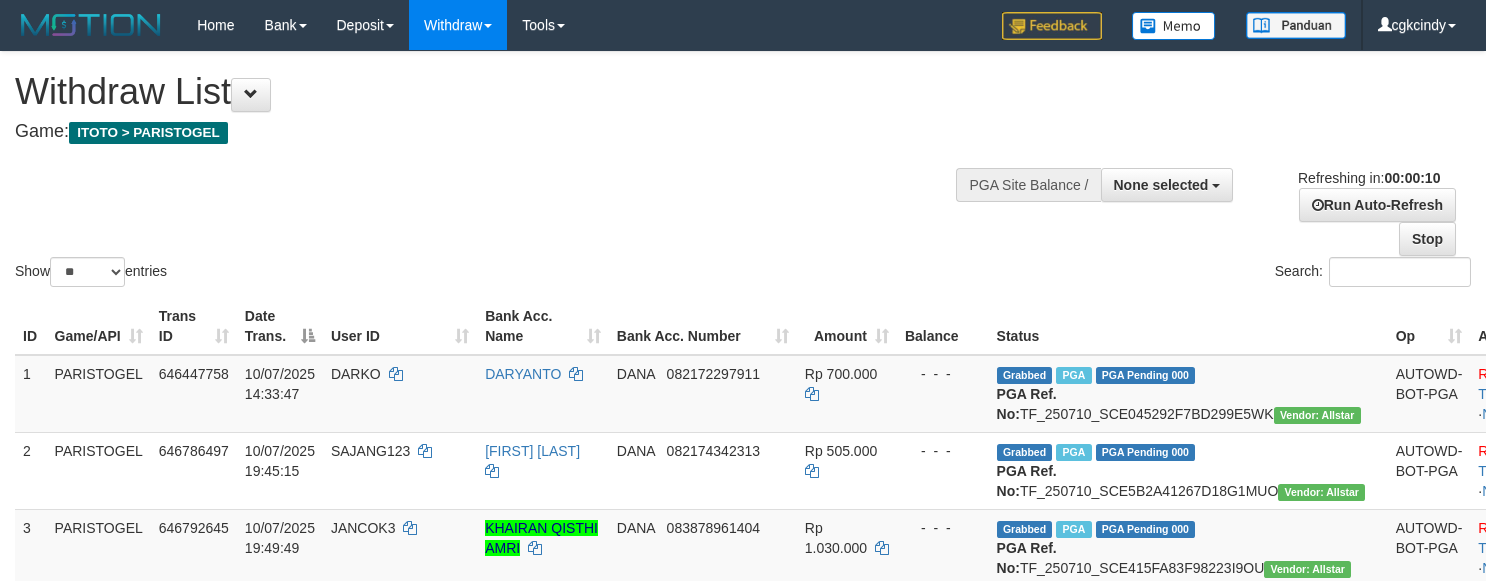 select 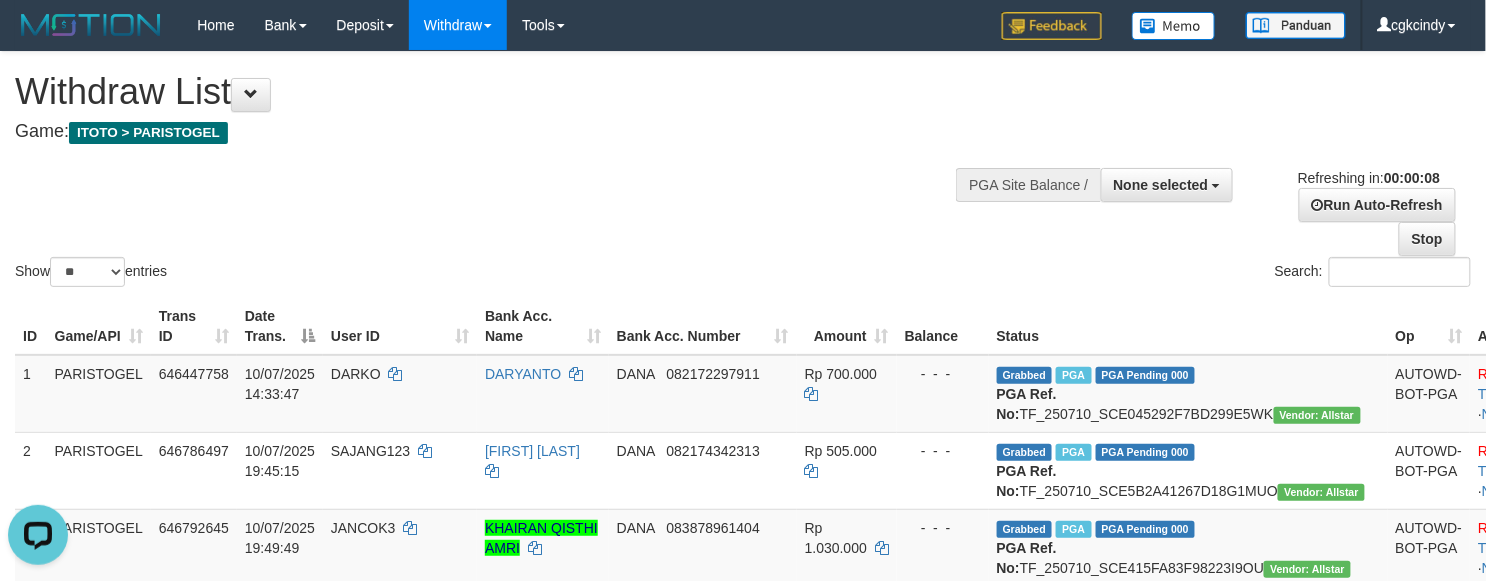 scroll, scrollTop: 0, scrollLeft: 0, axis: both 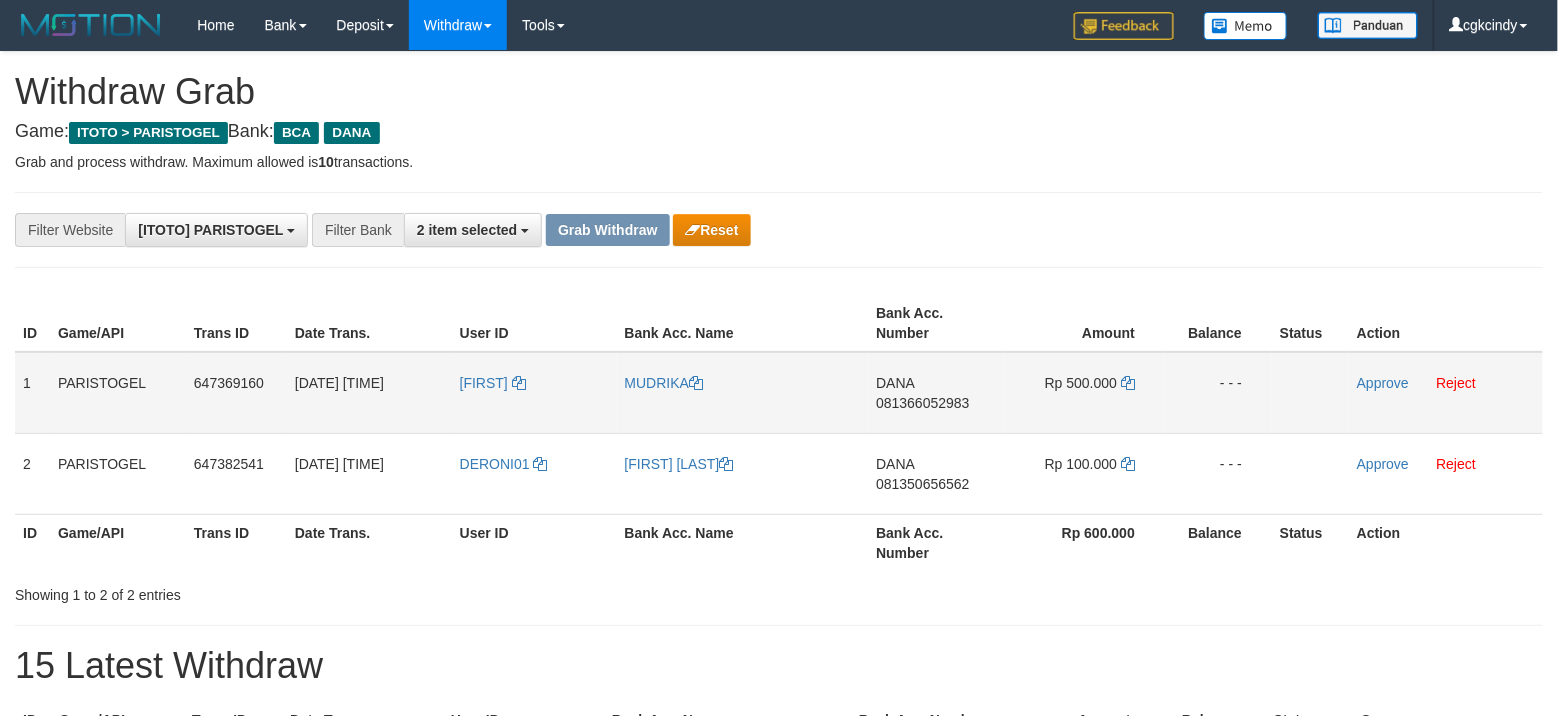 click on "[FIRST]" at bounding box center [534, 393] 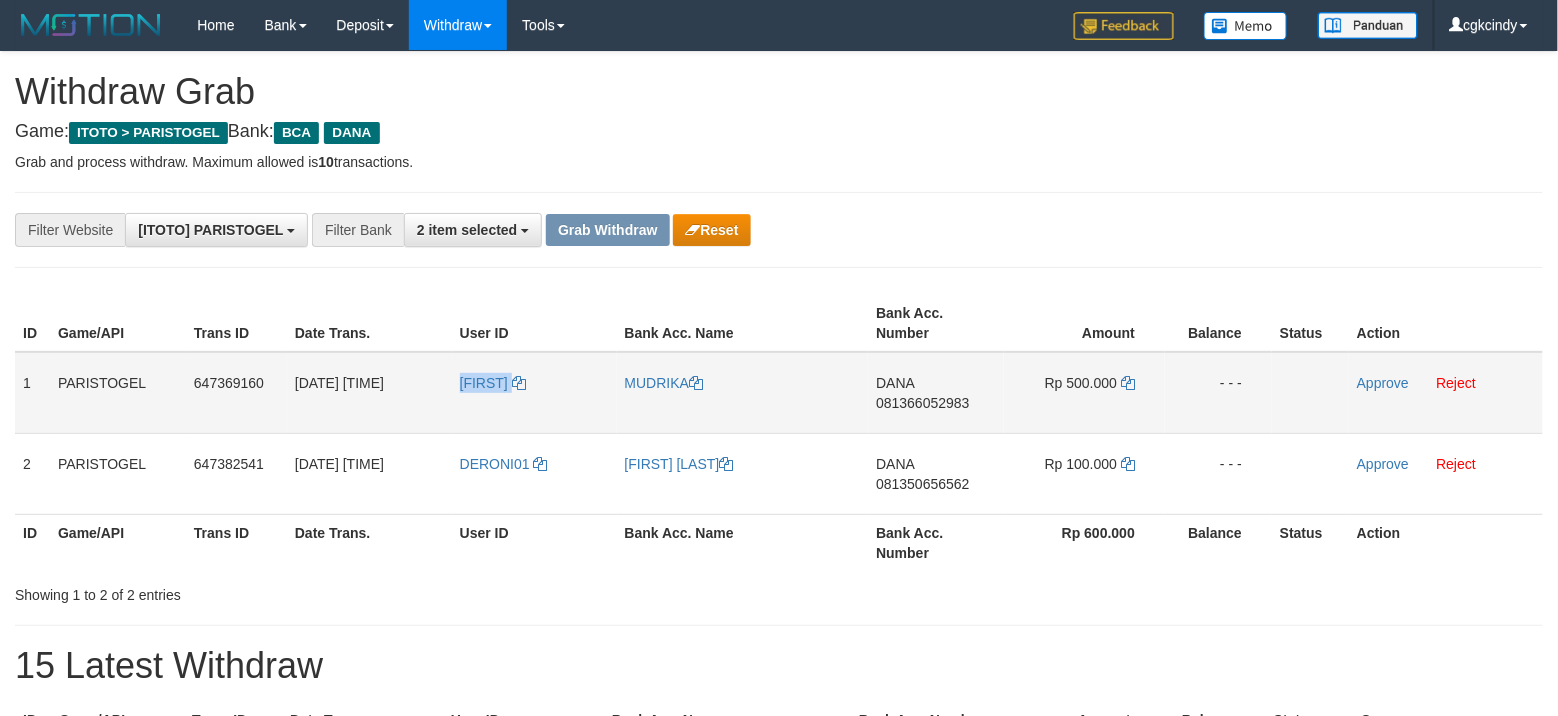 copy on "[FIRST]" 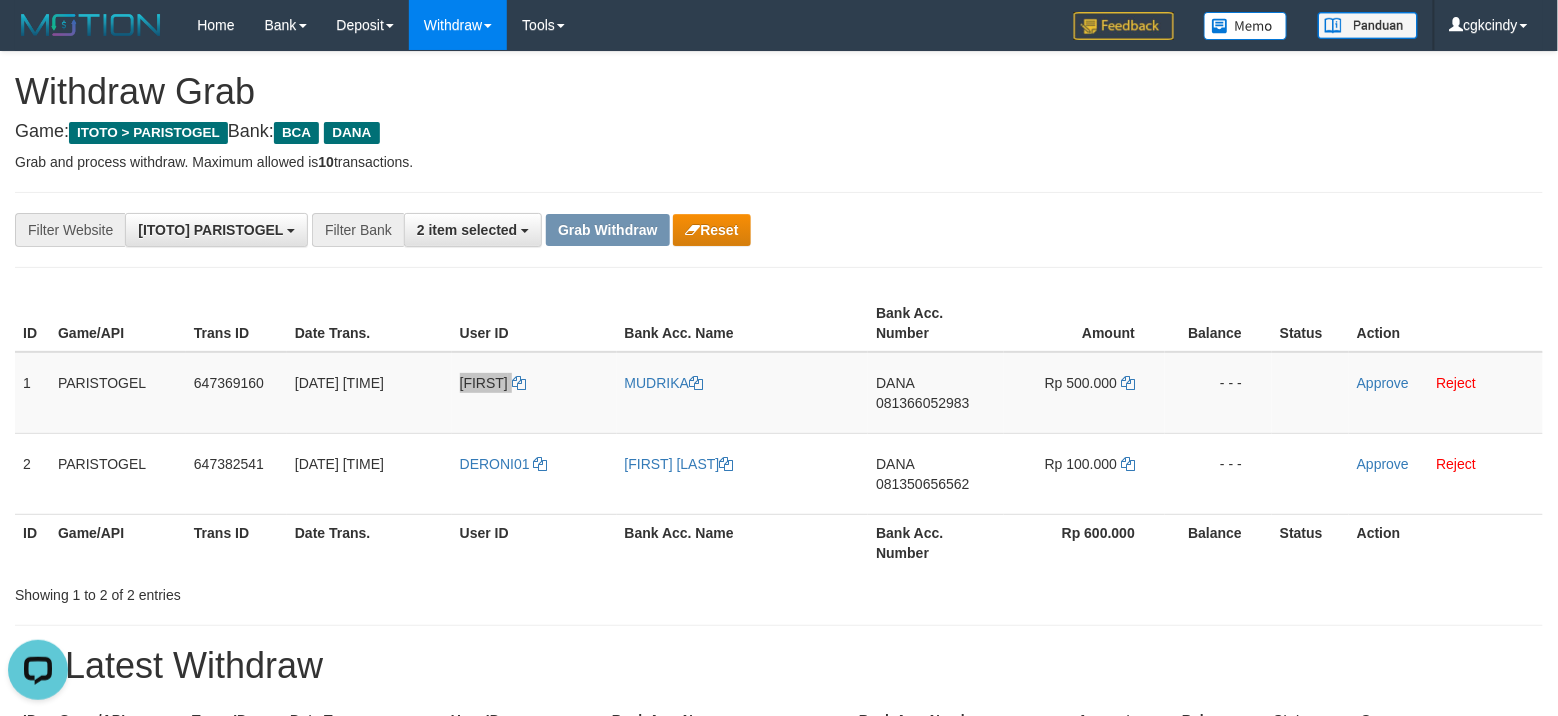 scroll, scrollTop: 0, scrollLeft: 0, axis: both 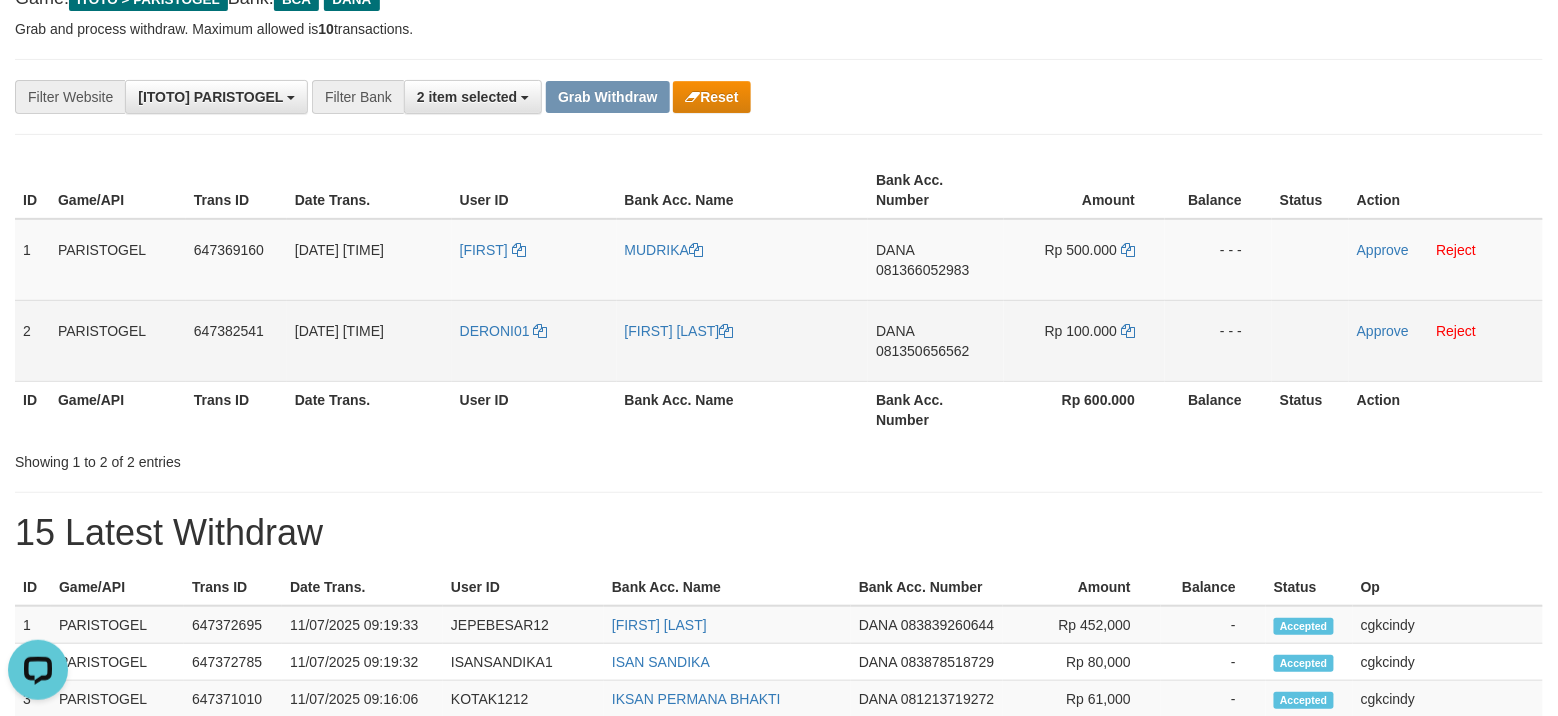 click on "DERONI01" at bounding box center (534, 340) 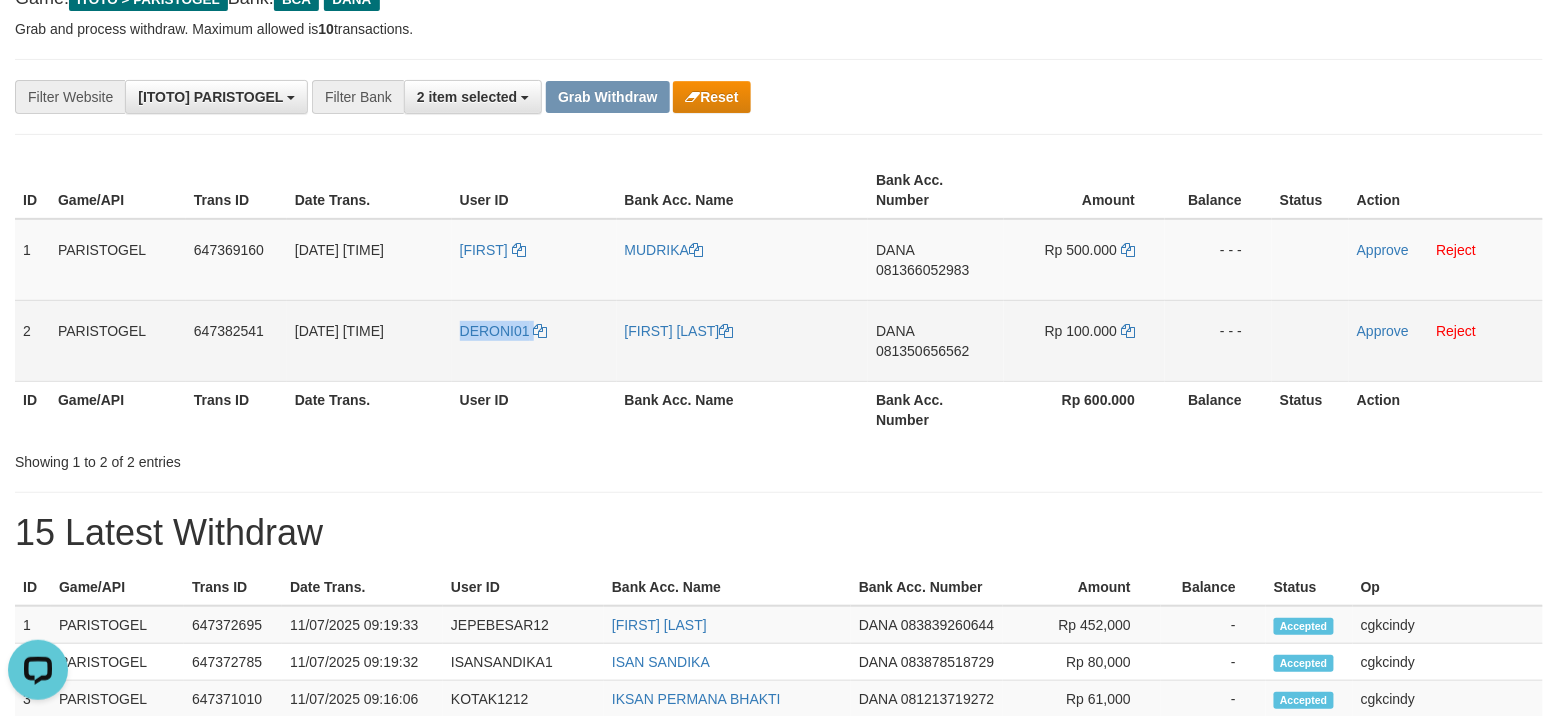 copy on "DERONI01" 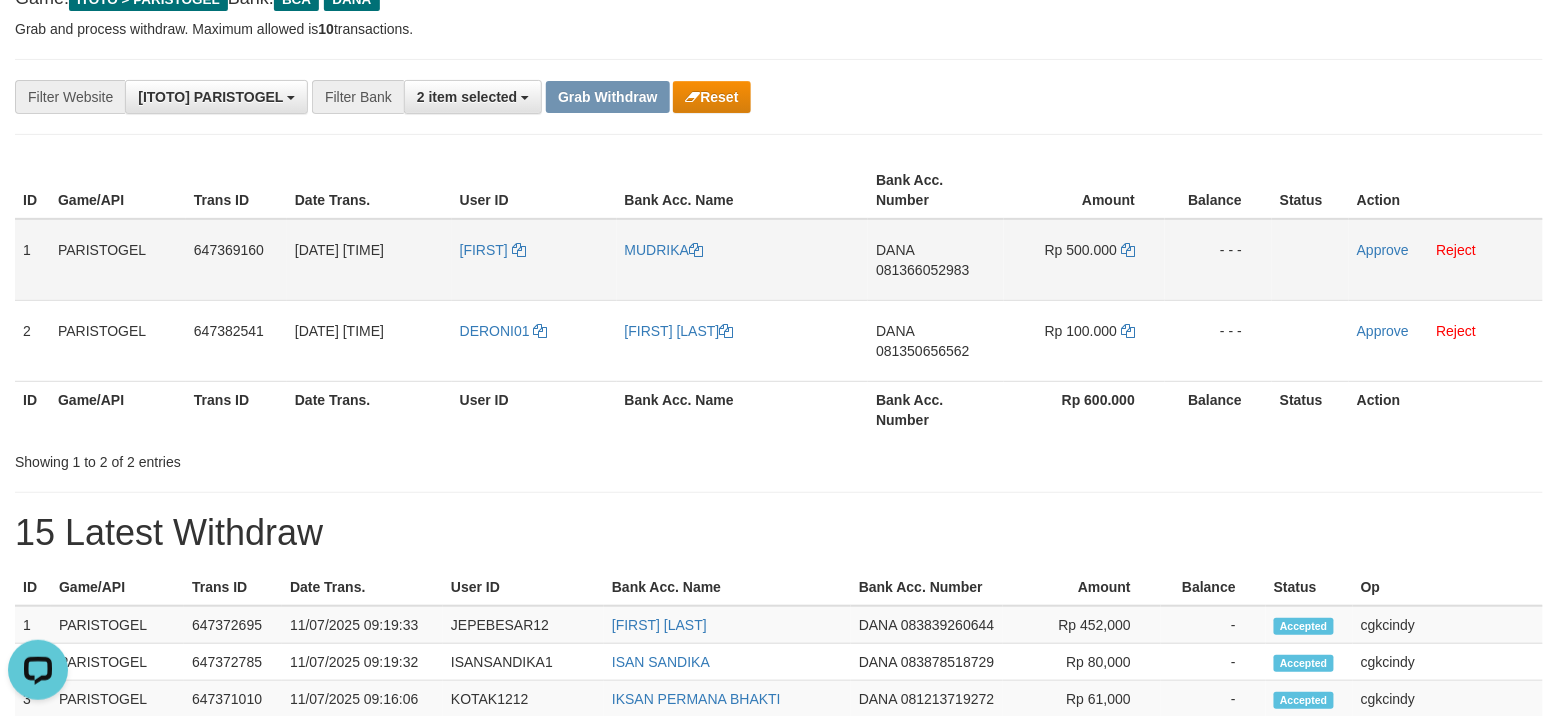 click on "[FIRST]" at bounding box center (534, 260) 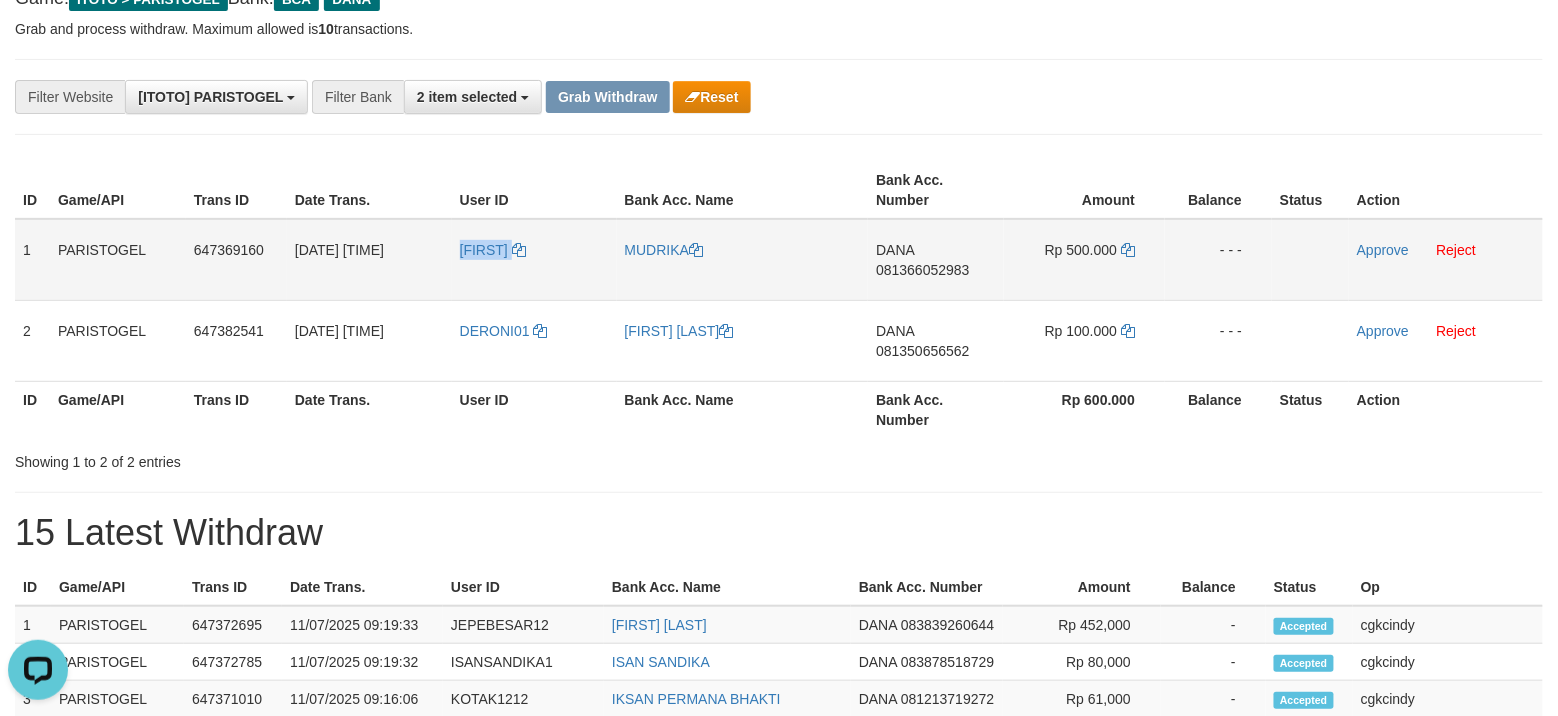 copy on "[FIRST]" 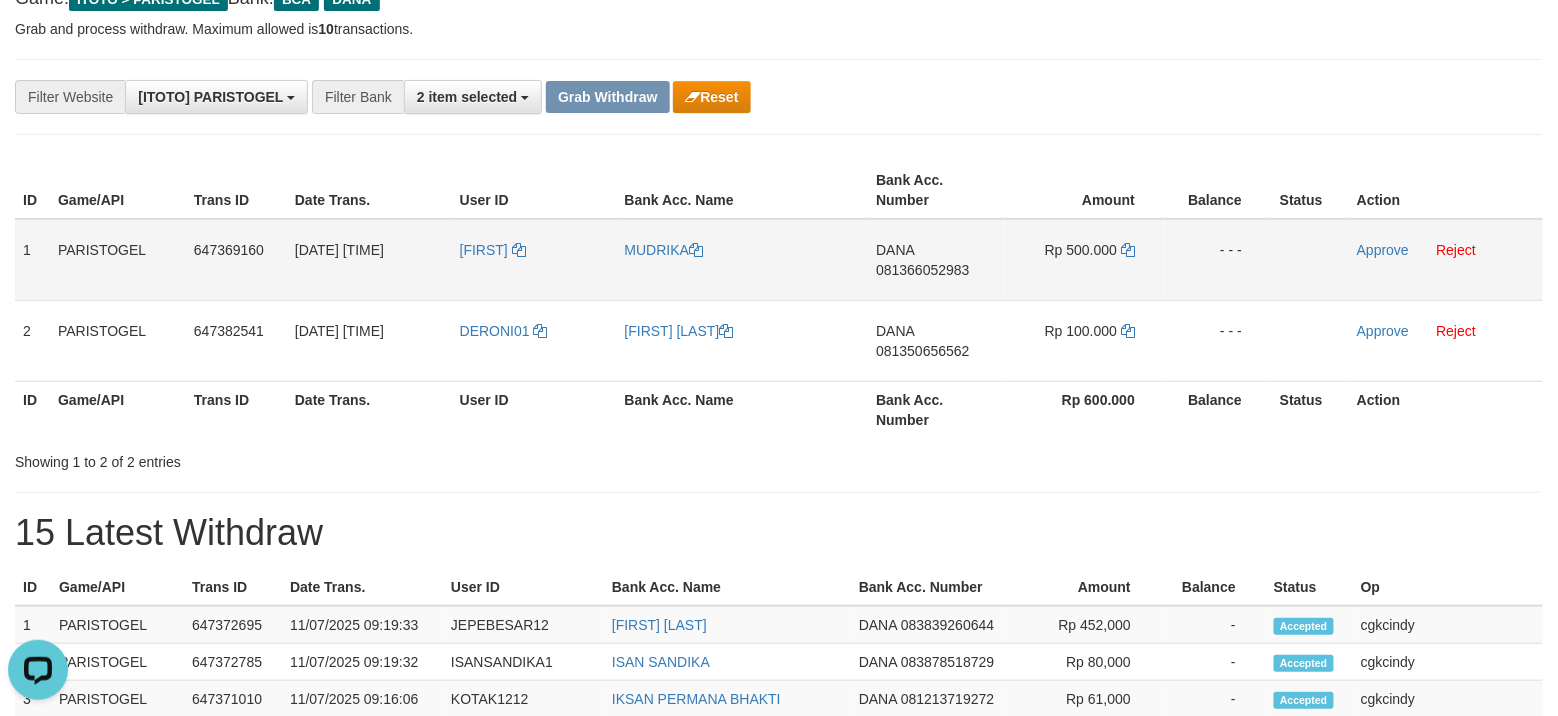 click on "MUDRIKA" at bounding box center (743, 260) 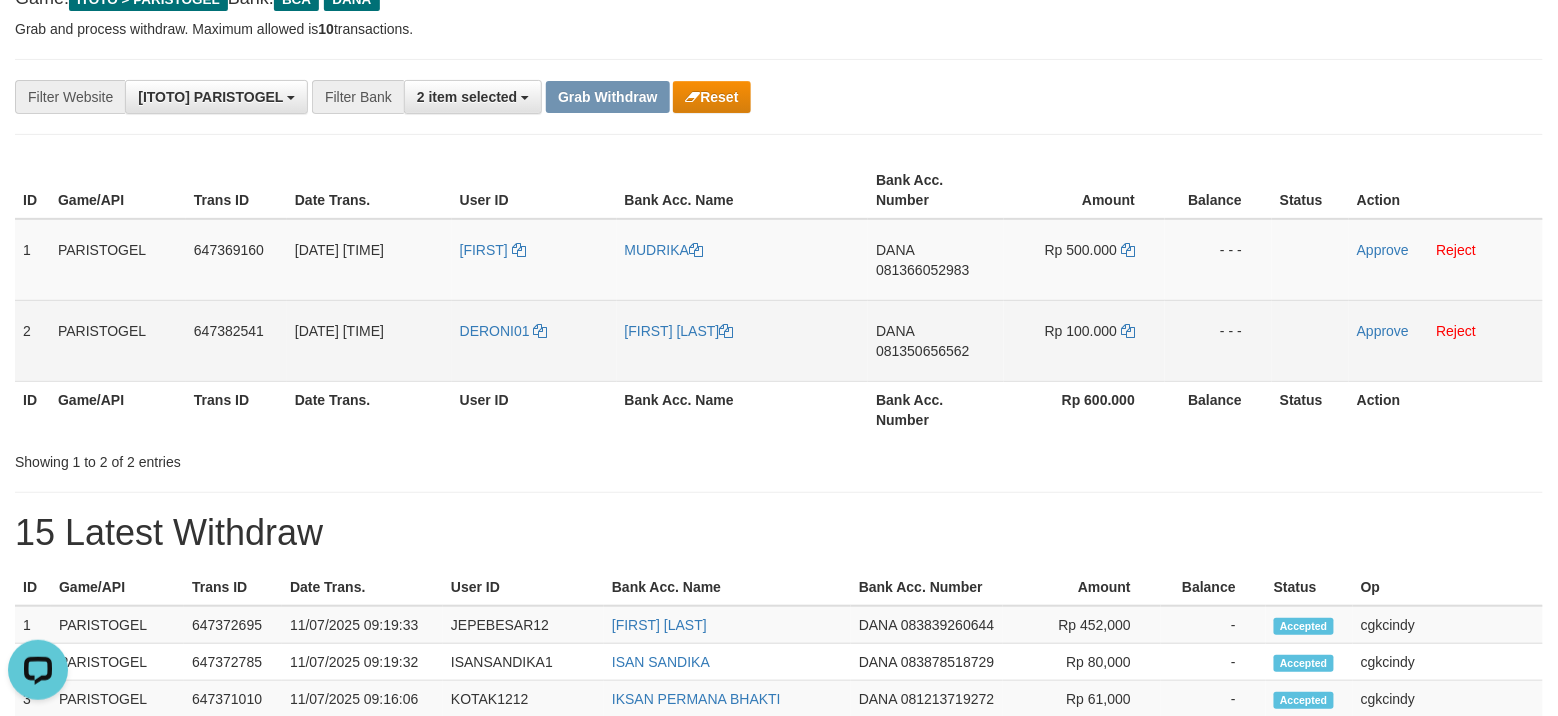 click on "DERONI01" at bounding box center (534, 340) 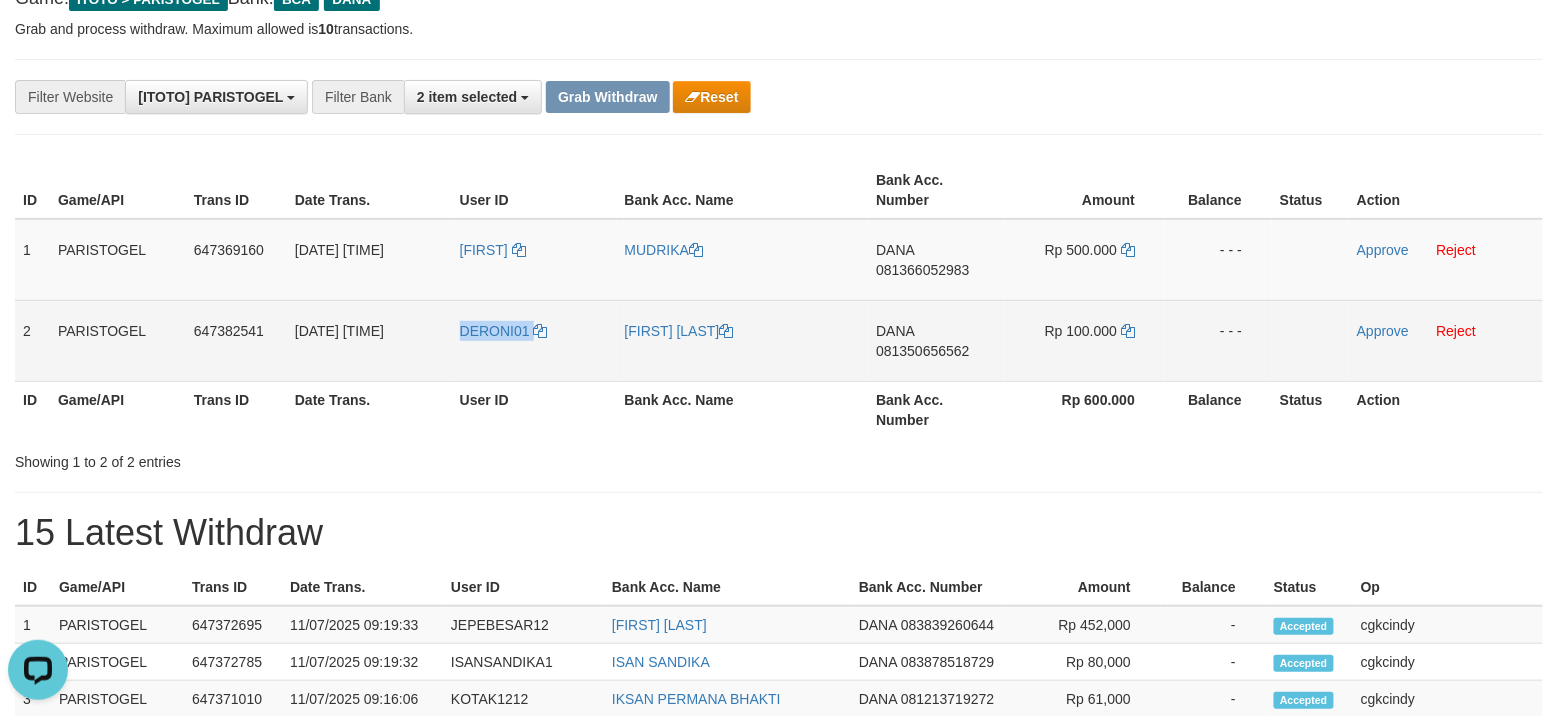 copy on "DERONI01" 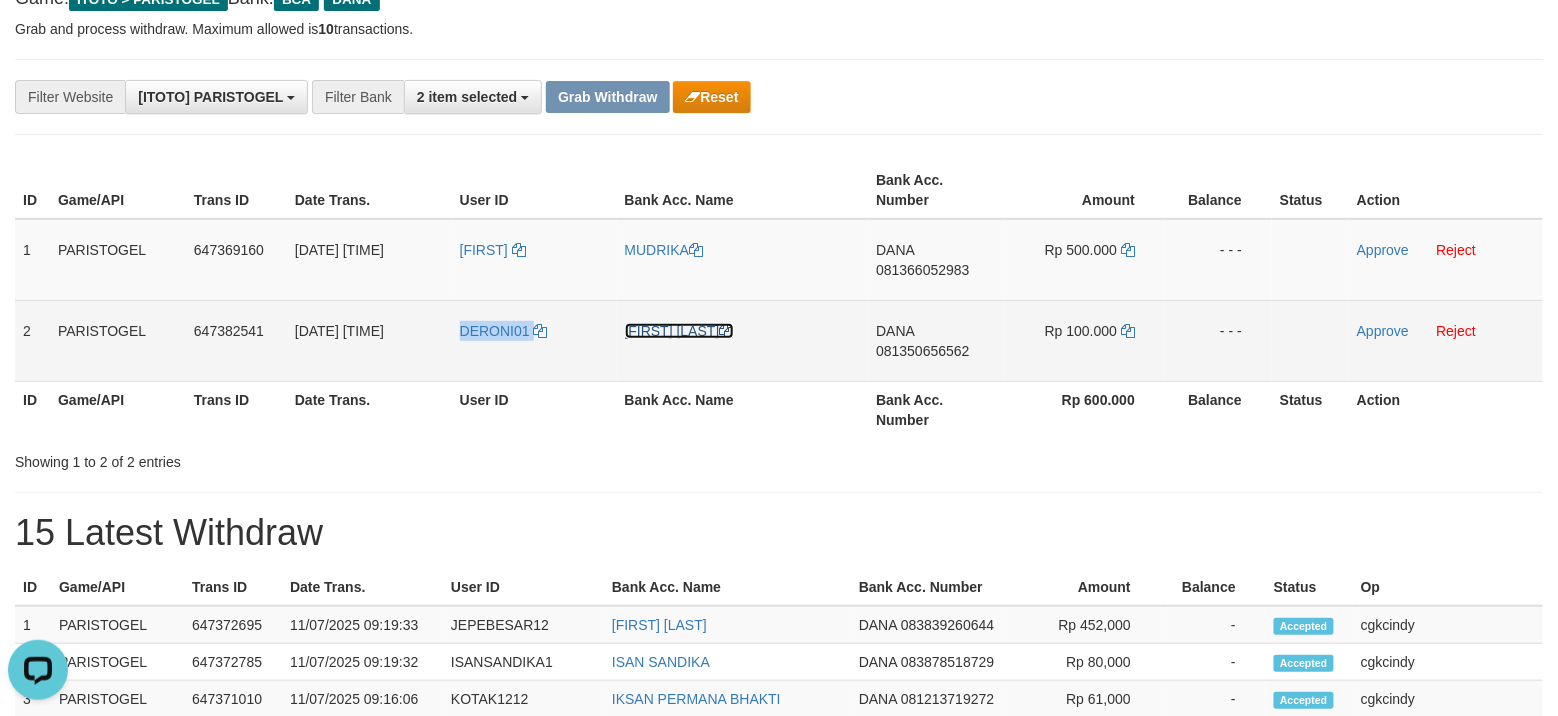 click on "[FIRST] [LAST]" at bounding box center [679, 331] 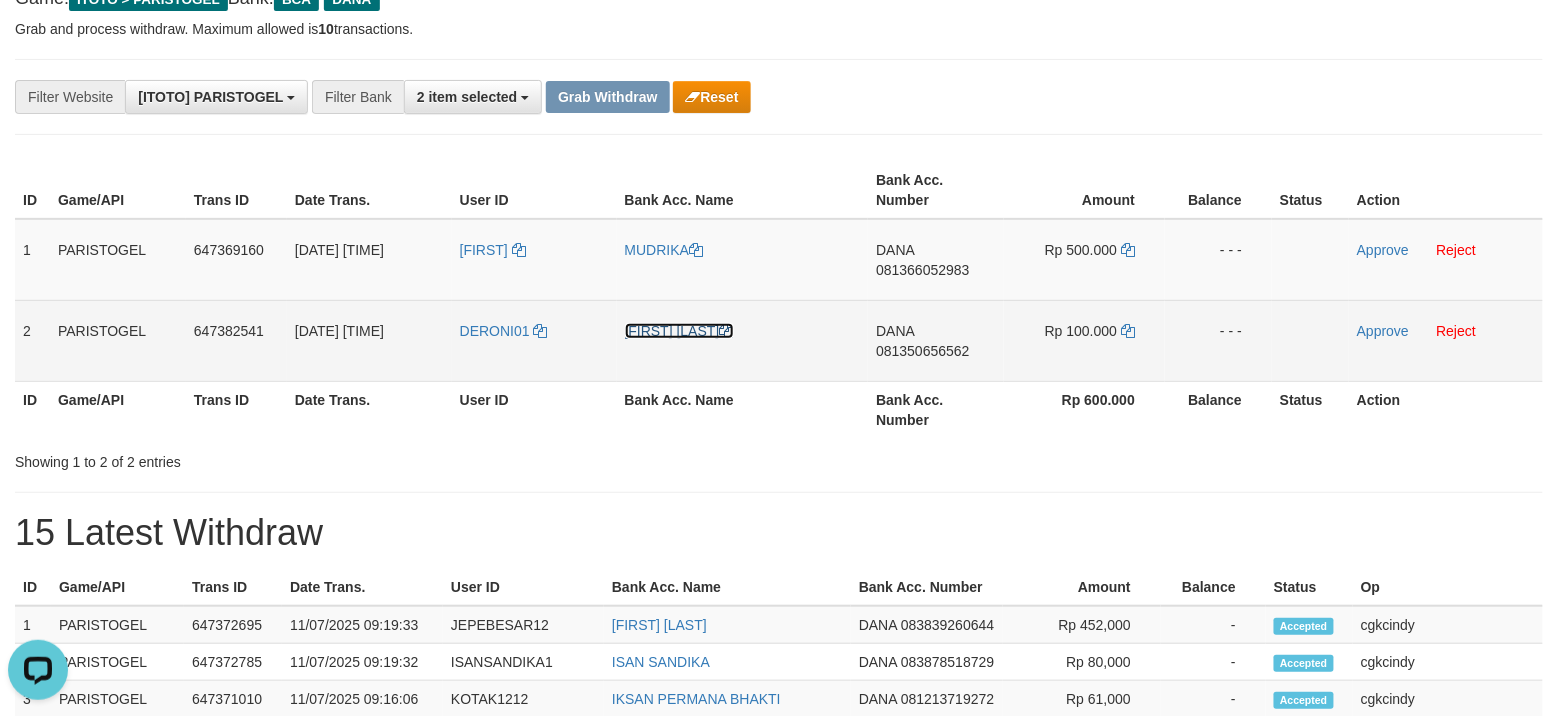 click on "[FIRST] [LAST]" at bounding box center (679, 331) 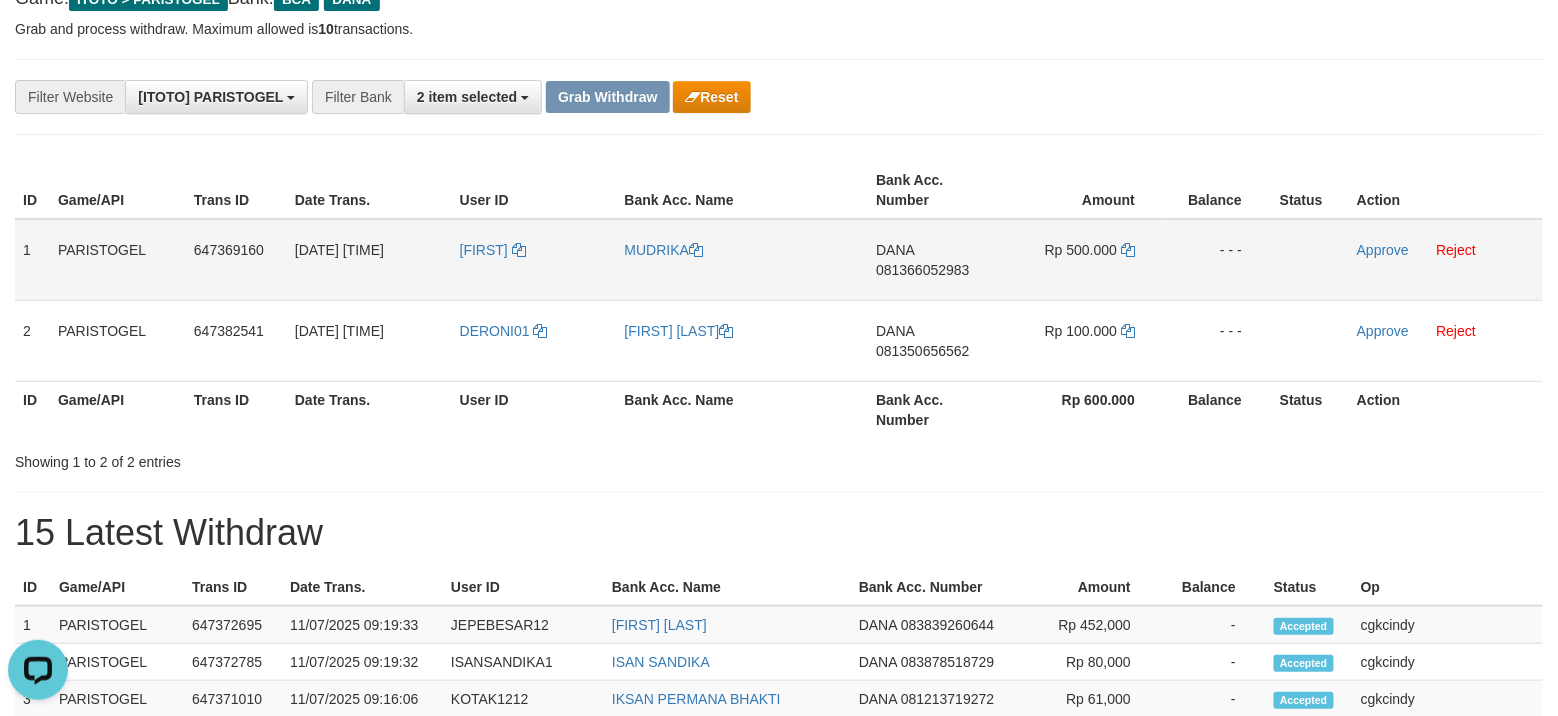 click on "DANA
081366052983" at bounding box center (936, 260) 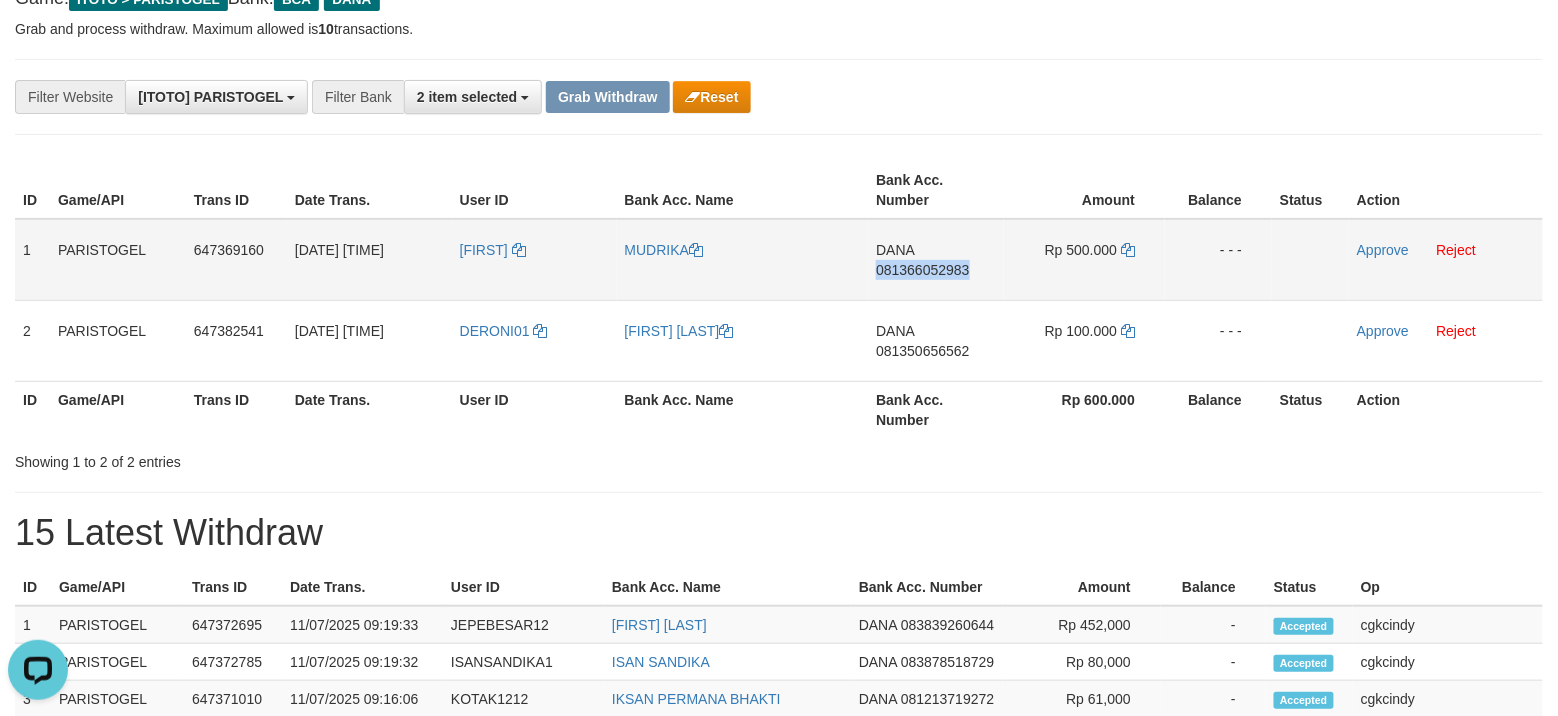 copy on "081366052983" 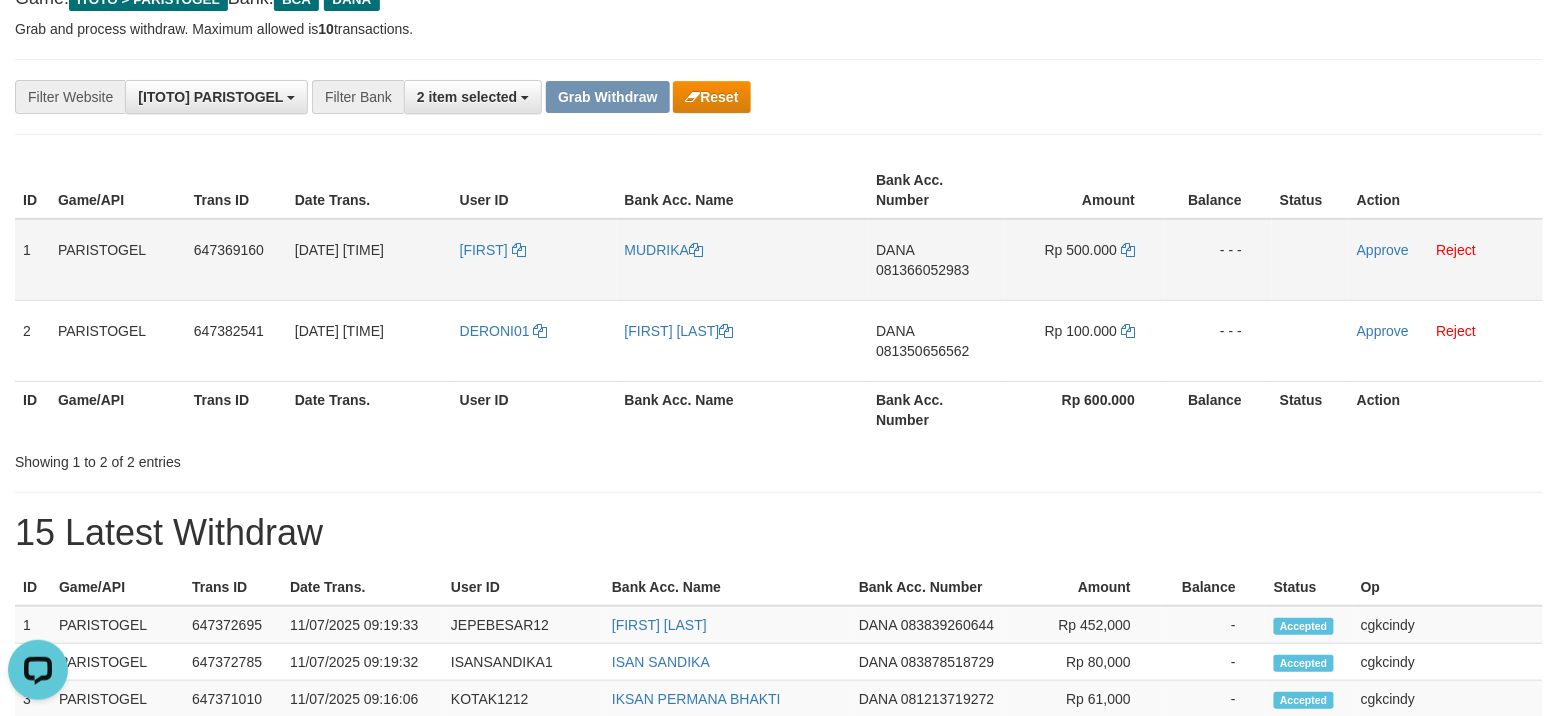 drag, startPoint x: 1090, startPoint y: 248, endPoint x: 1118, endPoint y: 246, distance: 28.071337 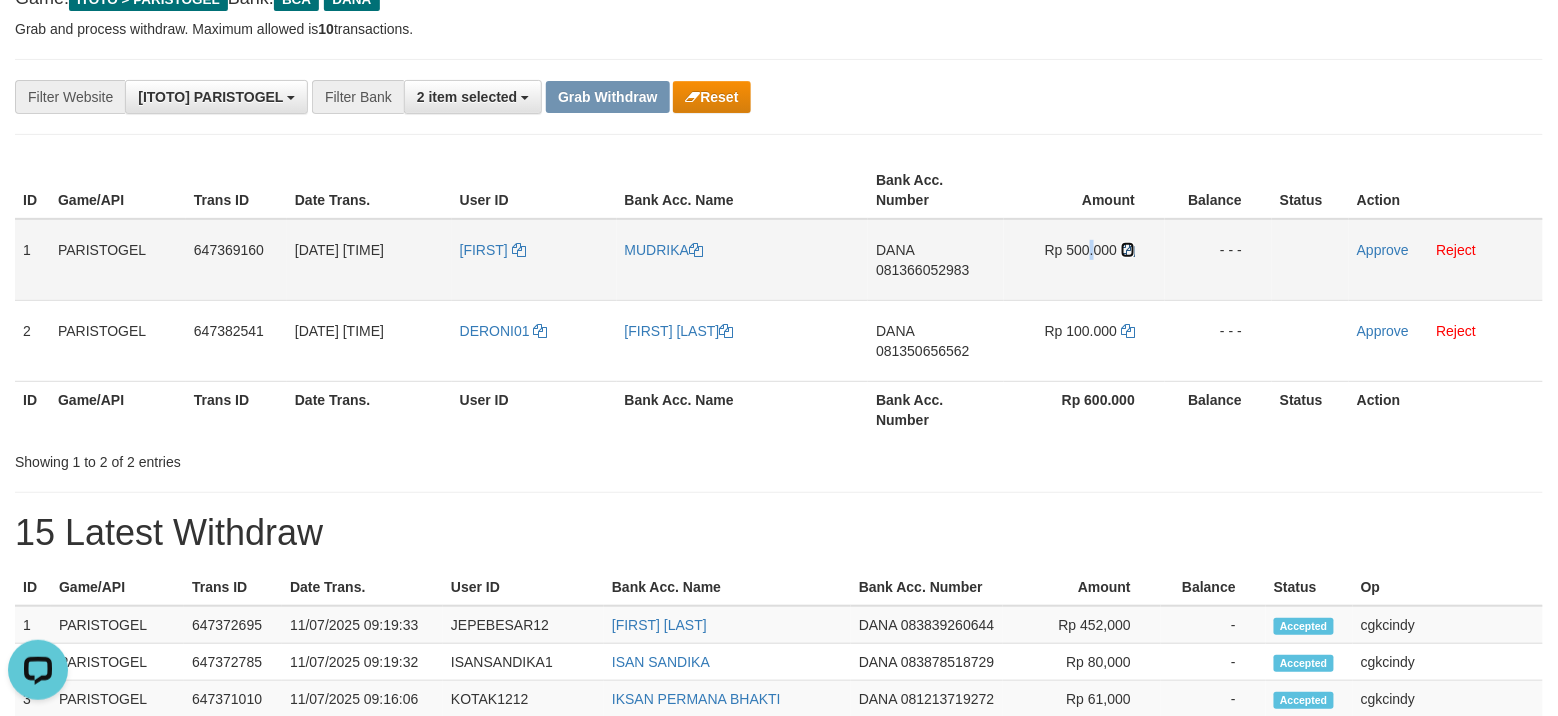 click at bounding box center (1128, 250) 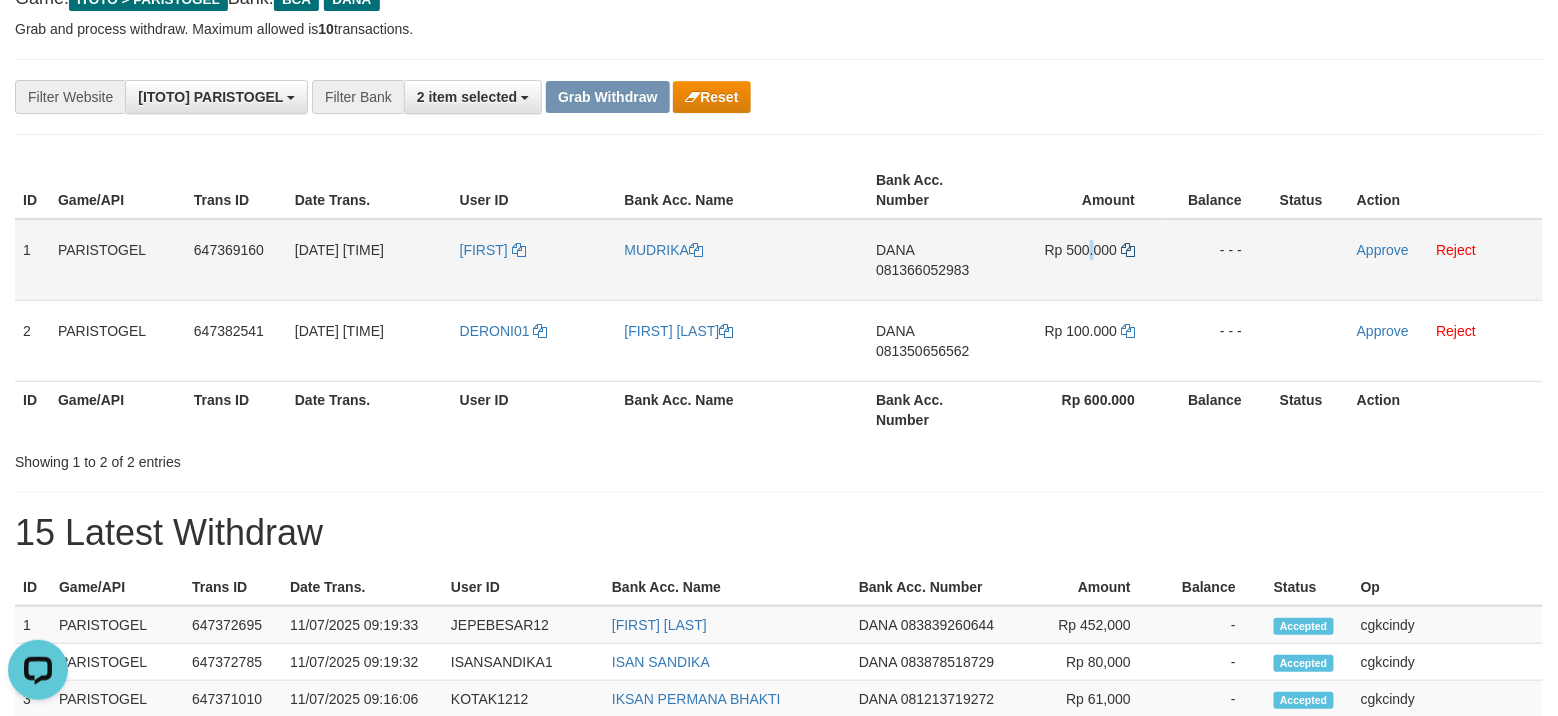 copy on "." 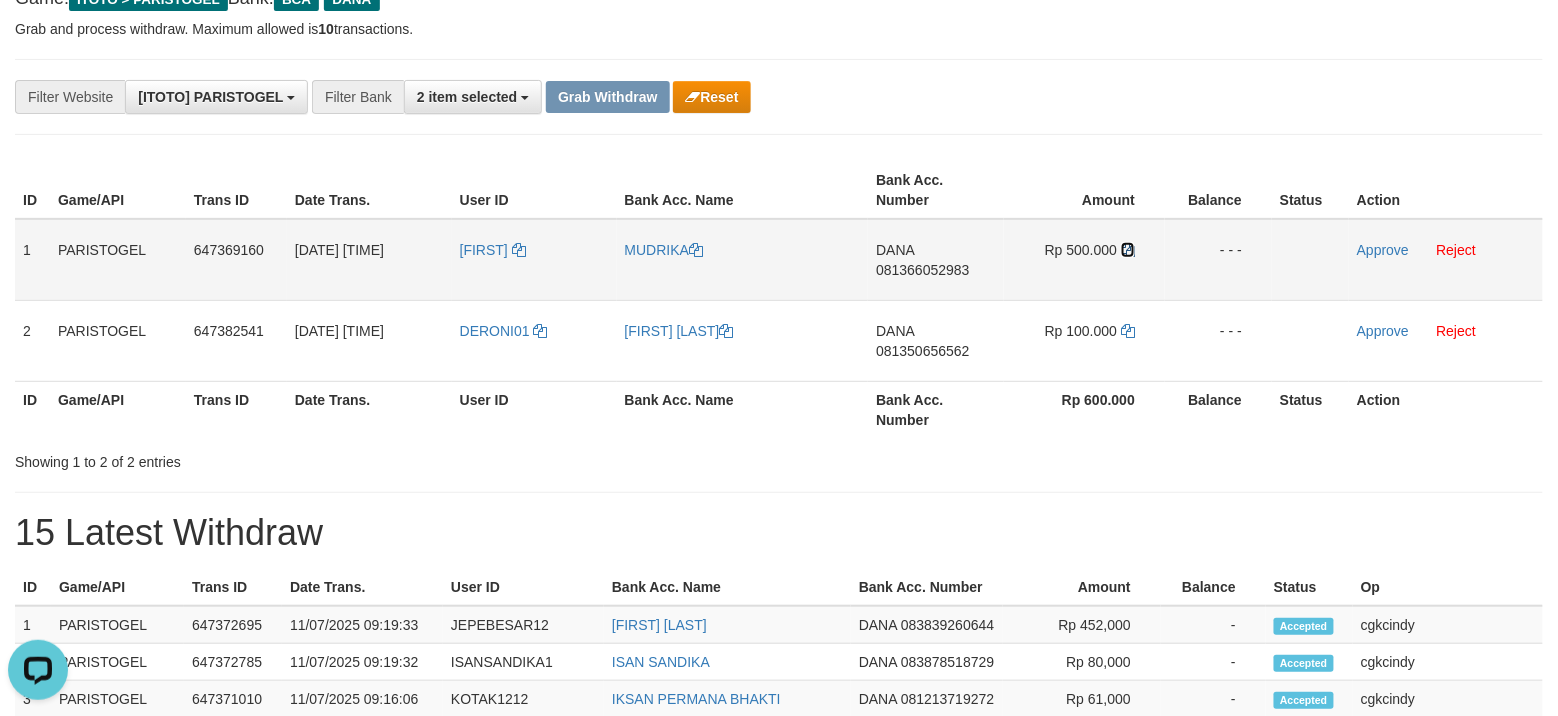 click at bounding box center [1128, 250] 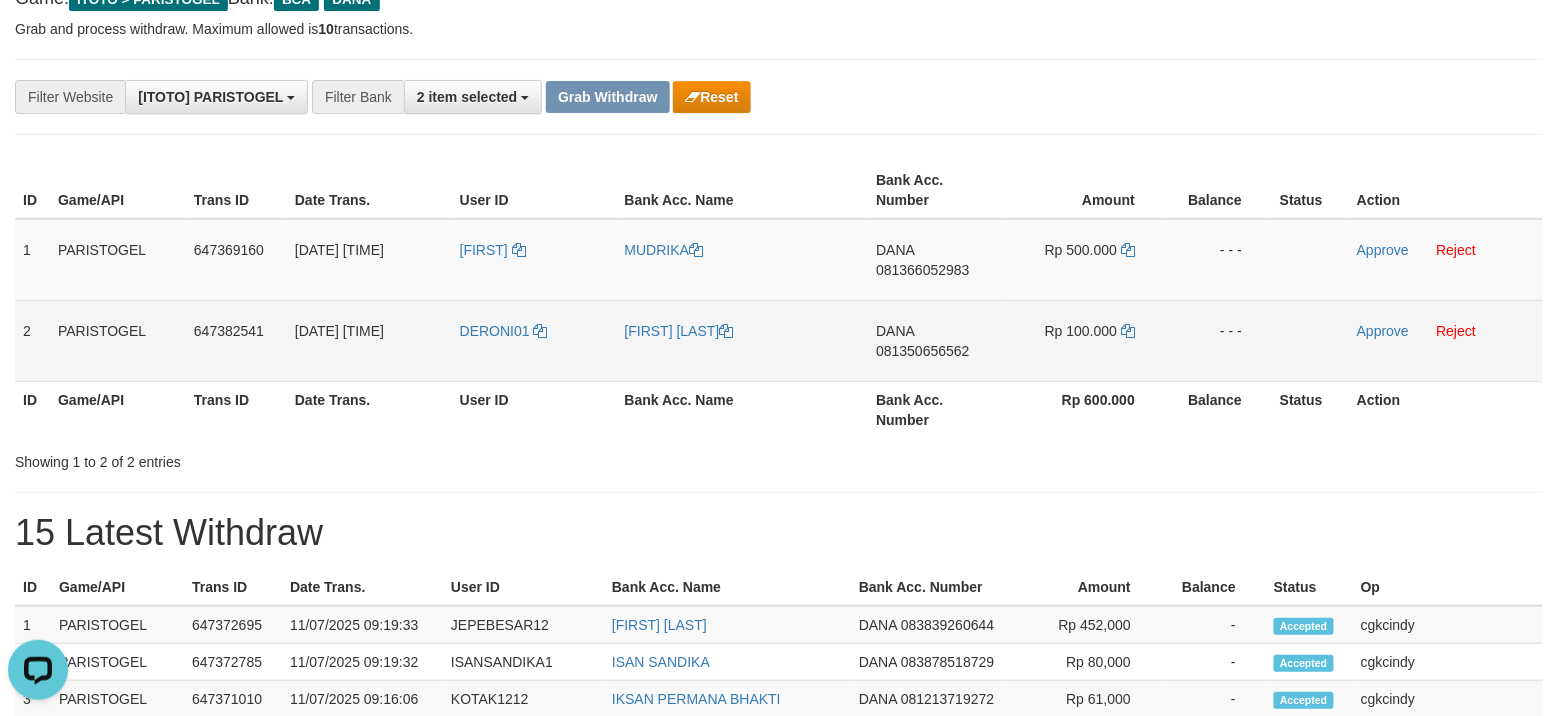 click on "DANA
081350656562" at bounding box center (936, 340) 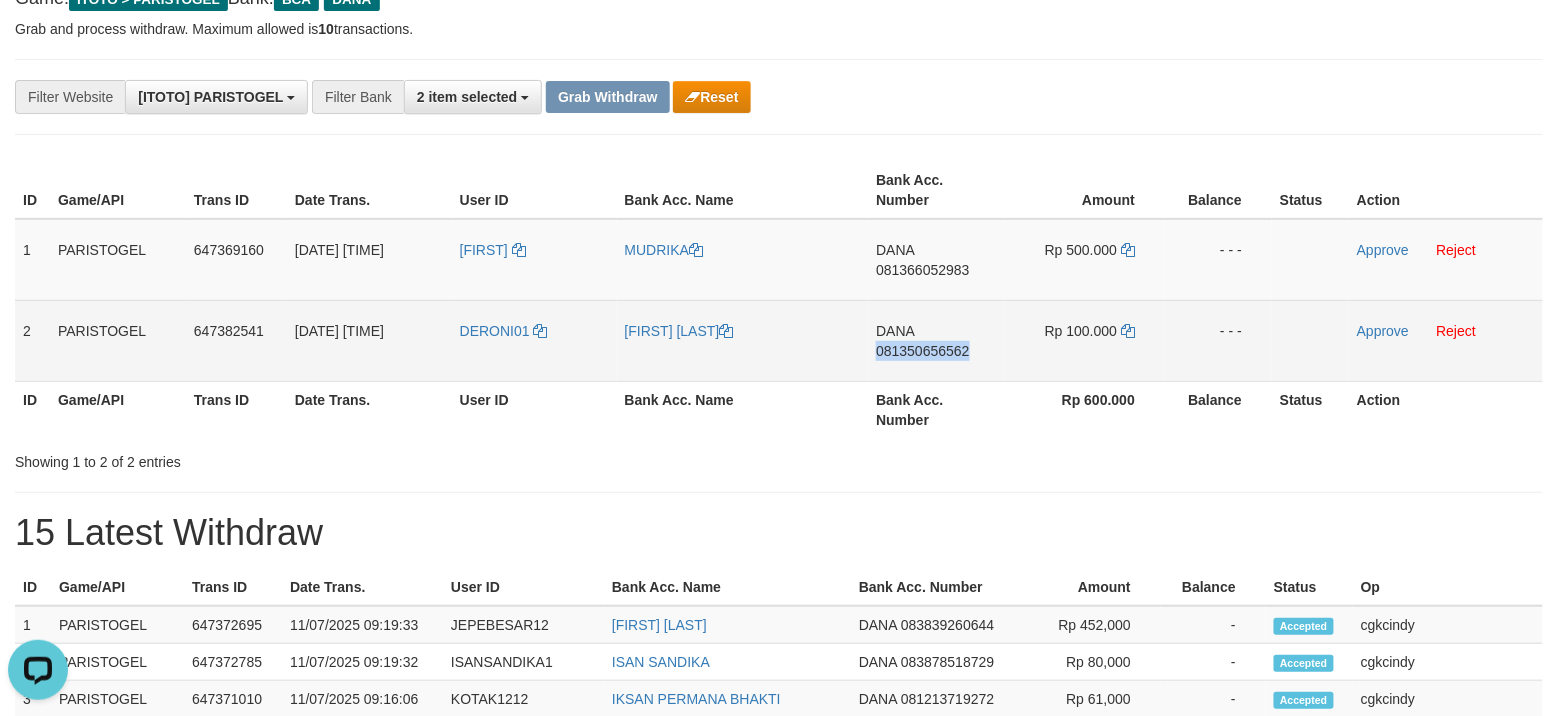copy on "081350656562" 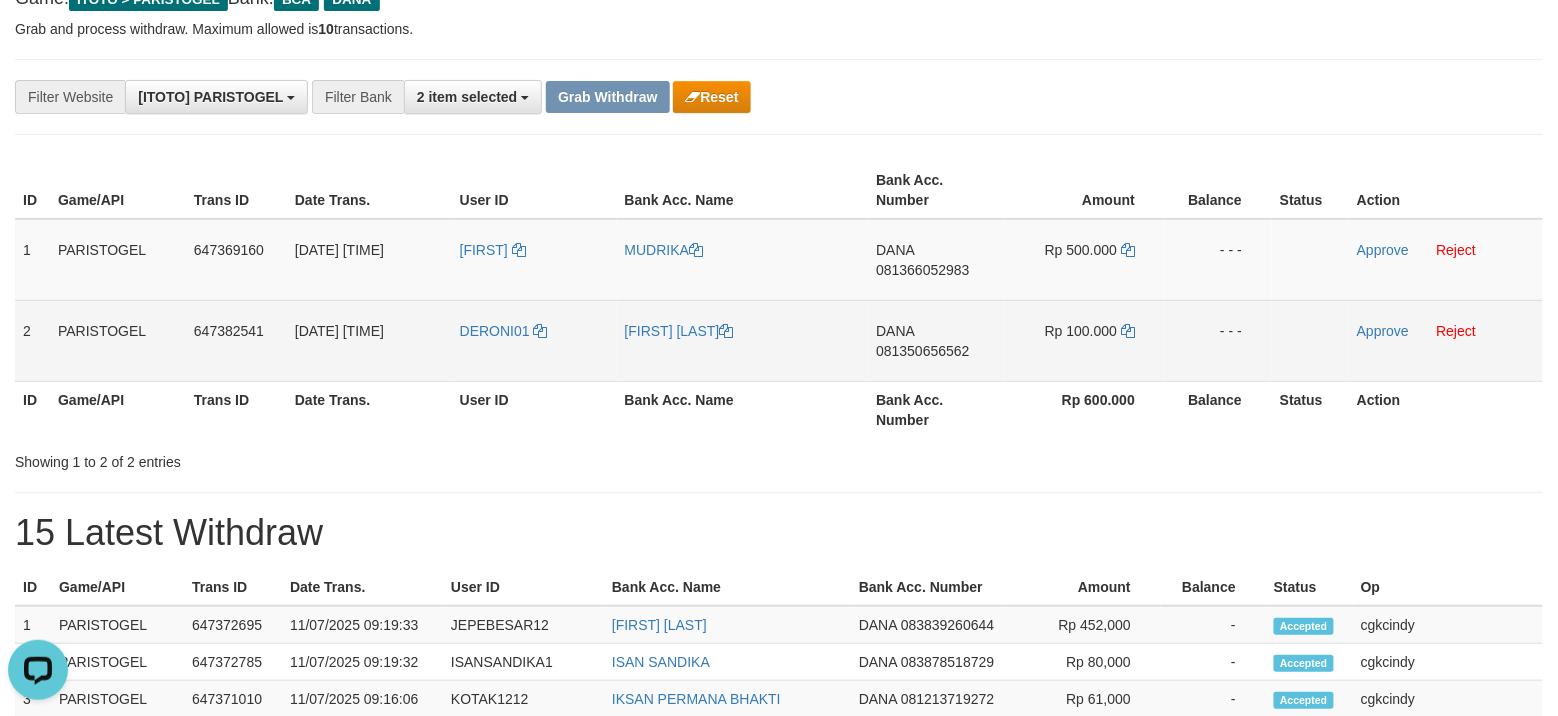 drag, startPoint x: 1118, startPoint y: 330, endPoint x: 1140, endPoint y: 356, distance: 34.058773 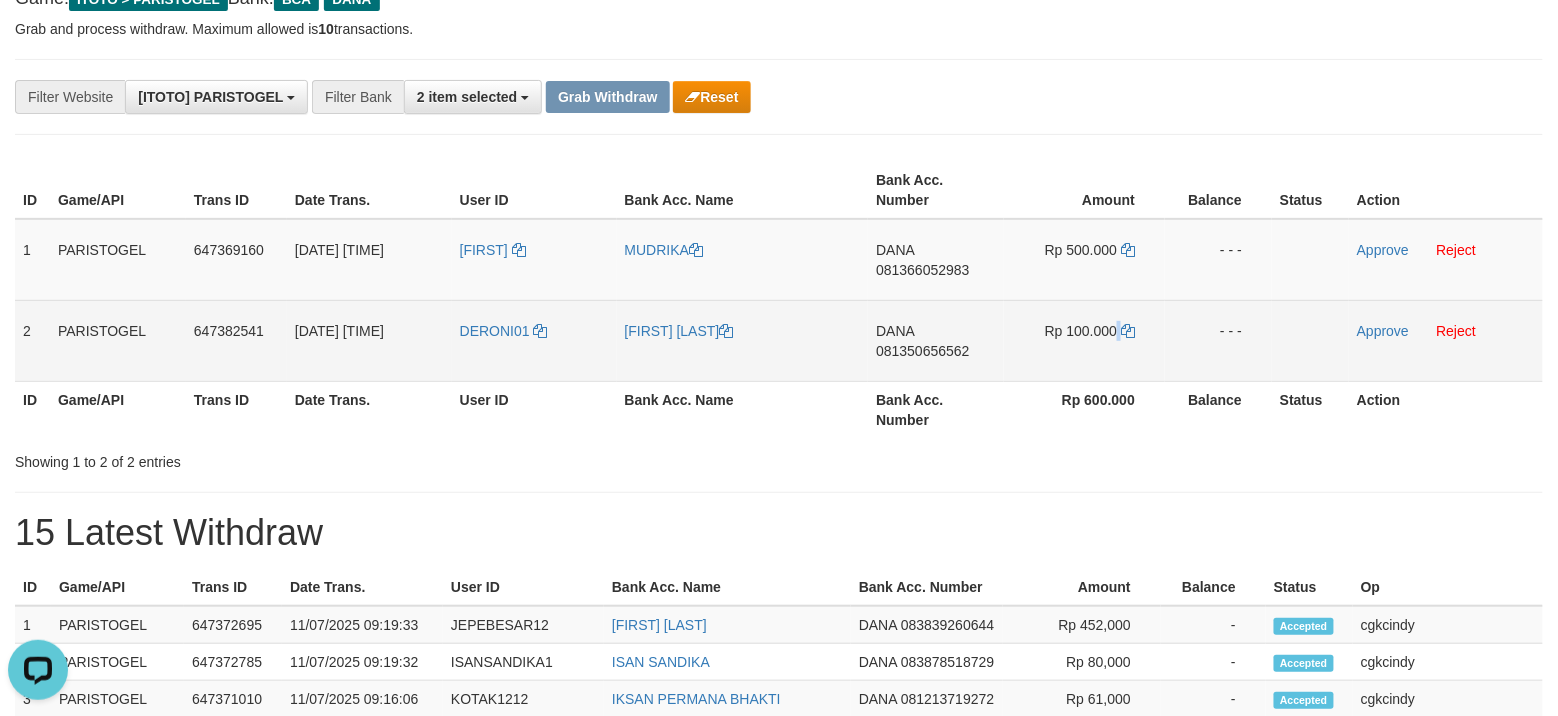 click on "Rp 100.000" at bounding box center (1084, 340) 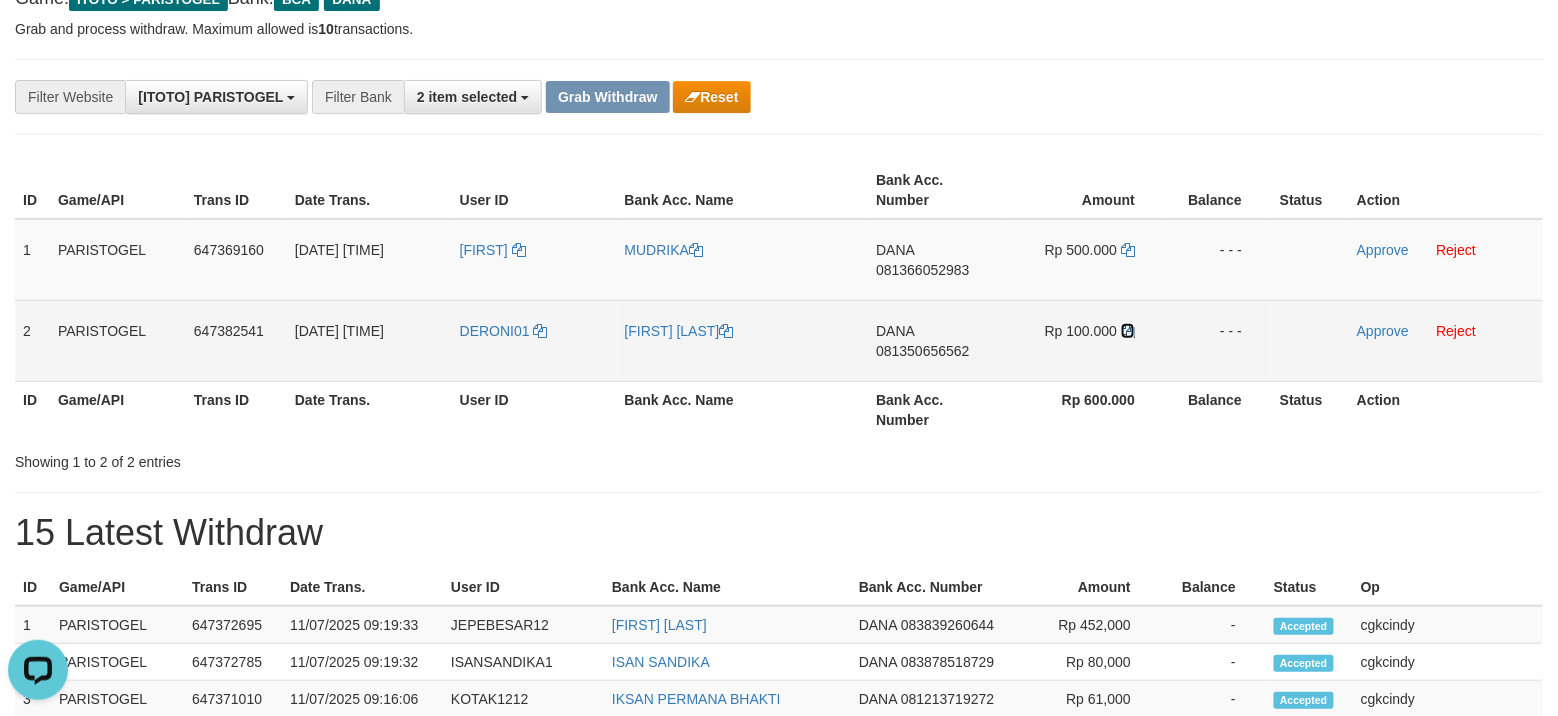 click at bounding box center (1128, 331) 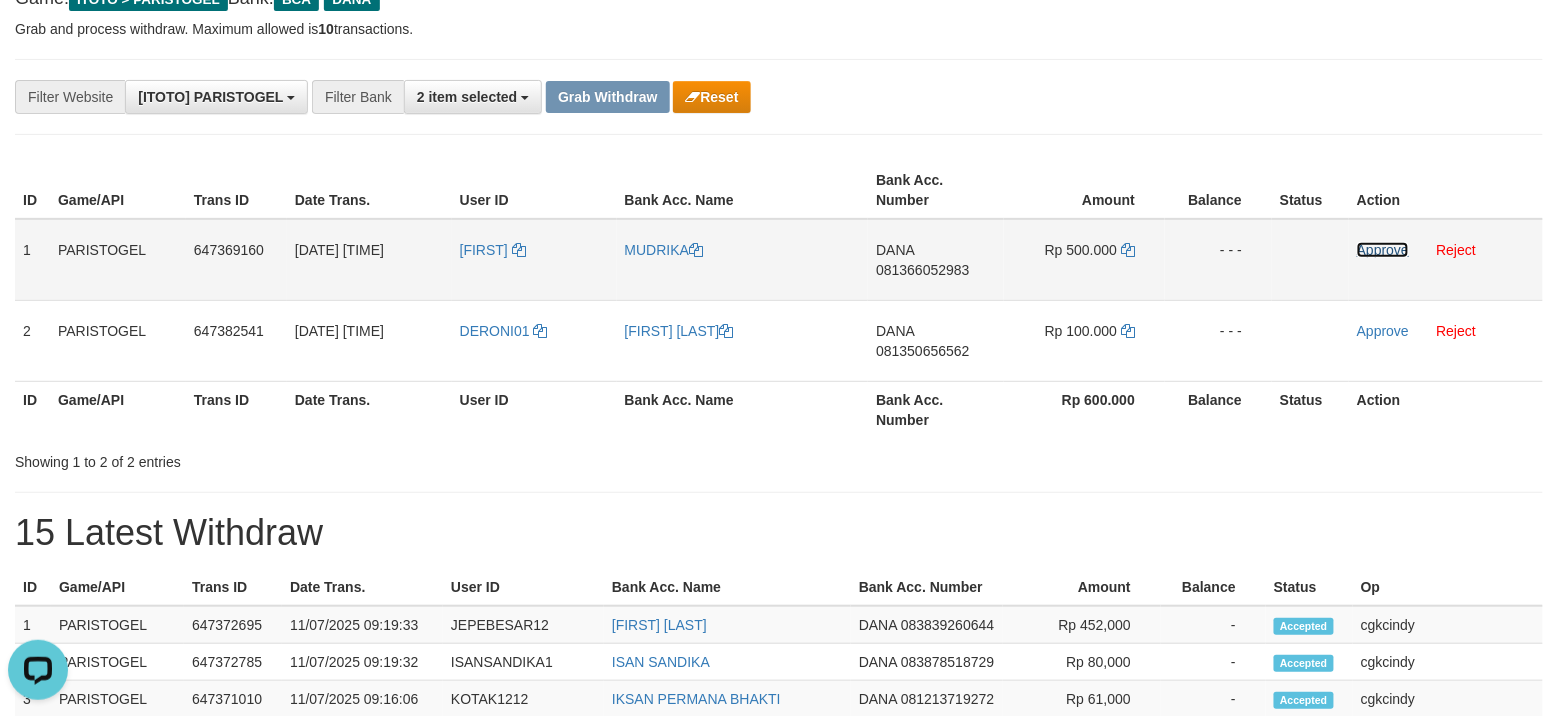 click on "Approve" at bounding box center (1383, 250) 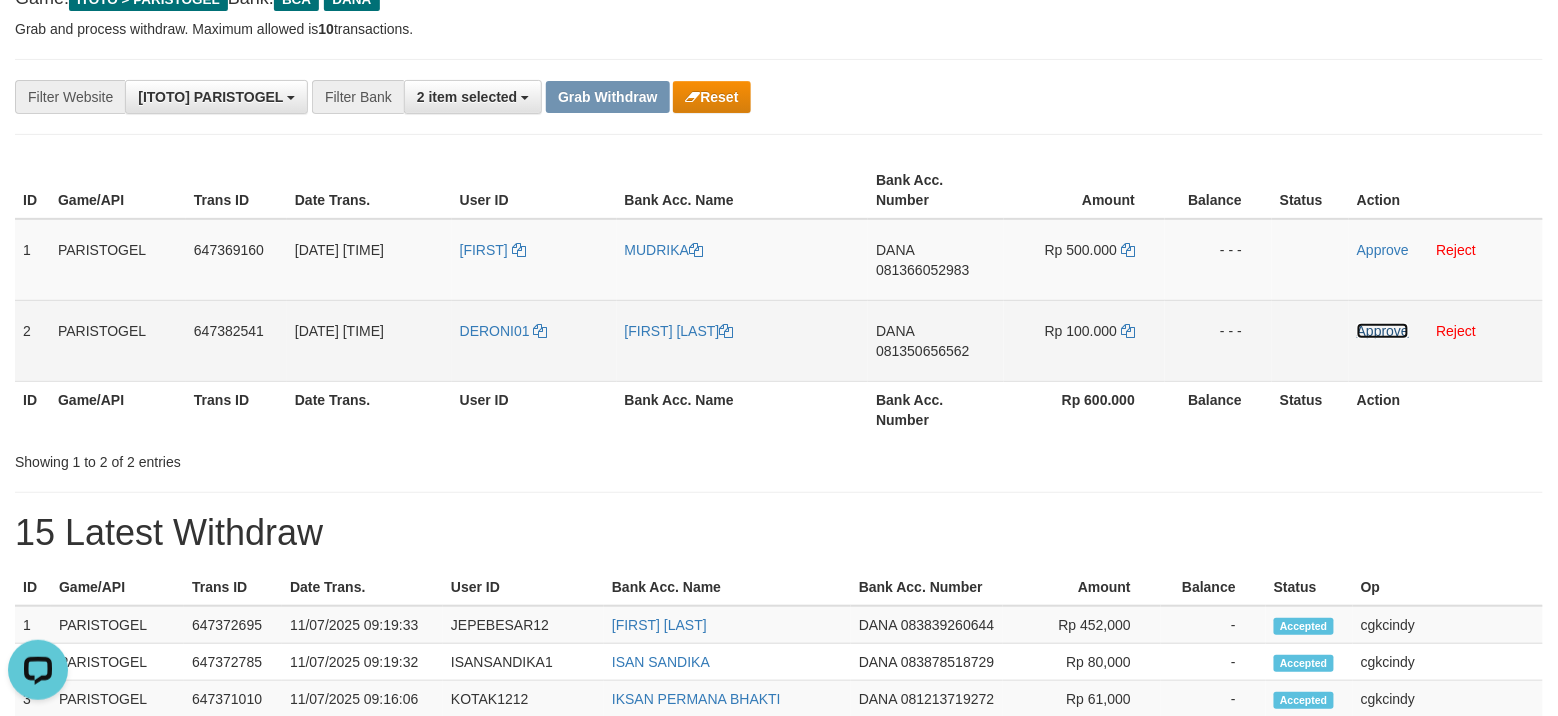 click on "Approve" at bounding box center [1383, 331] 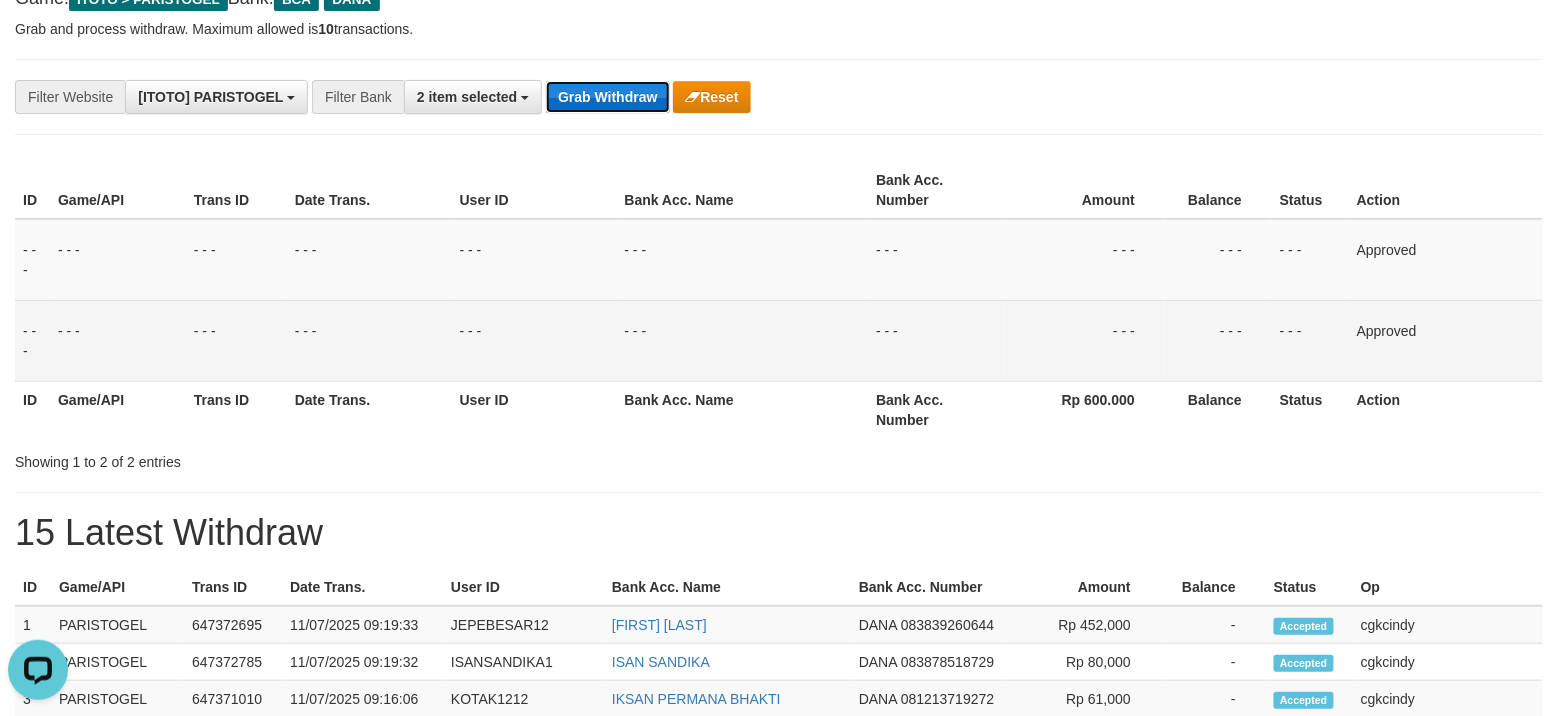 click on "Grab Withdraw" at bounding box center (607, 97) 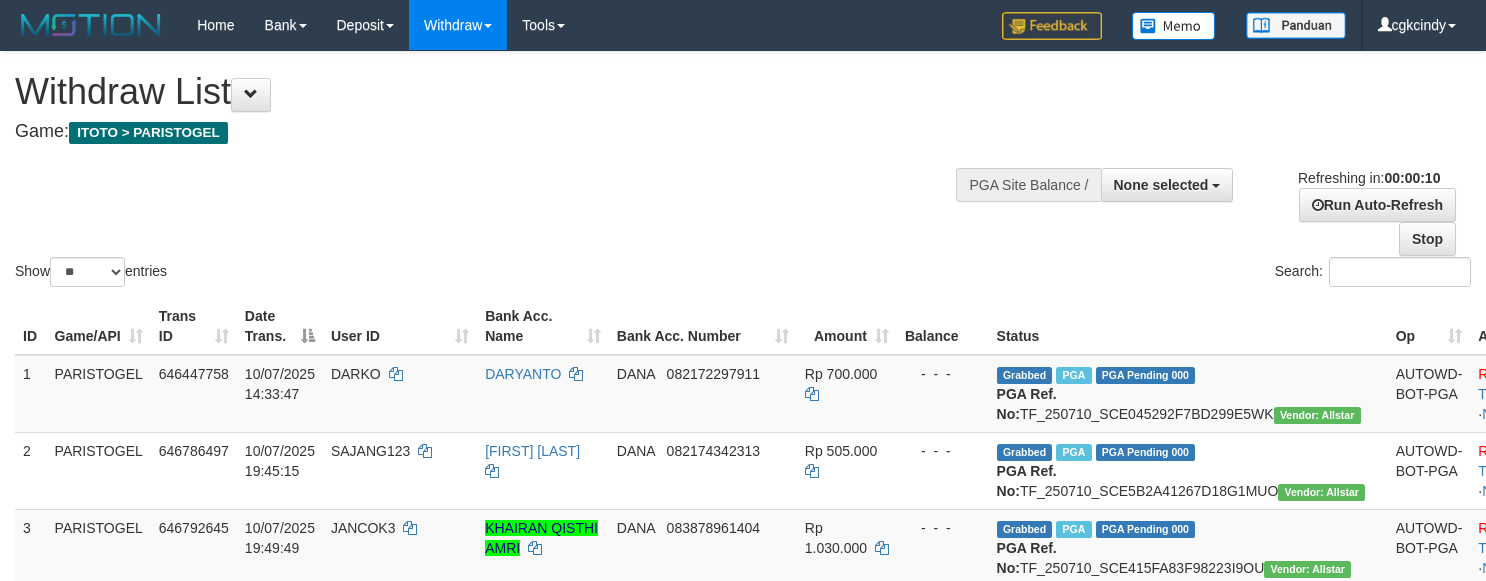 select 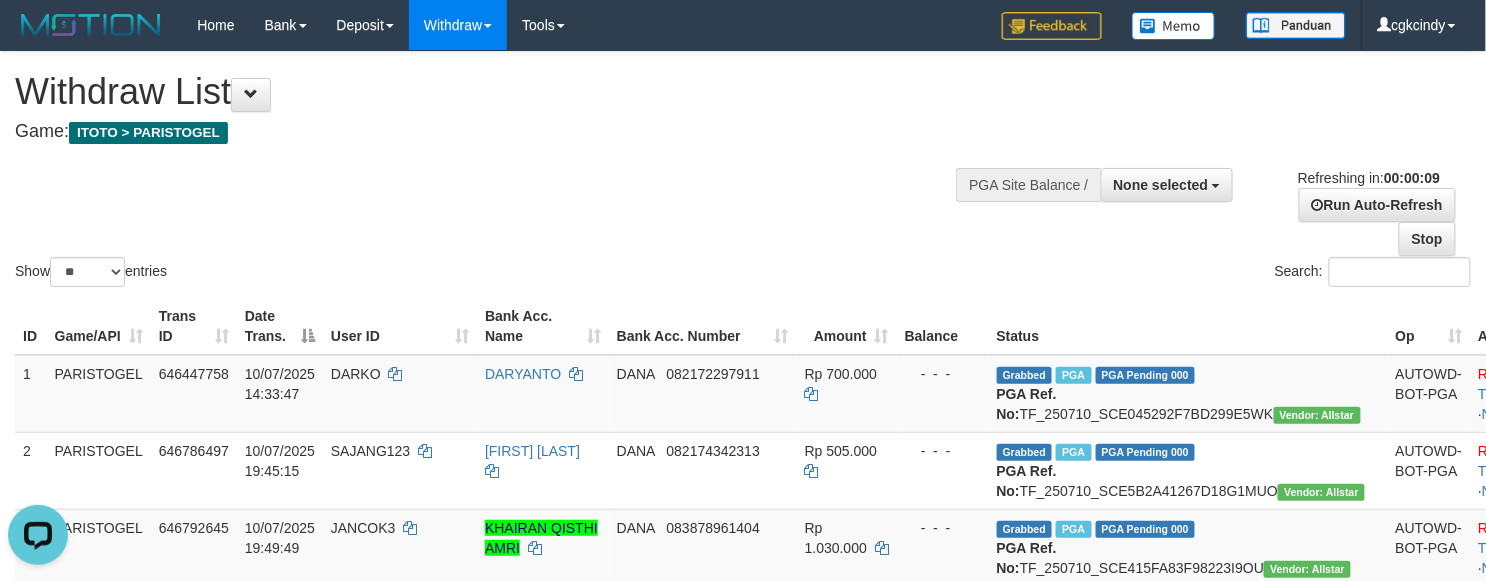 scroll, scrollTop: 0, scrollLeft: 0, axis: both 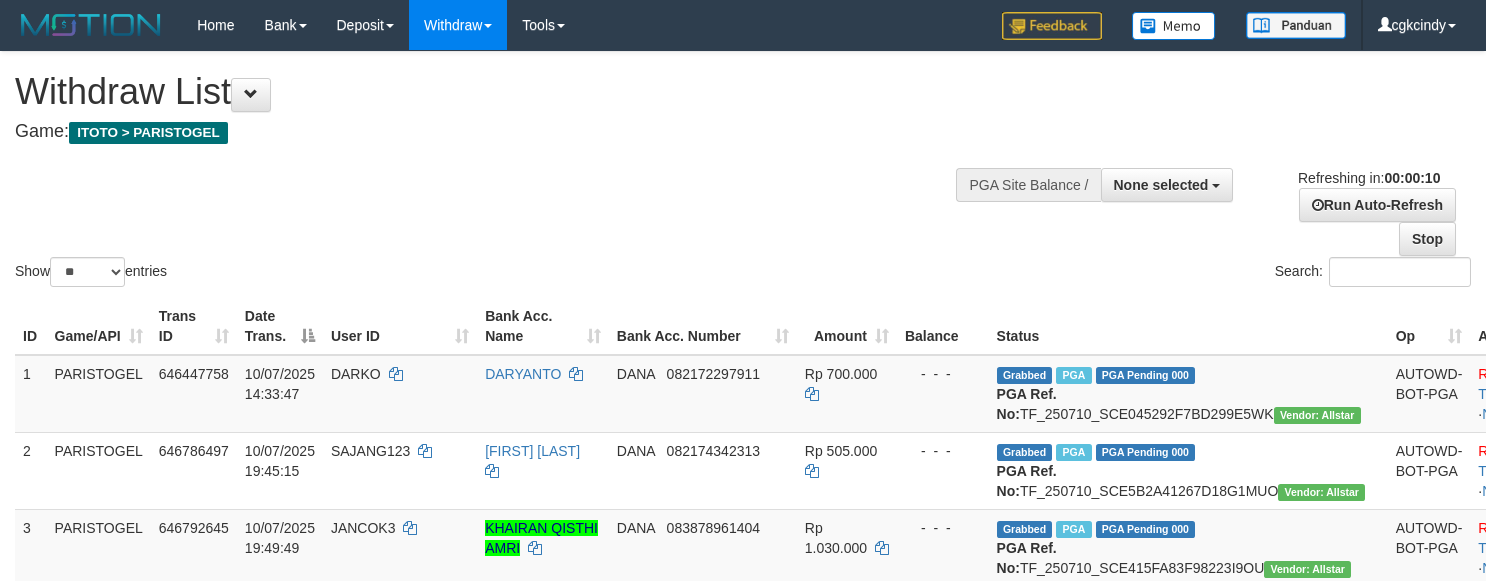 select 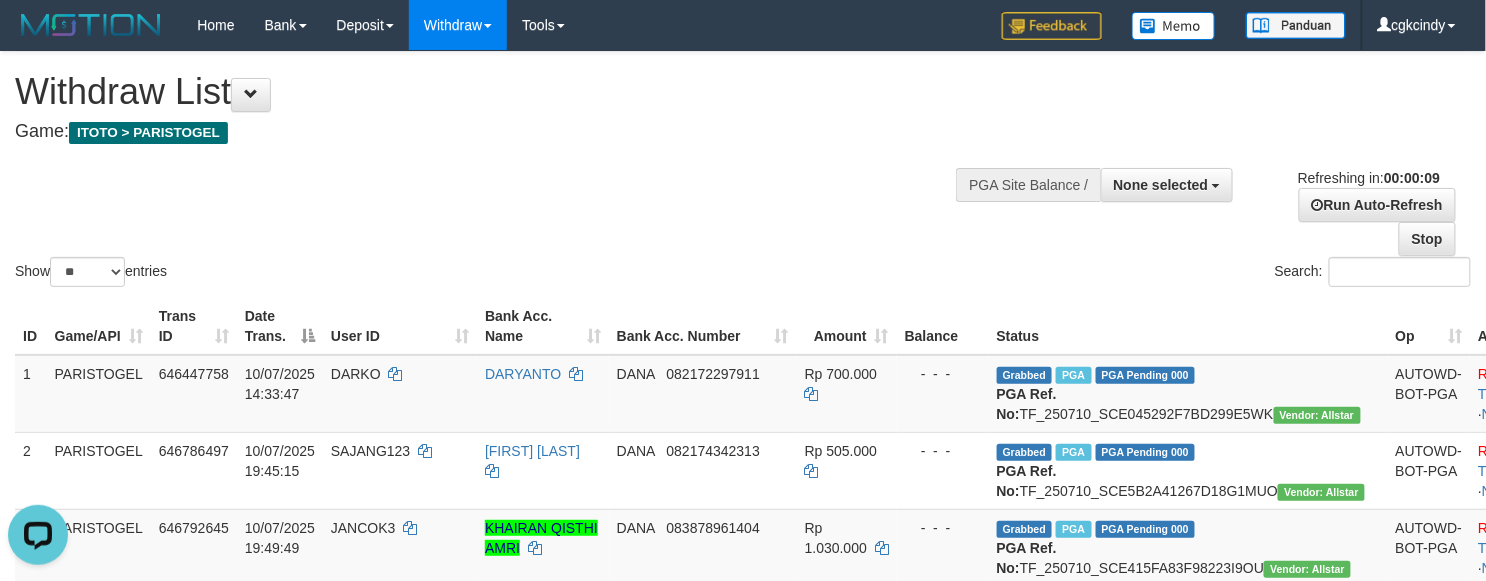 scroll, scrollTop: 0, scrollLeft: 0, axis: both 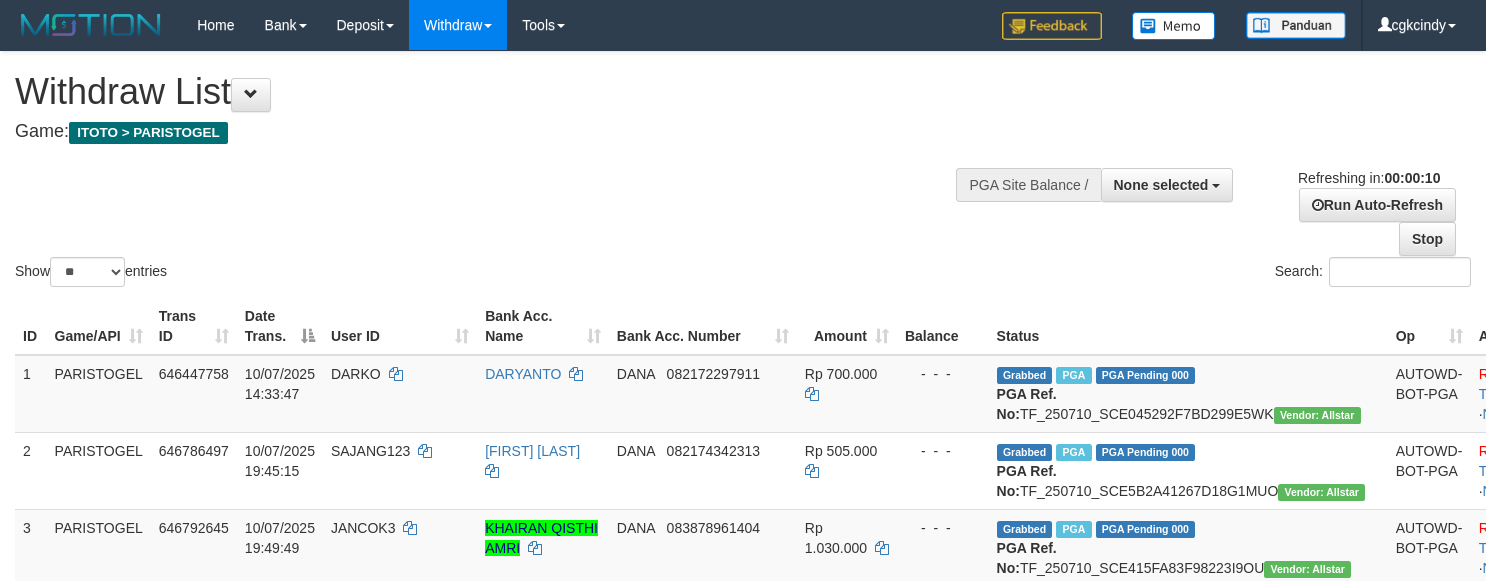select 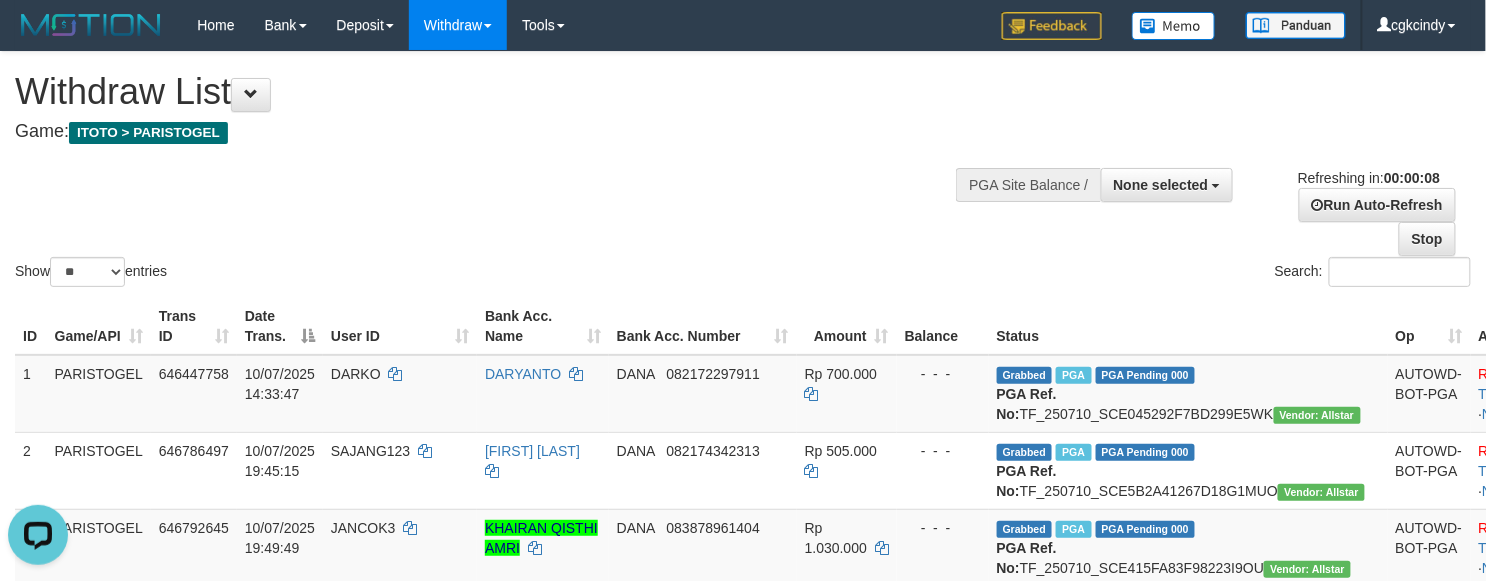 scroll, scrollTop: 0, scrollLeft: 0, axis: both 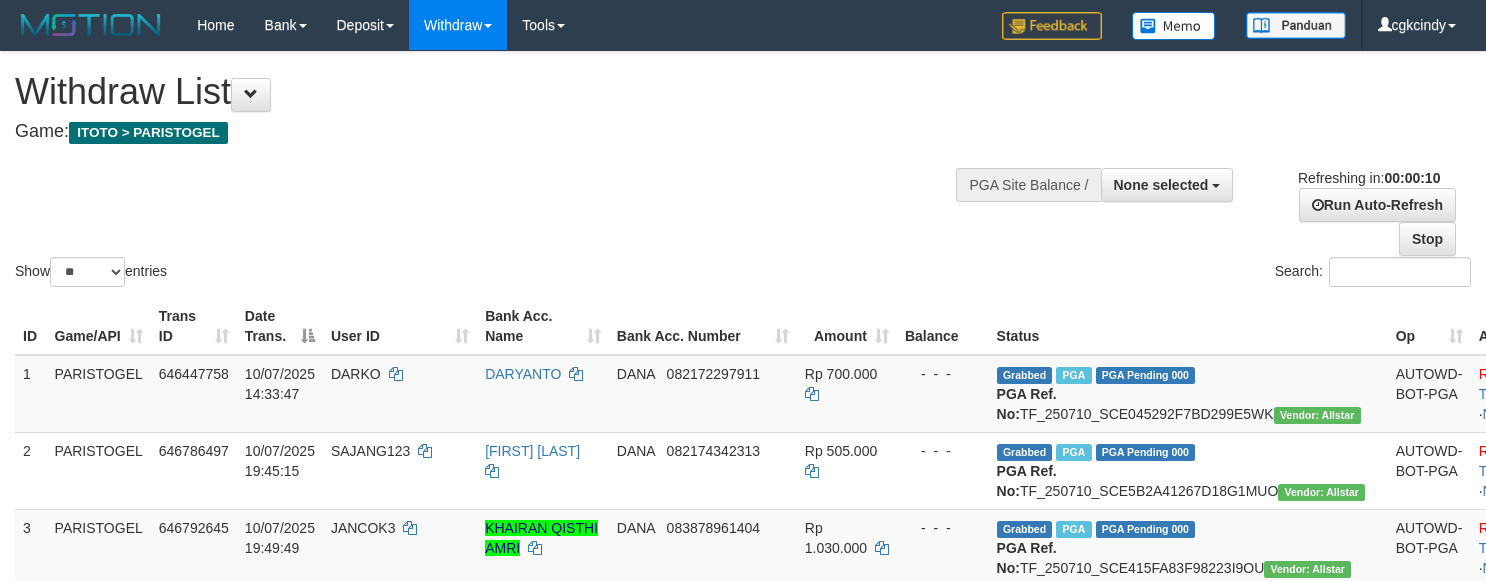 select 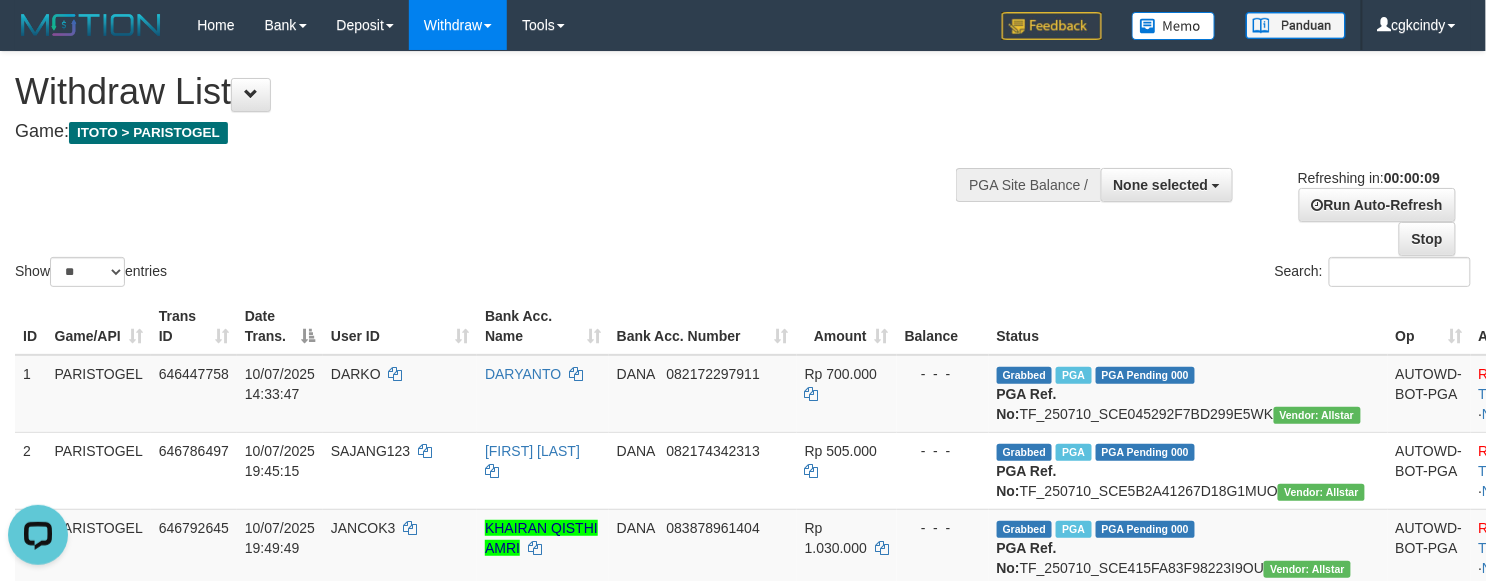scroll, scrollTop: 0, scrollLeft: 0, axis: both 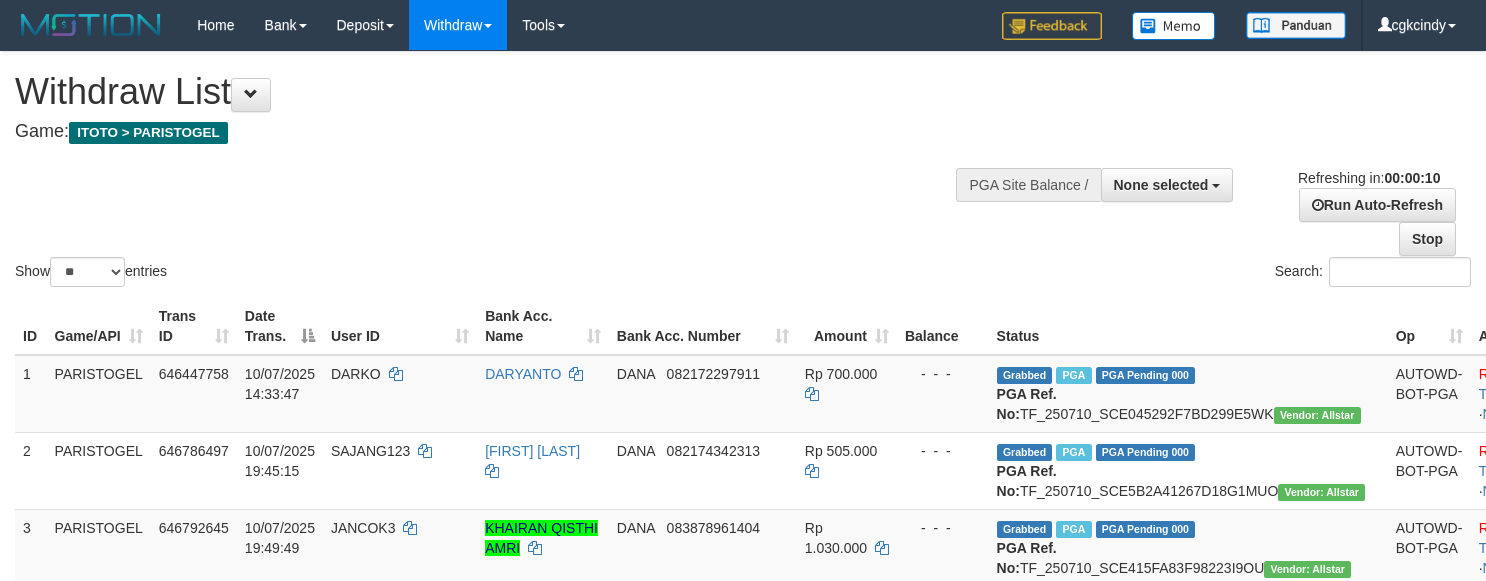 select 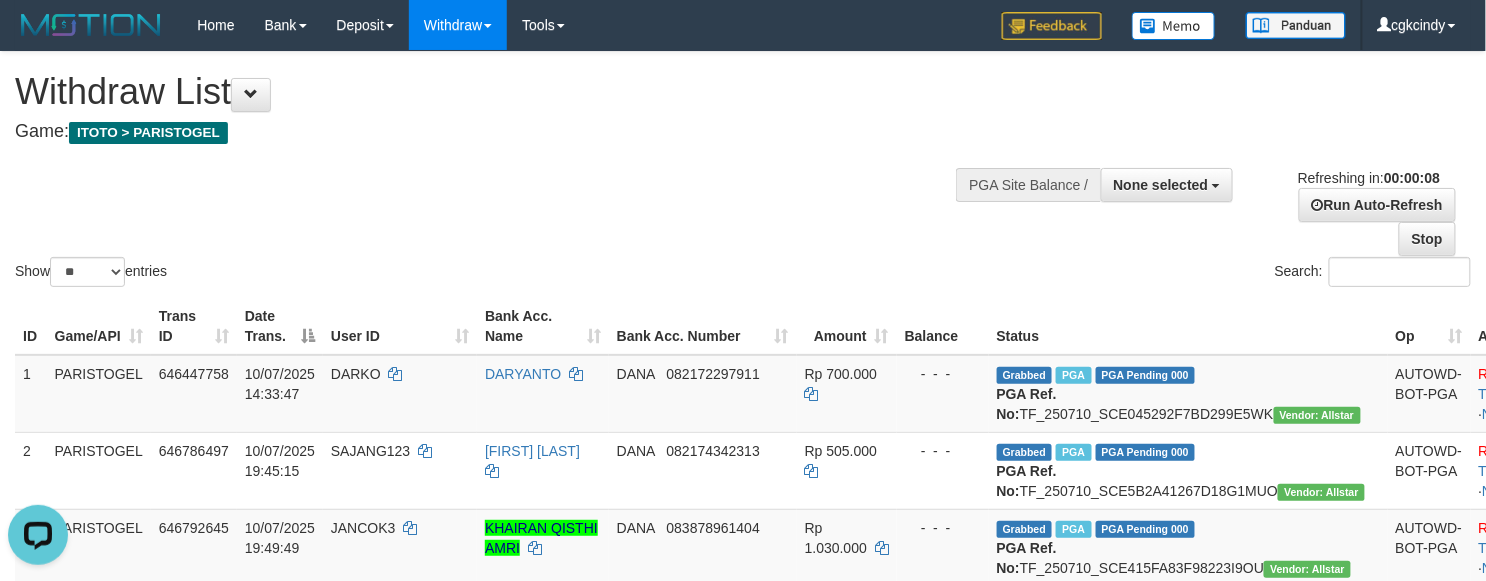 scroll, scrollTop: 0, scrollLeft: 0, axis: both 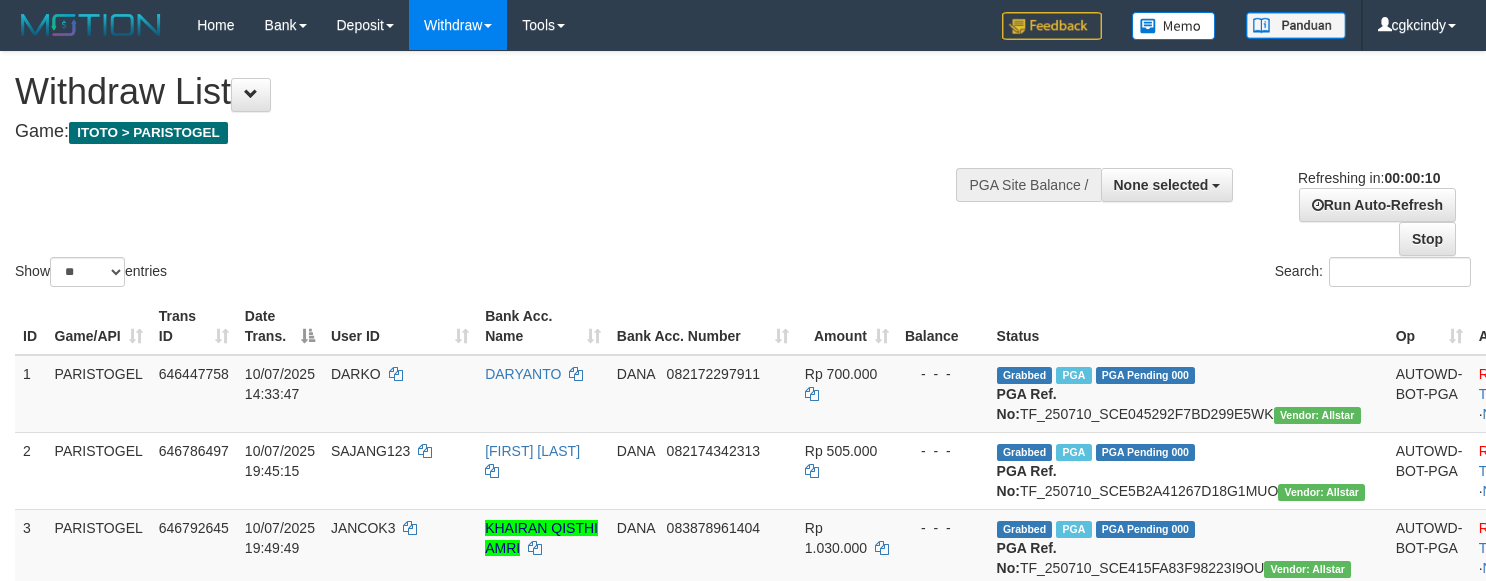 select 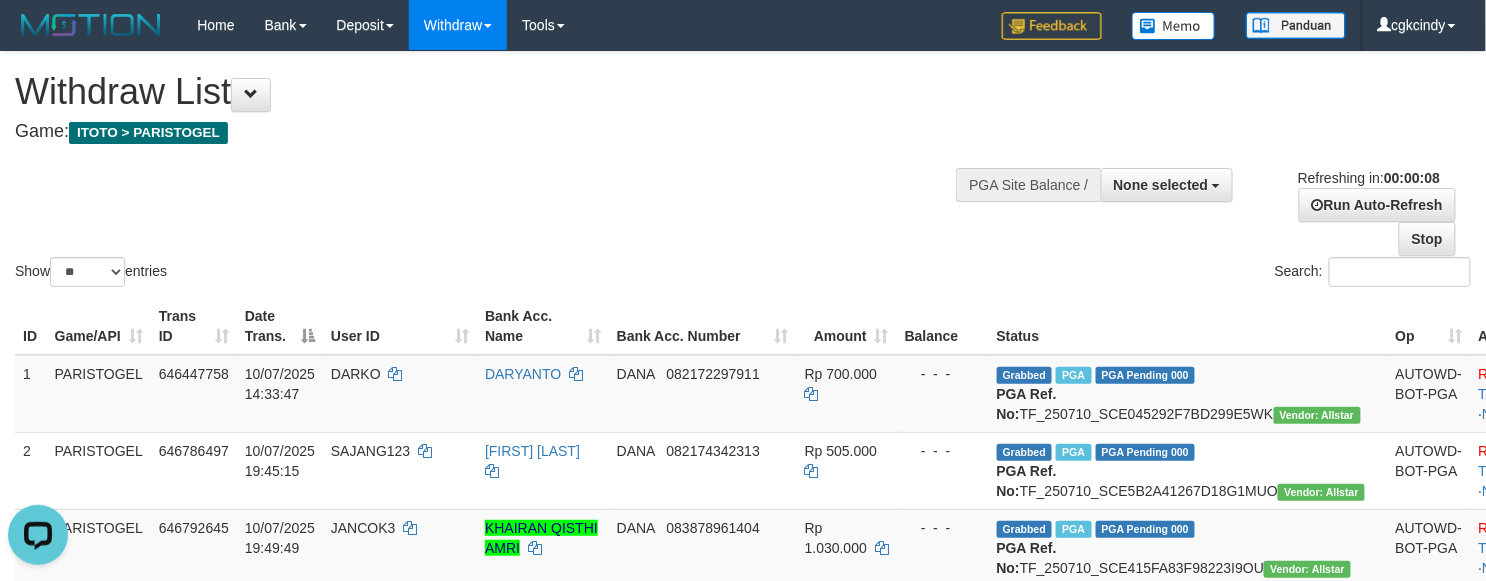 scroll, scrollTop: 0, scrollLeft: 0, axis: both 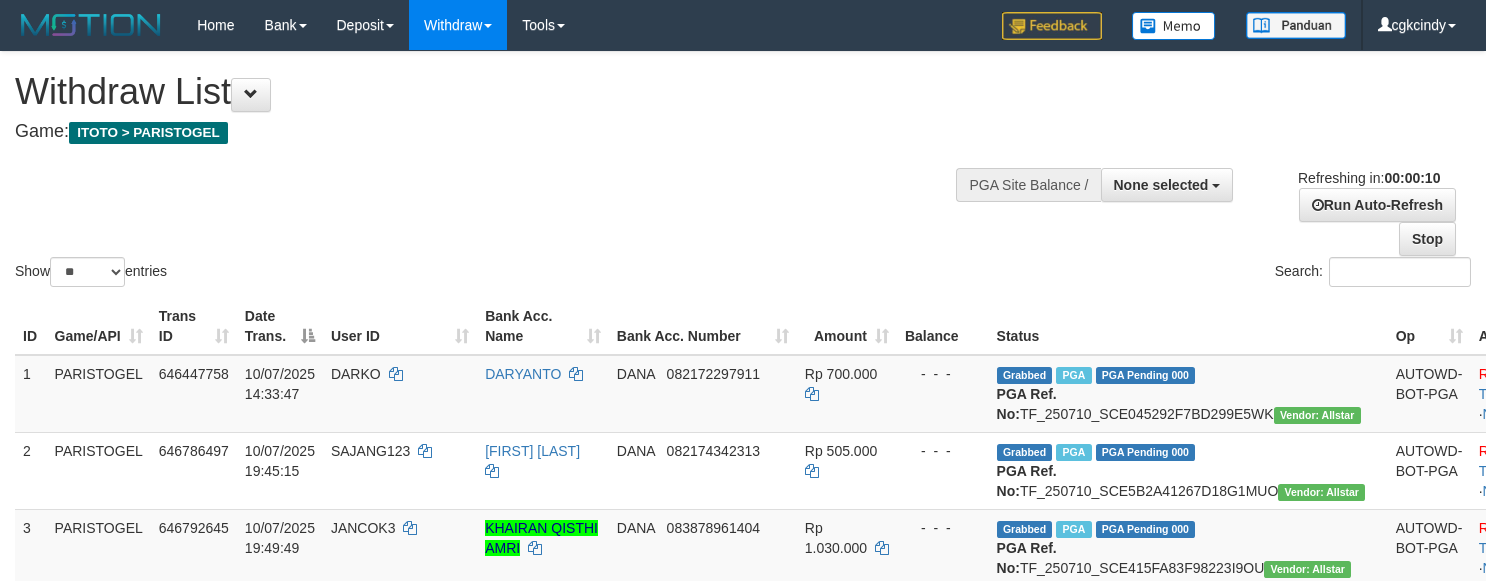 select 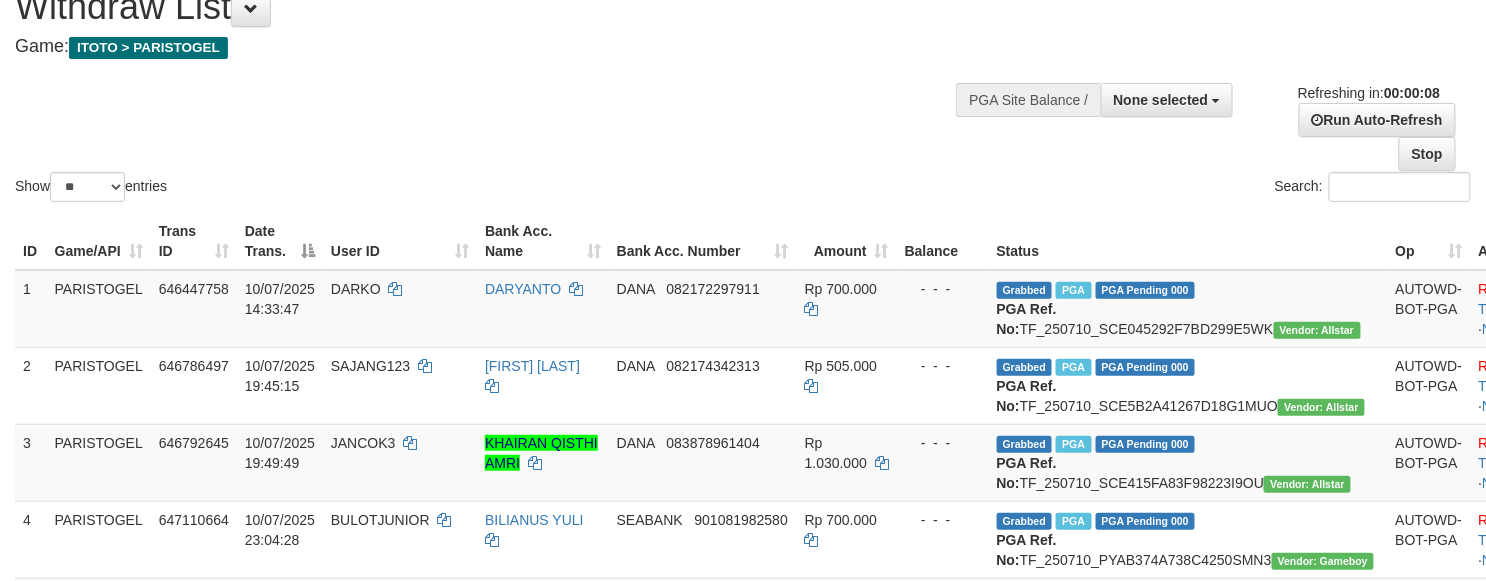 scroll, scrollTop: 133, scrollLeft: 0, axis: vertical 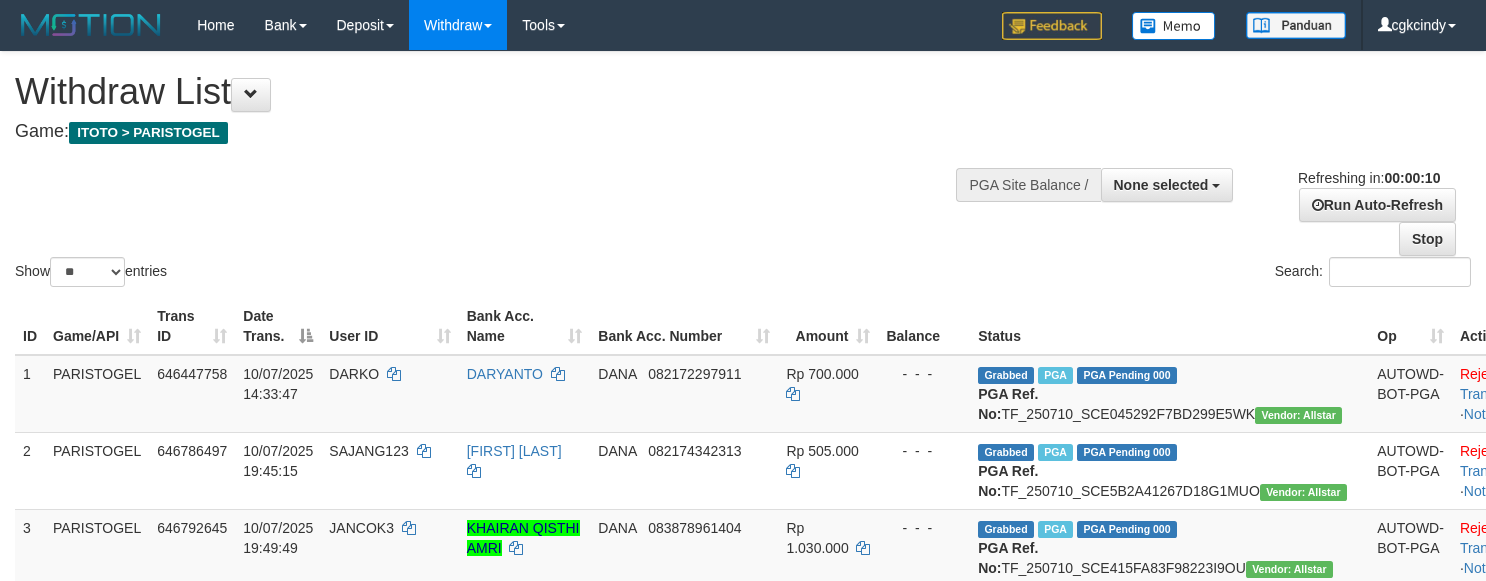 select 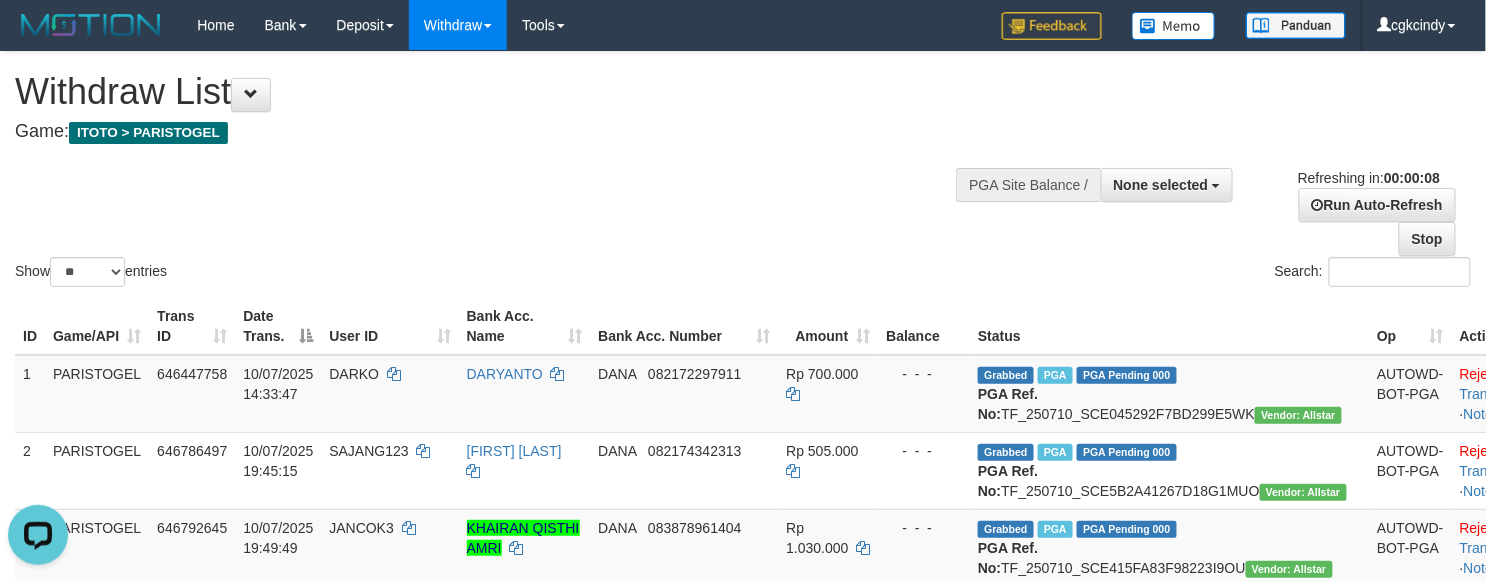 scroll, scrollTop: 0, scrollLeft: 0, axis: both 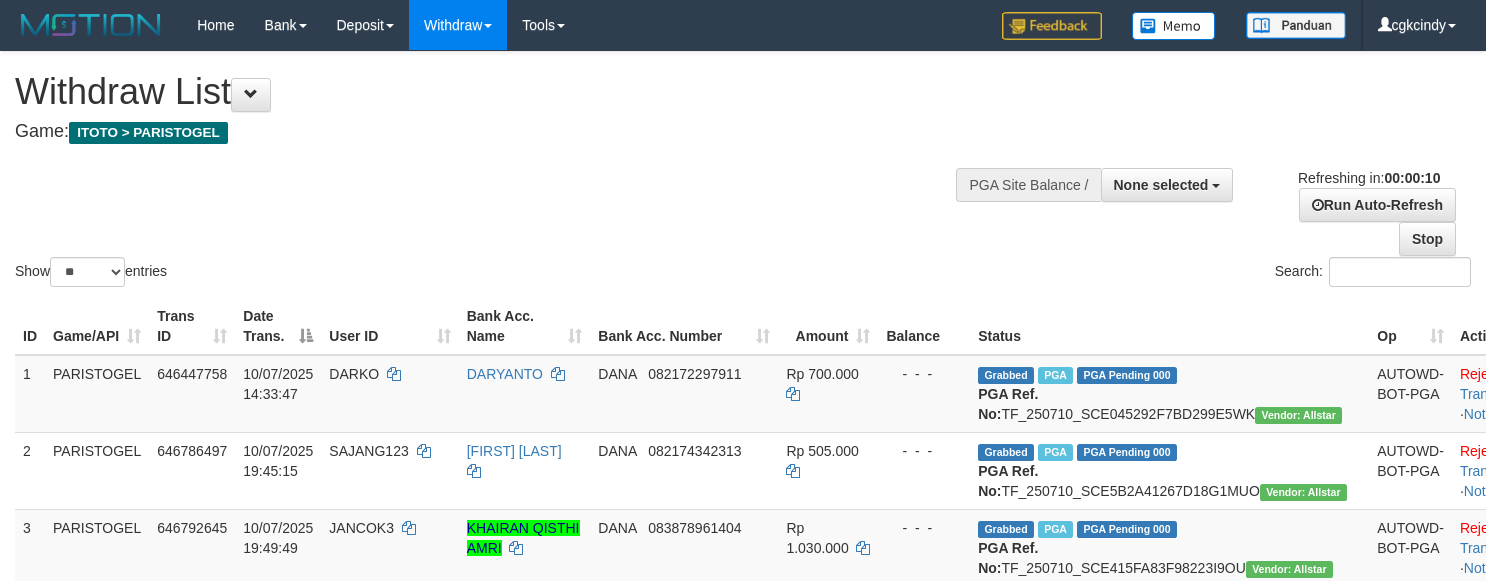 select 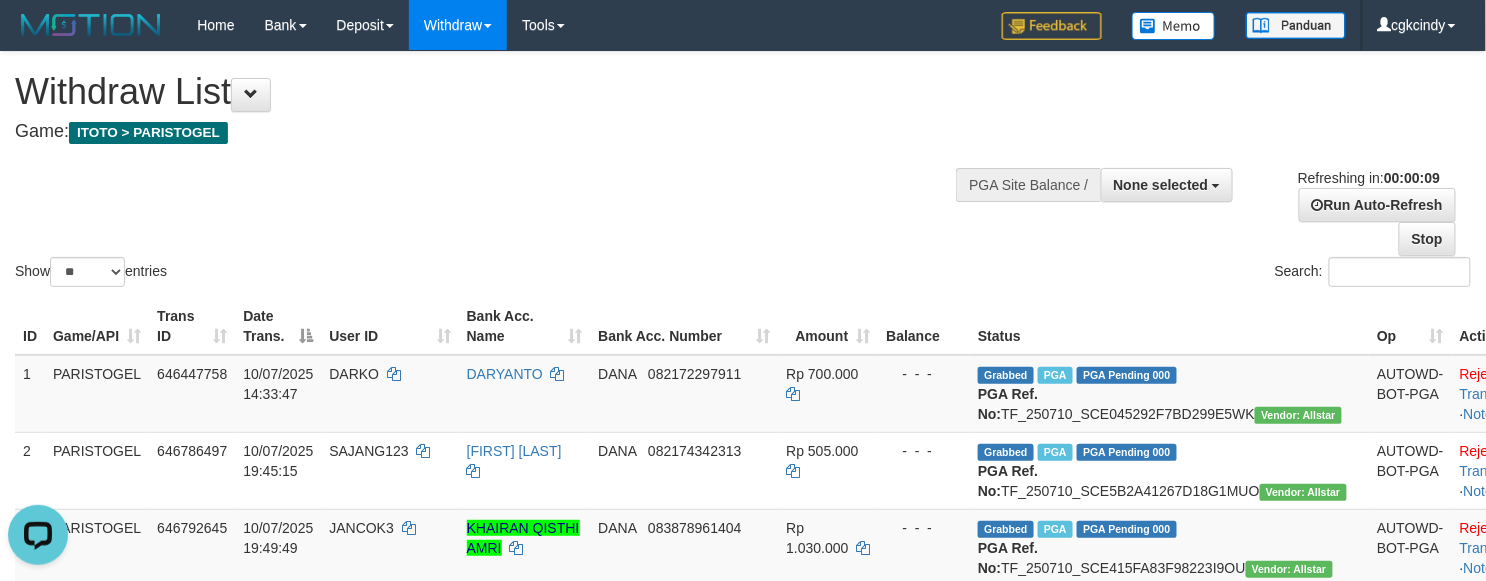 scroll, scrollTop: 0, scrollLeft: 0, axis: both 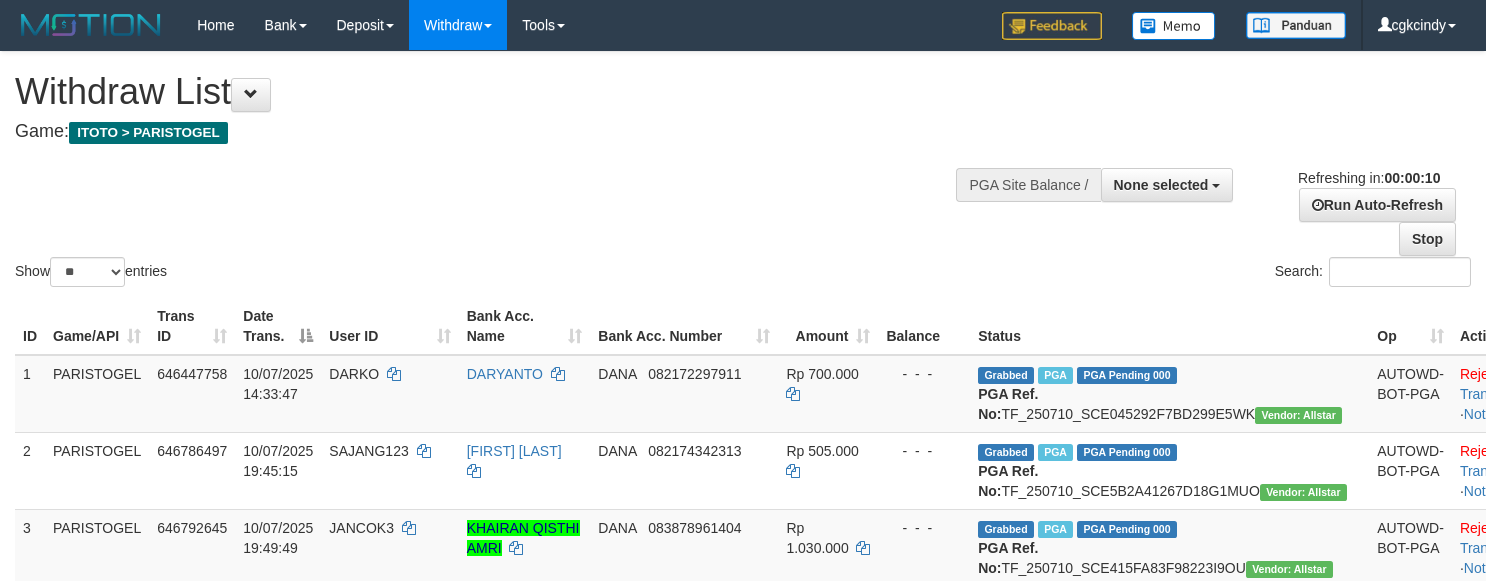 select 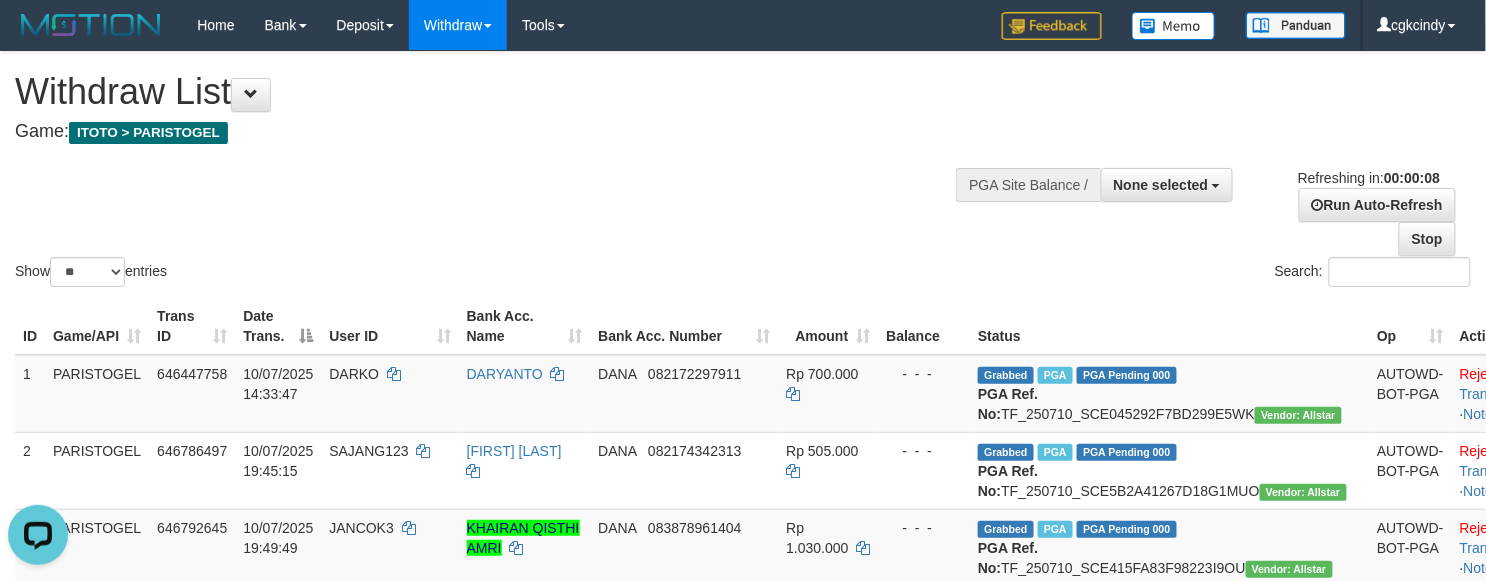 scroll, scrollTop: 0, scrollLeft: 0, axis: both 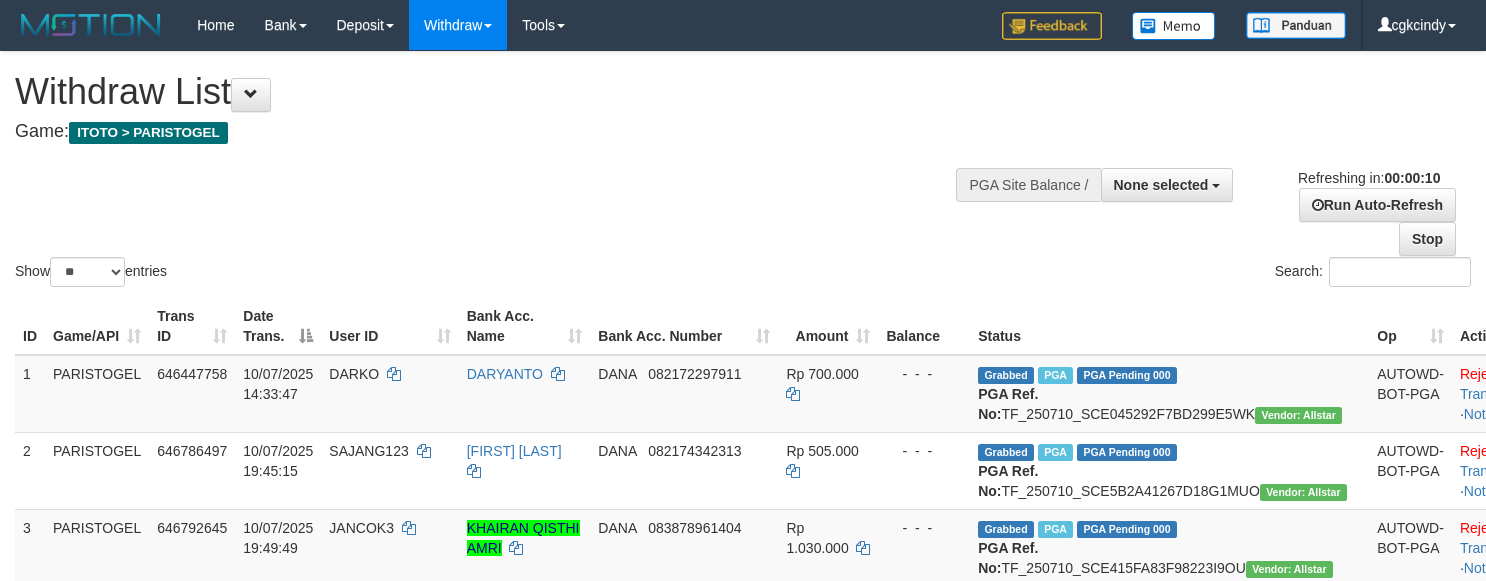 select 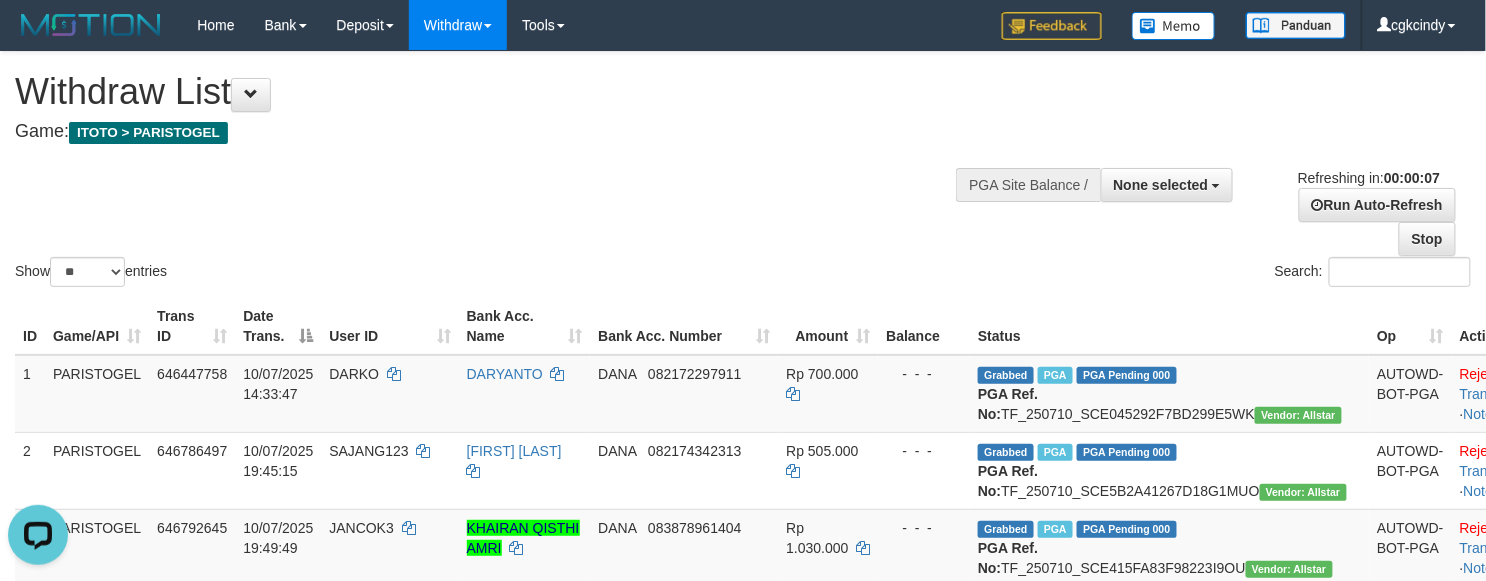 scroll, scrollTop: 0, scrollLeft: 0, axis: both 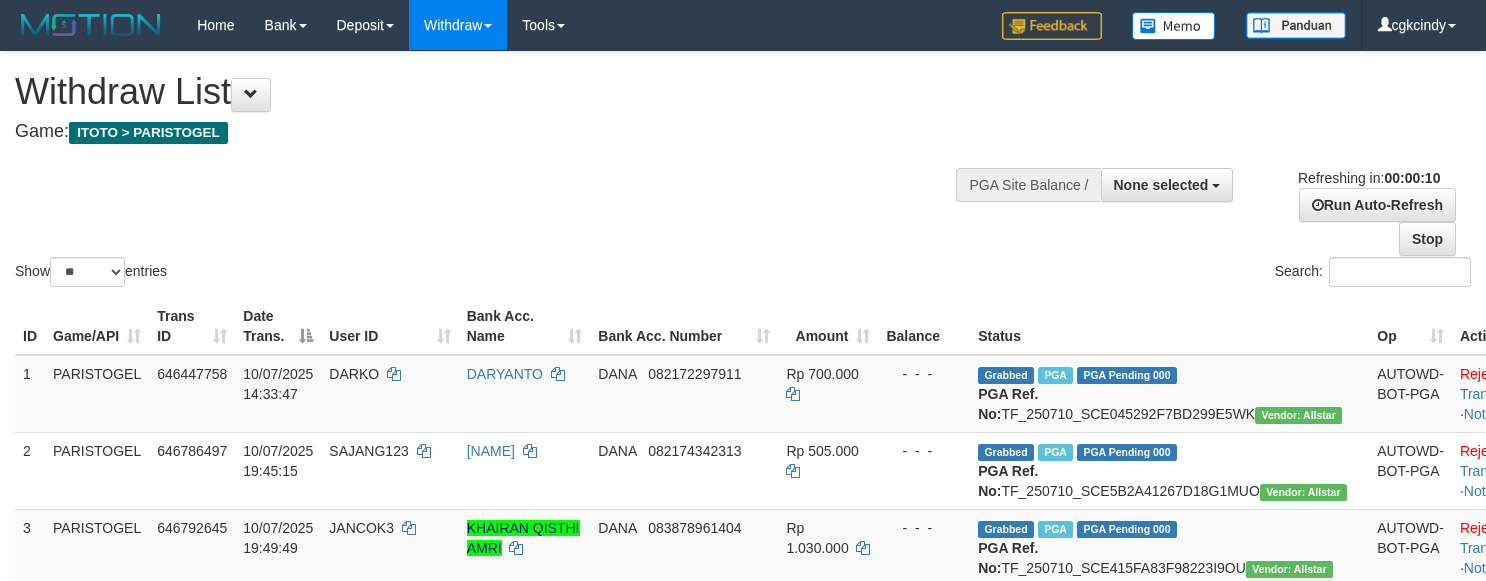 select 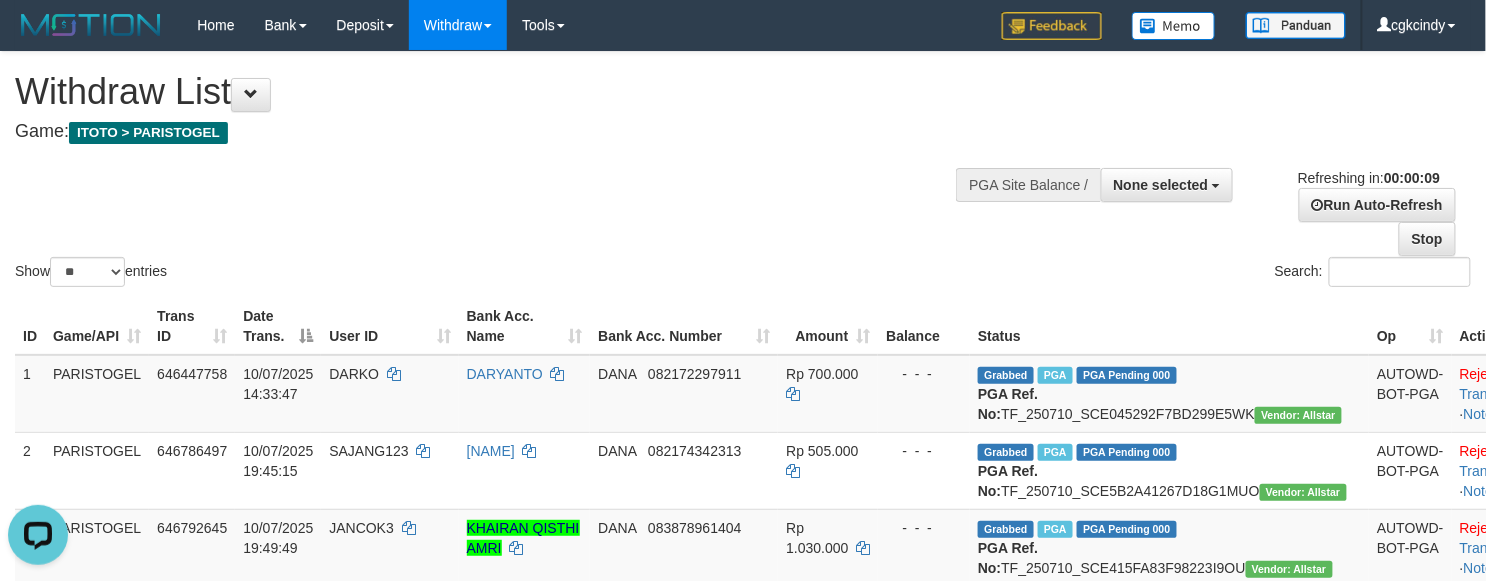 scroll, scrollTop: 0, scrollLeft: 0, axis: both 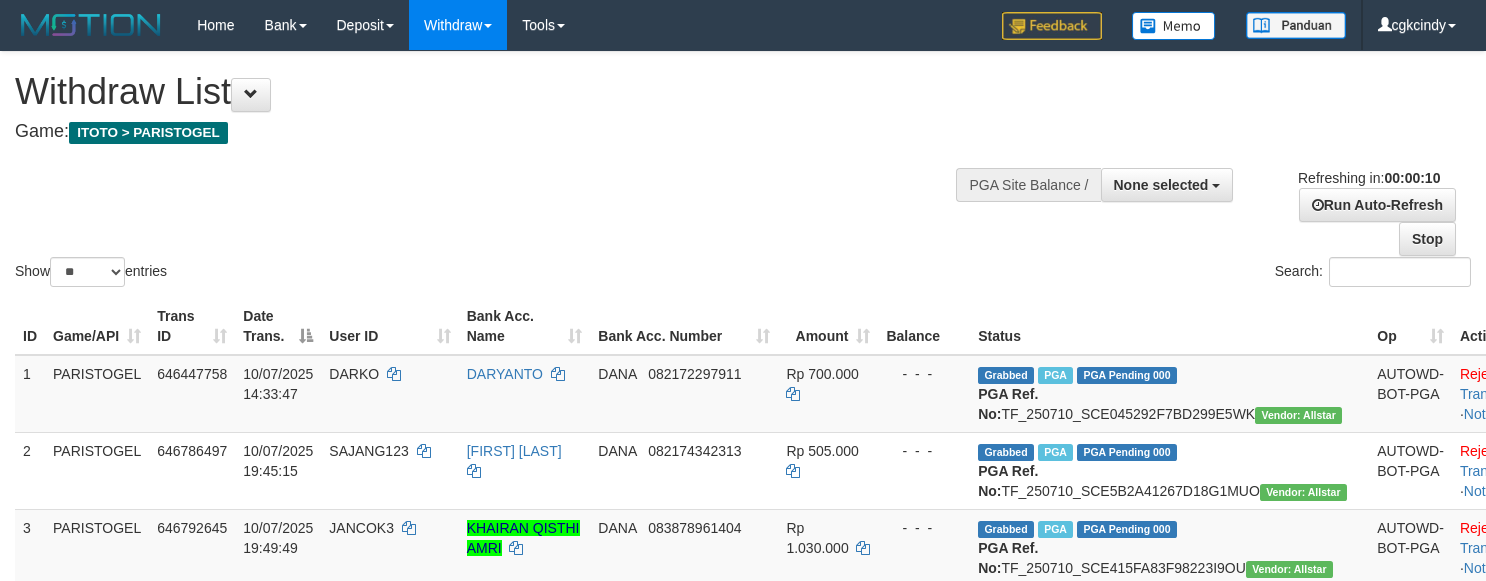 select 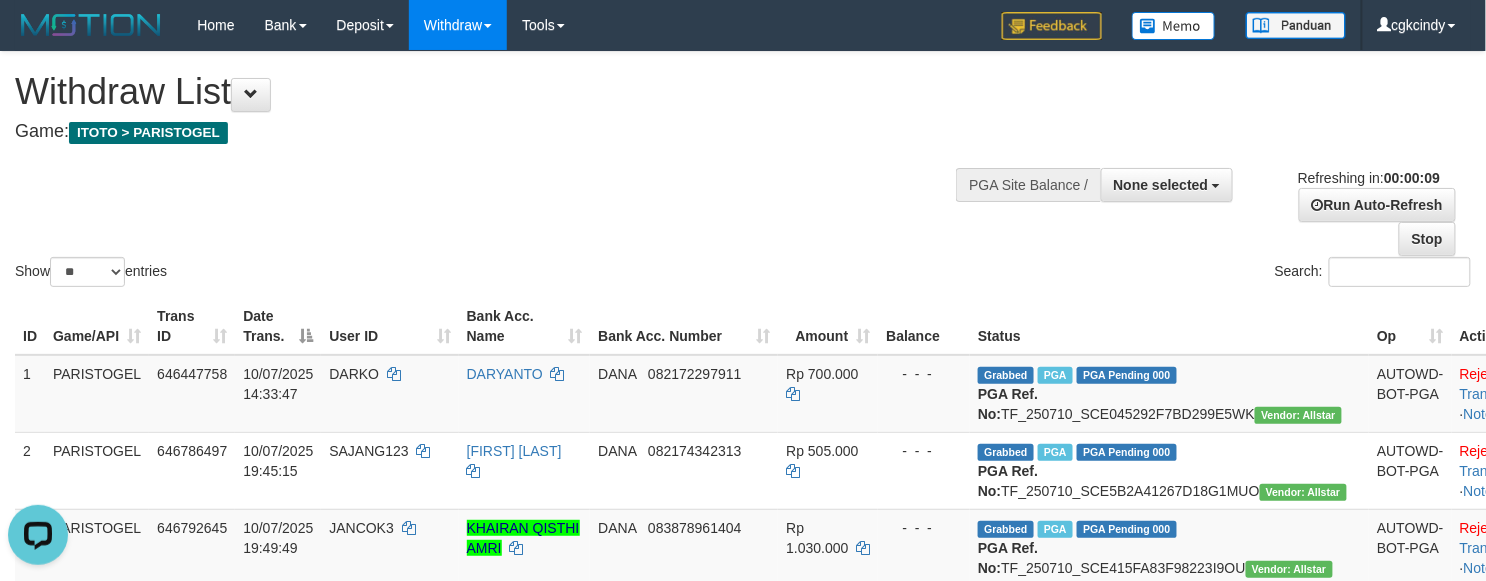 scroll, scrollTop: 0, scrollLeft: 0, axis: both 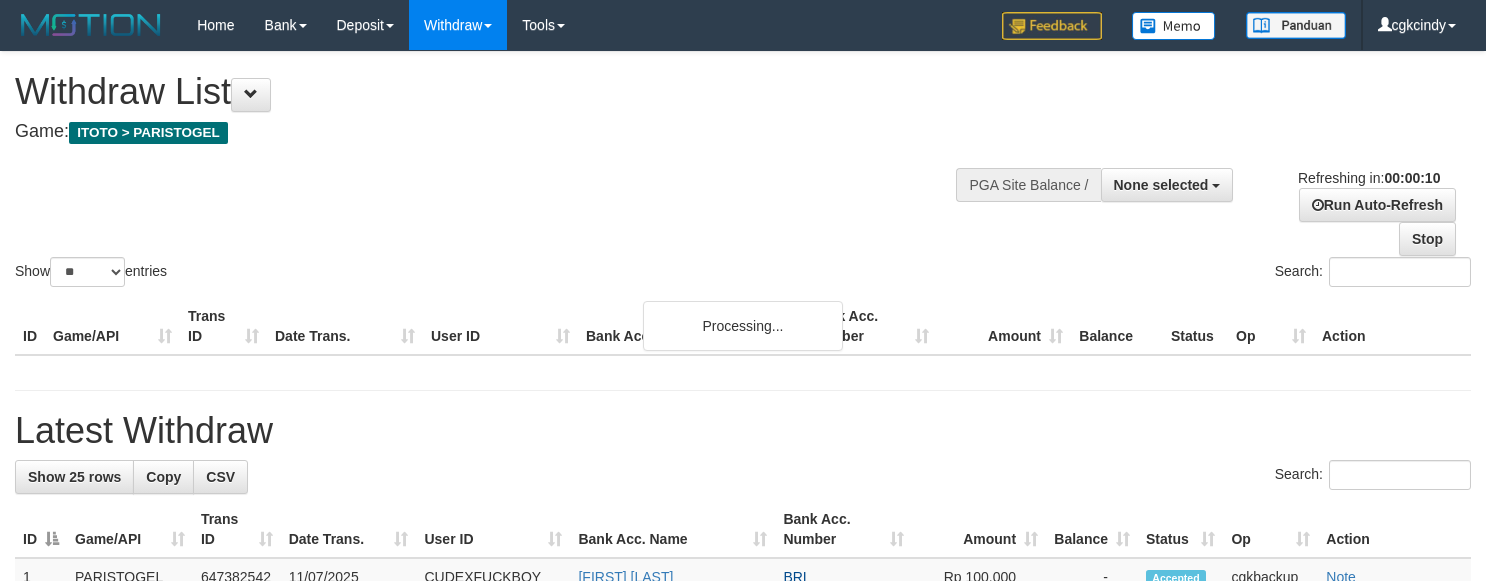 select 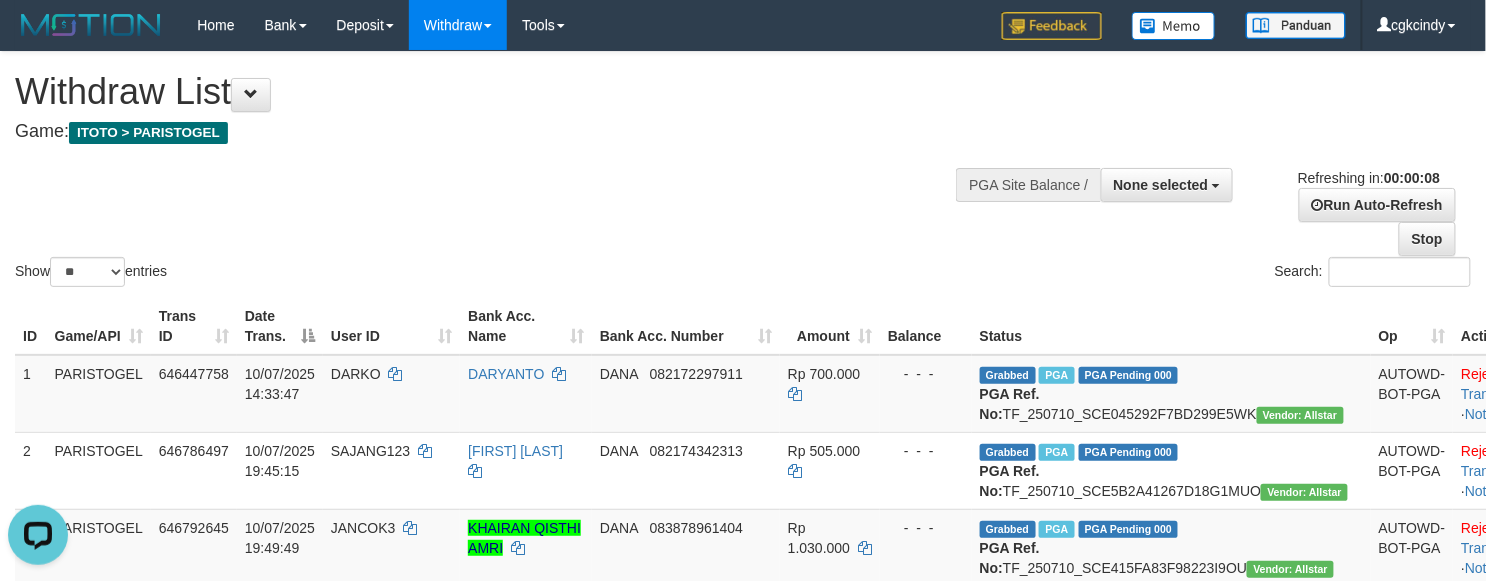 scroll, scrollTop: 0, scrollLeft: 0, axis: both 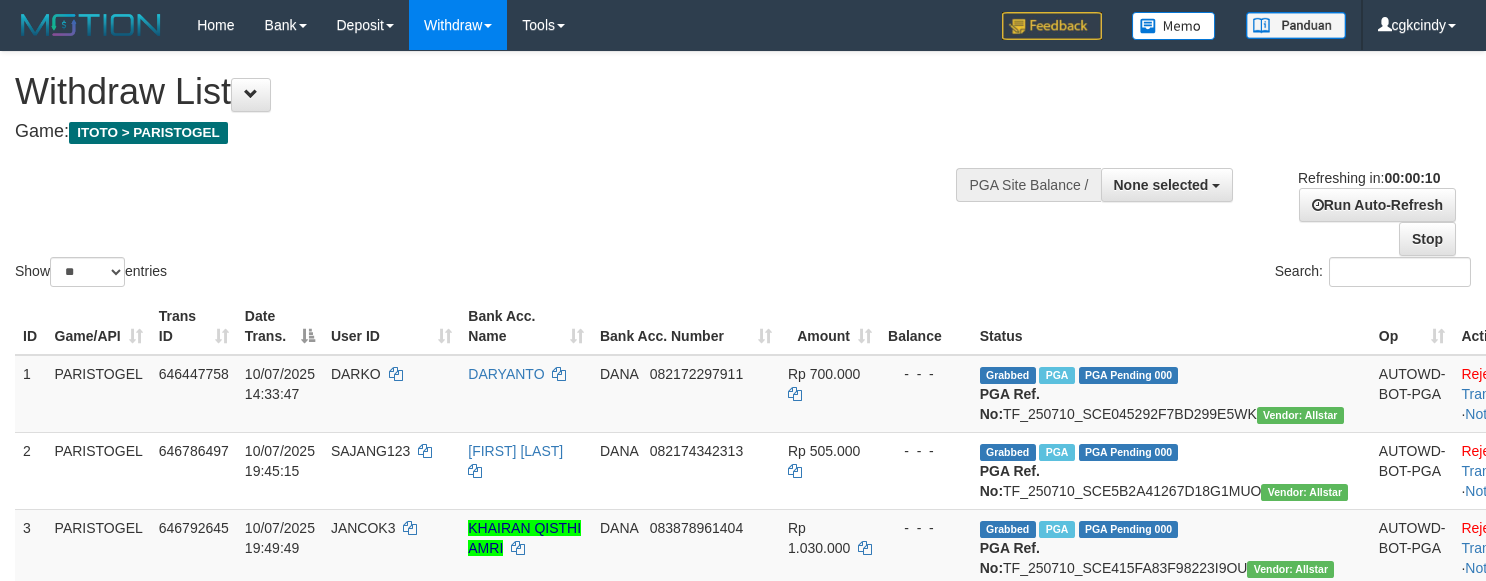 select 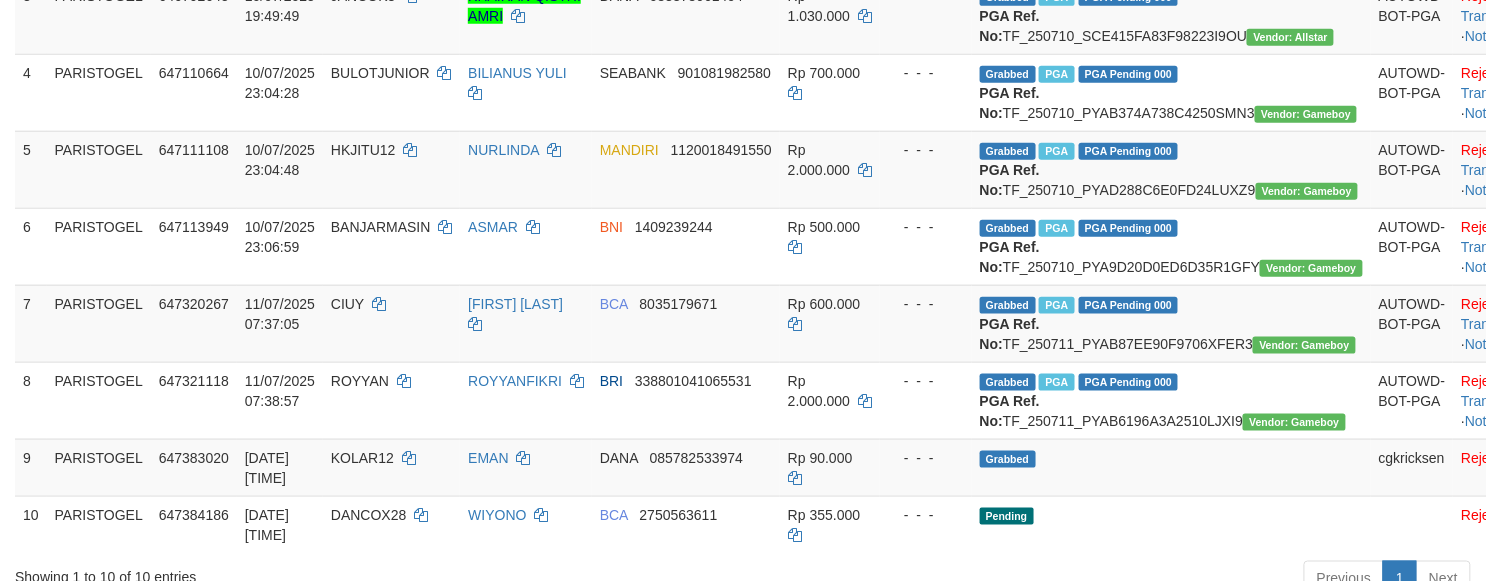 scroll, scrollTop: 800, scrollLeft: 0, axis: vertical 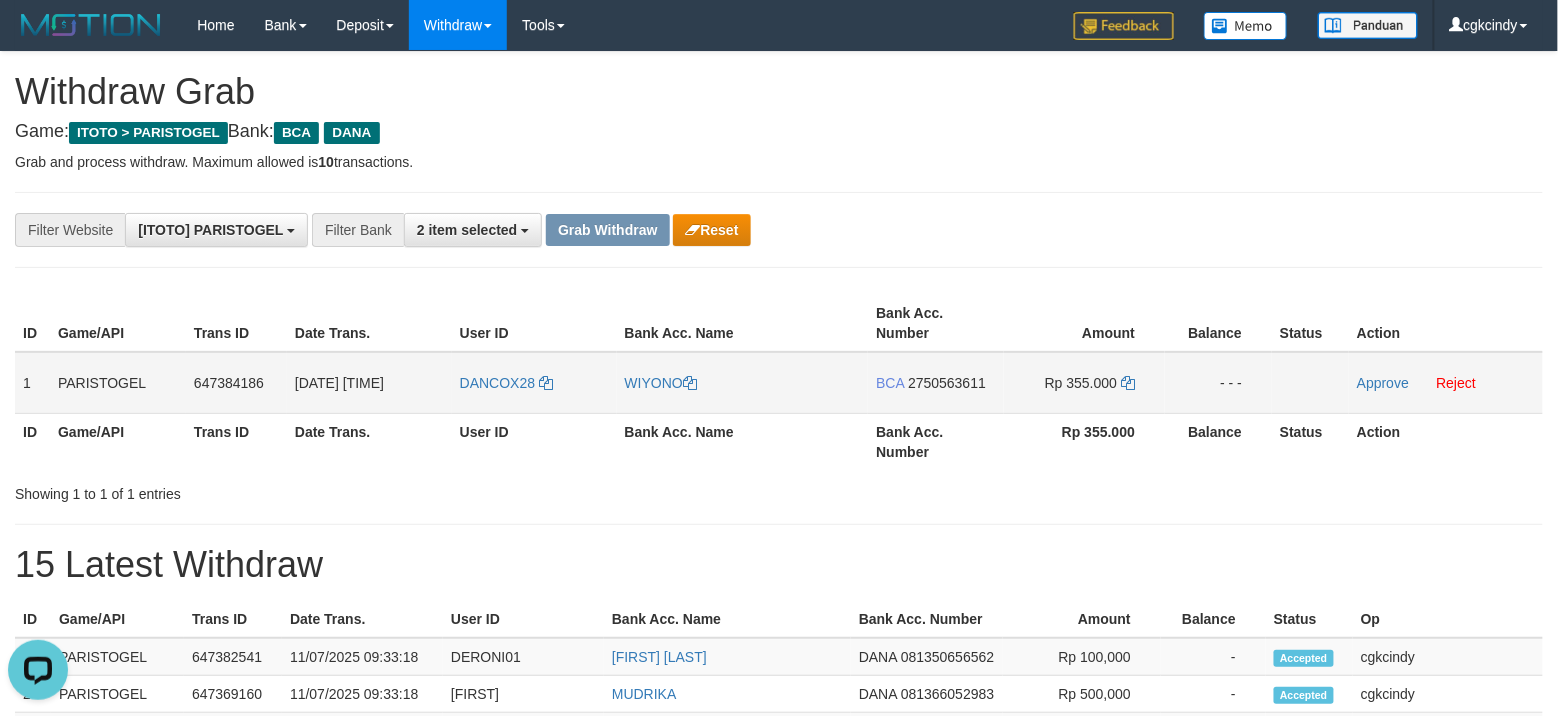click on "DANCOX28" at bounding box center [534, 383] 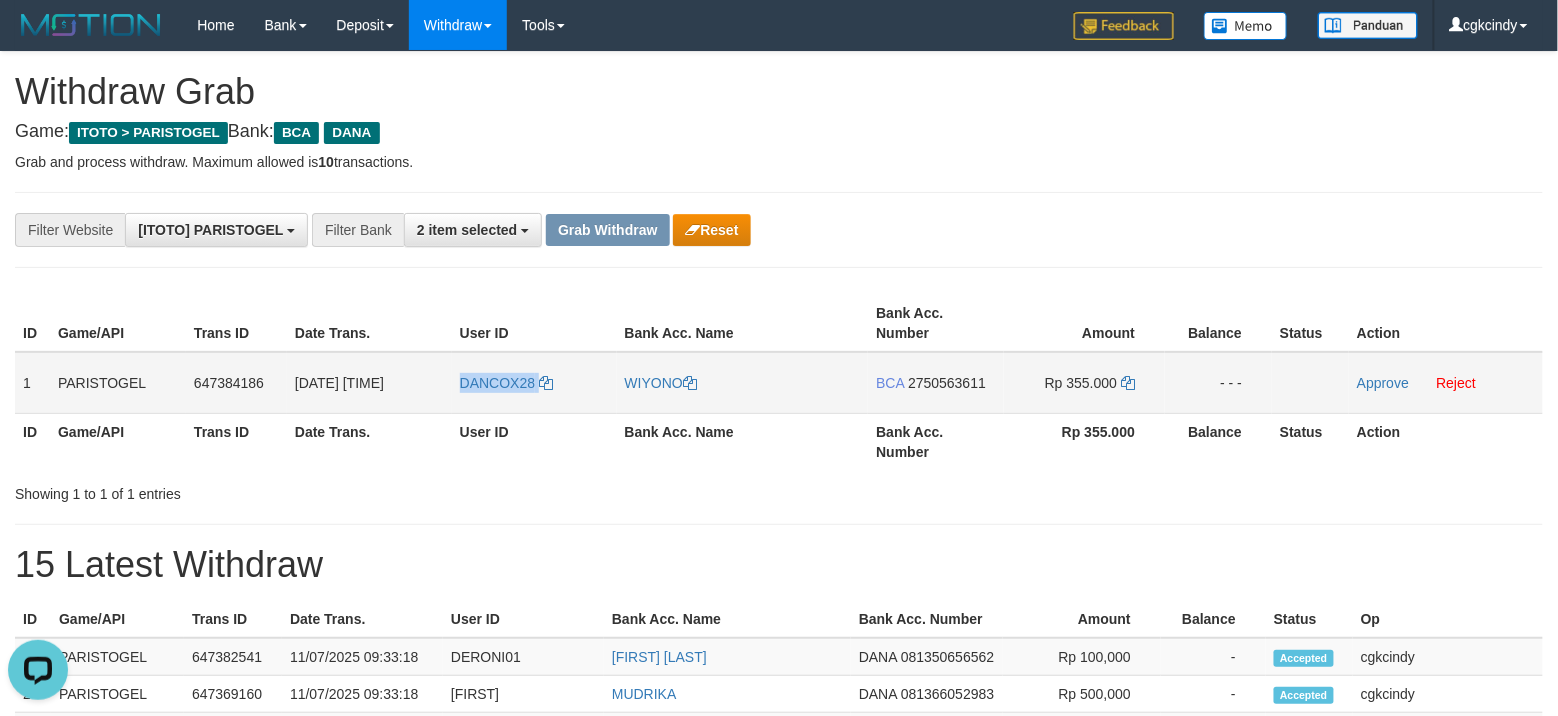 copy on "DANCOX28" 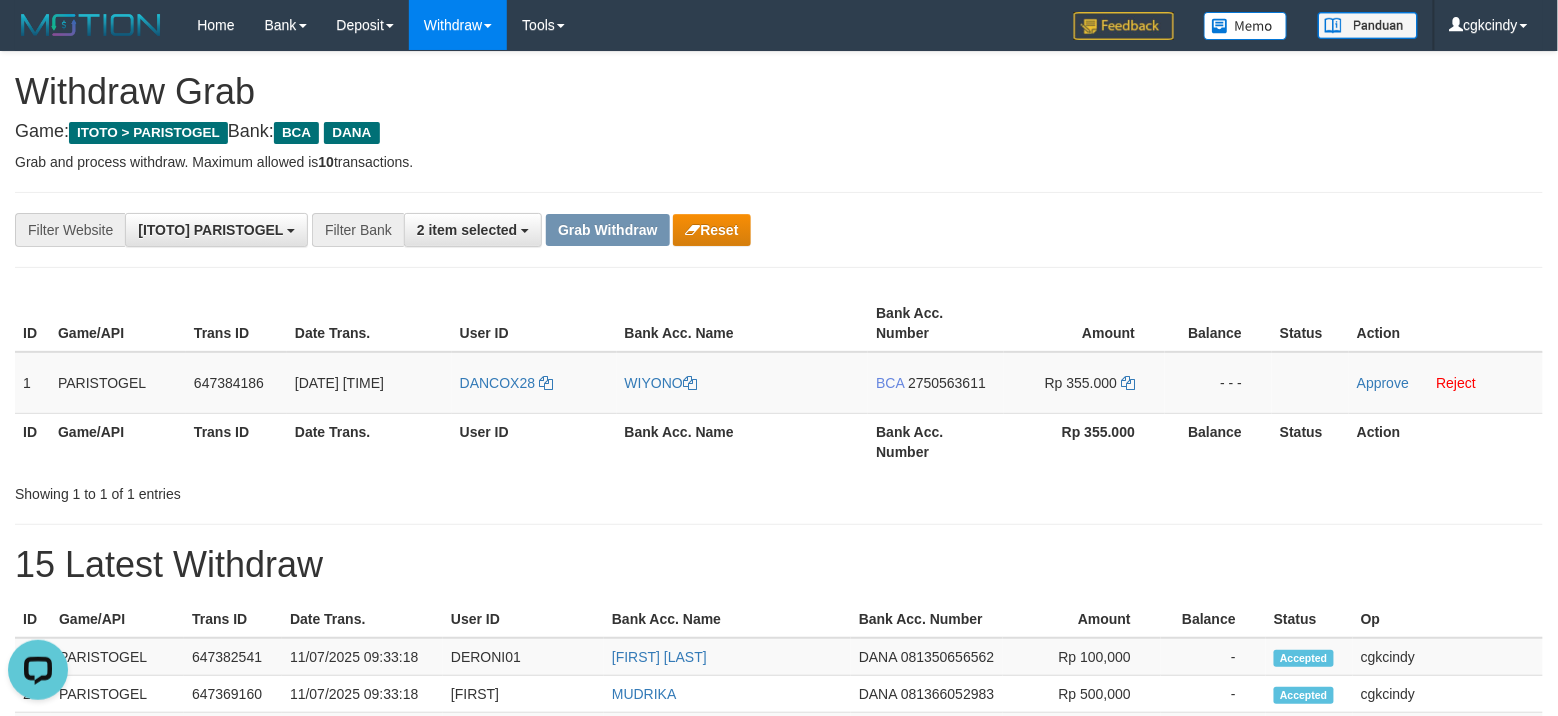 drag, startPoint x: 1086, startPoint y: 232, endPoint x: 1029, endPoint y: 244, distance: 58.249462 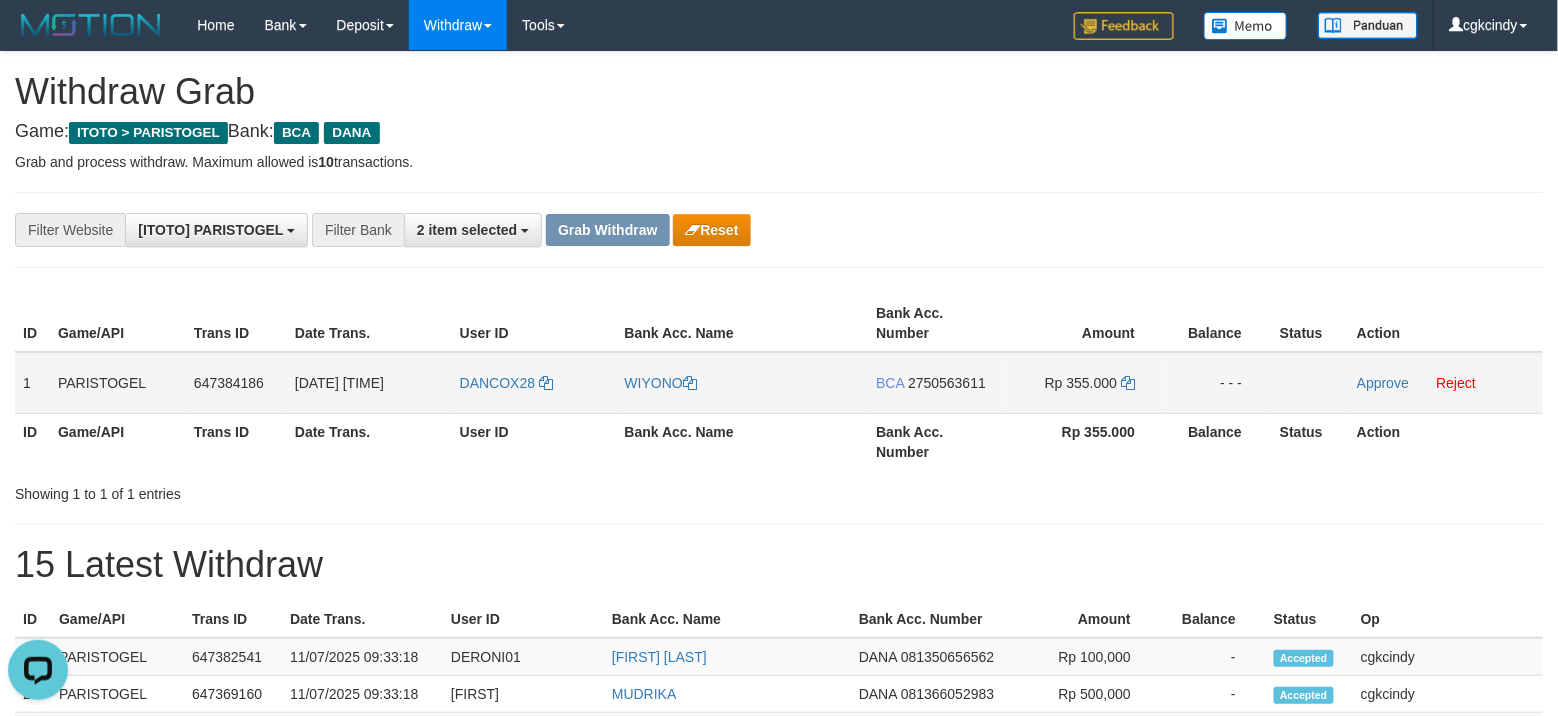 click on "DANCOX28" at bounding box center (534, 383) 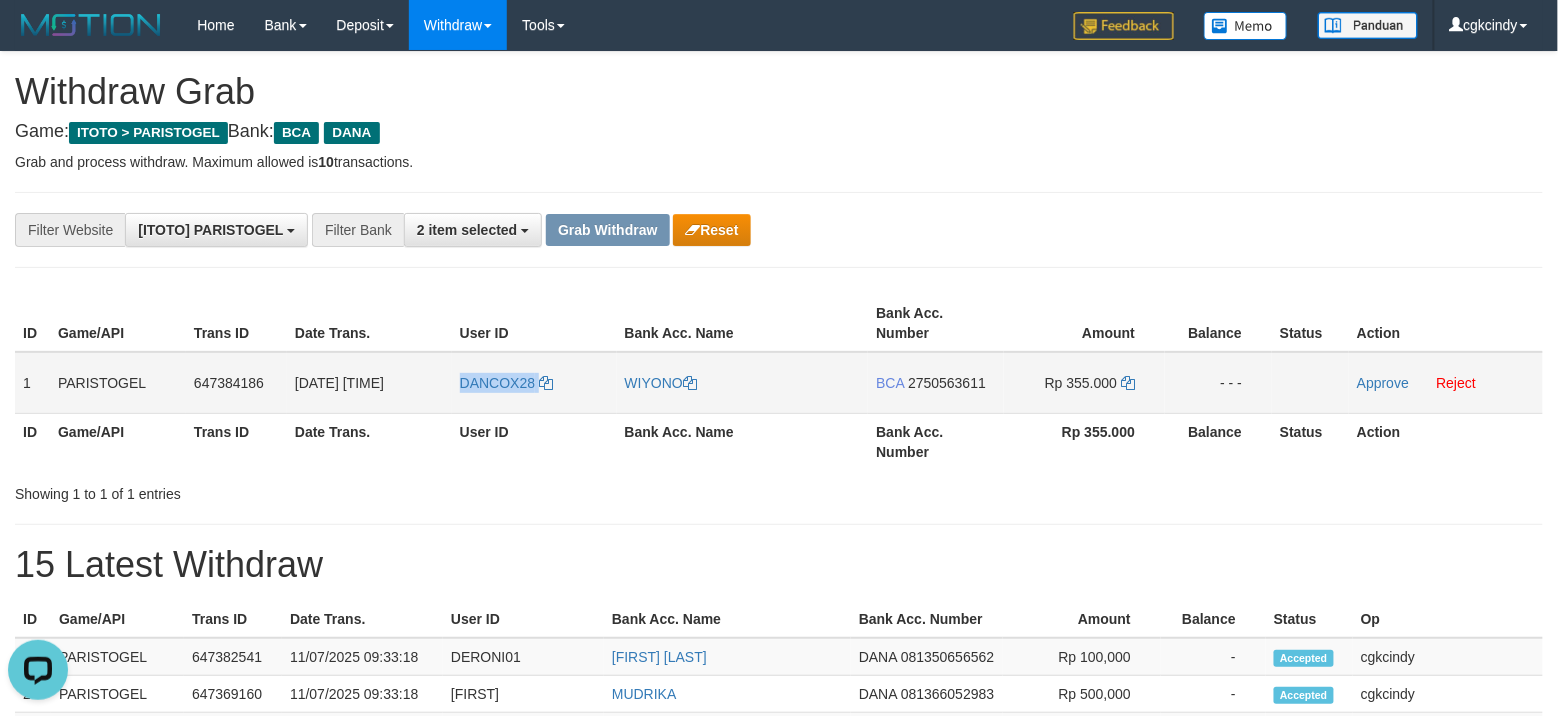 click on "DANCOX28" at bounding box center (534, 383) 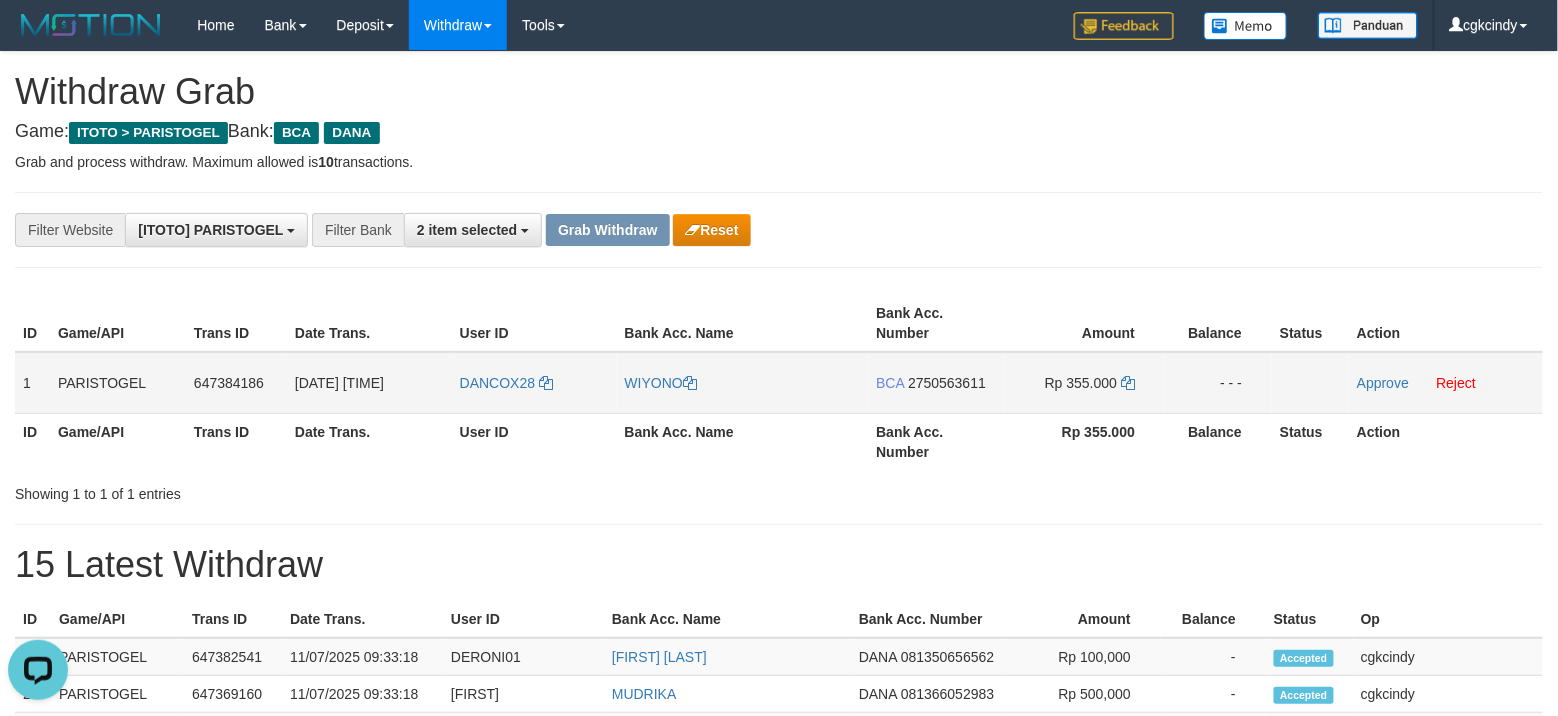click on "WIYONO" at bounding box center (743, 383) 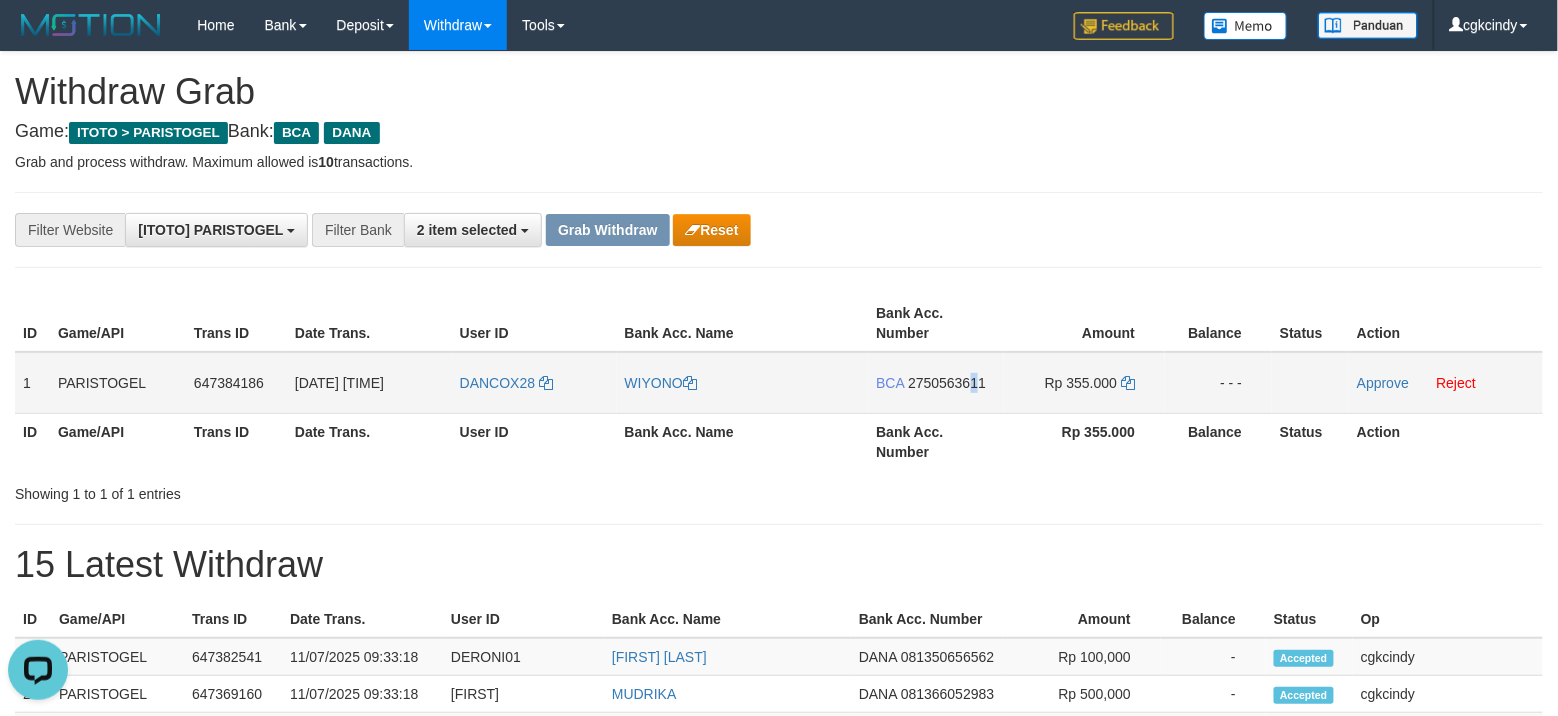 click on "BCA
2750563611" at bounding box center (936, 383) 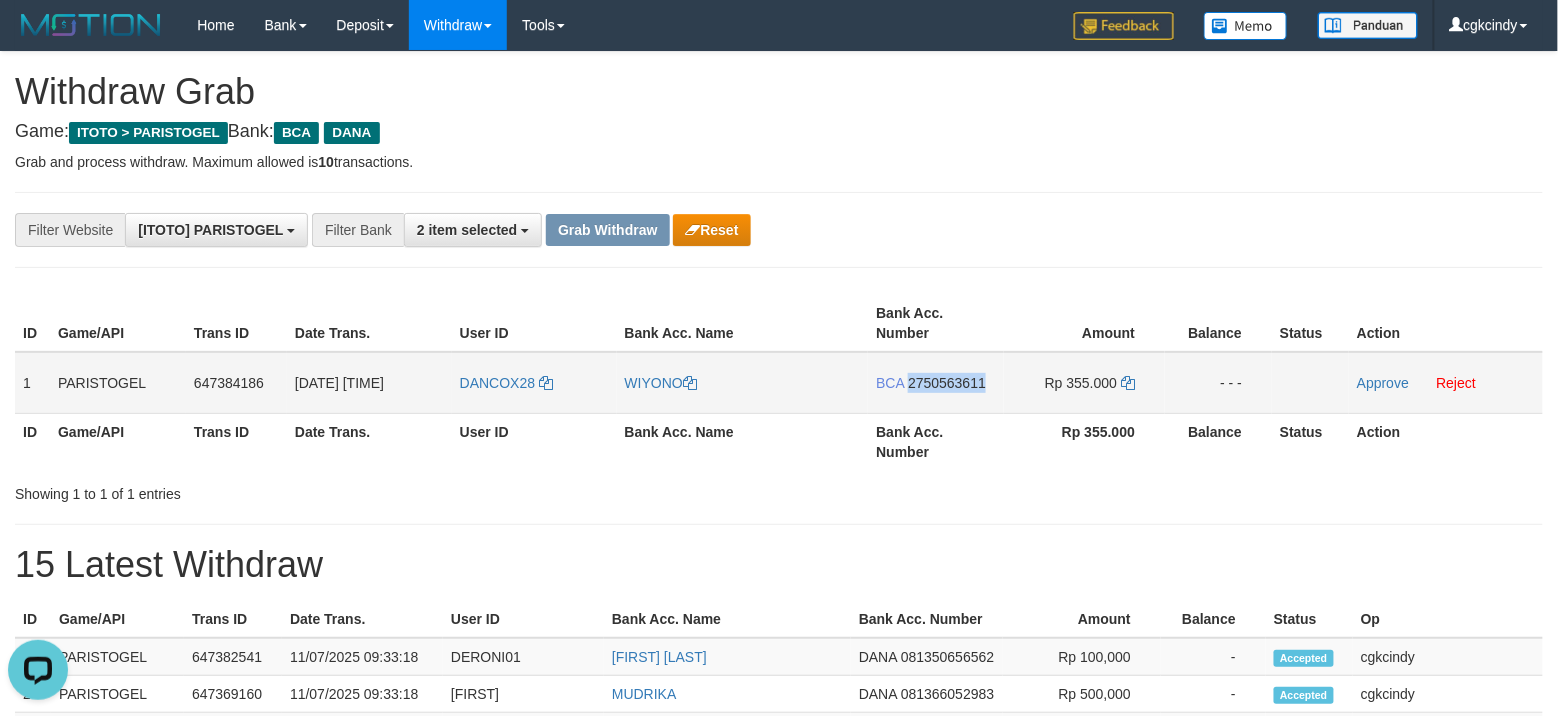 click on "BCA
2750563611" at bounding box center (936, 383) 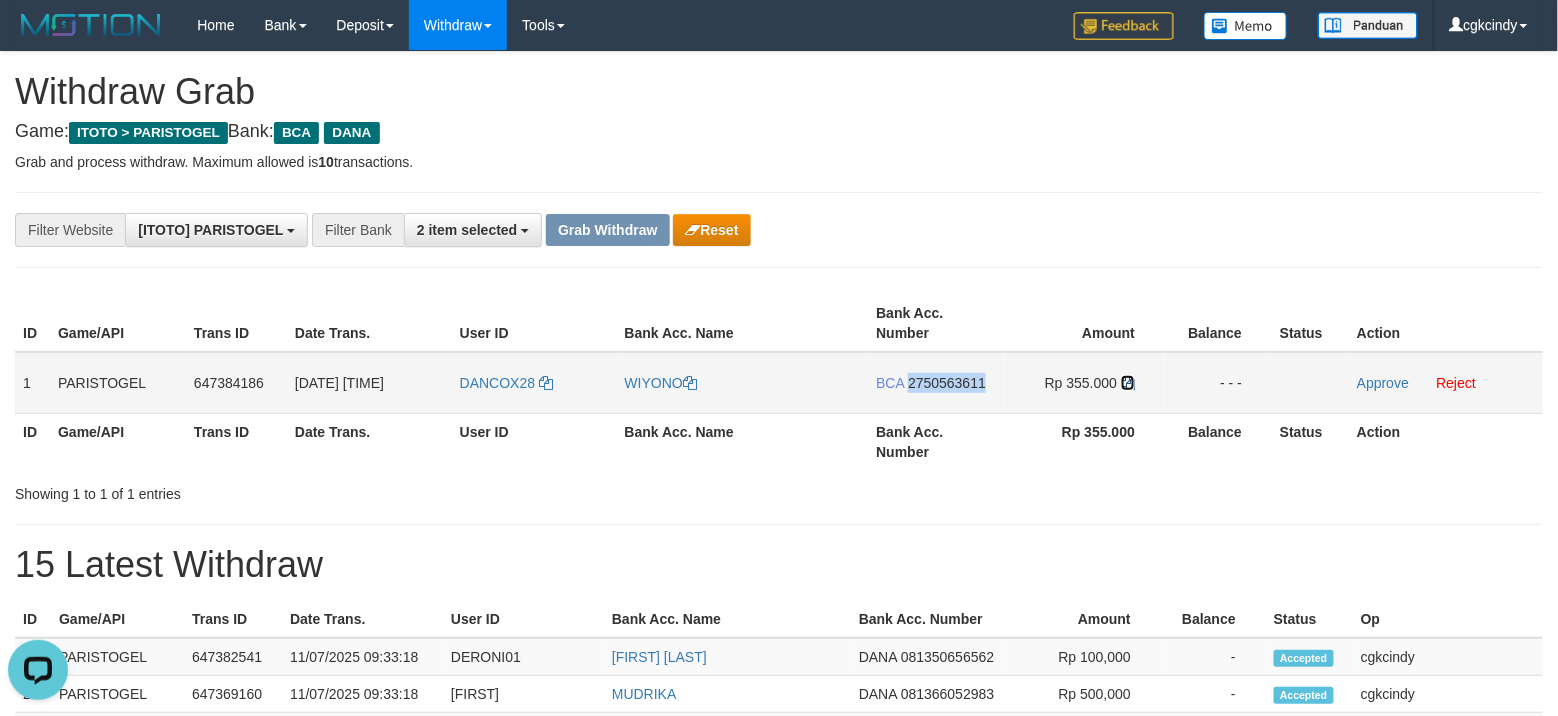click at bounding box center (1128, 383) 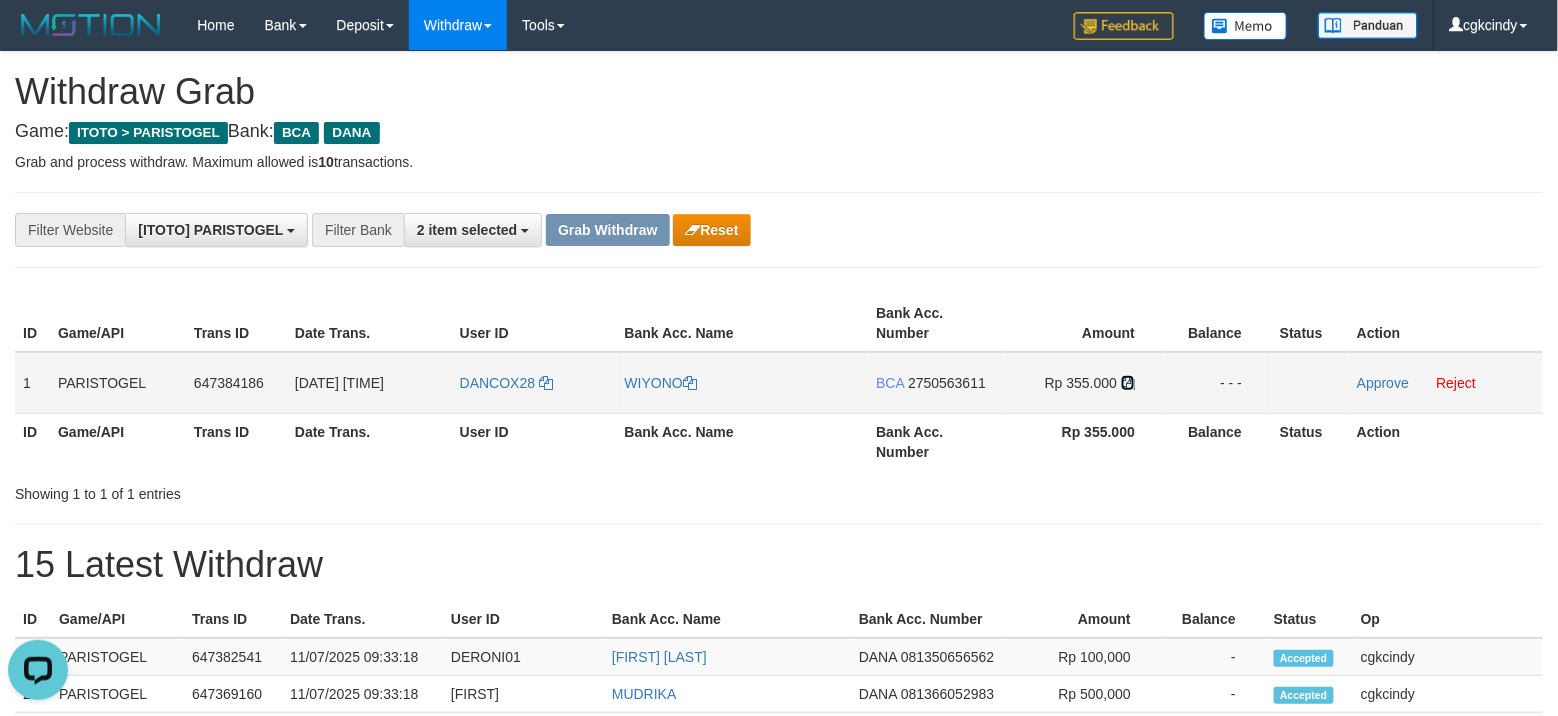 click at bounding box center (1128, 383) 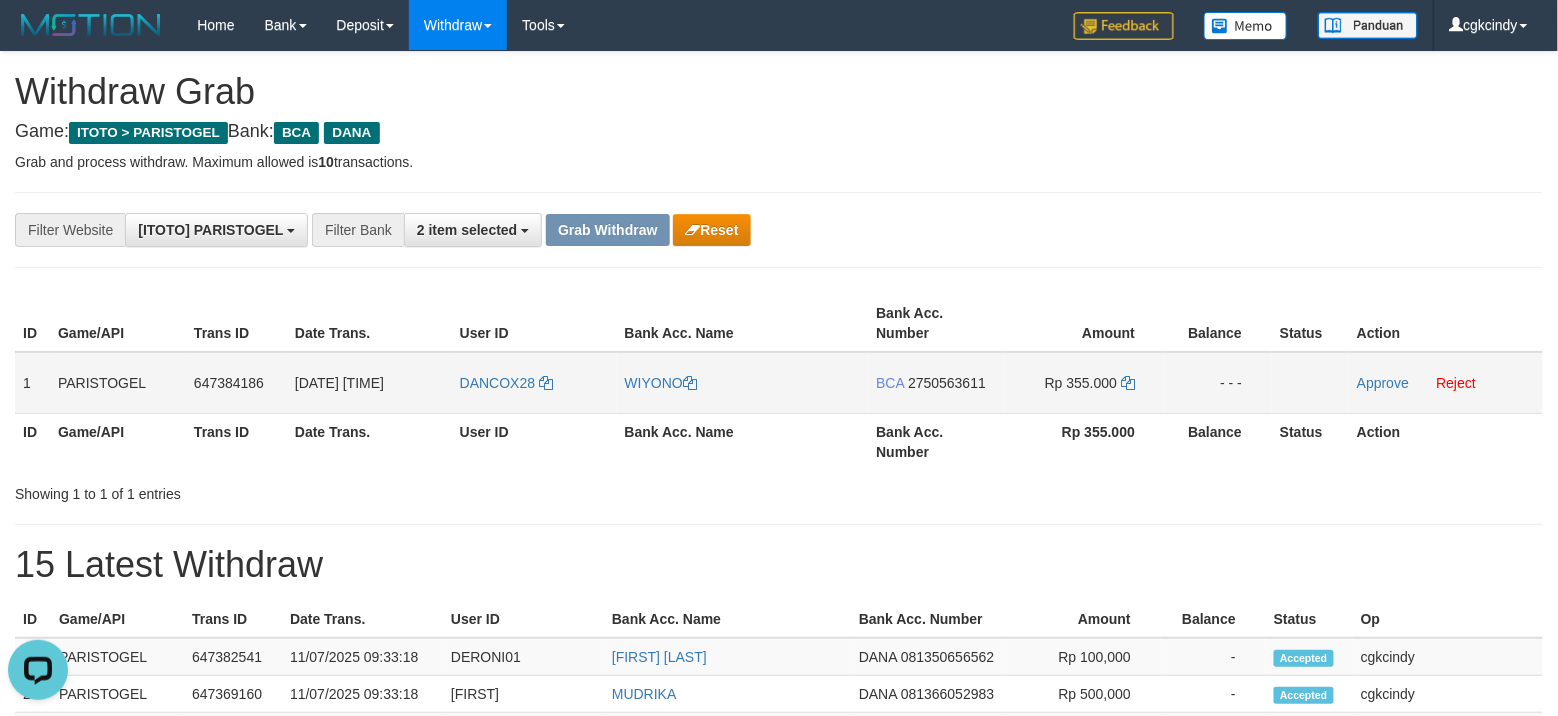 click on "Approve
Reject" at bounding box center (1446, 383) 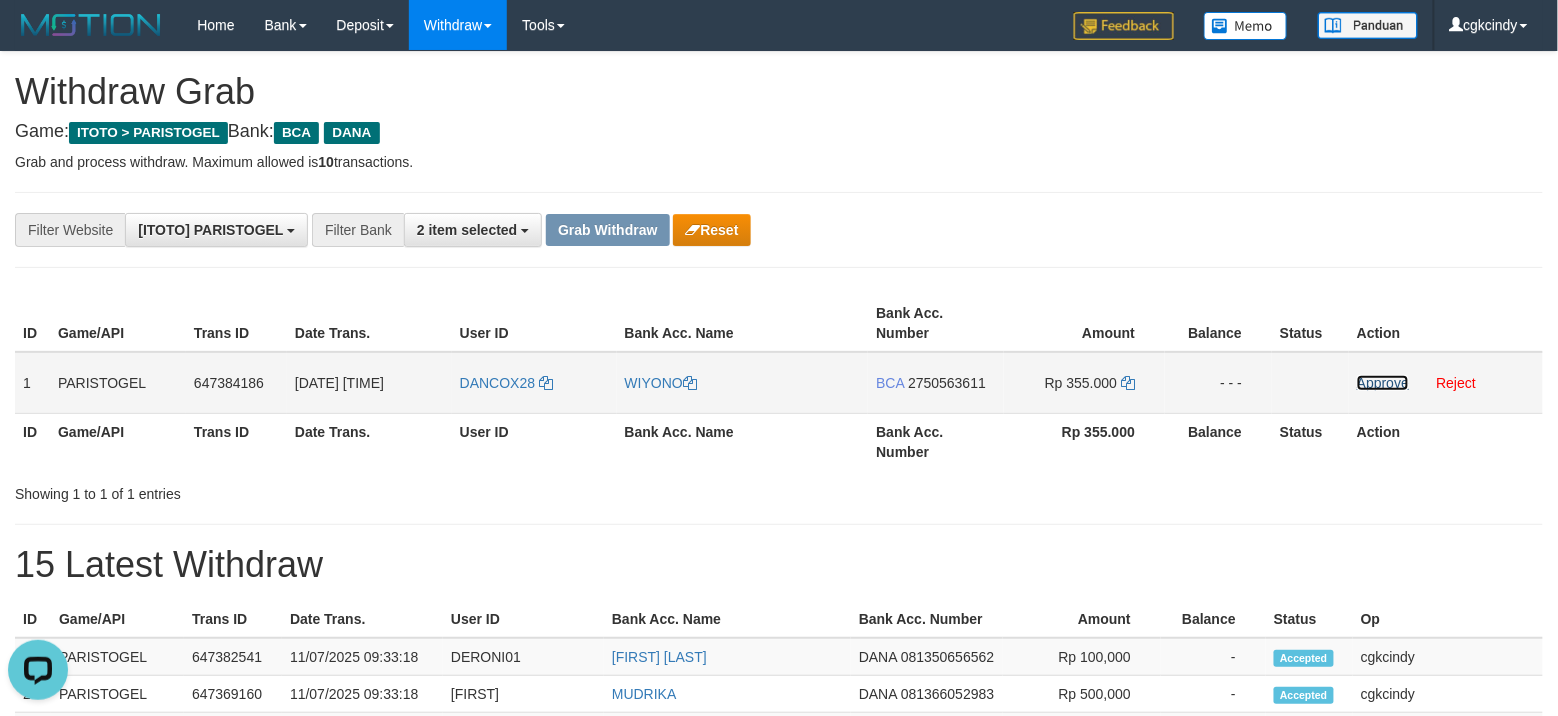click on "Approve" at bounding box center [1383, 383] 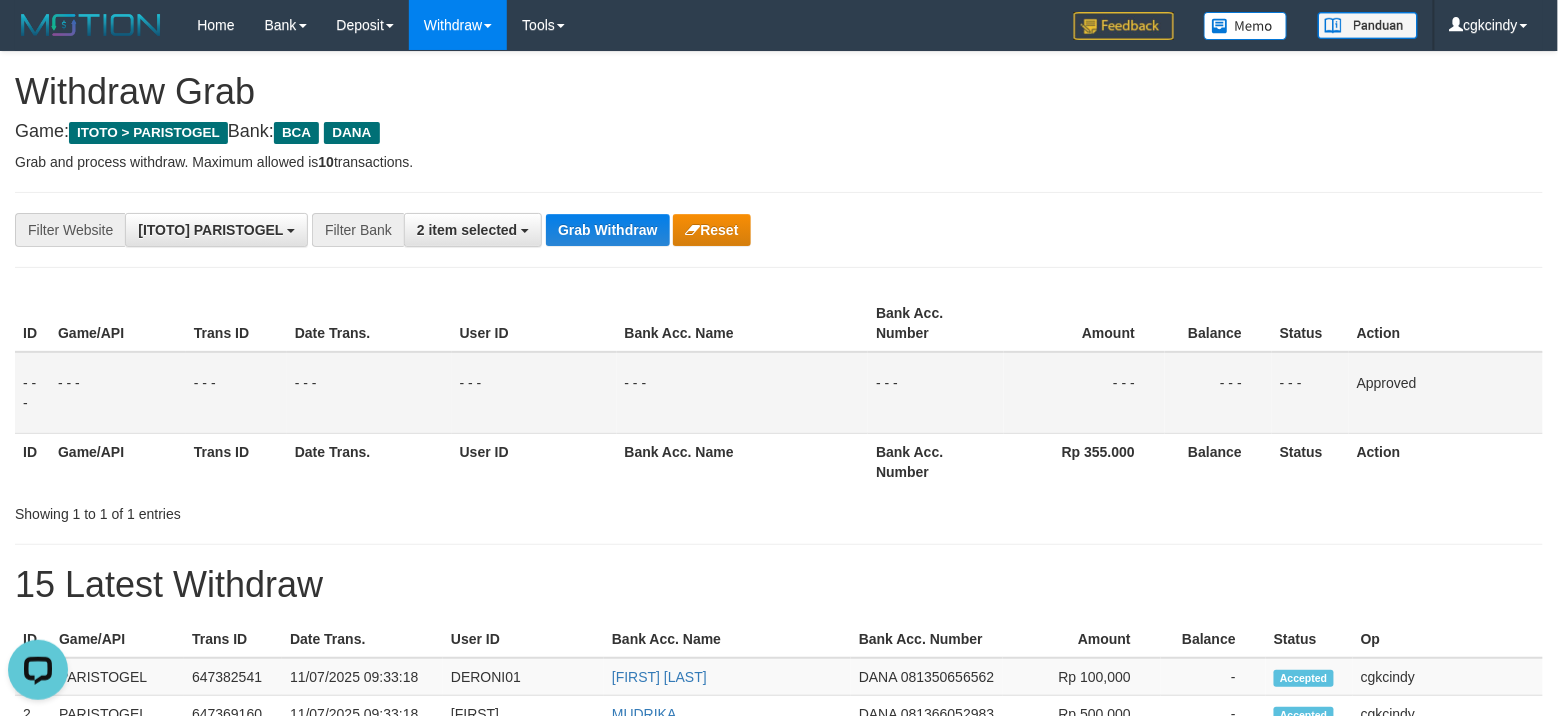 click on "**********" at bounding box center [779, 893] 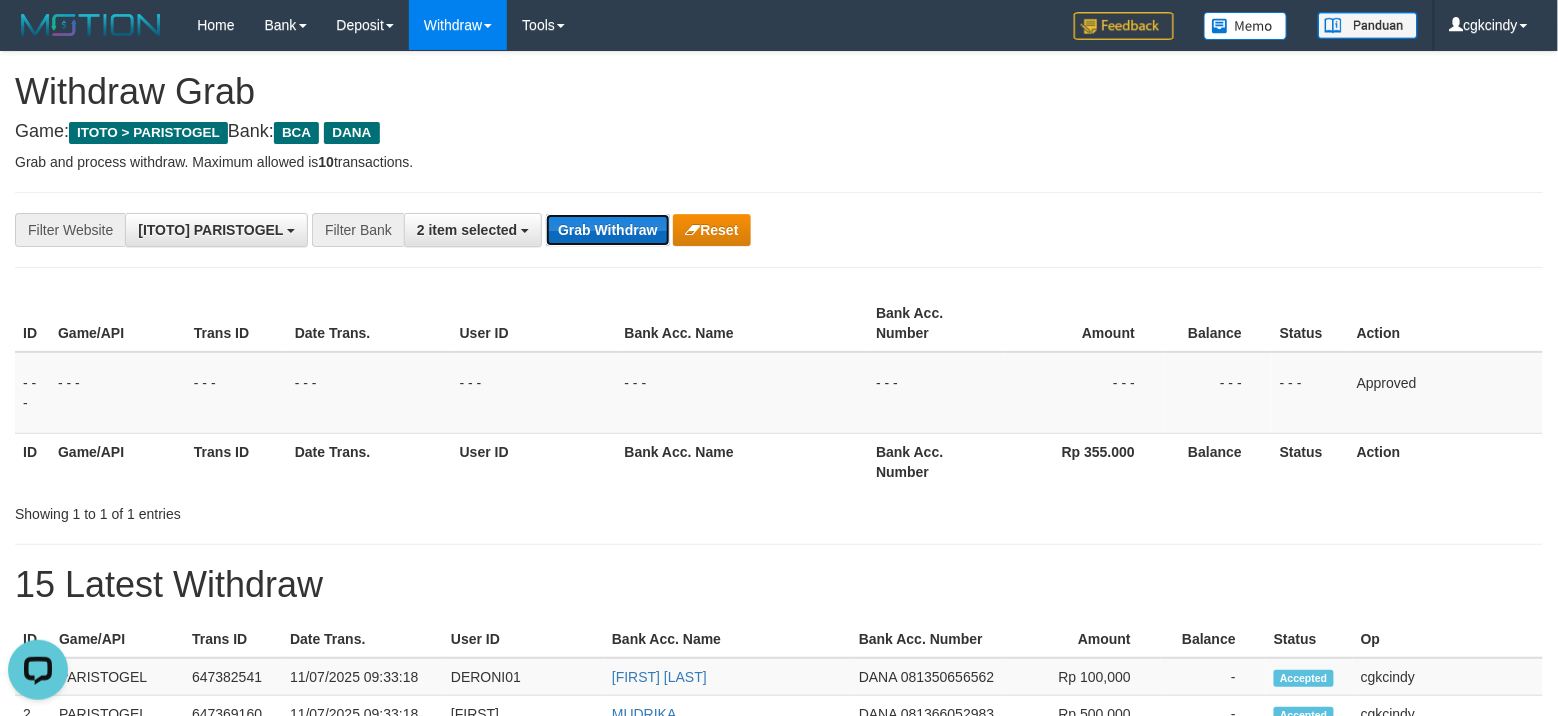 click on "Grab Withdraw" at bounding box center [607, 230] 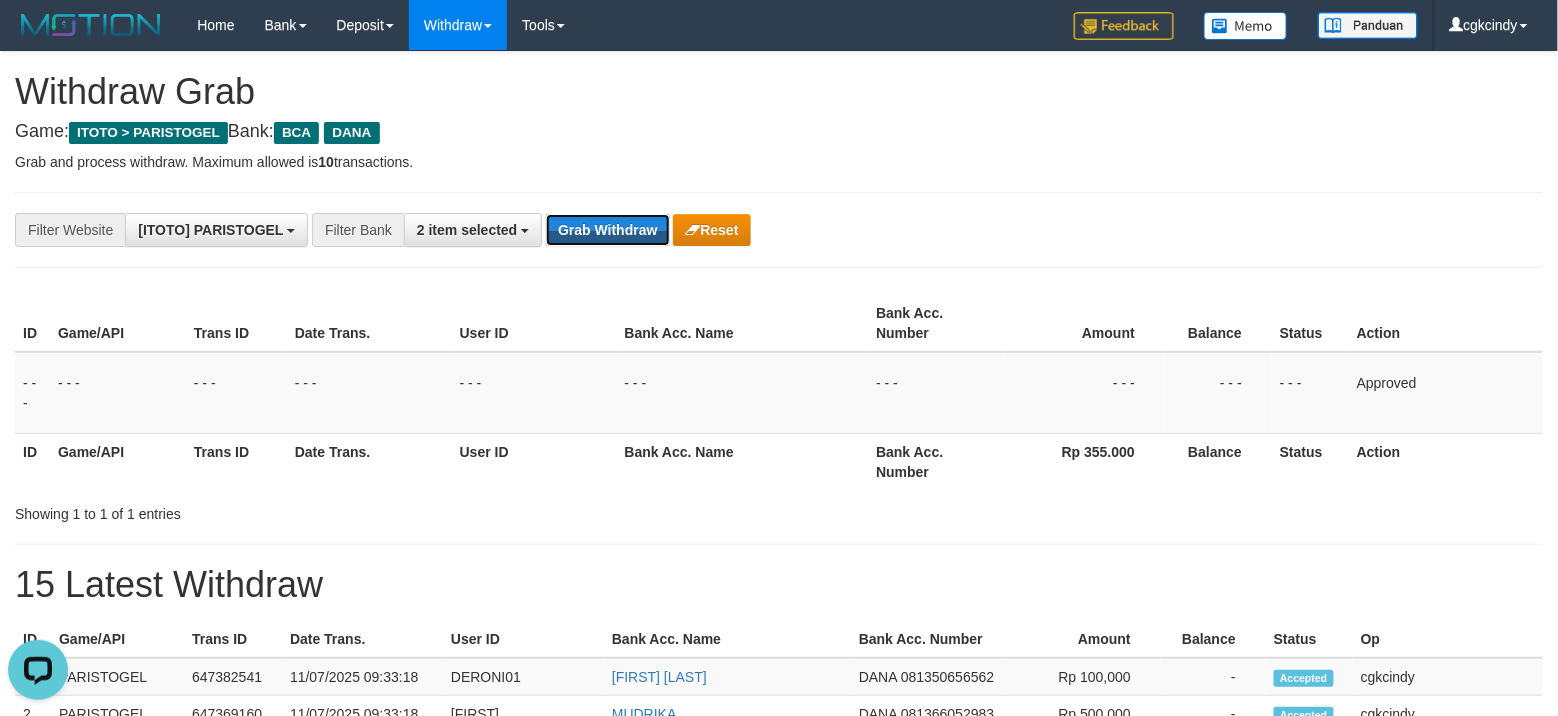 drag, startPoint x: 654, startPoint y: 238, endPoint x: 1469, endPoint y: 232, distance: 815.0221 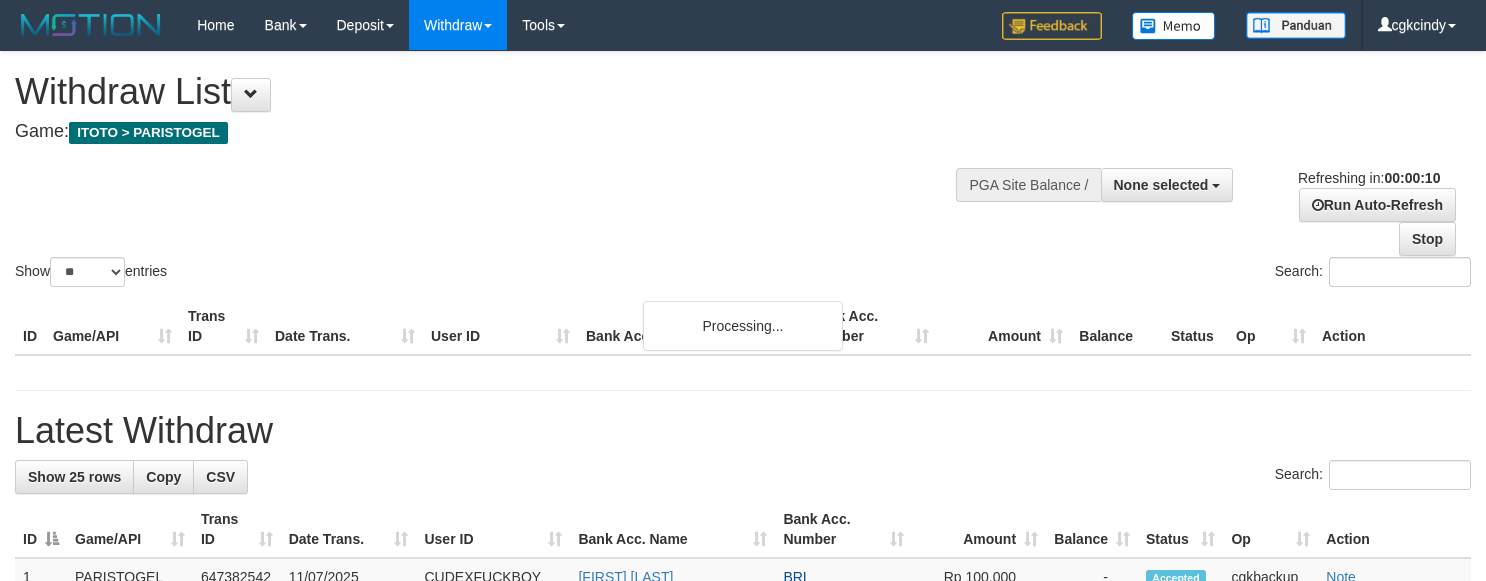 select 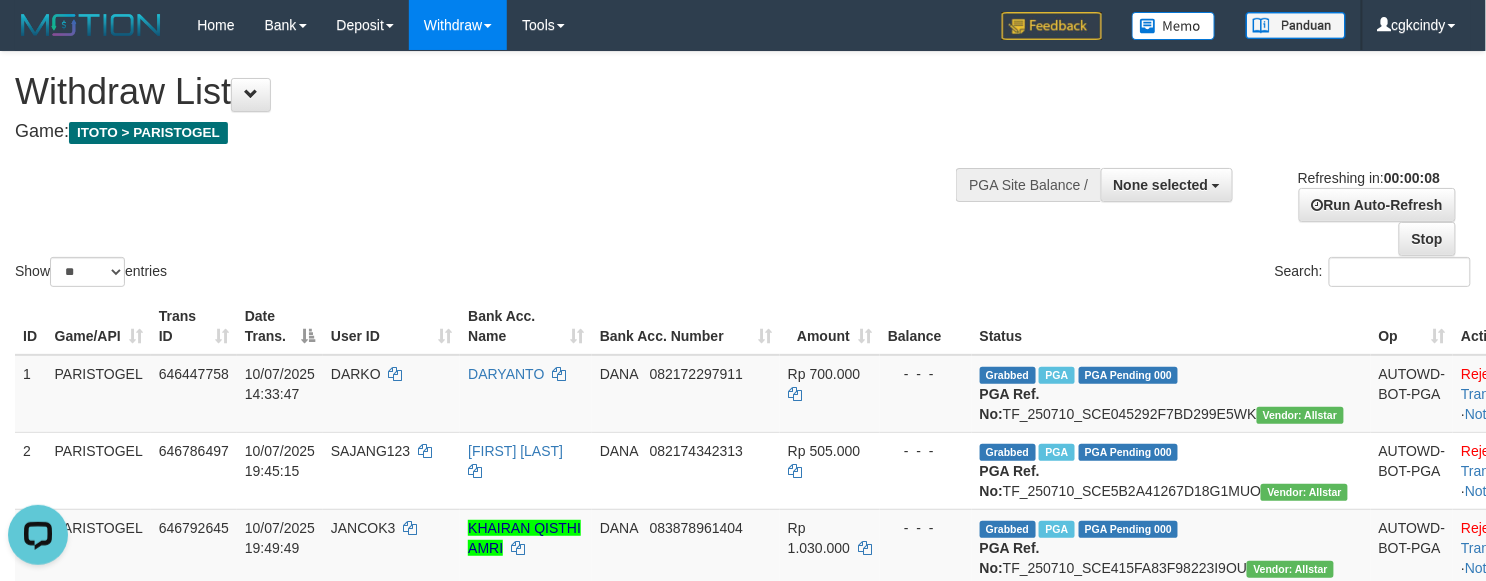 scroll, scrollTop: 0, scrollLeft: 0, axis: both 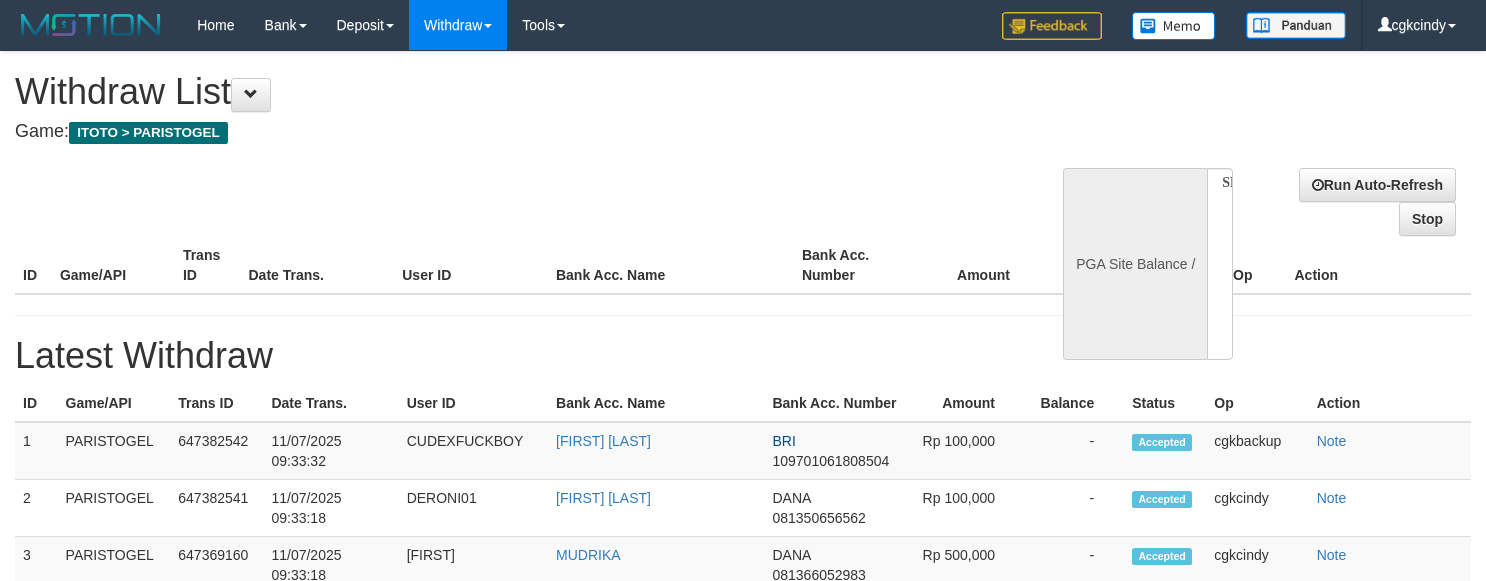 select 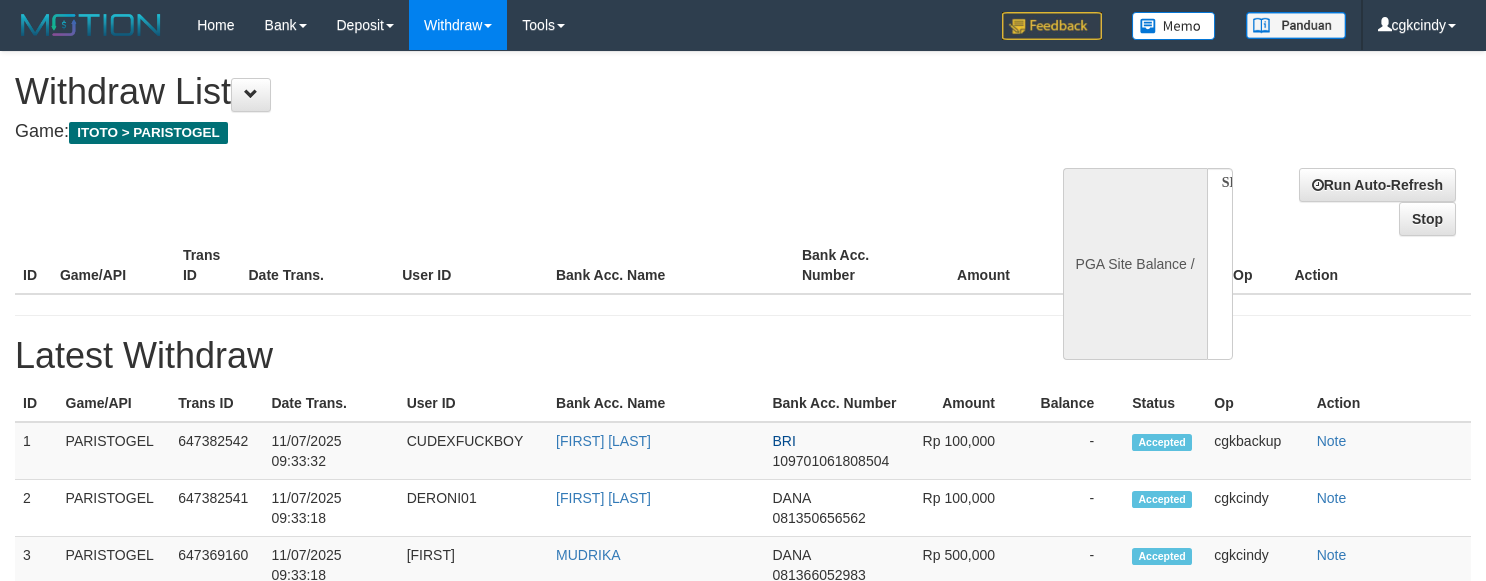 scroll, scrollTop: 0, scrollLeft: 0, axis: both 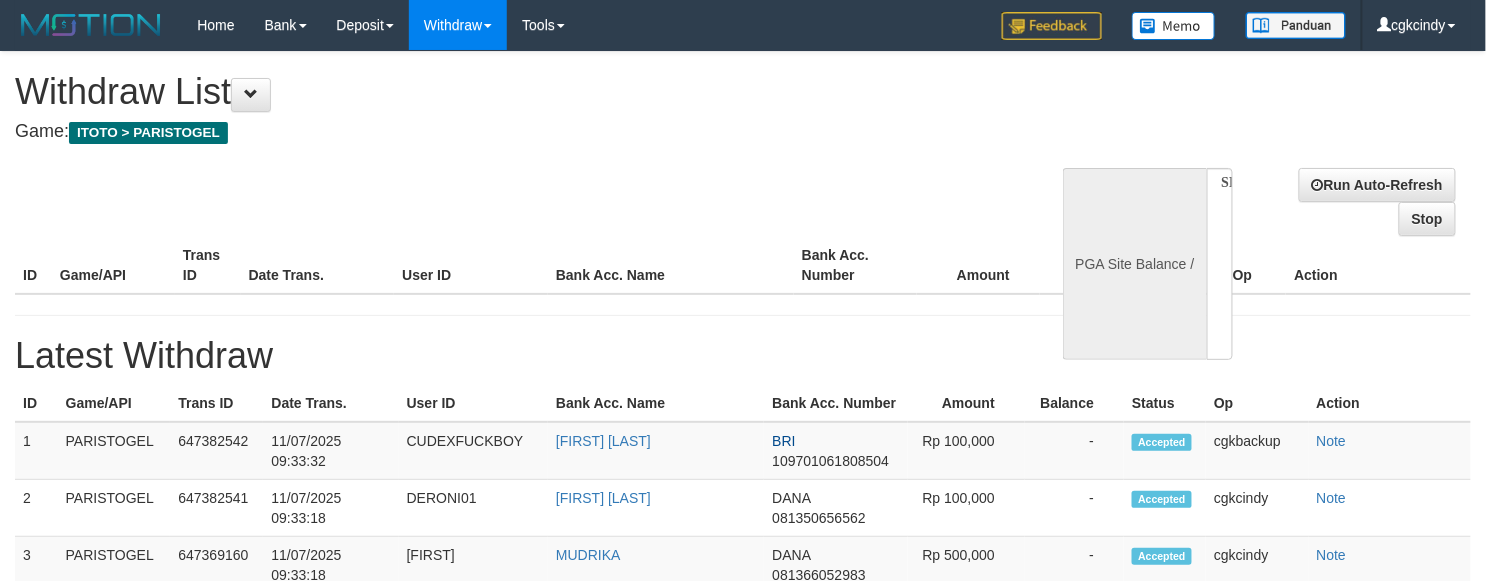 select on "**" 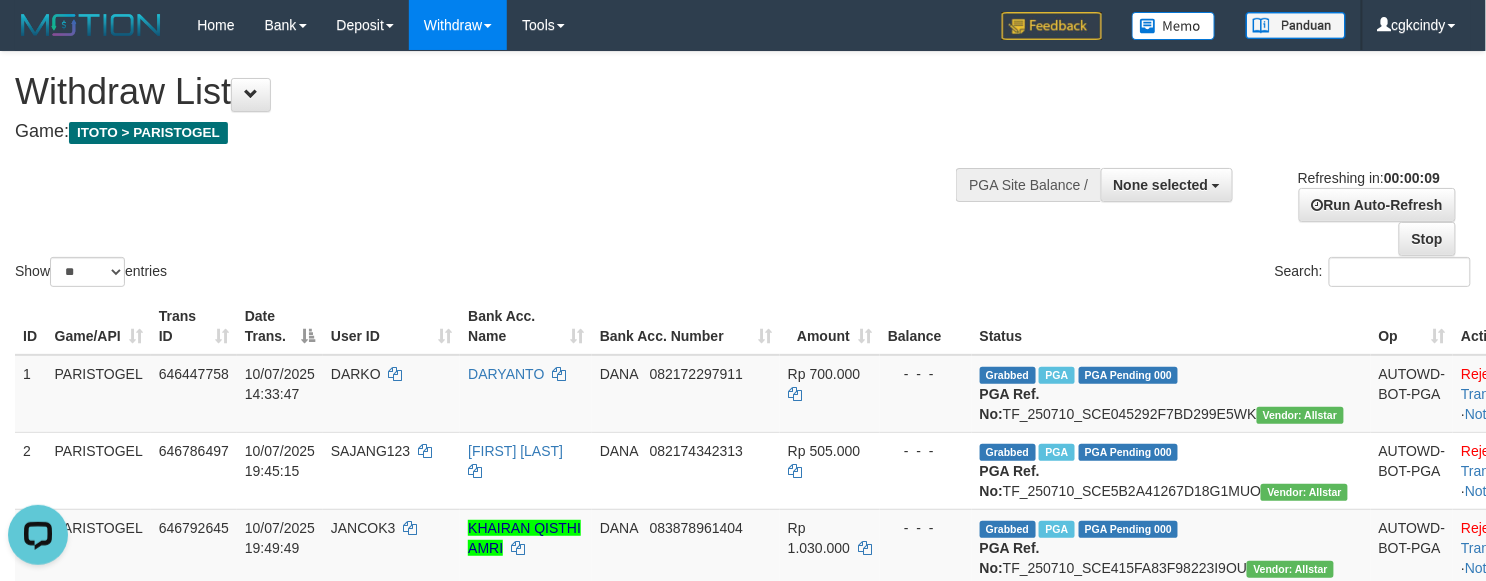 scroll, scrollTop: 0, scrollLeft: 0, axis: both 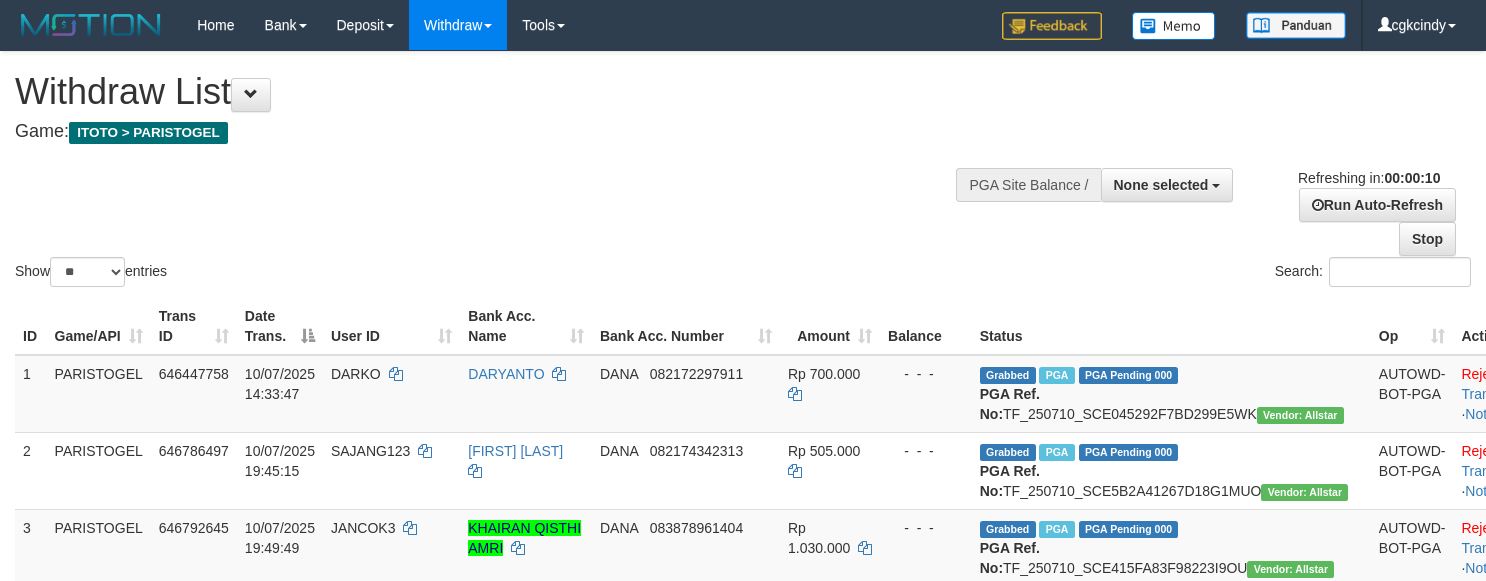 select 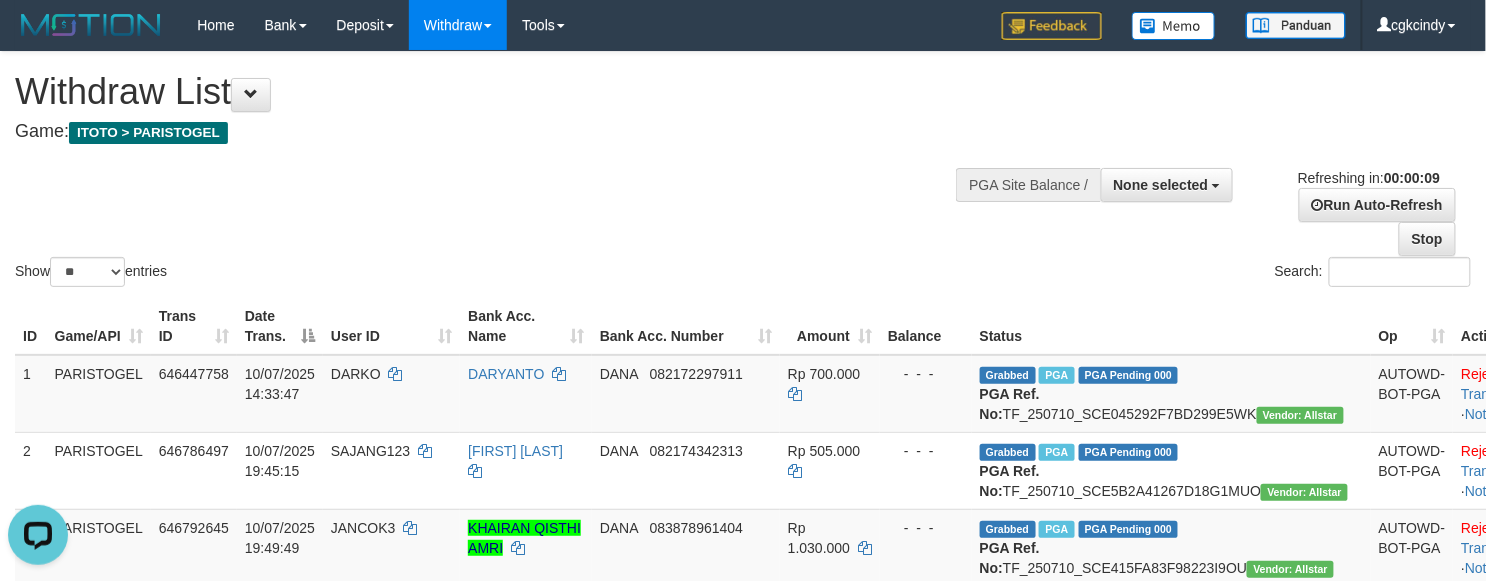 scroll, scrollTop: 0, scrollLeft: 0, axis: both 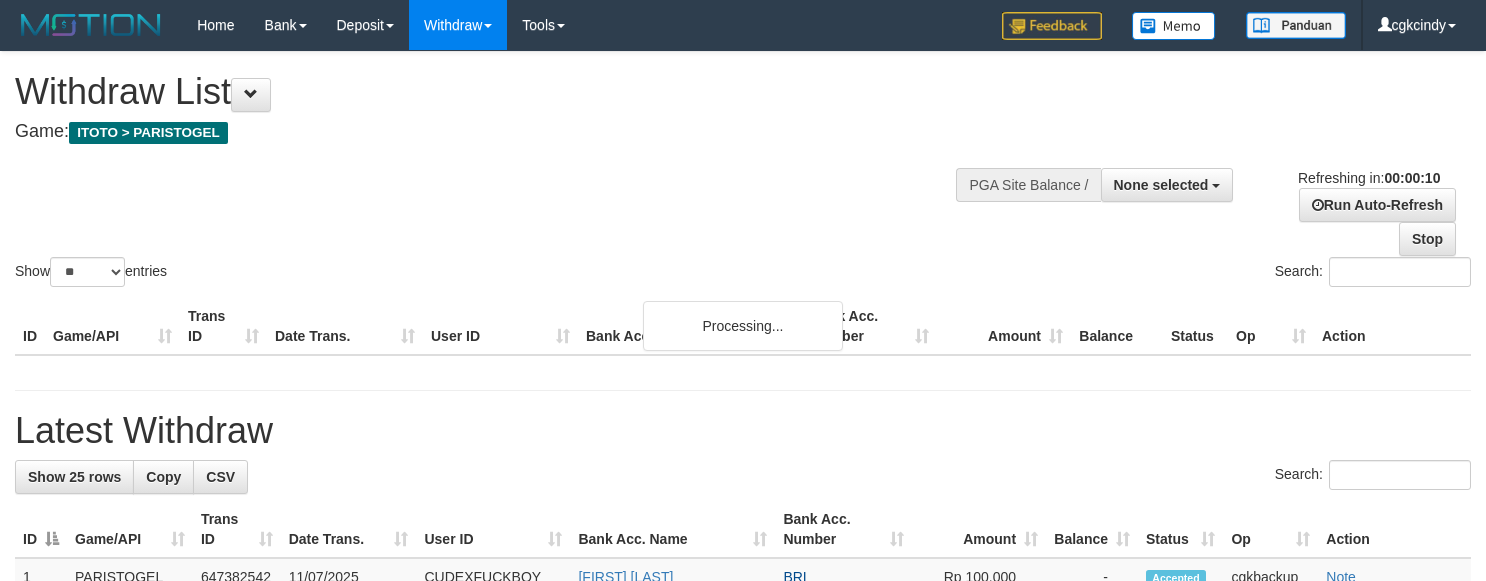 select 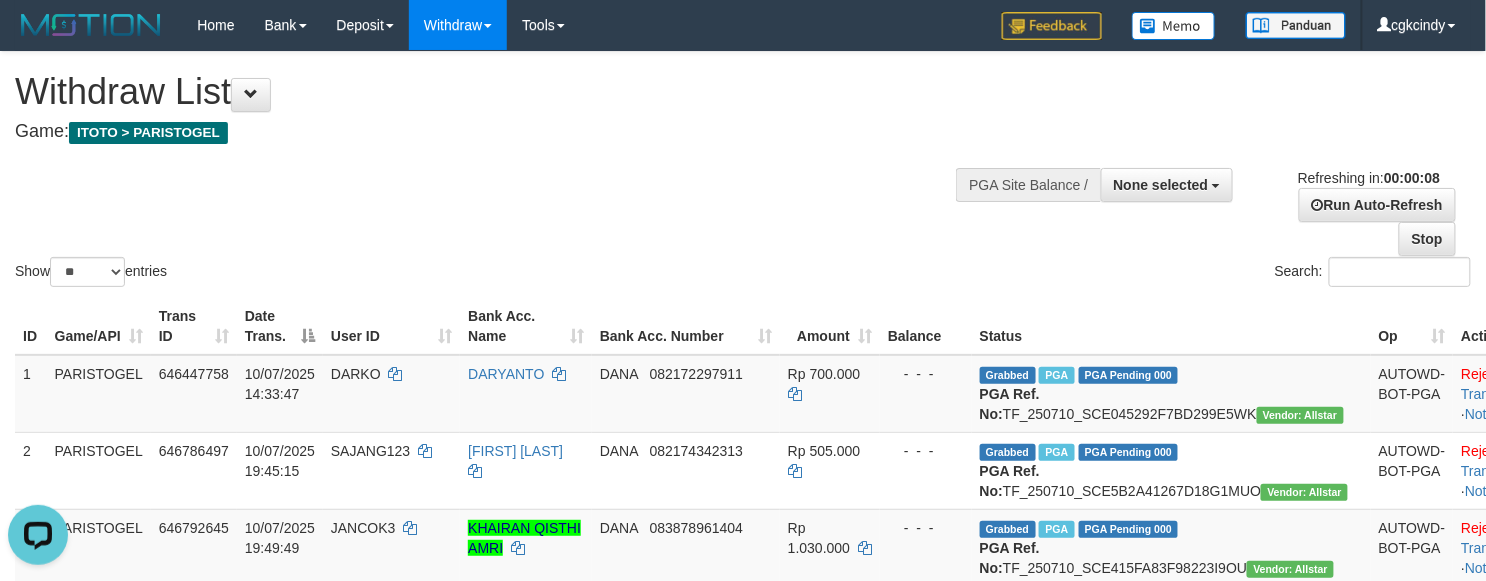 scroll, scrollTop: 0, scrollLeft: 0, axis: both 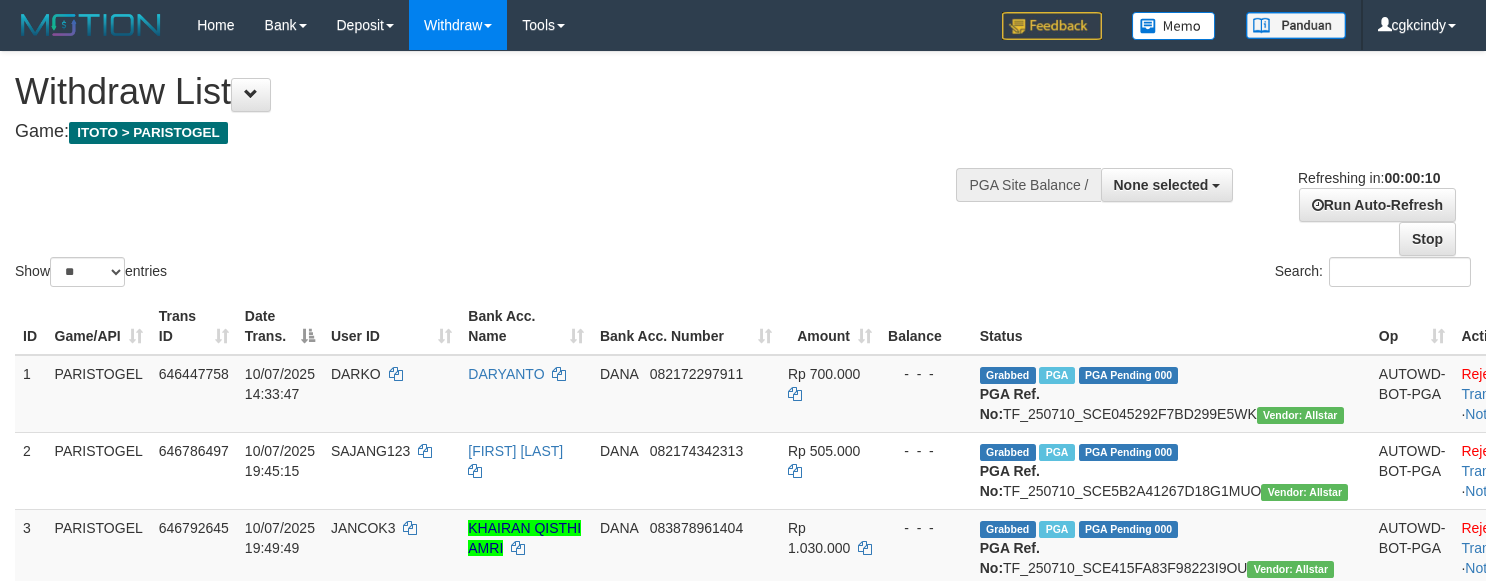 select 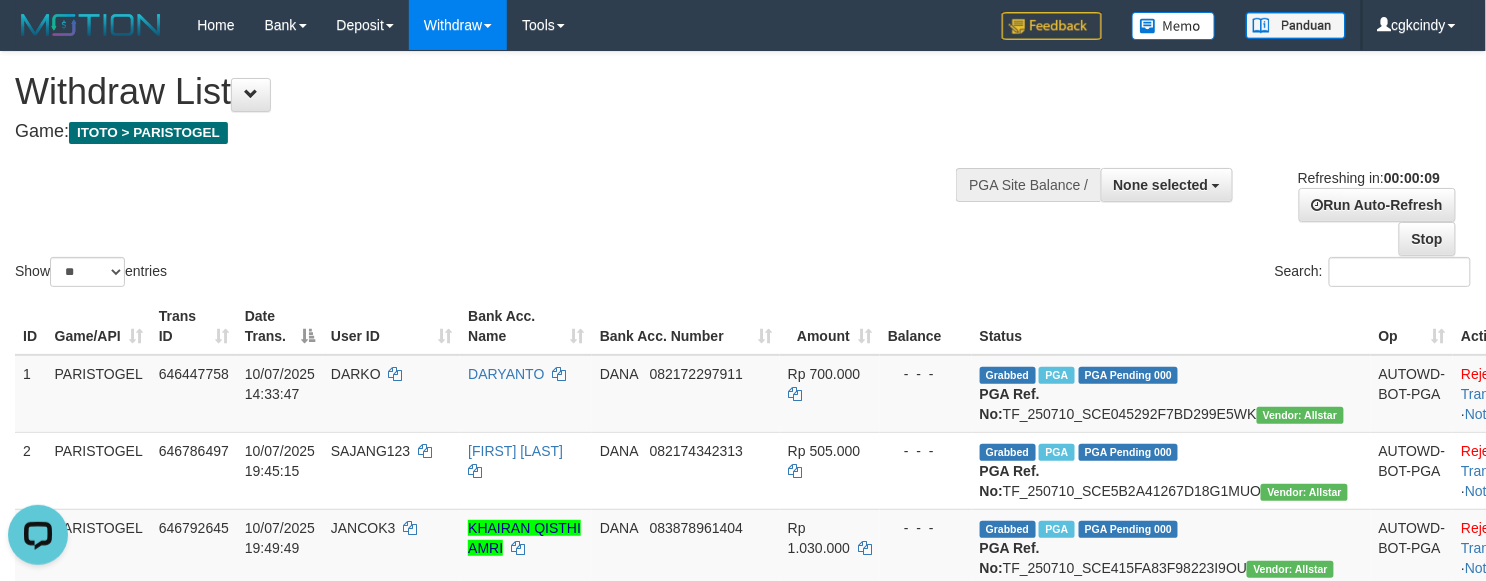 scroll, scrollTop: 0, scrollLeft: 0, axis: both 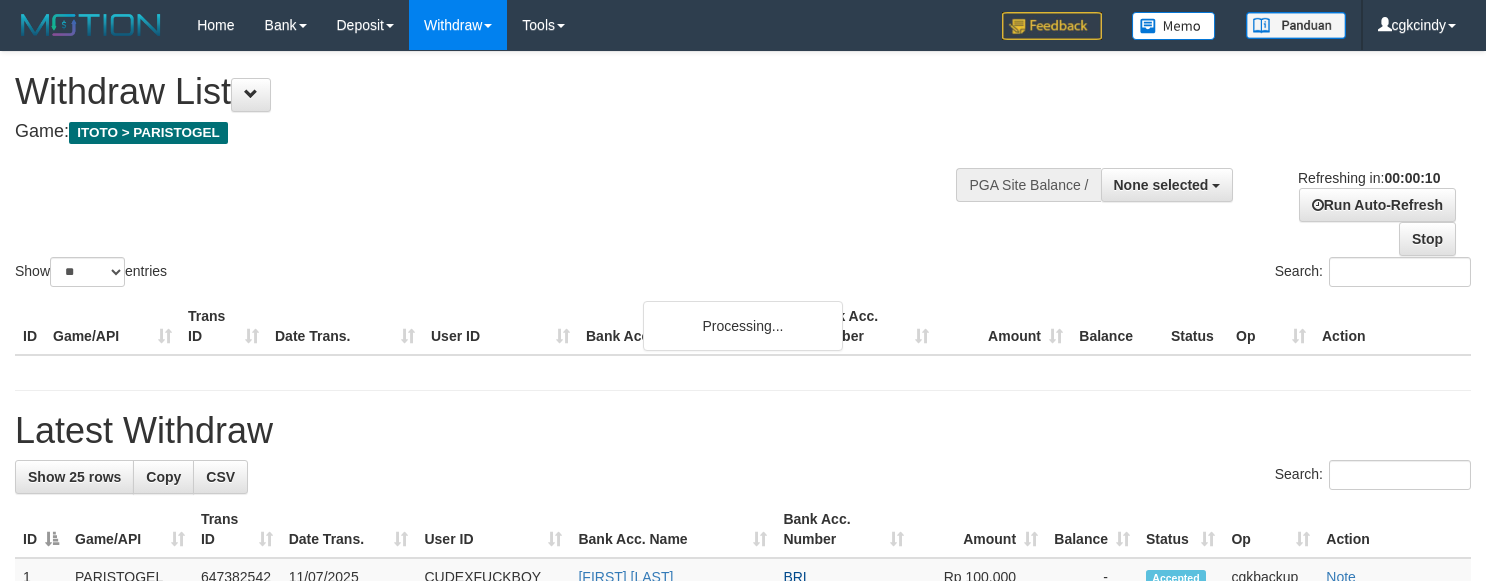 select 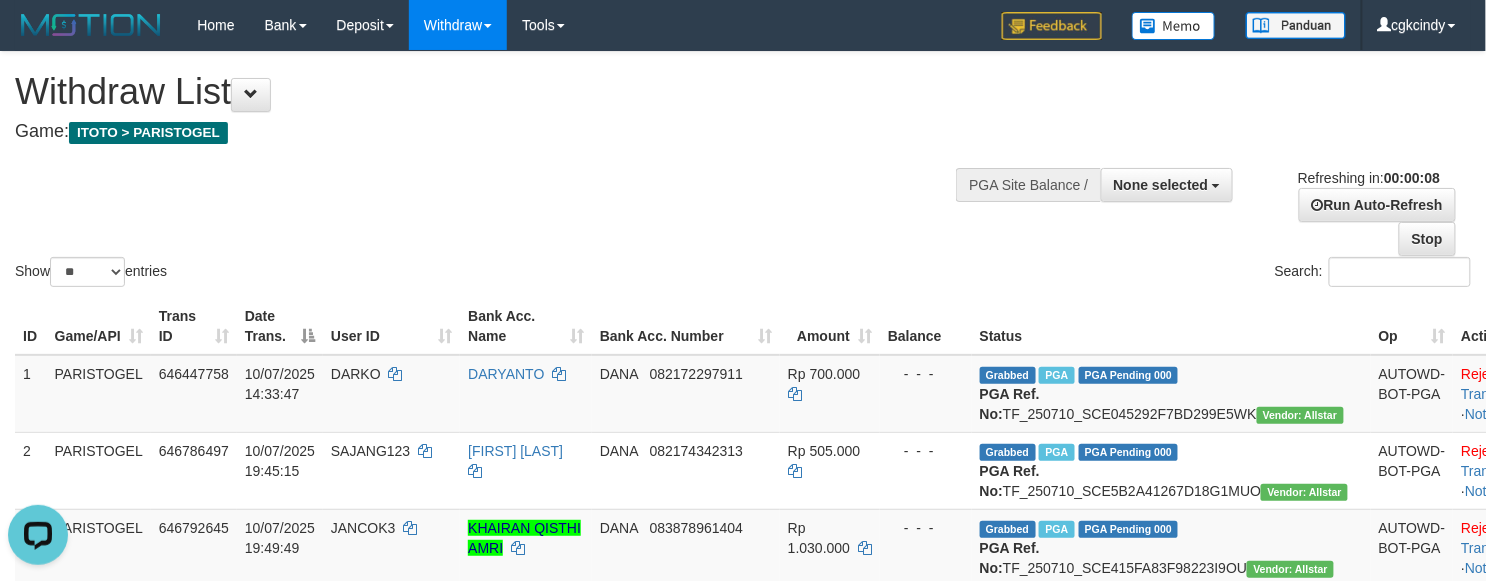 scroll, scrollTop: 0, scrollLeft: 0, axis: both 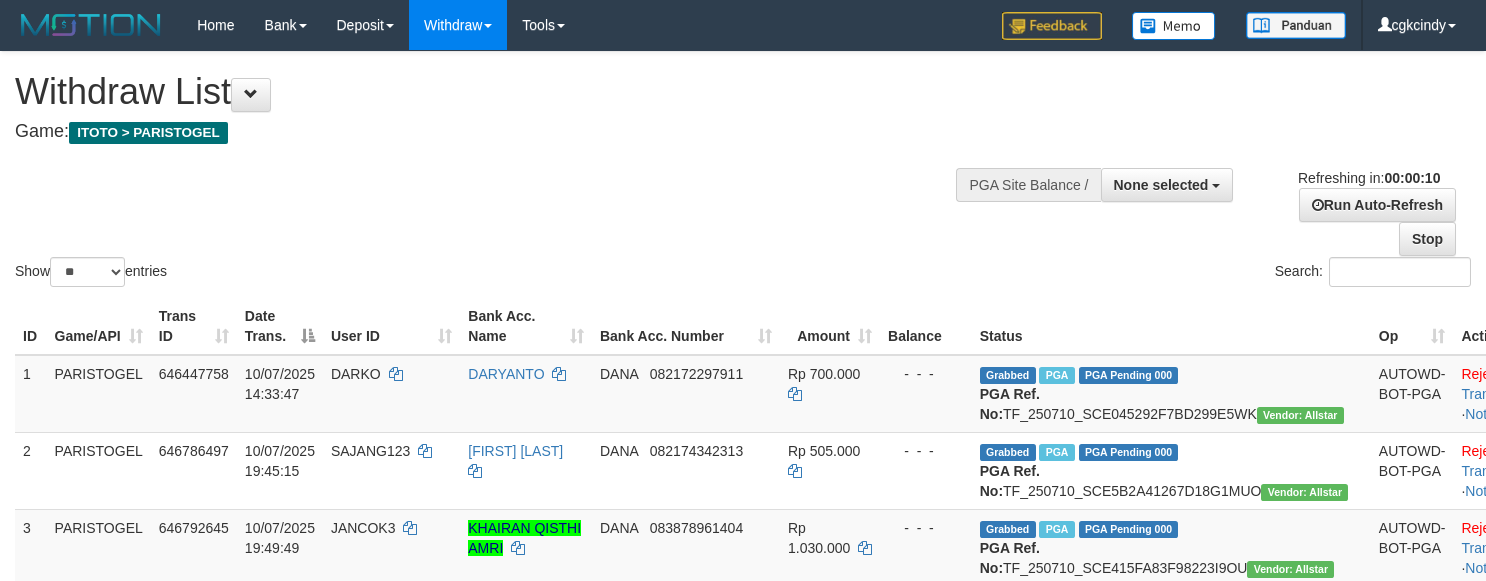 select 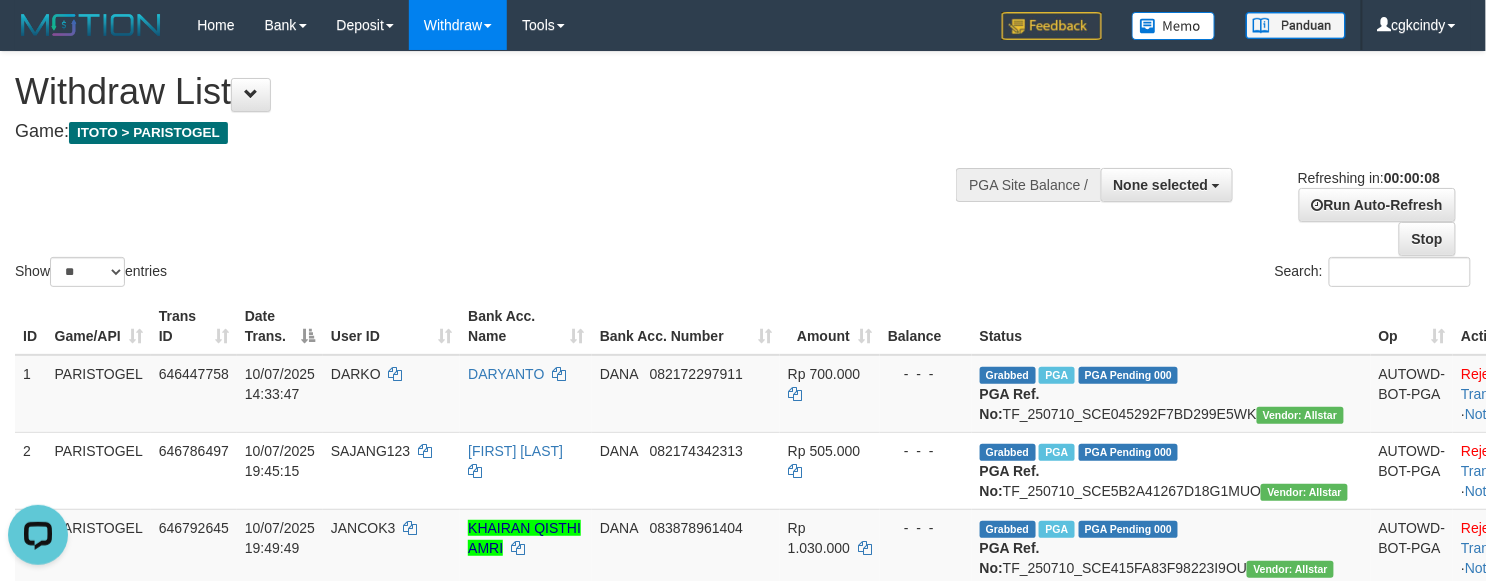 scroll, scrollTop: 0, scrollLeft: 0, axis: both 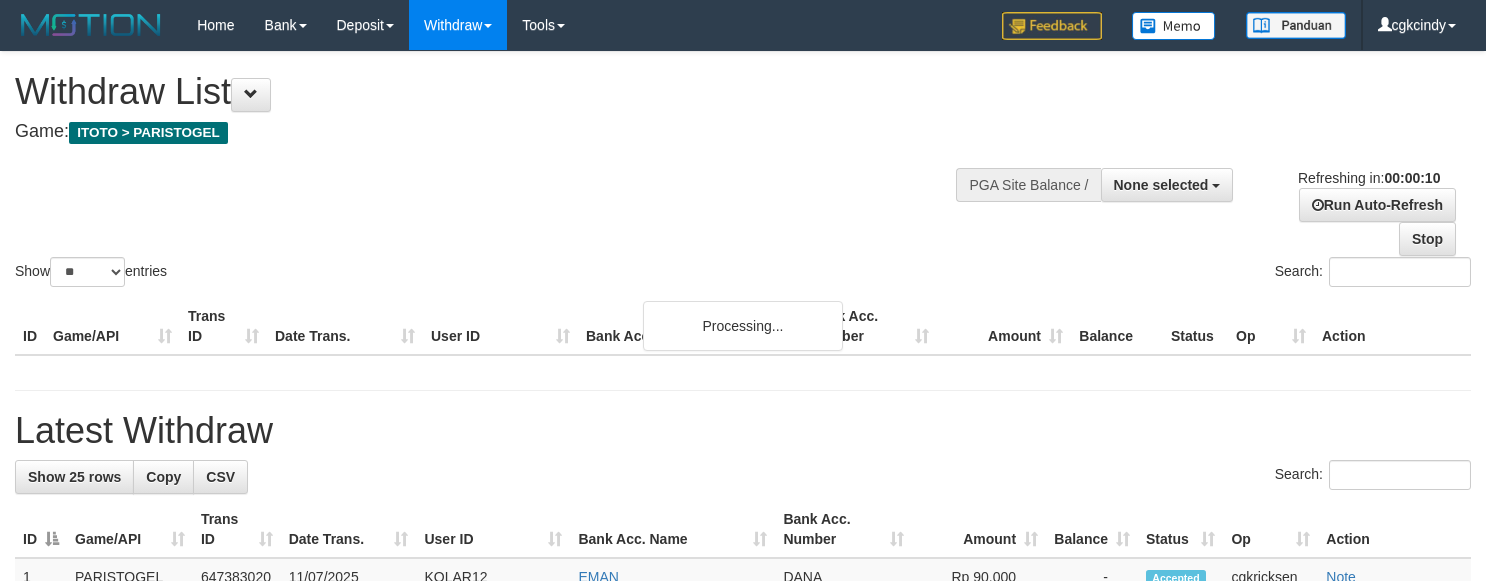 select 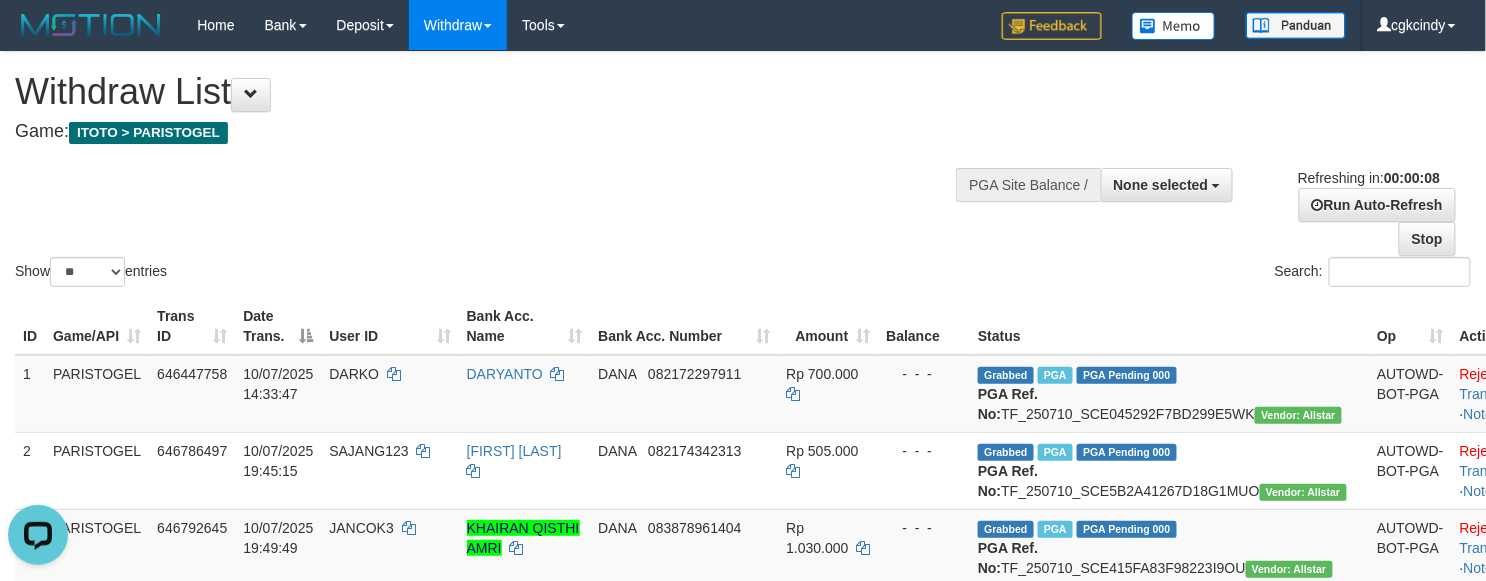 scroll, scrollTop: 0, scrollLeft: 0, axis: both 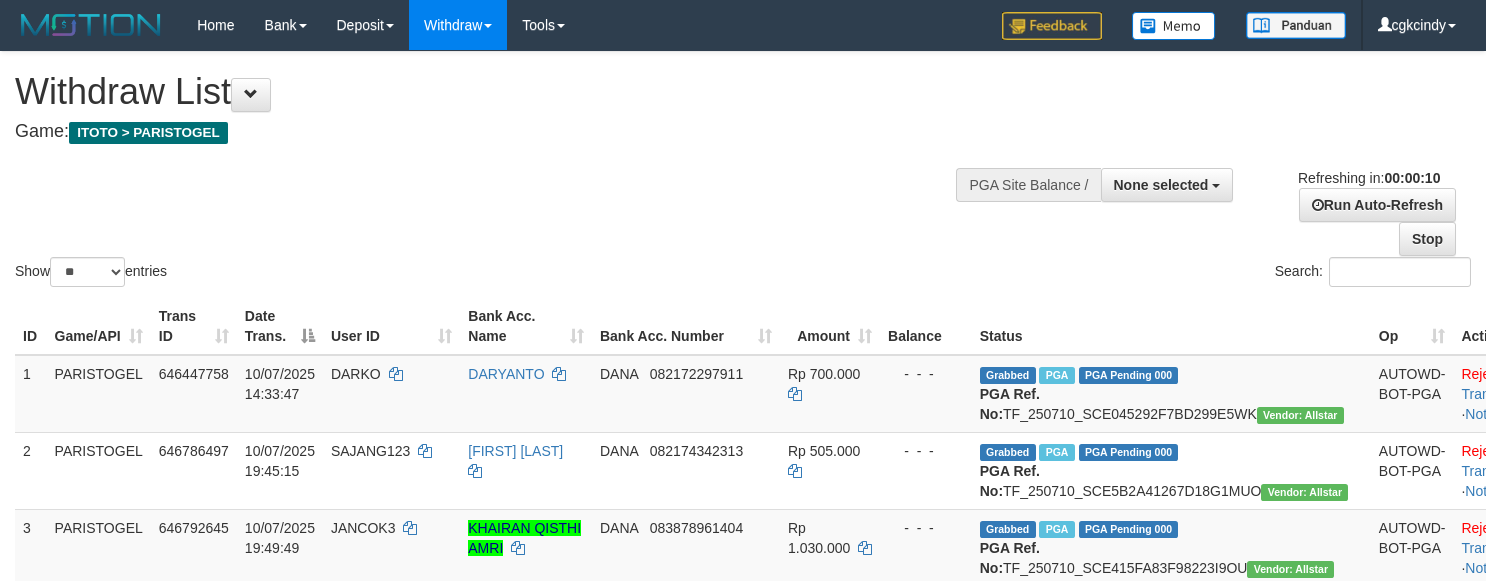 select 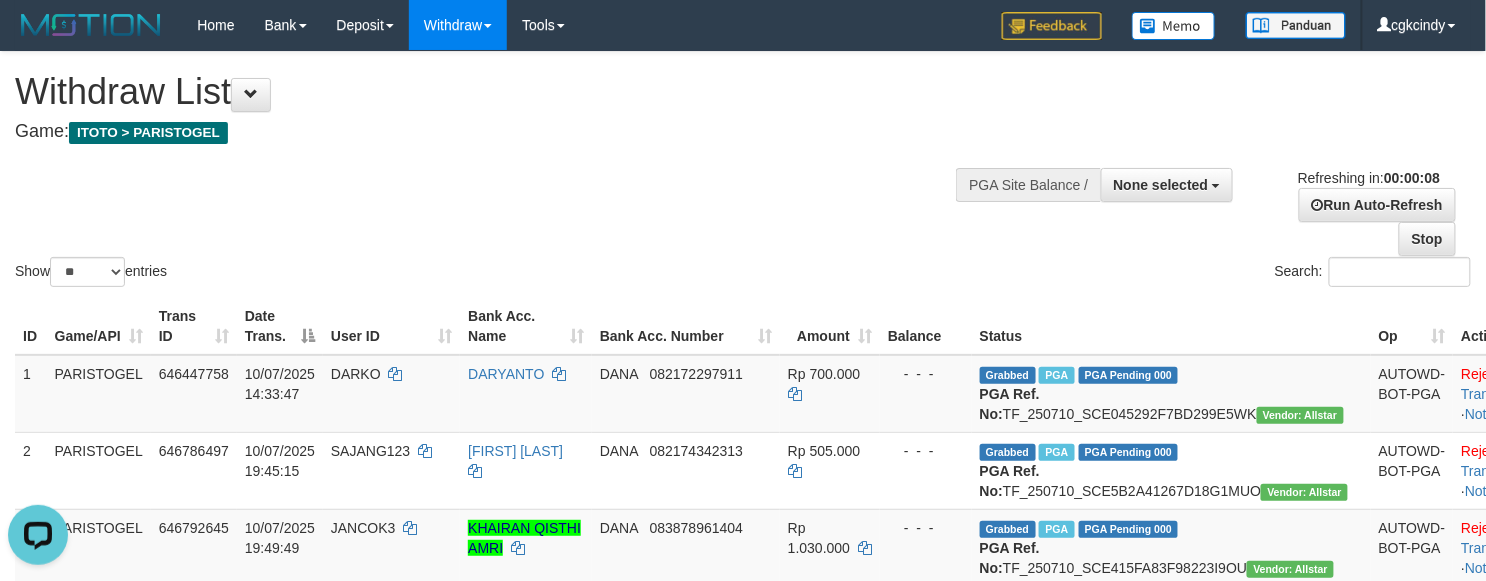 scroll, scrollTop: 0, scrollLeft: 0, axis: both 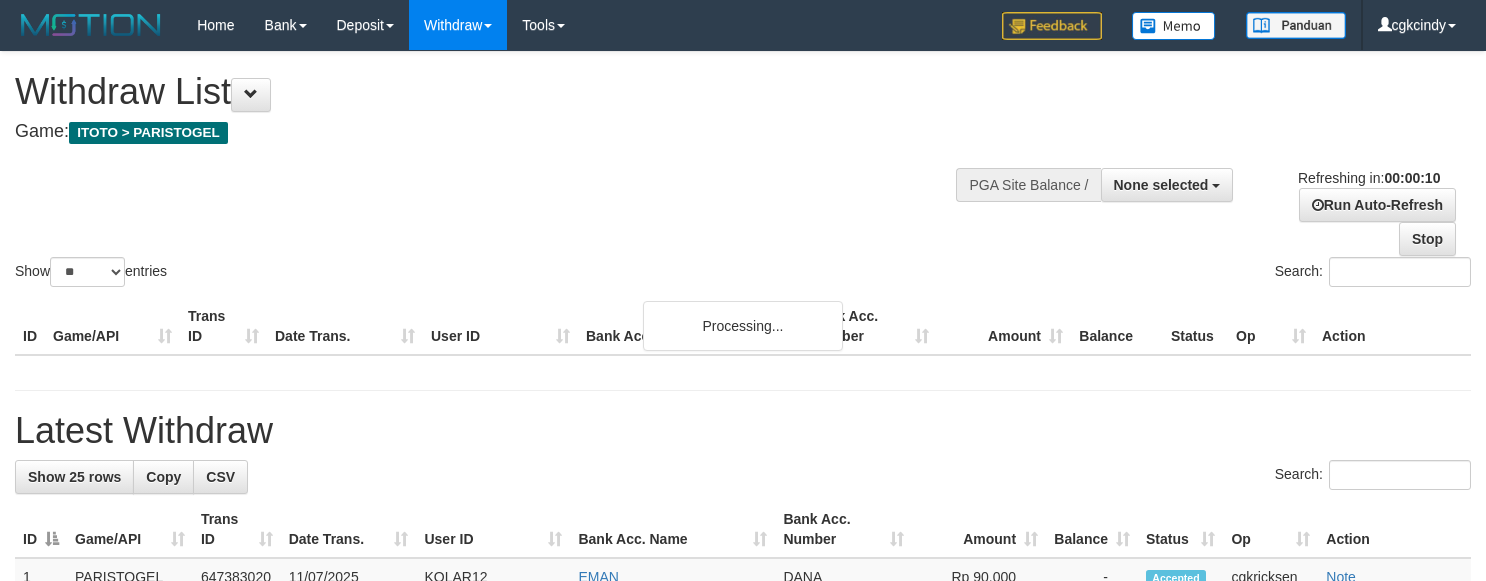 select 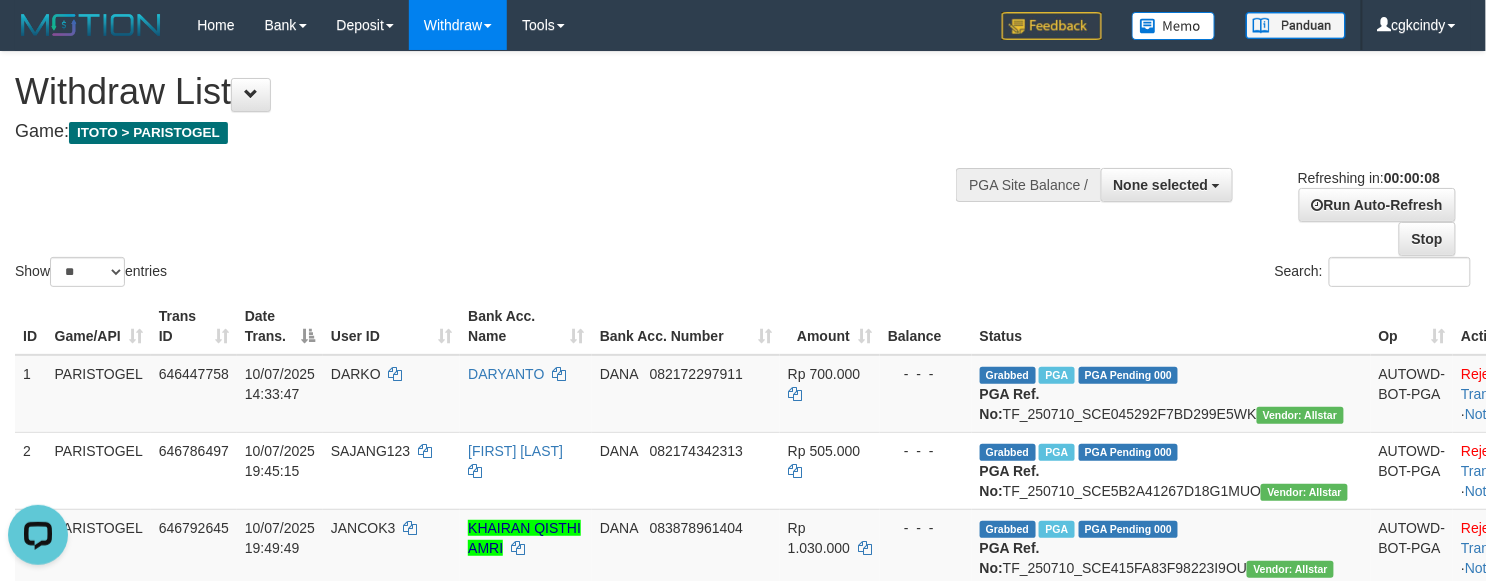 scroll, scrollTop: 0, scrollLeft: 0, axis: both 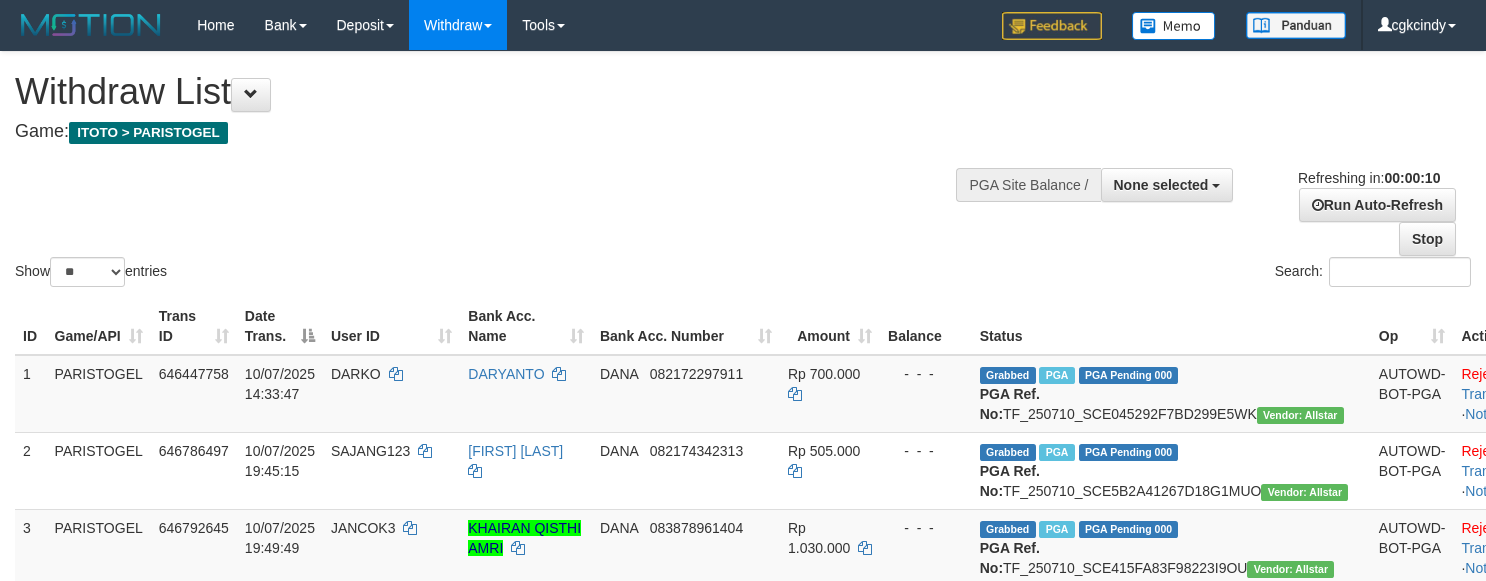 select 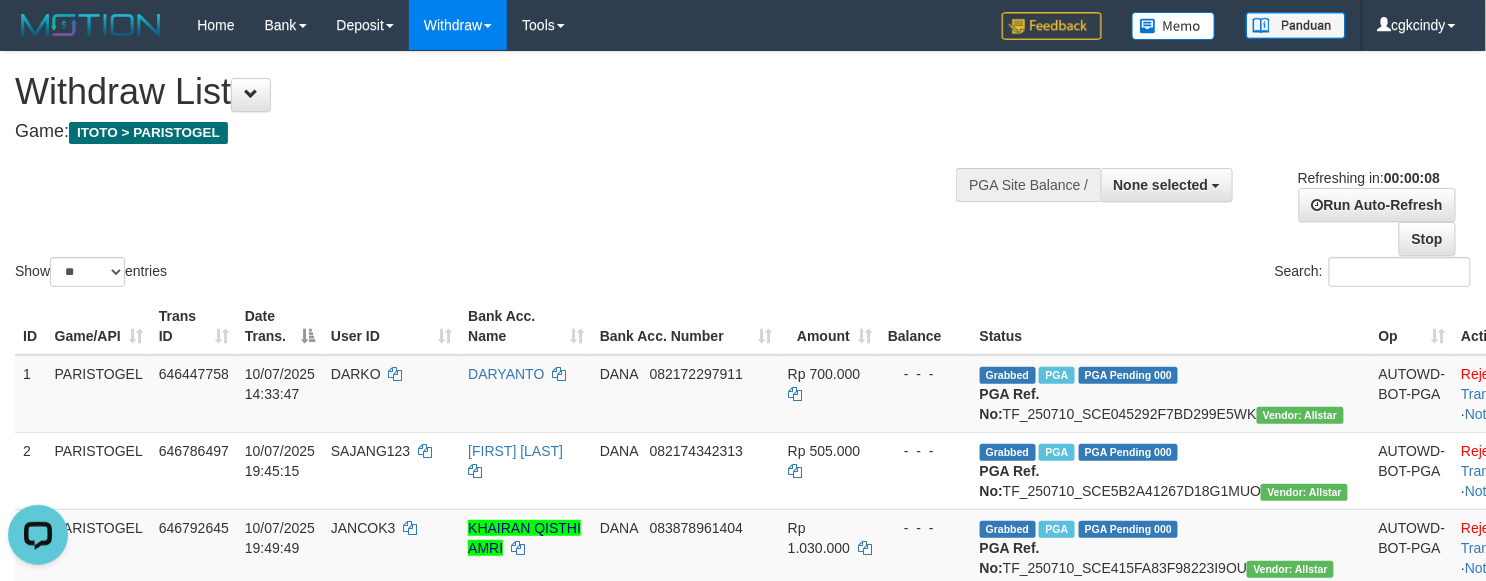 scroll, scrollTop: 0, scrollLeft: 0, axis: both 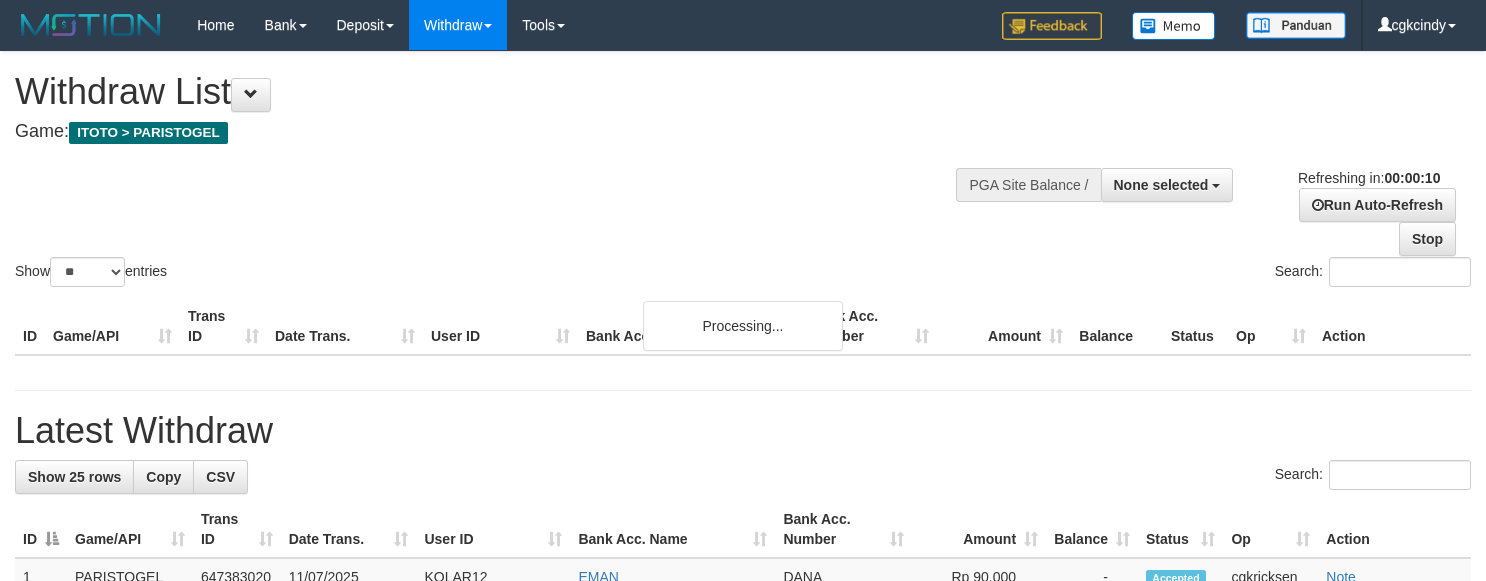 select 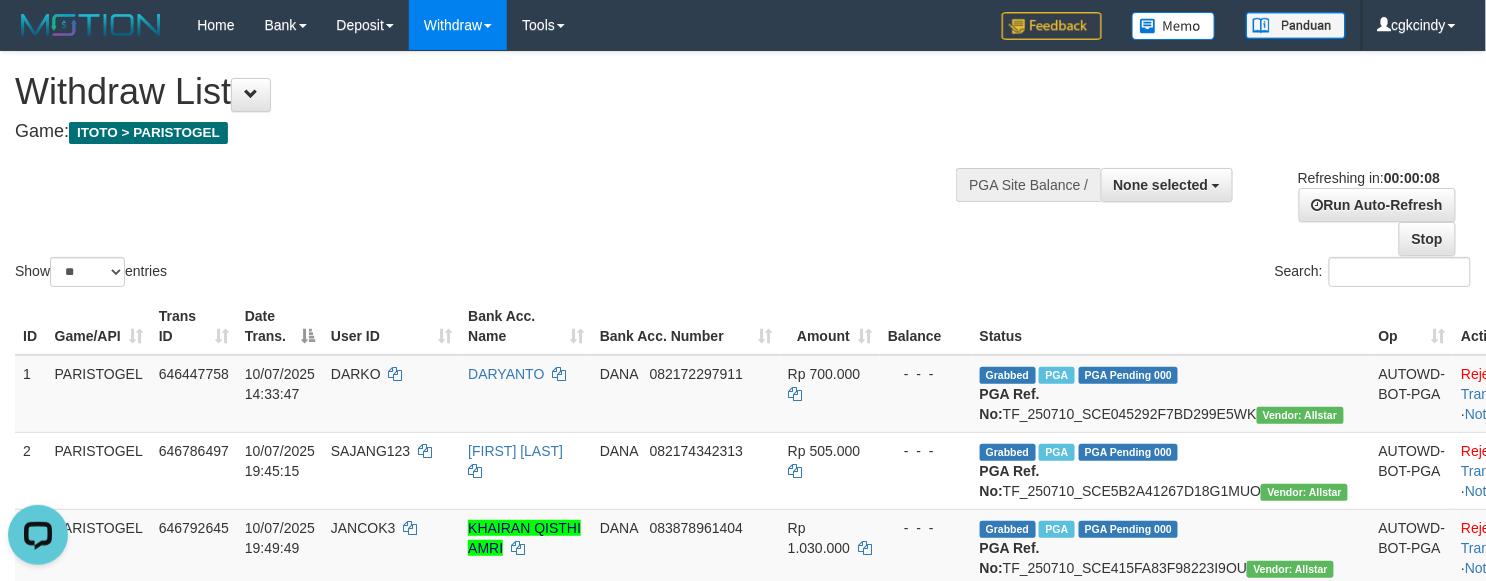 scroll, scrollTop: 0, scrollLeft: 0, axis: both 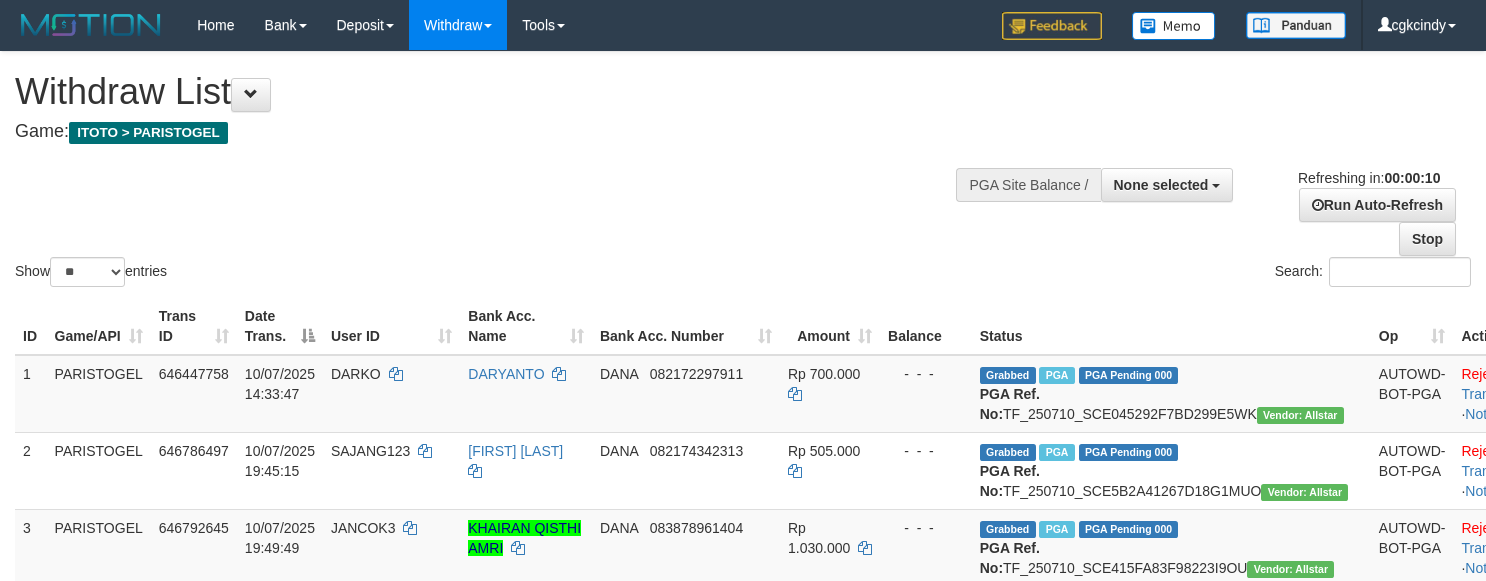 select 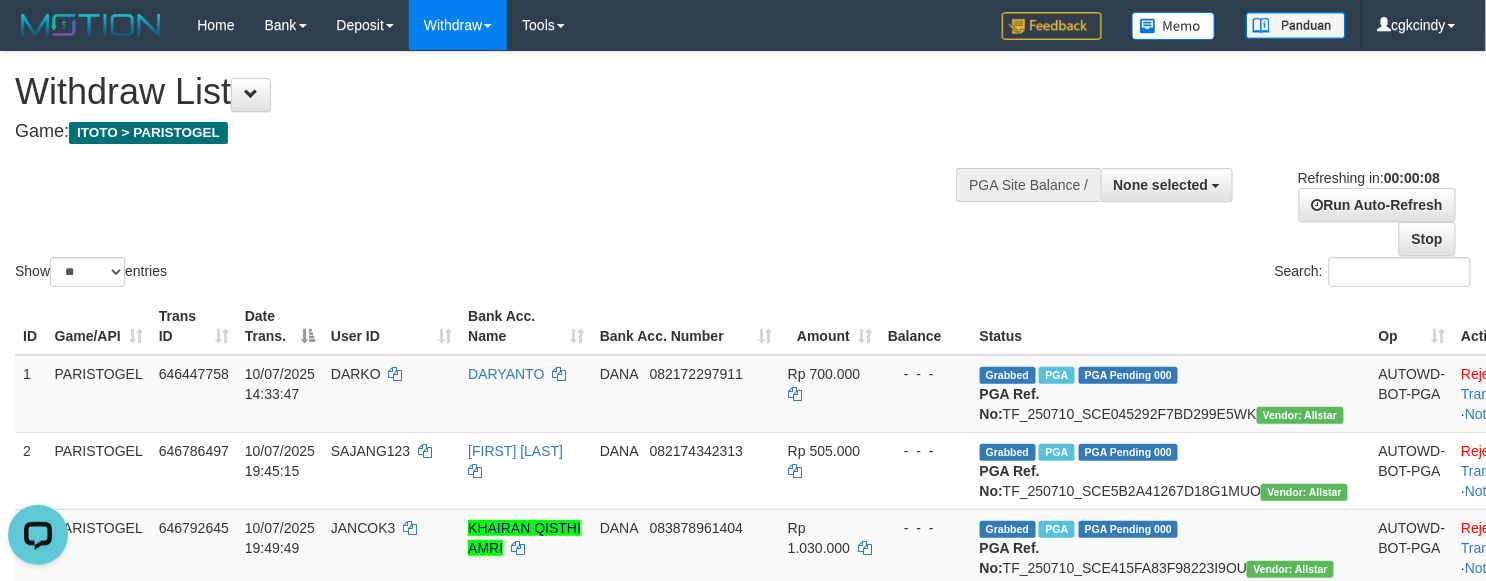 scroll, scrollTop: 0, scrollLeft: 0, axis: both 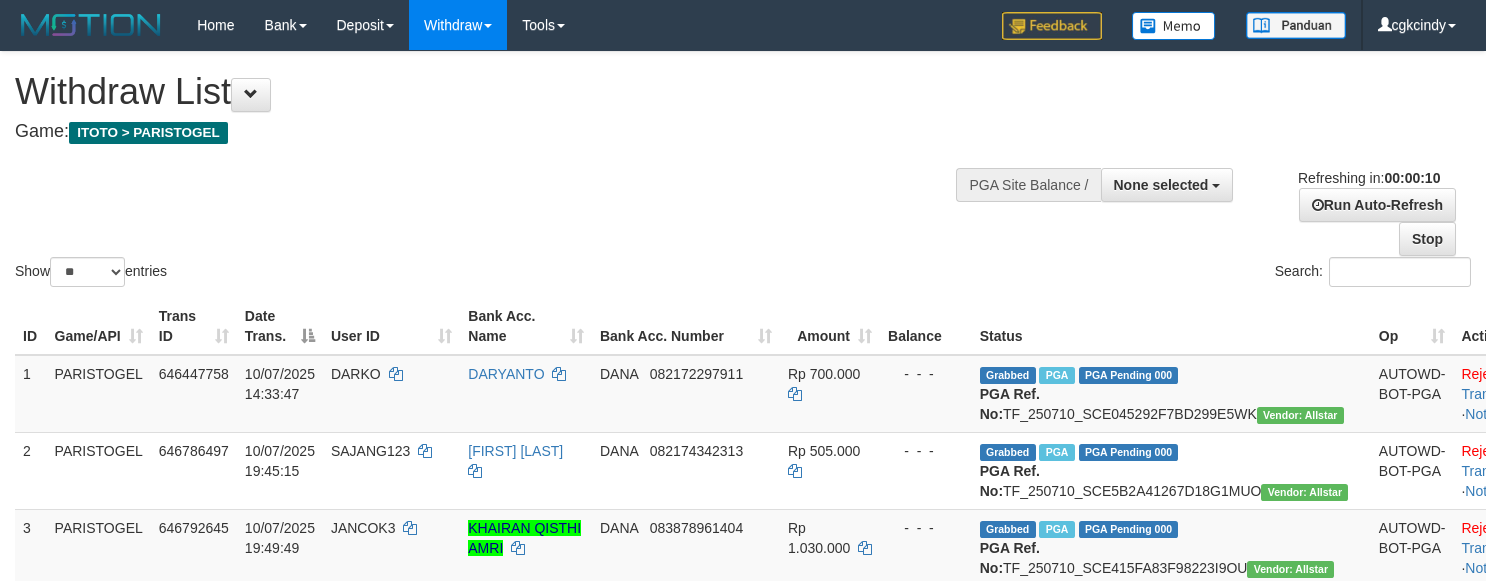 select 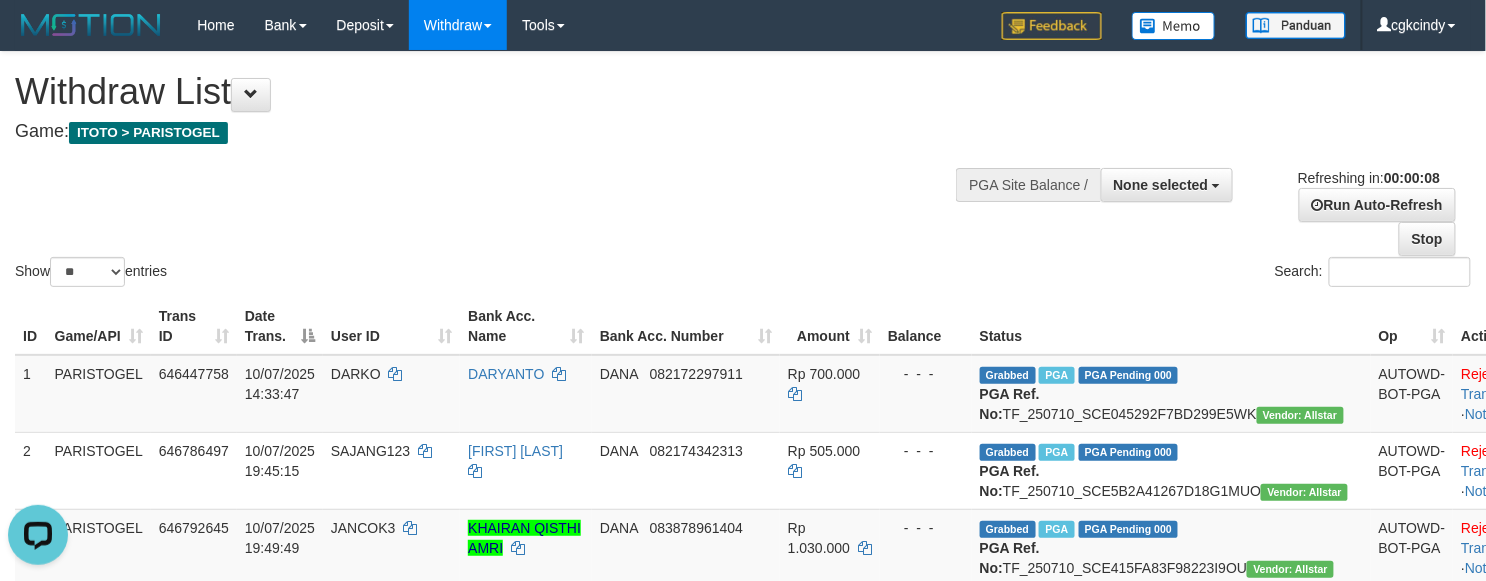 scroll, scrollTop: 0, scrollLeft: 0, axis: both 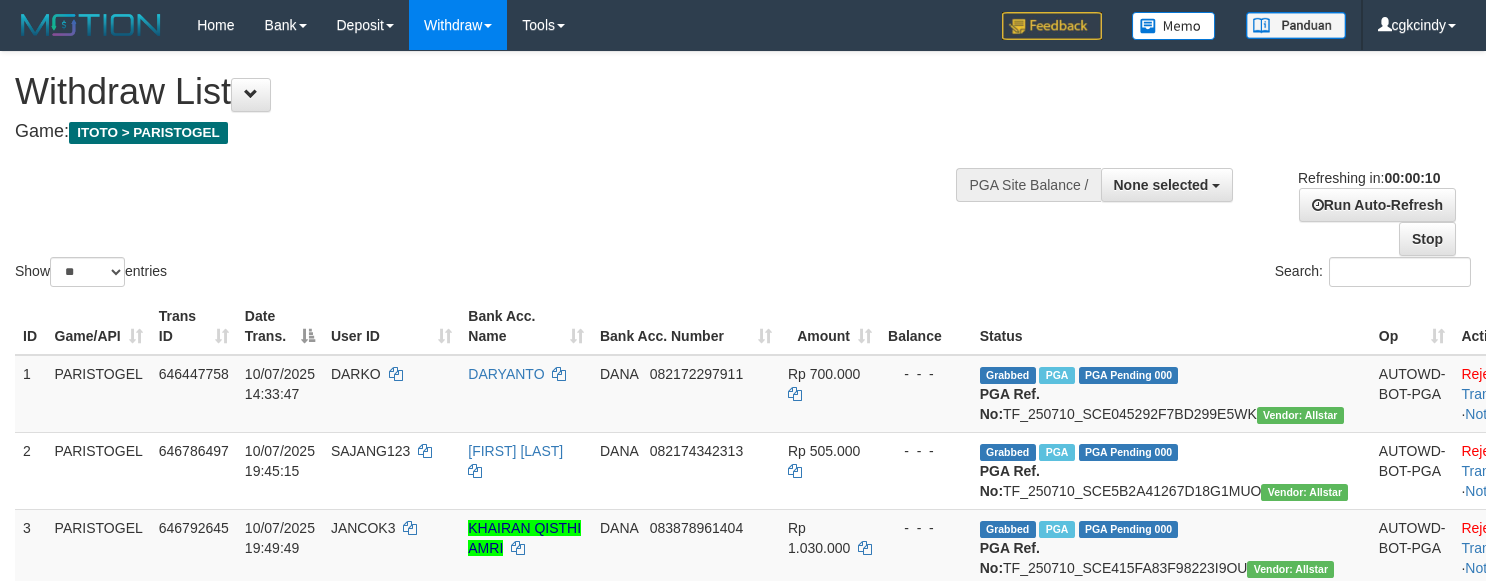 select 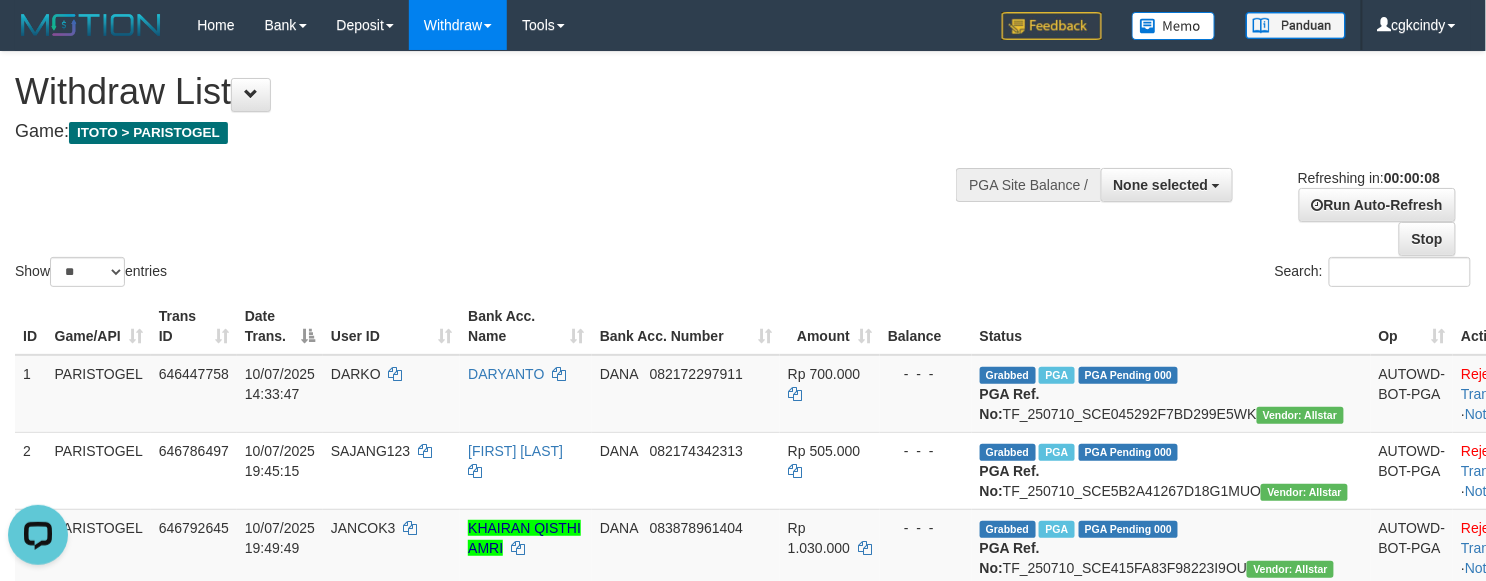 scroll, scrollTop: 0, scrollLeft: 0, axis: both 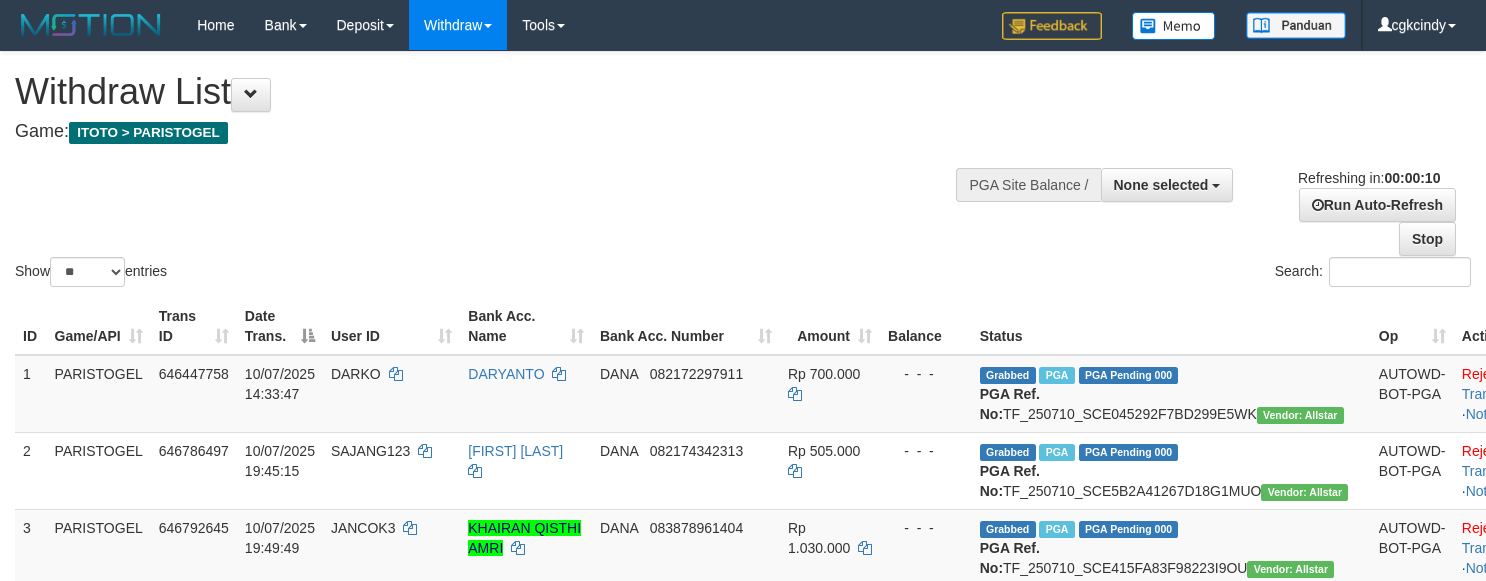 select 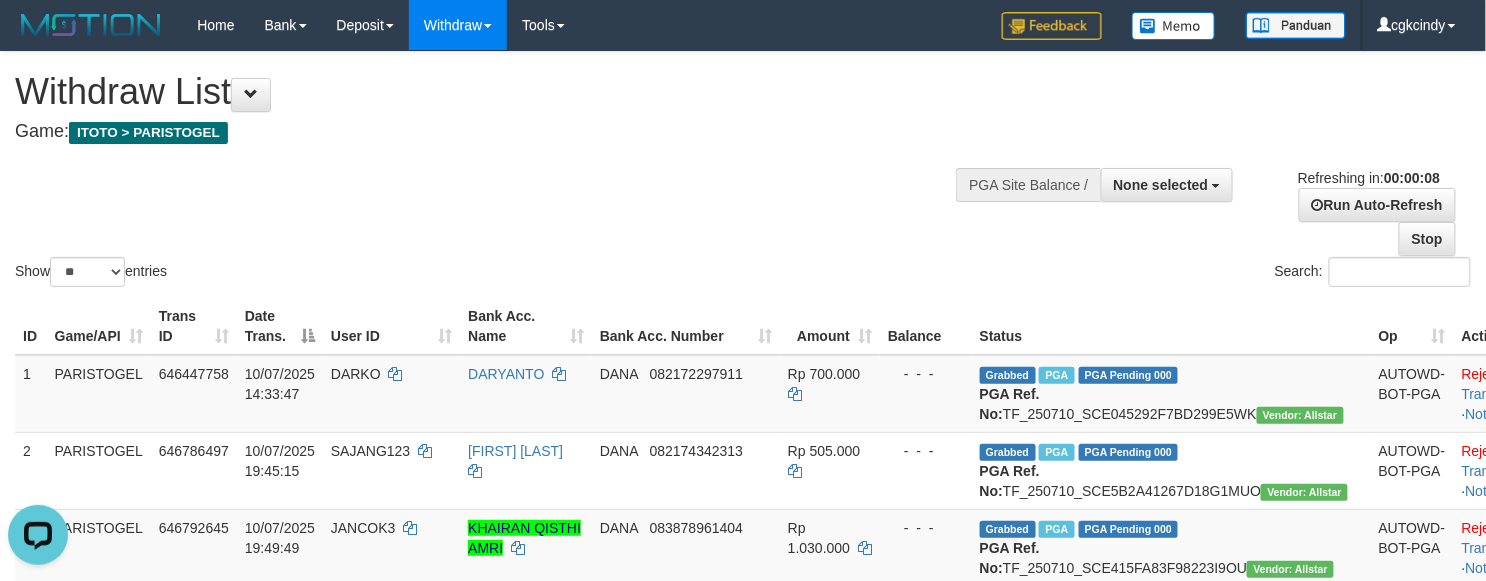 scroll, scrollTop: 0, scrollLeft: 0, axis: both 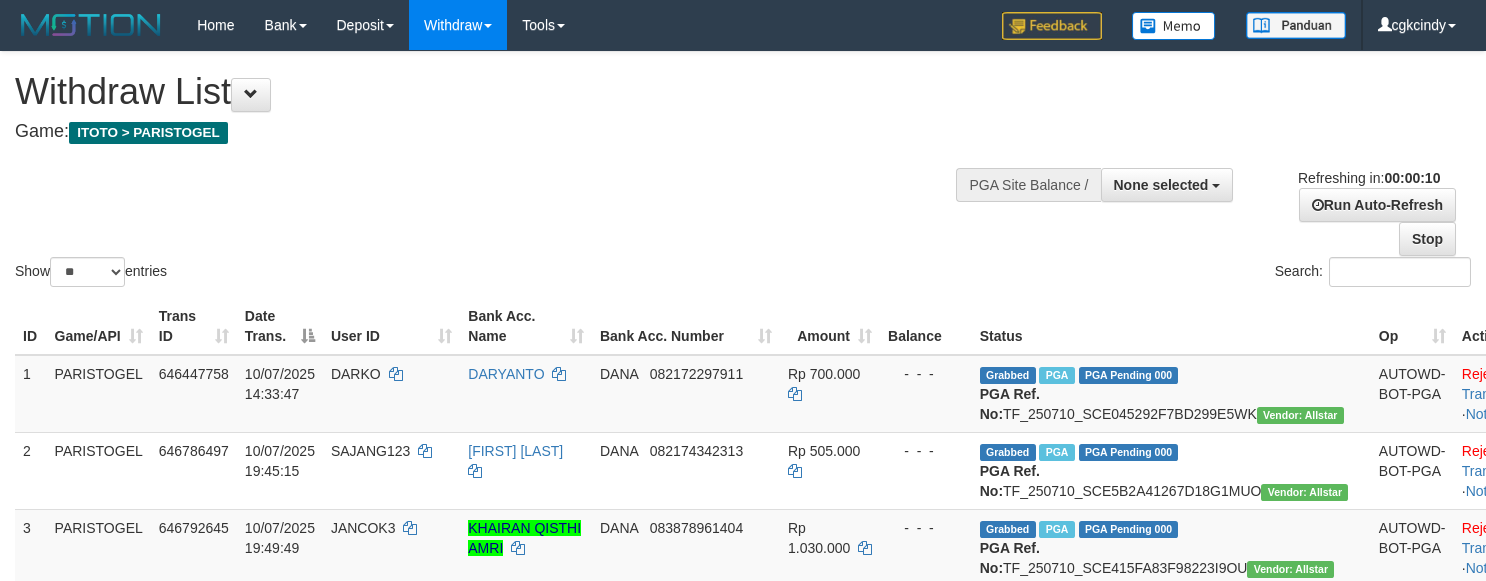 select 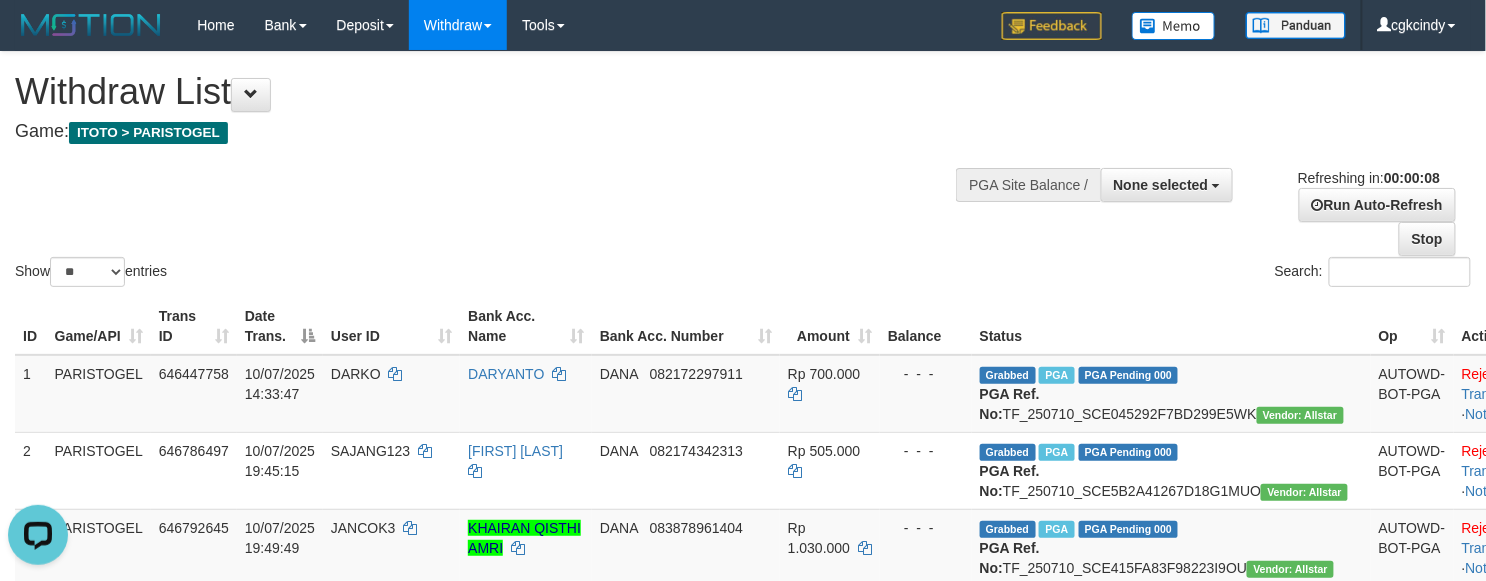 scroll, scrollTop: 0, scrollLeft: 0, axis: both 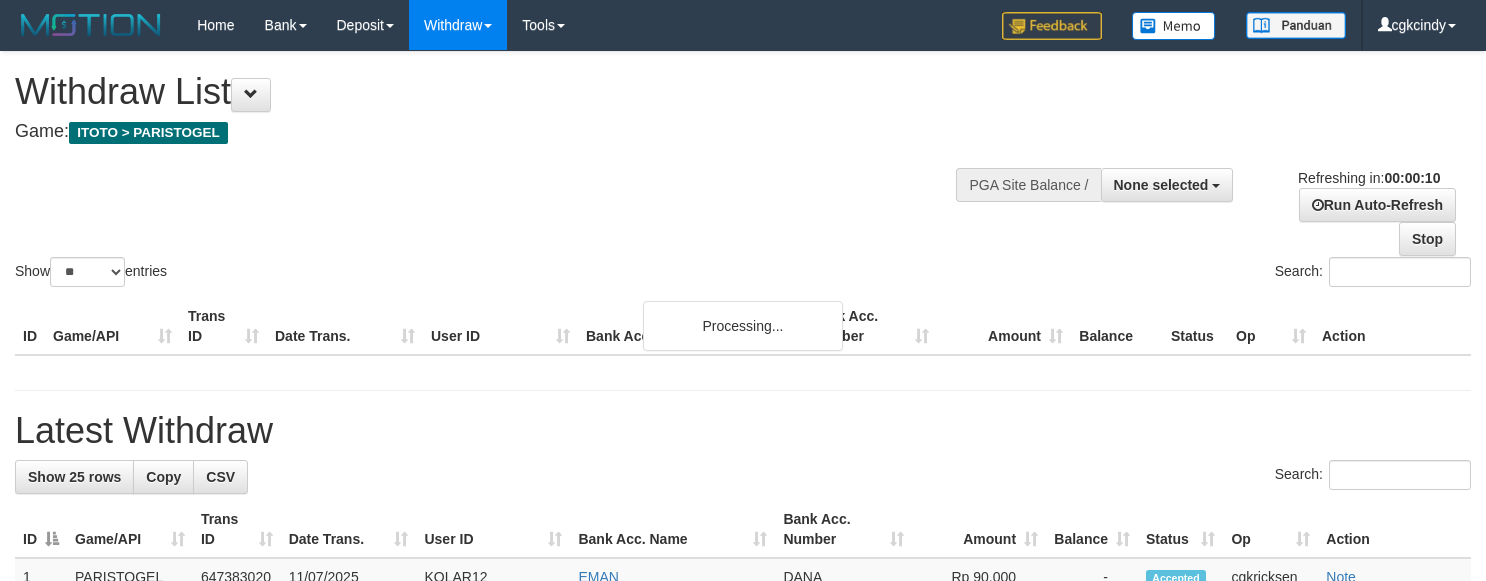 select 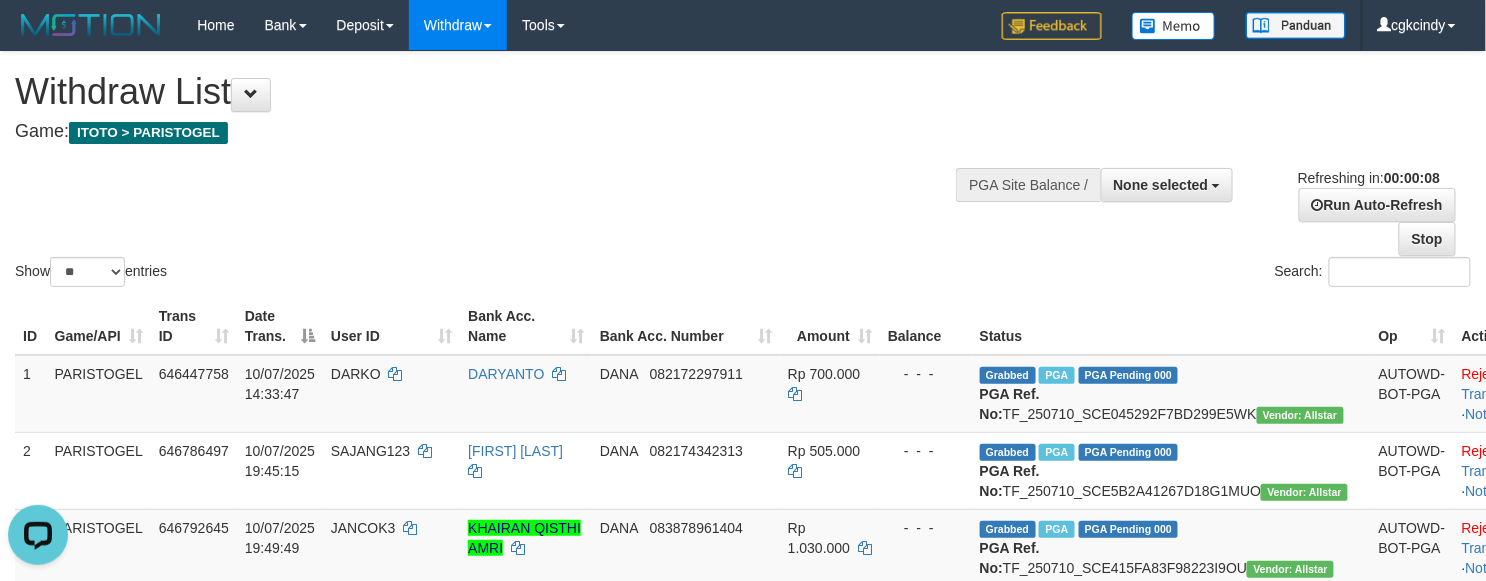 scroll, scrollTop: 0, scrollLeft: 0, axis: both 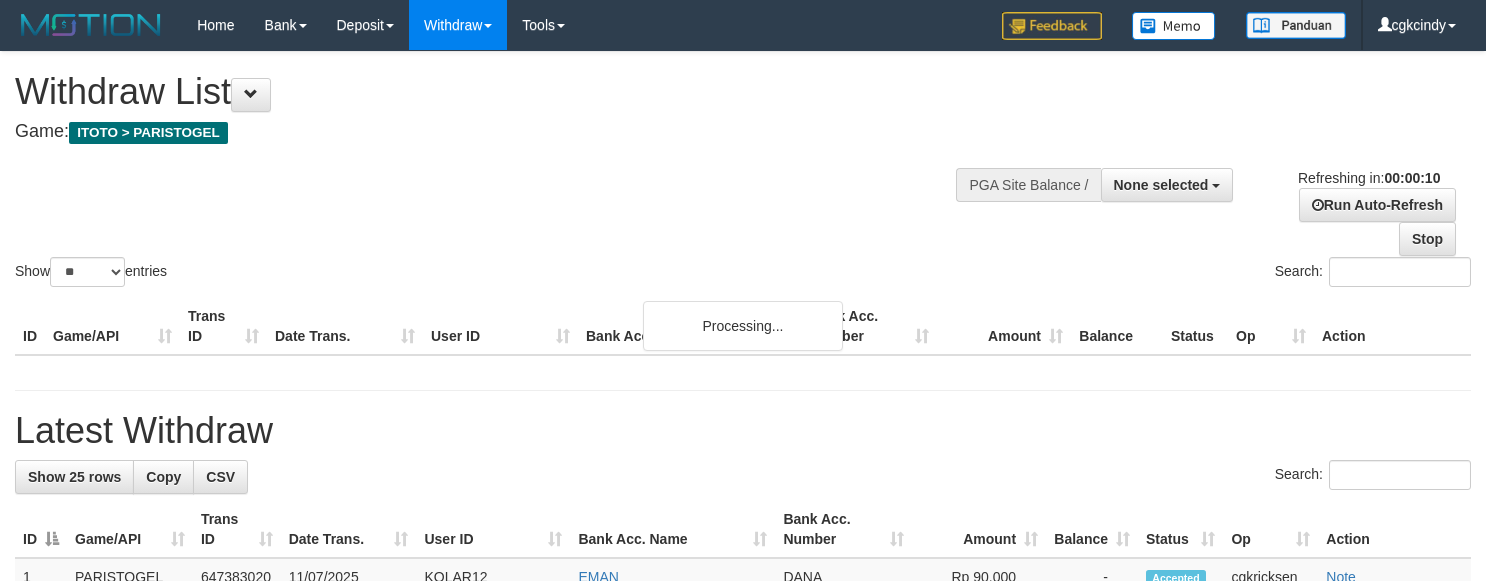 select 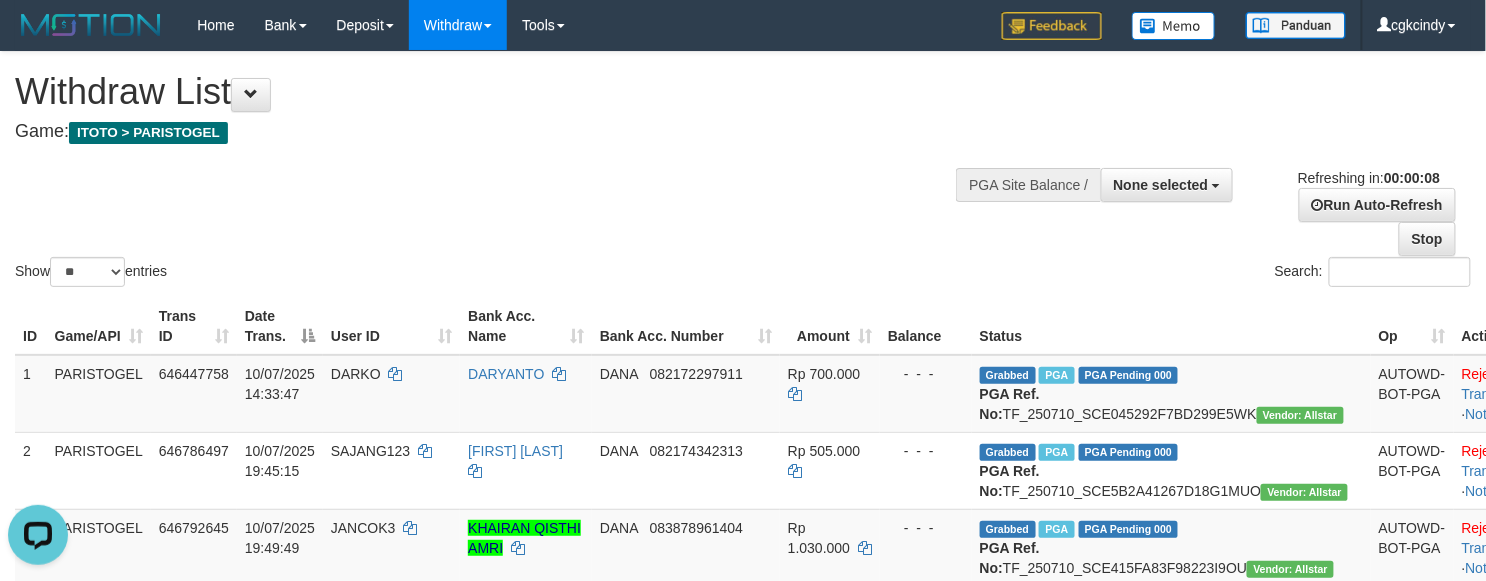scroll, scrollTop: 0, scrollLeft: 0, axis: both 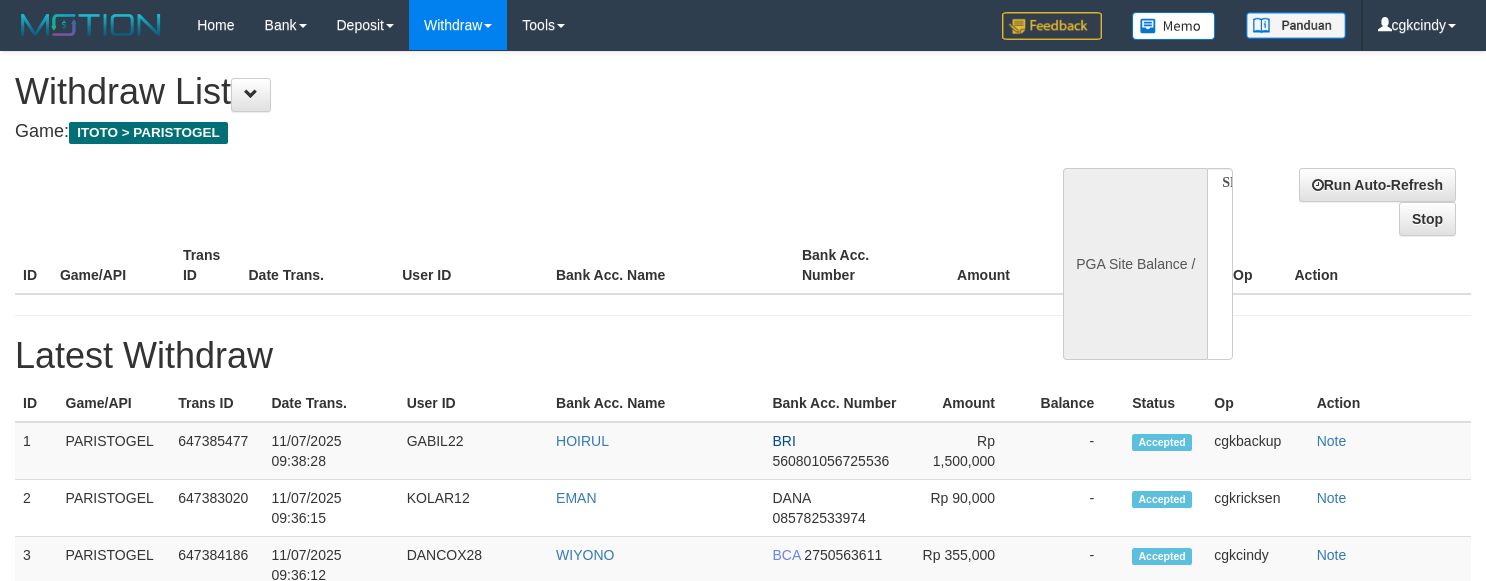 select 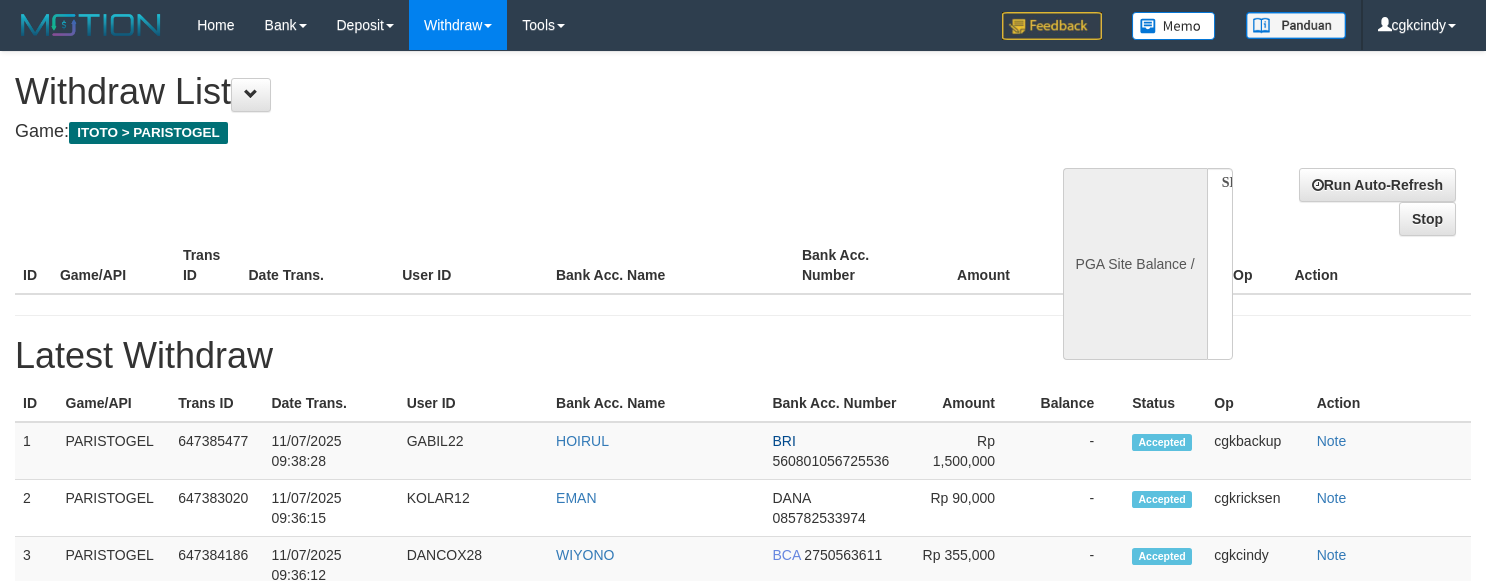 scroll, scrollTop: 0, scrollLeft: 0, axis: both 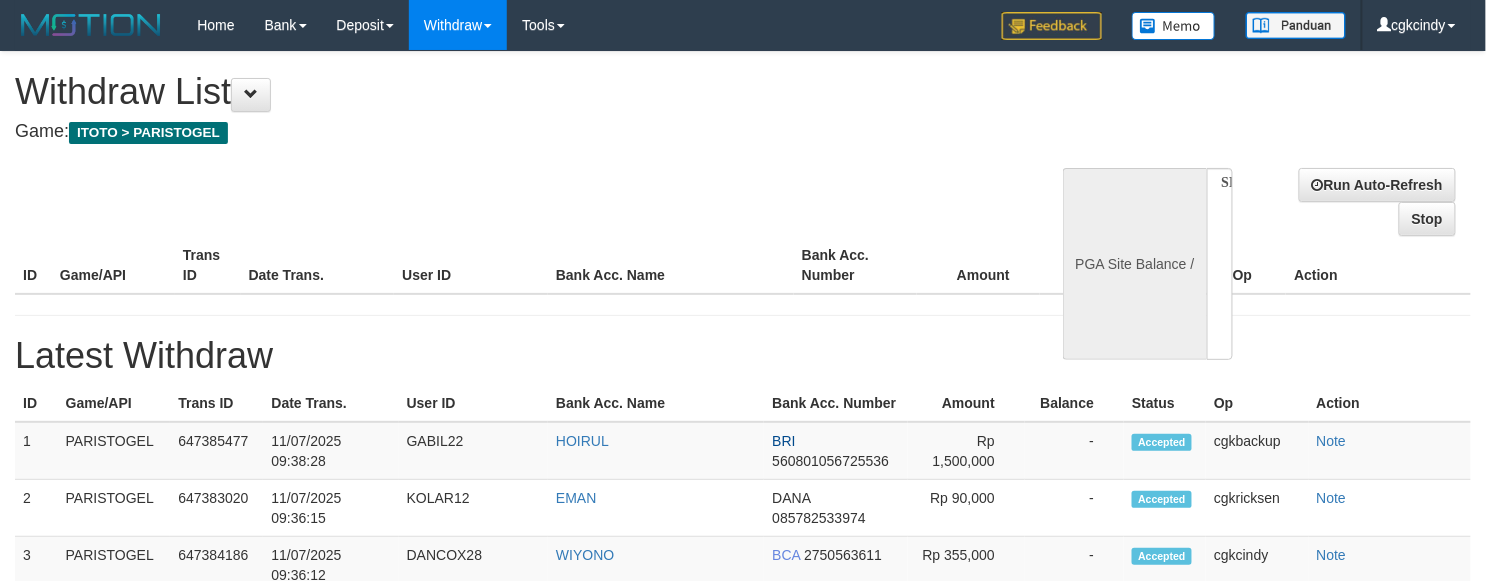 select on "**" 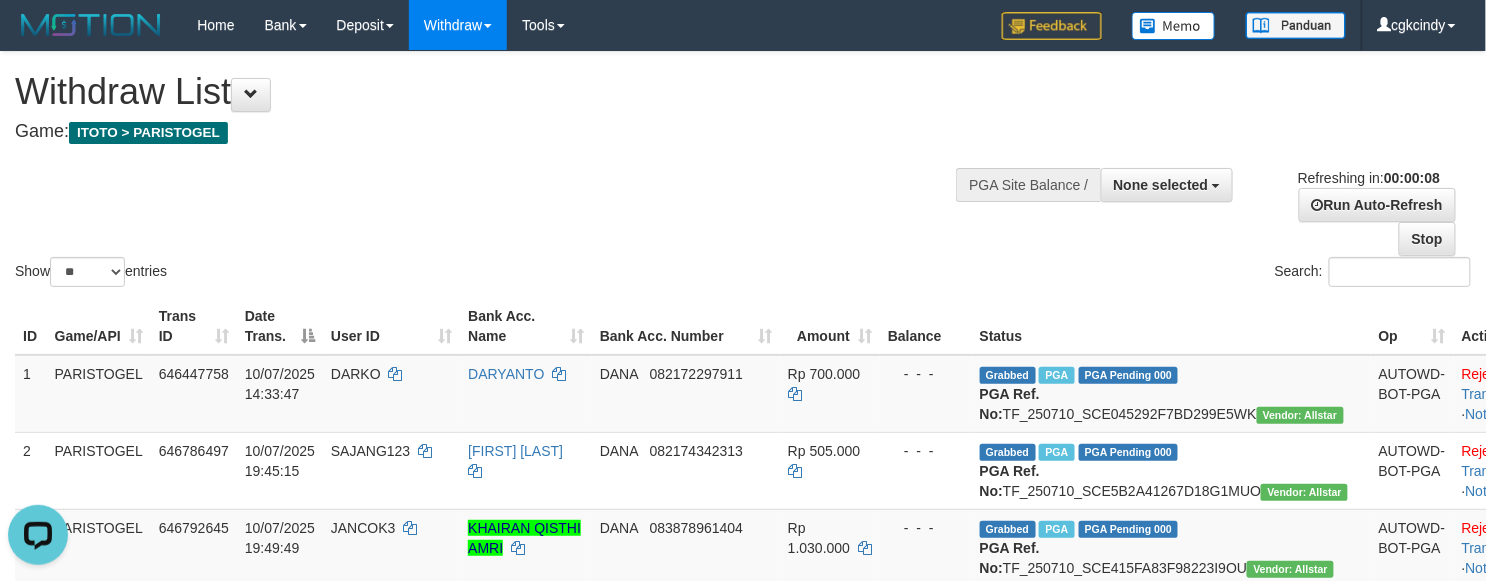 scroll, scrollTop: 0, scrollLeft: 0, axis: both 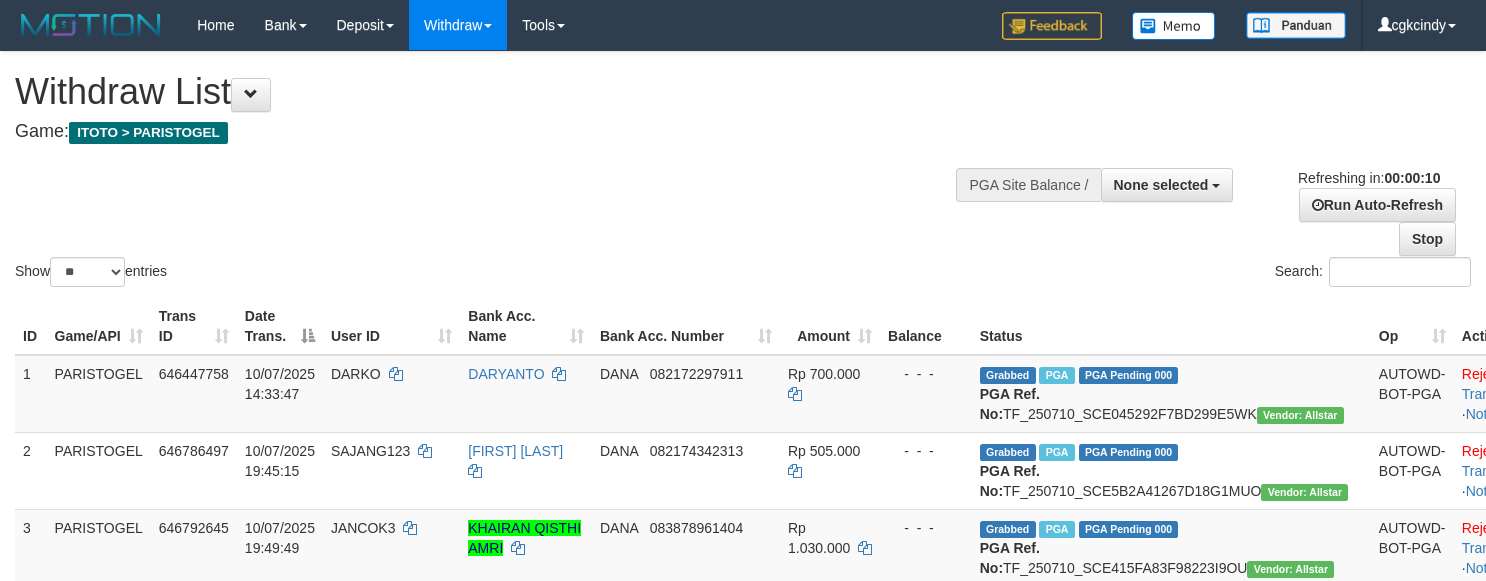 select 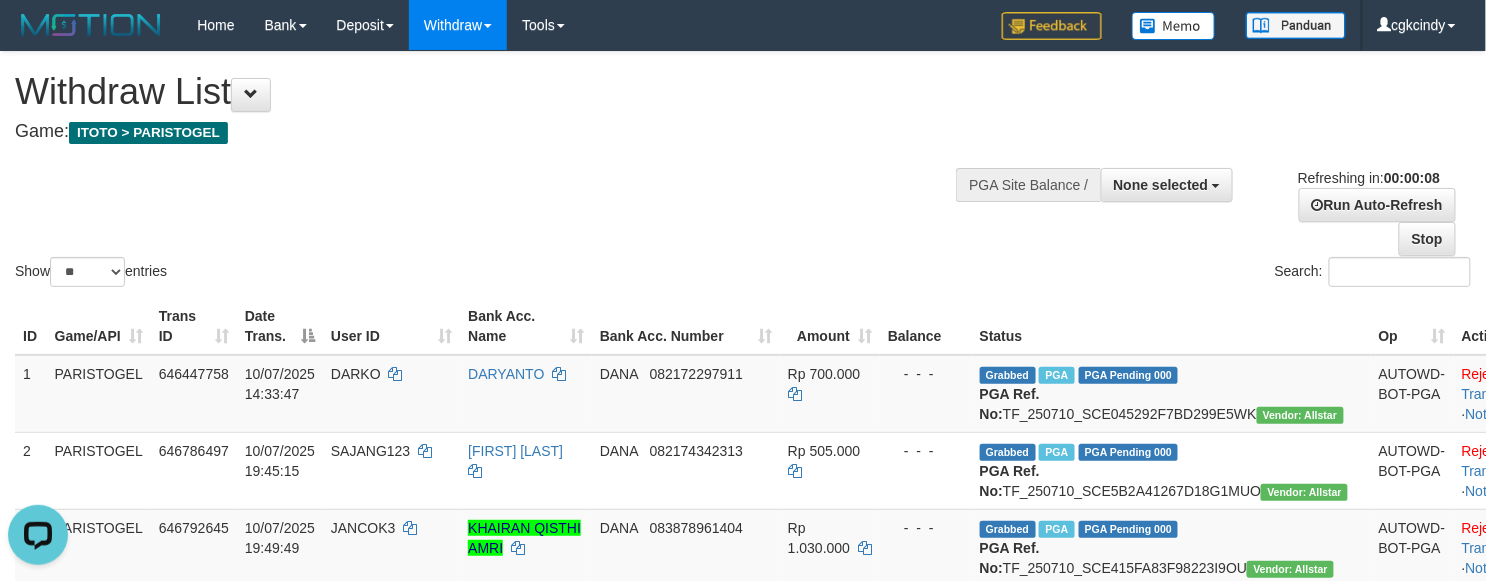 scroll, scrollTop: 0, scrollLeft: 0, axis: both 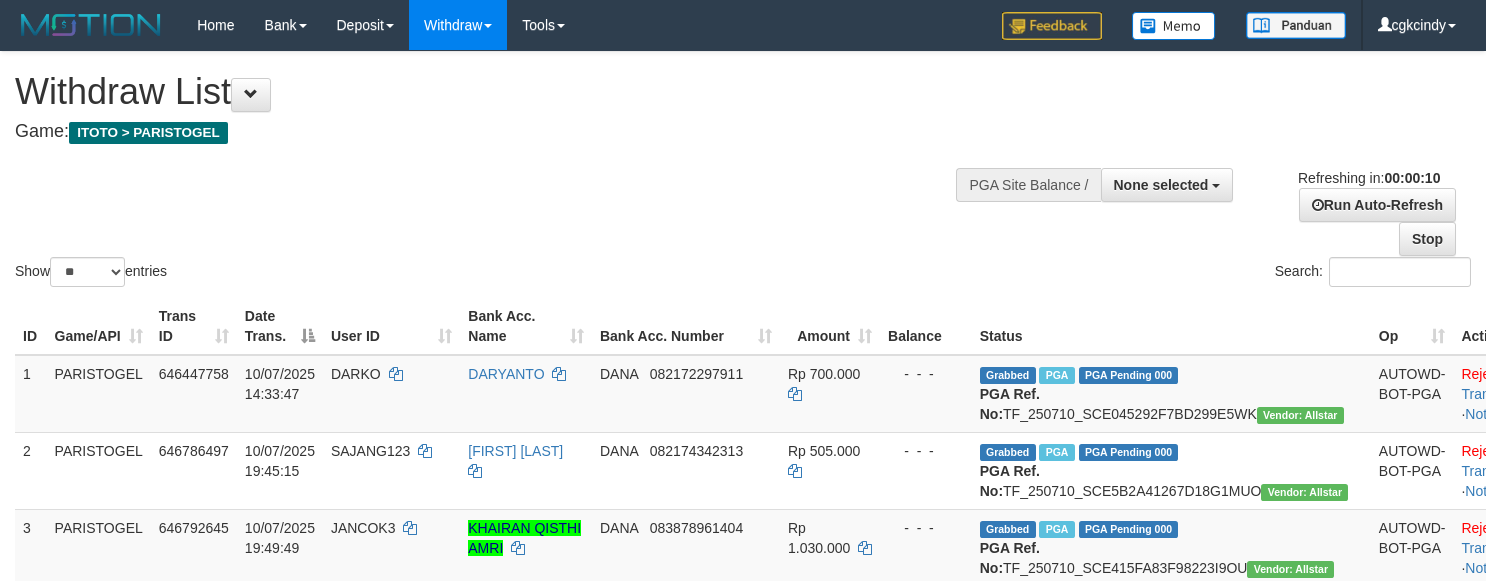 select 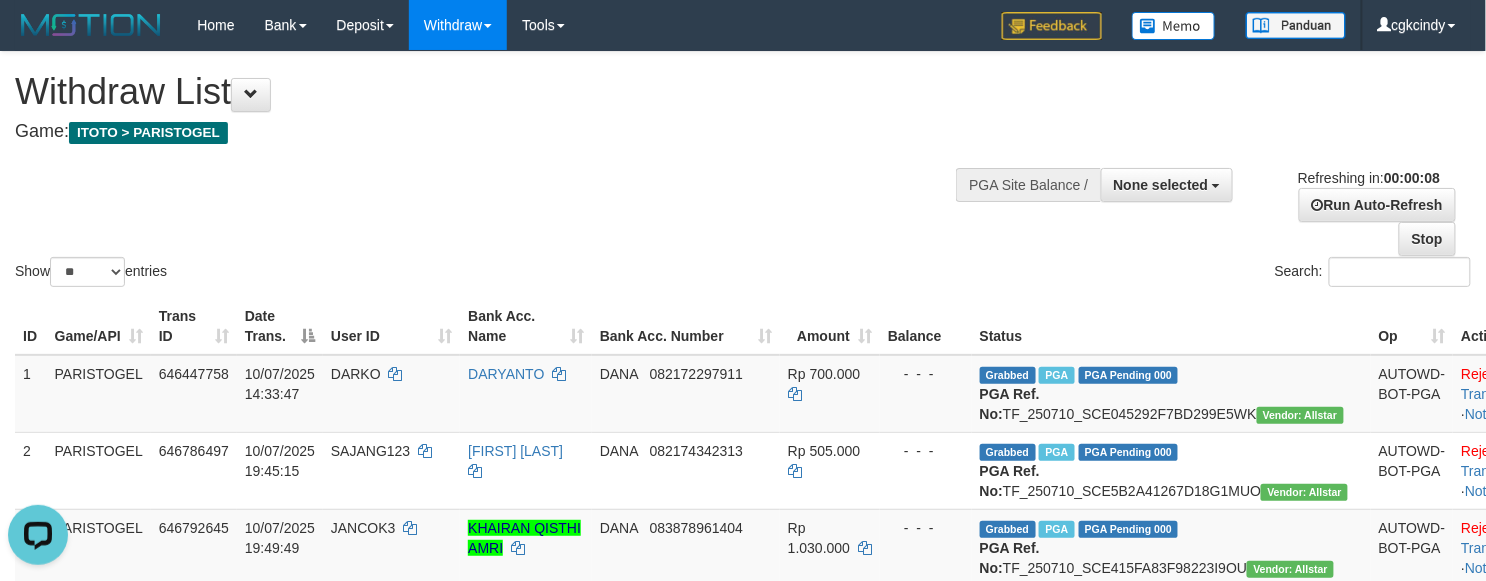 scroll, scrollTop: 0, scrollLeft: 0, axis: both 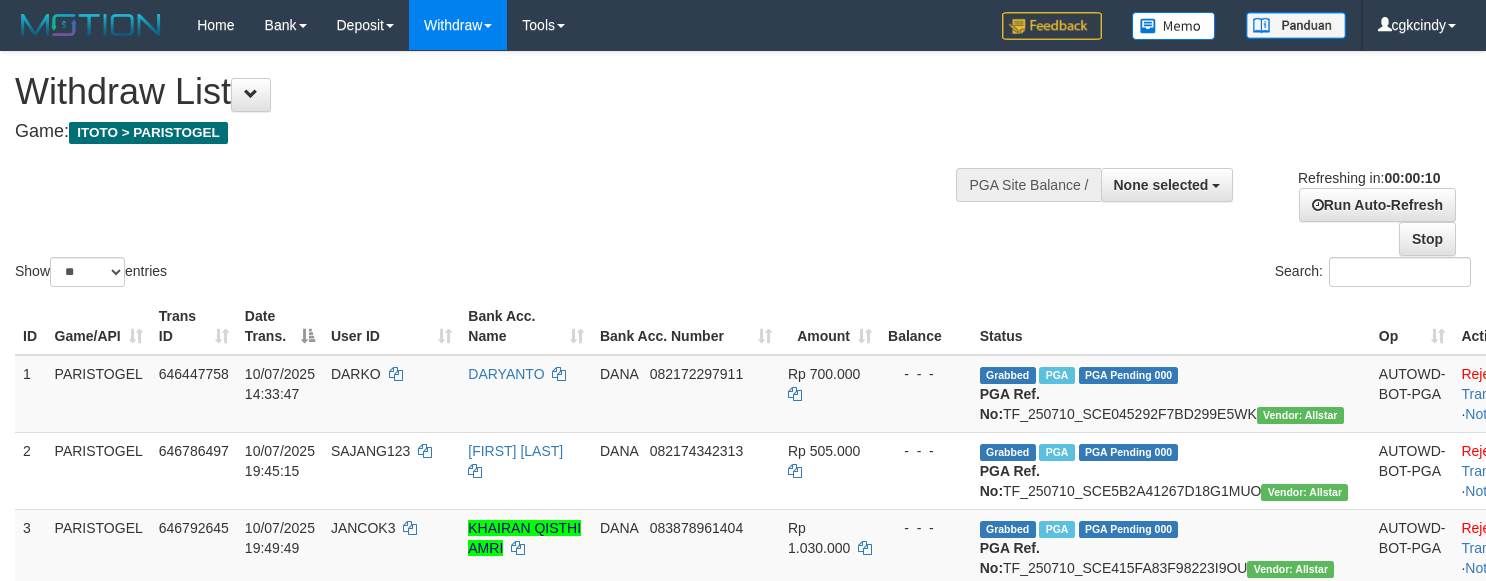 select 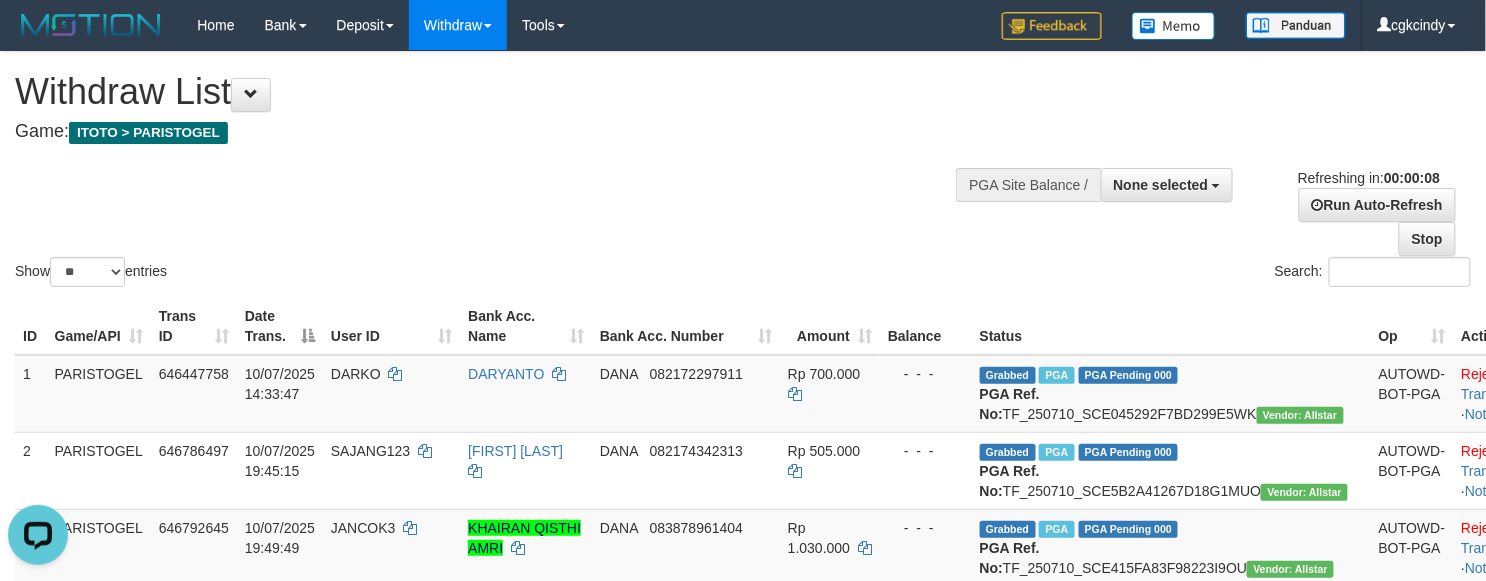 scroll, scrollTop: 0, scrollLeft: 0, axis: both 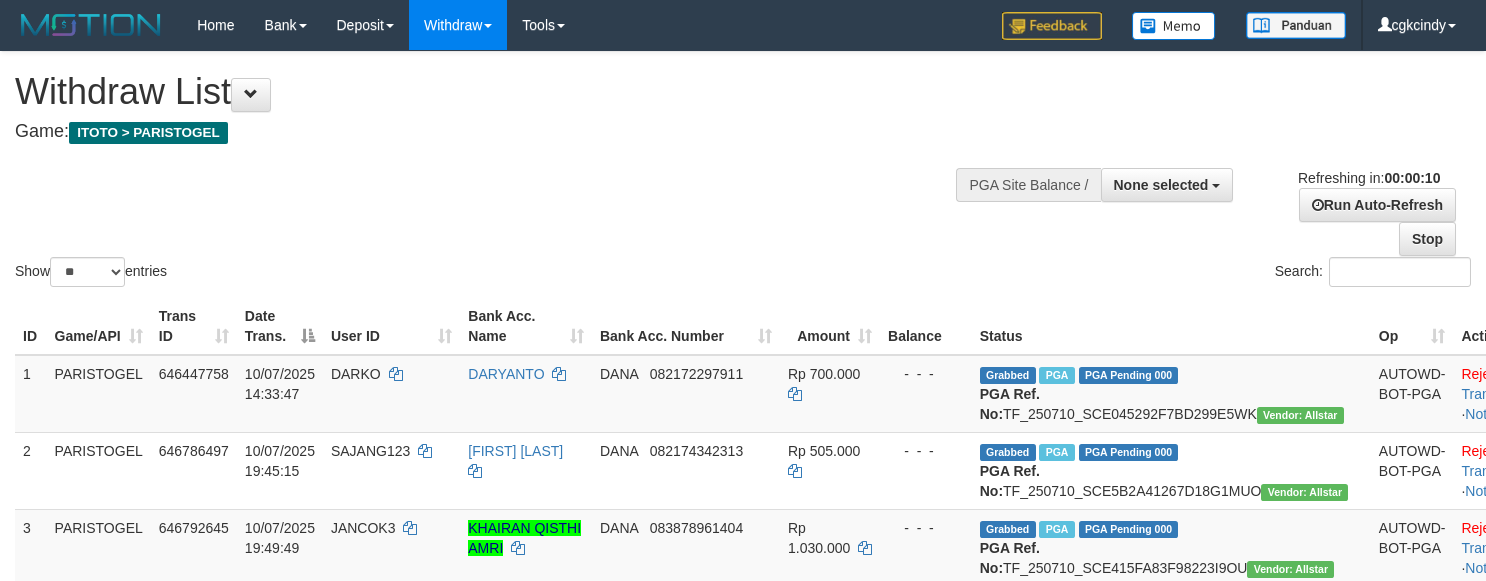 select 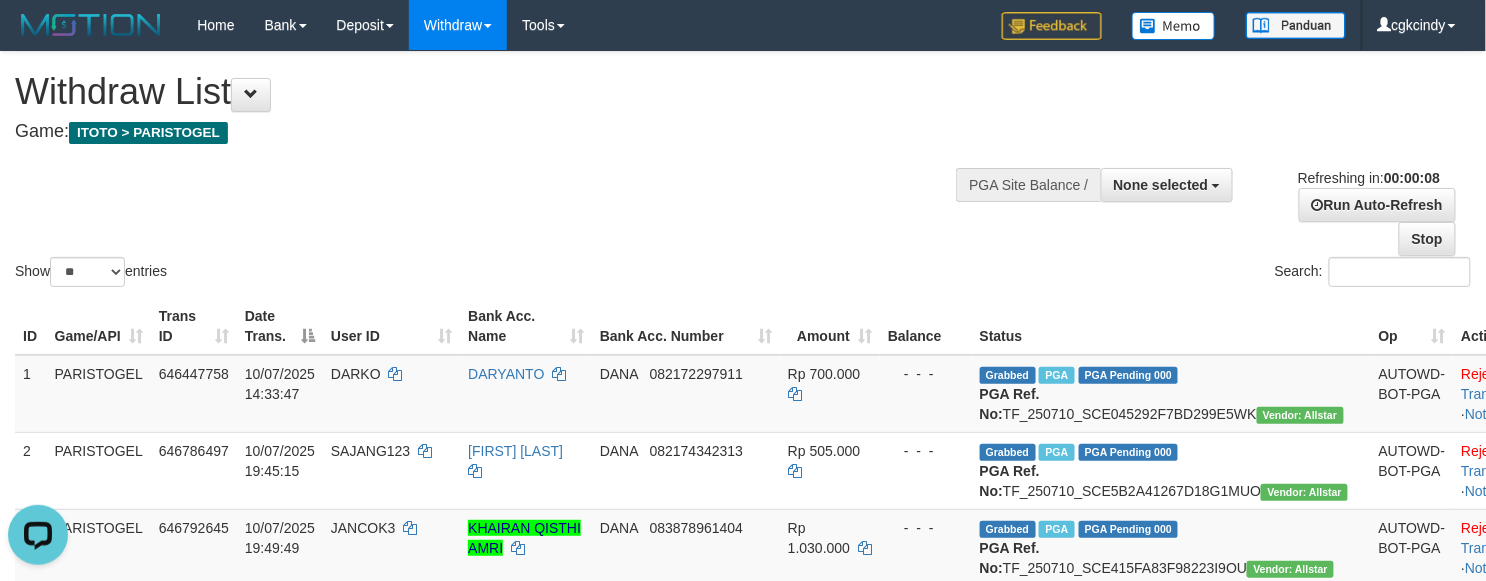 scroll, scrollTop: 0, scrollLeft: 0, axis: both 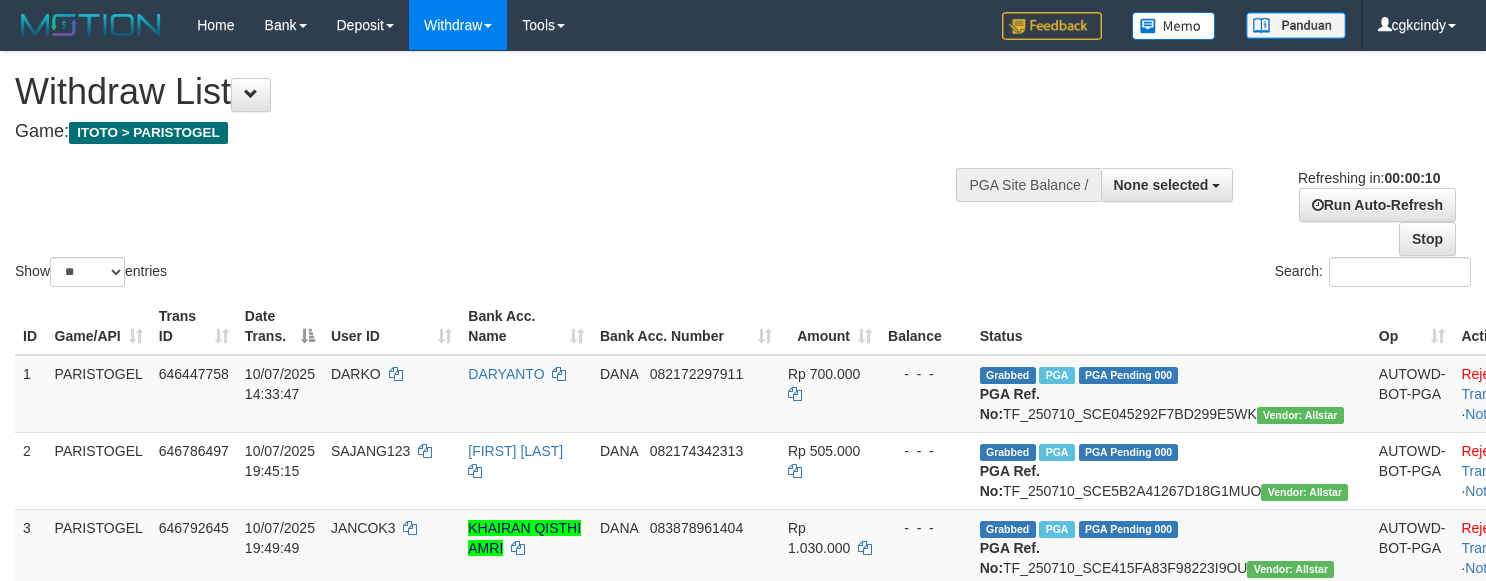 select 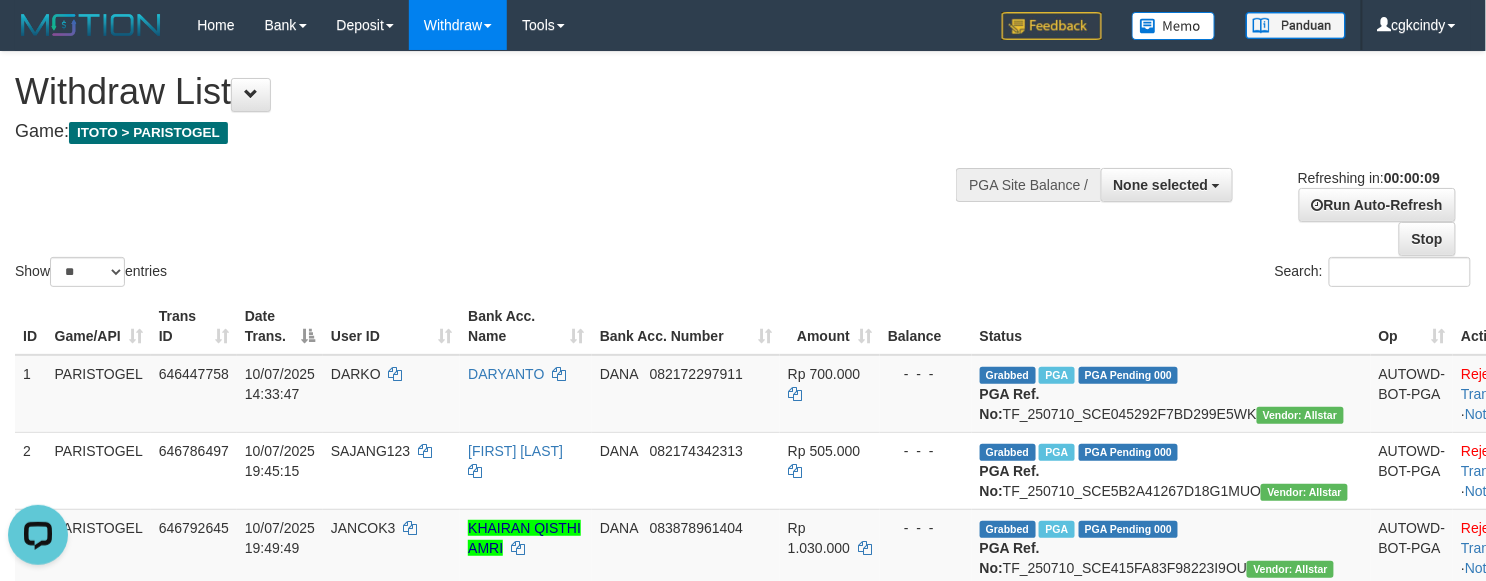 scroll, scrollTop: 0, scrollLeft: 0, axis: both 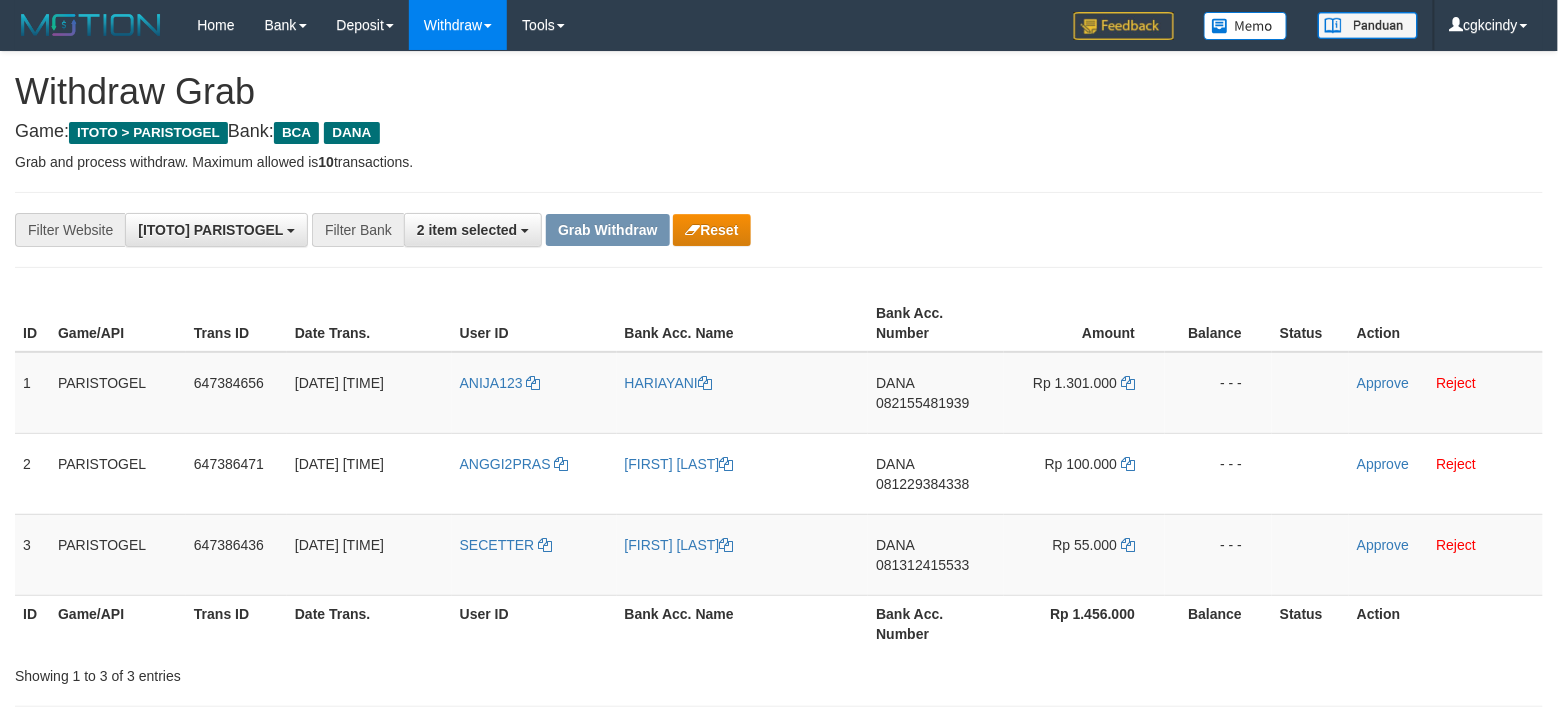 click on "**********" at bounding box center [779, 230] 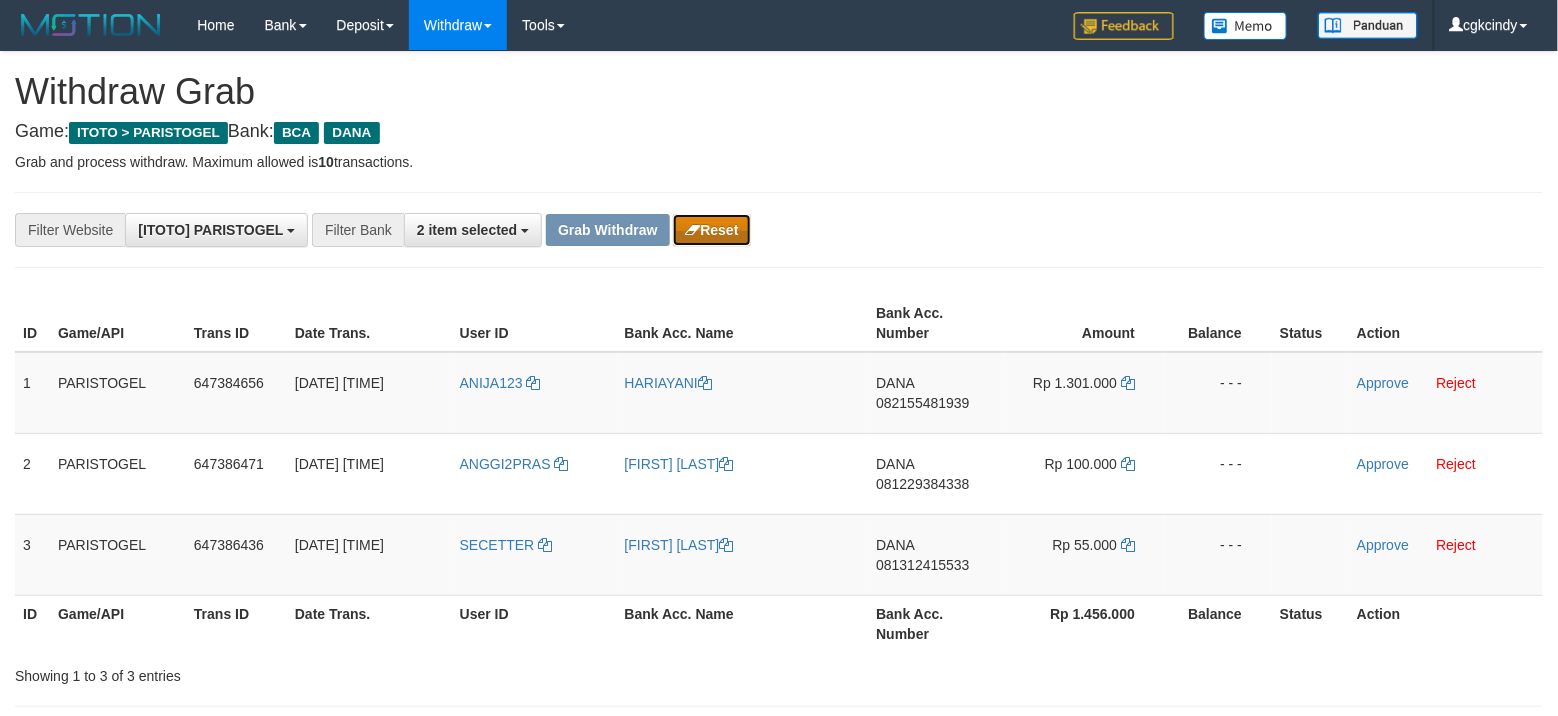 click on "Reset" at bounding box center [711, 230] 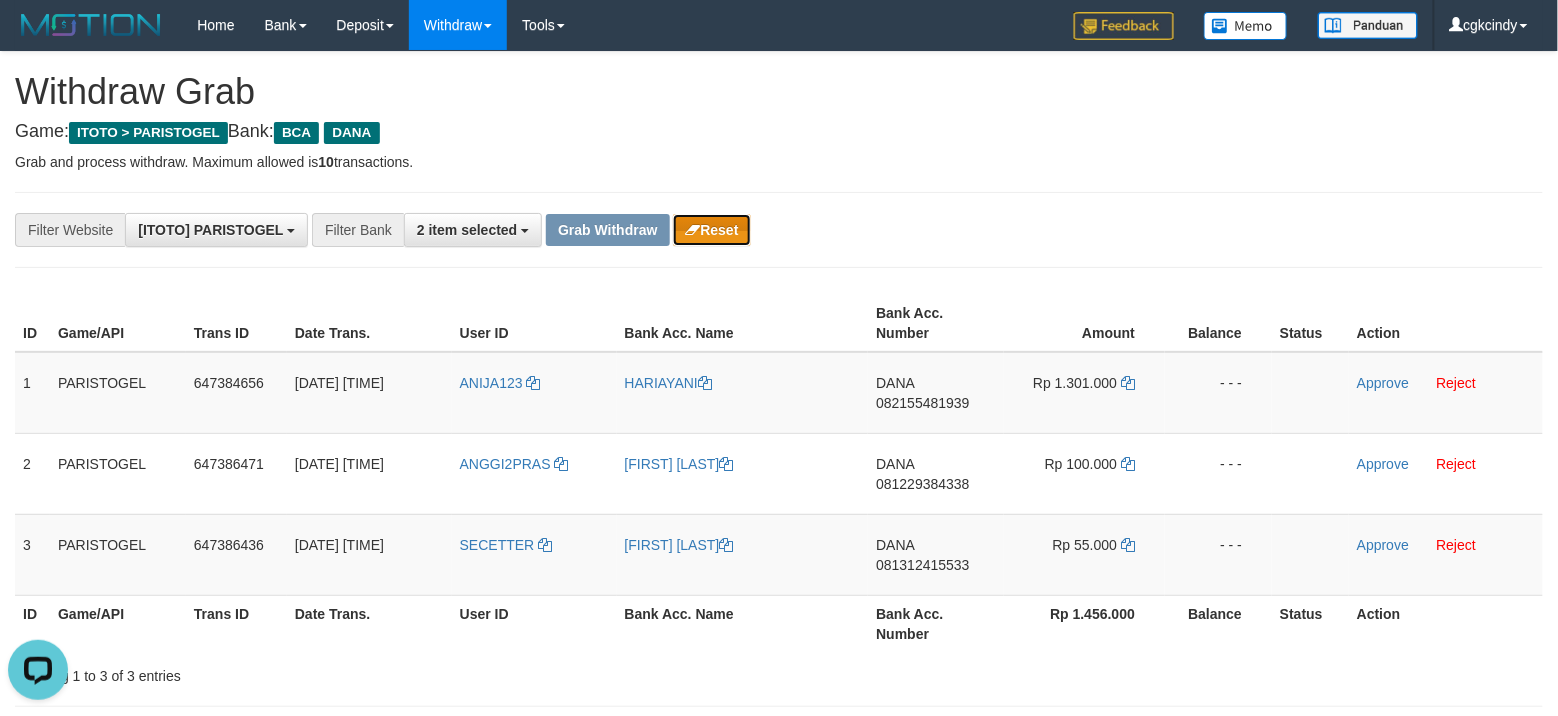 scroll, scrollTop: 0, scrollLeft: 0, axis: both 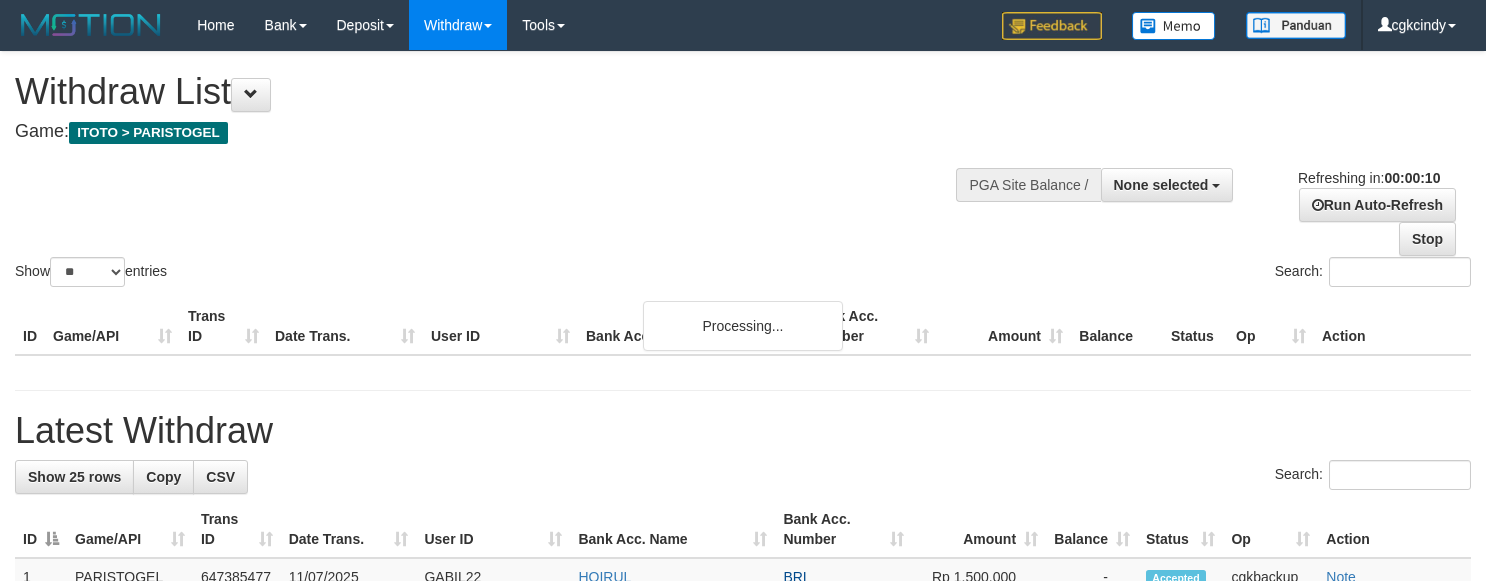 select 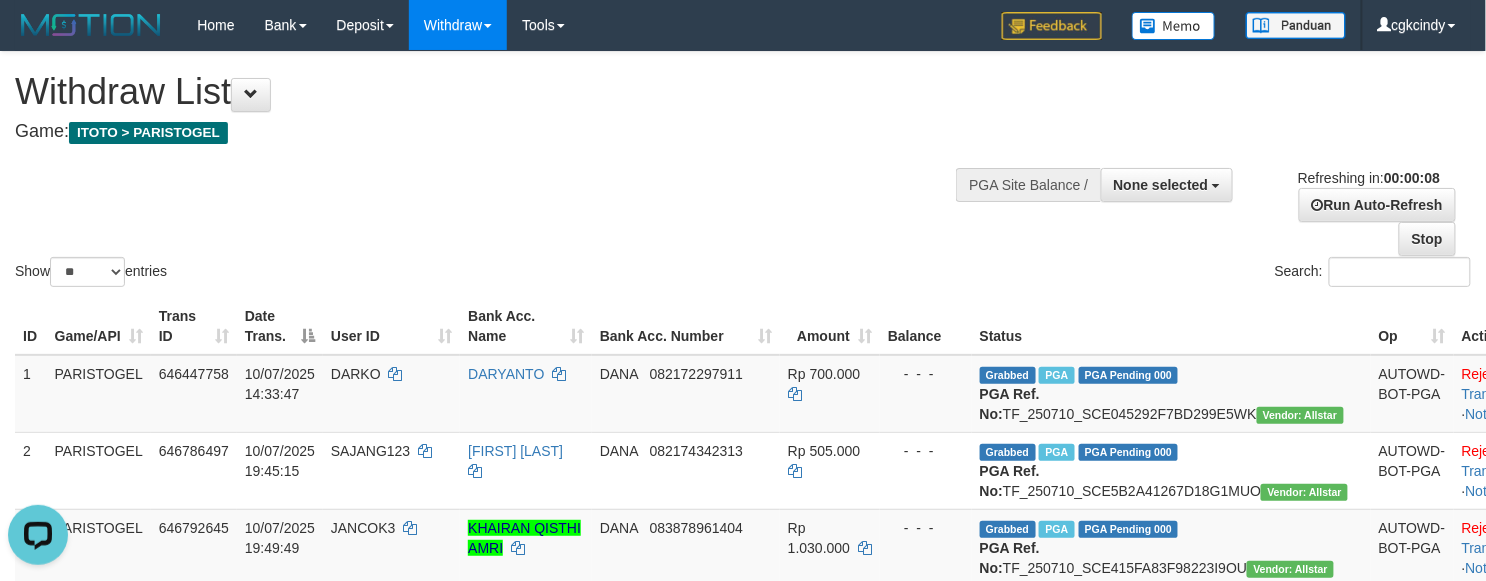 scroll, scrollTop: 0, scrollLeft: 0, axis: both 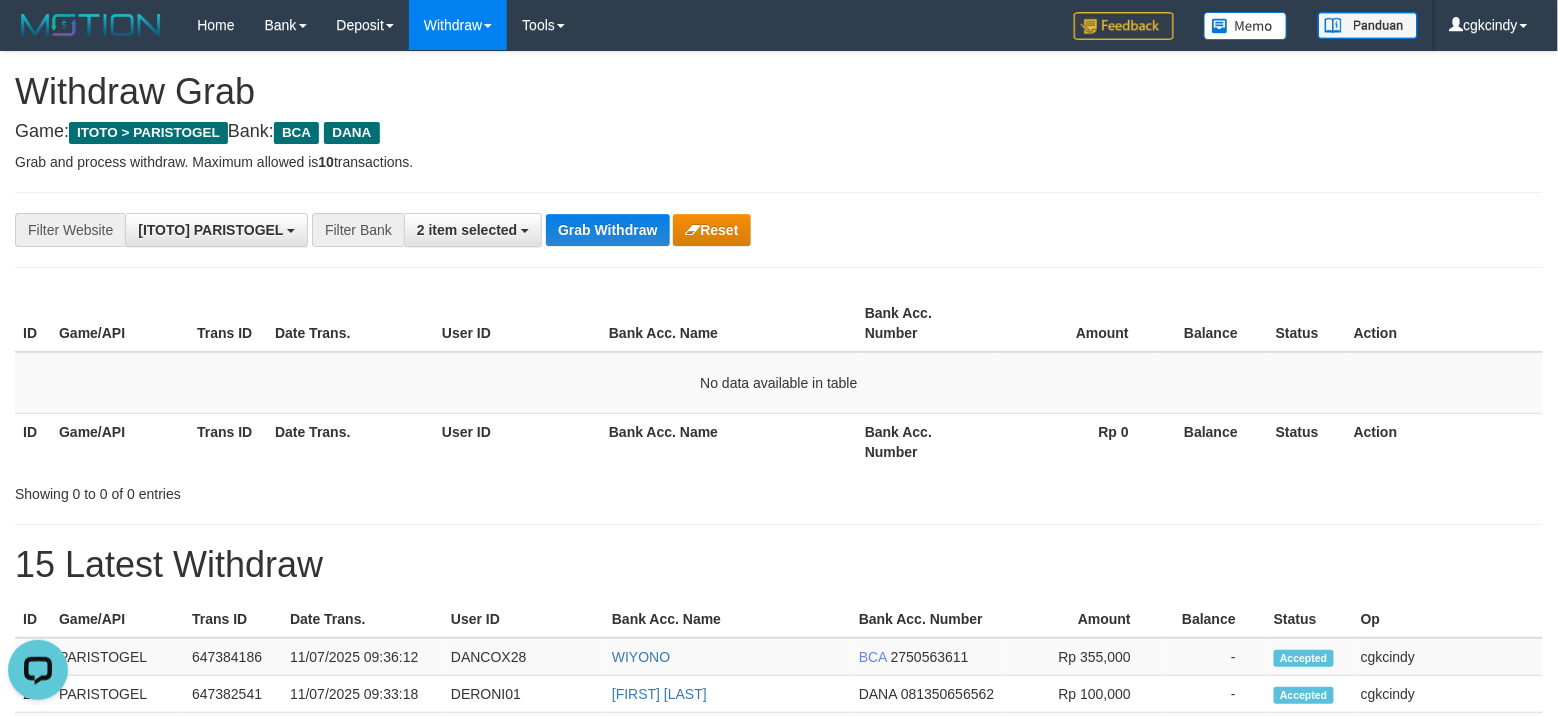 click on "**********" at bounding box center (649, 230) 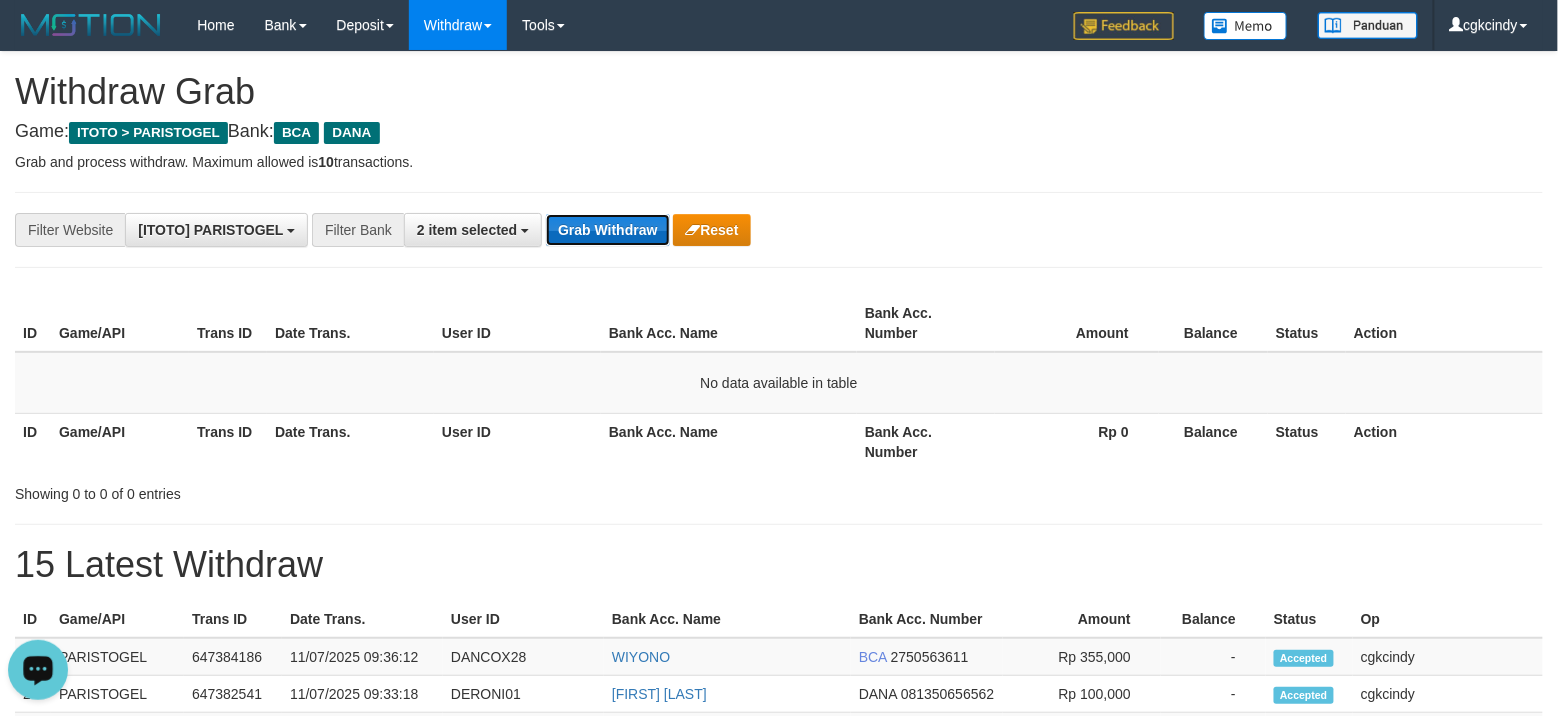 click on "Grab Withdraw" at bounding box center [607, 230] 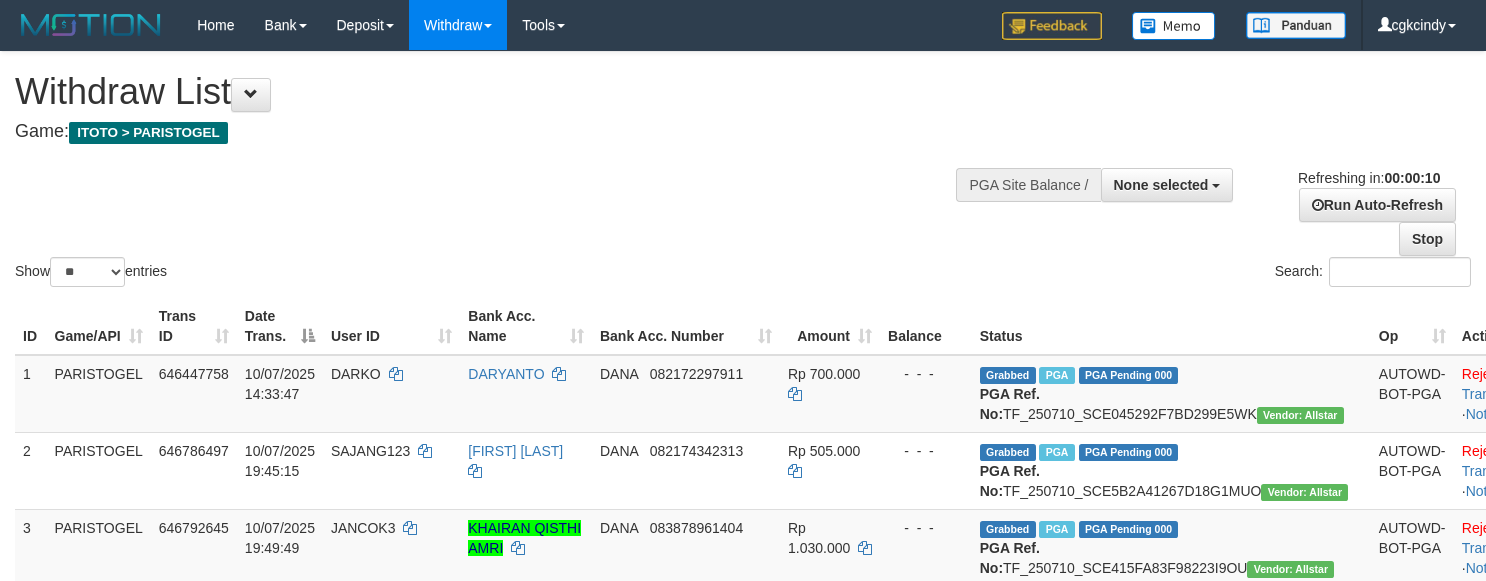 select 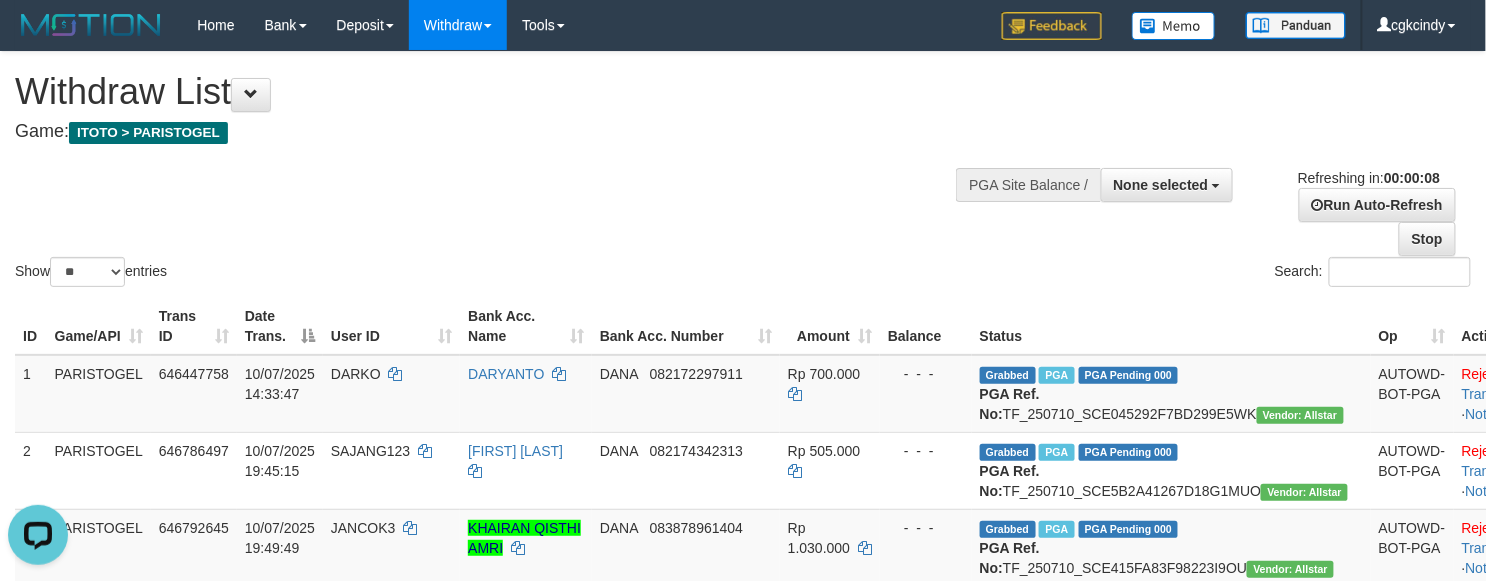 scroll, scrollTop: 0, scrollLeft: 0, axis: both 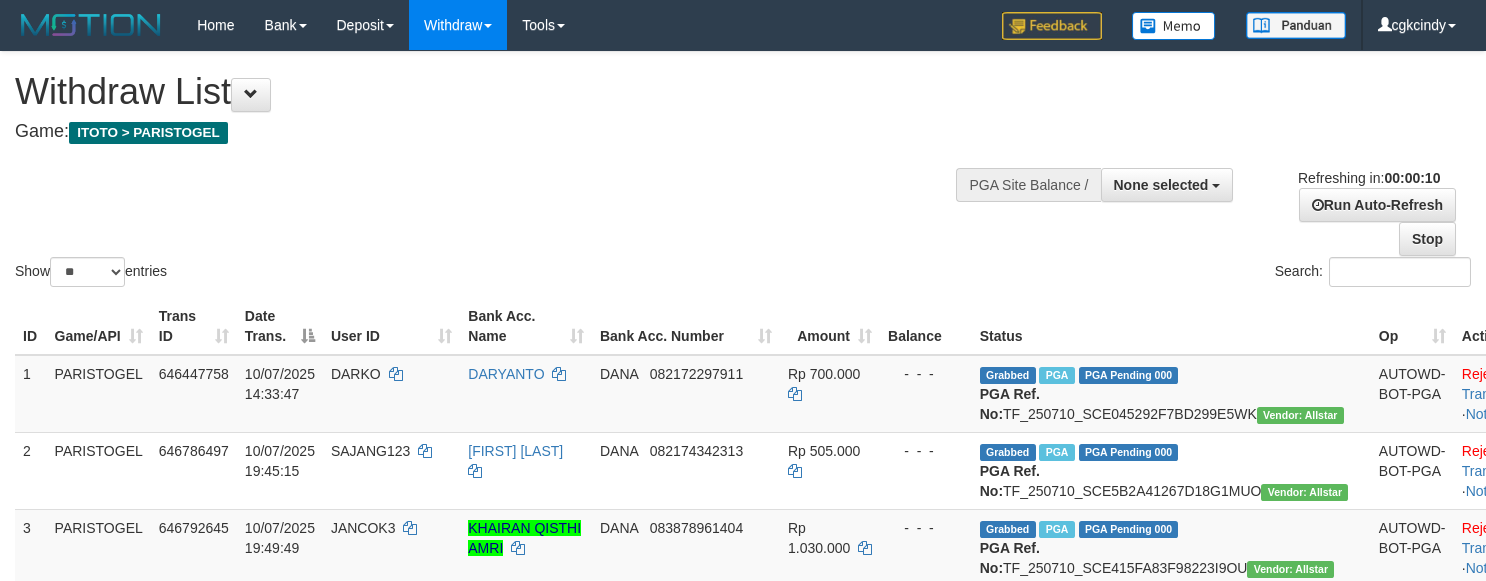 select 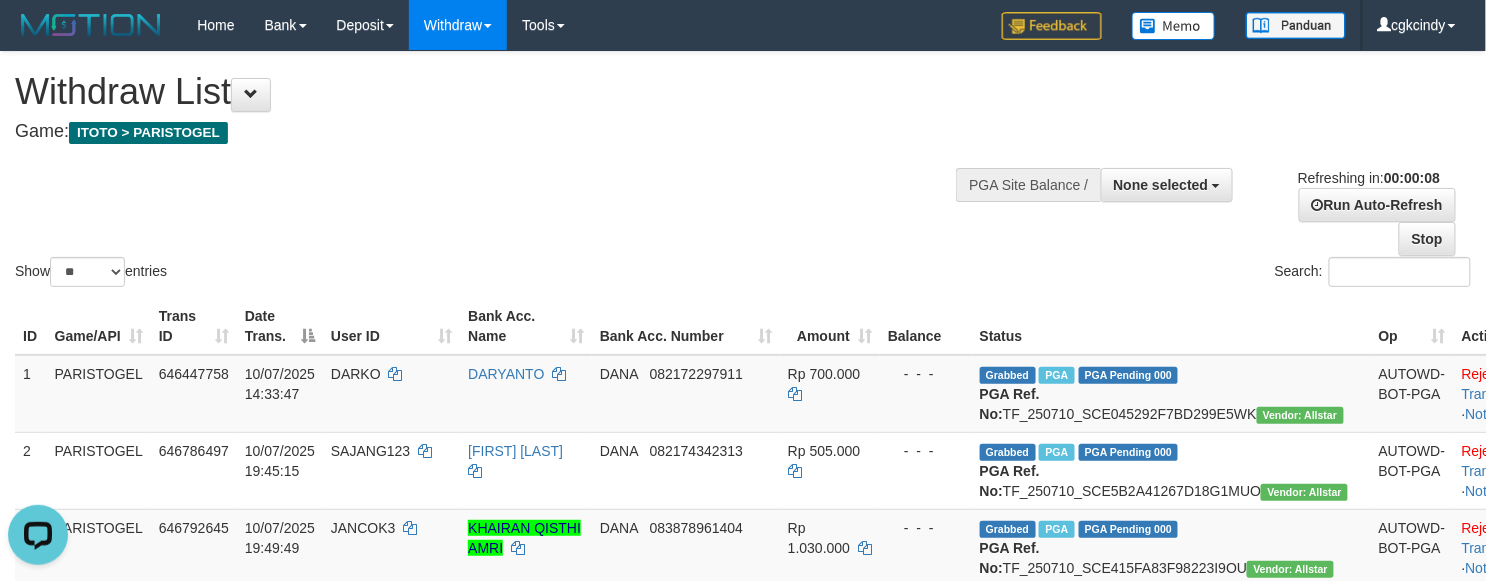 scroll, scrollTop: 0, scrollLeft: 0, axis: both 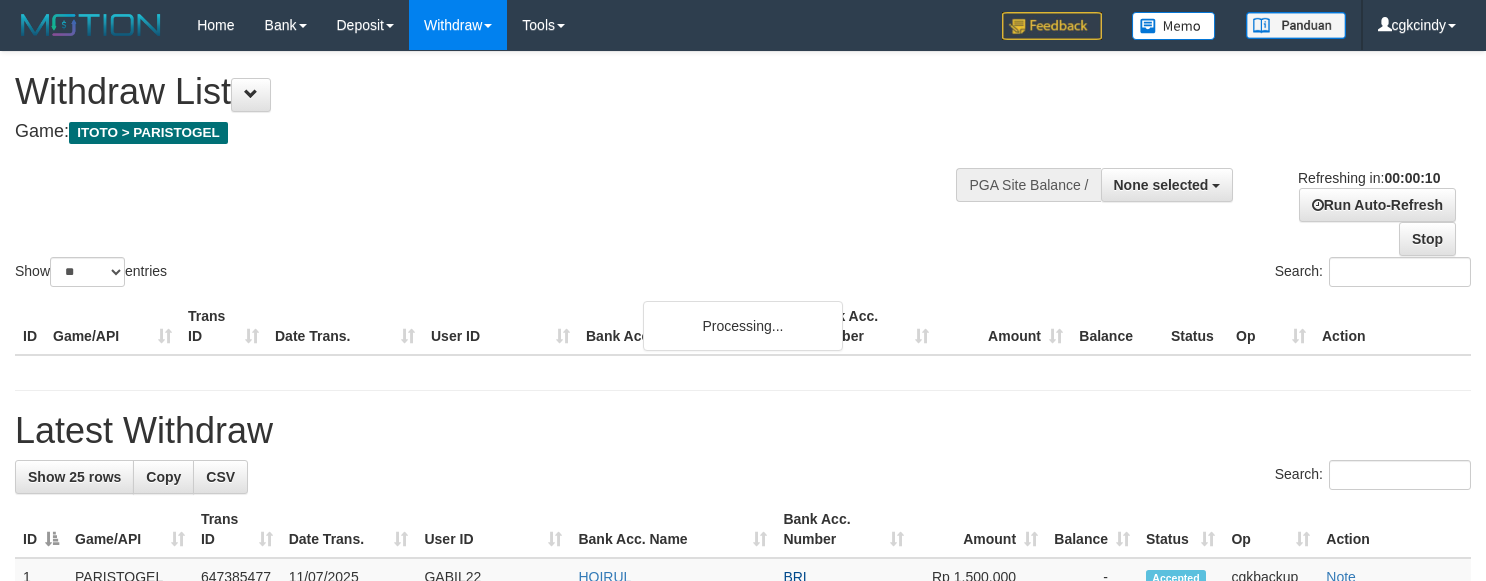 select 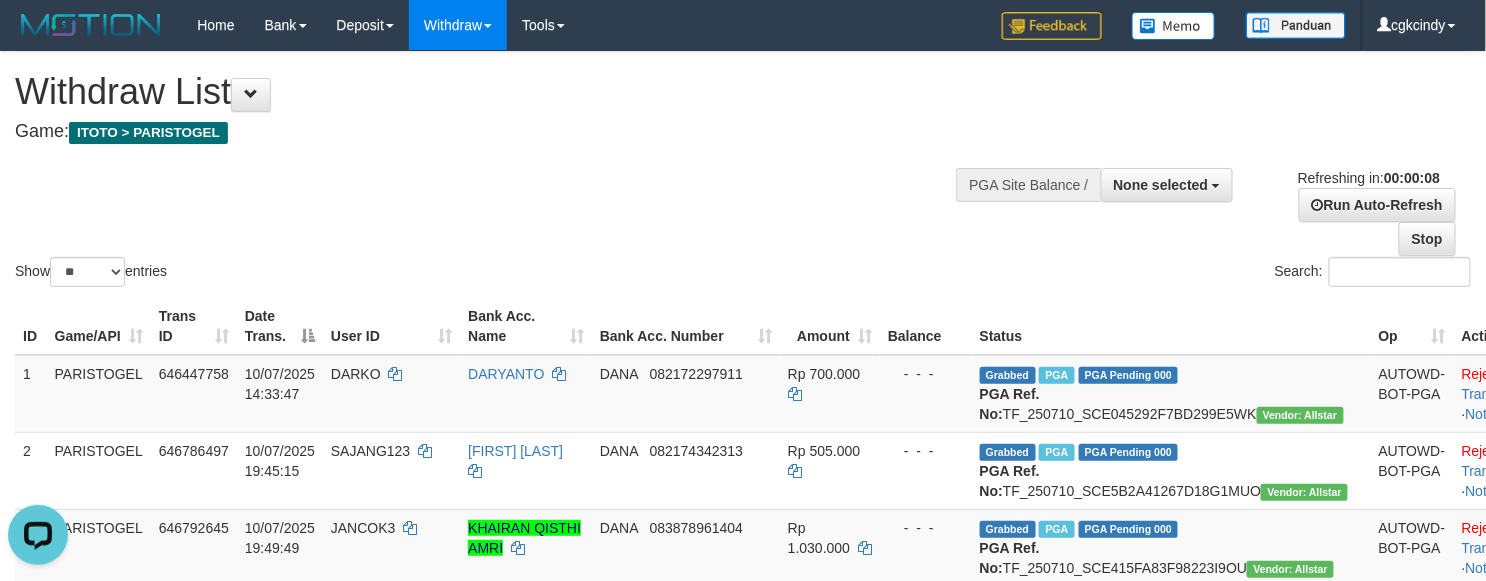 scroll, scrollTop: 0, scrollLeft: 0, axis: both 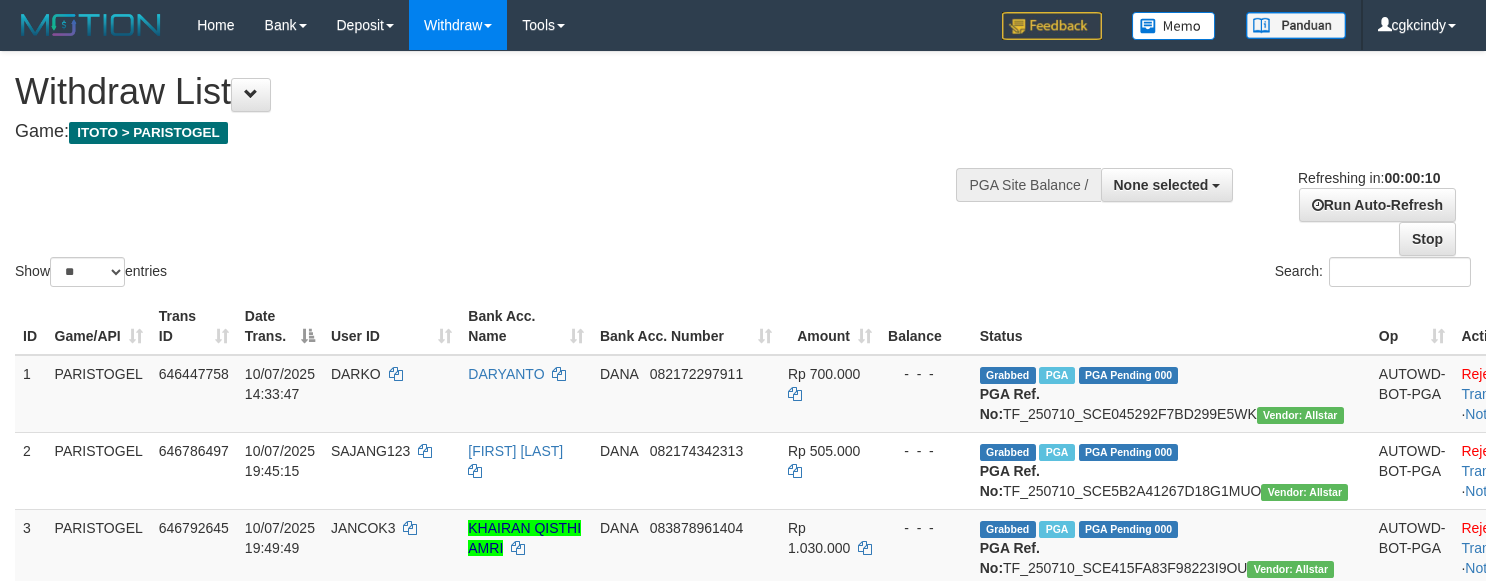 select 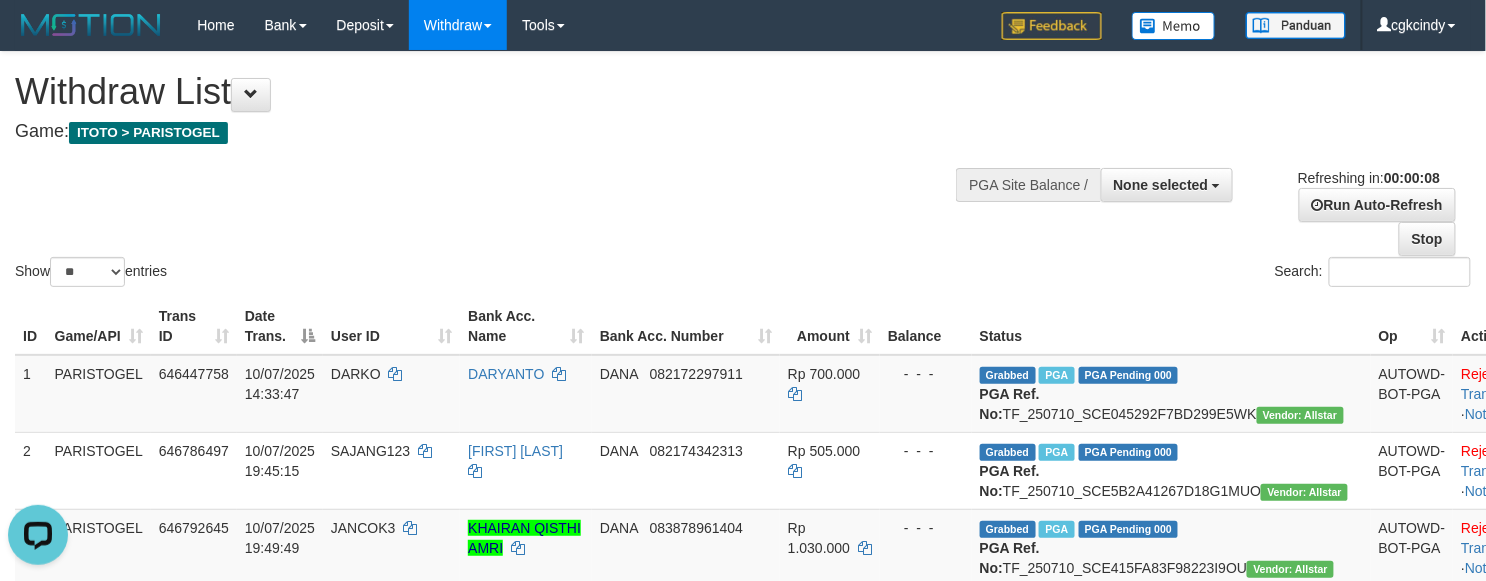 scroll, scrollTop: 0, scrollLeft: 0, axis: both 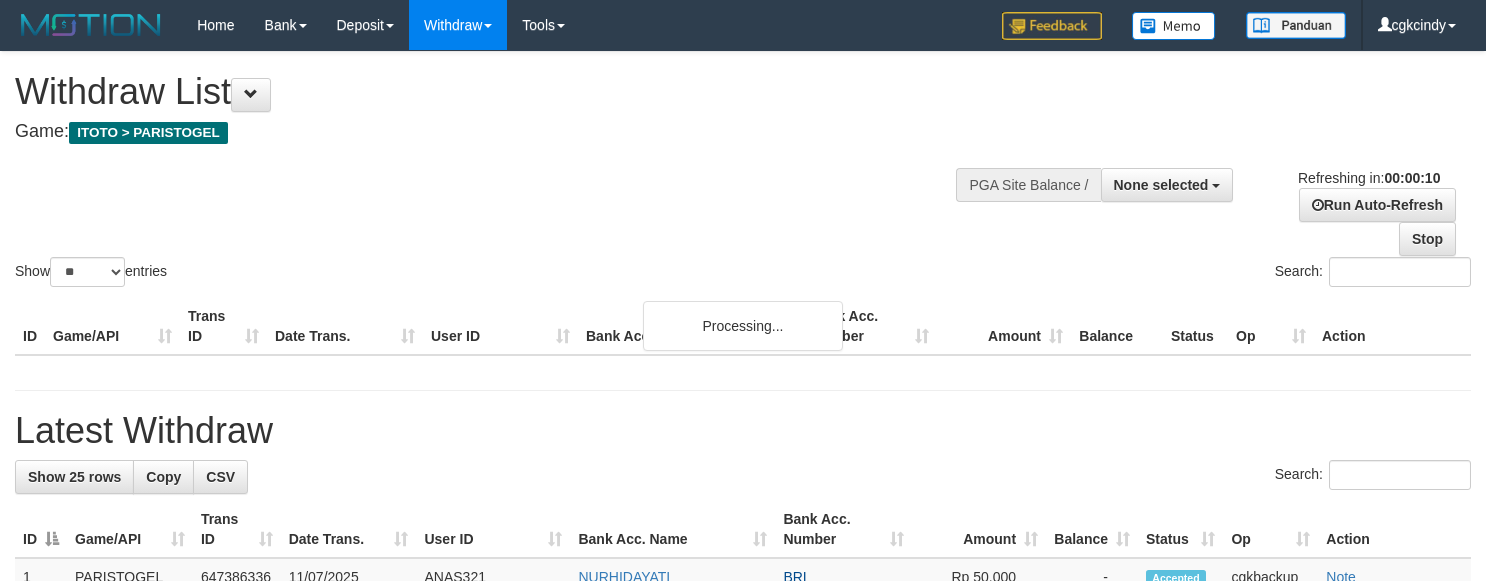 select 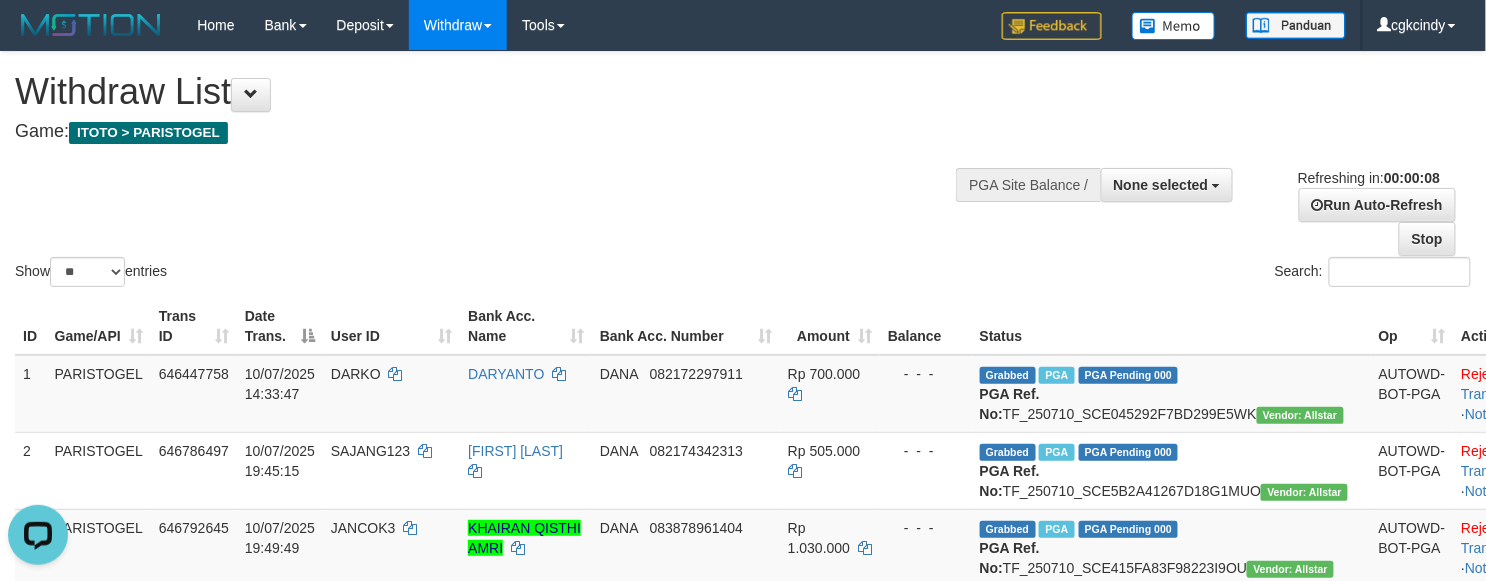 scroll, scrollTop: 0, scrollLeft: 0, axis: both 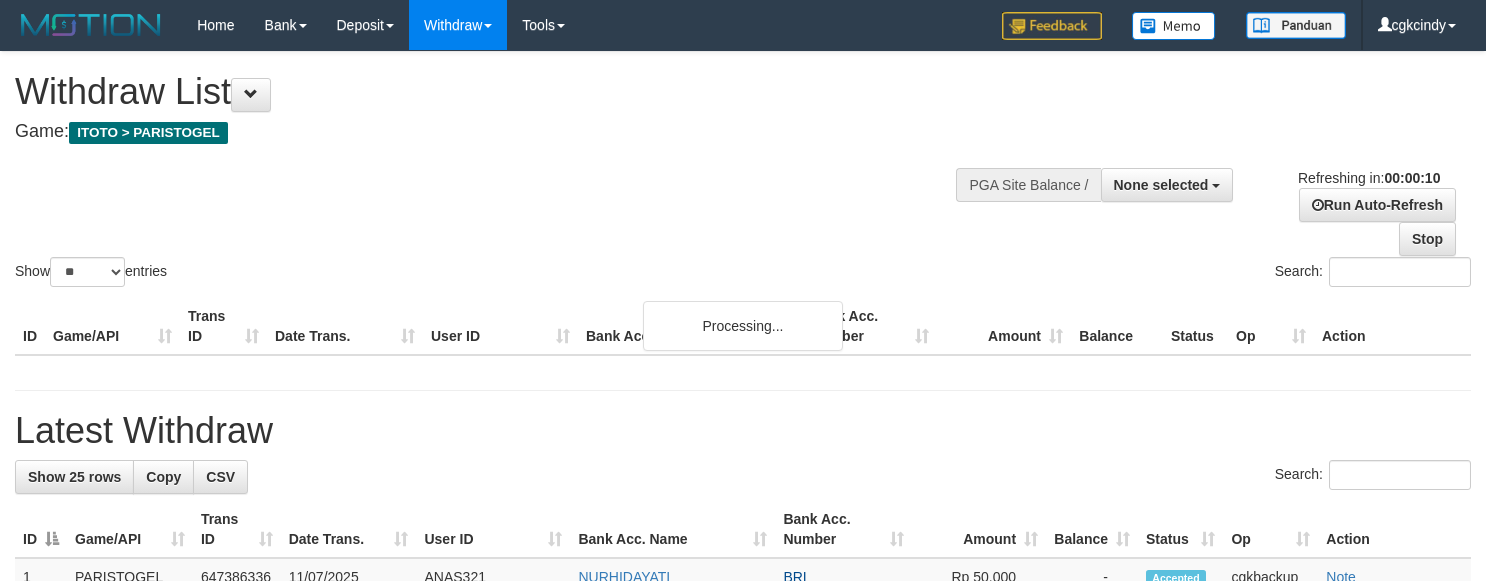 select 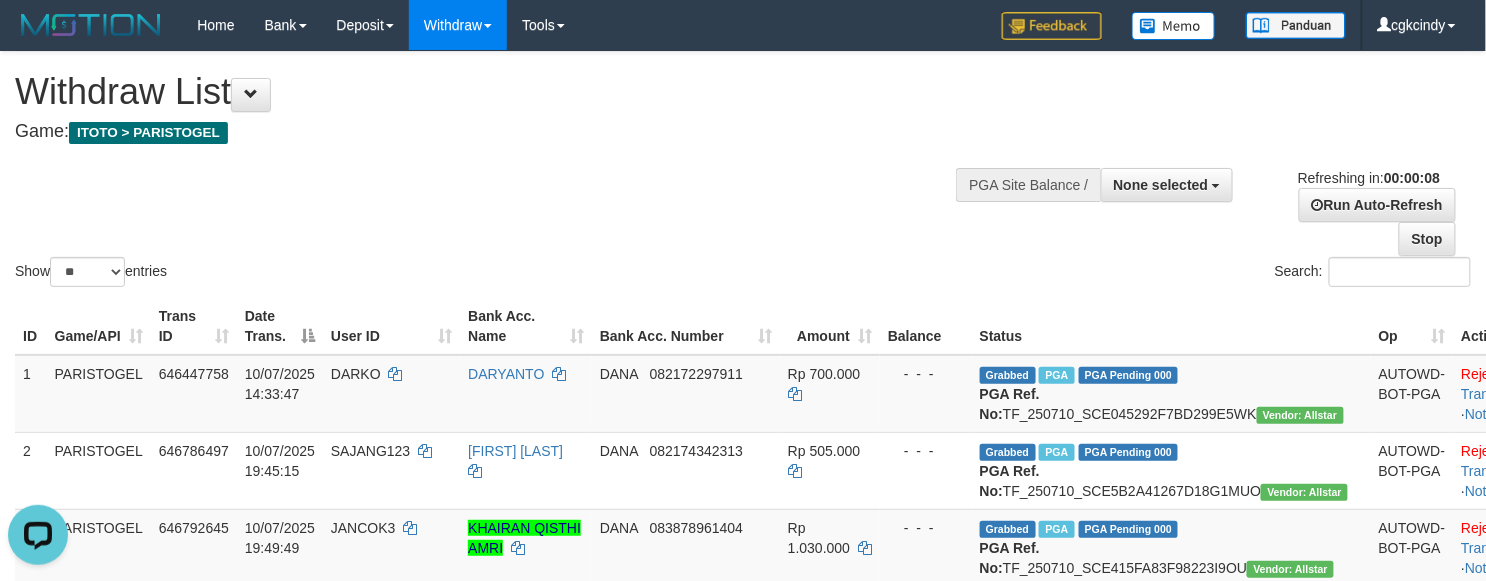 scroll, scrollTop: 0, scrollLeft: 0, axis: both 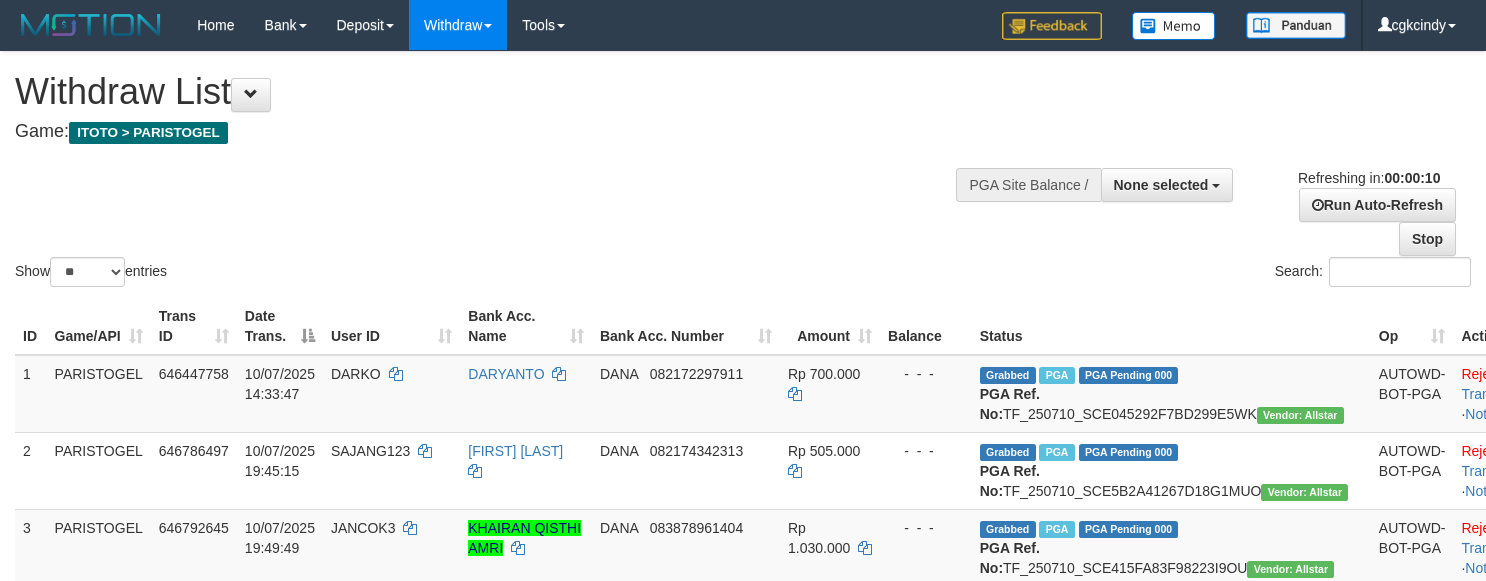 select 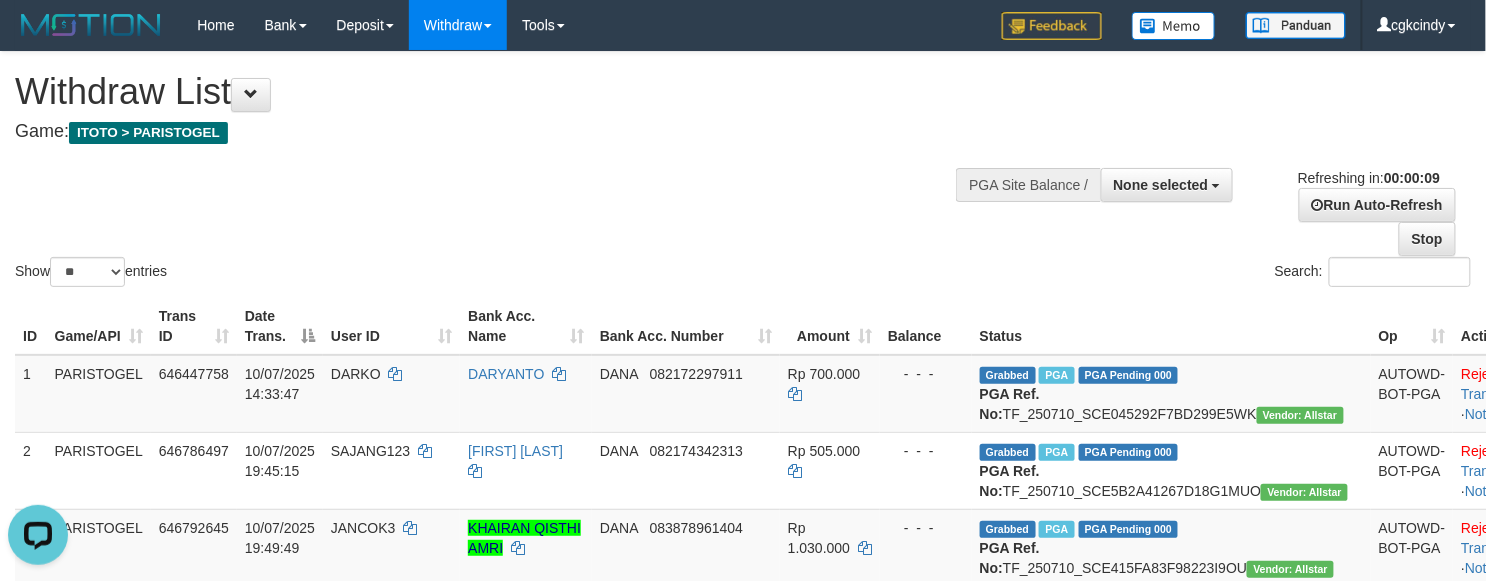 scroll, scrollTop: 0, scrollLeft: 0, axis: both 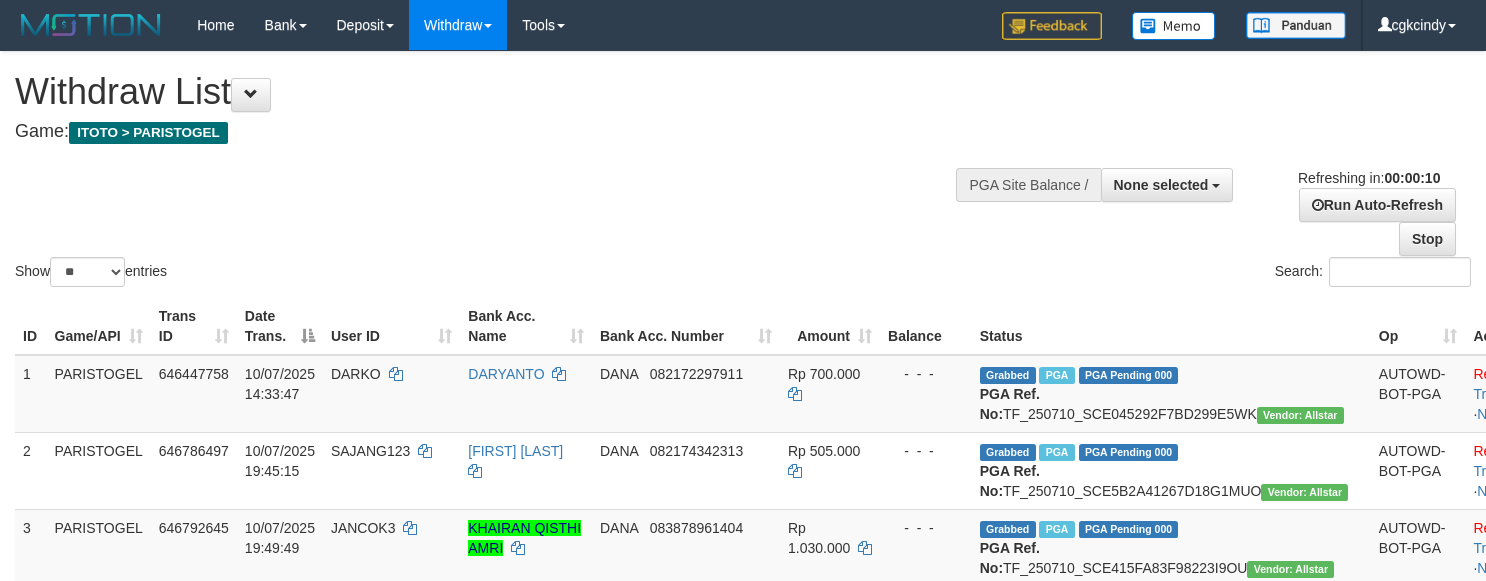 select 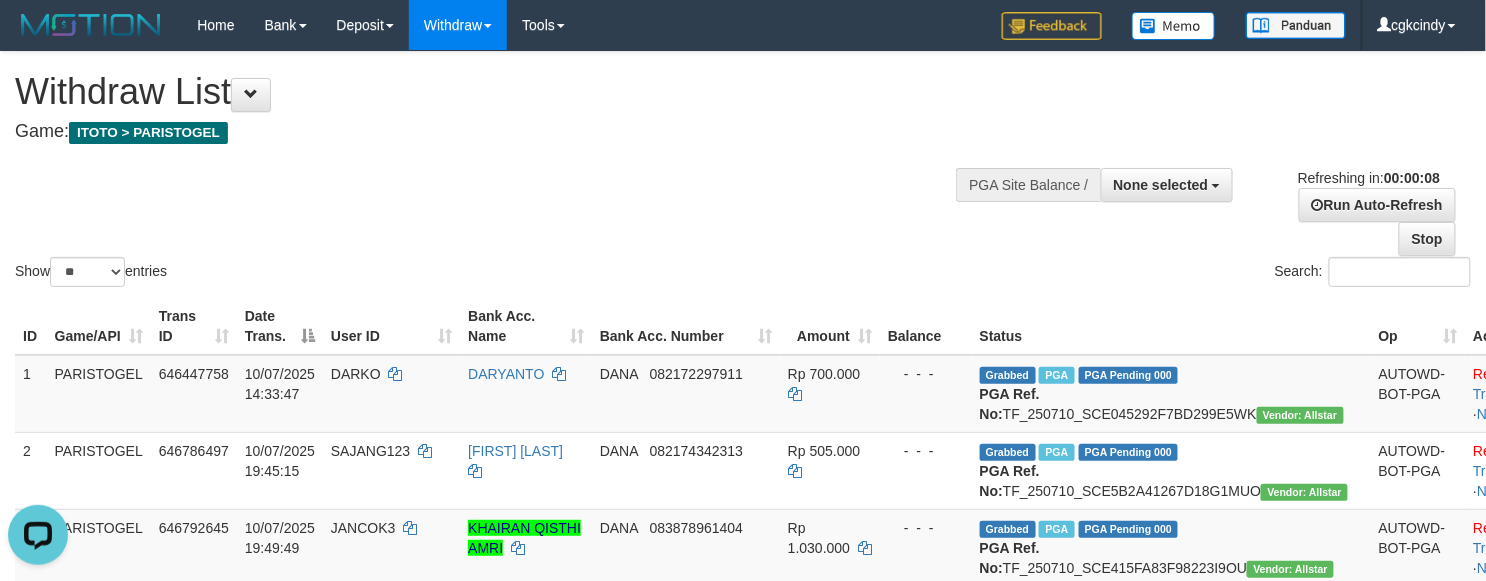 scroll, scrollTop: 0, scrollLeft: 0, axis: both 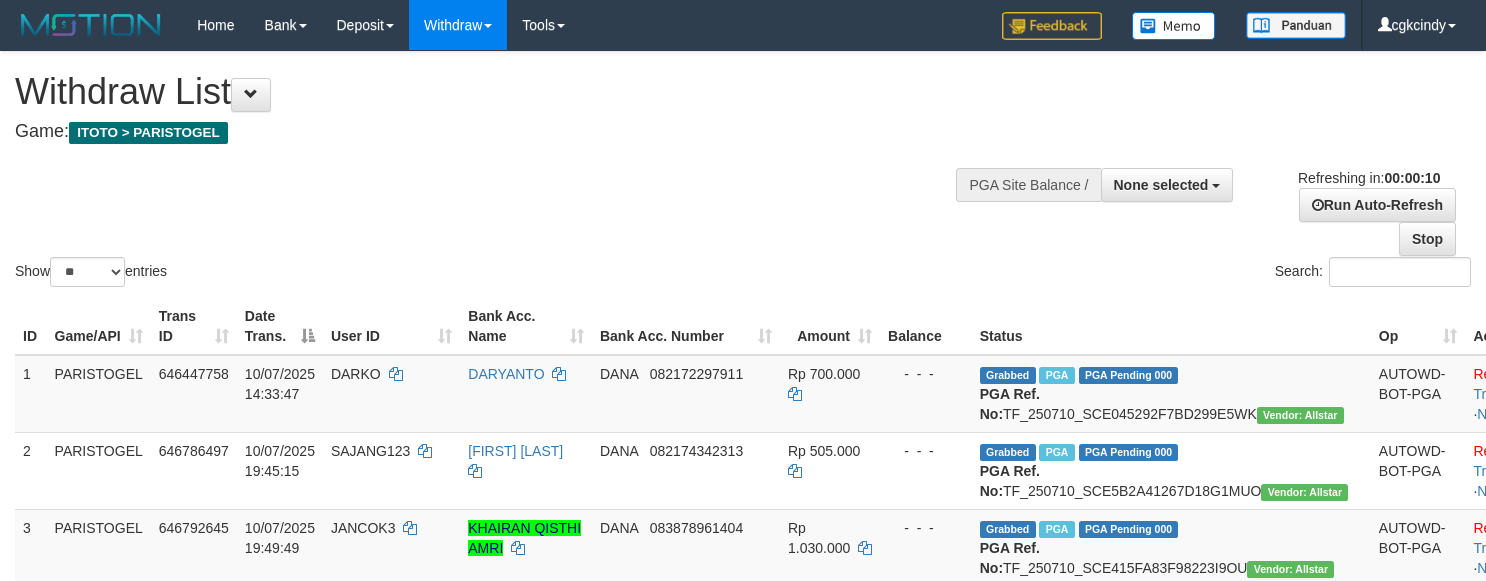select 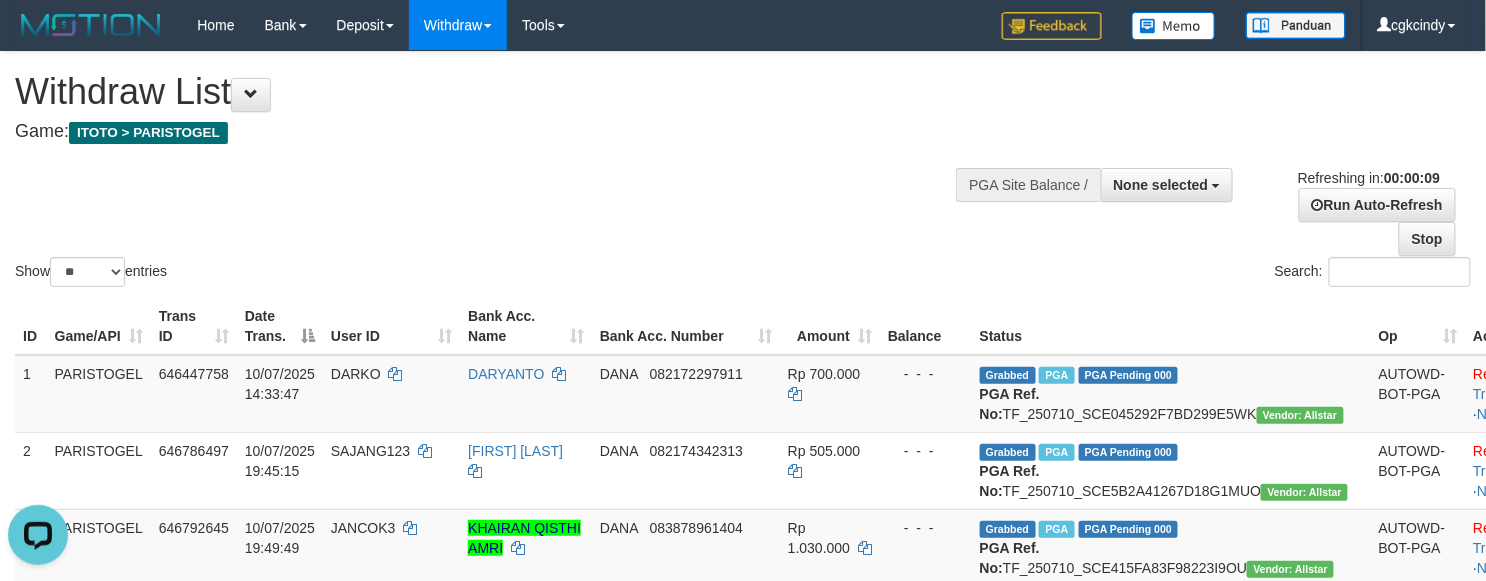 scroll, scrollTop: 0, scrollLeft: 0, axis: both 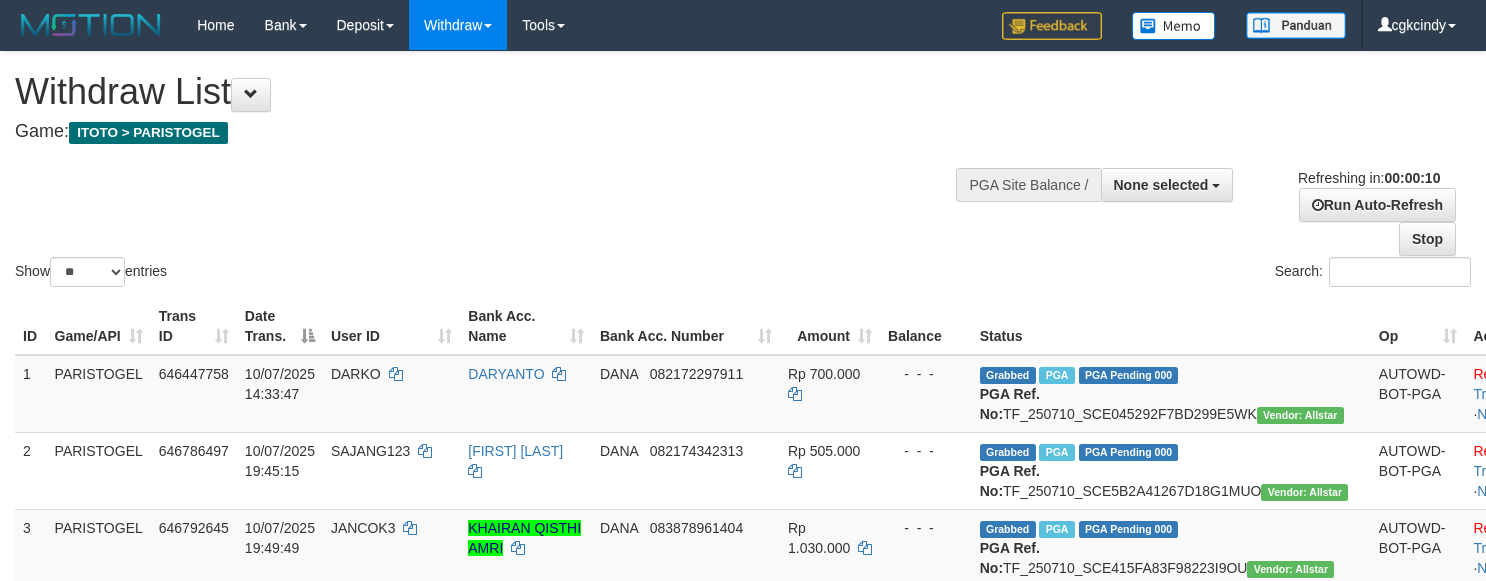 select 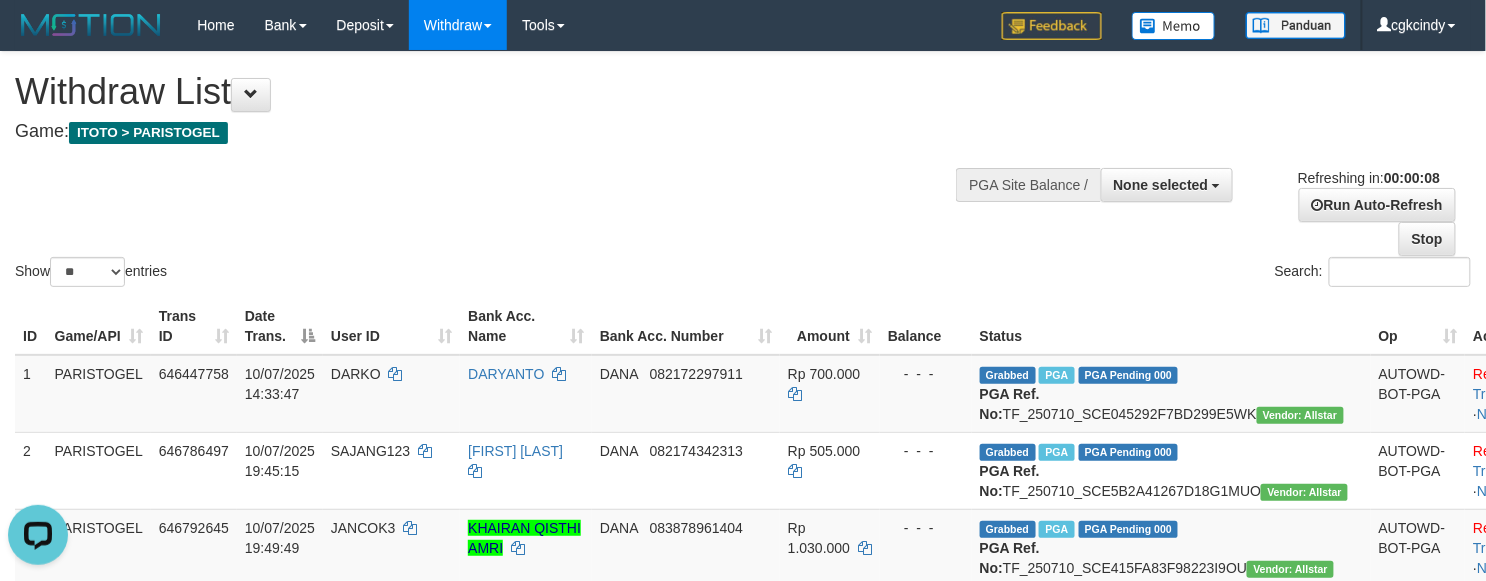 scroll, scrollTop: 0, scrollLeft: 0, axis: both 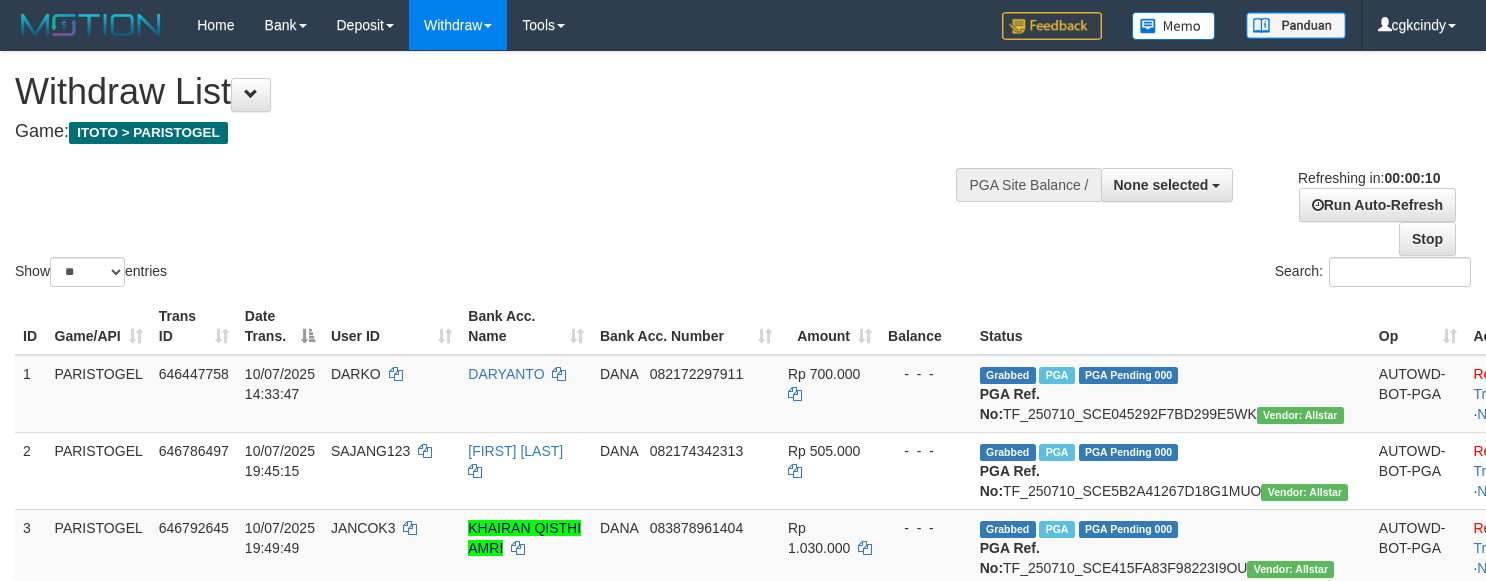 select 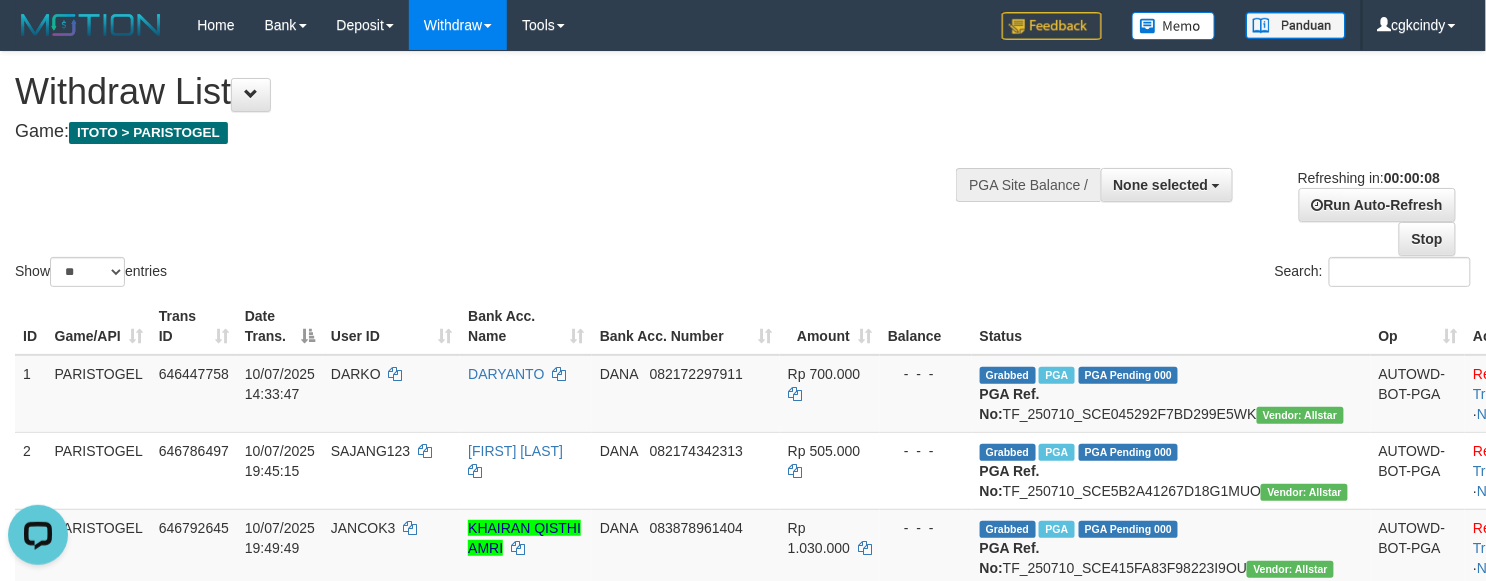 scroll, scrollTop: 0, scrollLeft: 0, axis: both 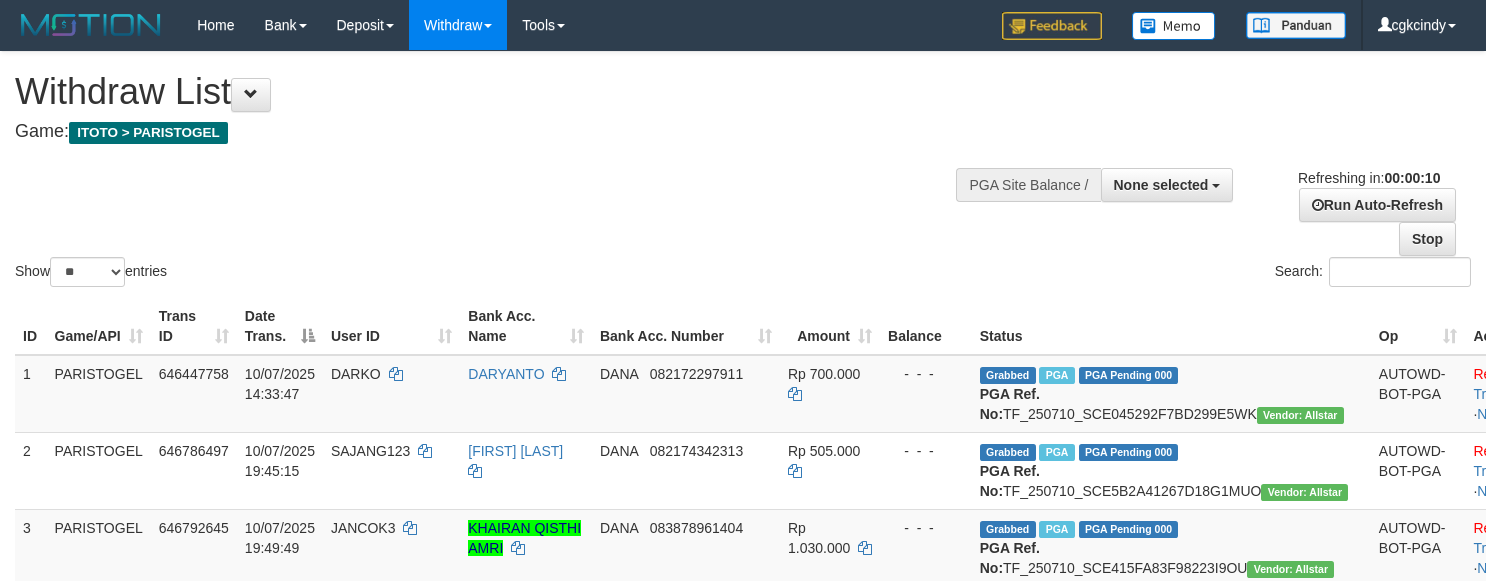 select 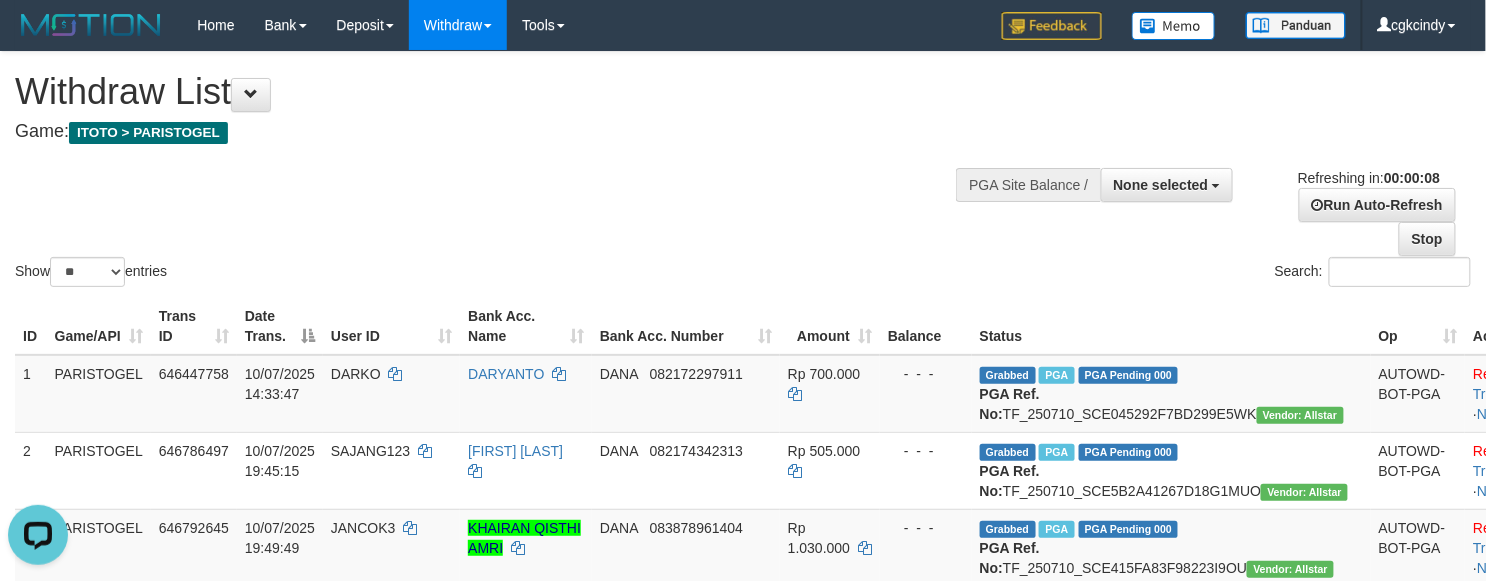 scroll, scrollTop: 0, scrollLeft: 0, axis: both 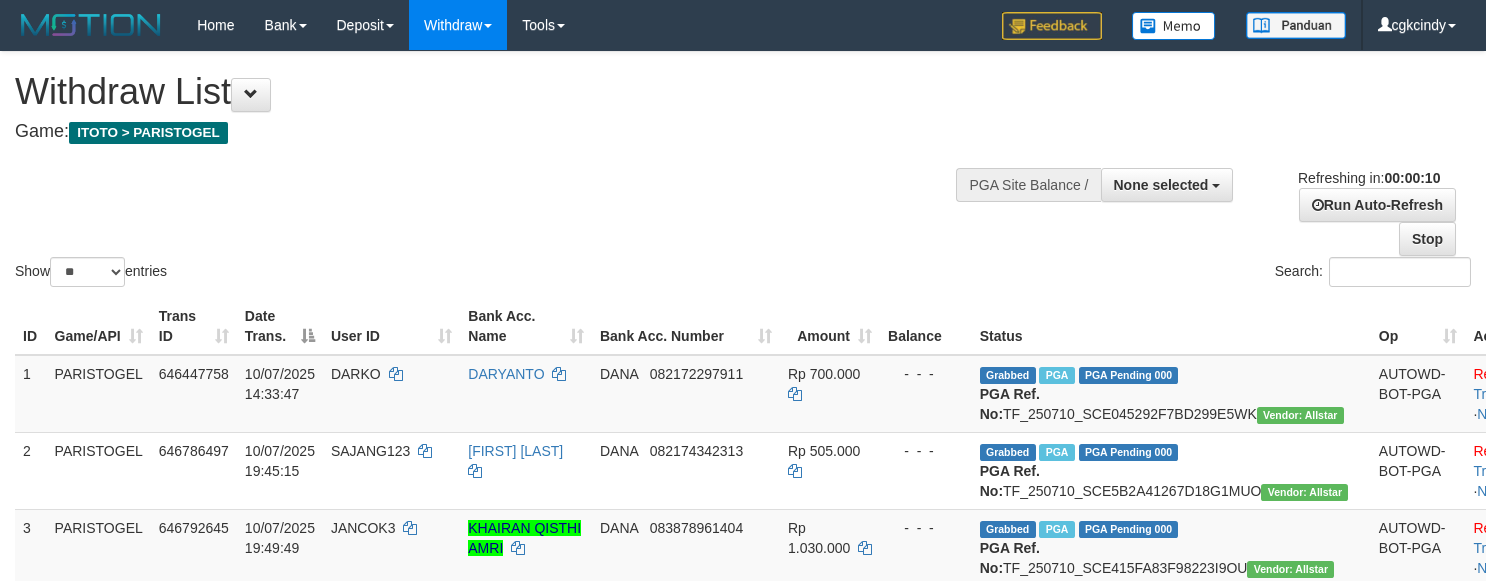 select 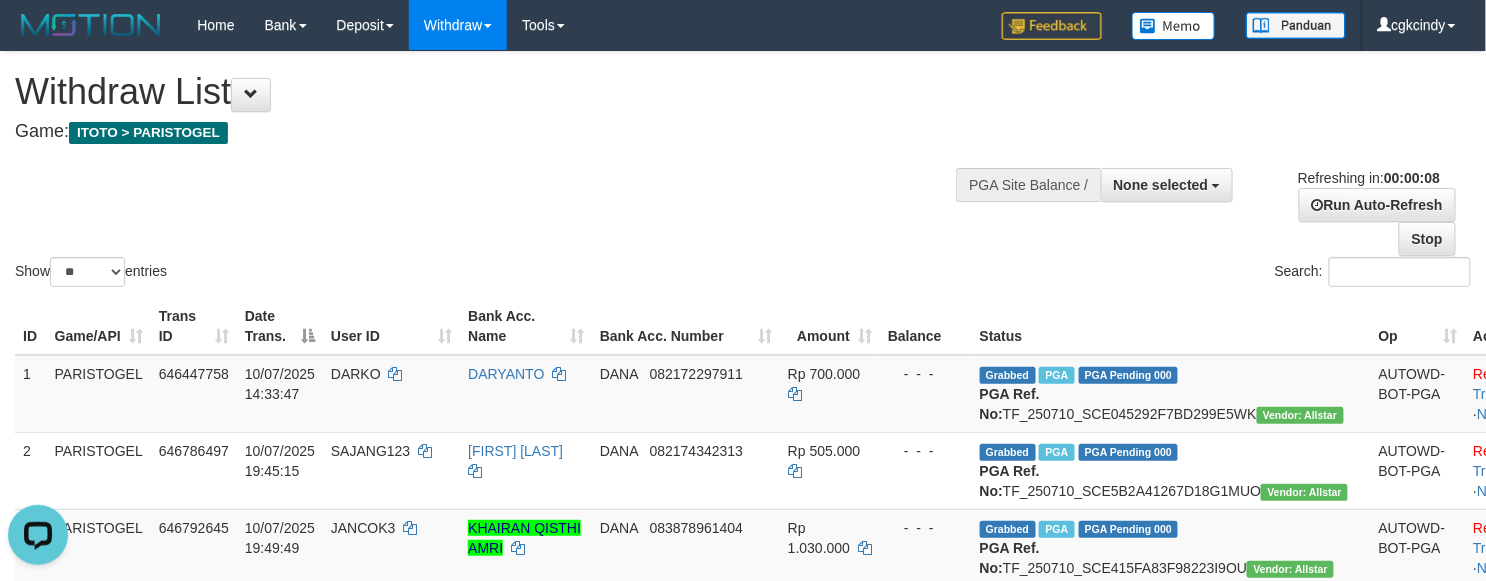 scroll, scrollTop: 0, scrollLeft: 0, axis: both 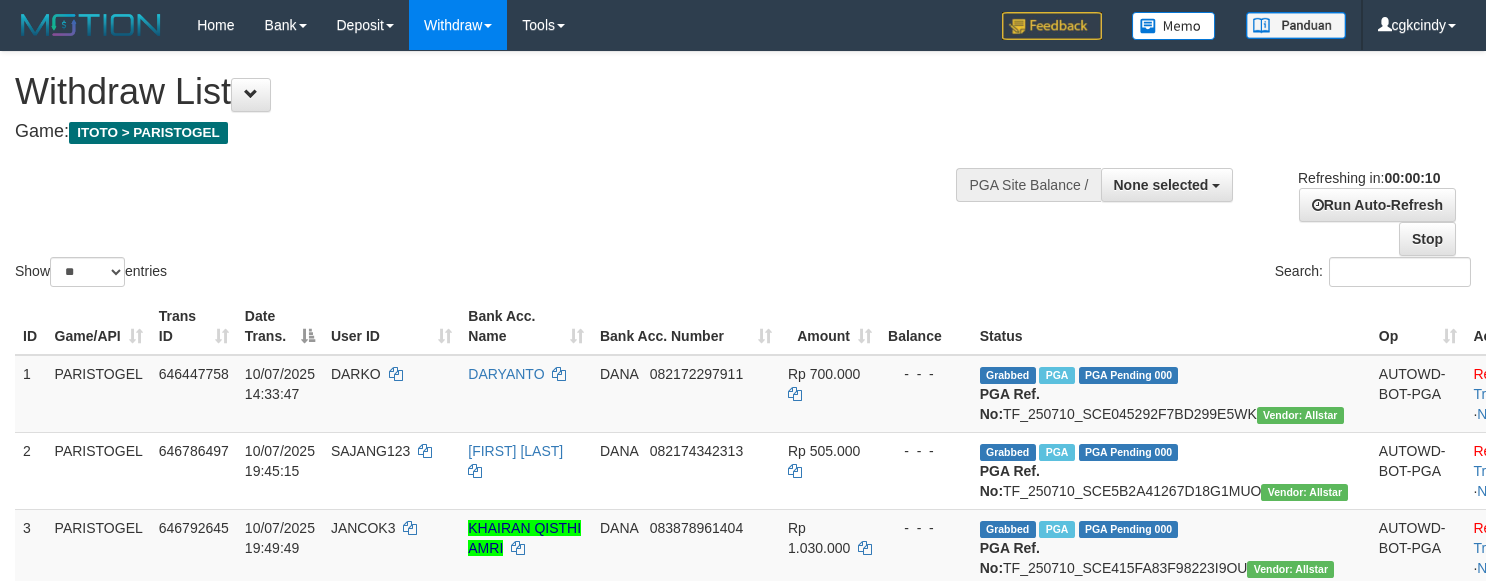 select 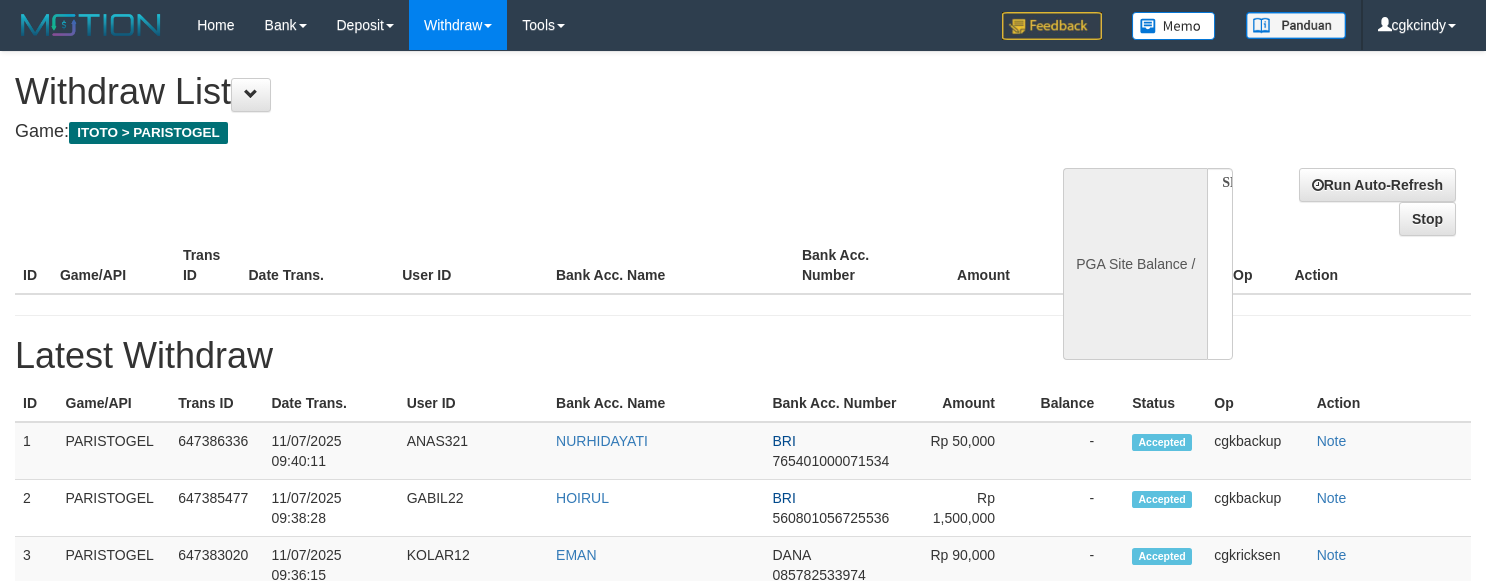select 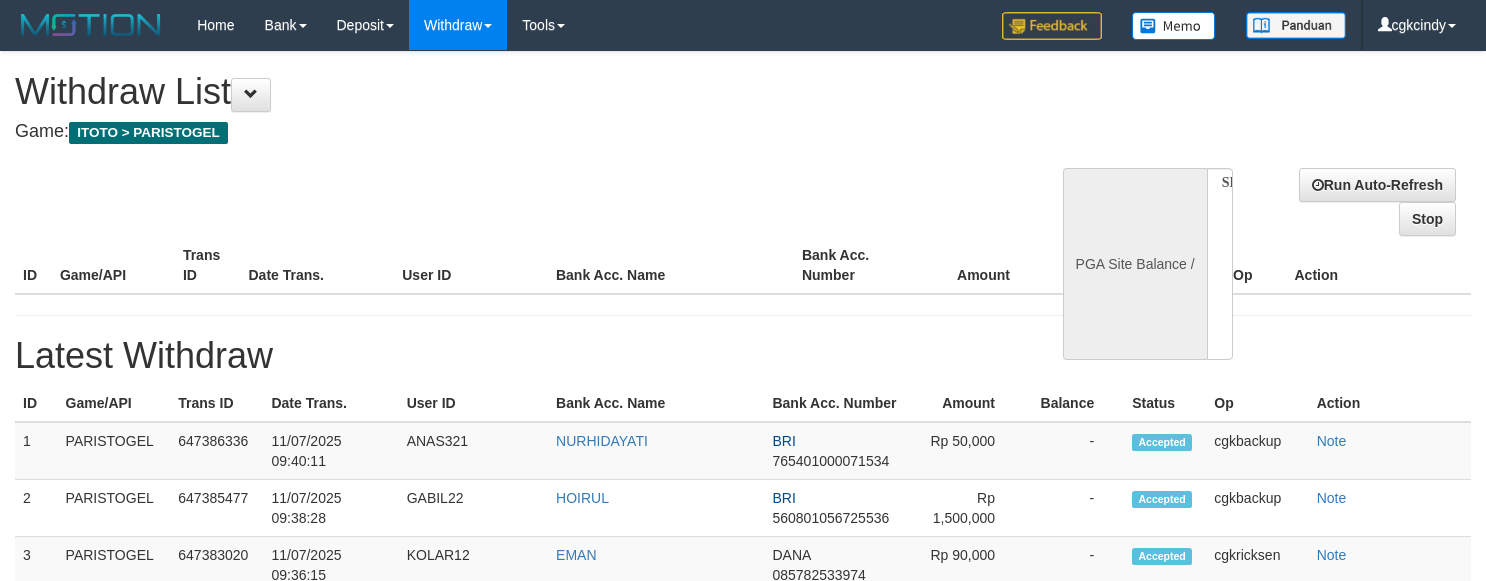 scroll, scrollTop: 0, scrollLeft: 0, axis: both 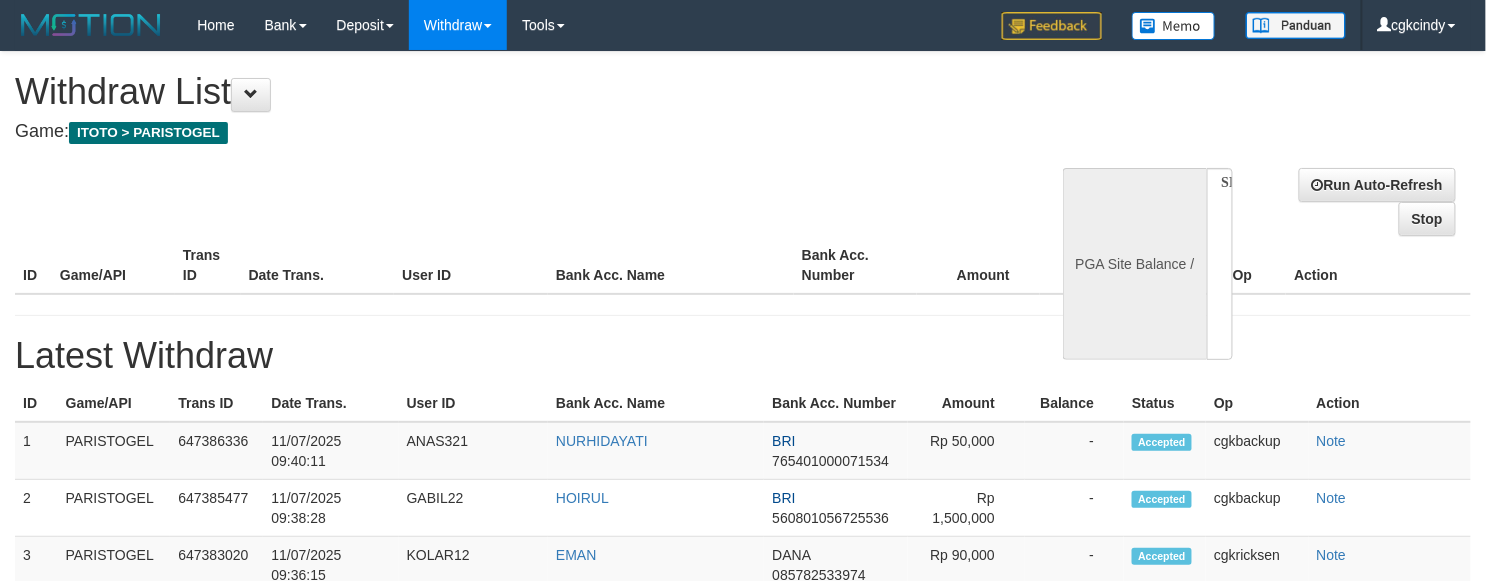 select on "**" 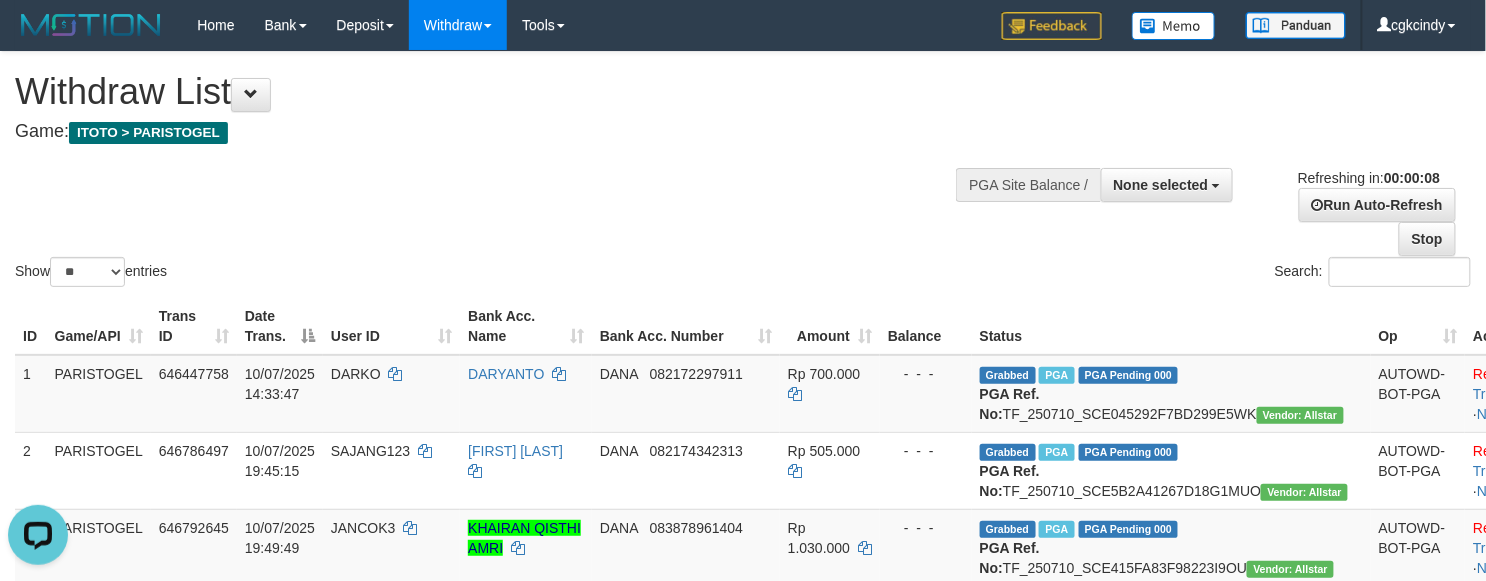 scroll, scrollTop: 0, scrollLeft: 0, axis: both 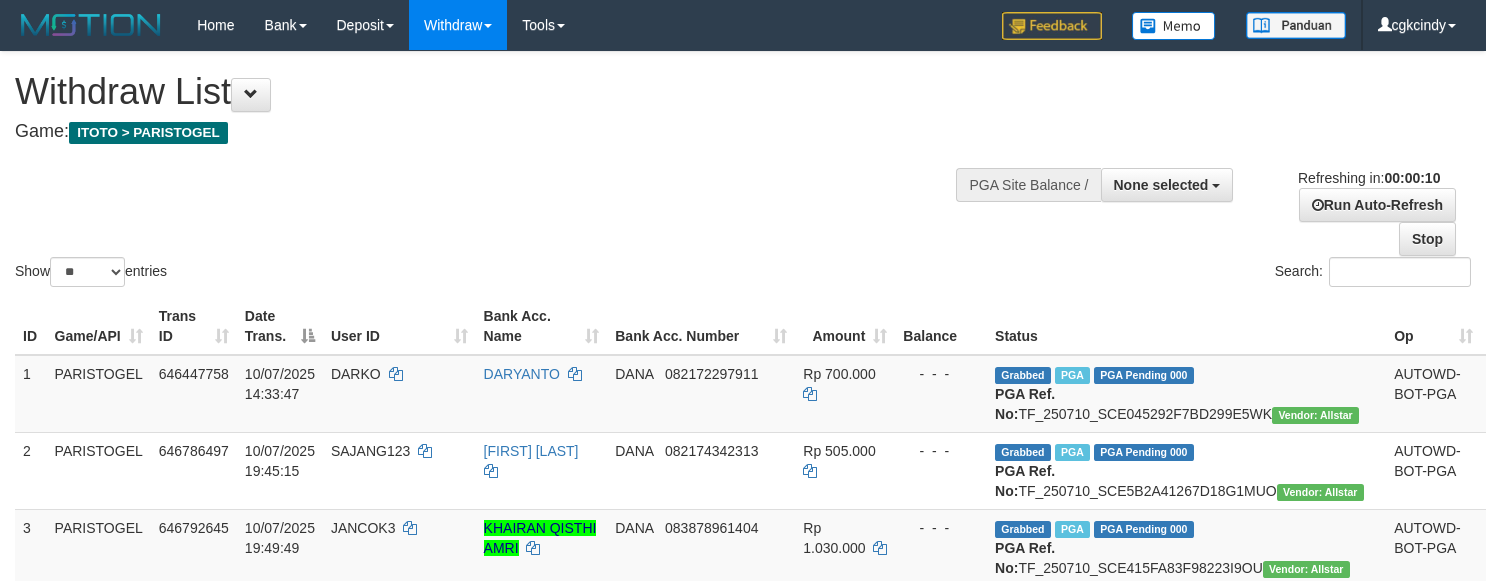 select 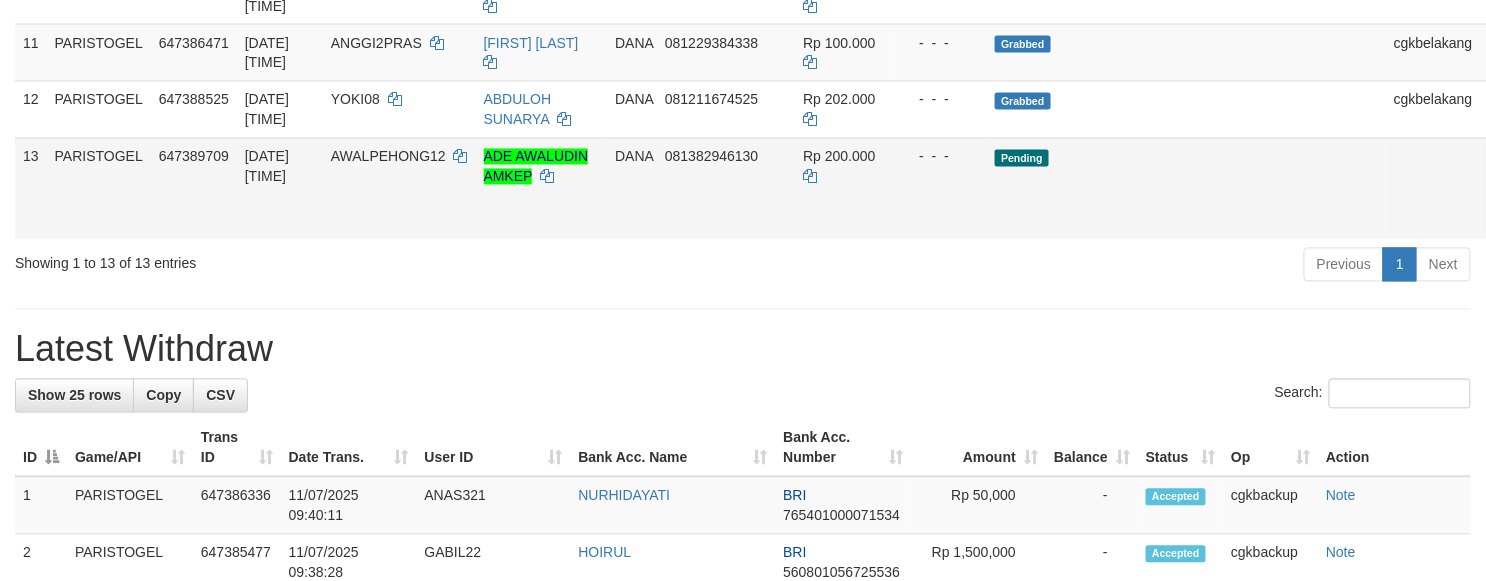 scroll, scrollTop: 1066, scrollLeft: 0, axis: vertical 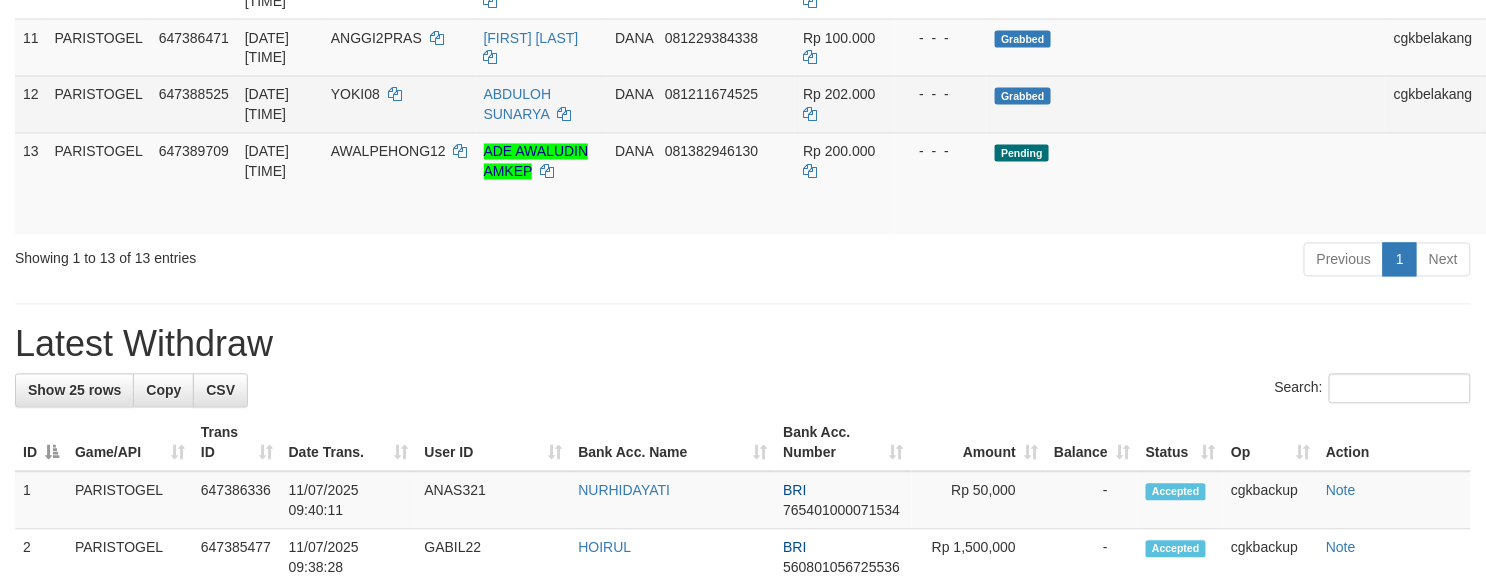 click on "Reject ·    Note" at bounding box center [1530, 104] 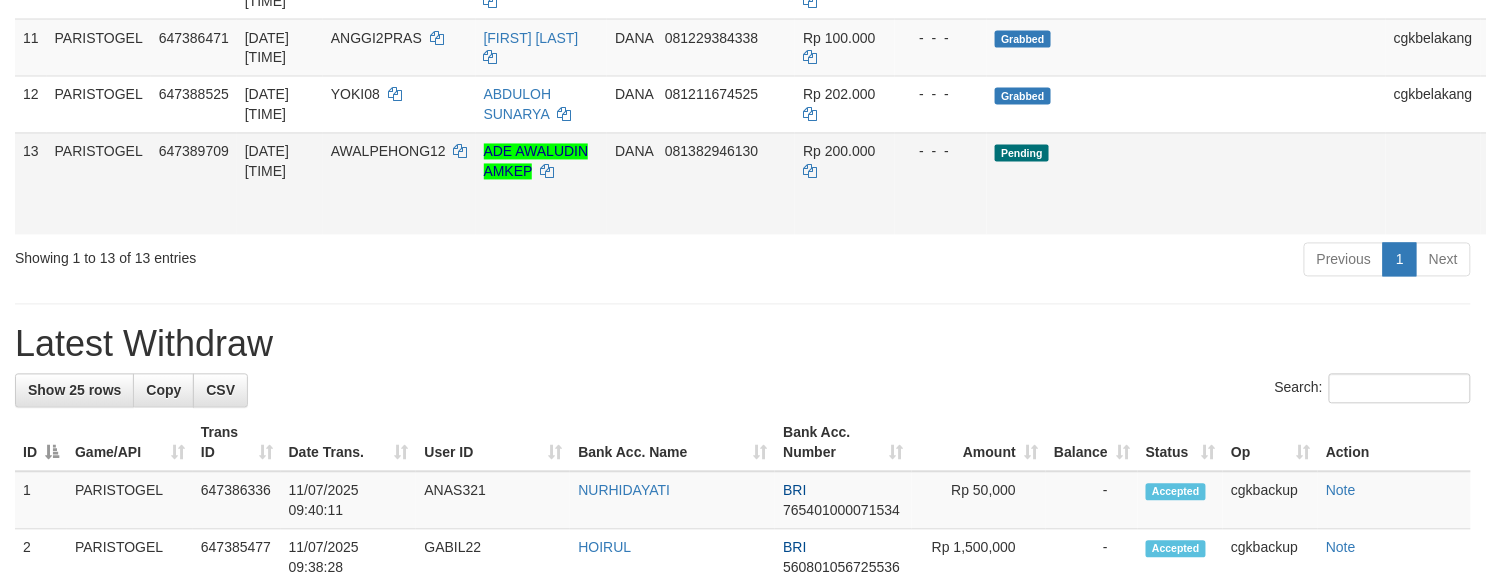click on "Allow Grab   ·    Reject Send PGA     ·    Note" at bounding box center [1530, 184] 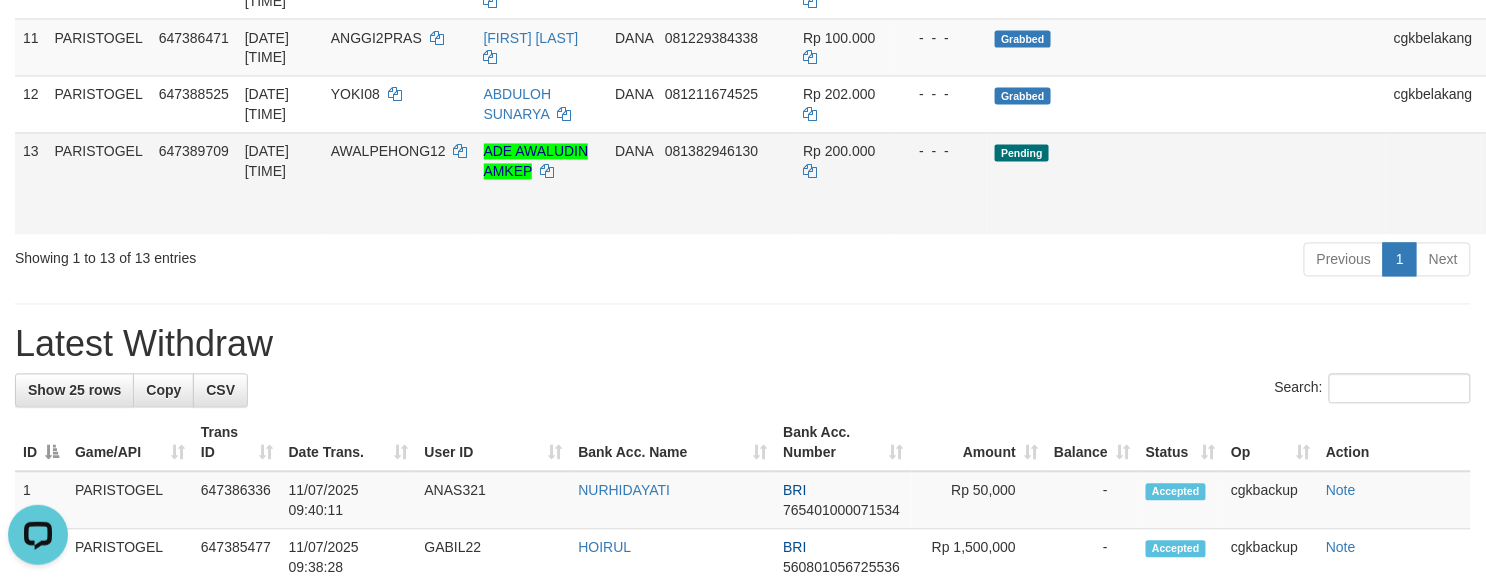 scroll, scrollTop: 0, scrollLeft: 0, axis: both 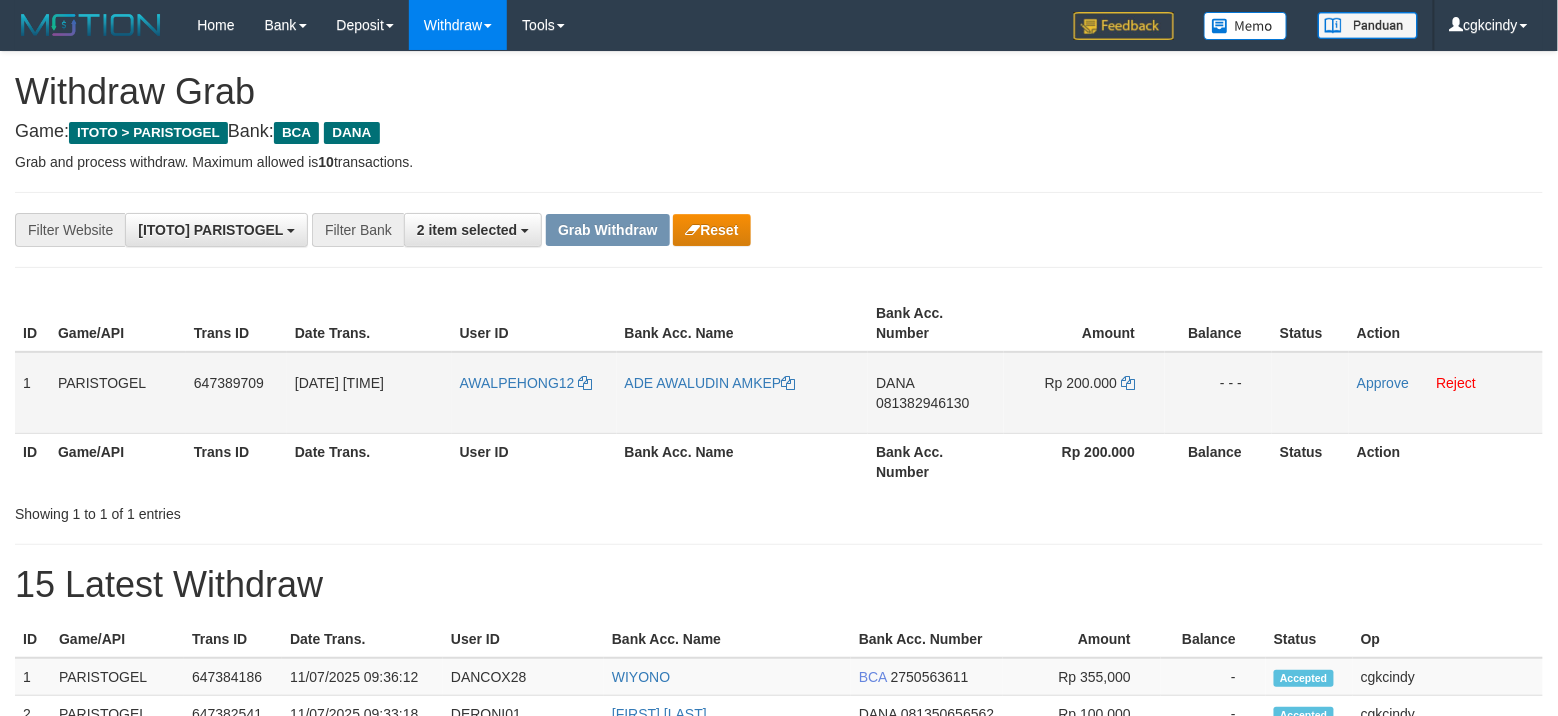click on "AWALPEHONG12" at bounding box center [534, 393] 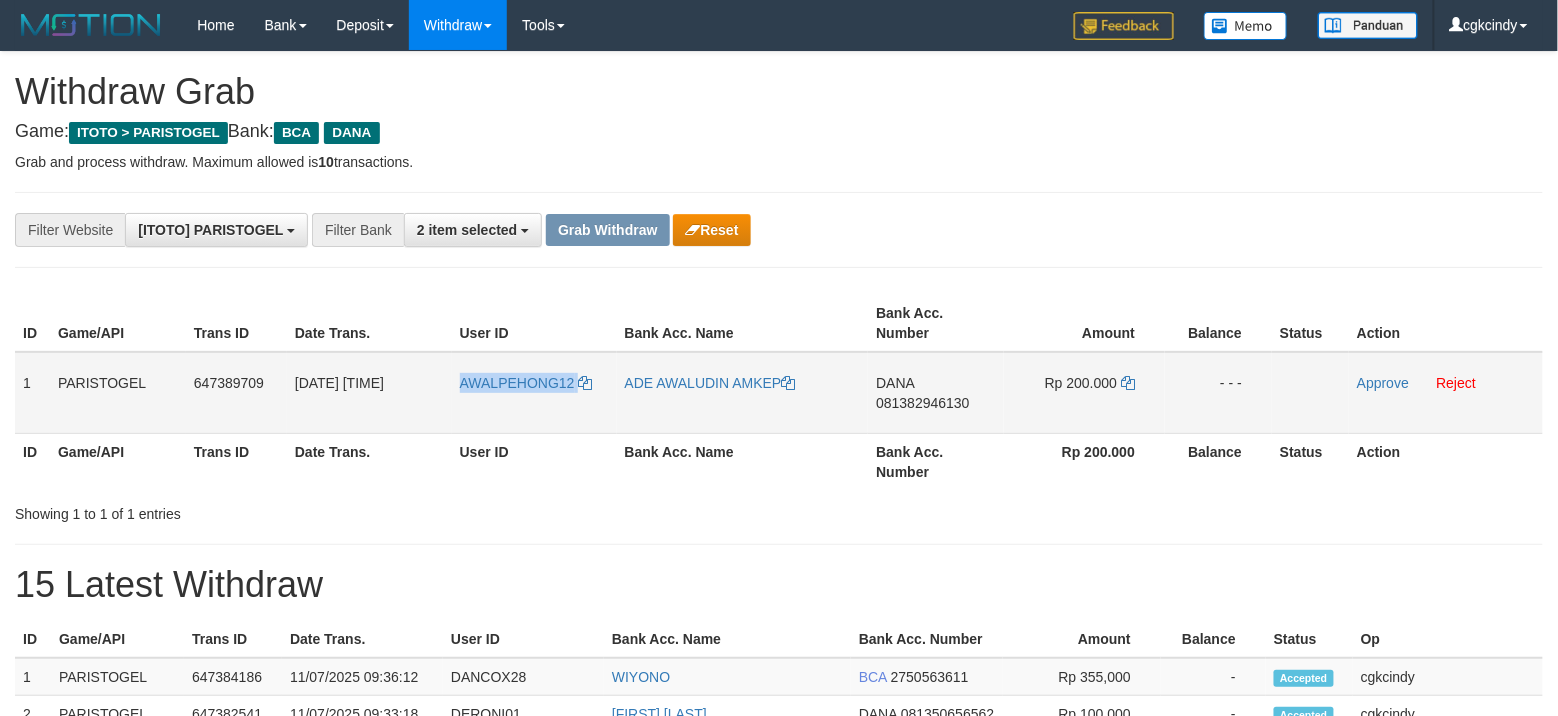click on "AWALPEHONG12" at bounding box center [534, 393] 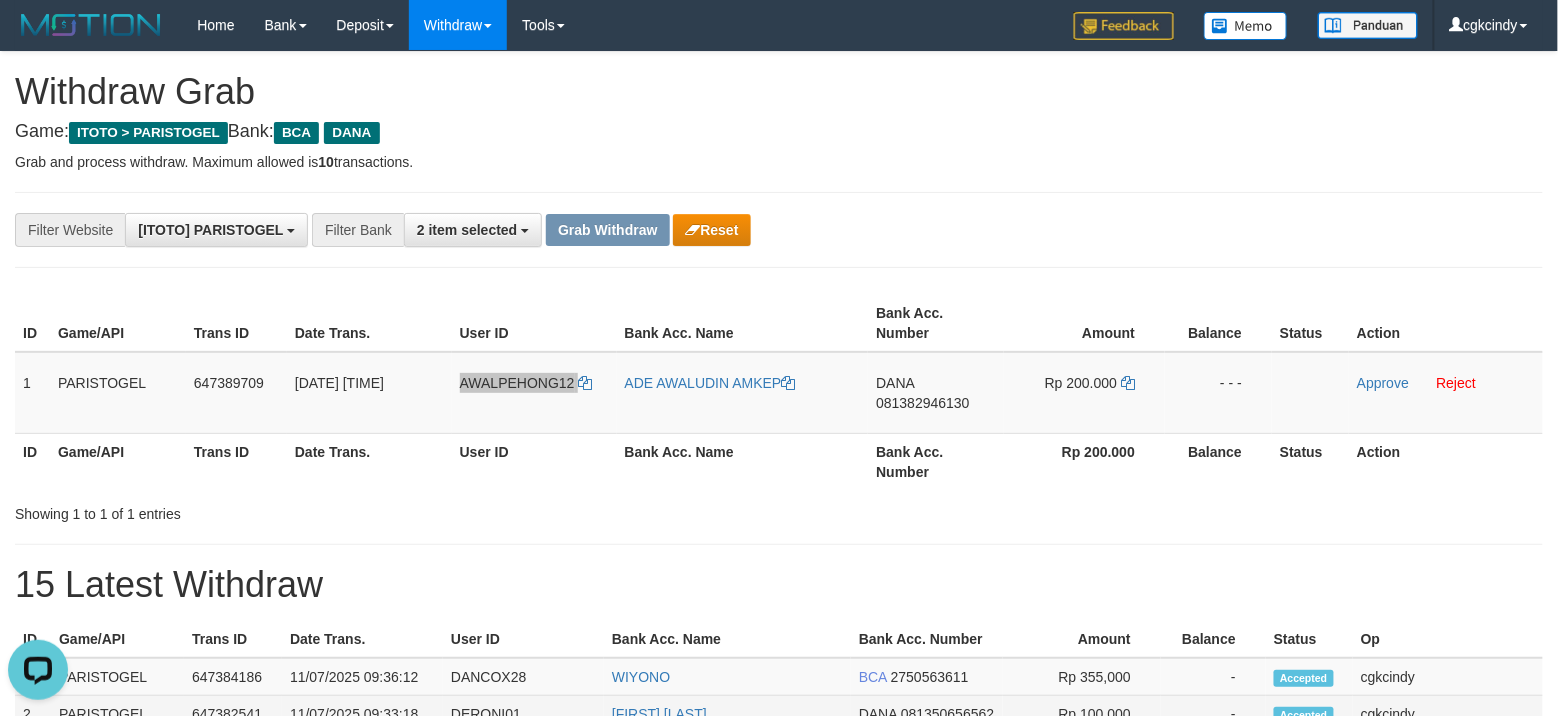 scroll, scrollTop: 0, scrollLeft: 0, axis: both 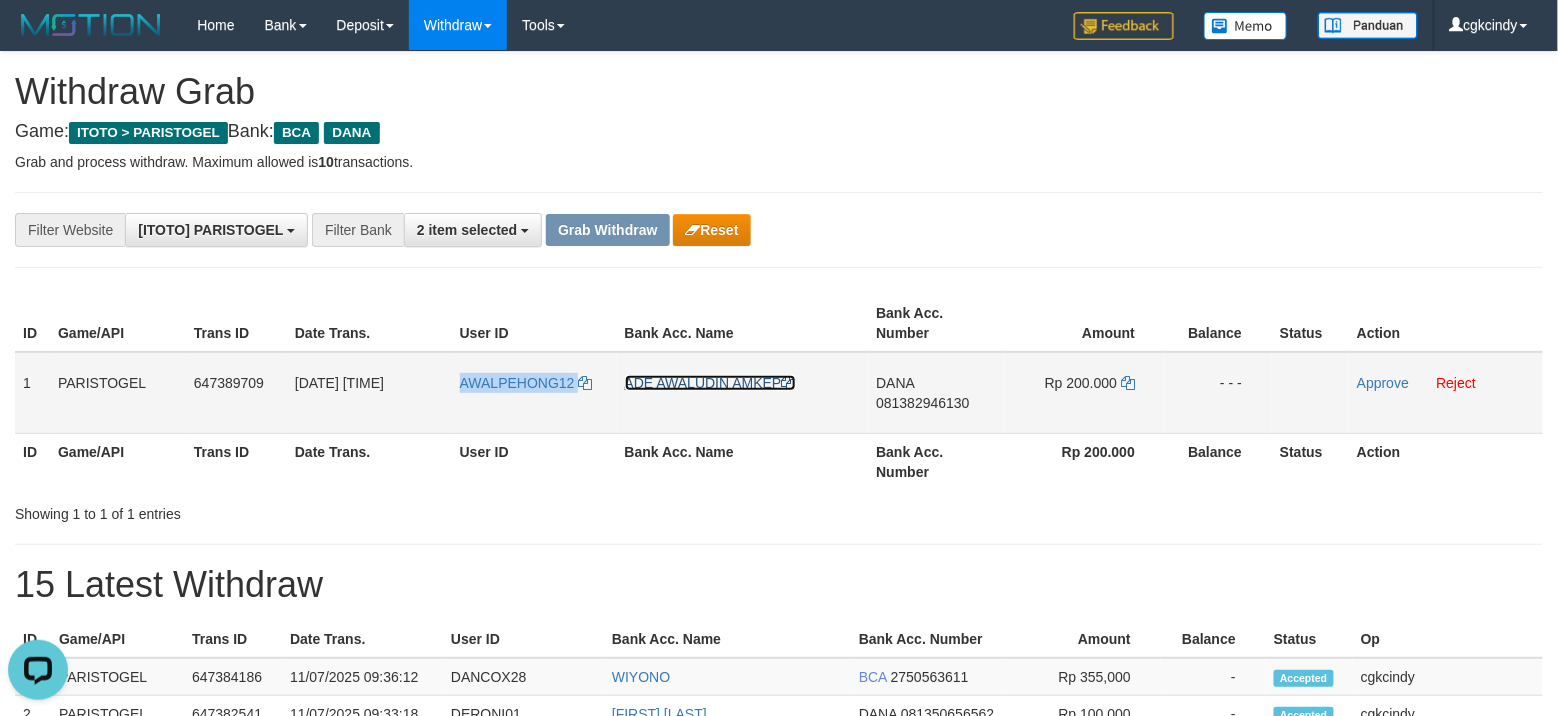 click on "ADE AWALUDIN AMKEP" at bounding box center [710, 383] 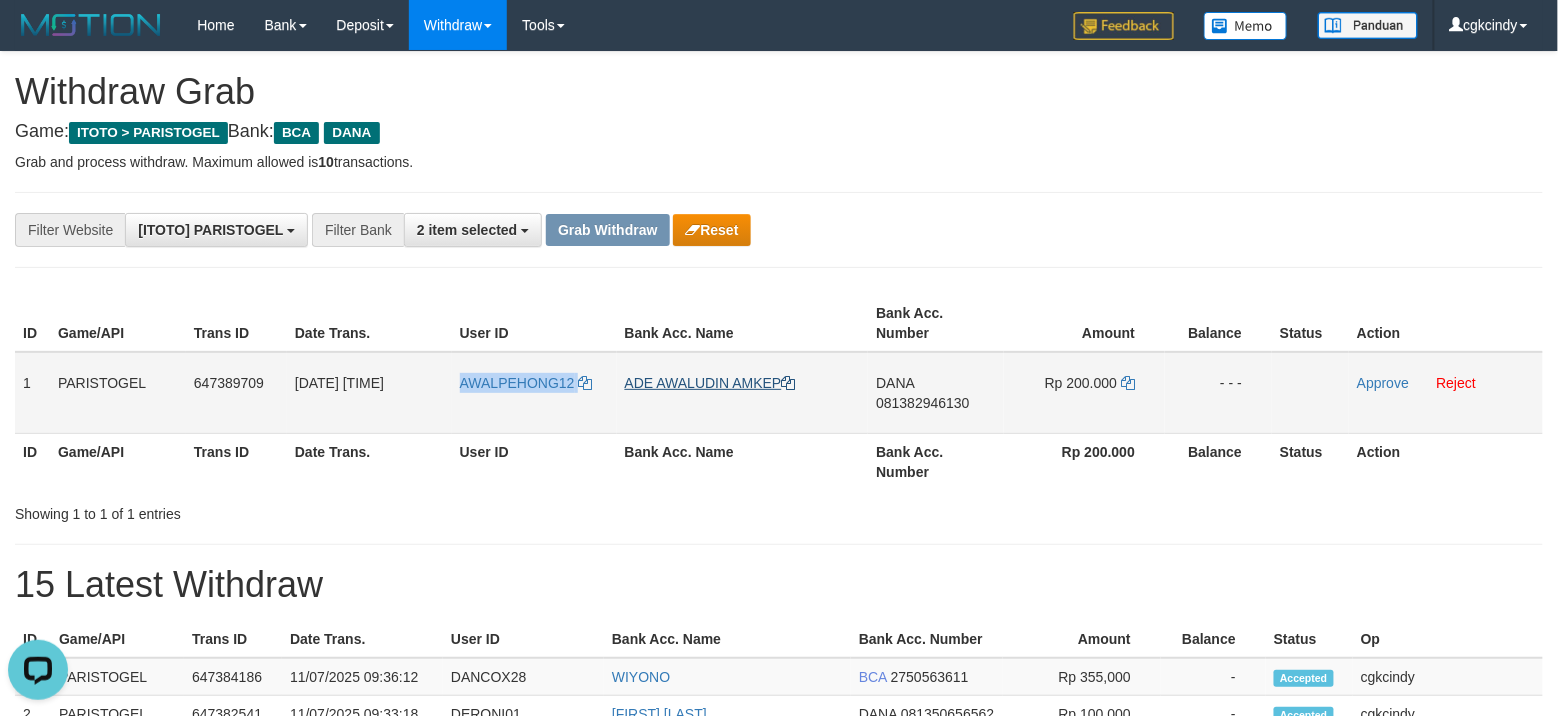 copy on "AWALPEHONG12" 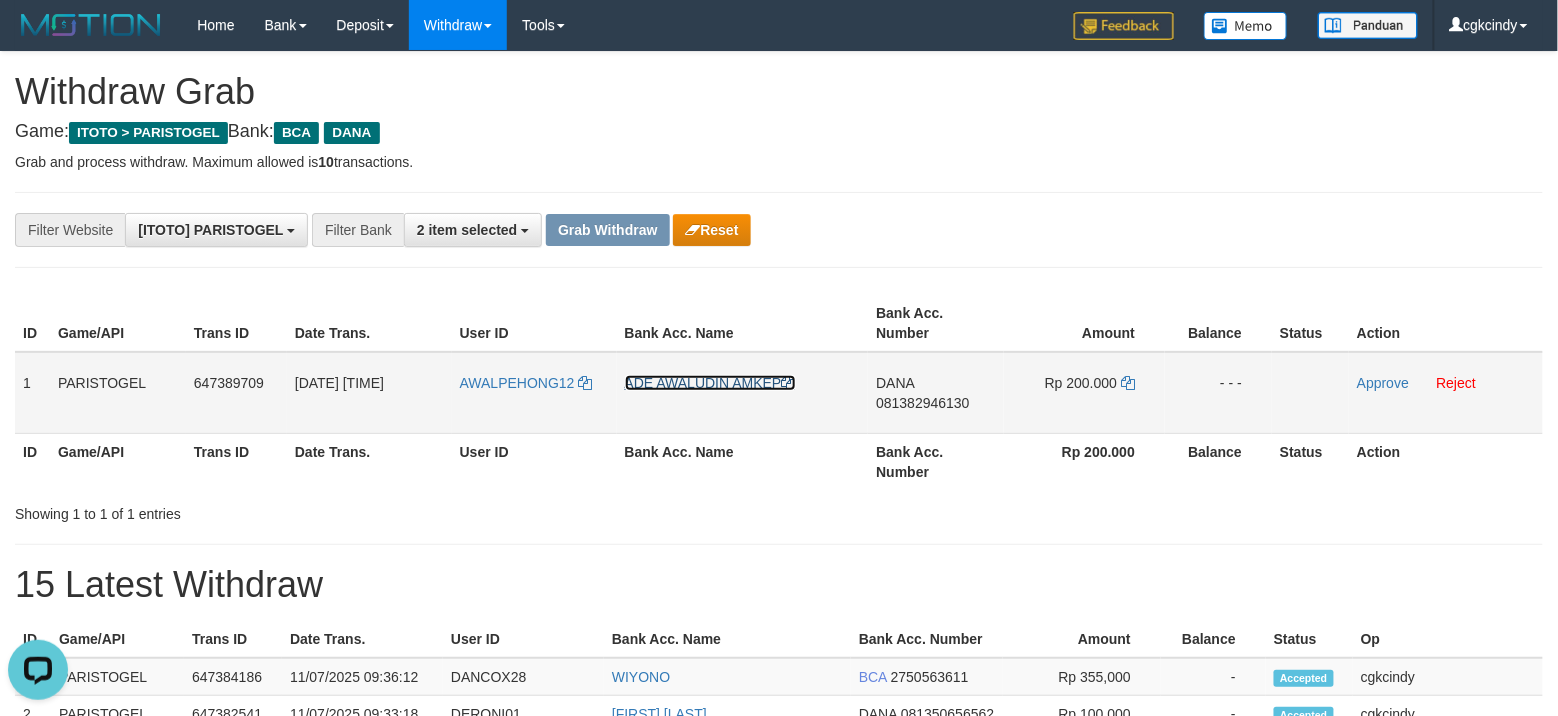 click on "ADE AWALUDIN AMKEP" at bounding box center [710, 383] 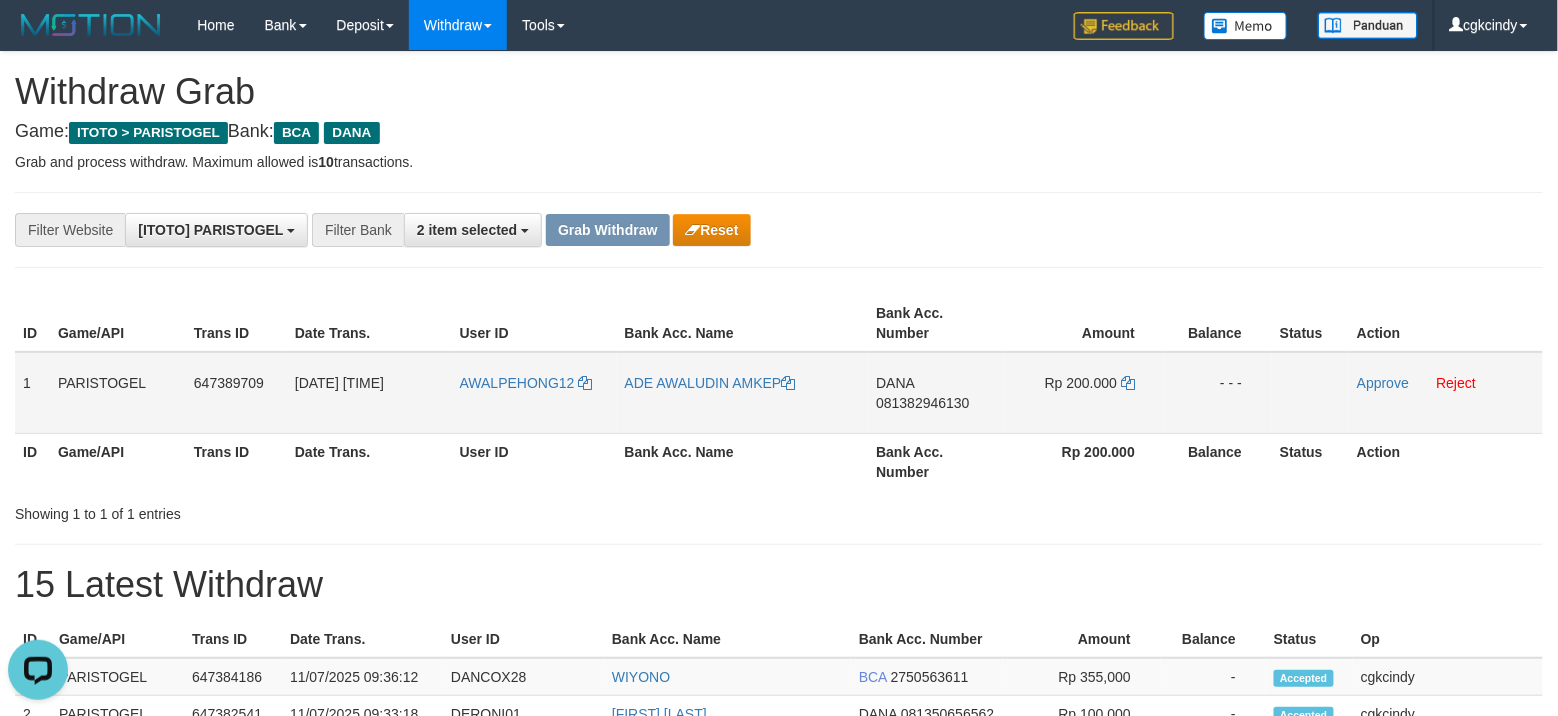 drag, startPoint x: 852, startPoint y: 412, endPoint x: 894, endPoint y: 412, distance: 42 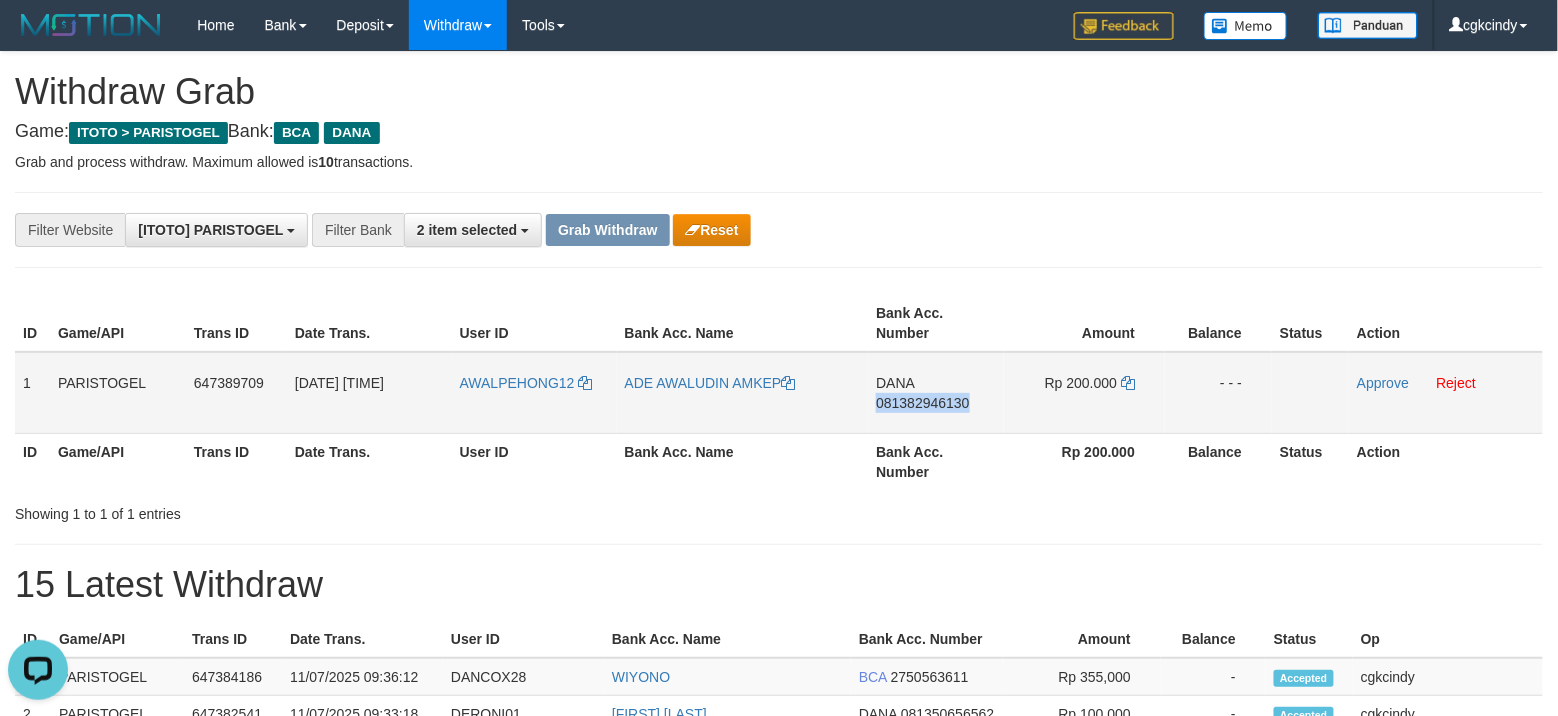 copy on "081382946130" 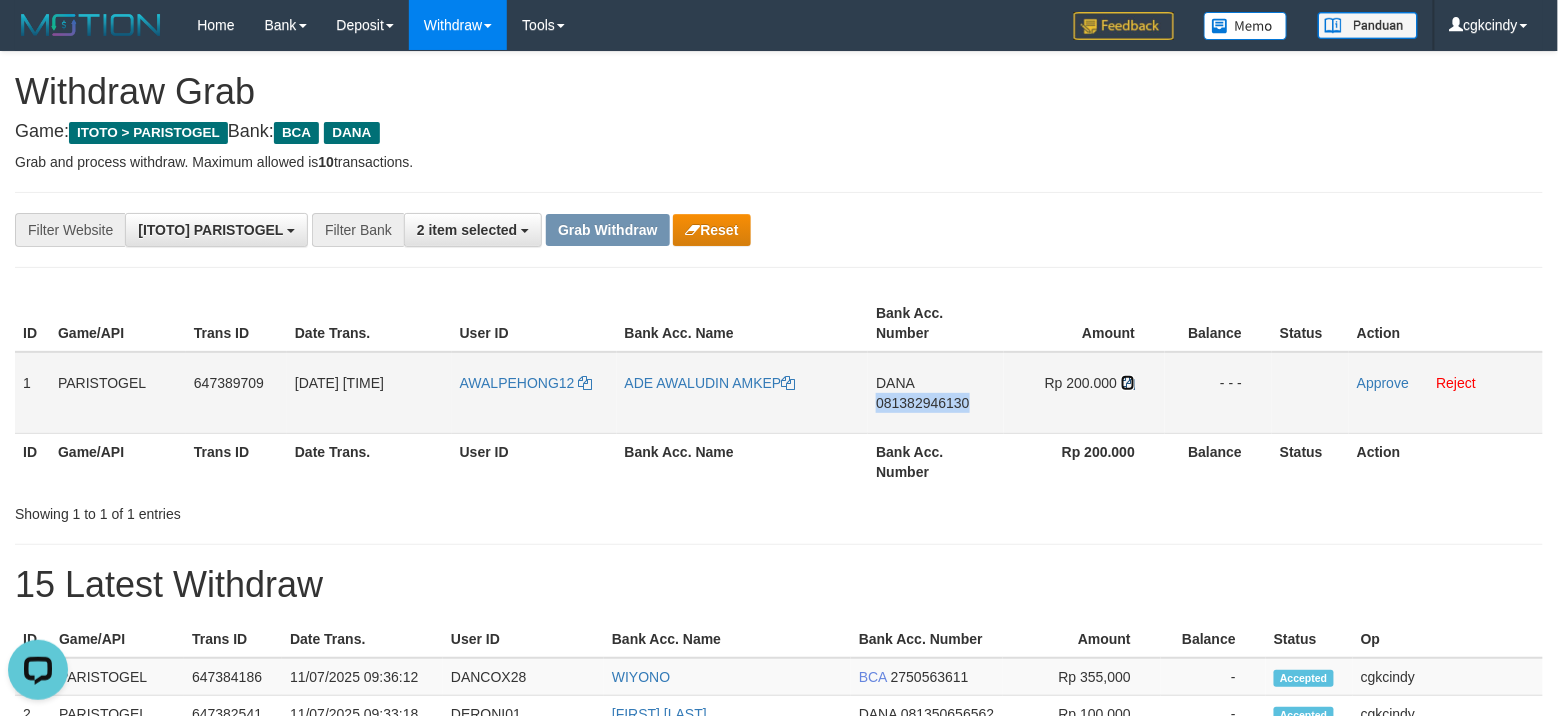 click at bounding box center [1128, 383] 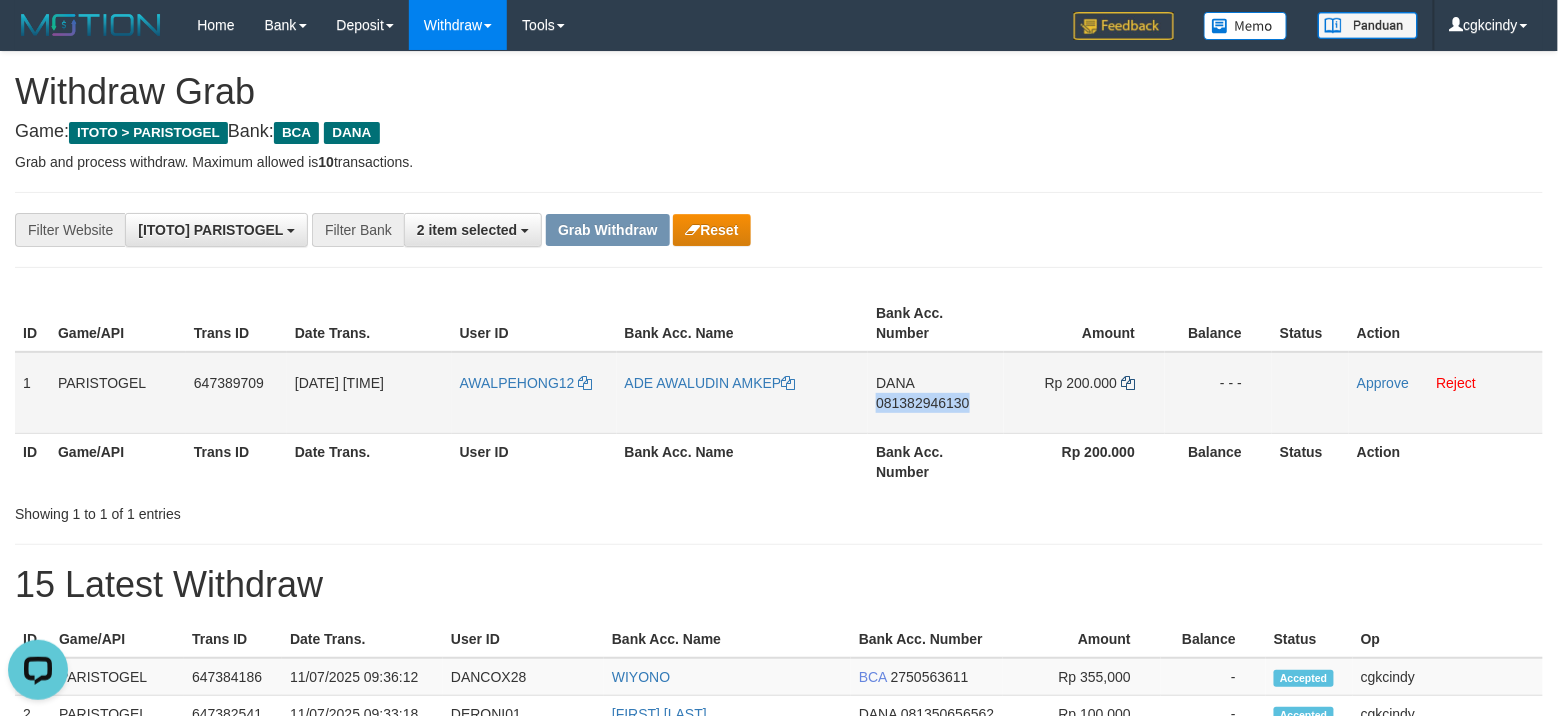 copy on "081382946130" 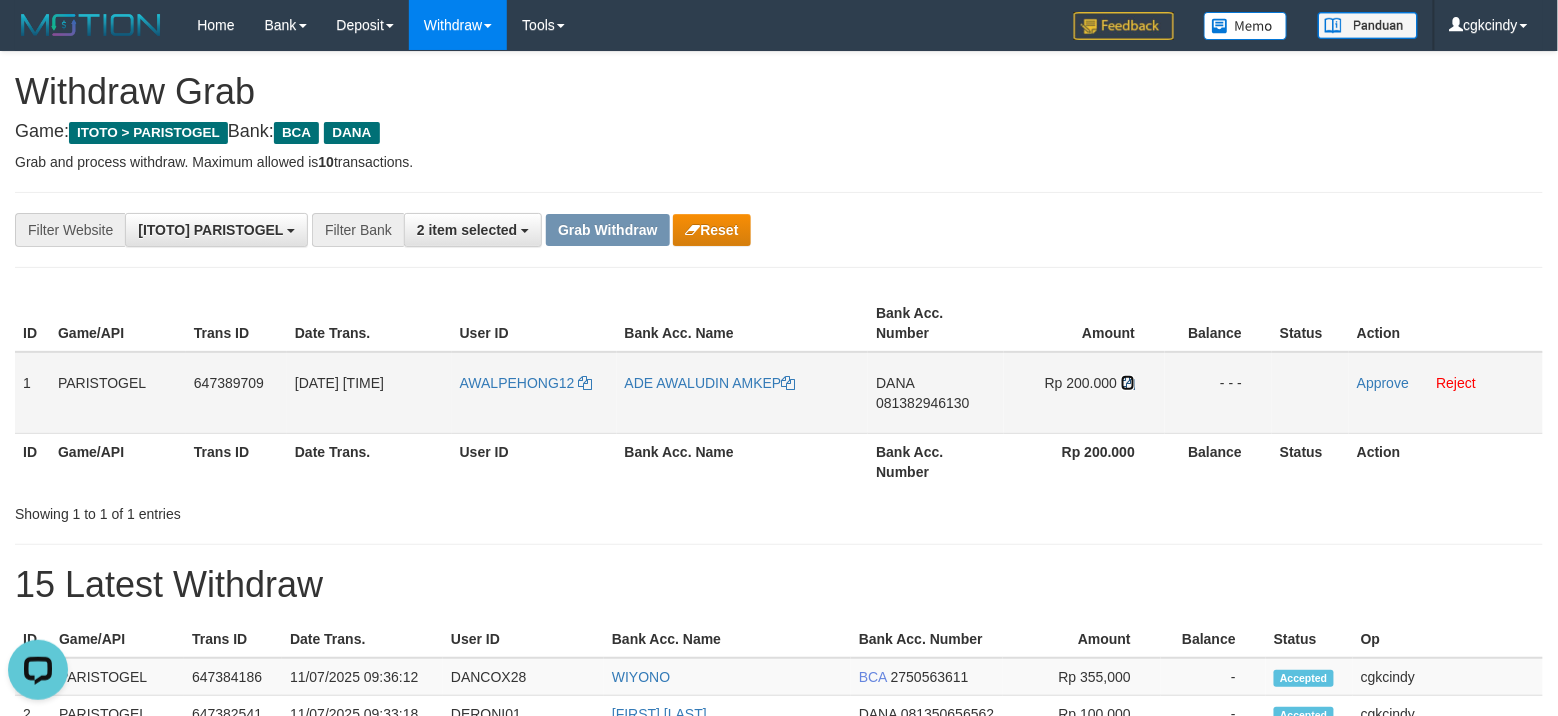 click at bounding box center (1128, 383) 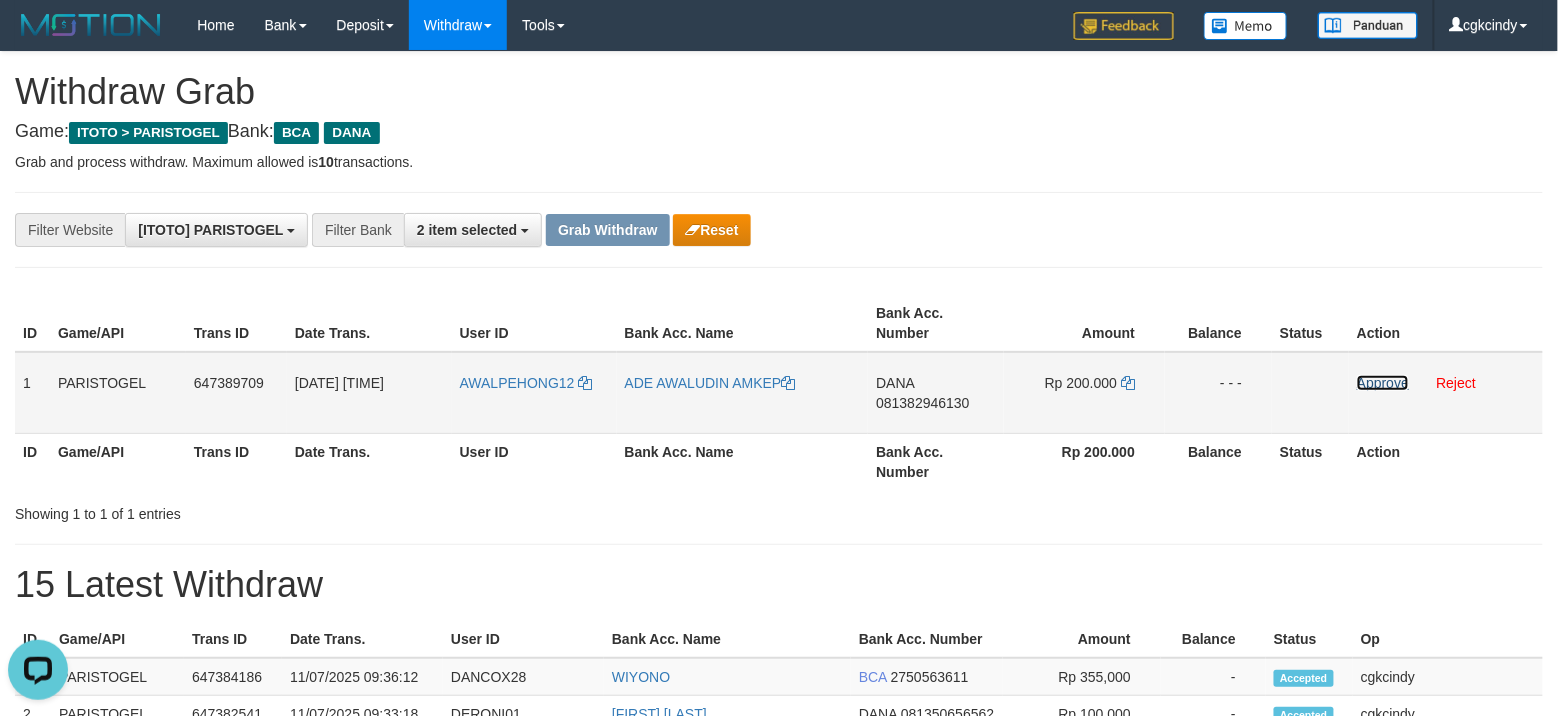 click on "Approve" at bounding box center (1383, 383) 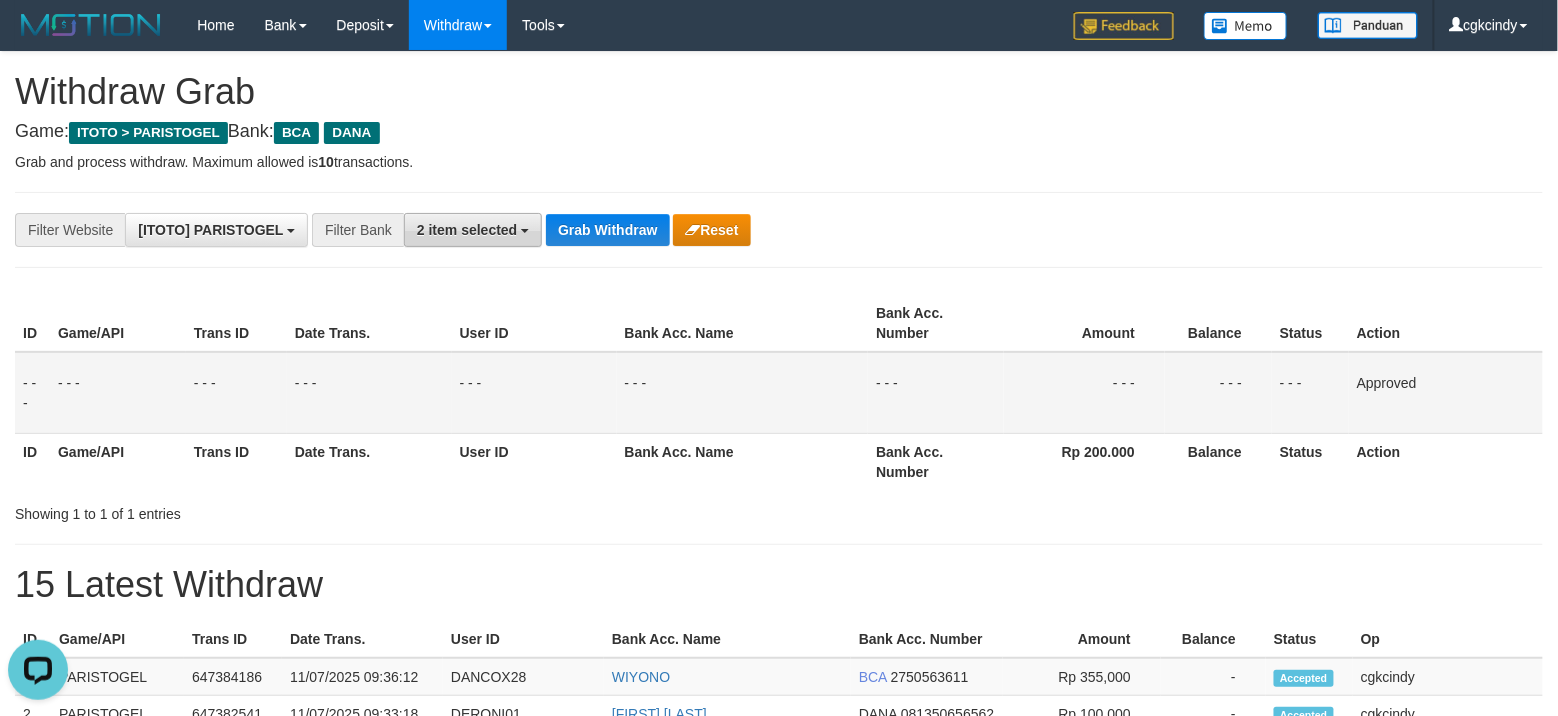 drag, startPoint x: 444, startPoint y: 236, endPoint x: 454, endPoint y: 237, distance: 10.049875 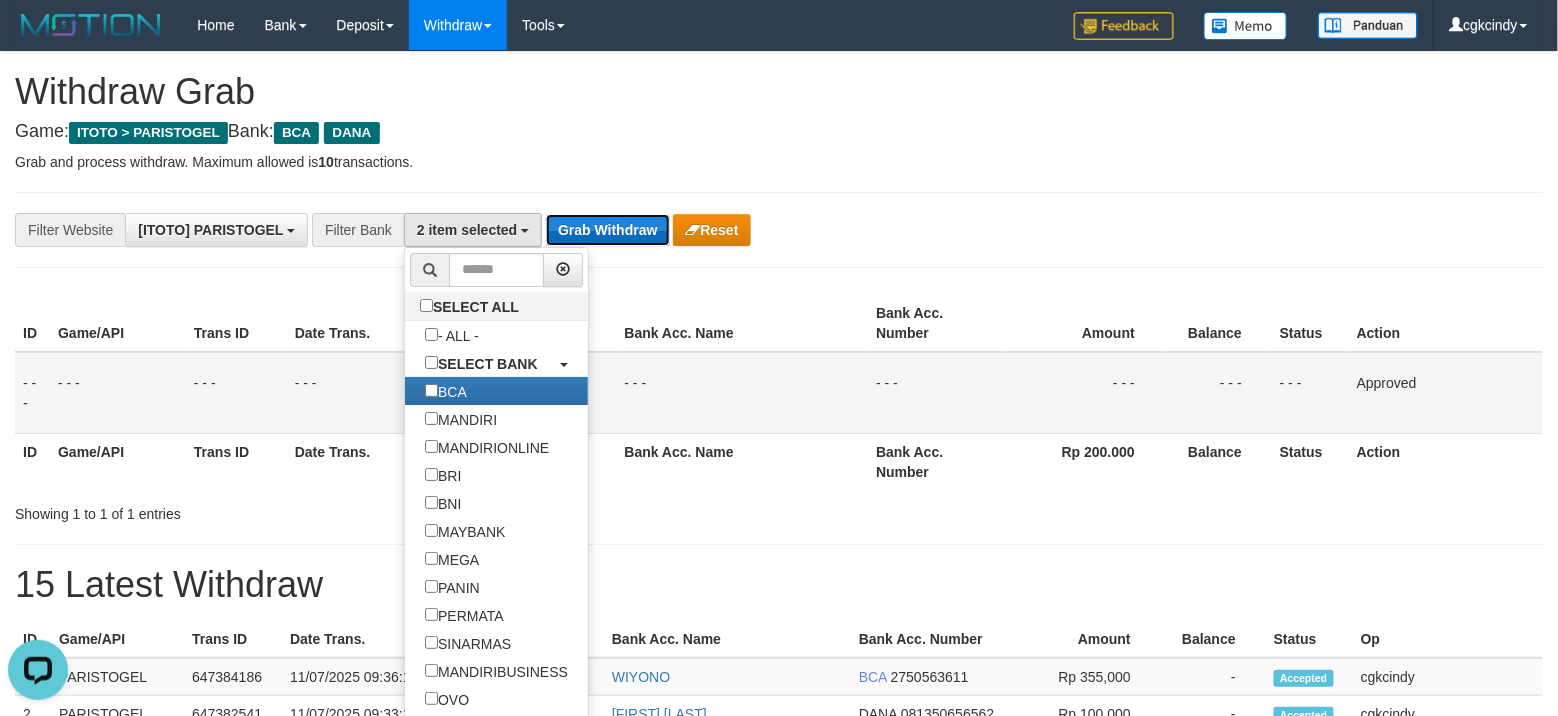 click on "Grab Withdraw" at bounding box center (607, 230) 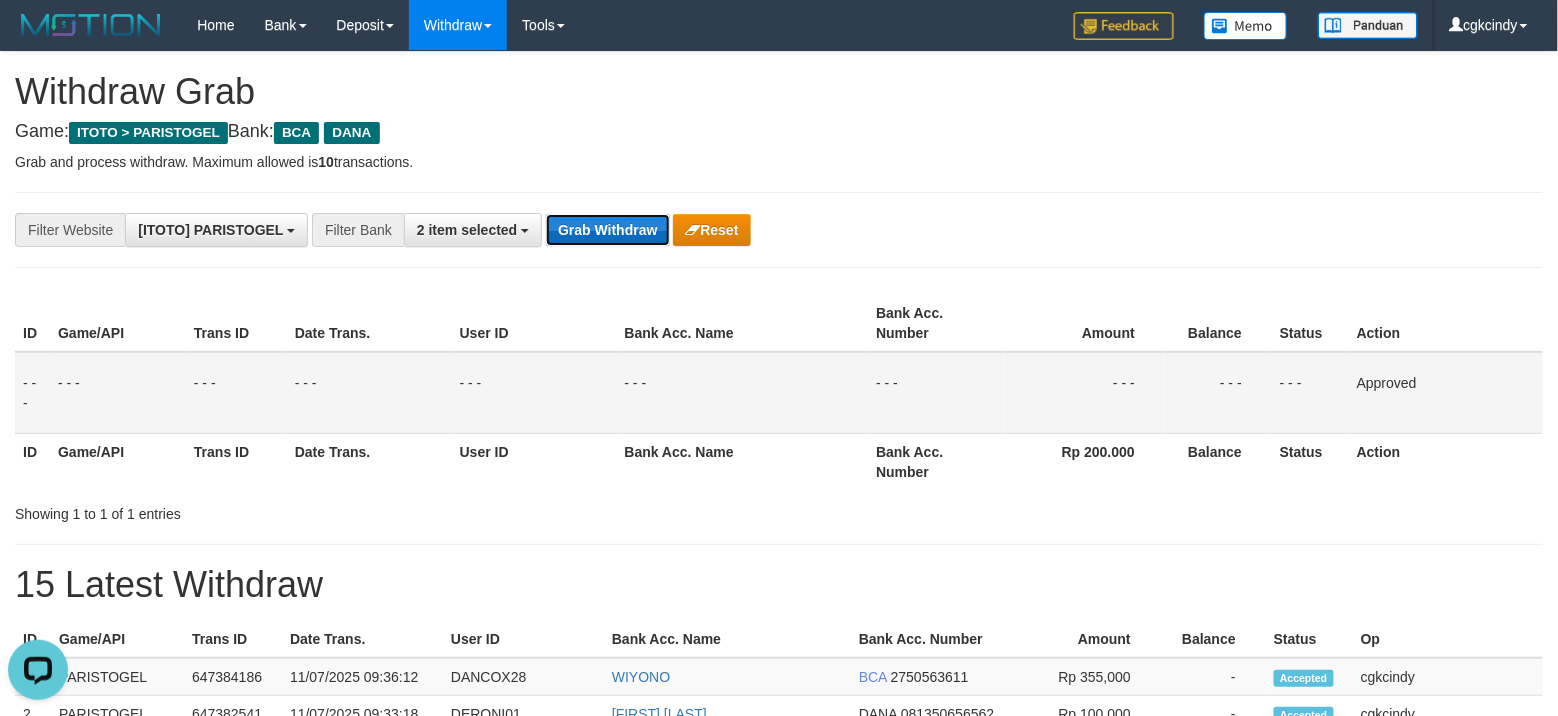 click on "Grab Withdraw" at bounding box center (607, 230) 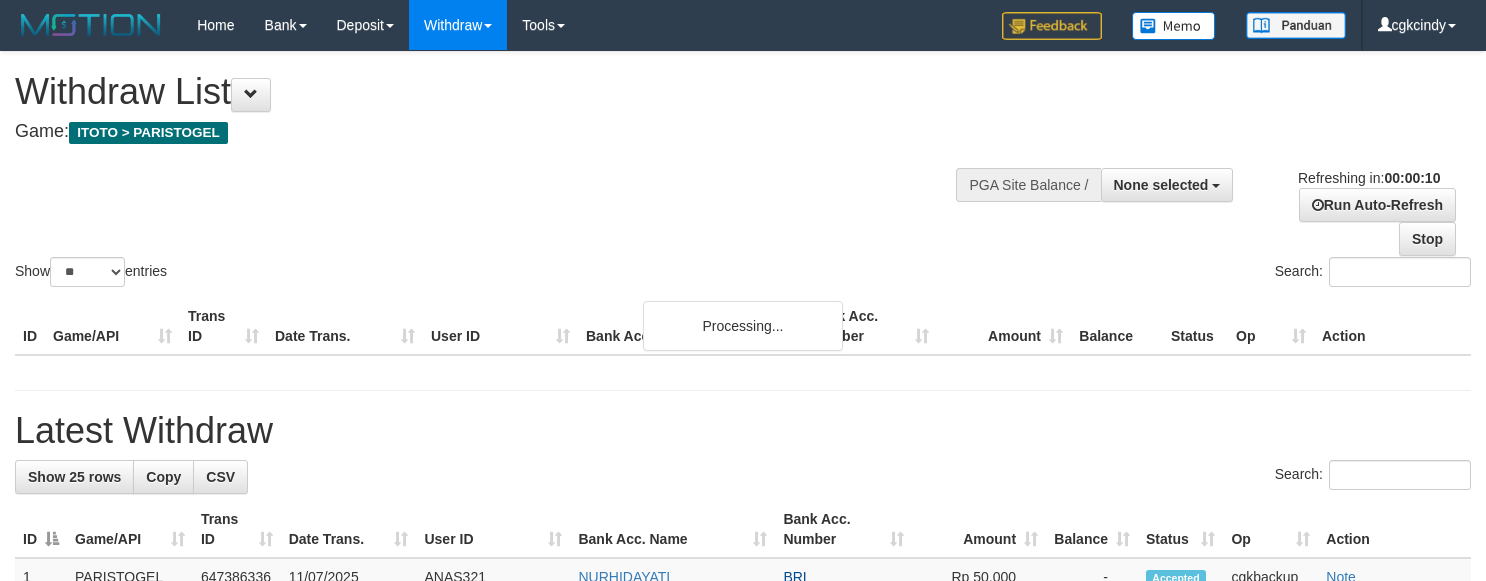 select 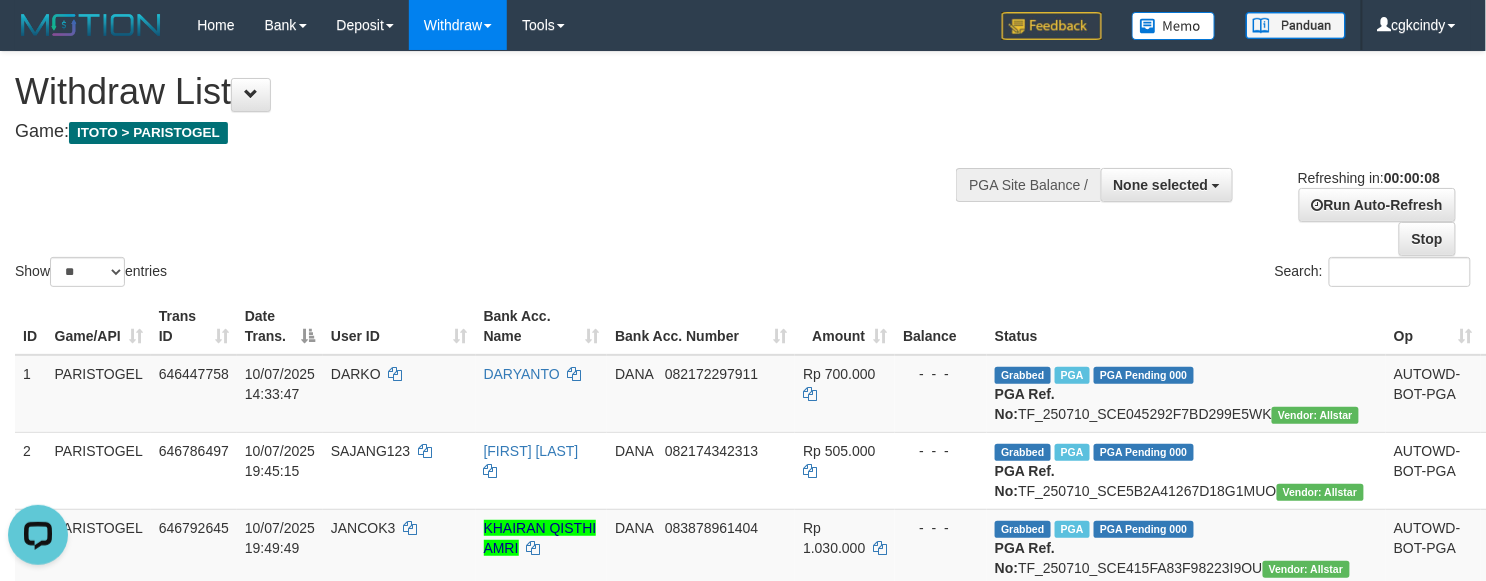 scroll, scrollTop: 0, scrollLeft: 0, axis: both 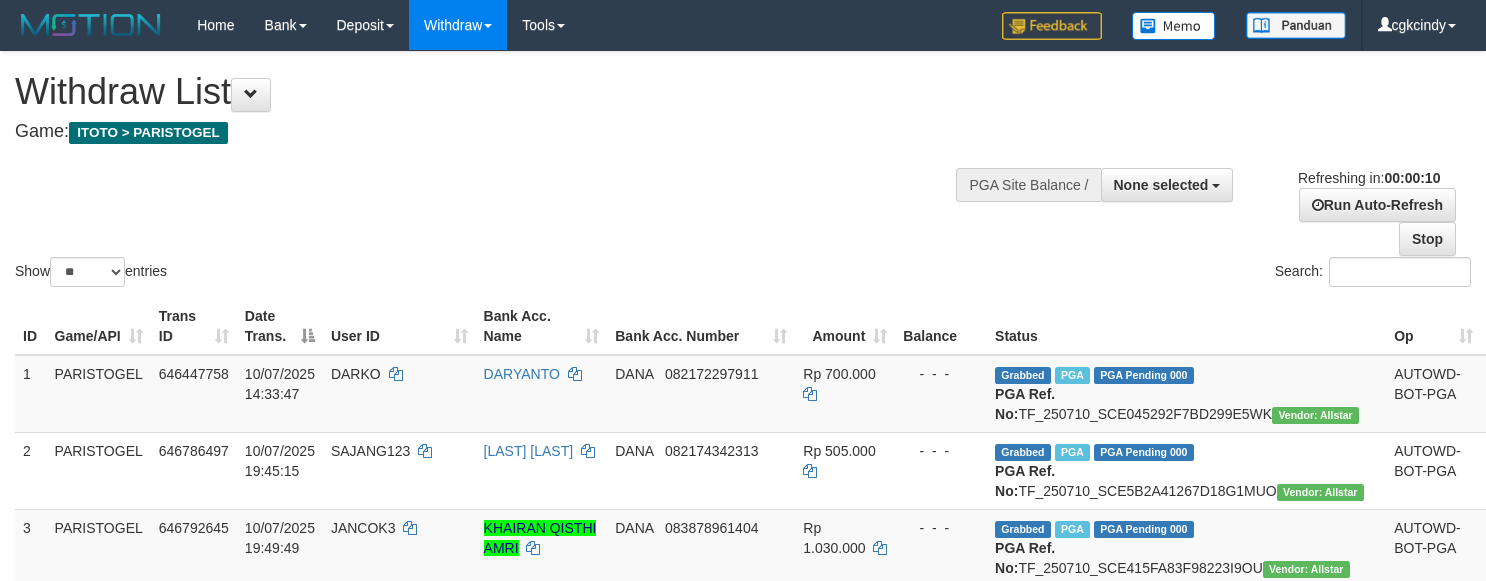 select 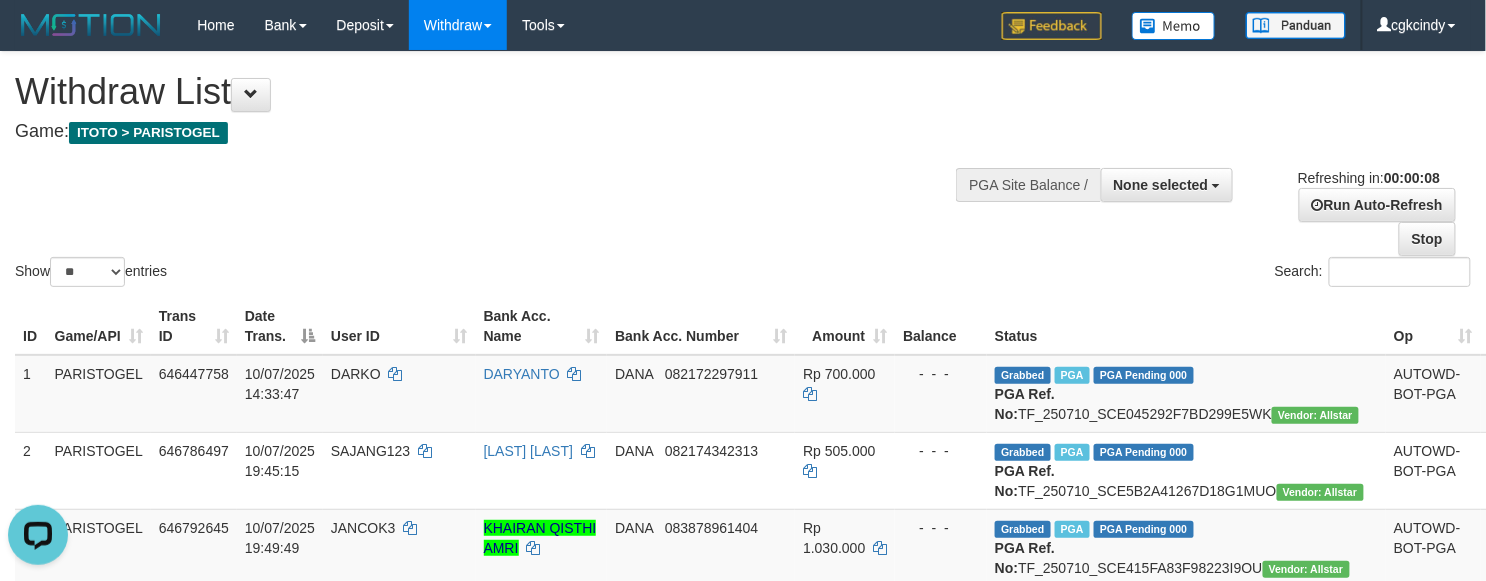 scroll, scrollTop: 0, scrollLeft: 0, axis: both 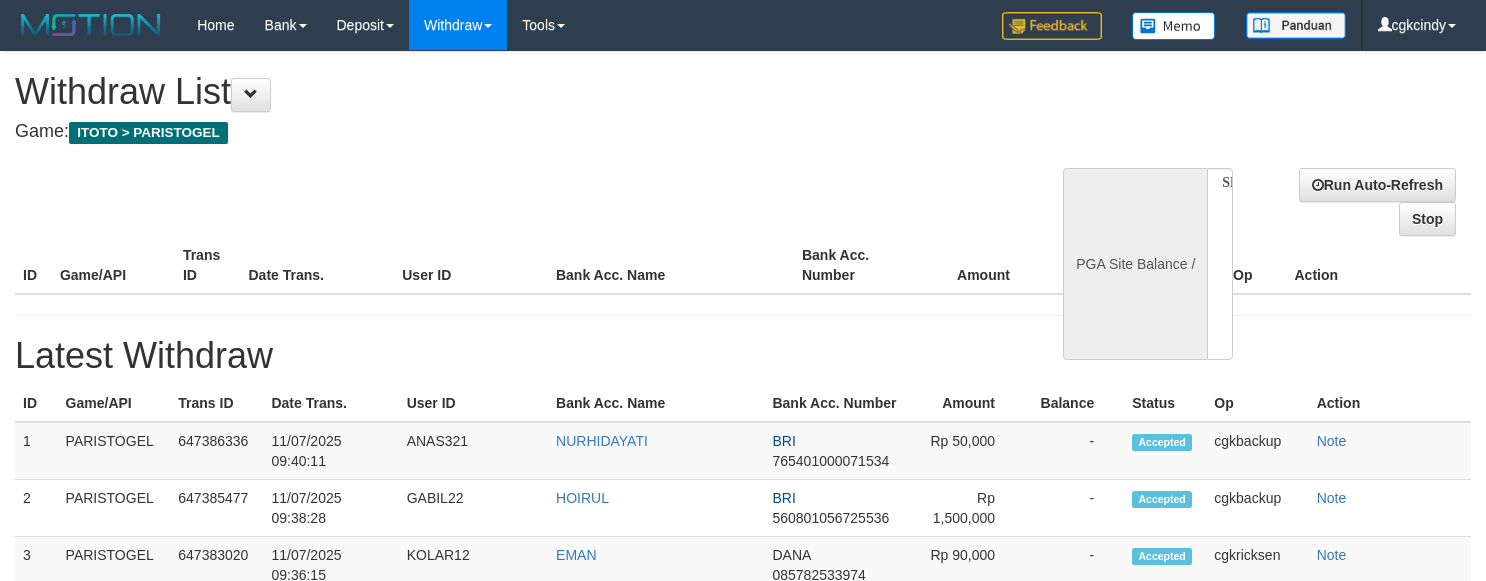 select 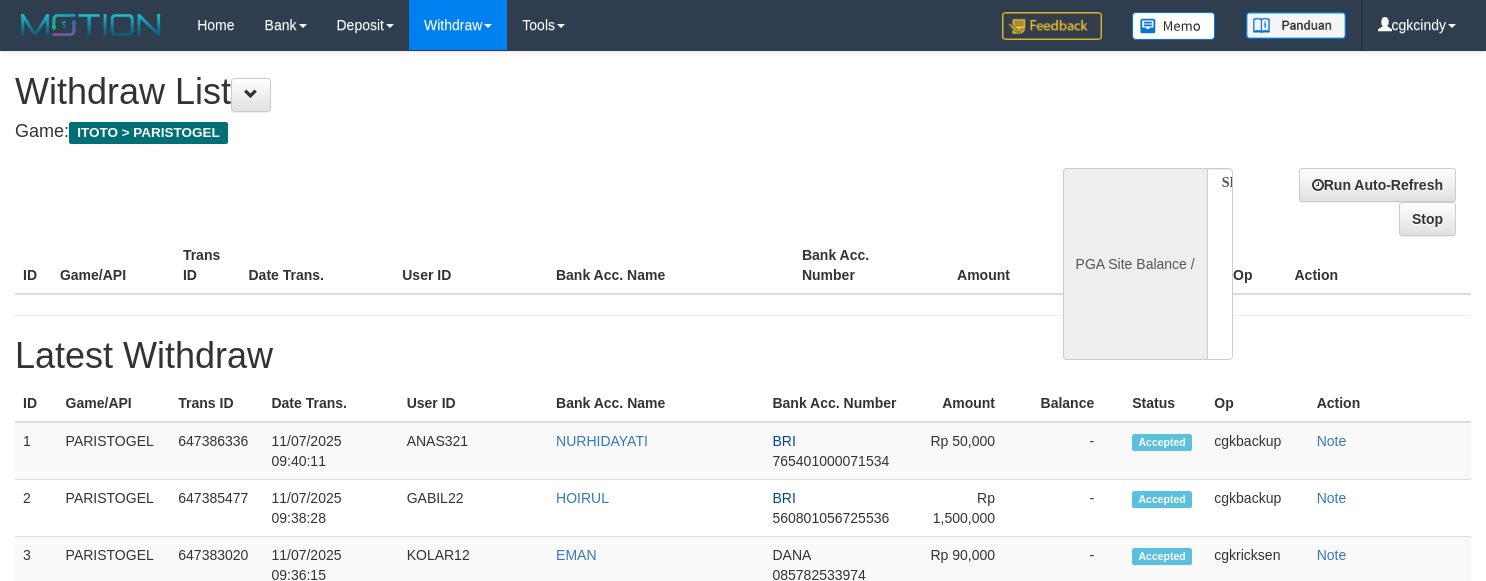 scroll, scrollTop: 0, scrollLeft: 0, axis: both 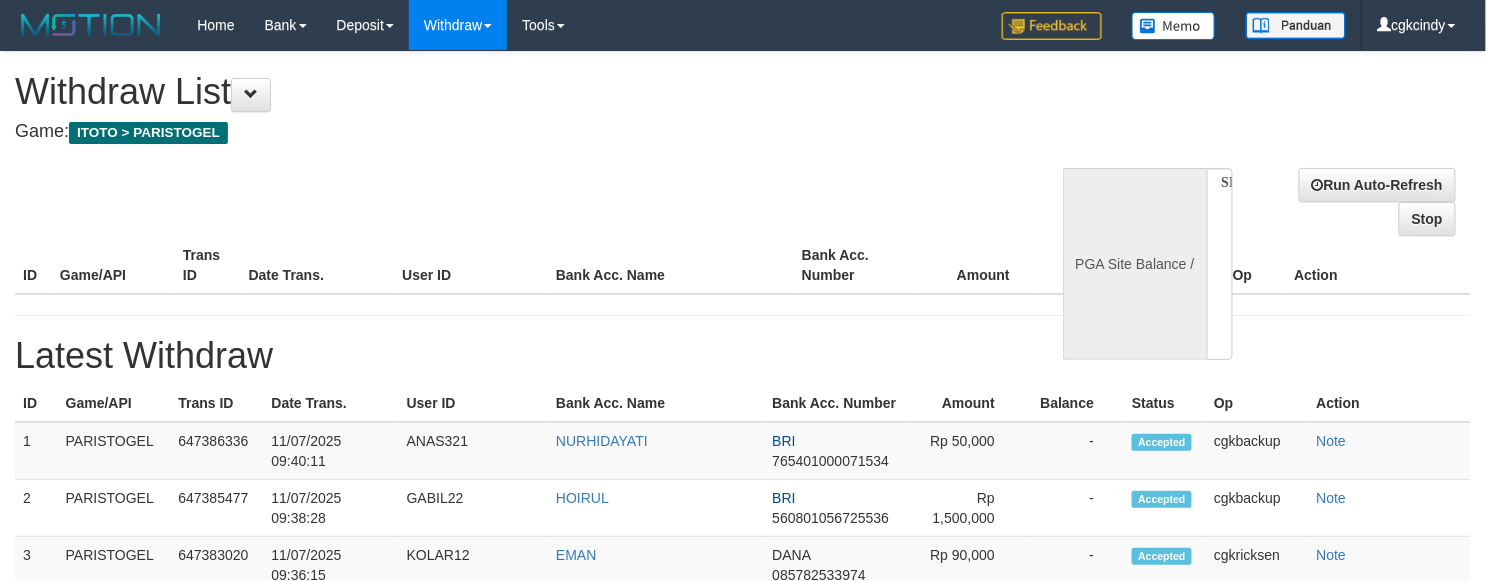 select on "**" 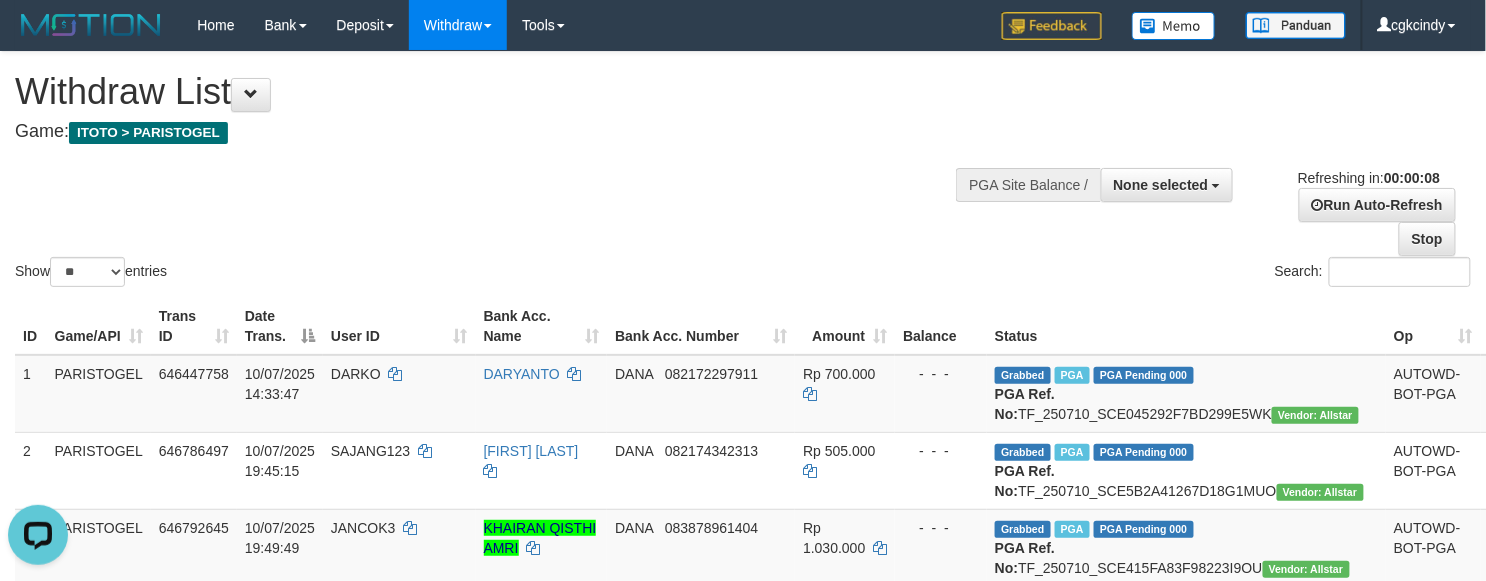 scroll, scrollTop: 0, scrollLeft: 0, axis: both 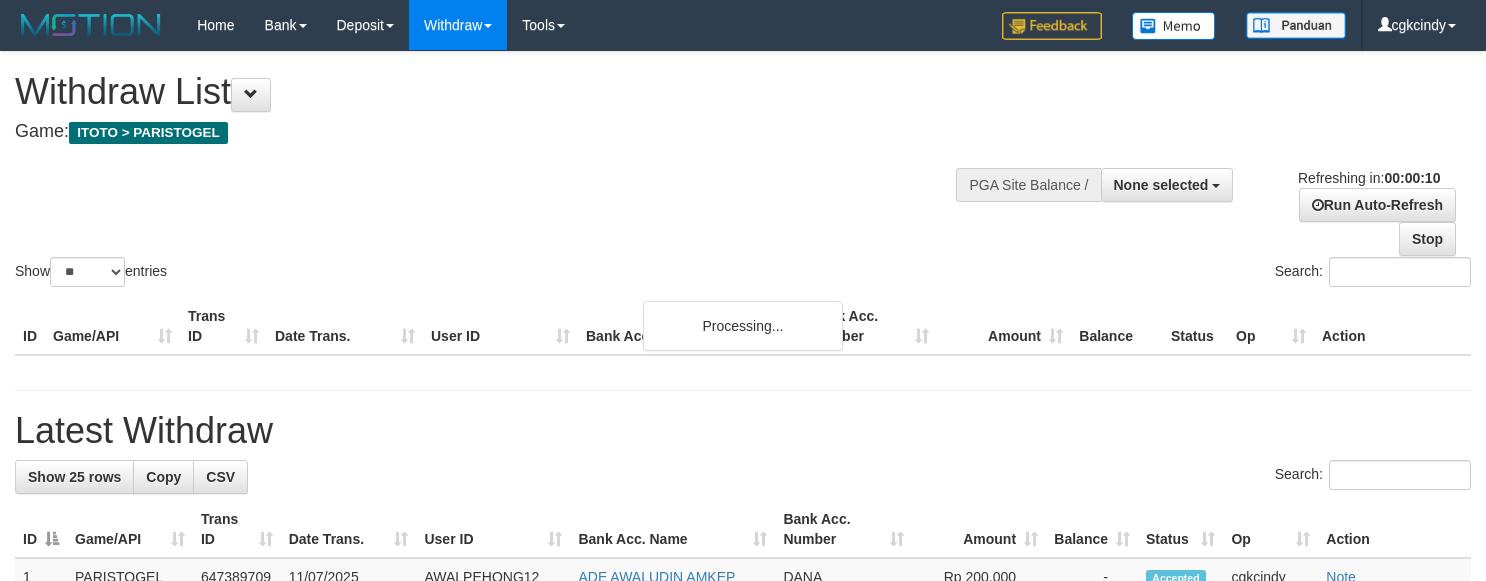 select 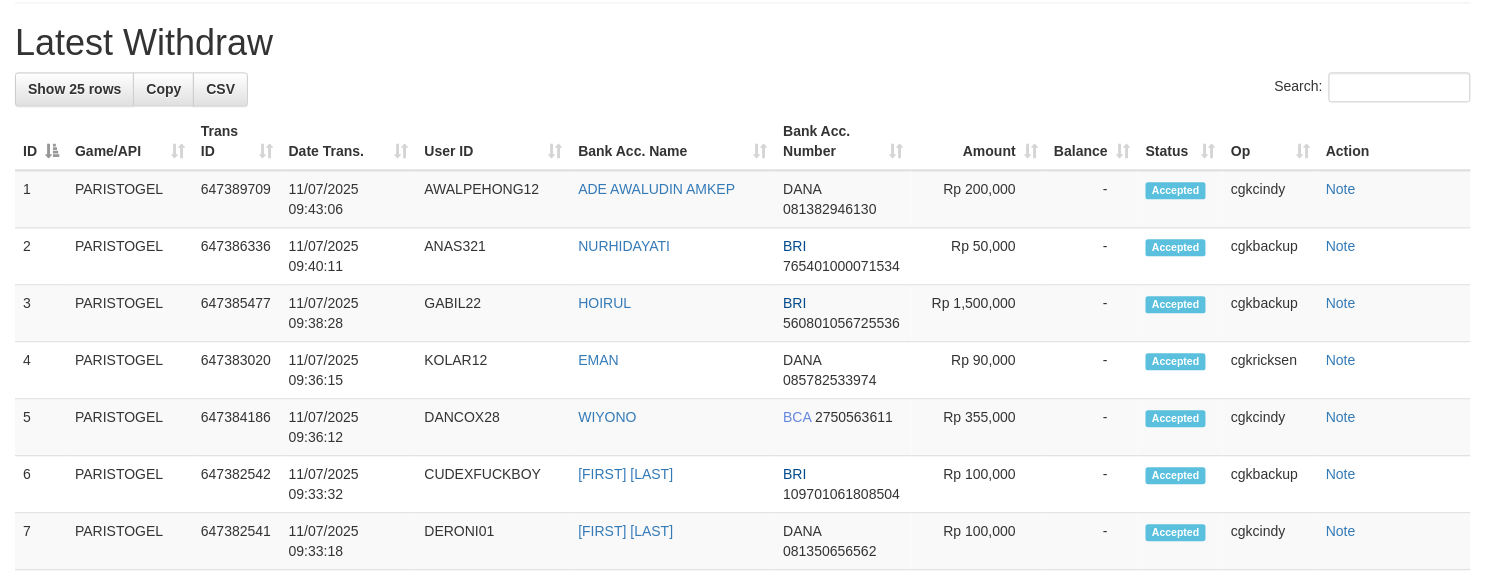 scroll, scrollTop: 1042, scrollLeft: 0, axis: vertical 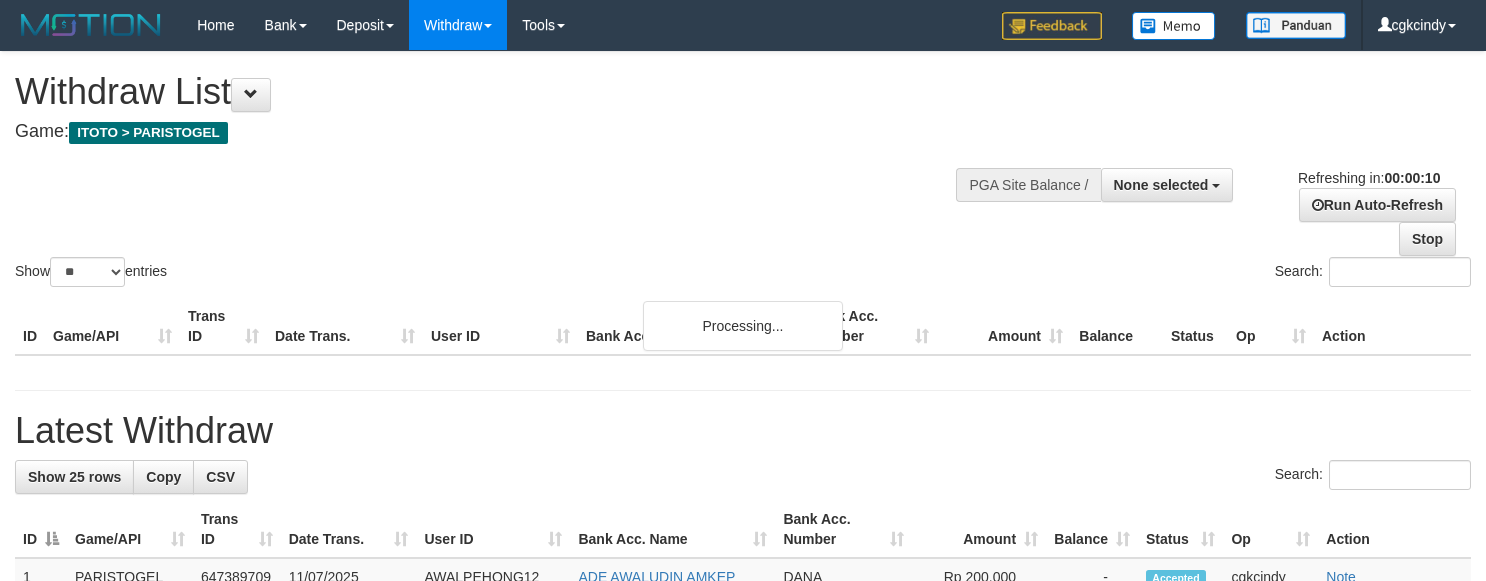 select 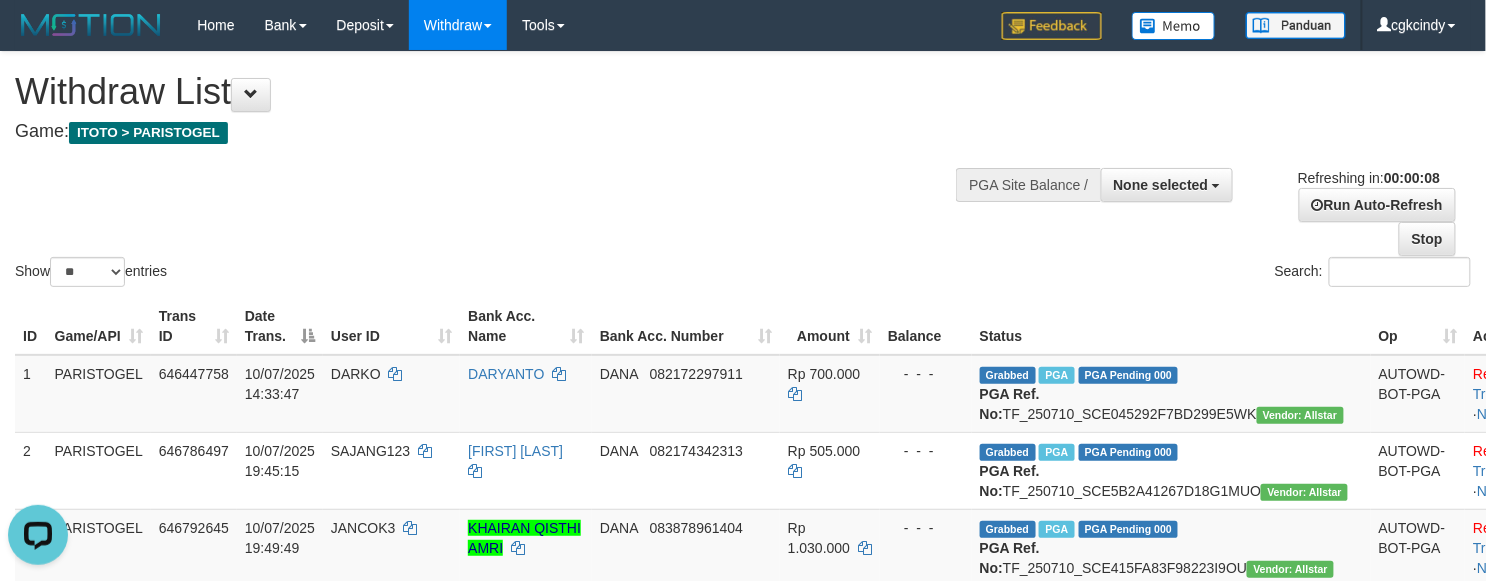 scroll, scrollTop: 0, scrollLeft: 0, axis: both 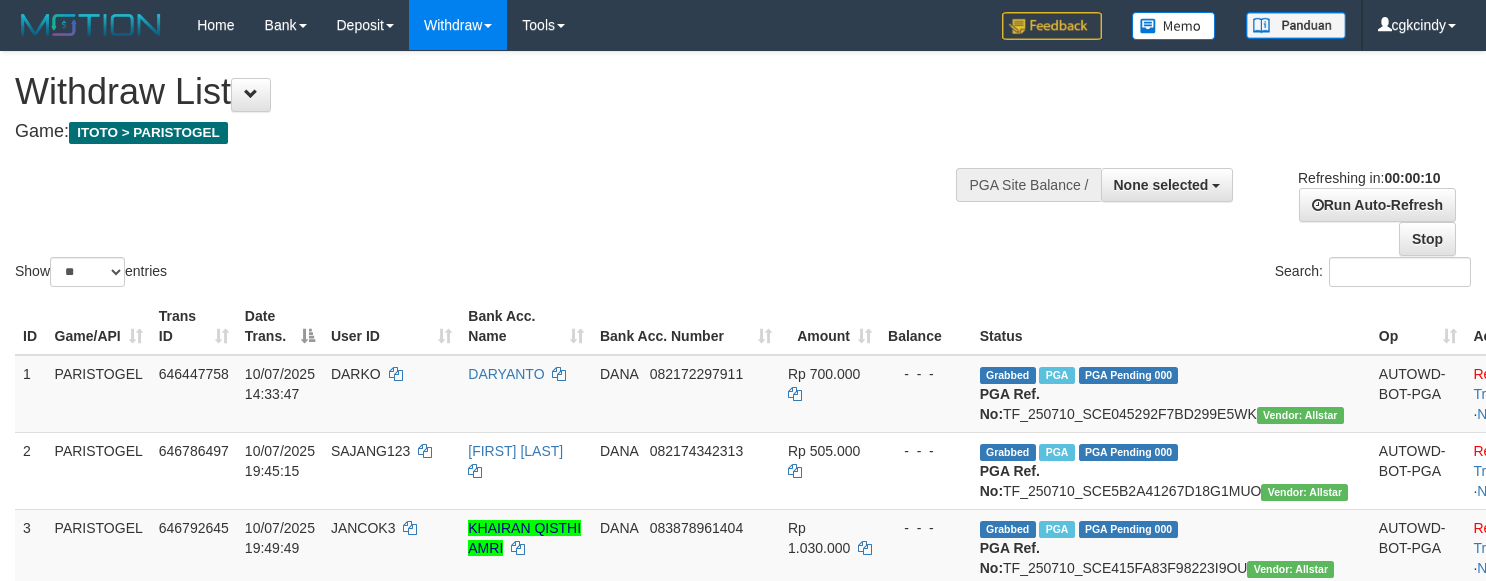 select 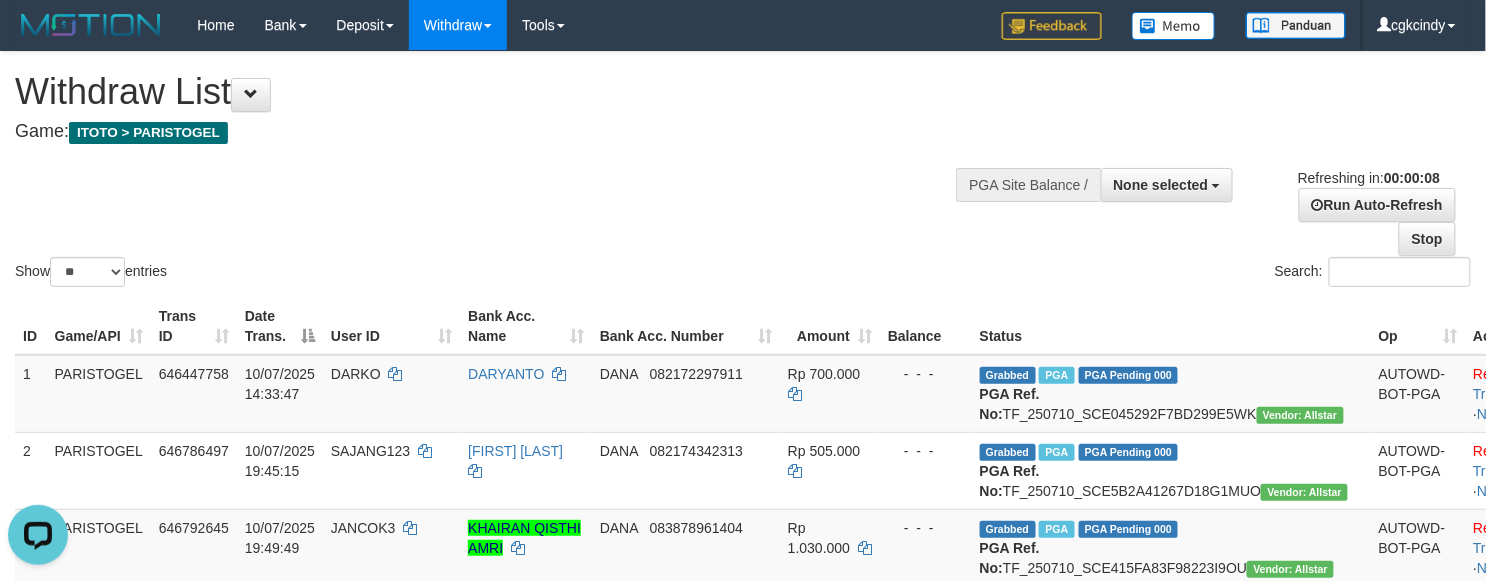 scroll, scrollTop: 0, scrollLeft: 0, axis: both 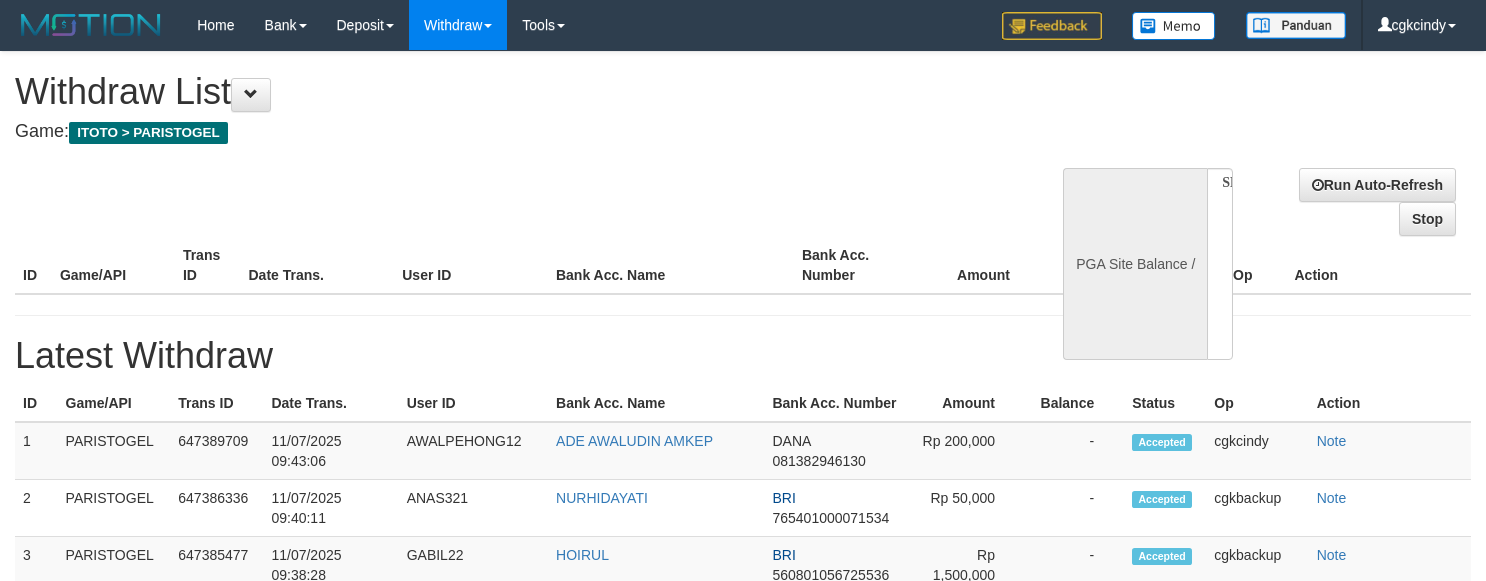 select 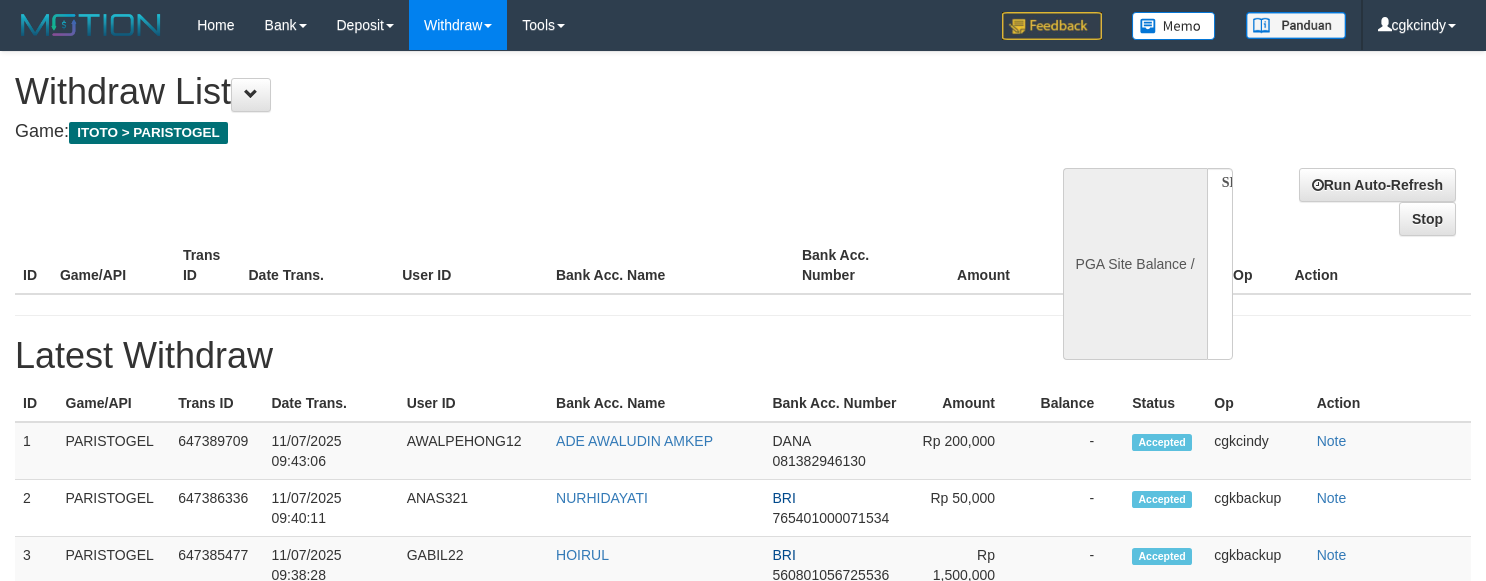 scroll, scrollTop: 0, scrollLeft: 0, axis: both 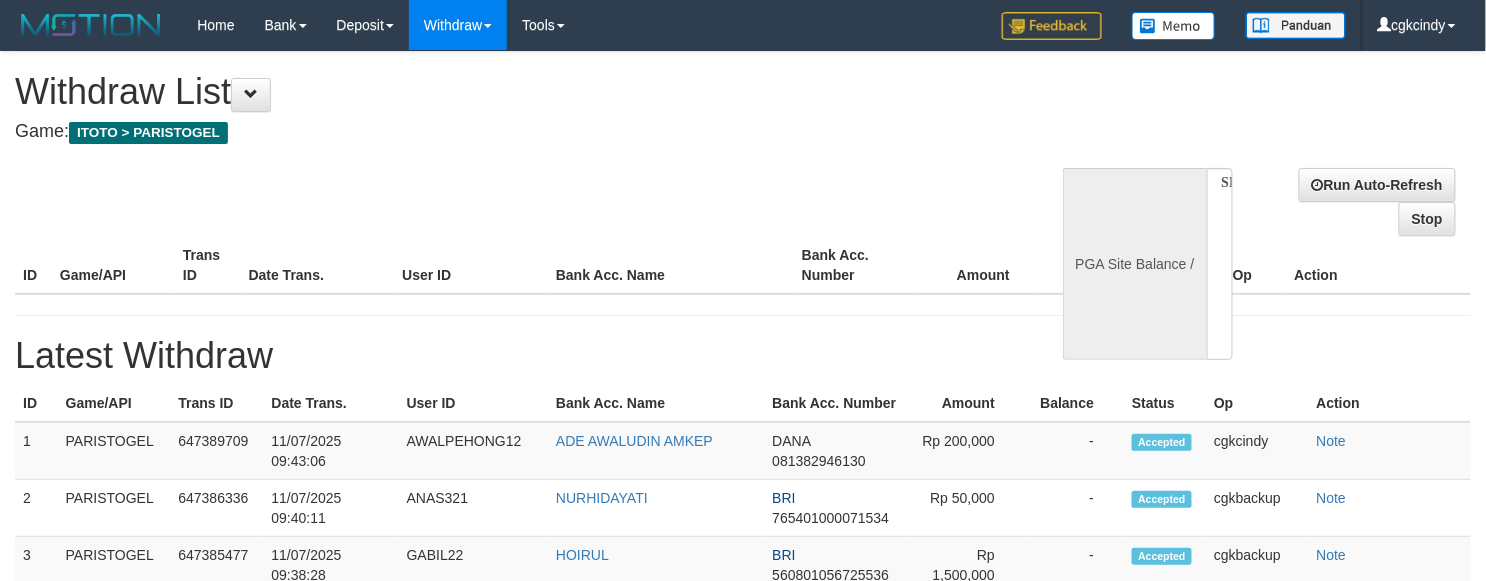 select on "**" 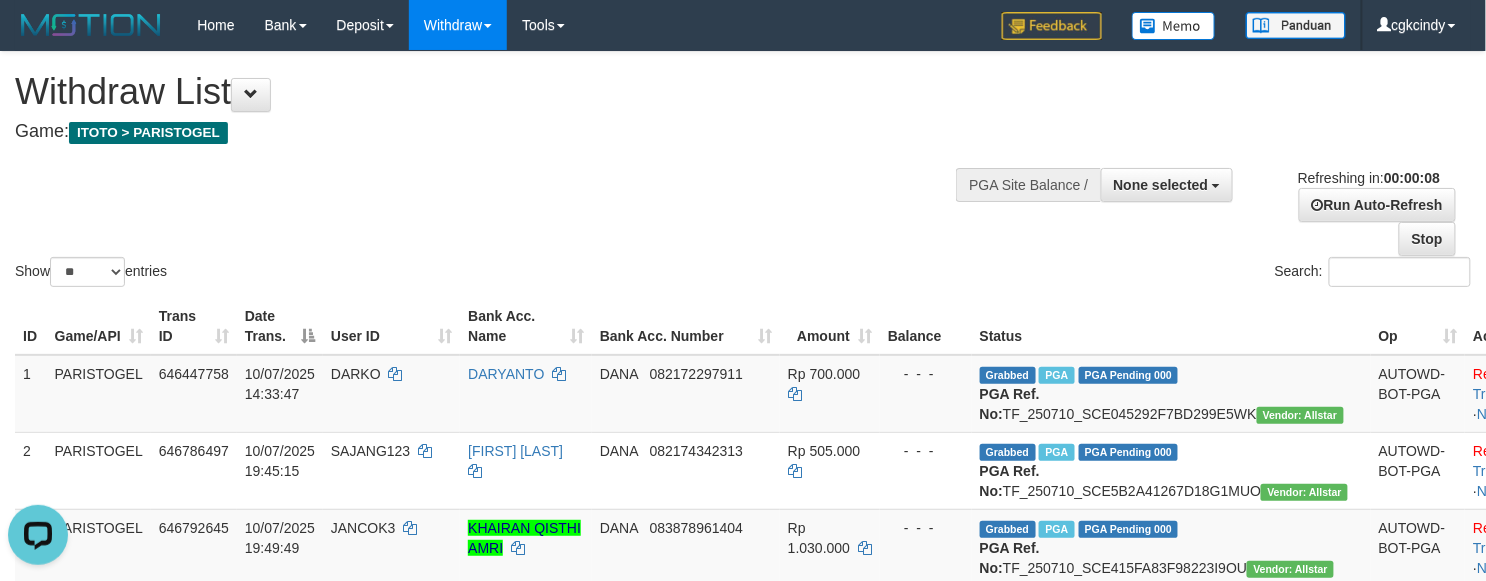 scroll, scrollTop: 0, scrollLeft: 0, axis: both 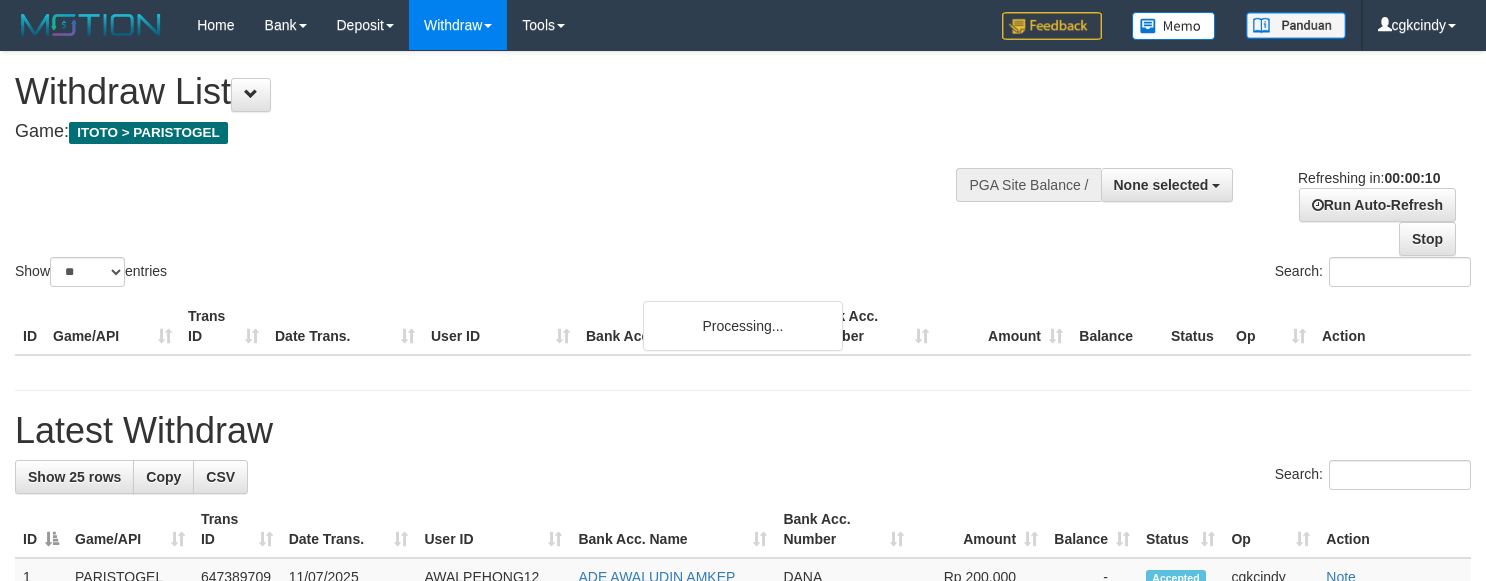 select 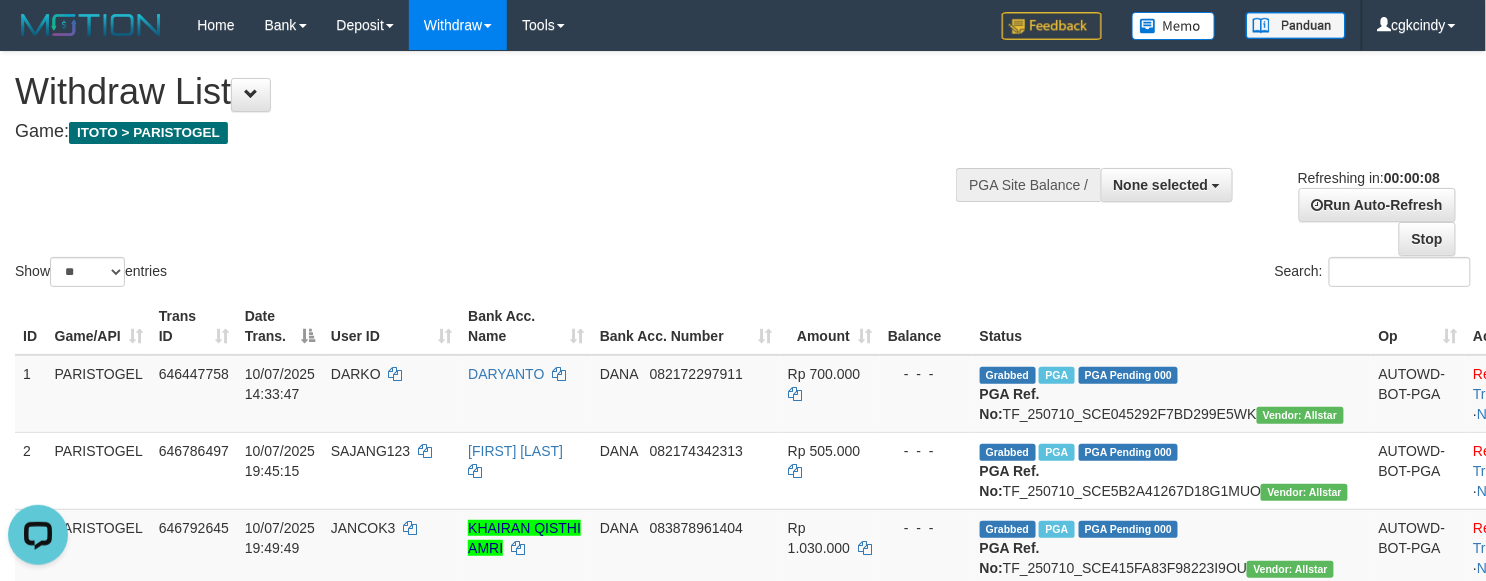 scroll, scrollTop: 0, scrollLeft: 0, axis: both 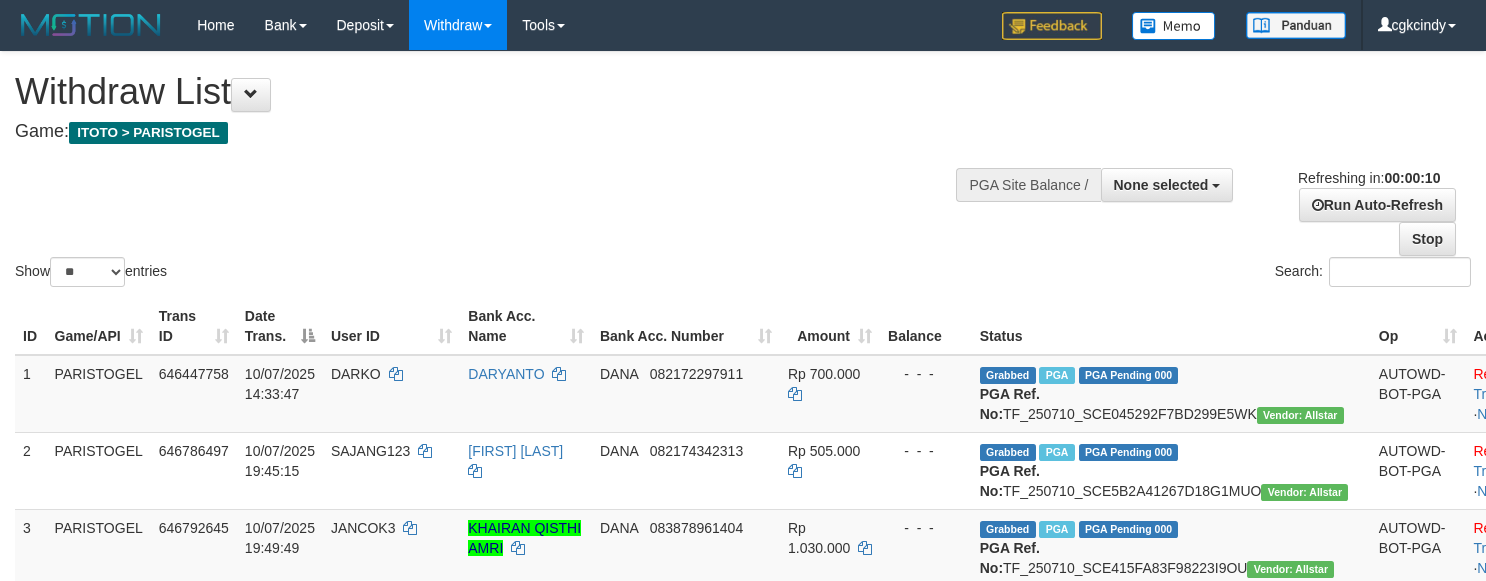 select 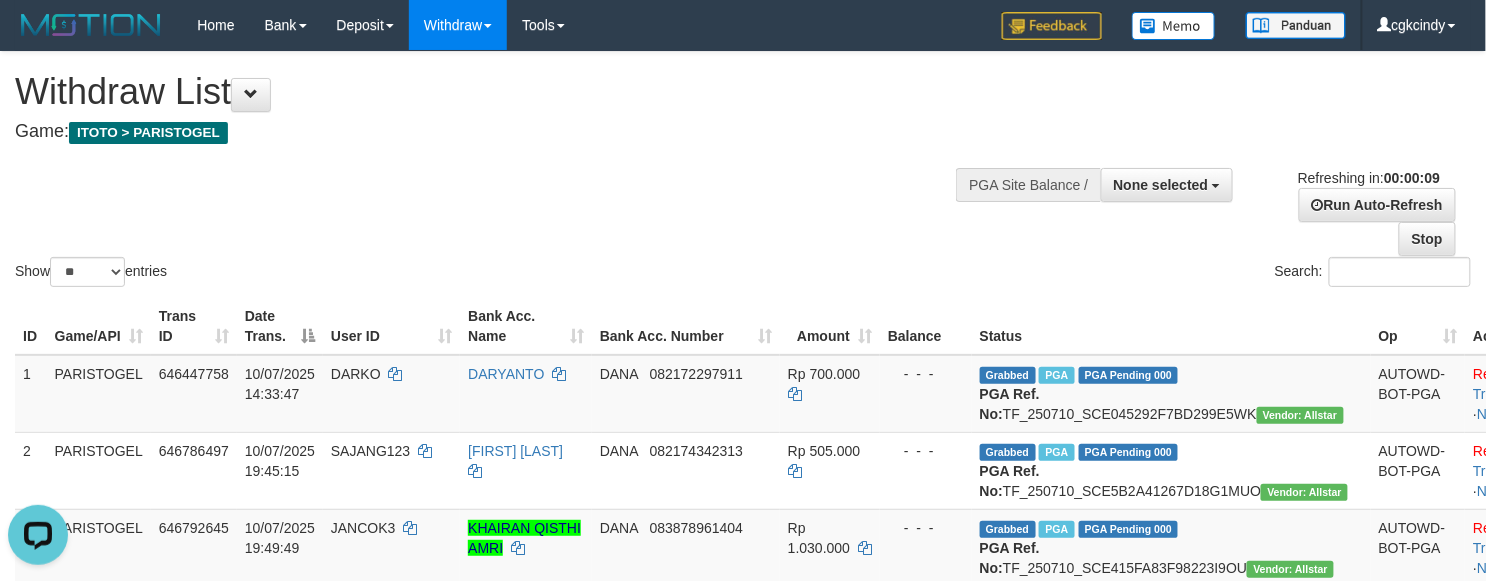 scroll, scrollTop: 0, scrollLeft: 0, axis: both 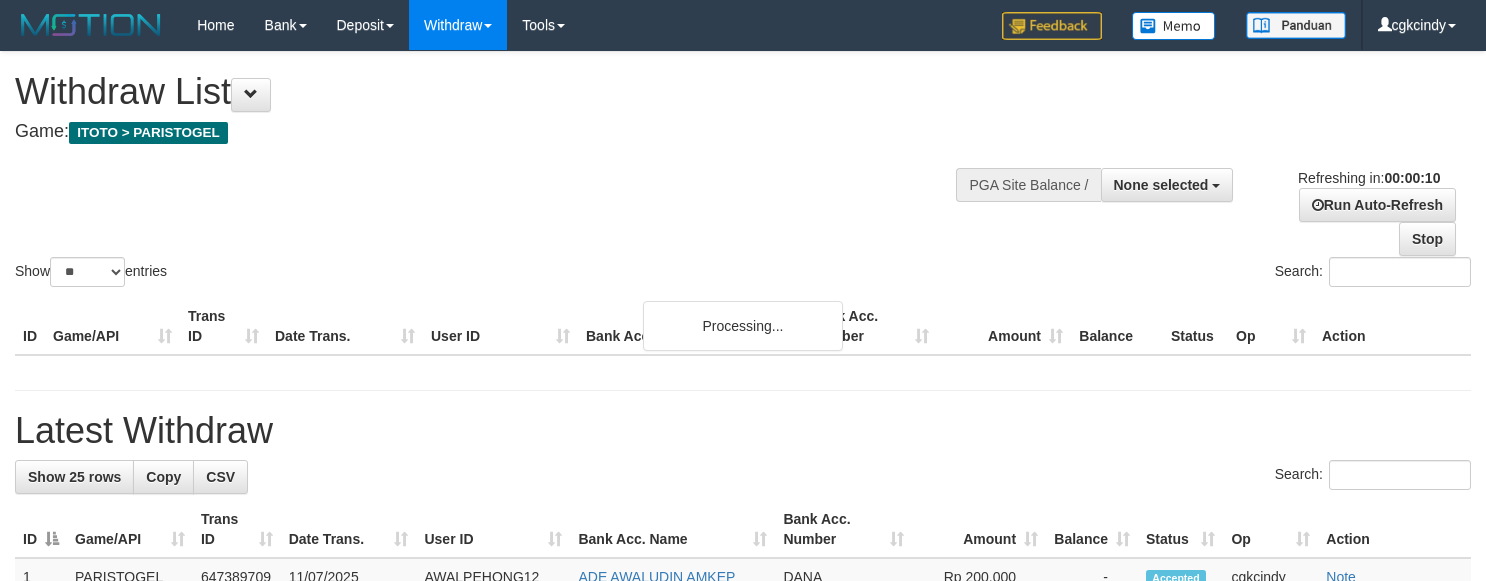 select 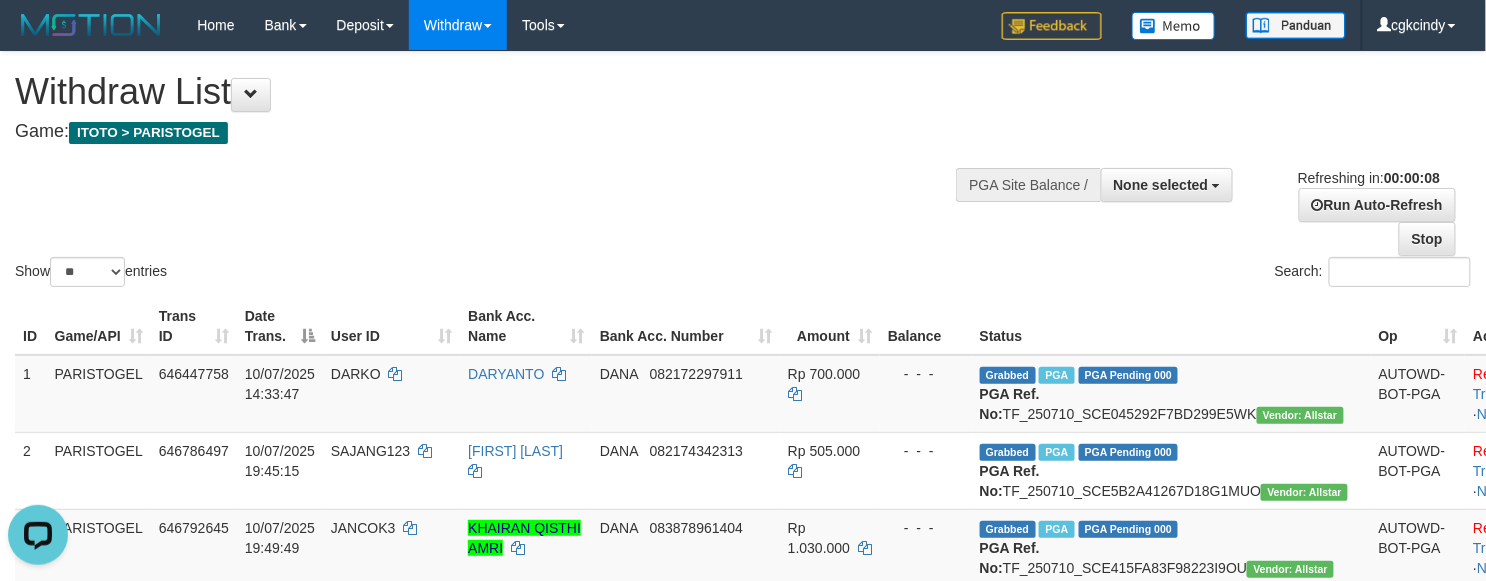 scroll, scrollTop: 0, scrollLeft: 0, axis: both 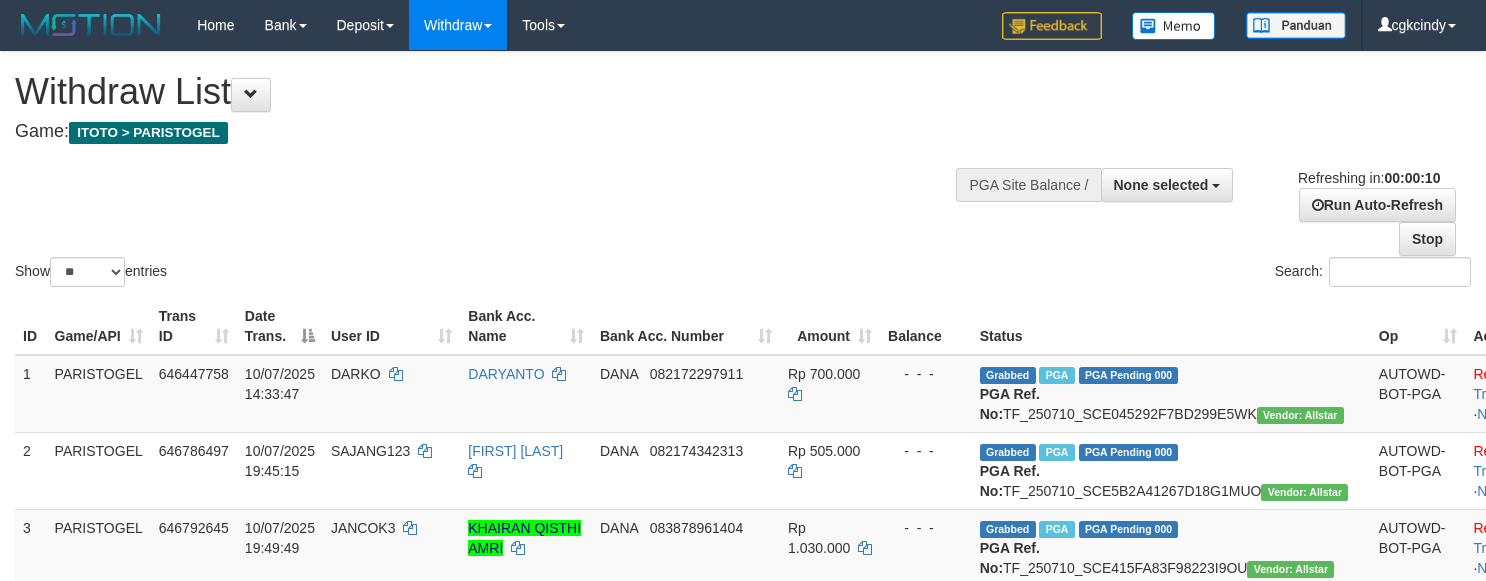 select 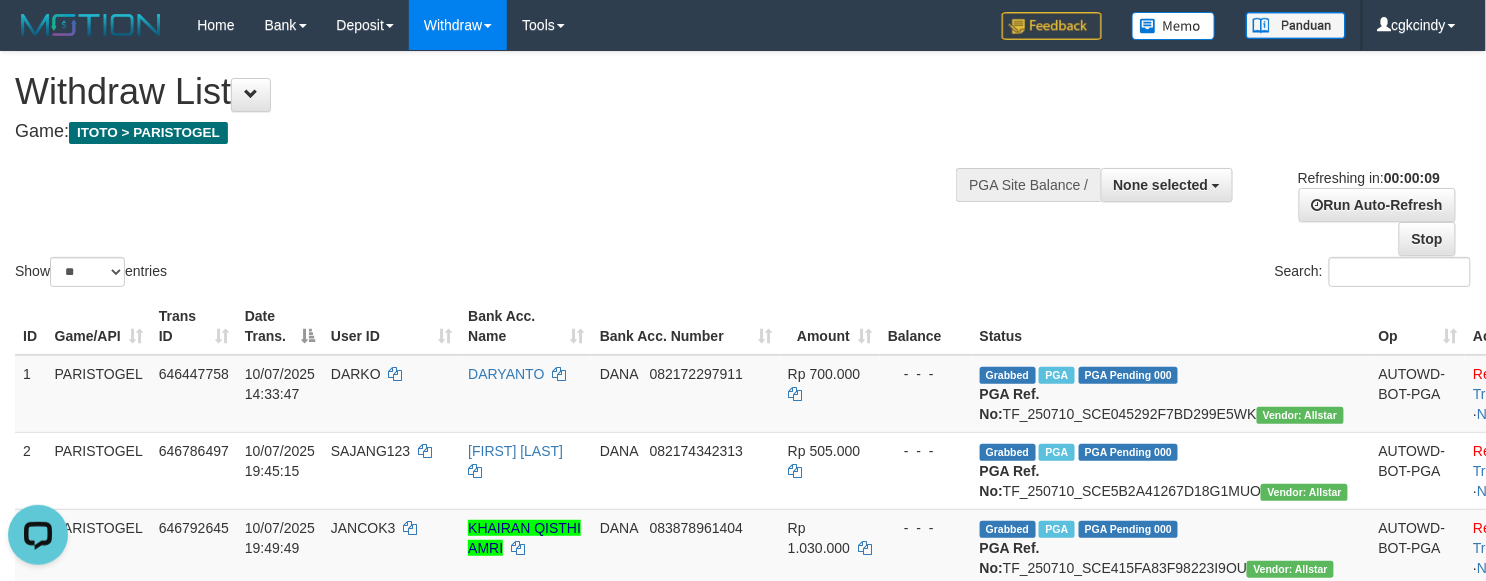 scroll, scrollTop: 0, scrollLeft: 0, axis: both 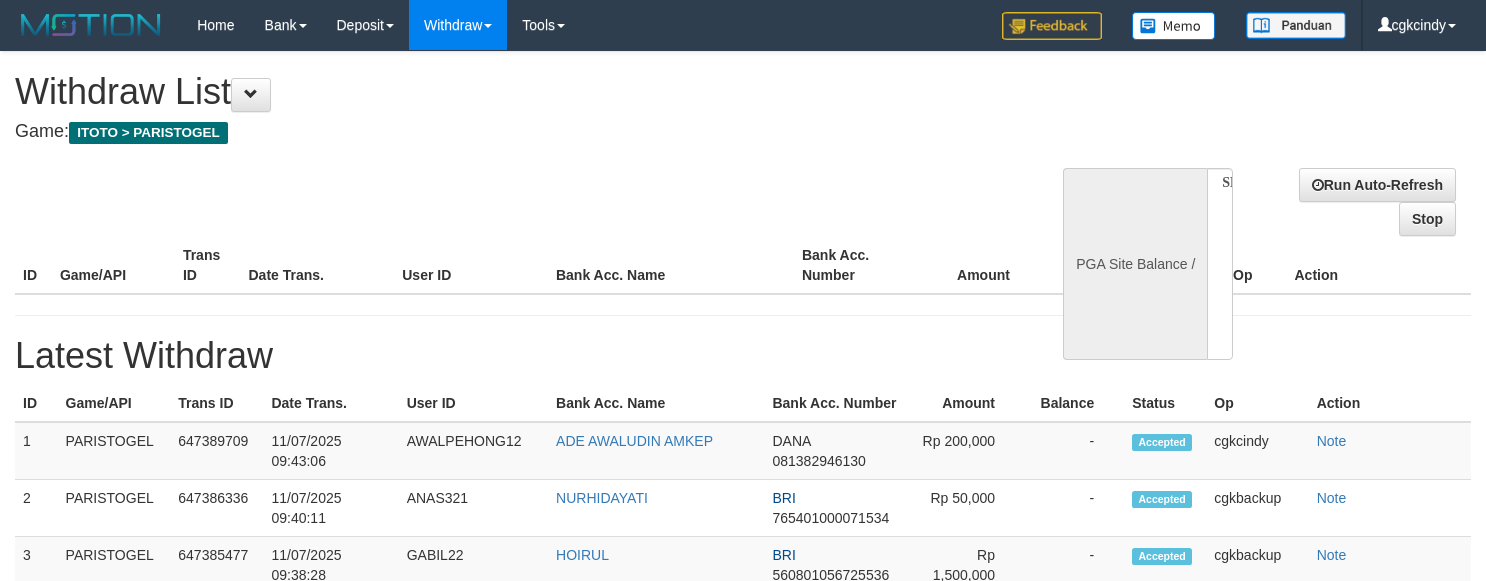 select 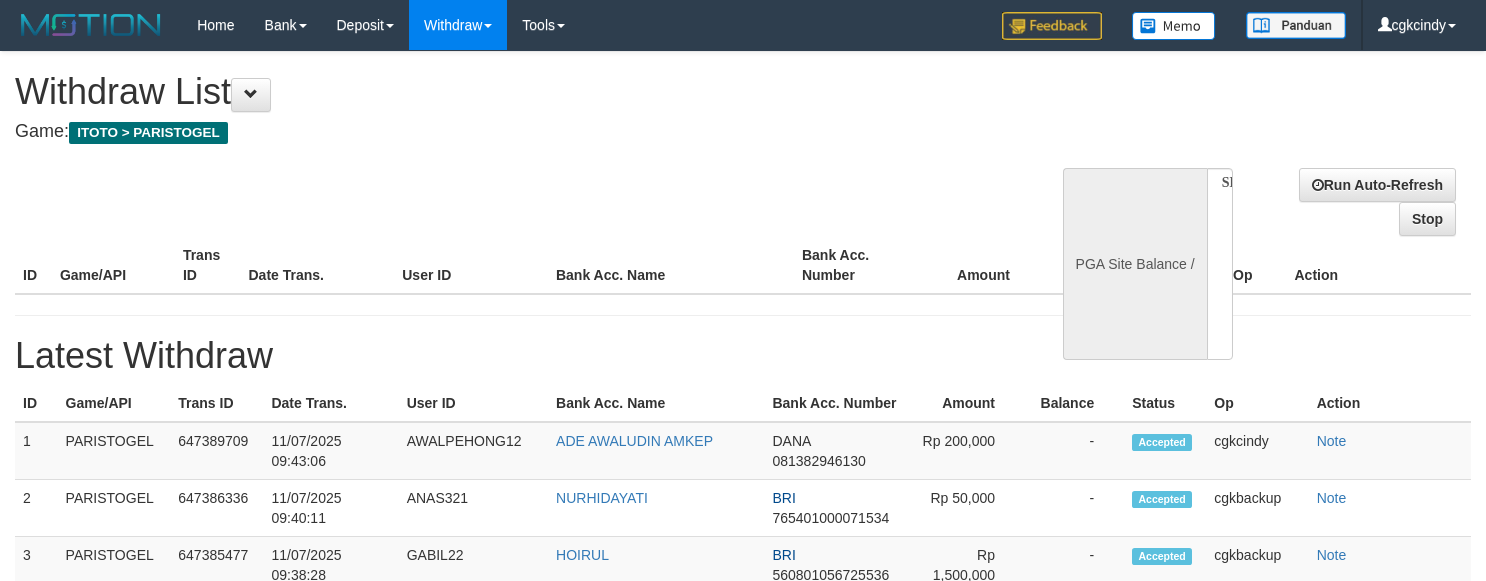 scroll, scrollTop: 0, scrollLeft: 0, axis: both 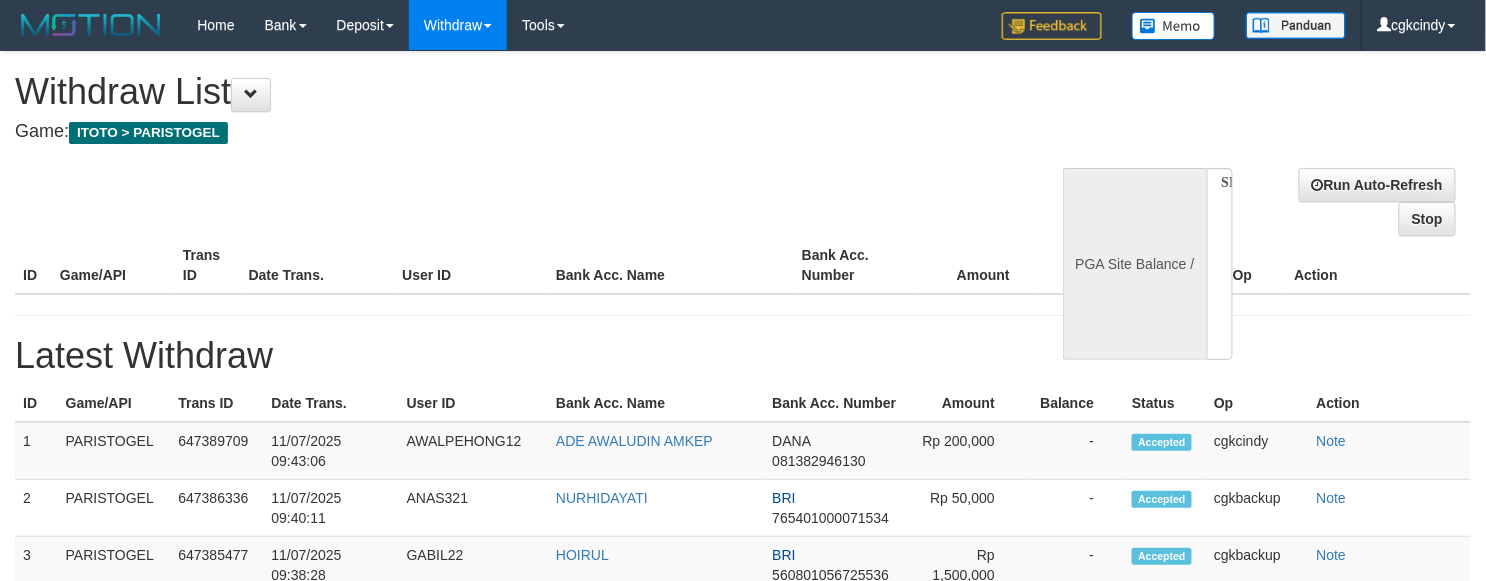 select on "**" 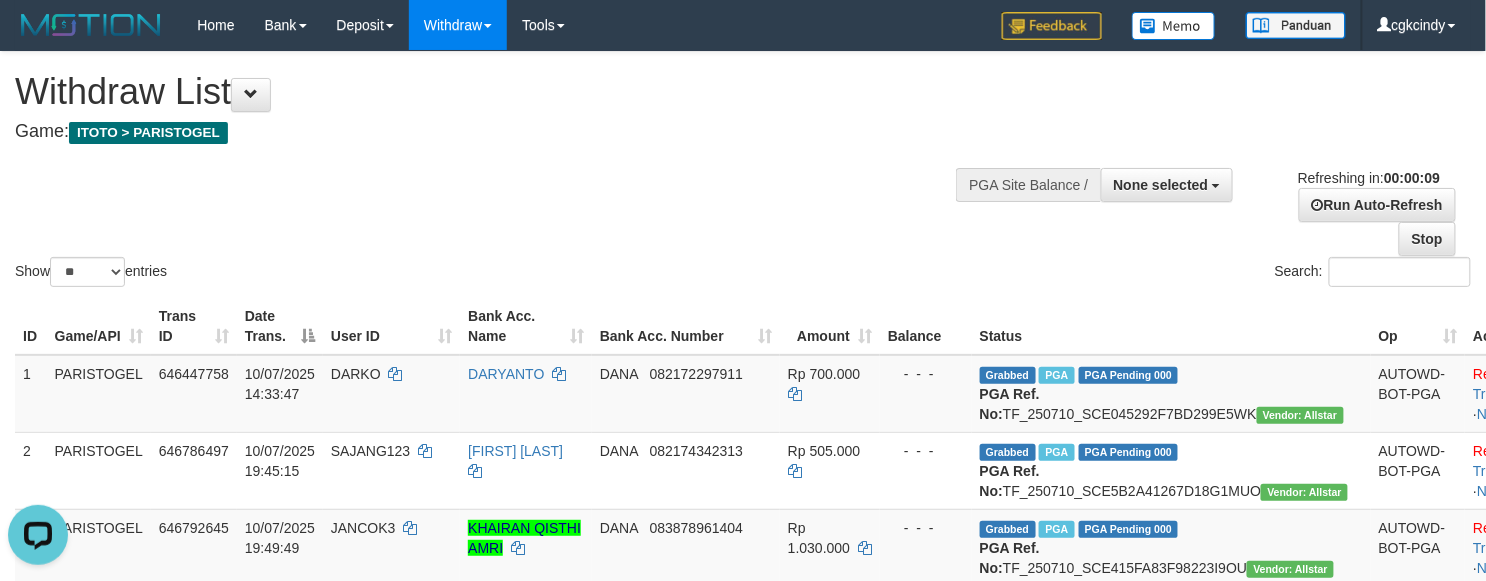 scroll, scrollTop: 0, scrollLeft: 0, axis: both 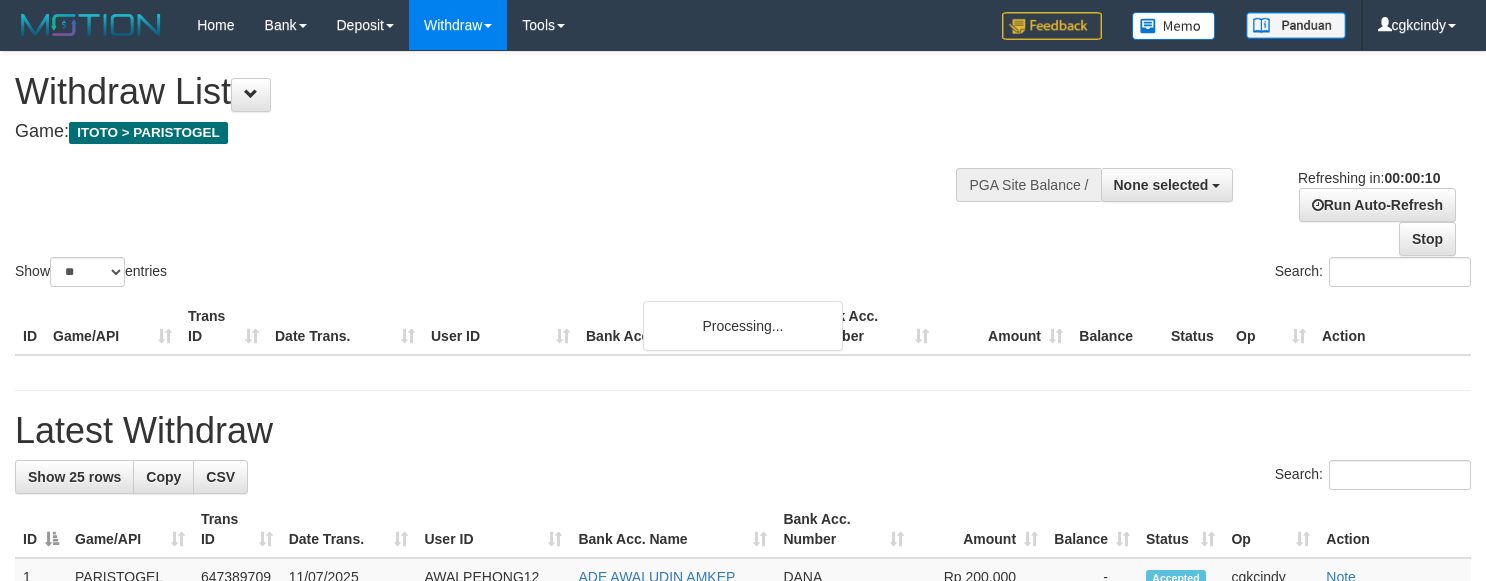 select 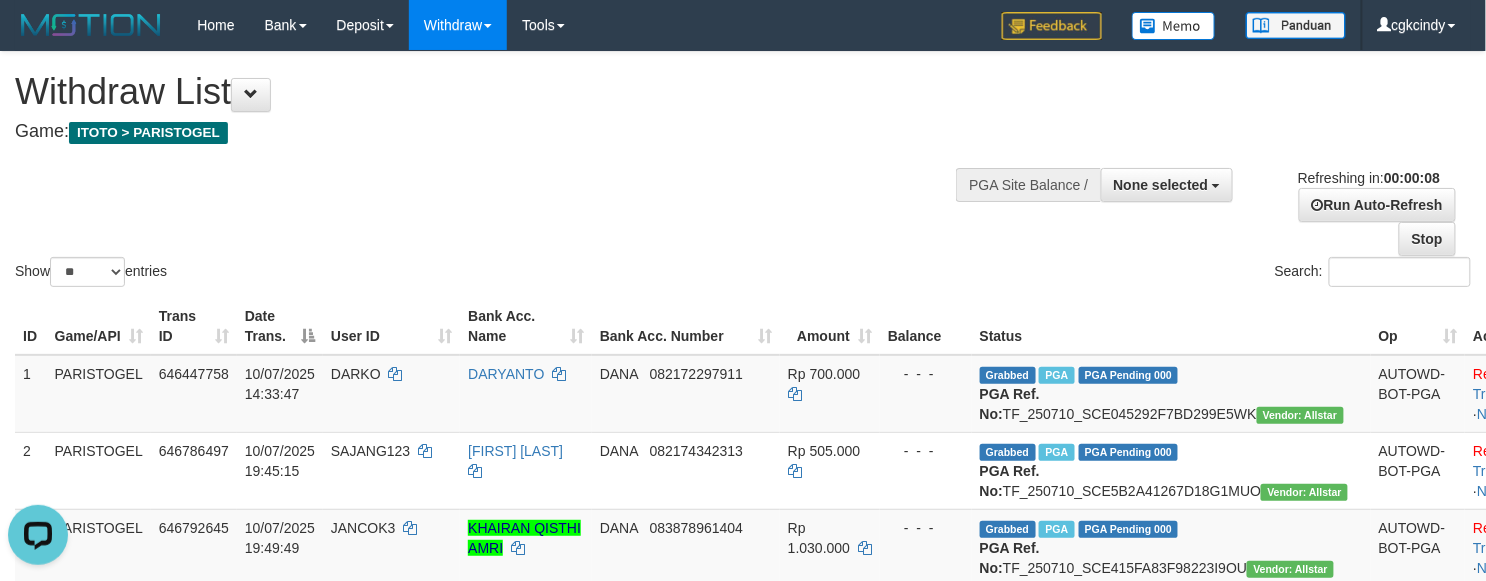 scroll, scrollTop: 0, scrollLeft: 0, axis: both 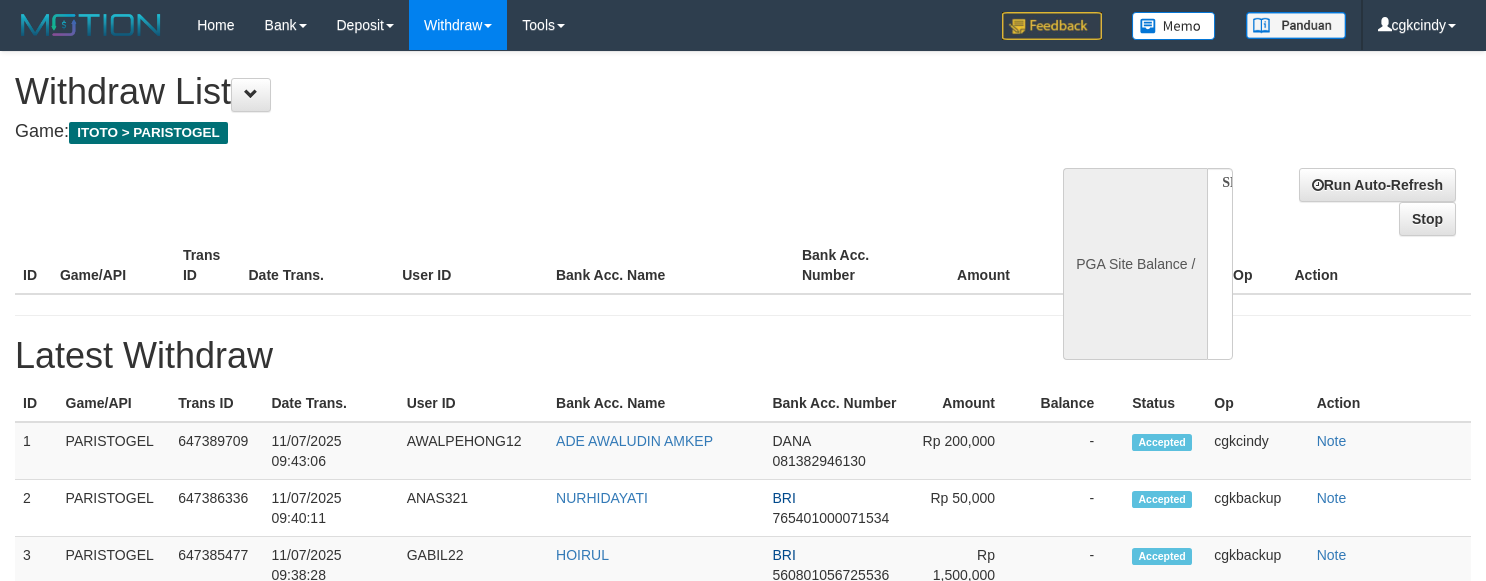select 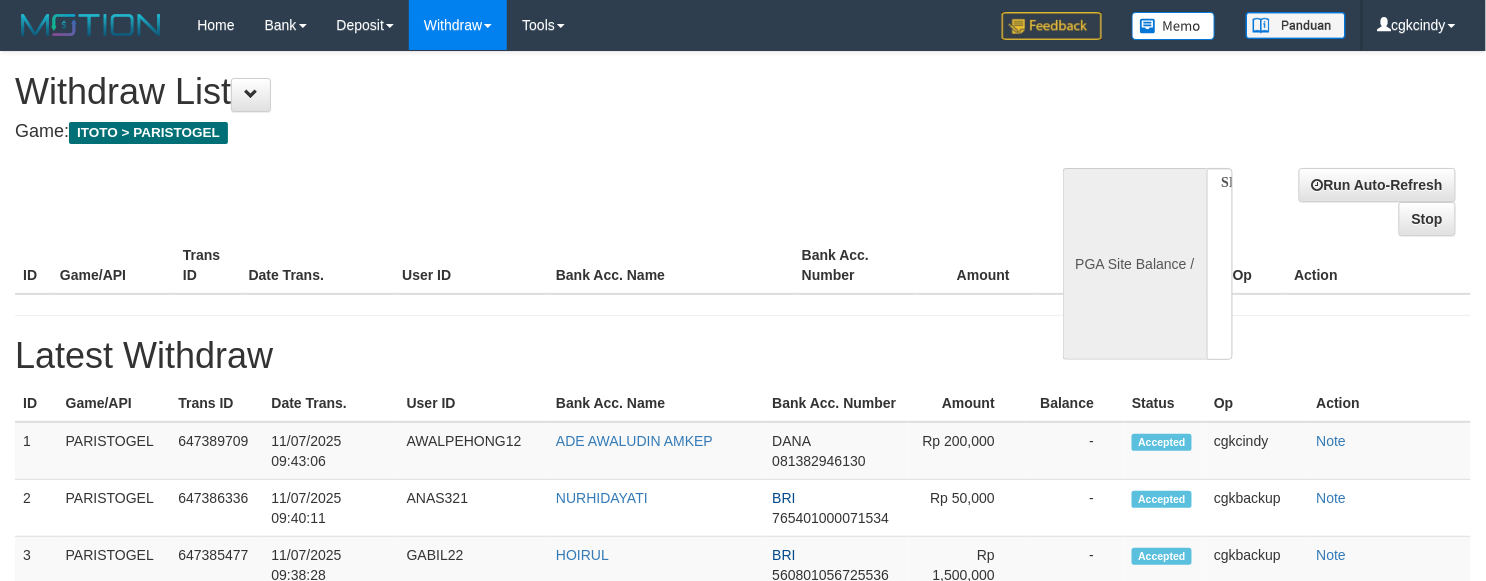 select on "**" 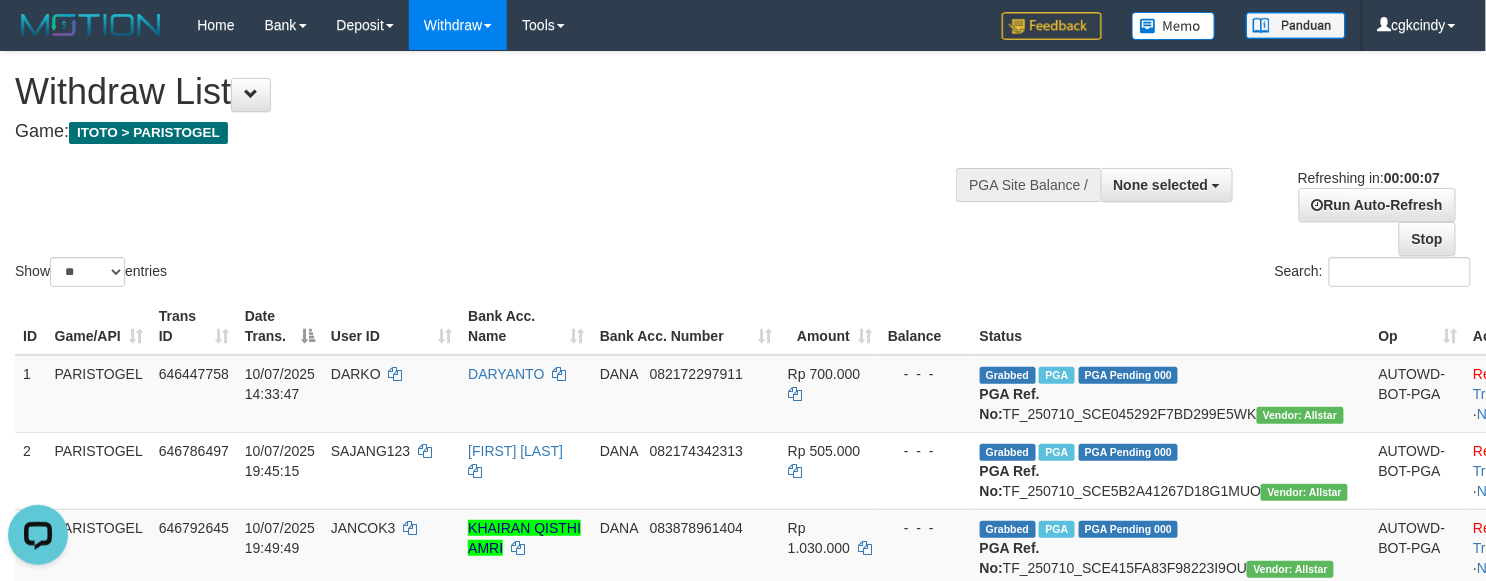 scroll, scrollTop: 0, scrollLeft: 0, axis: both 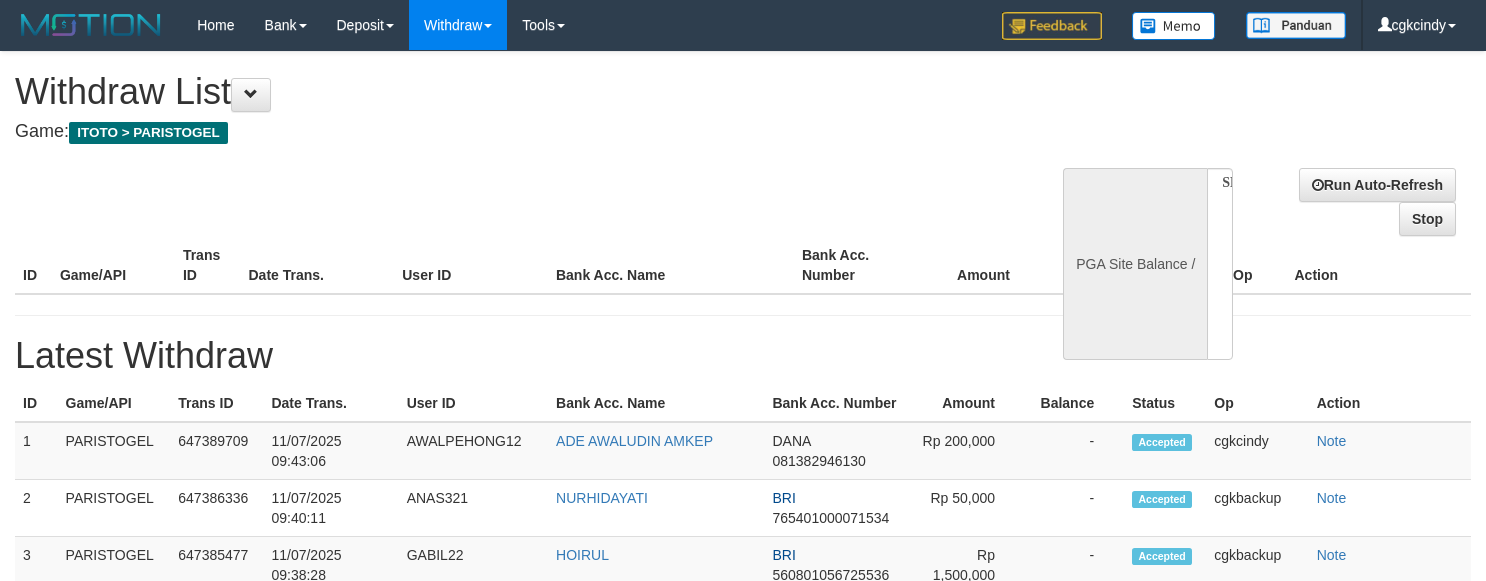 select 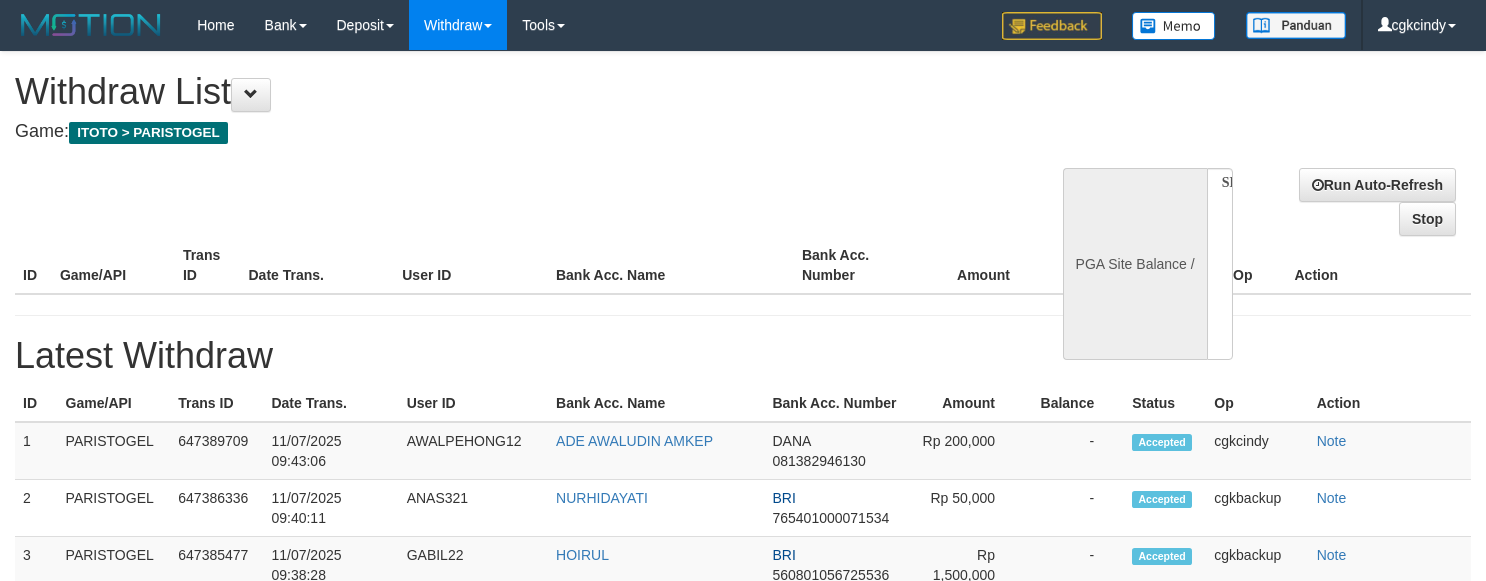 scroll, scrollTop: 0, scrollLeft: 0, axis: both 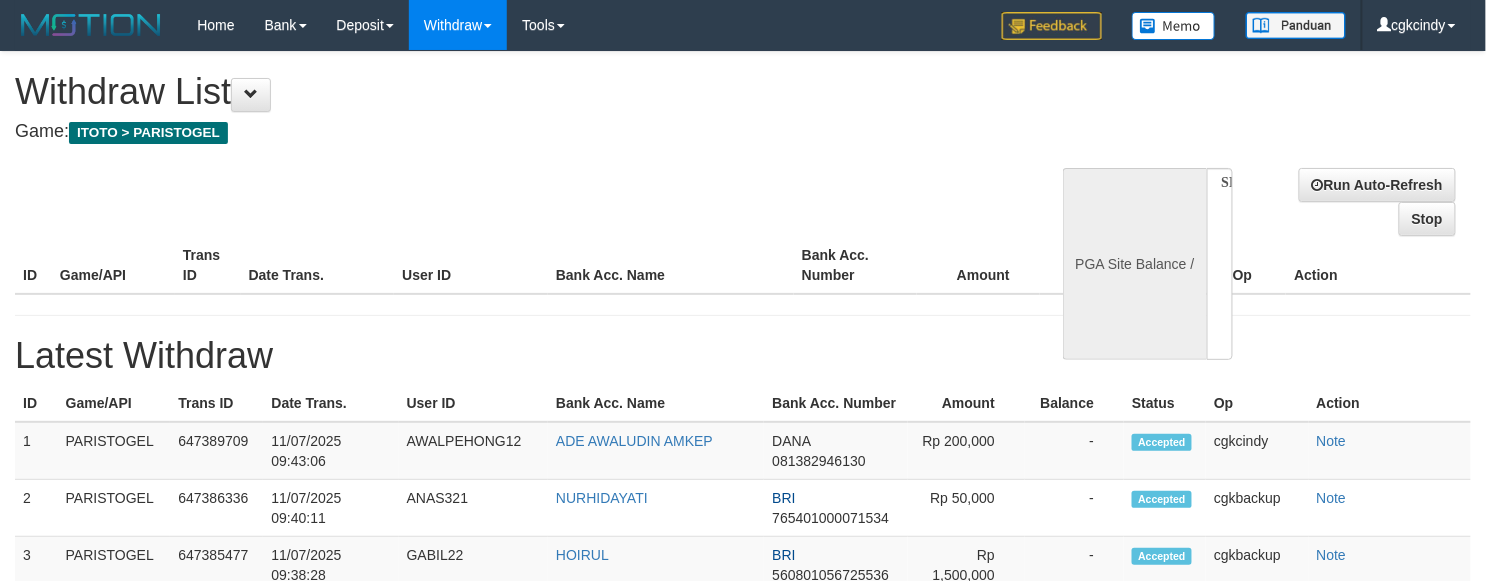 select on "**" 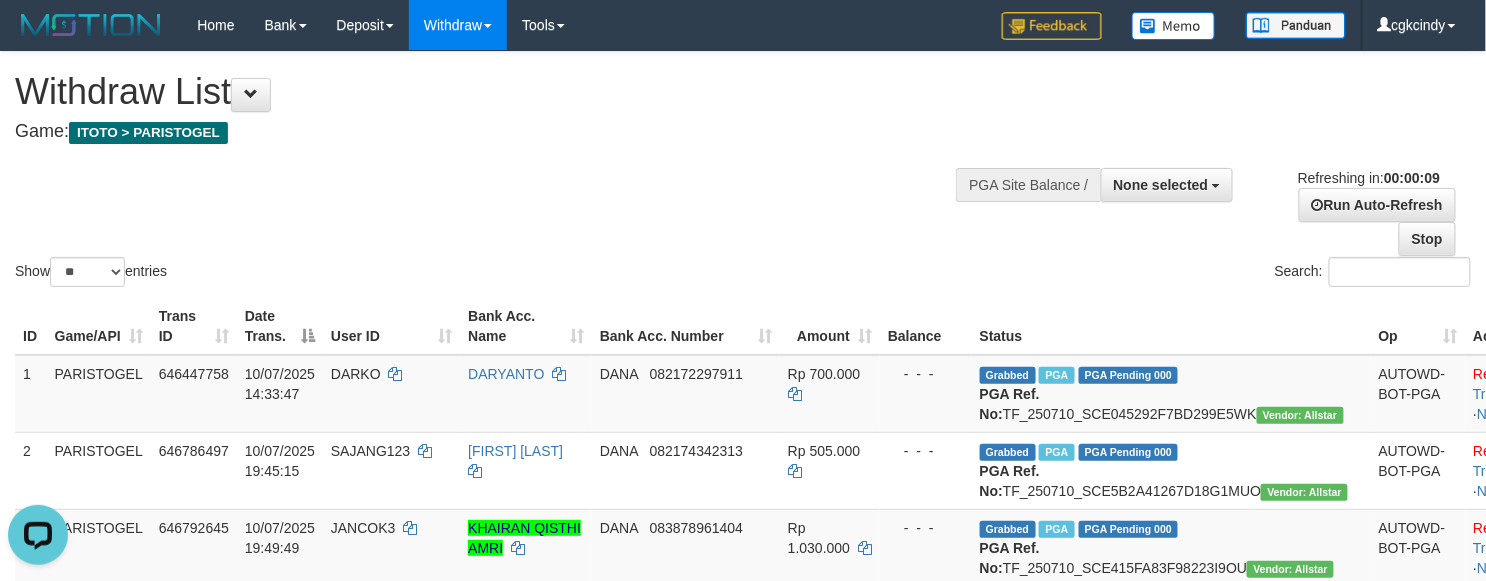 scroll, scrollTop: 0, scrollLeft: 0, axis: both 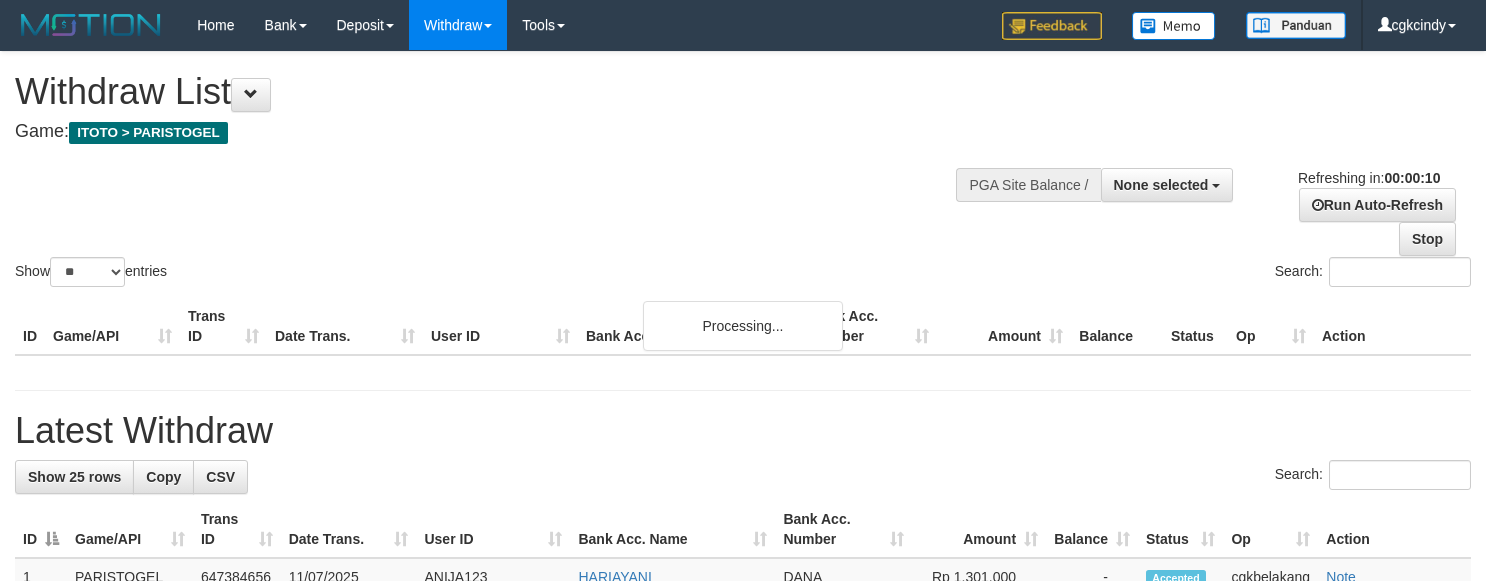 select 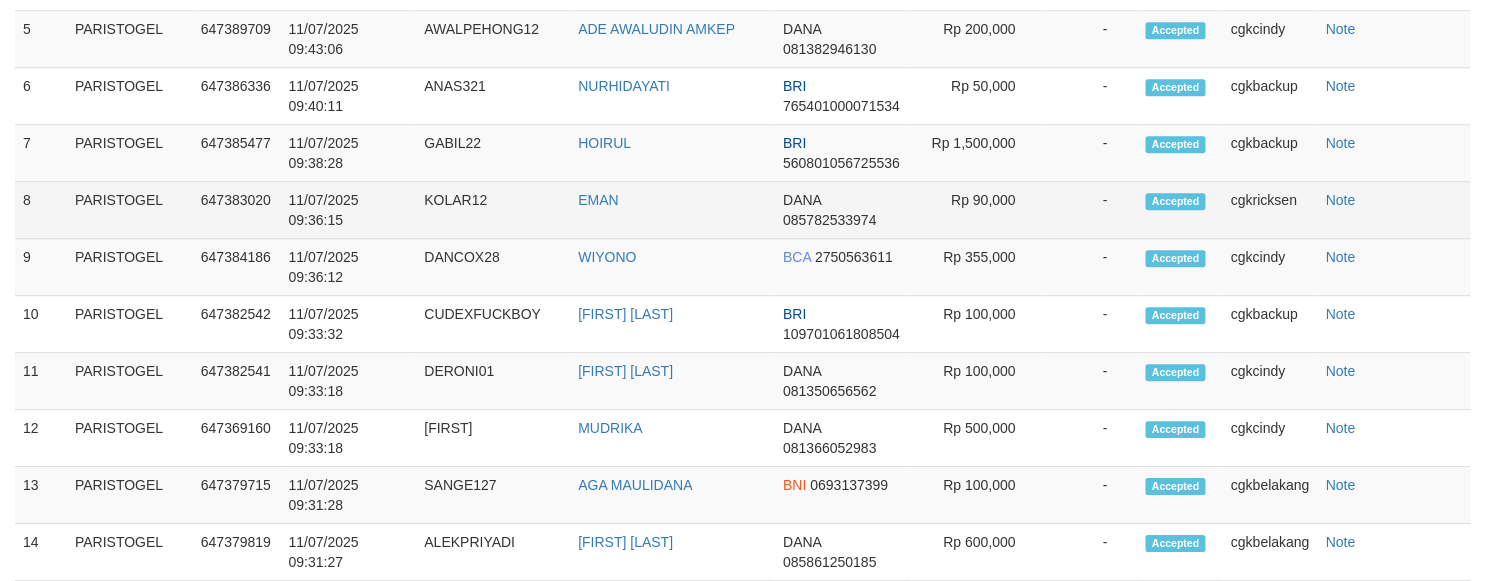 scroll, scrollTop: 1582, scrollLeft: 0, axis: vertical 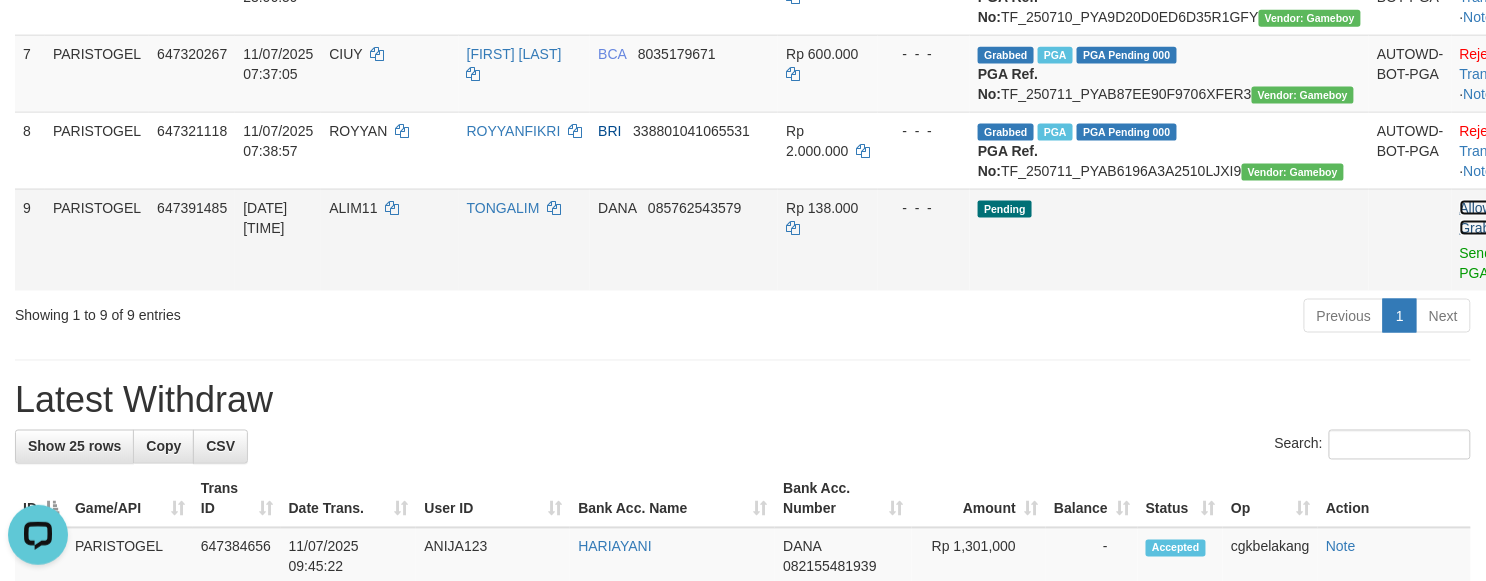 click on "Allow Grab" at bounding box center [1476, 218] 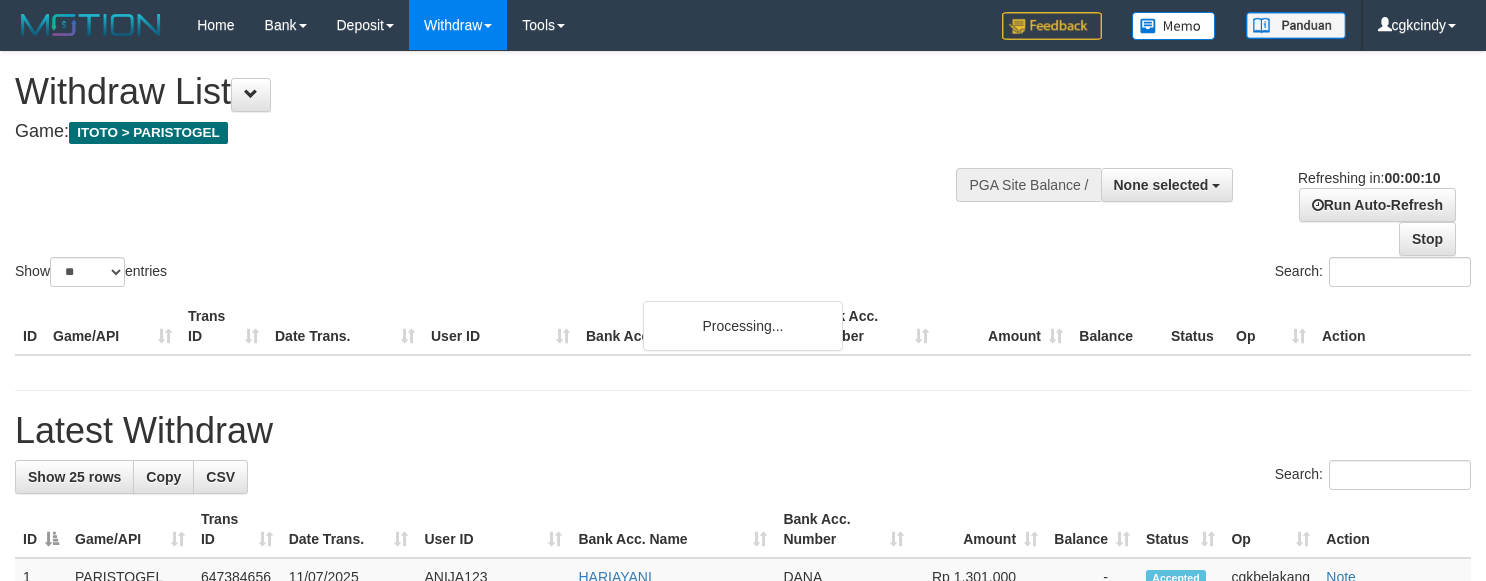select 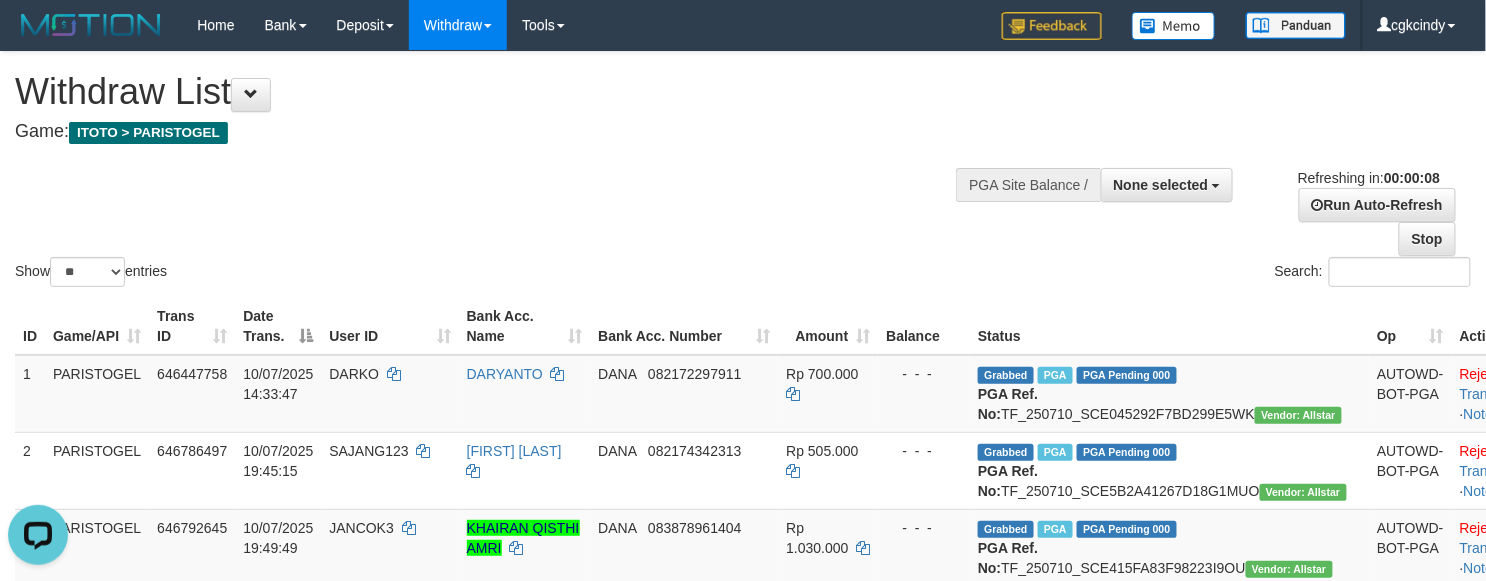 scroll, scrollTop: 0, scrollLeft: 0, axis: both 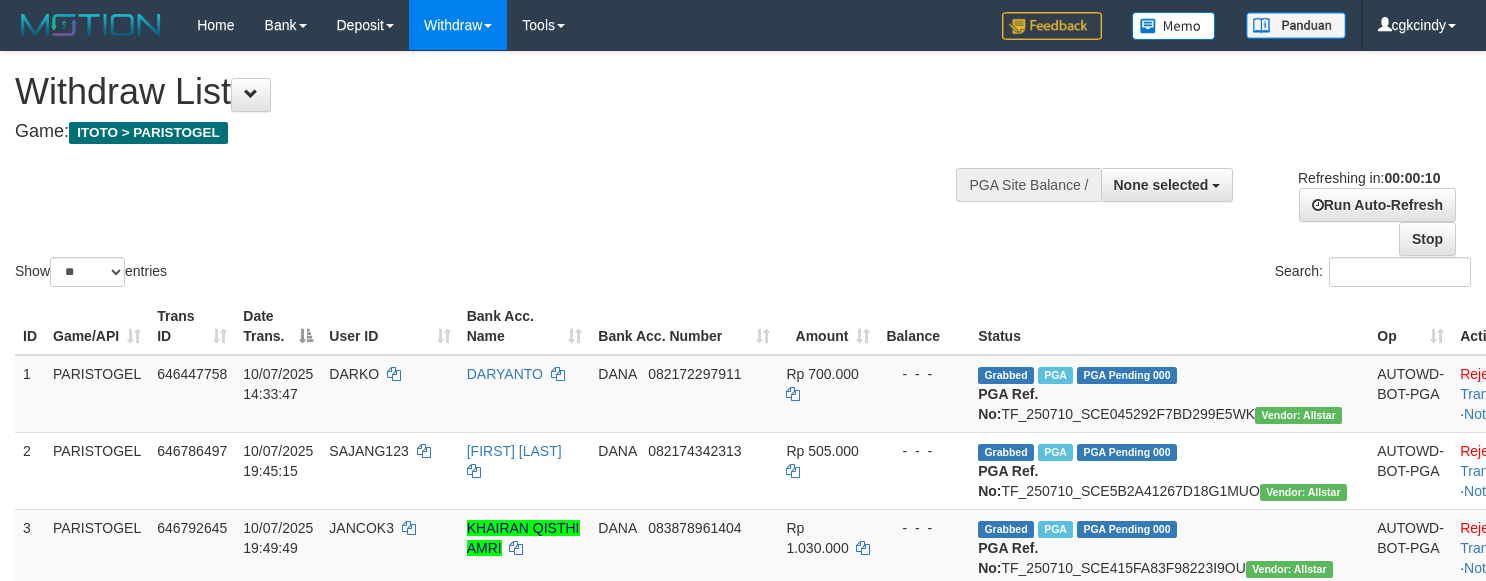 select 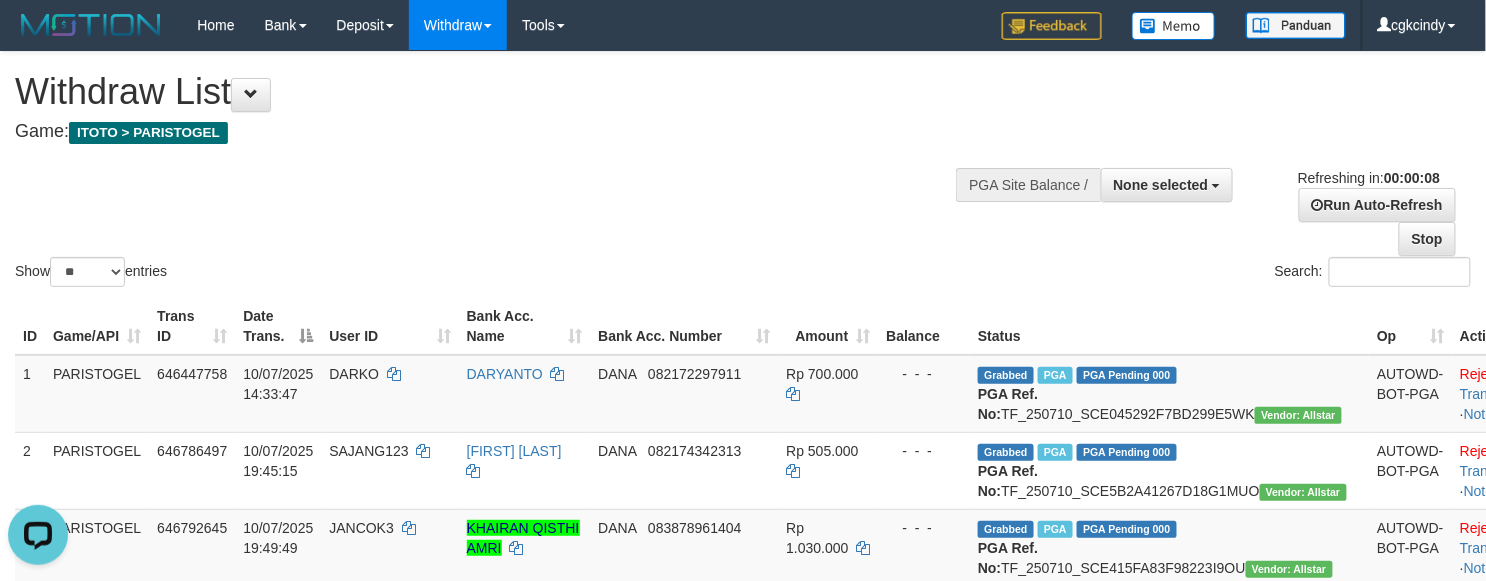 scroll, scrollTop: 0, scrollLeft: 0, axis: both 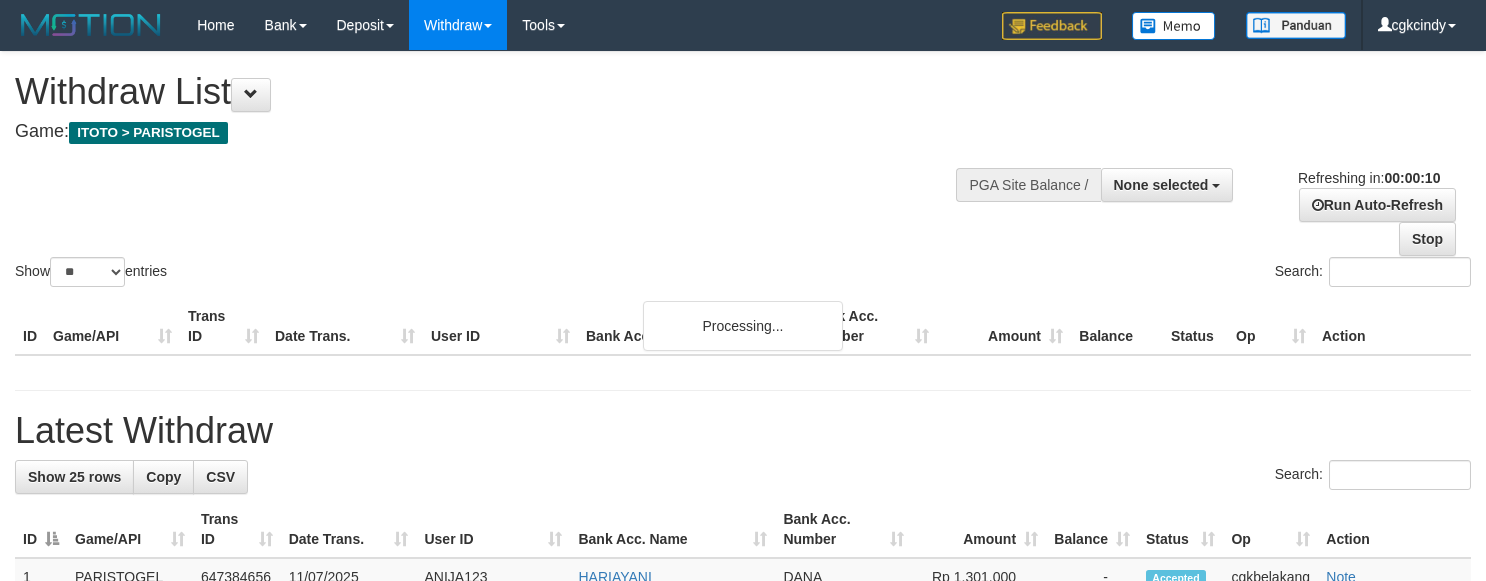 select 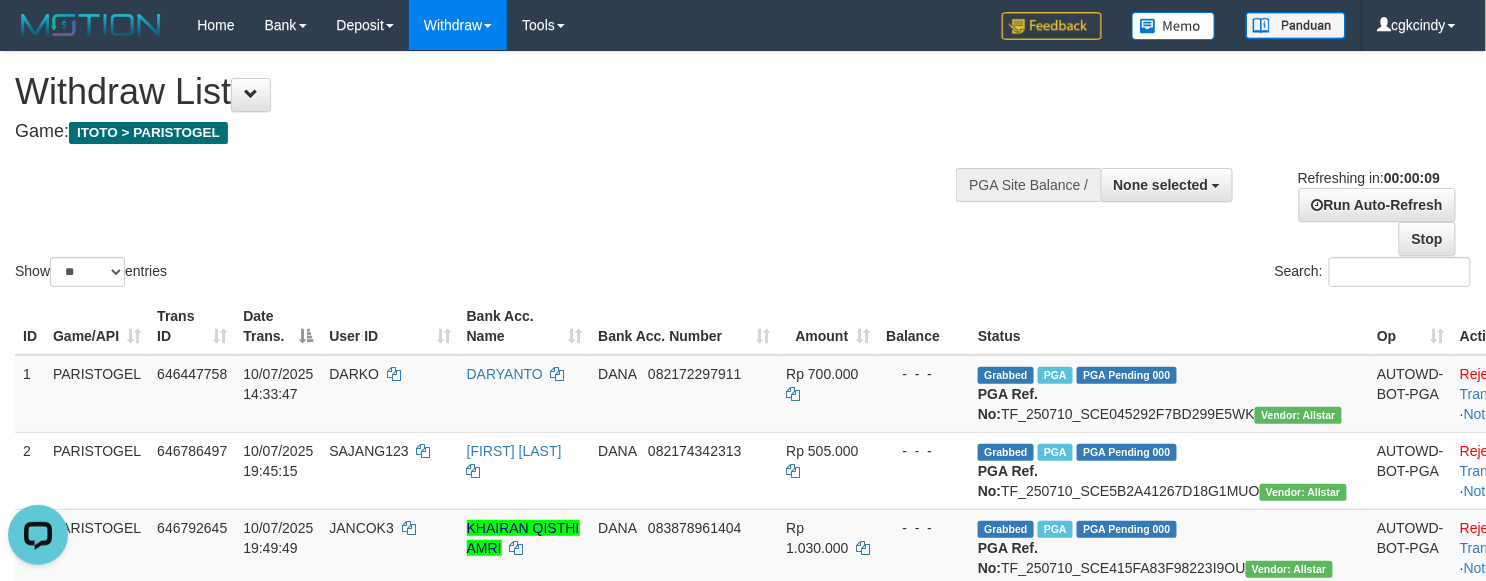 scroll, scrollTop: 0, scrollLeft: 0, axis: both 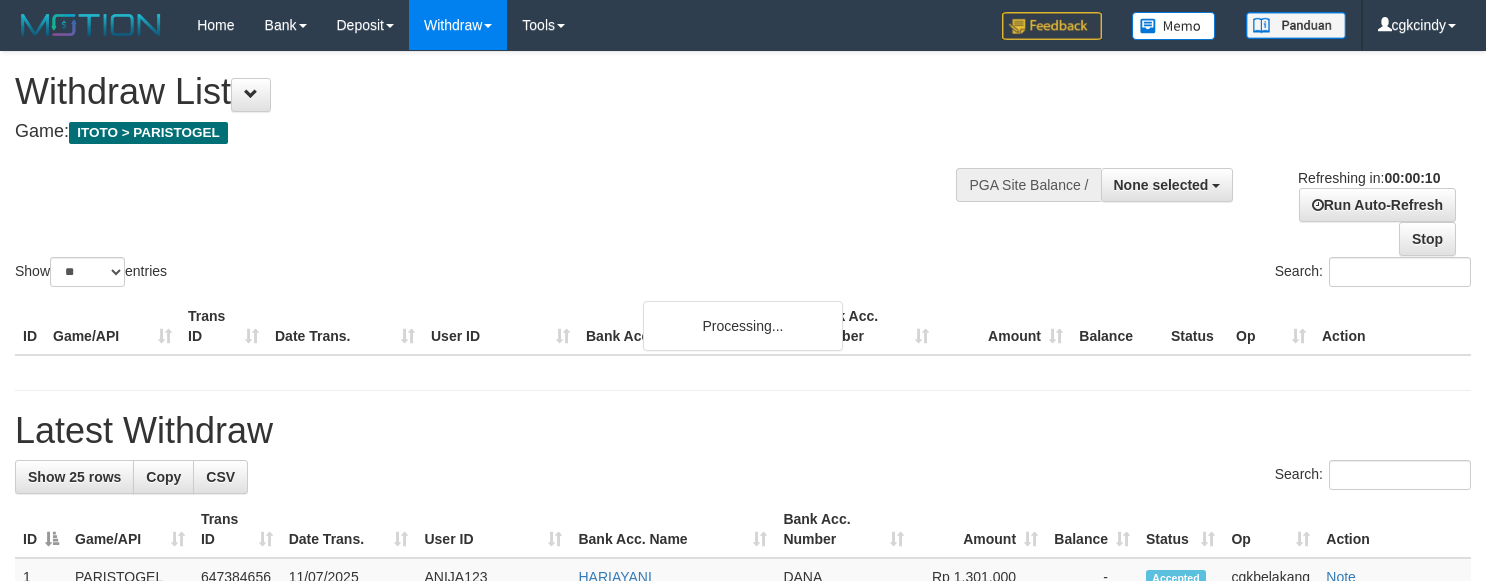 select 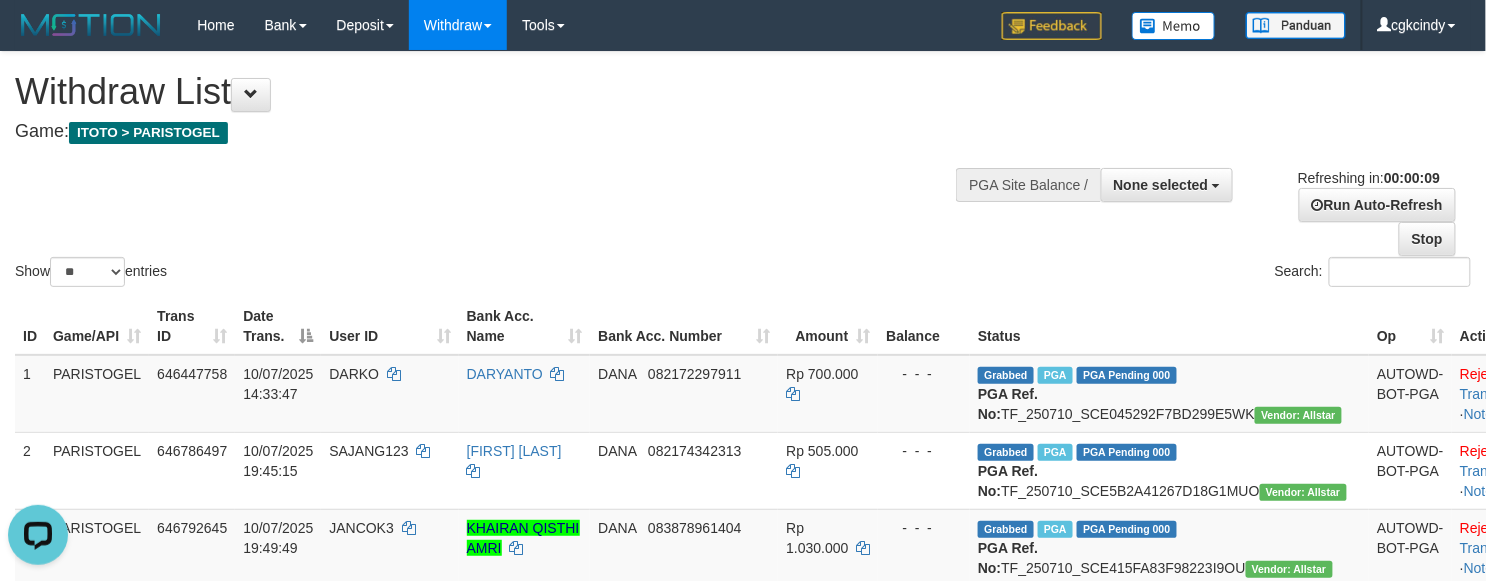 scroll, scrollTop: 0, scrollLeft: 0, axis: both 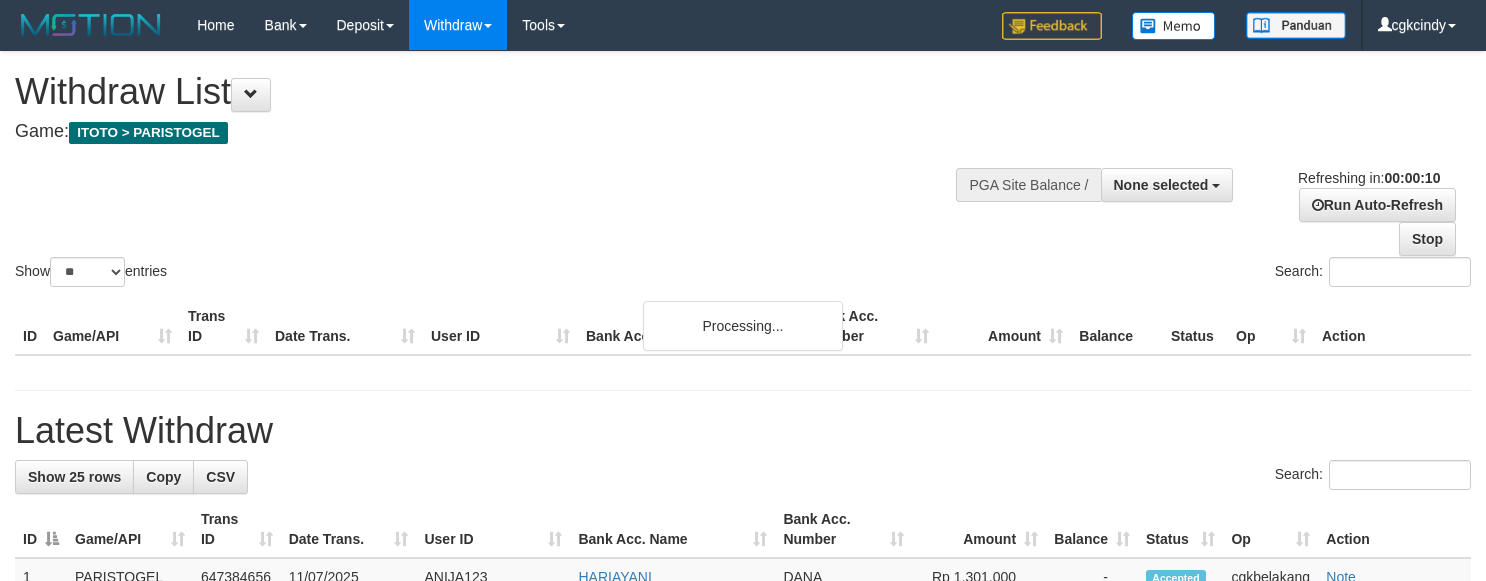 select 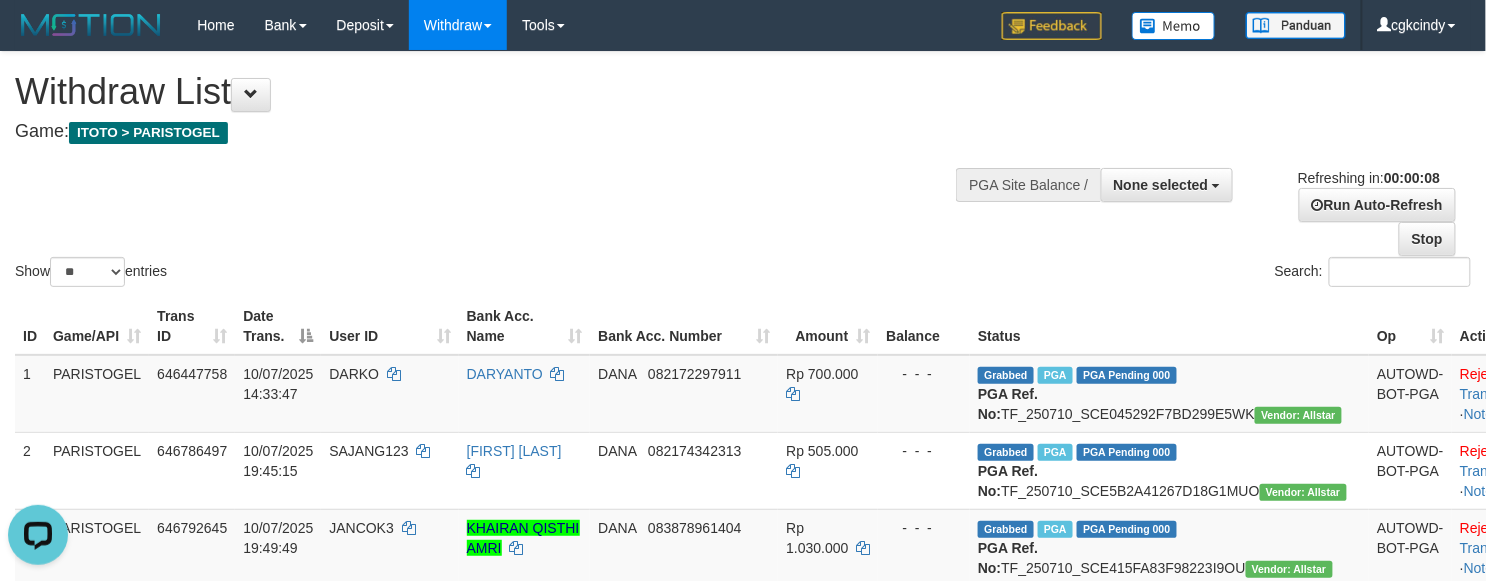 scroll, scrollTop: 0, scrollLeft: 0, axis: both 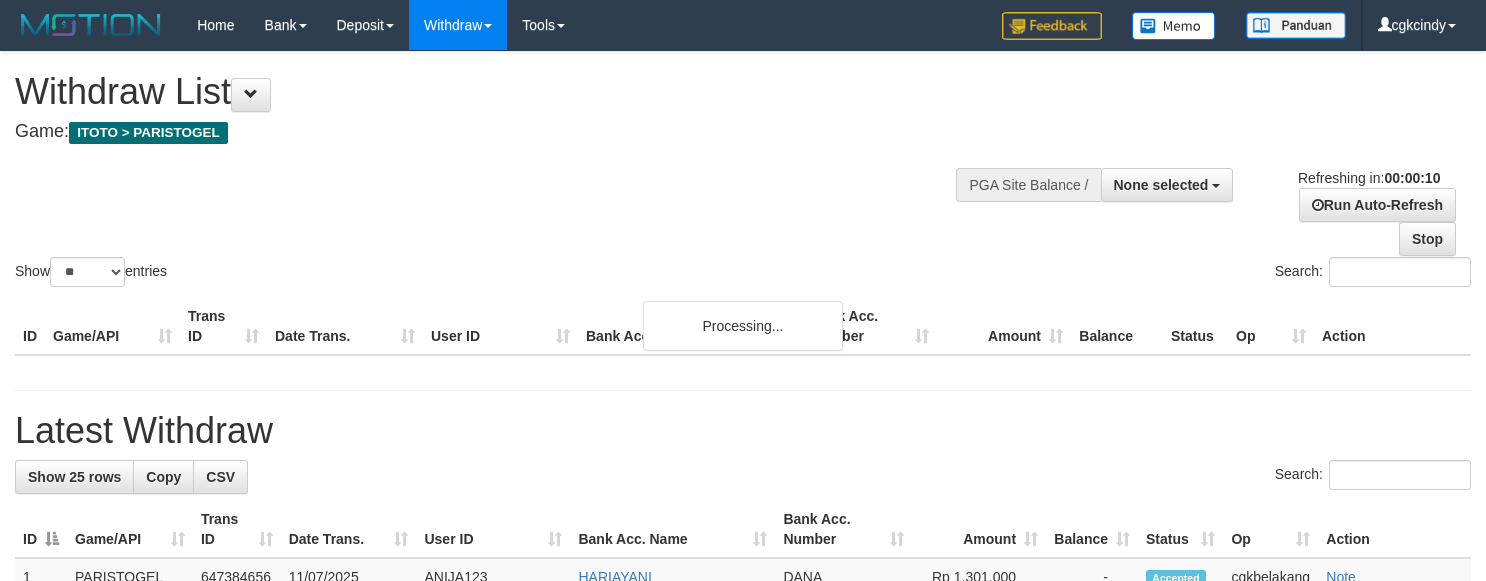 select 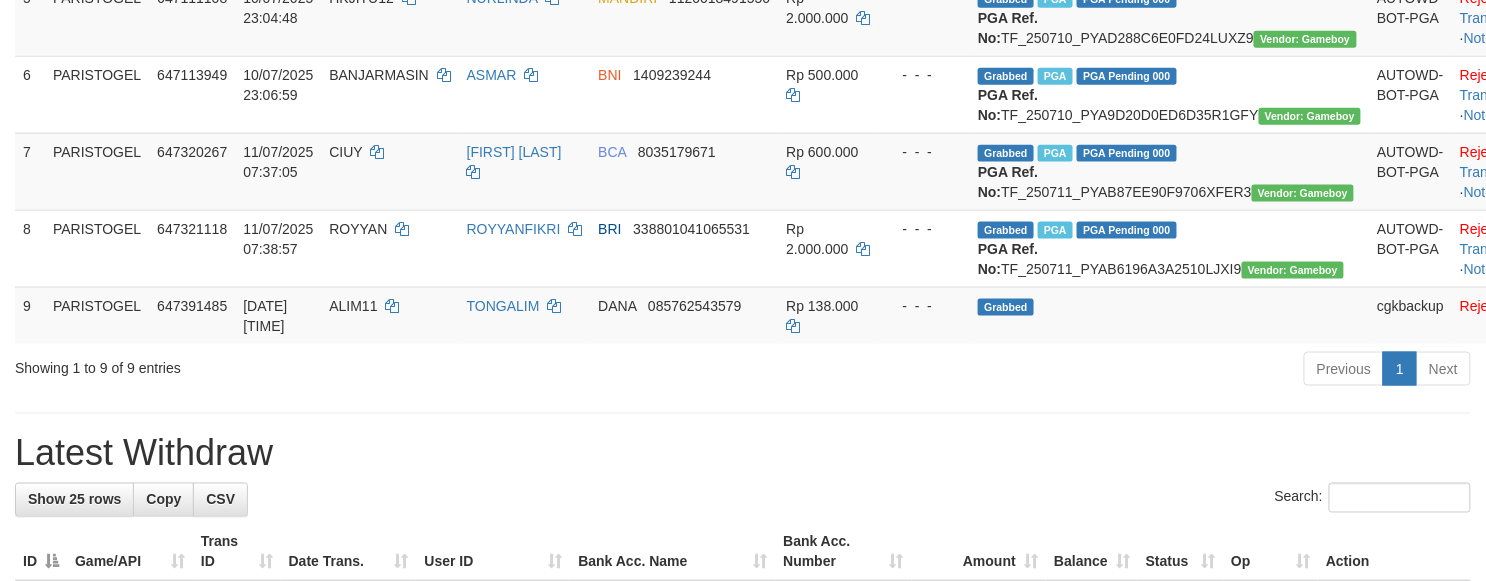 scroll, scrollTop: 933, scrollLeft: 0, axis: vertical 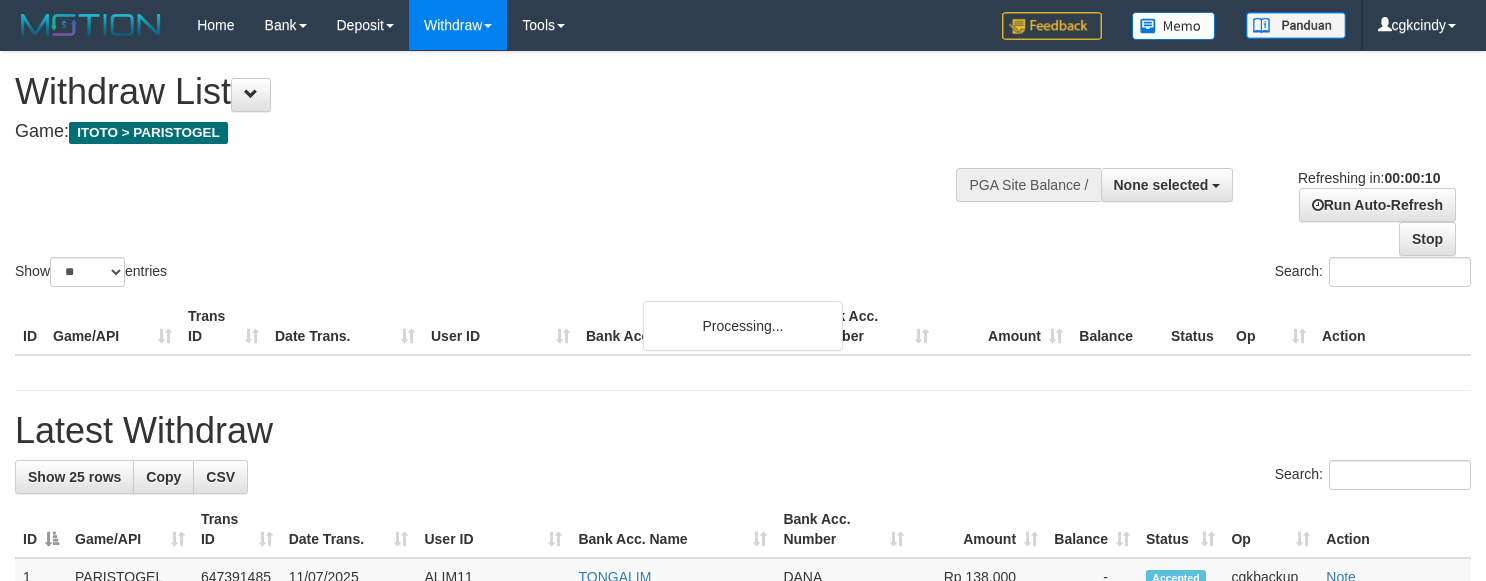 select 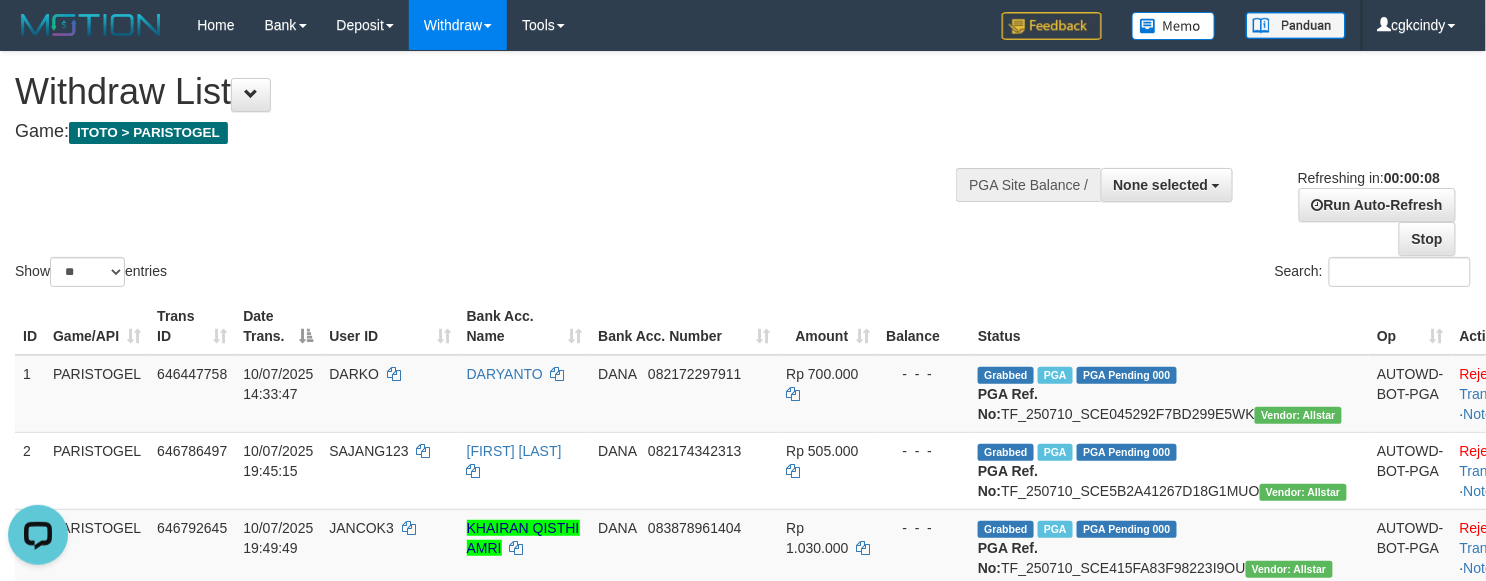 scroll, scrollTop: 0, scrollLeft: 0, axis: both 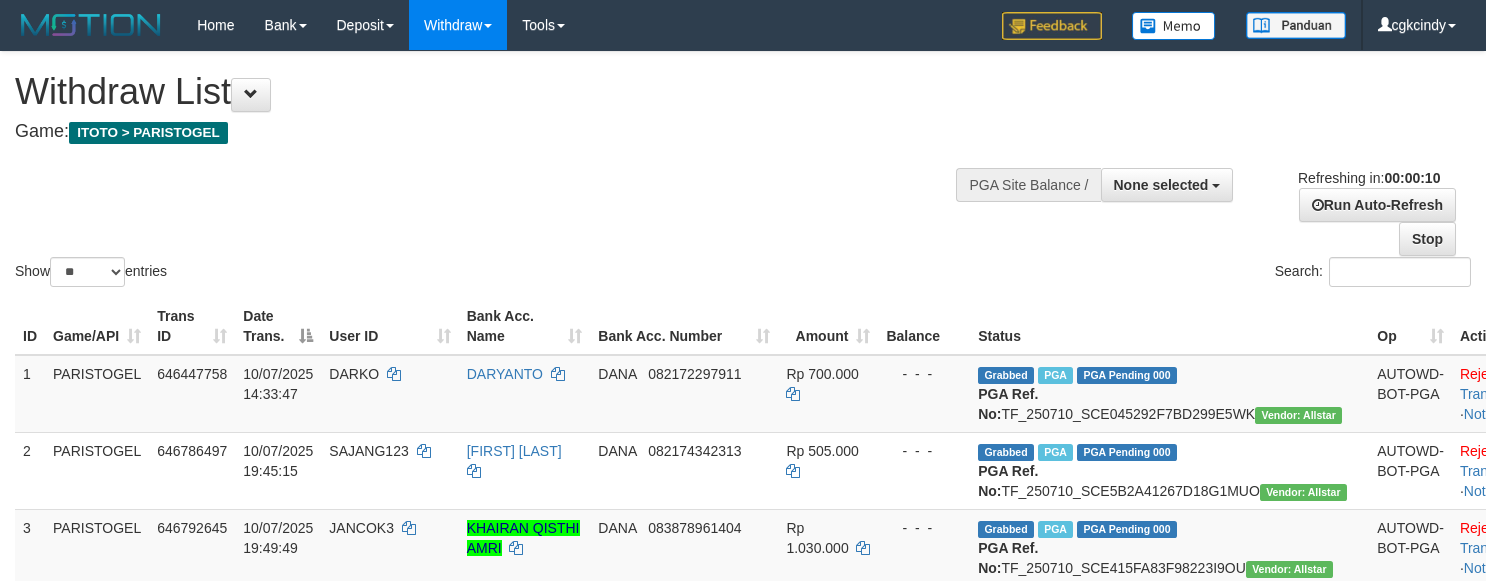 select 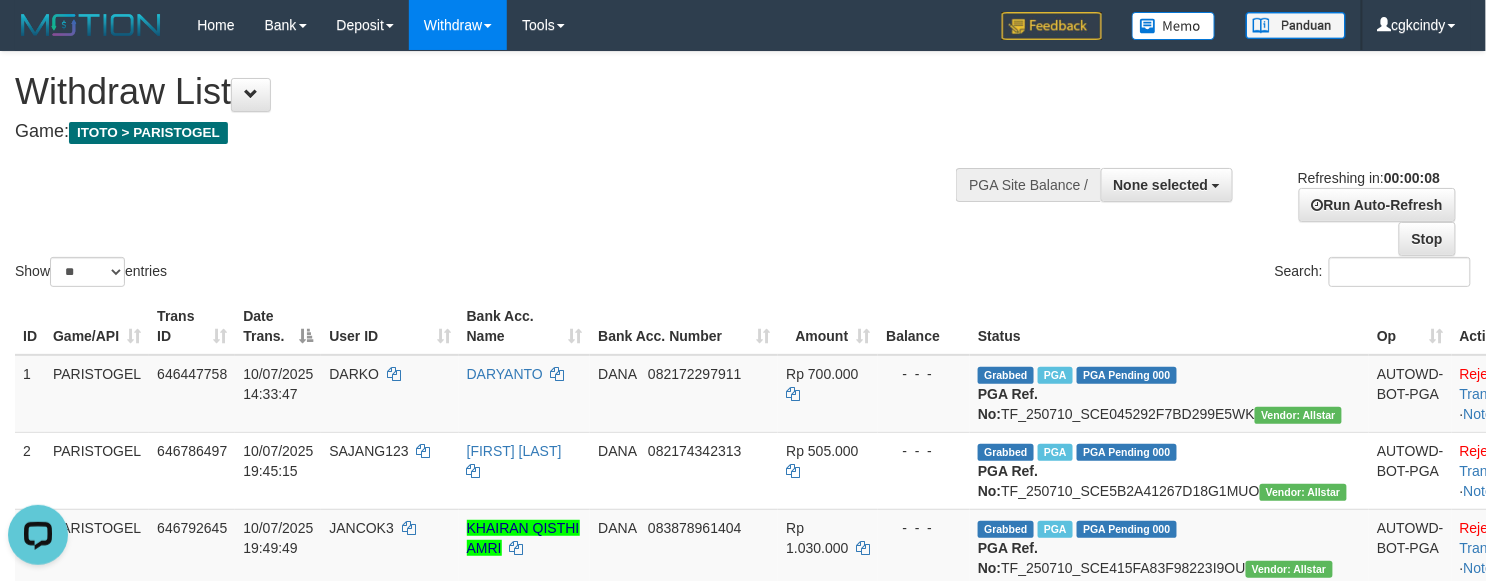 scroll, scrollTop: 0, scrollLeft: 0, axis: both 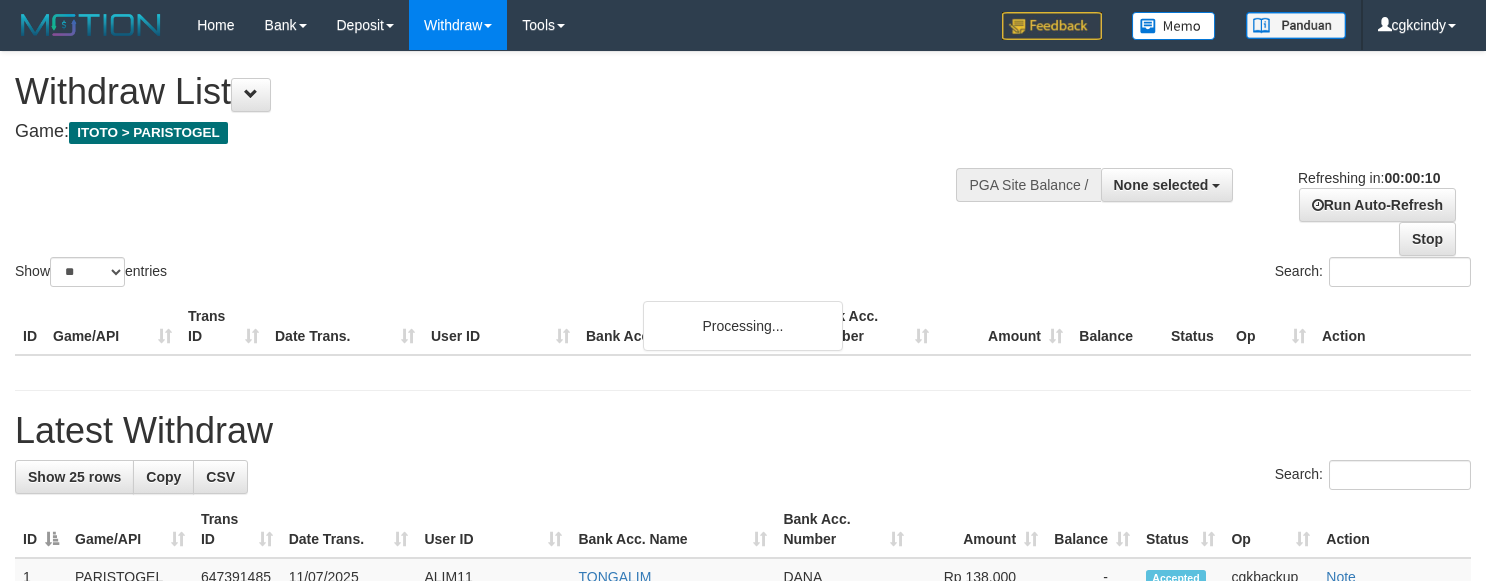 select 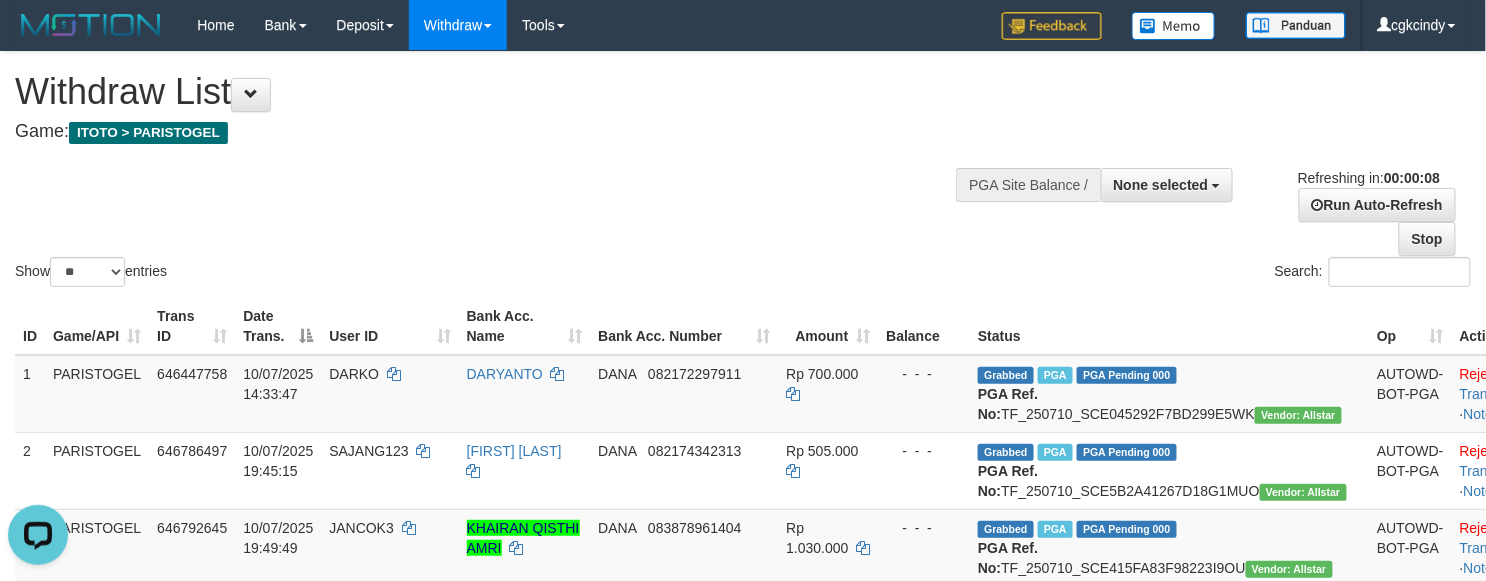 scroll, scrollTop: 0, scrollLeft: 0, axis: both 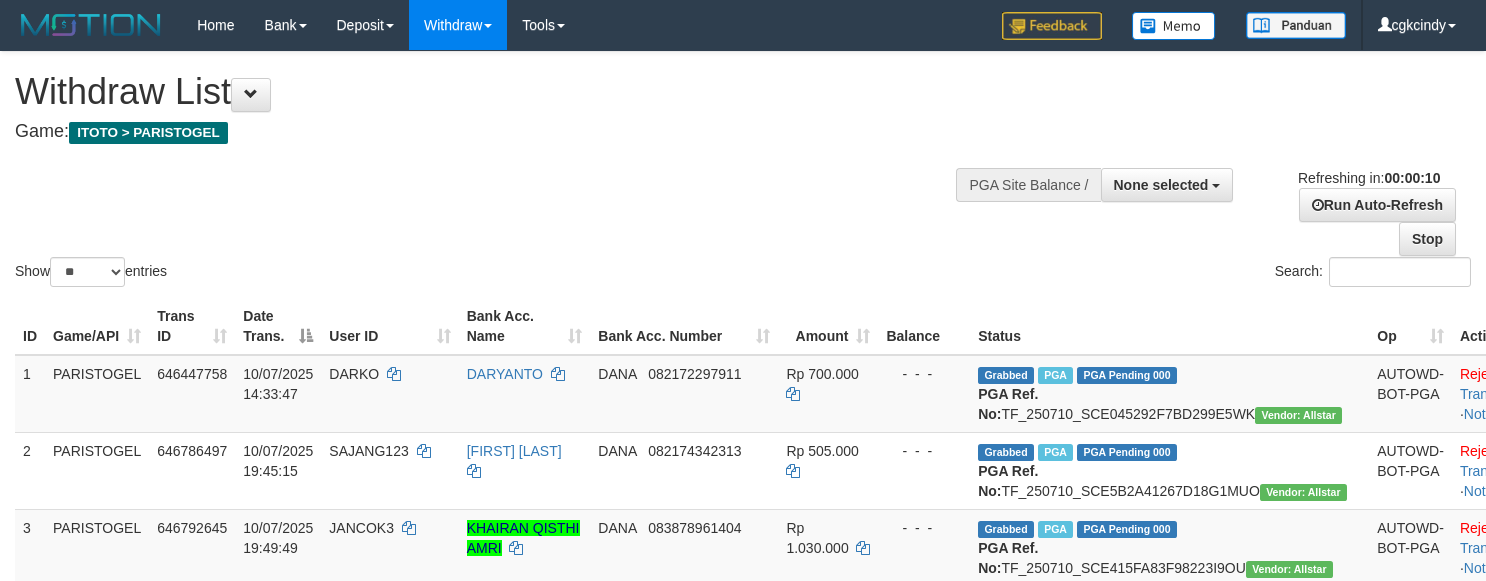 select 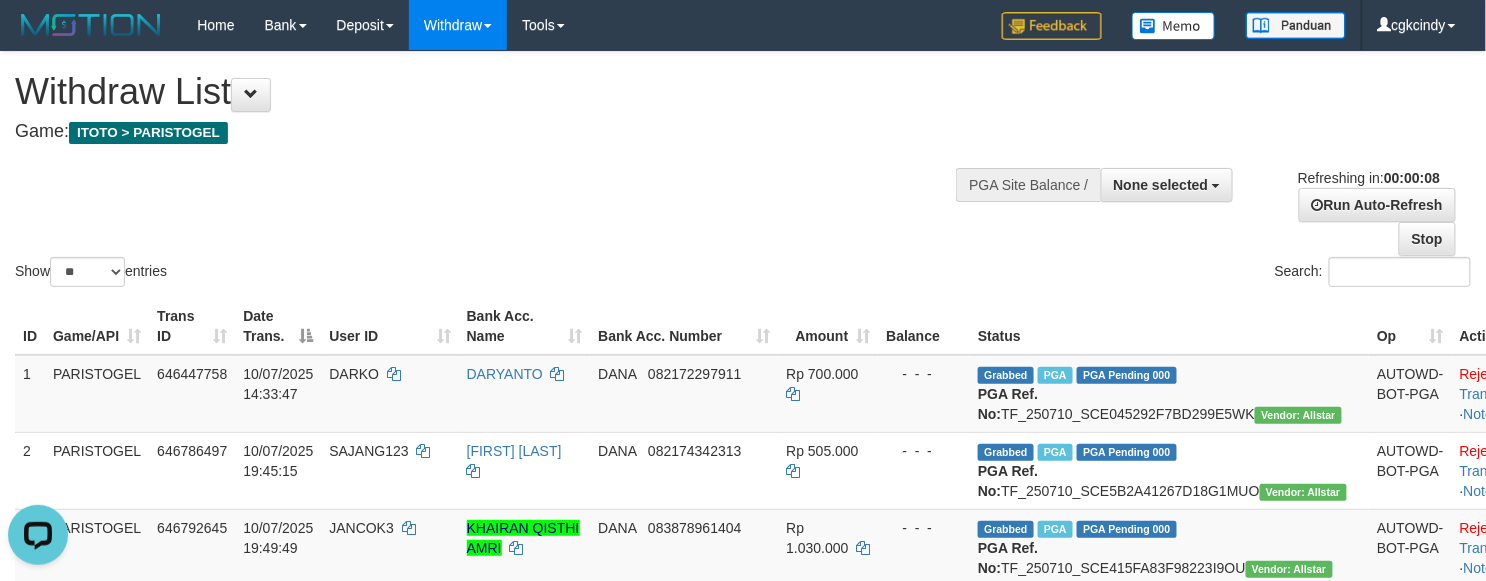 scroll, scrollTop: 0, scrollLeft: 0, axis: both 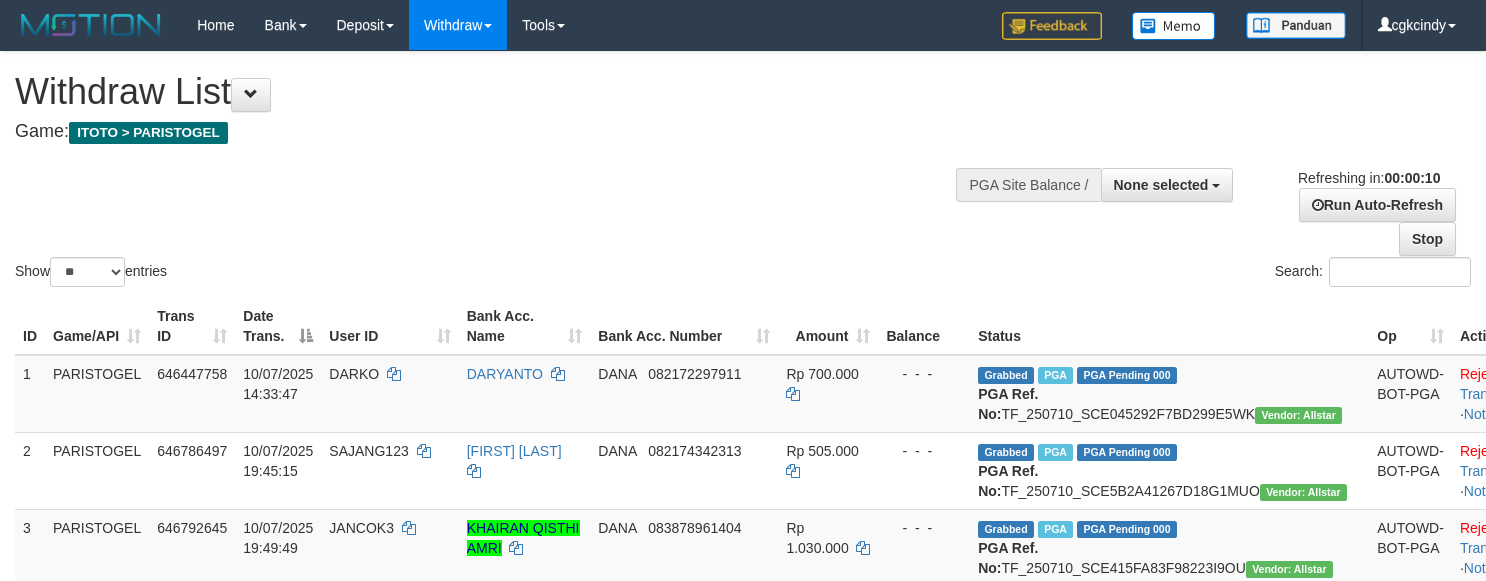 select 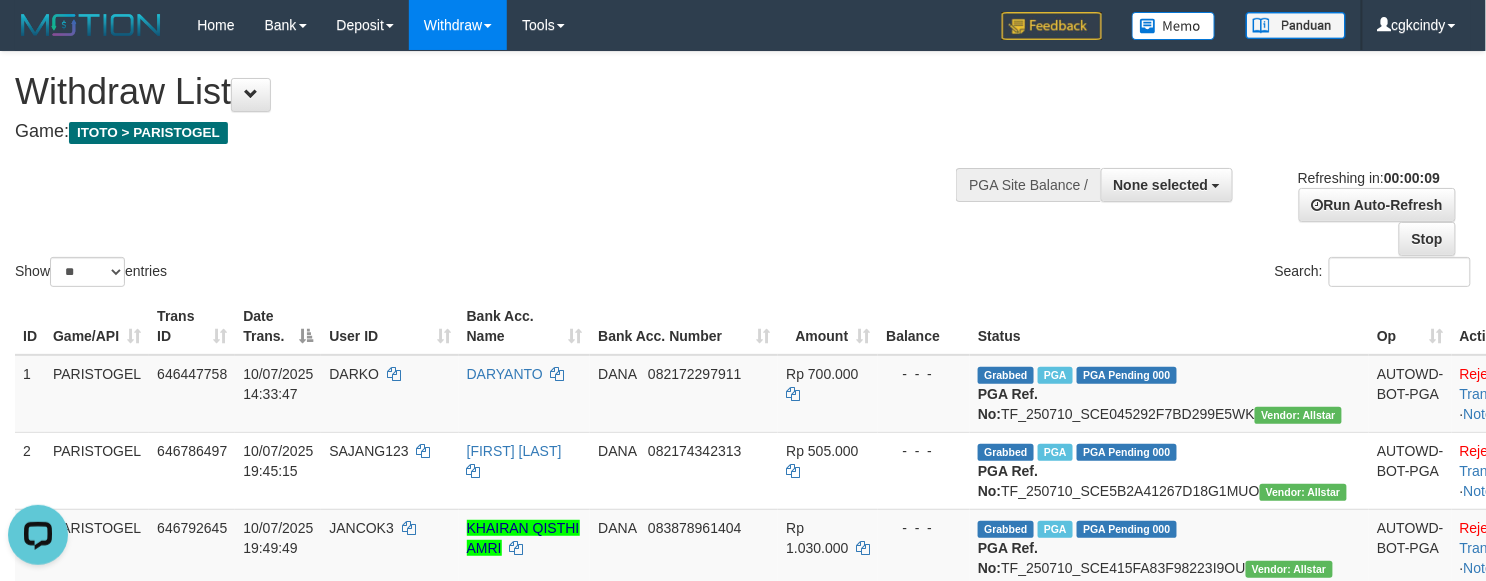 scroll, scrollTop: 0, scrollLeft: 0, axis: both 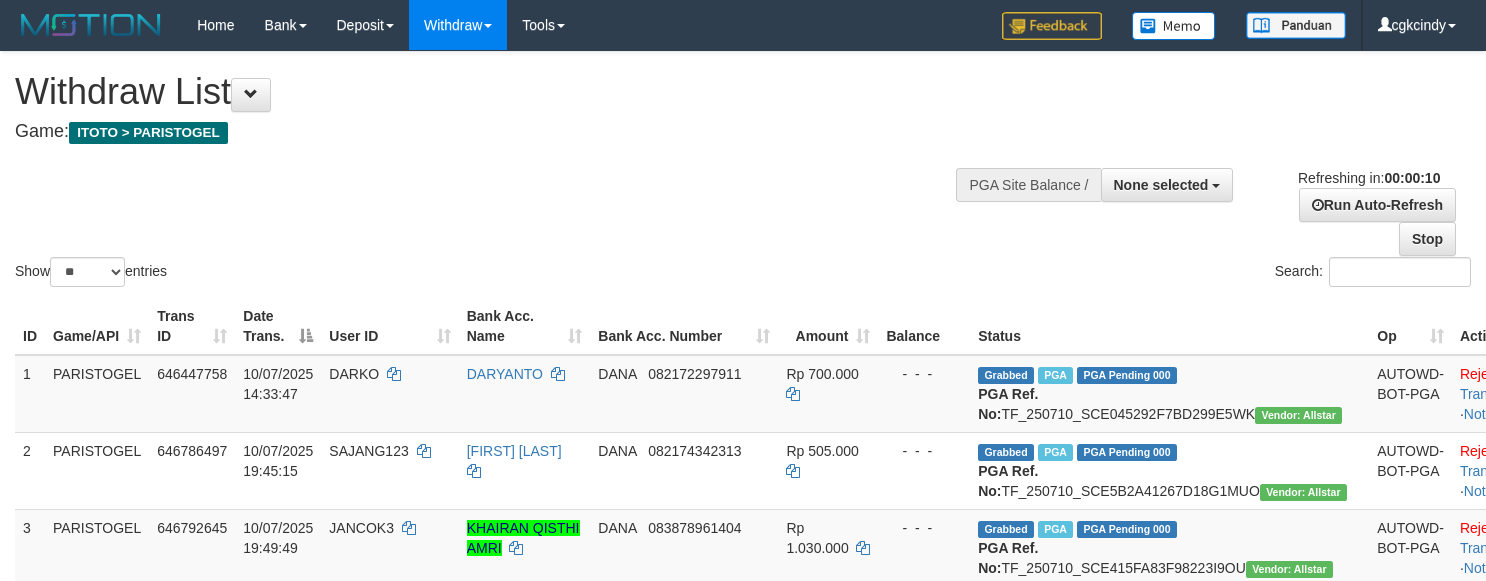 select 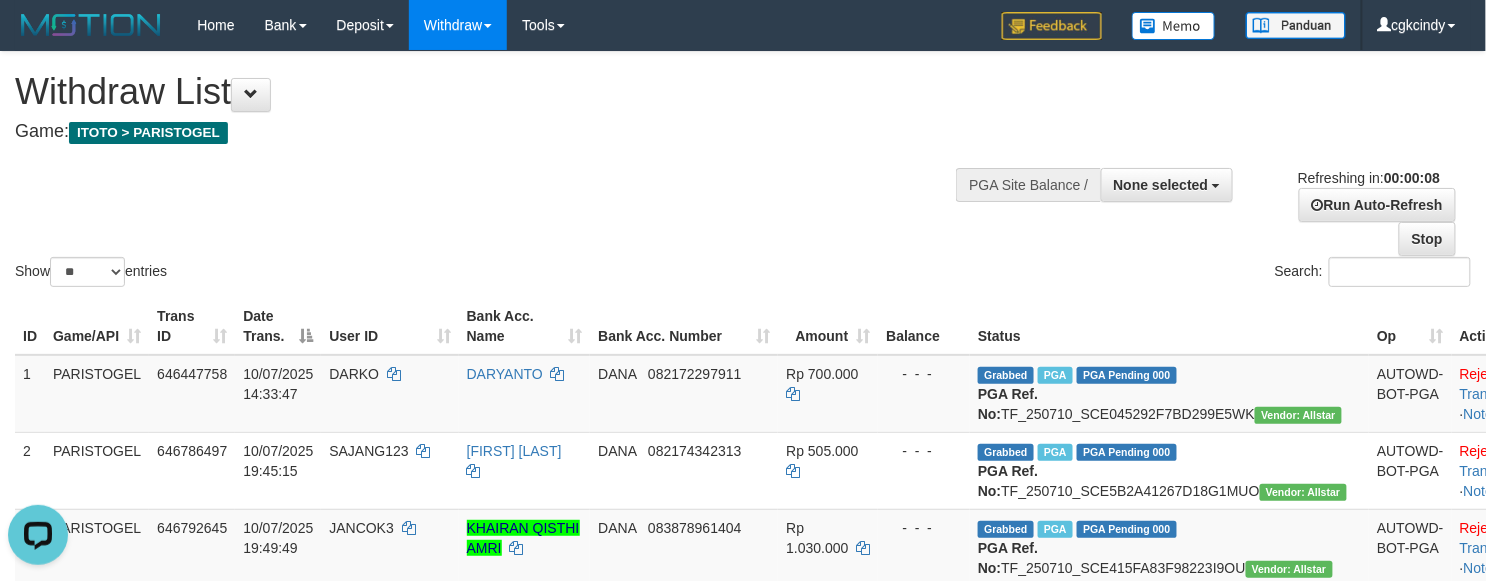 scroll, scrollTop: 0, scrollLeft: 0, axis: both 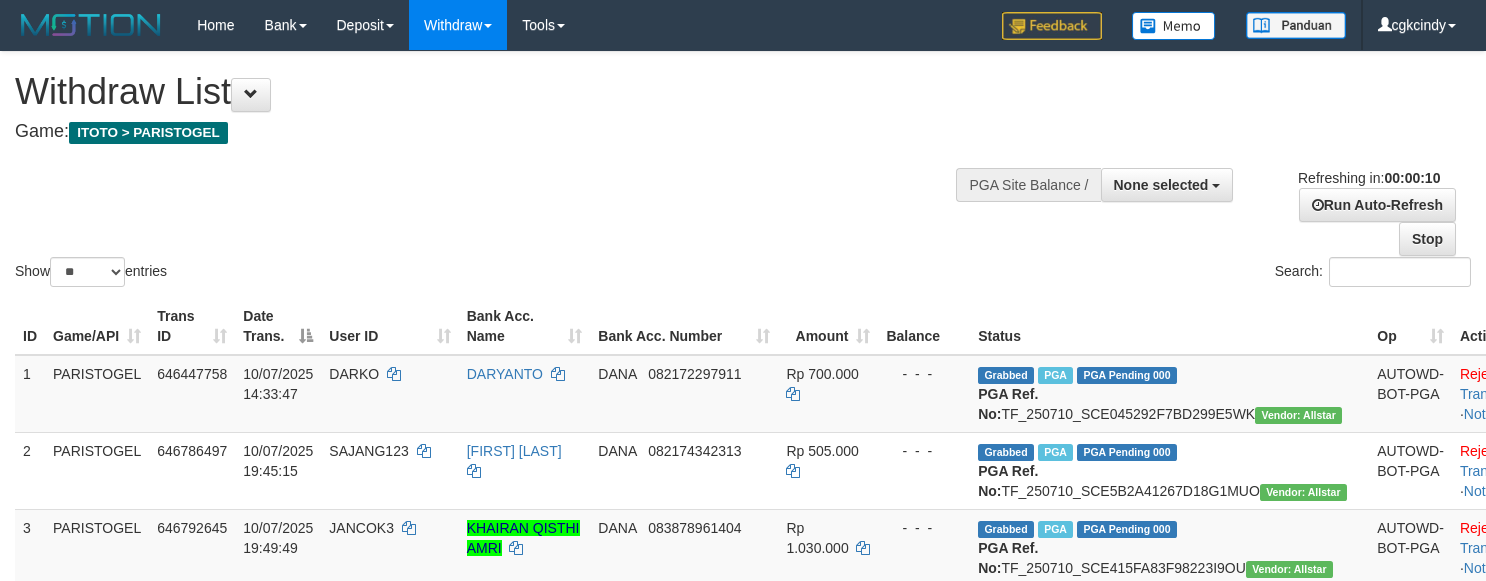 select 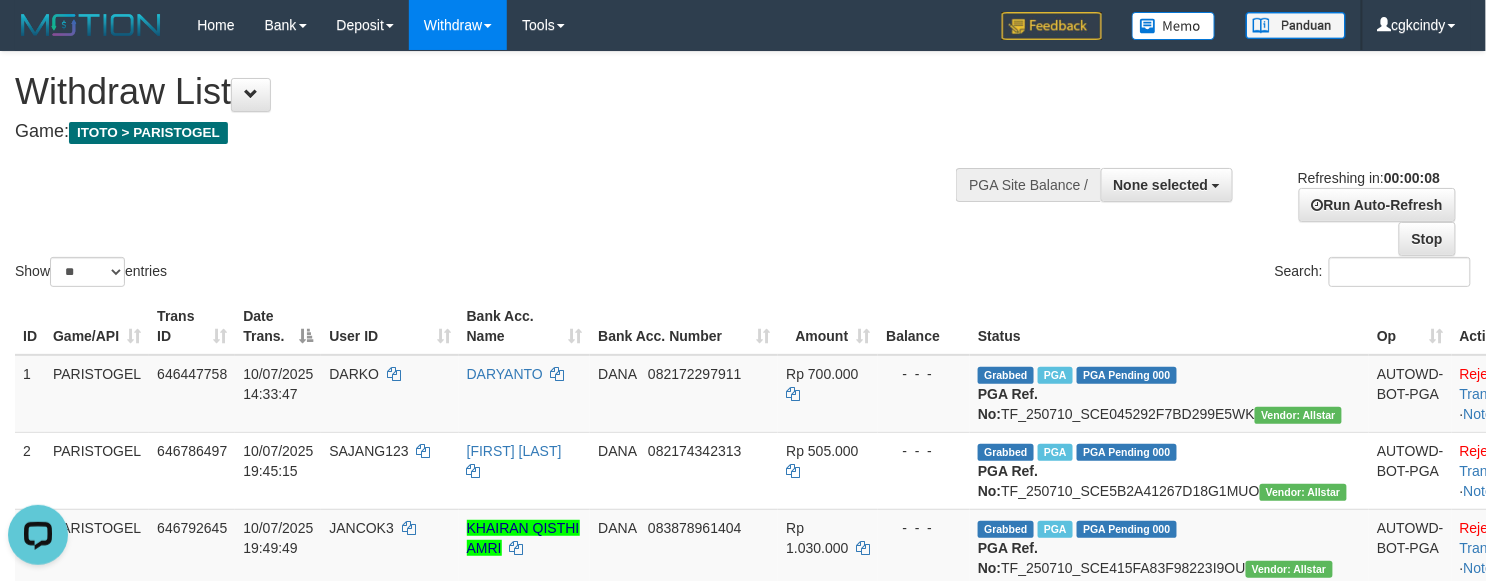 scroll, scrollTop: 0, scrollLeft: 0, axis: both 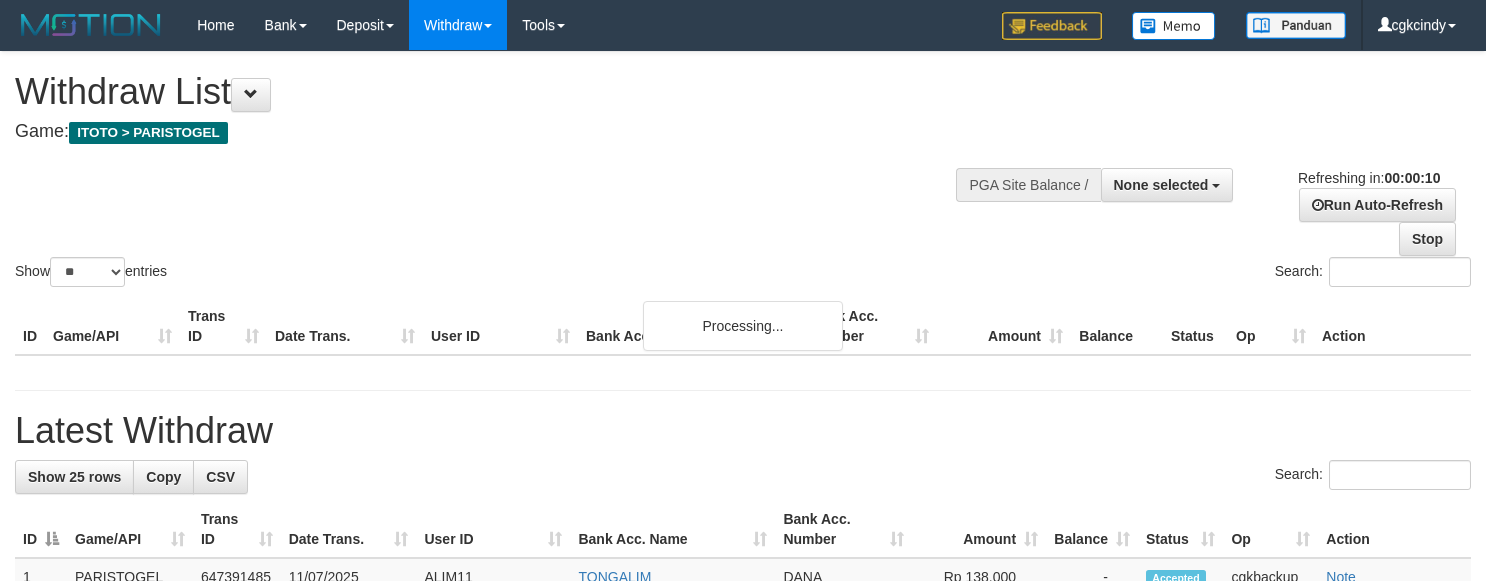 select 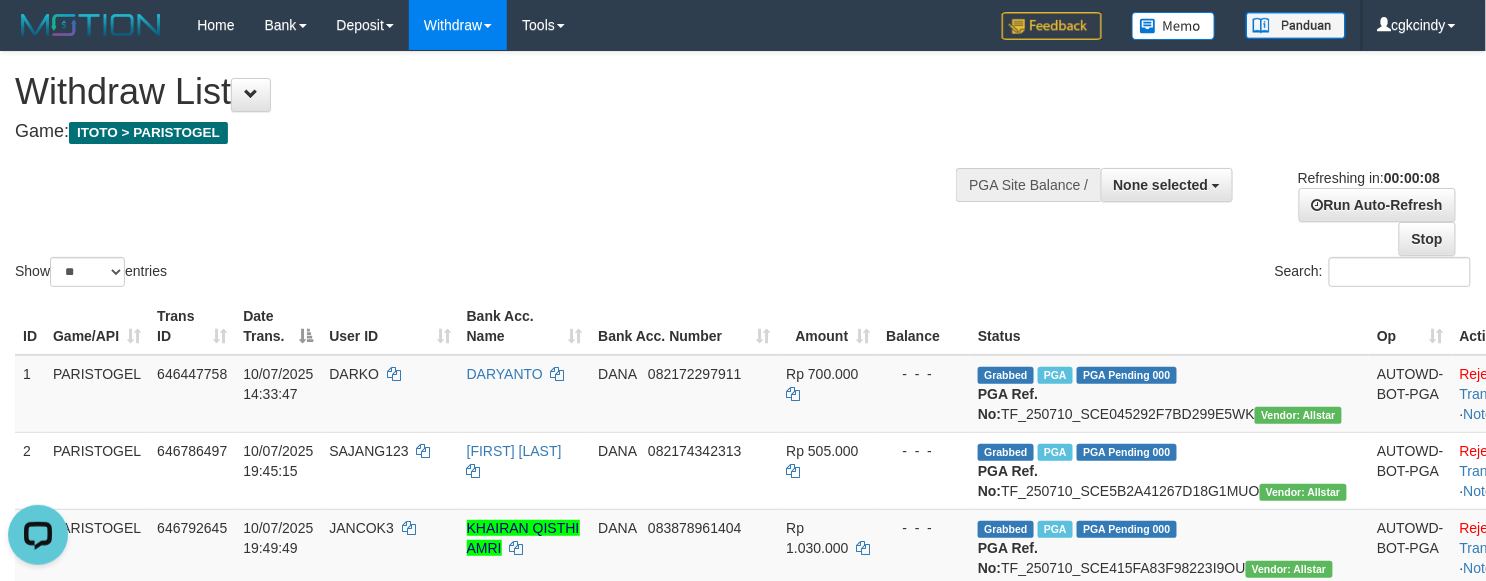 scroll, scrollTop: 0, scrollLeft: 0, axis: both 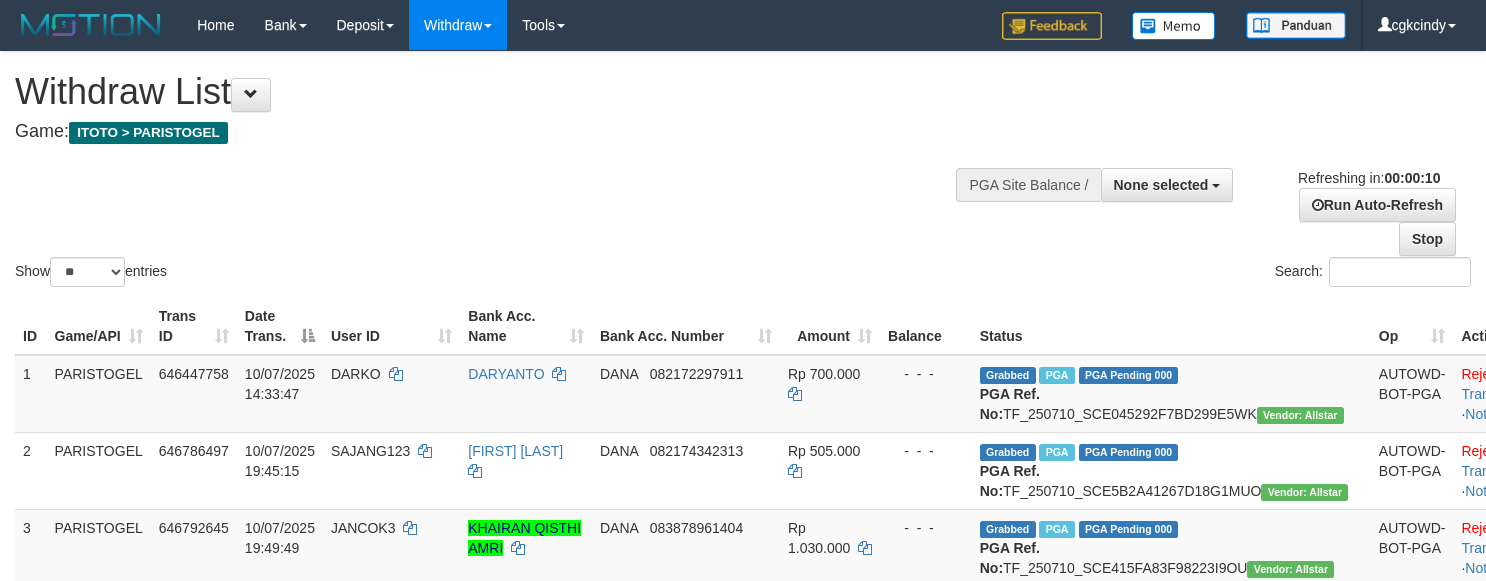 select 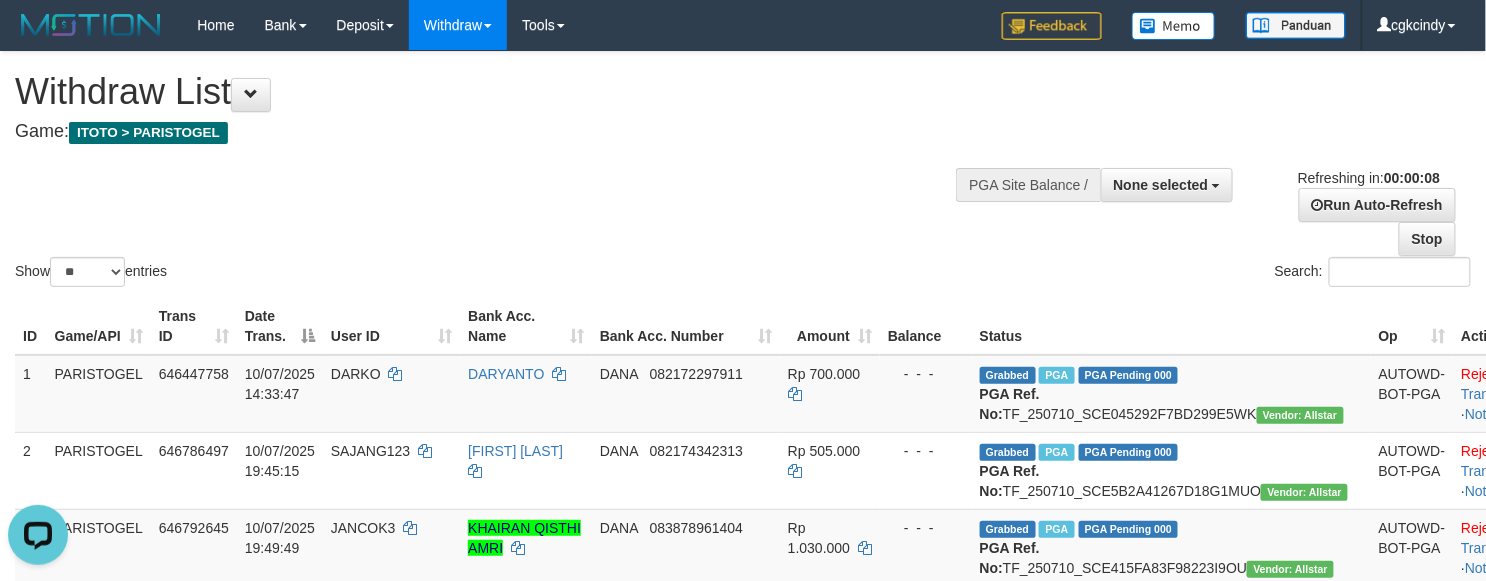 scroll, scrollTop: 0, scrollLeft: 0, axis: both 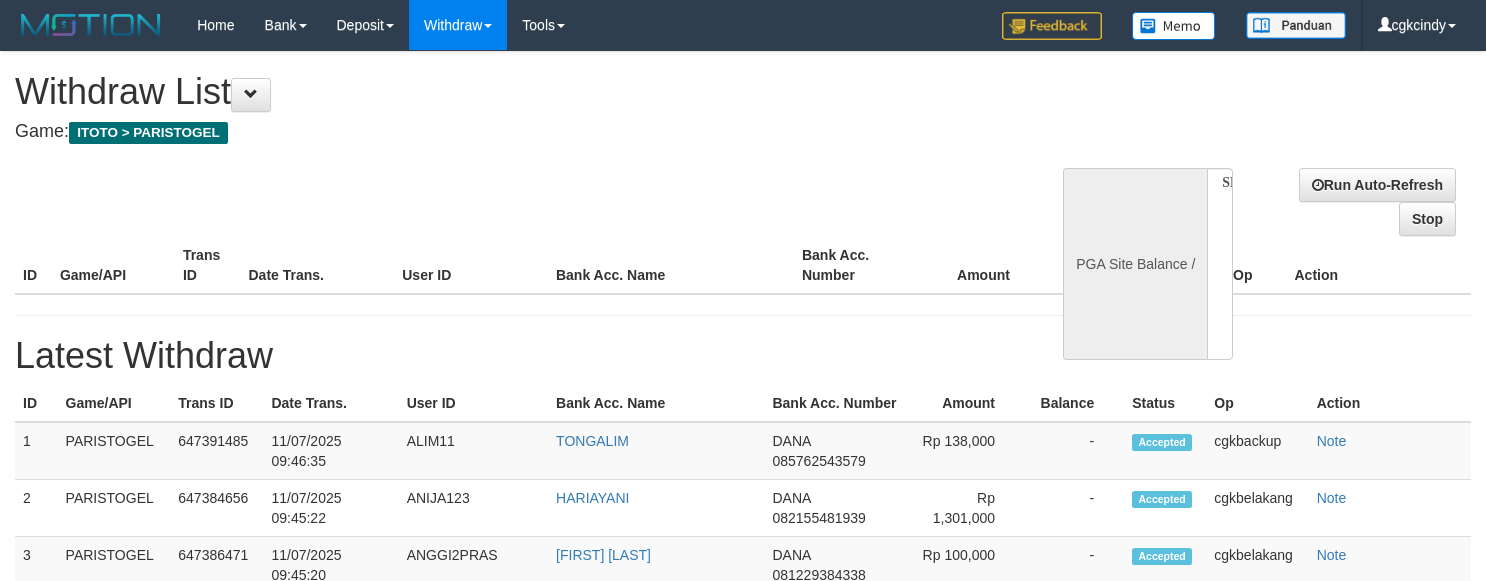 select 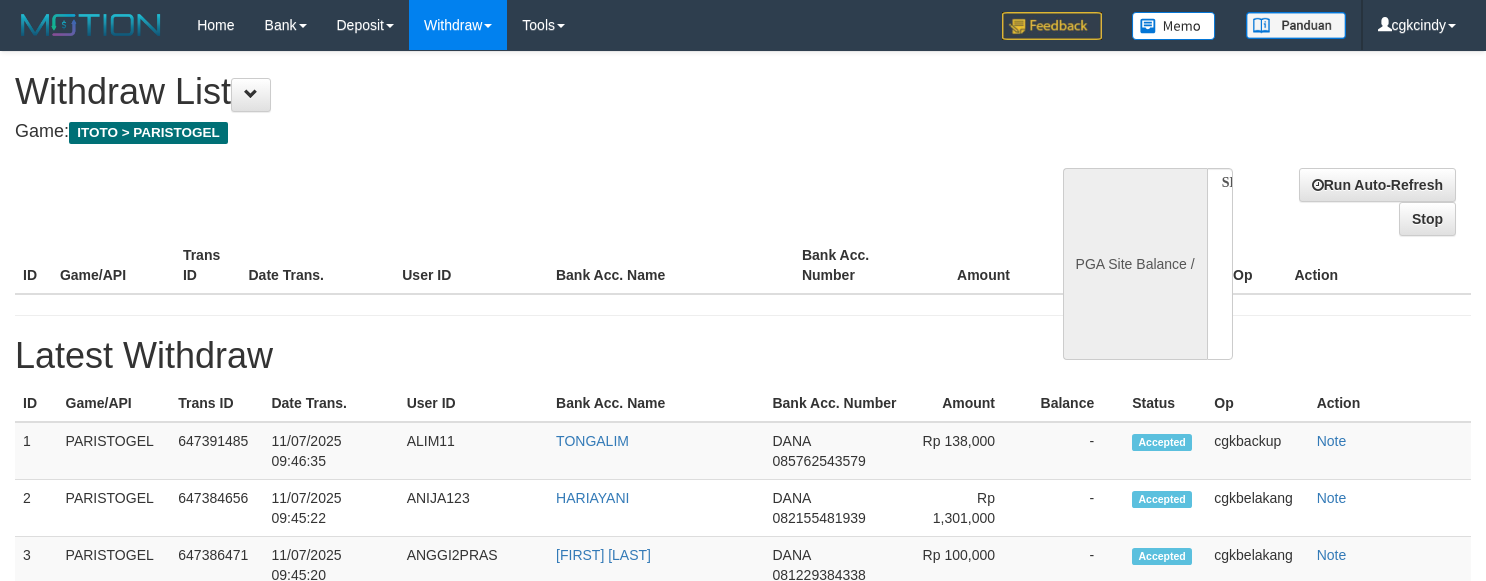 scroll, scrollTop: 0, scrollLeft: 0, axis: both 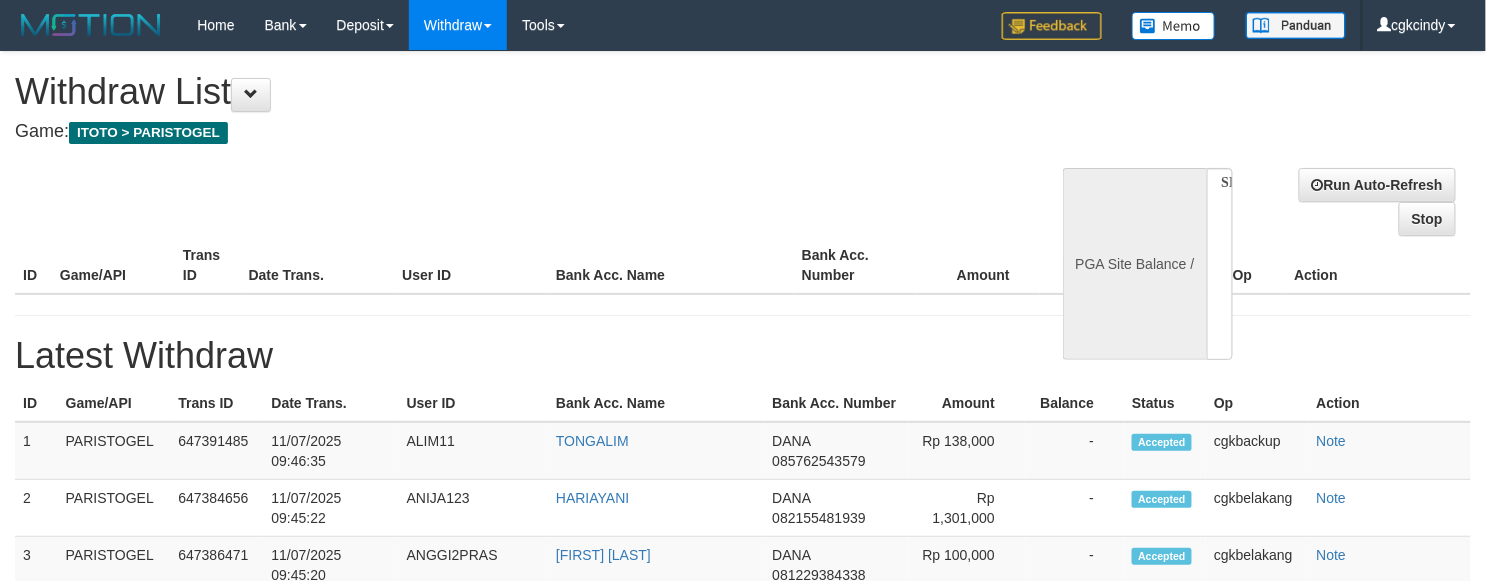 select on "**" 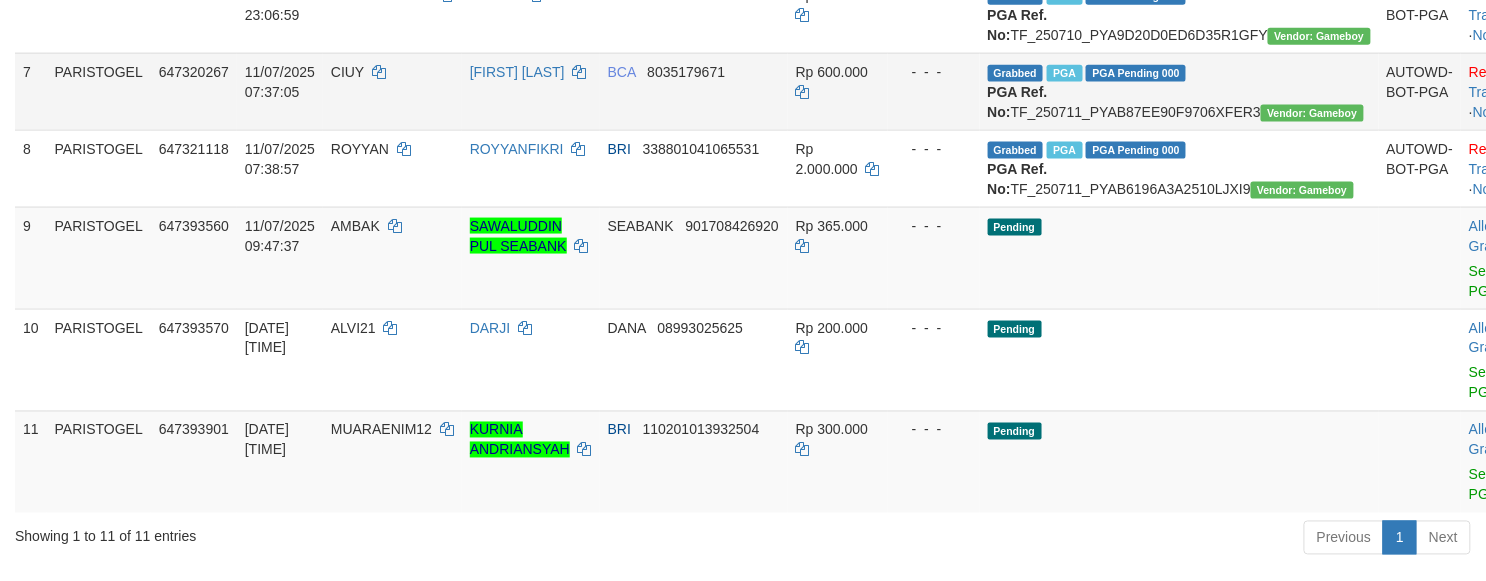 scroll, scrollTop: 1066, scrollLeft: 0, axis: vertical 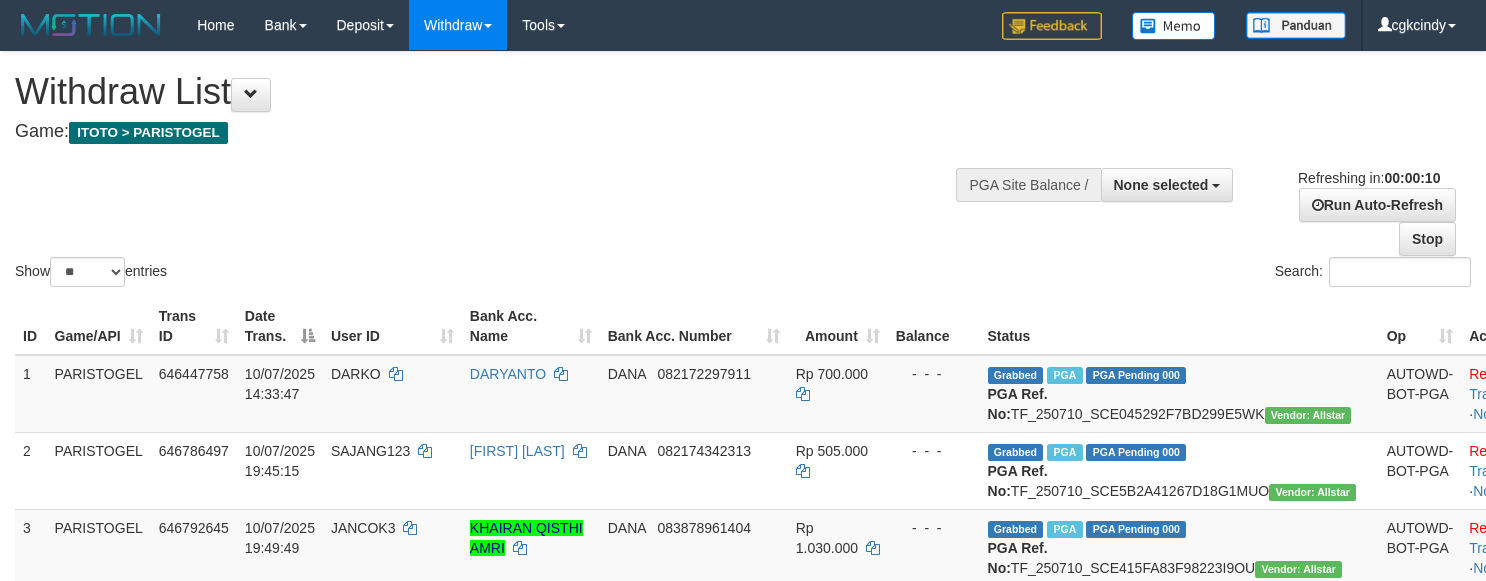 select 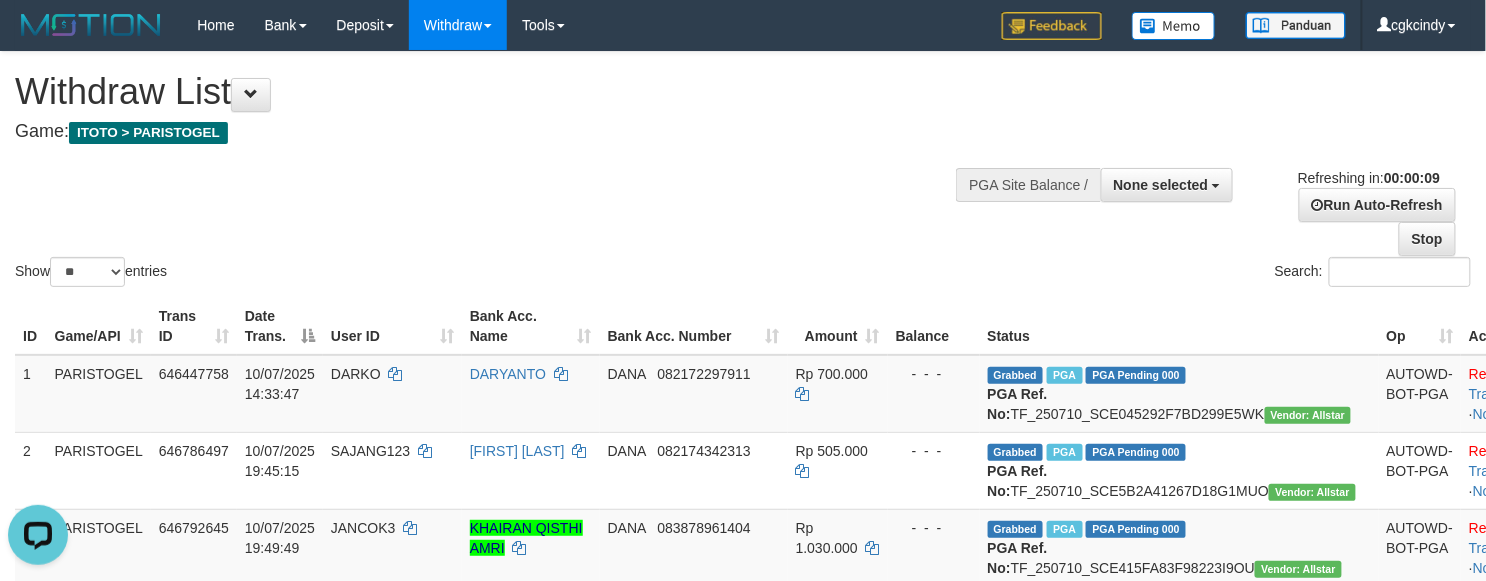 scroll, scrollTop: 0, scrollLeft: 0, axis: both 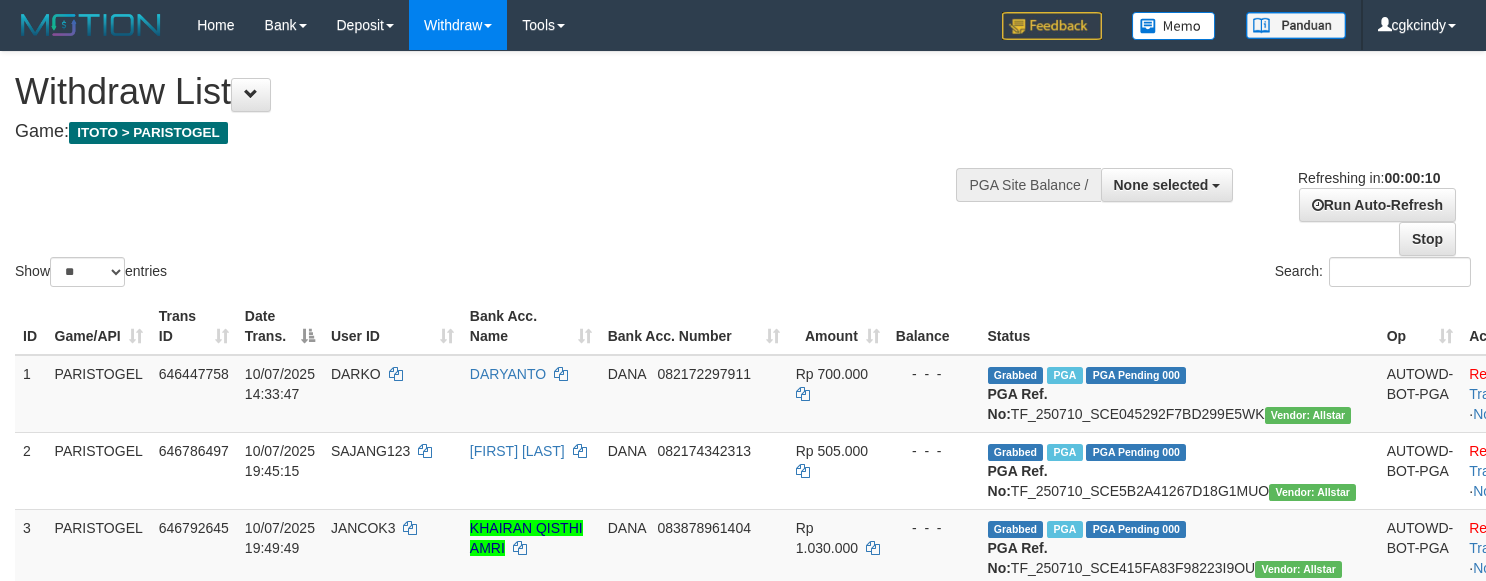 select 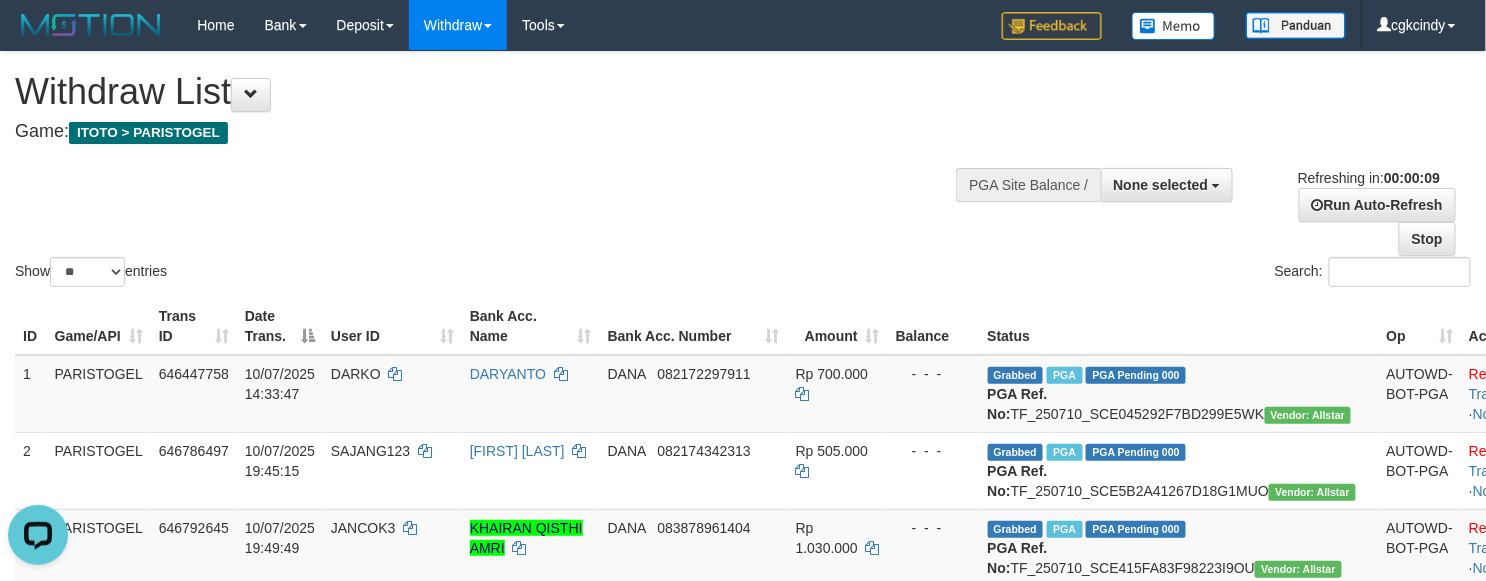 scroll, scrollTop: 0, scrollLeft: 0, axis: both 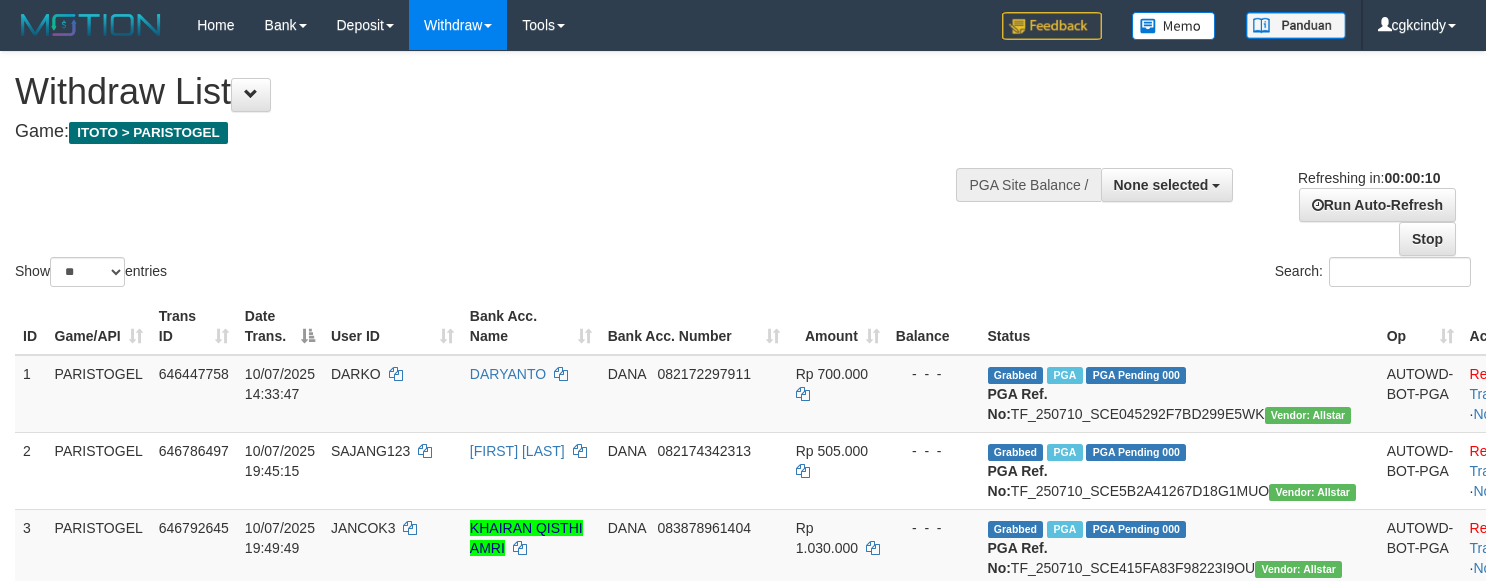 select 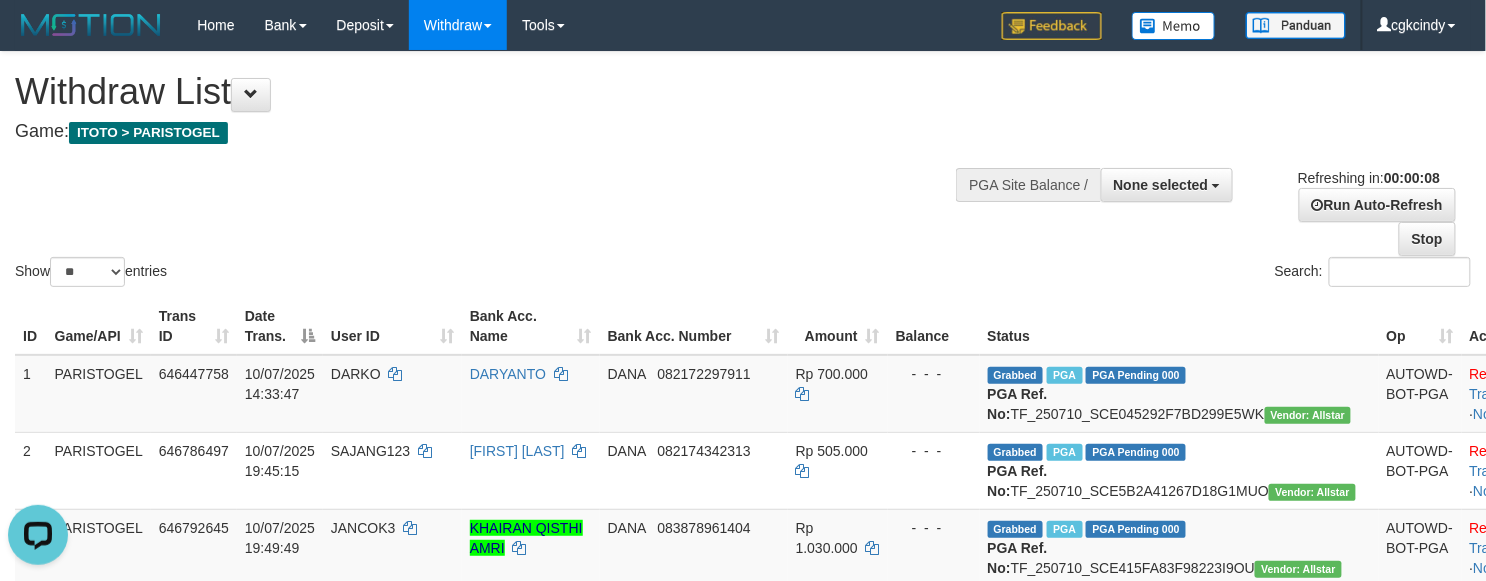 scroll, scrollTop: 0, scrollLeft: 0, axis: both 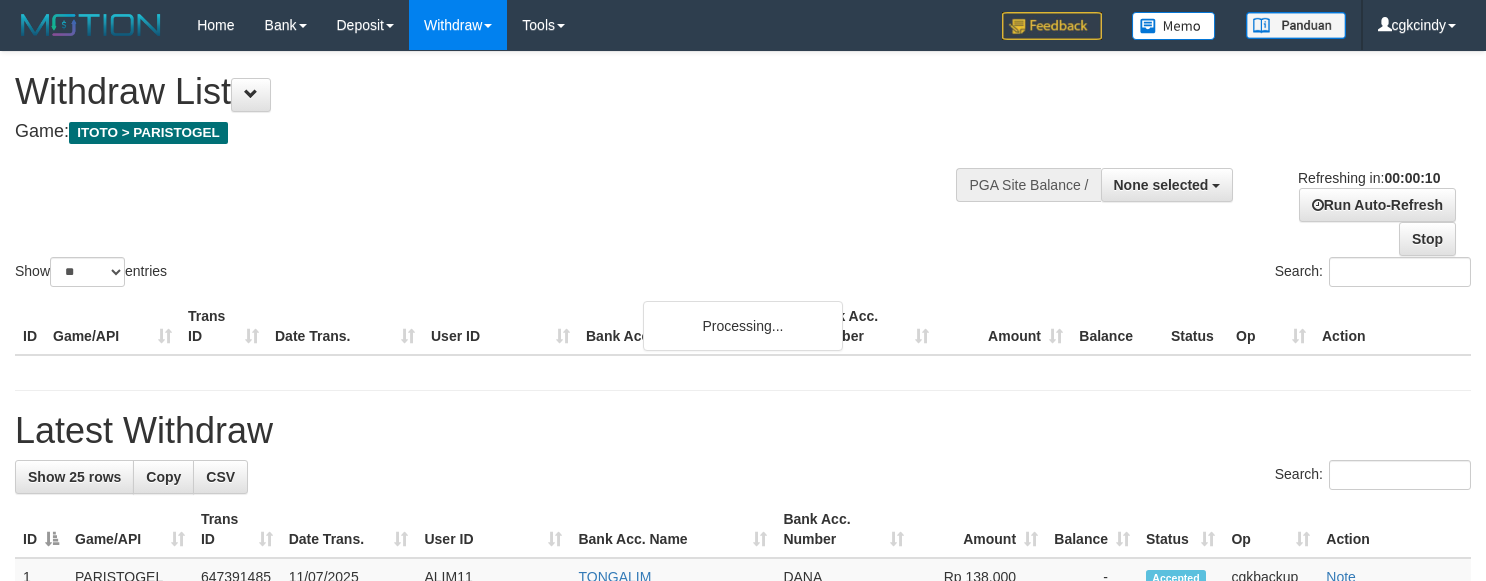 select 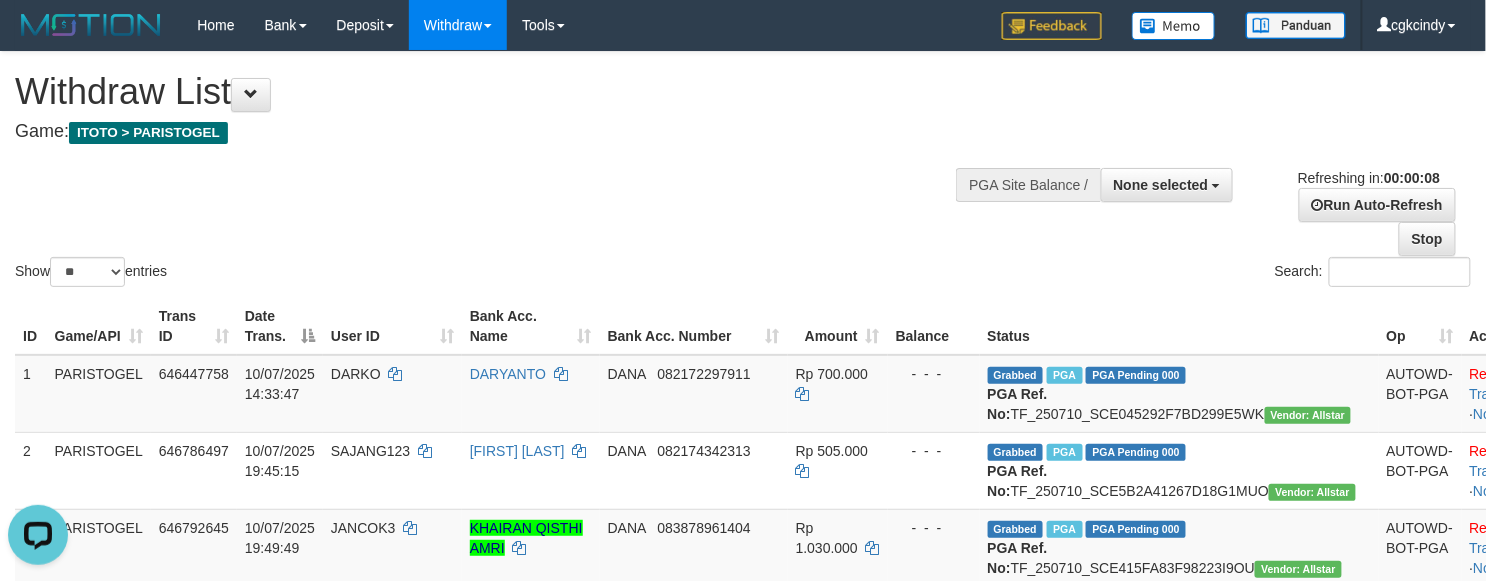 scroll, scrollTop: 0, scrollLeft: 0, axis: both 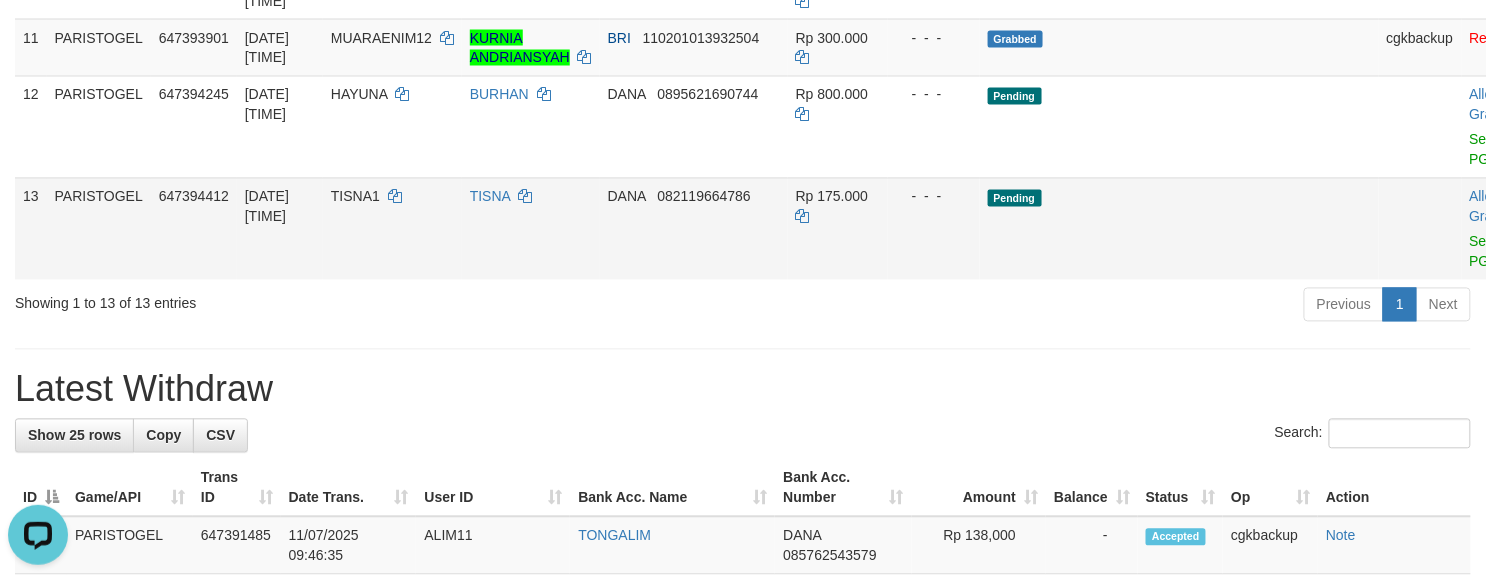 click on "Allow Grab   ·    Reject Send PGA     ·    Note" at bounding box center [1511, 229] 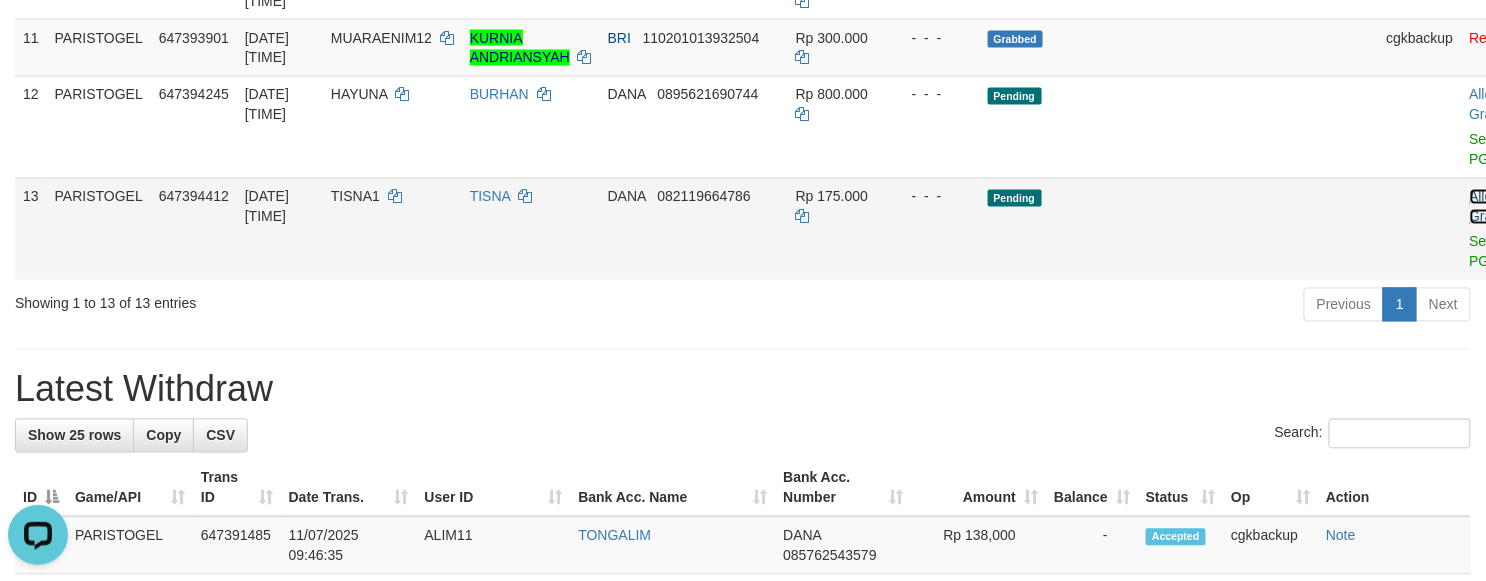 click on "Allow Grab" at bounding box center (1486, 207) 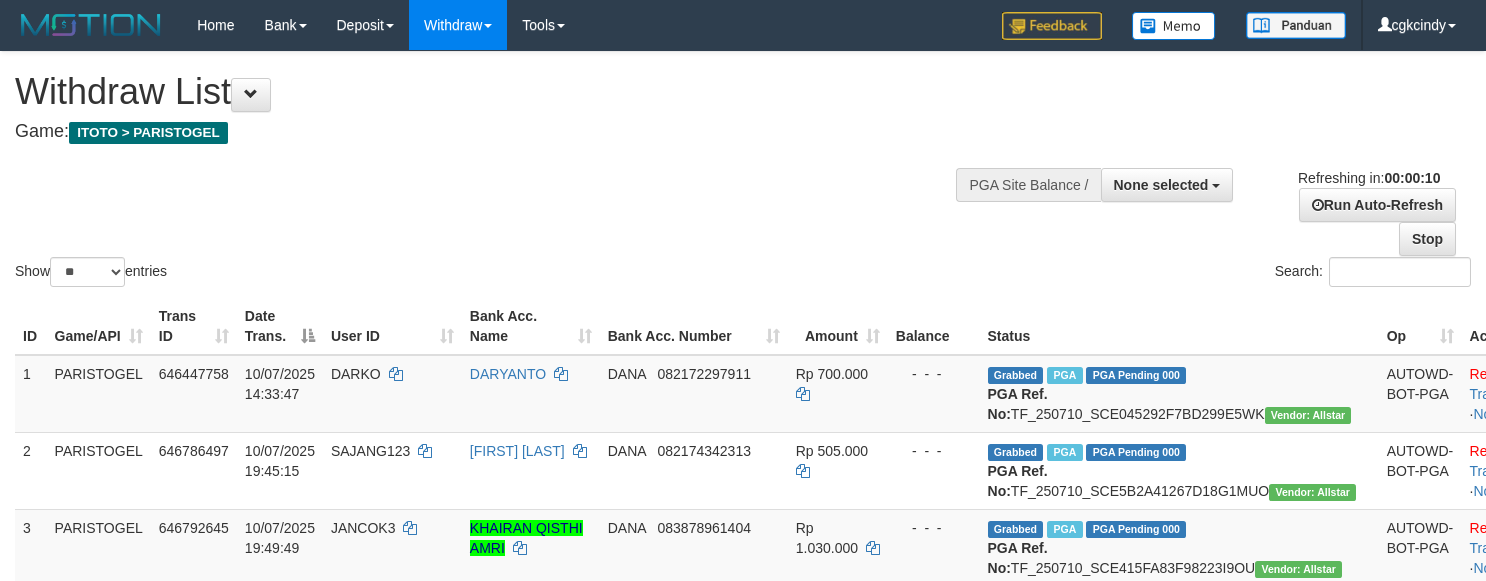 select 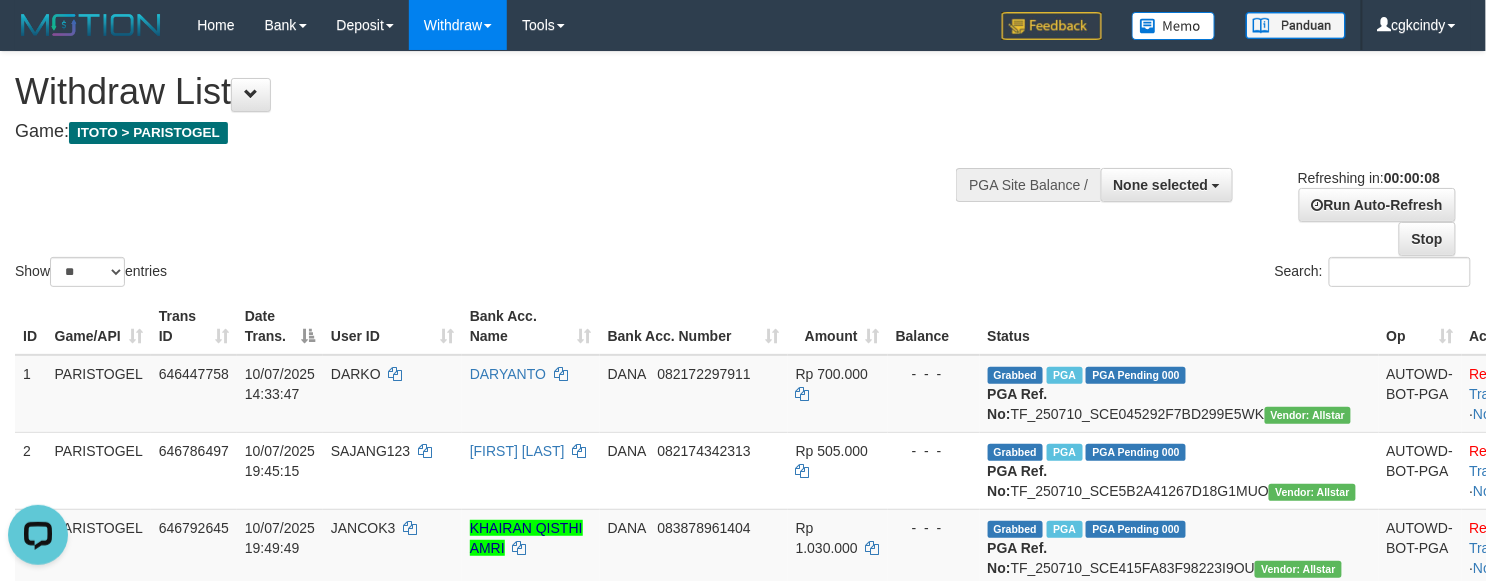 scroll, scrollTop: 0, scrollLeft: 0, axis: both 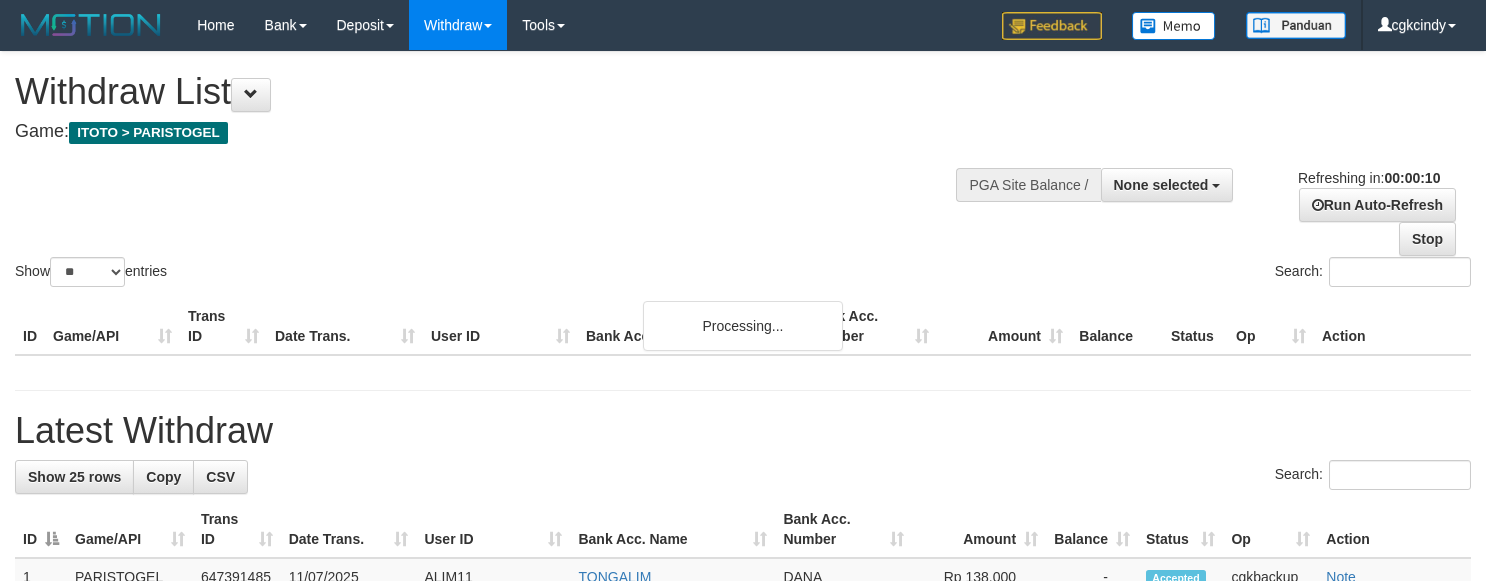 select 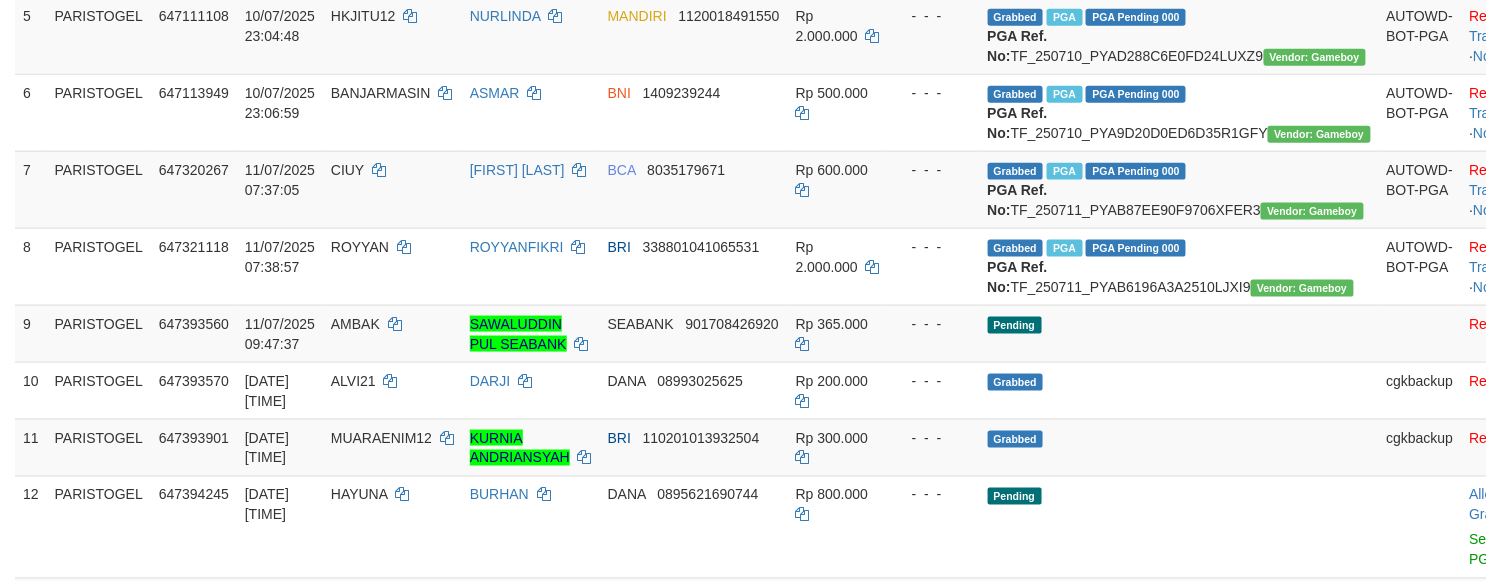scroll, scrollTop: 1200, scrollLeft: 0, axis: vertical 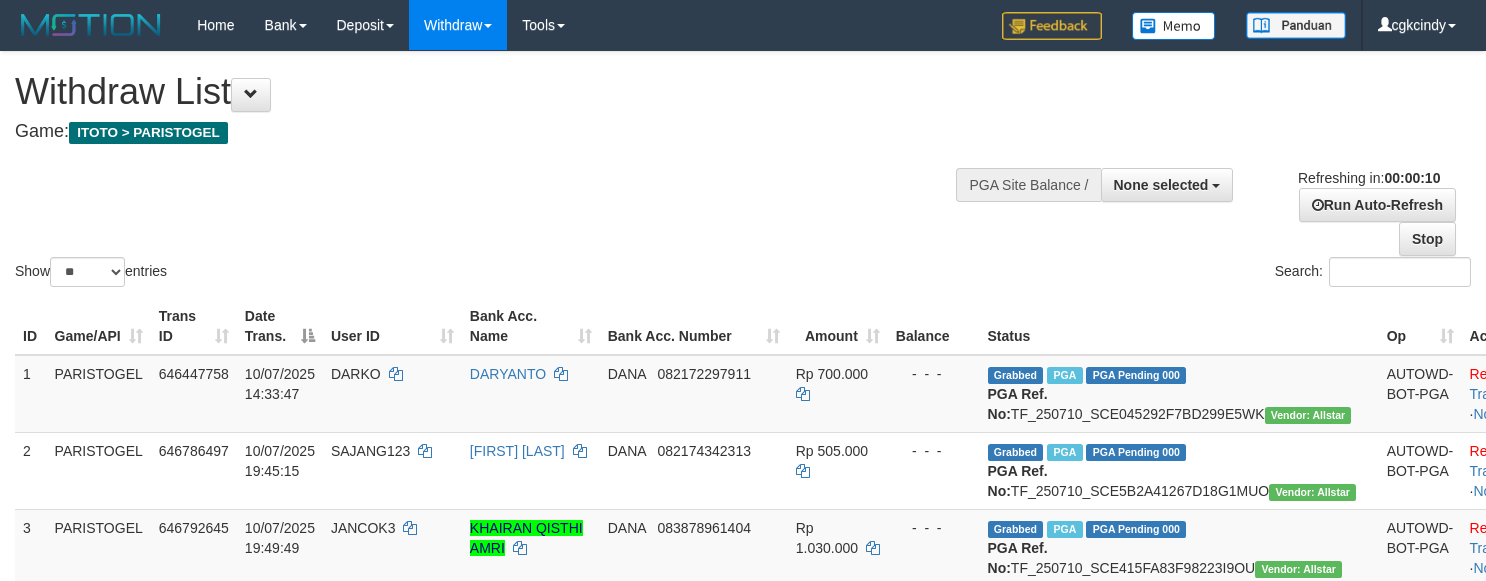 select 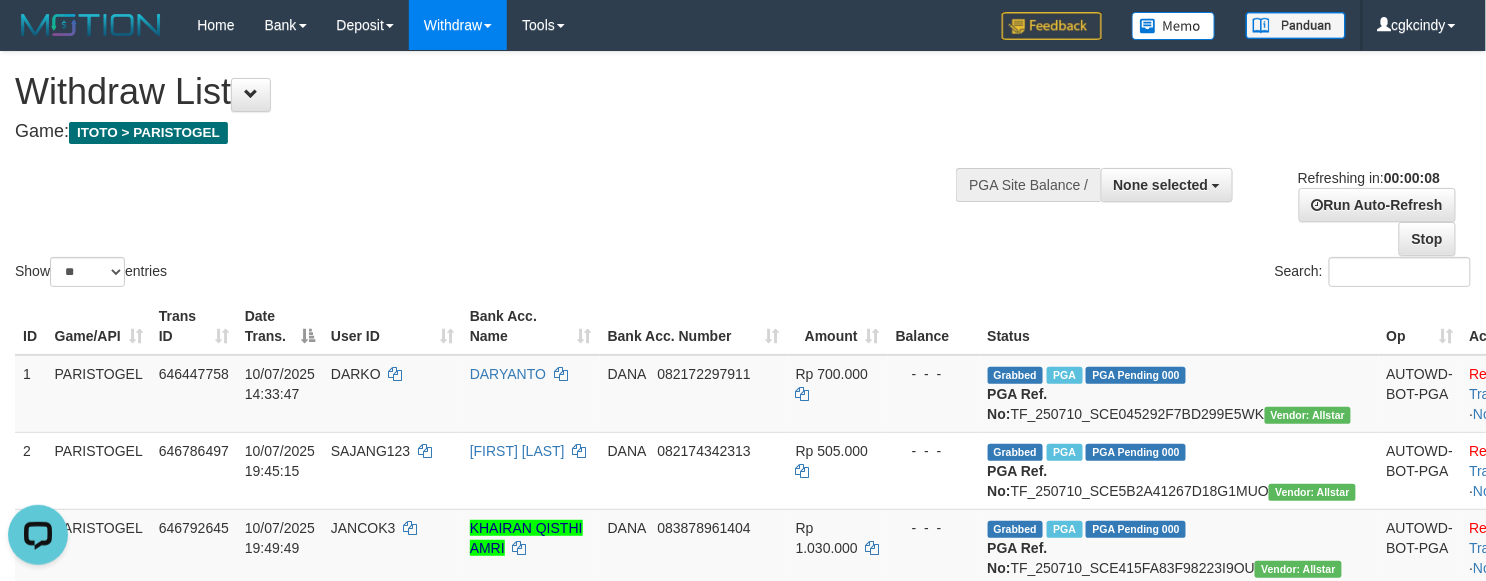 scroll, scrollTop: 0, scrollLeft: 0, axis: both 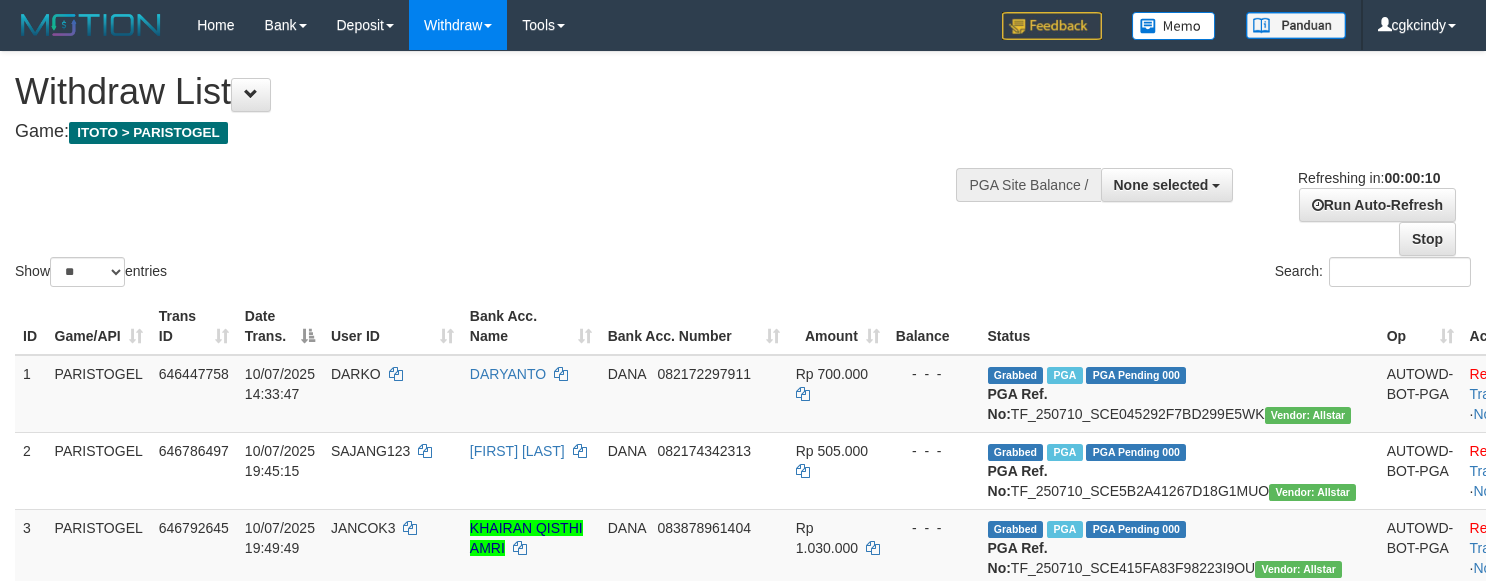 select 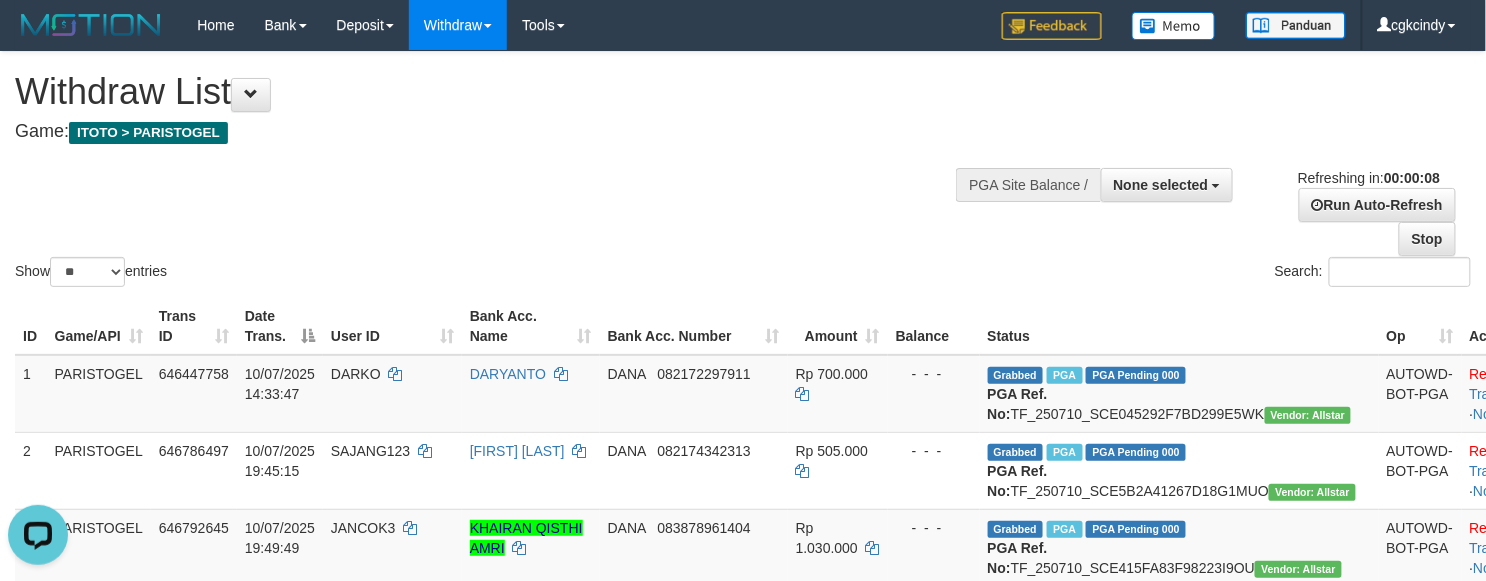 scroll, scrollTop: 0, scrollLeft: 0, axis: both 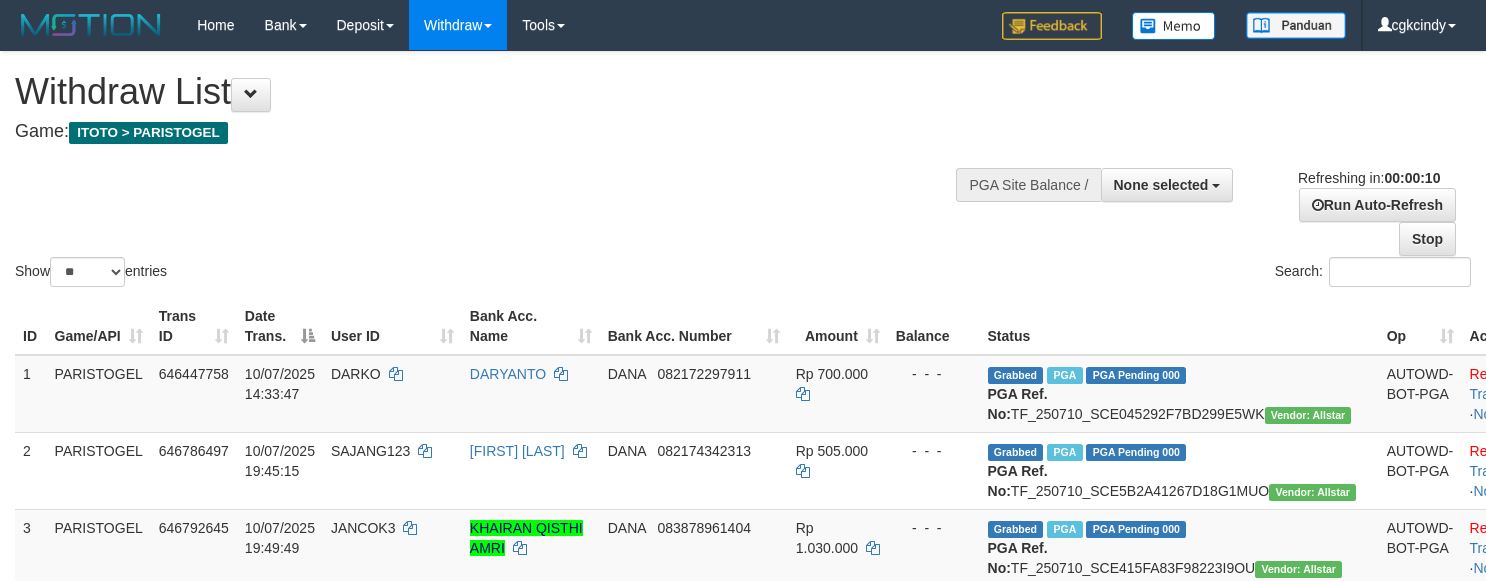 select 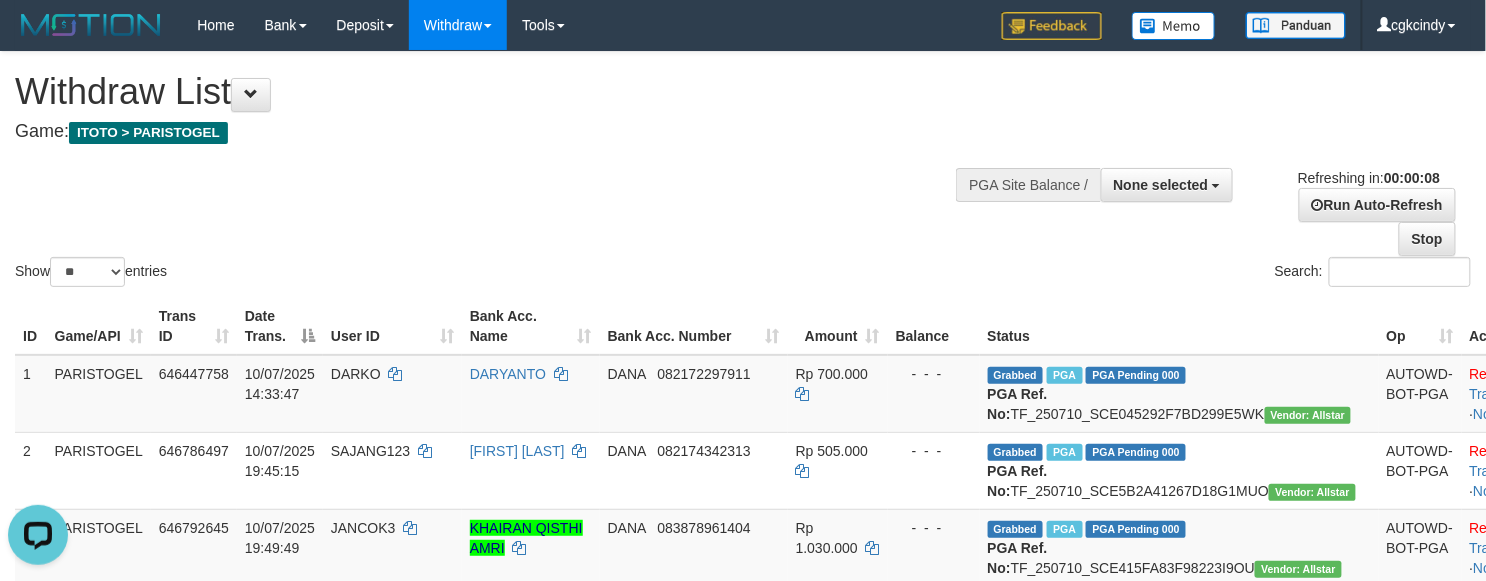 scroll, scrollTop: 0, scrollLeft: 0, axis: both 